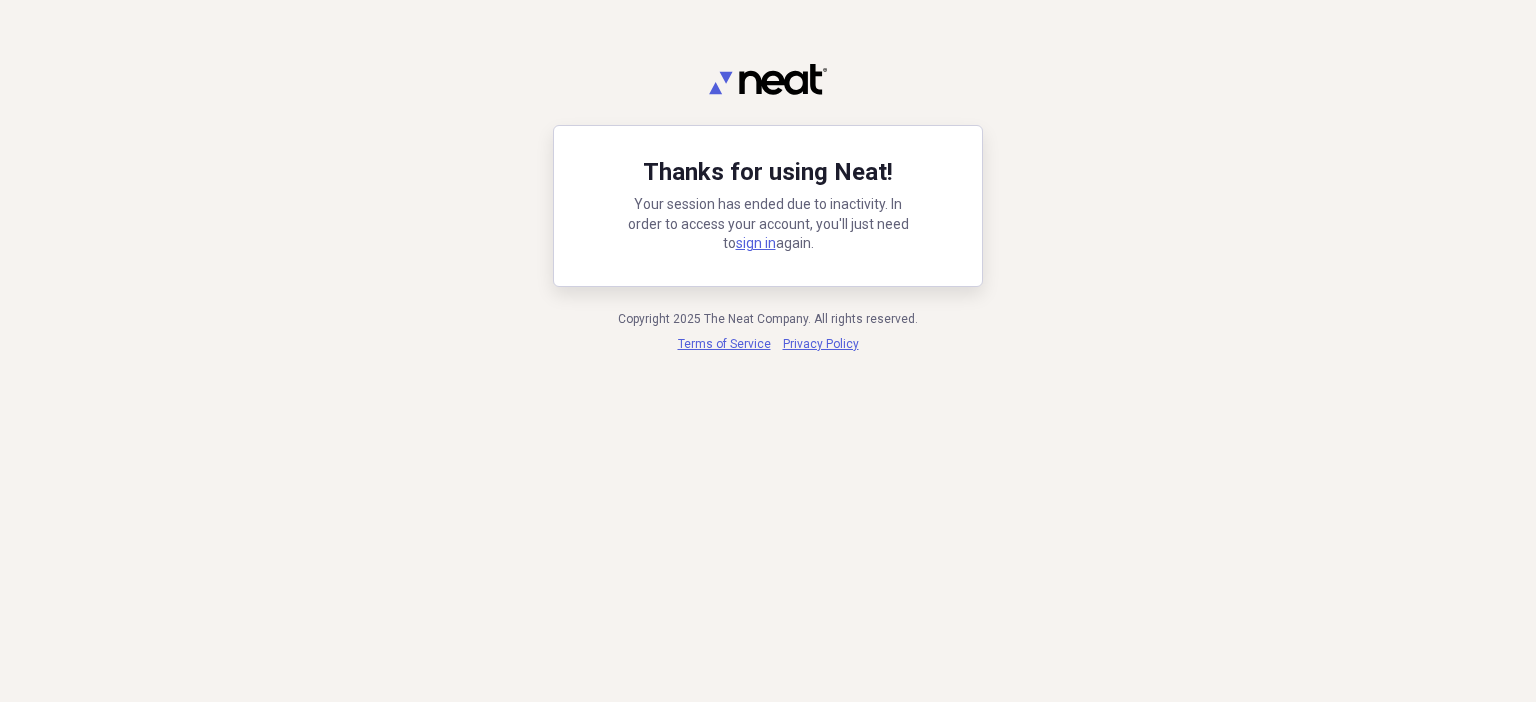 scroll, scrollTop: 0, scrollLeft: 0, axis: both 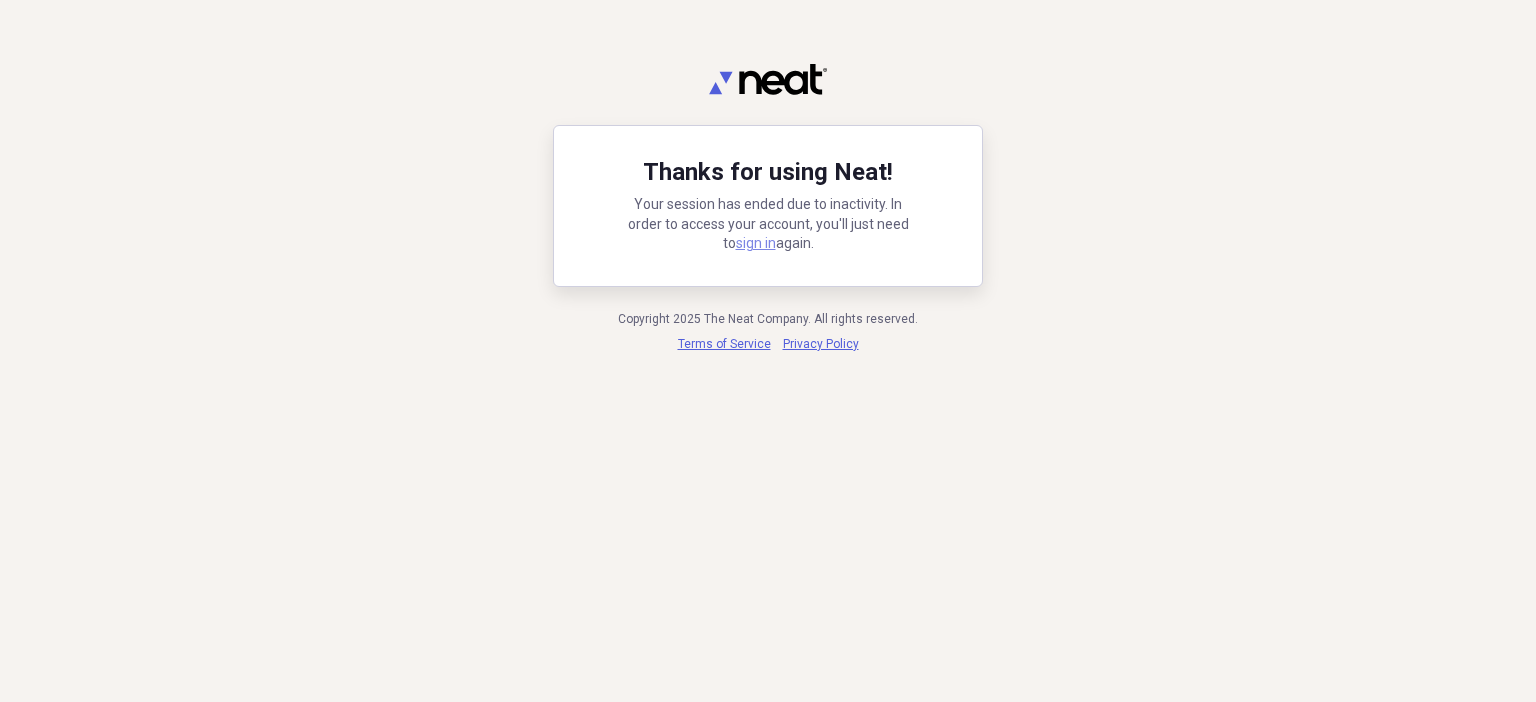 click on "sign in" at bounding box center (756, 243) 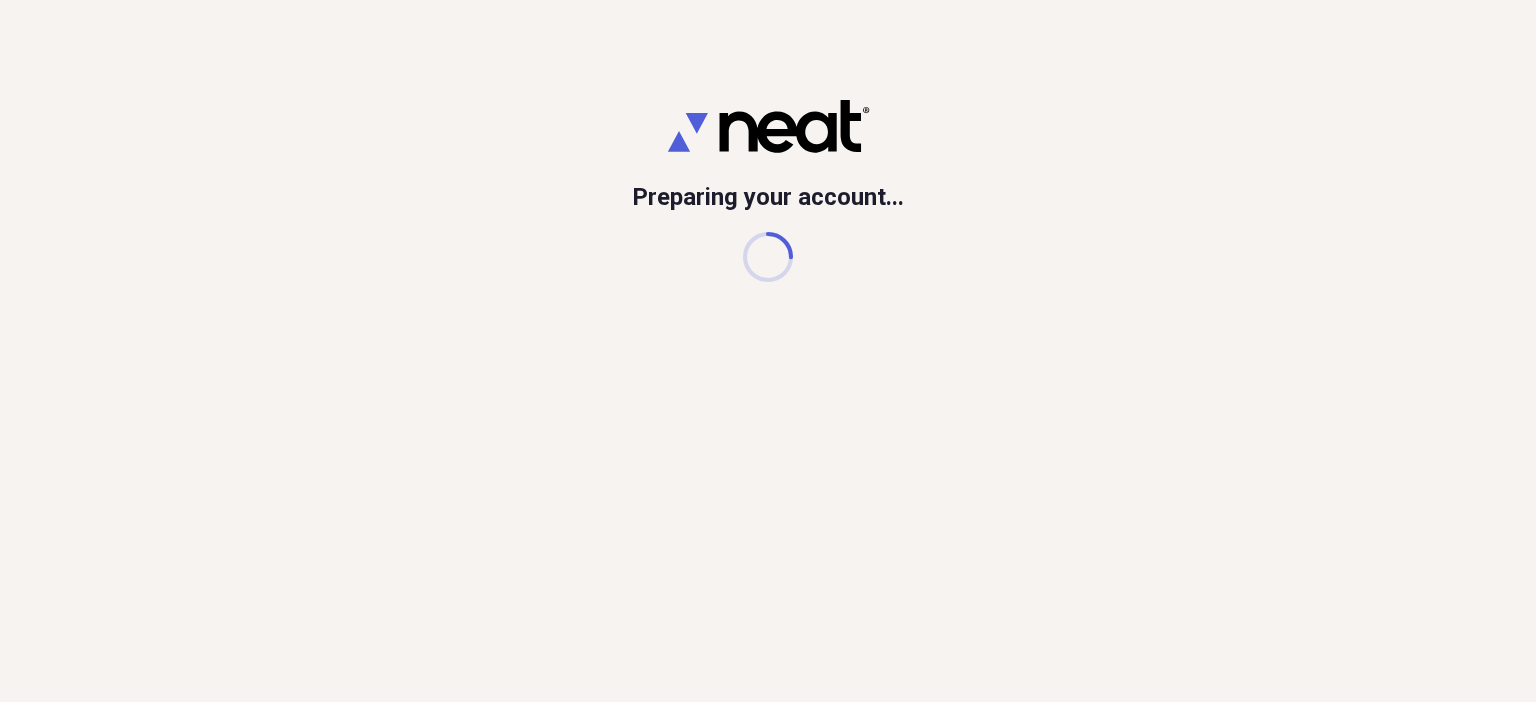 scroll, scrollTop: 0, scrollLeft: 0, axis: both 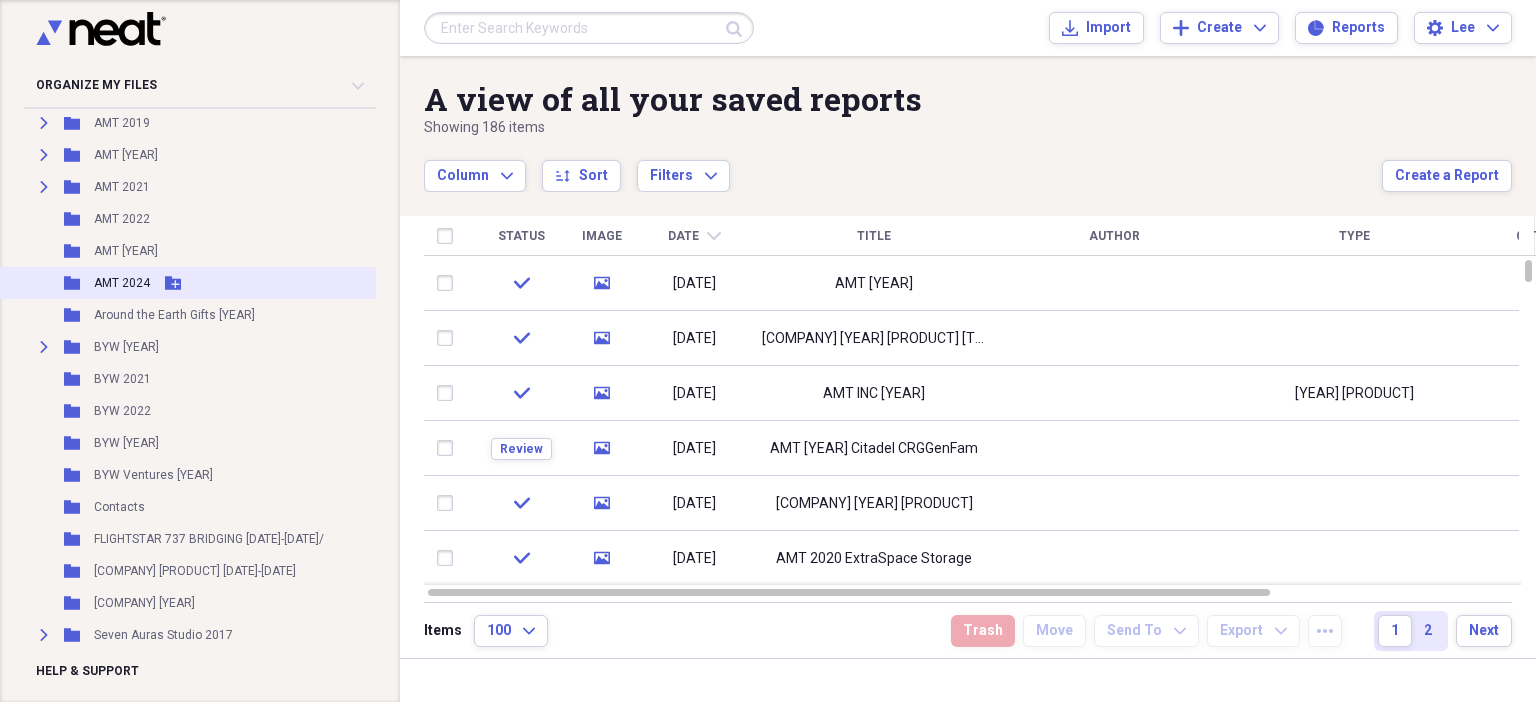 click on "AMT 2024" at bounding box center [122, 283] 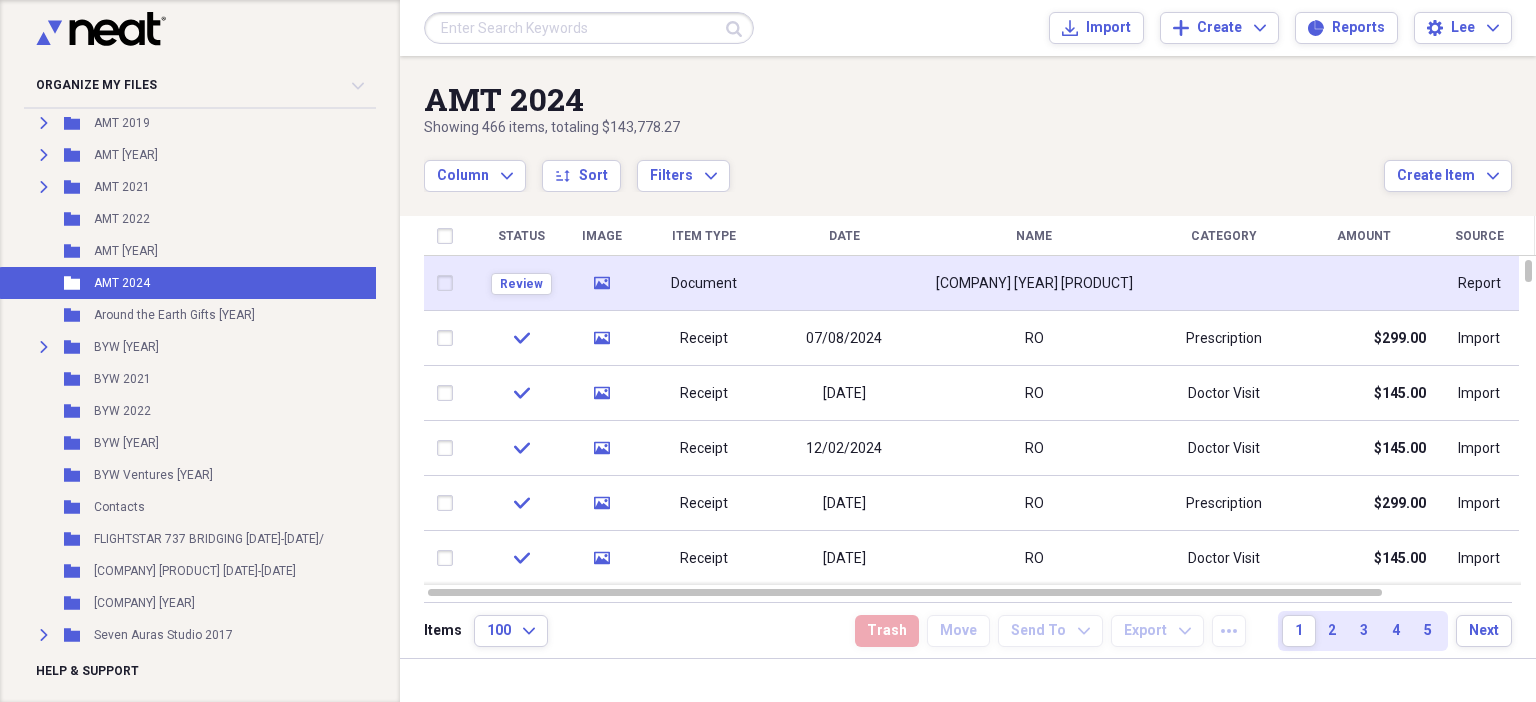 click on "Document" at bounding box center (704, 283) 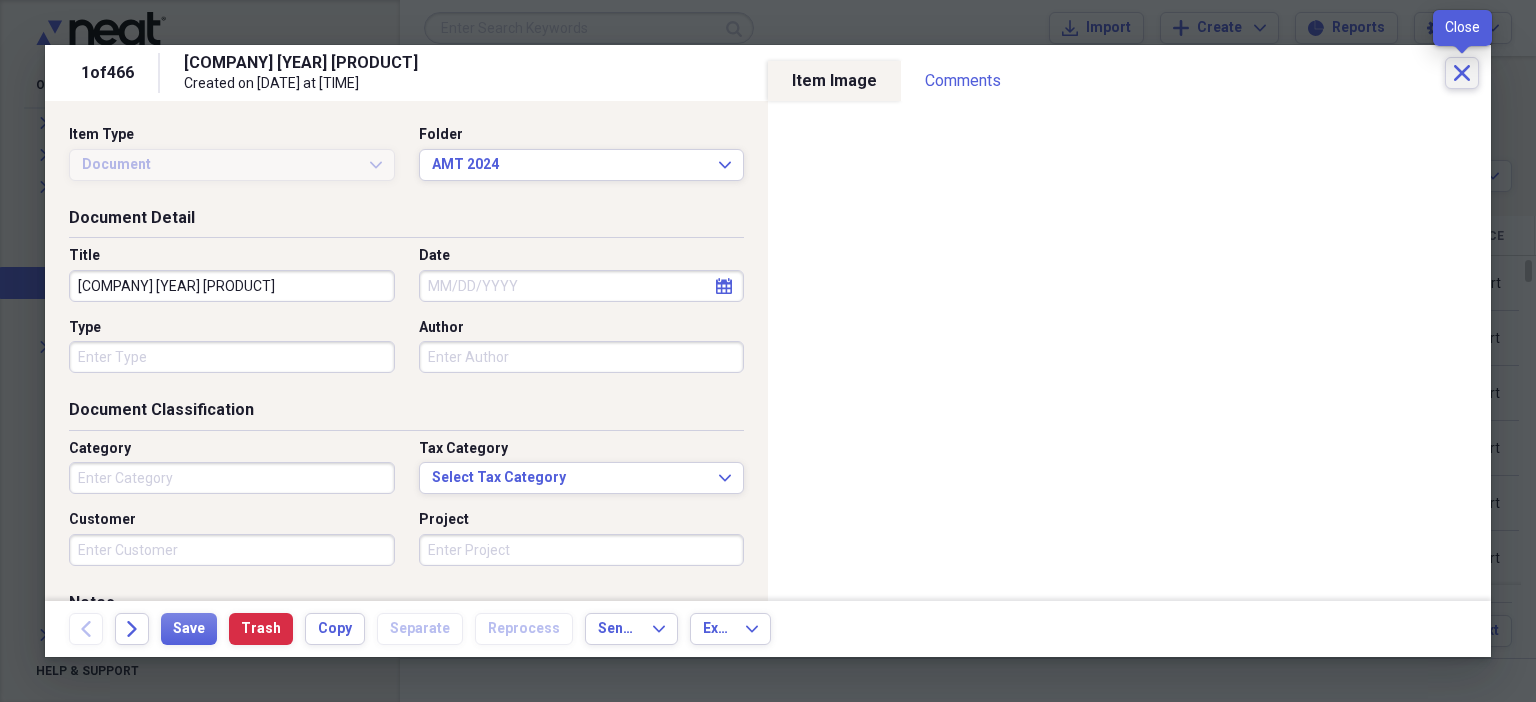 click 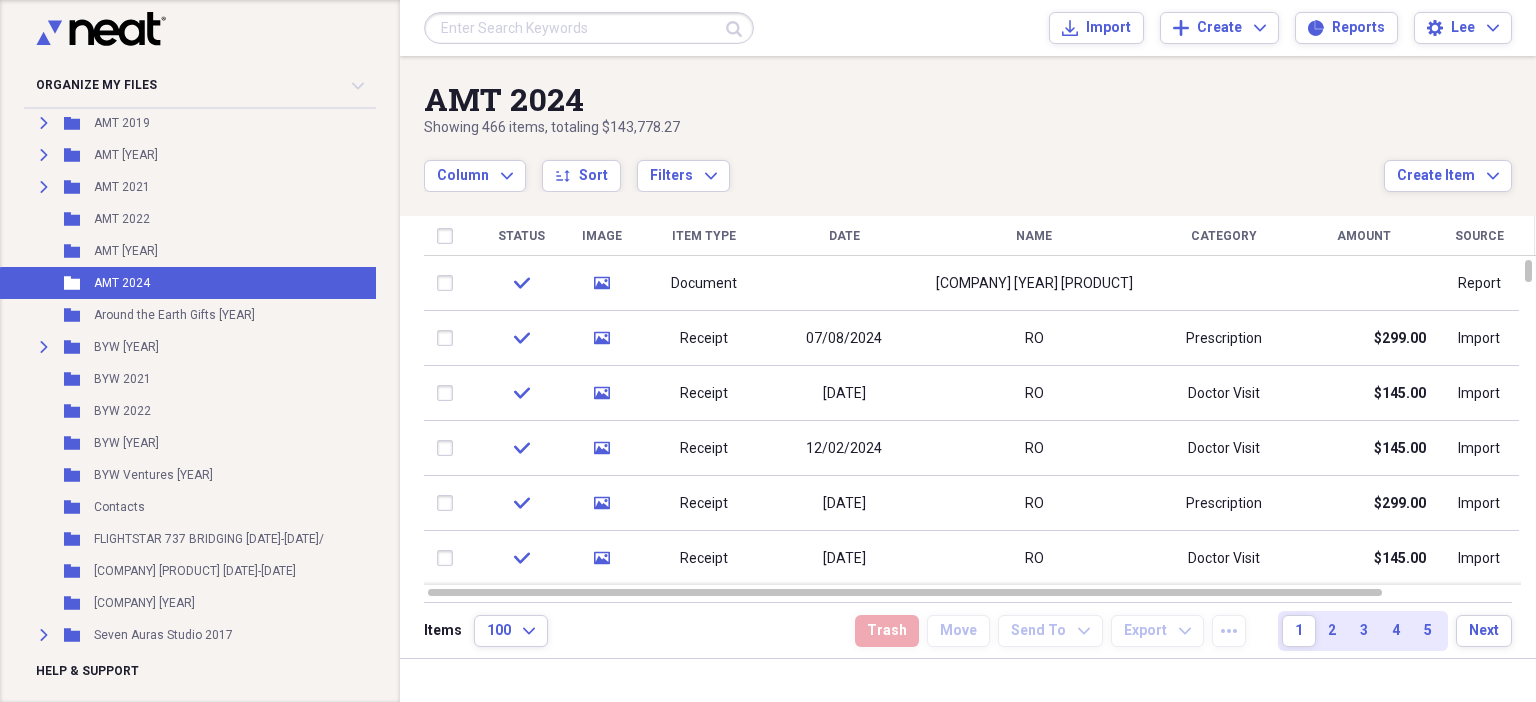 click on "AMT 2024" at bounding box center (904, 99) 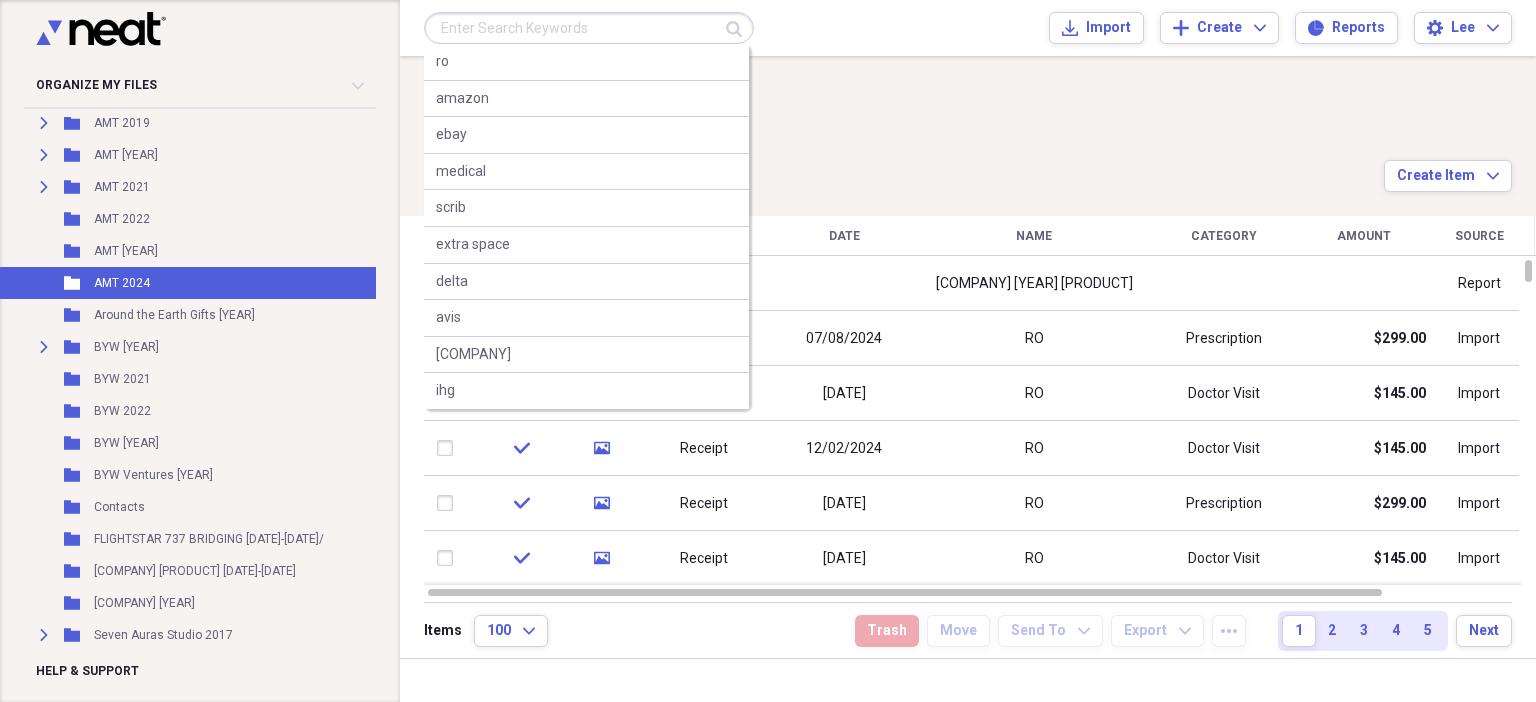 click at bounding box center [589, 28] 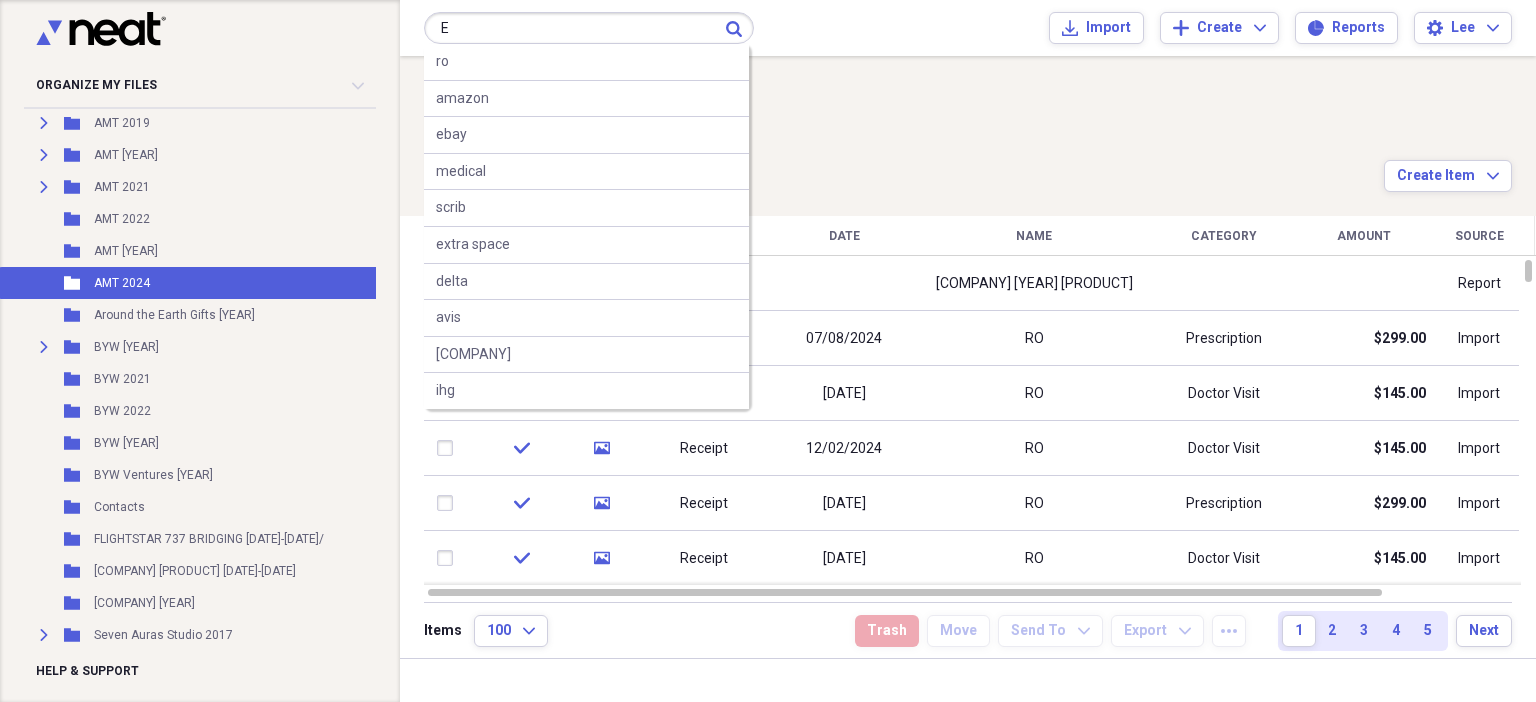 click on "E" at bounding box center (589, 28) 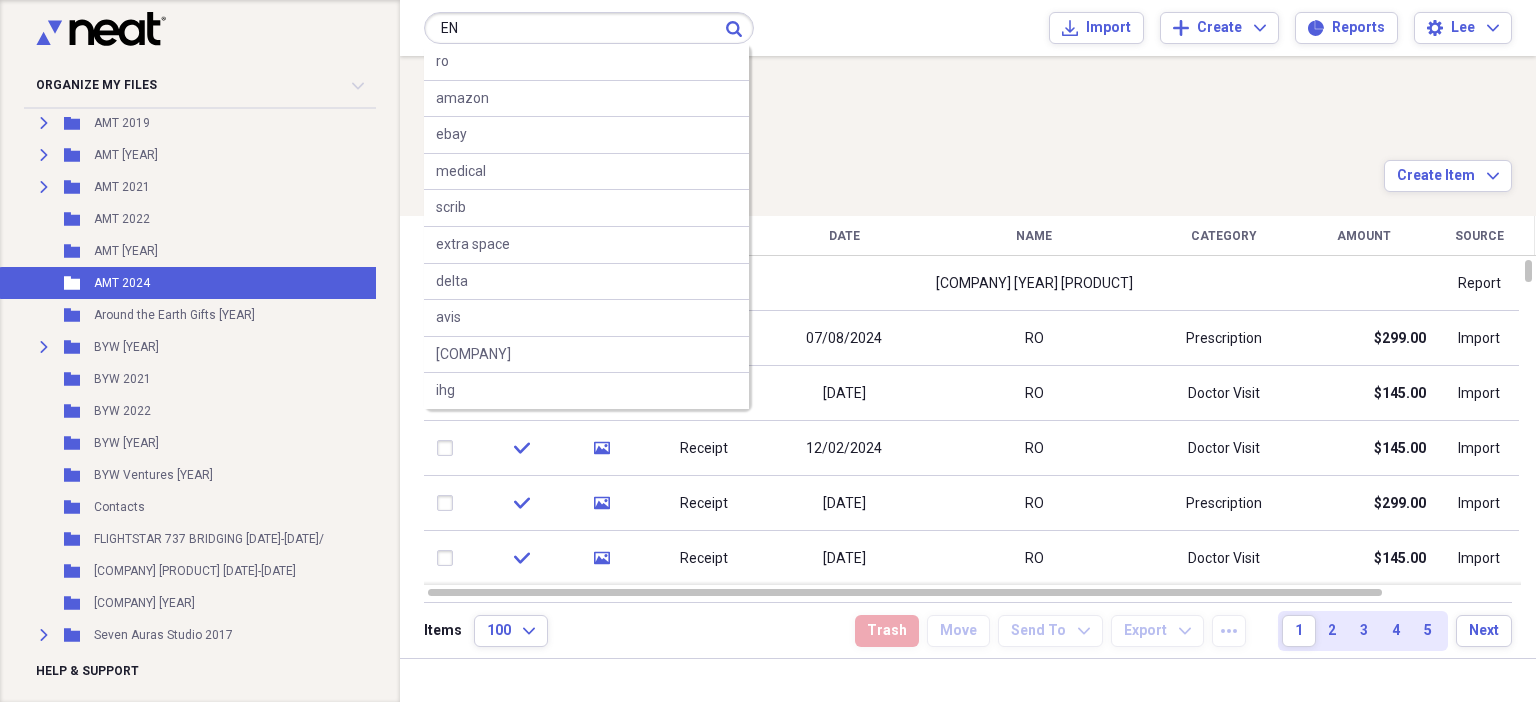 type on "E" 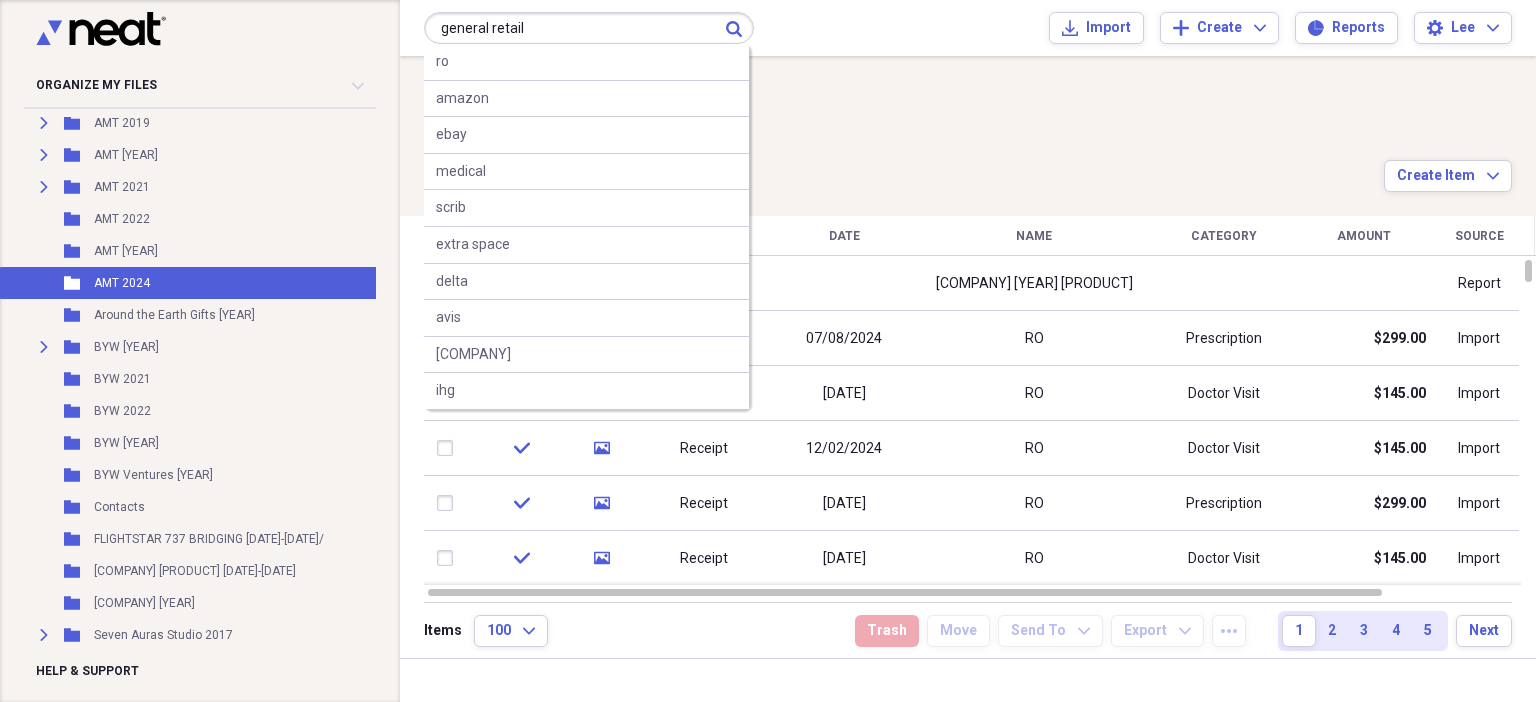 type on "general retail" 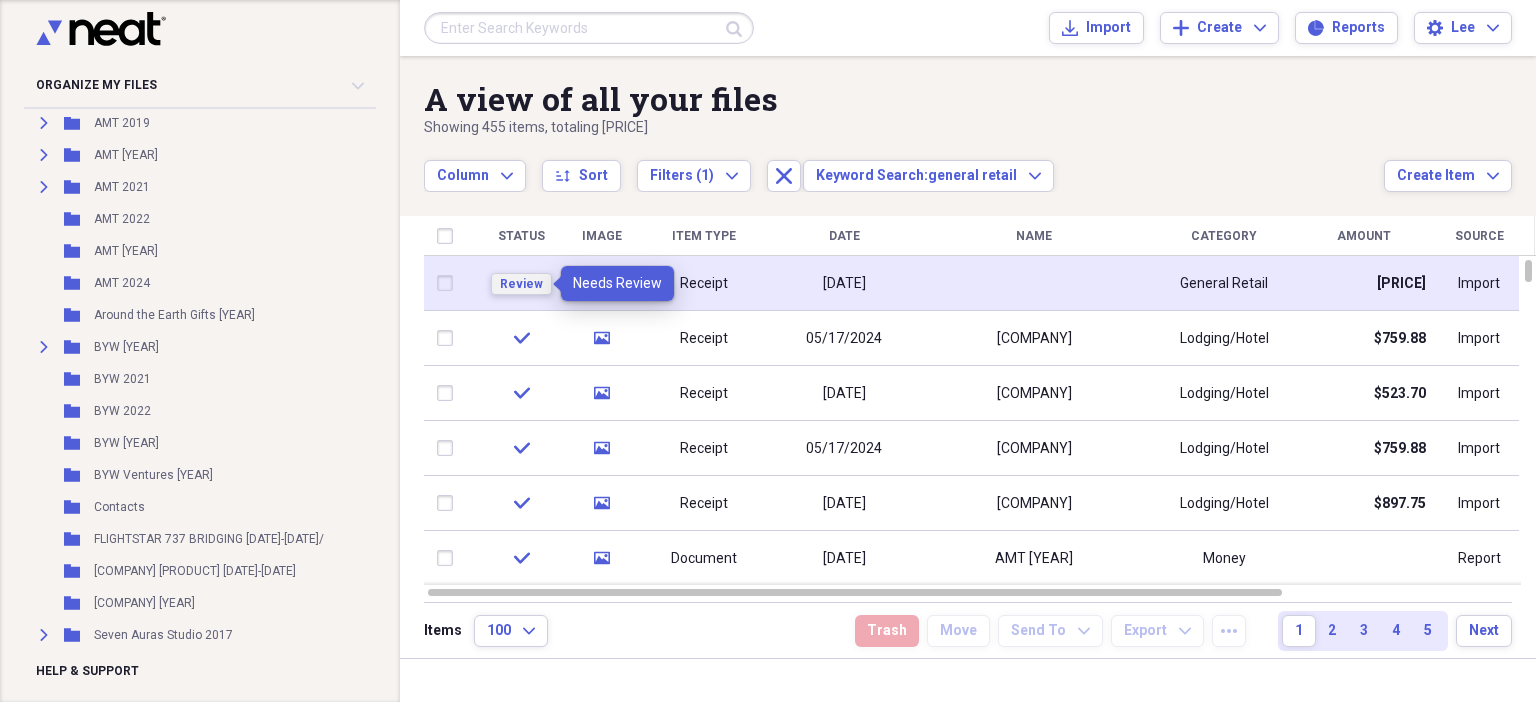 click on "Review" at bounding box center (521, 284) 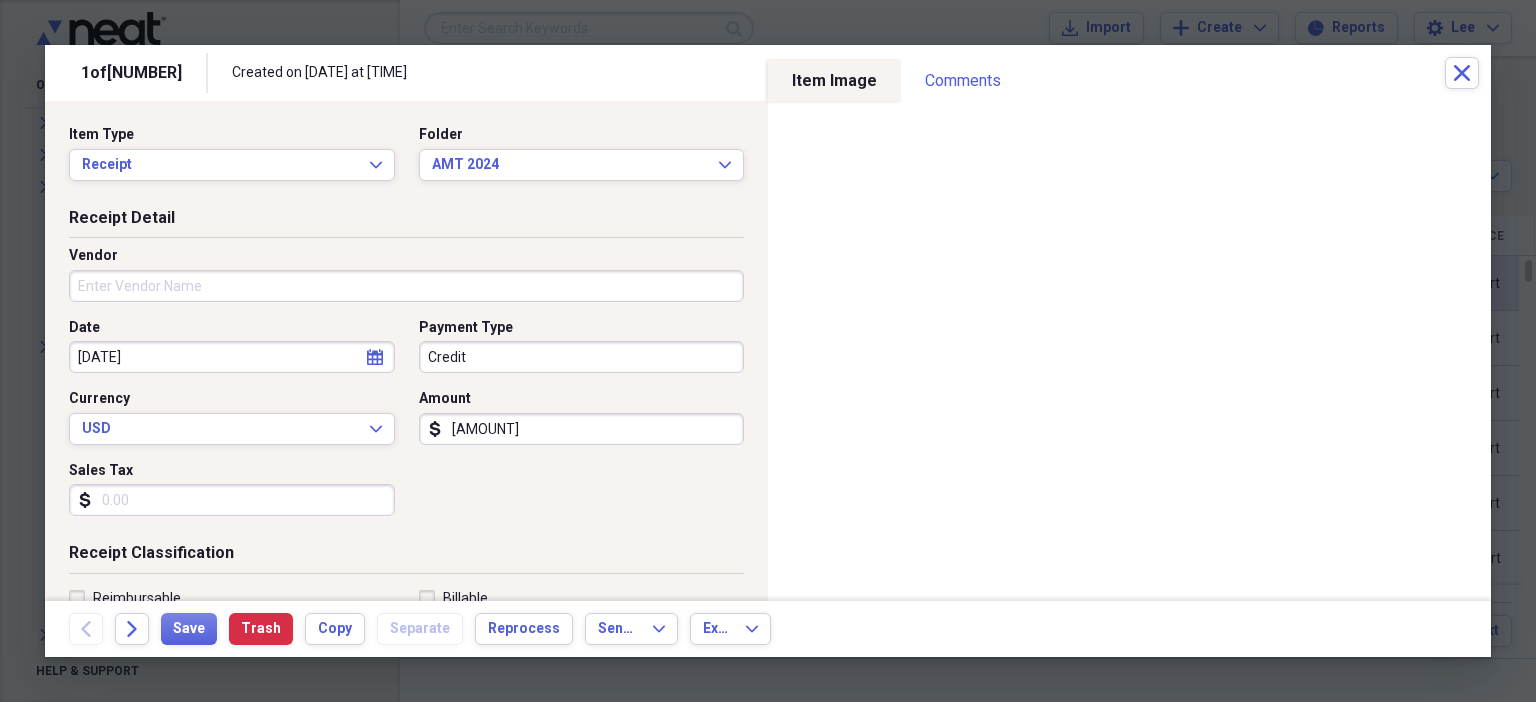 scroll, scrollTop: 436, scrollLeft: 0, axis: vertical 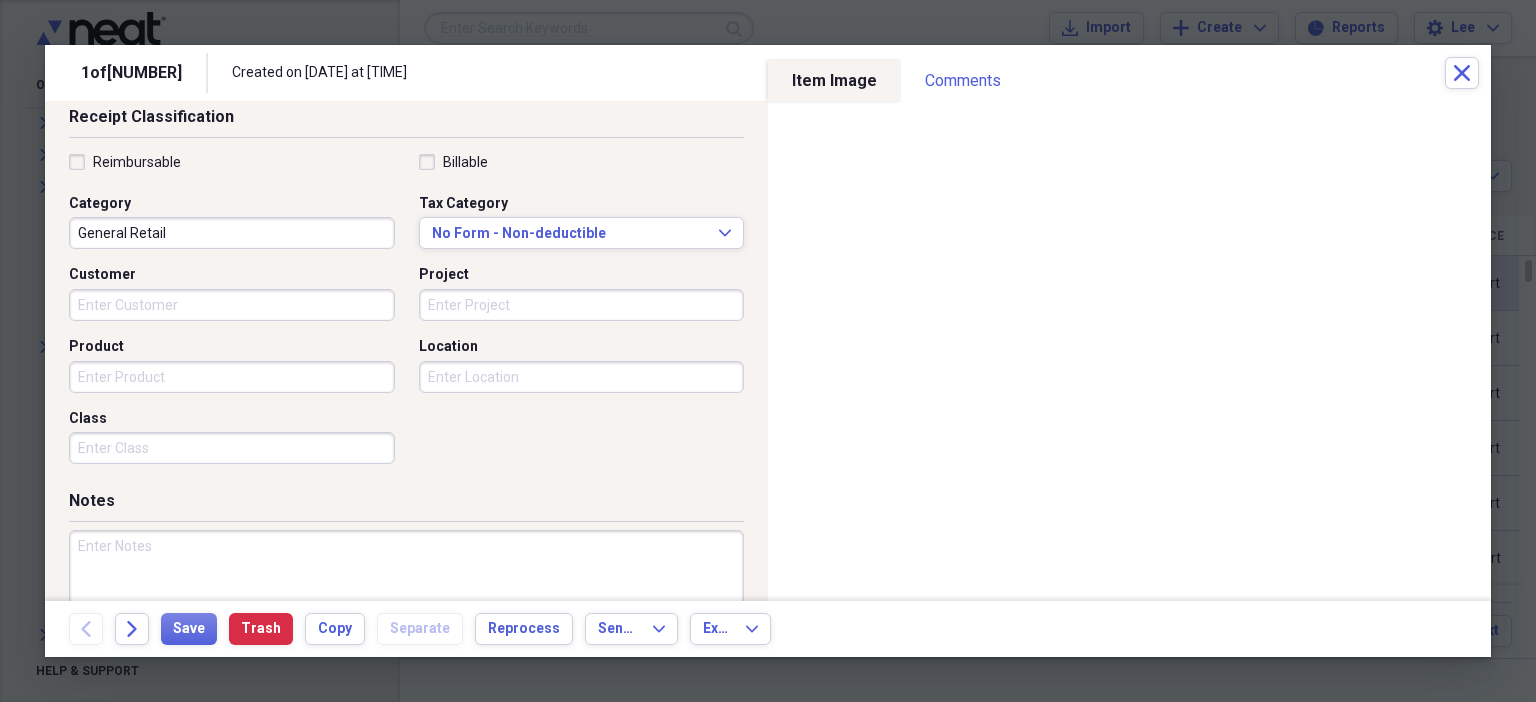 drag, startPoint x: 230, startPoint y: 211, endPoint x: 238, endPoint y: 236, distance: 26.24881 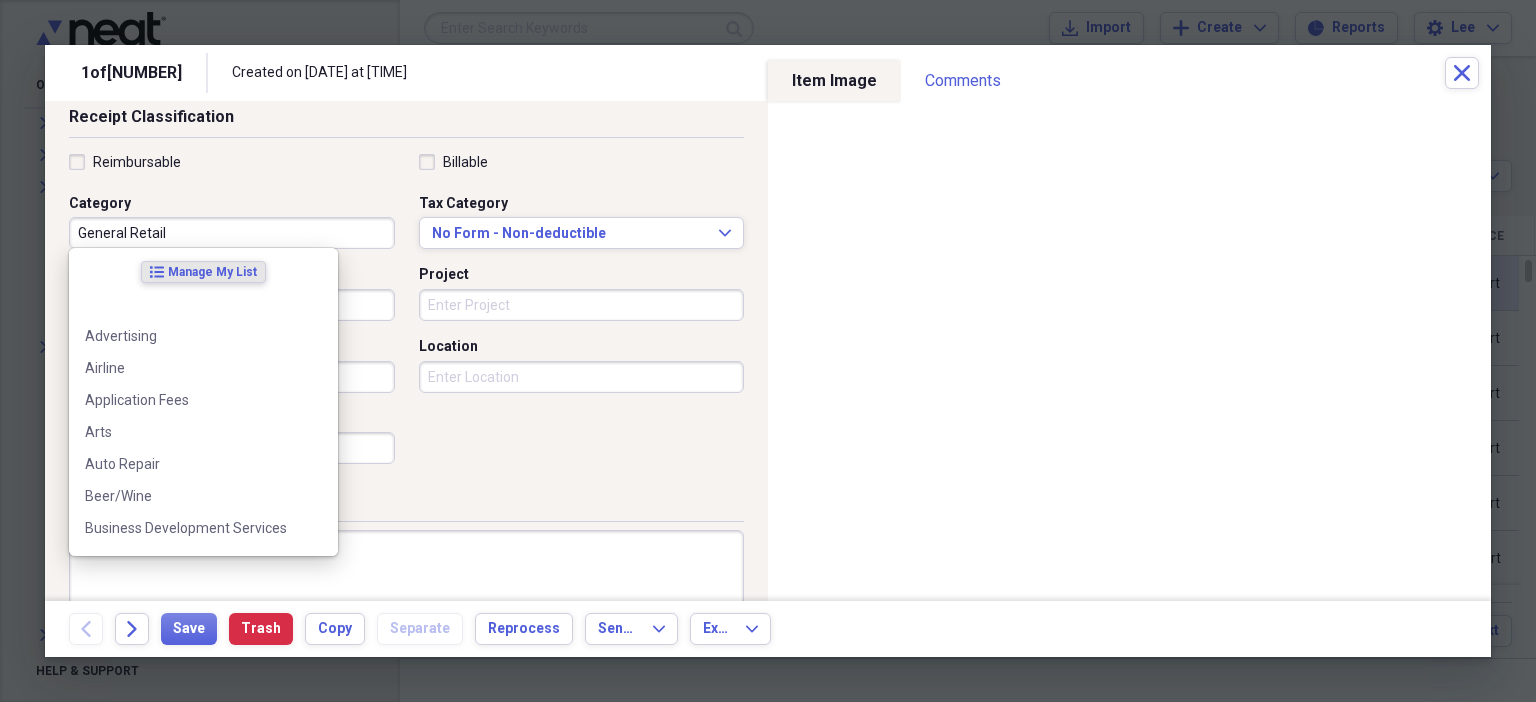 click on "General Retail" at bounding box center (232, 233) 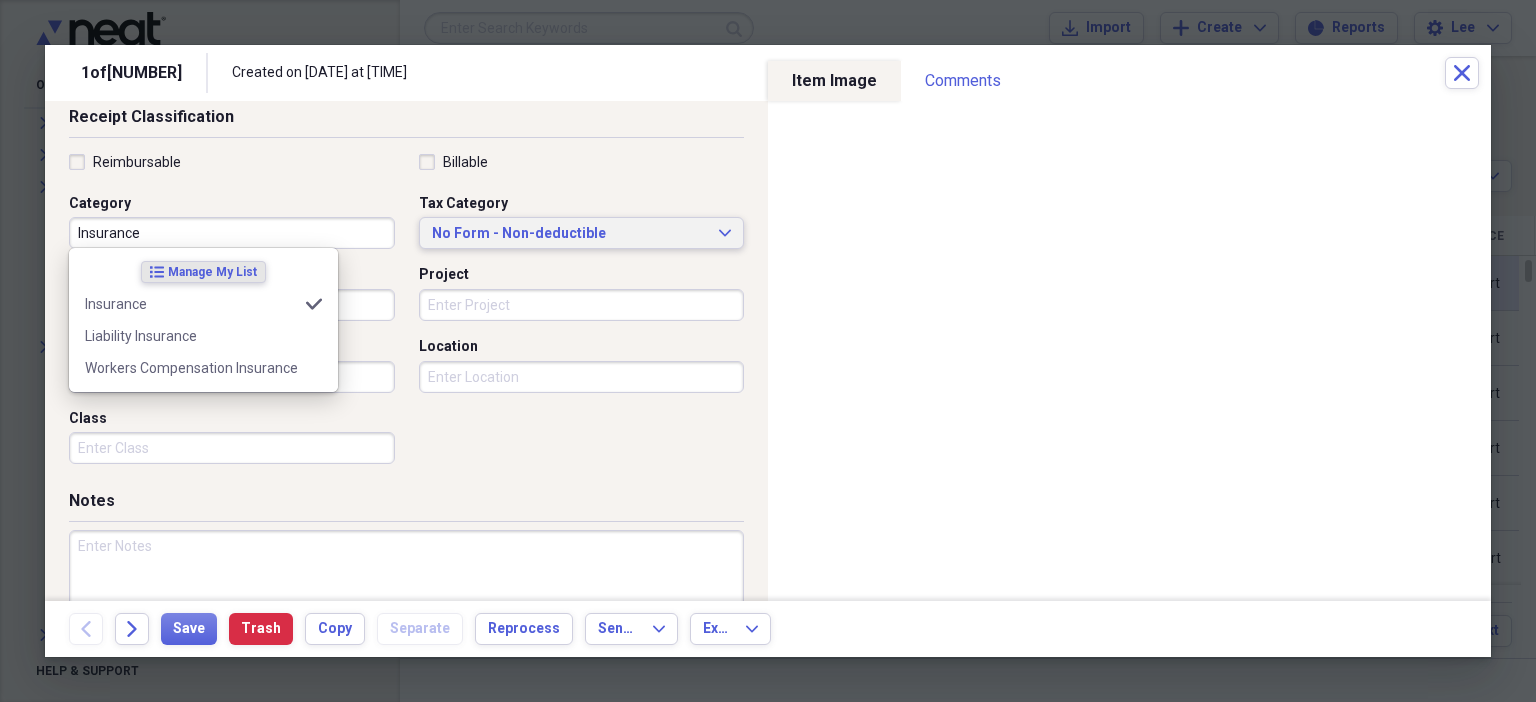 type on "Insurance" 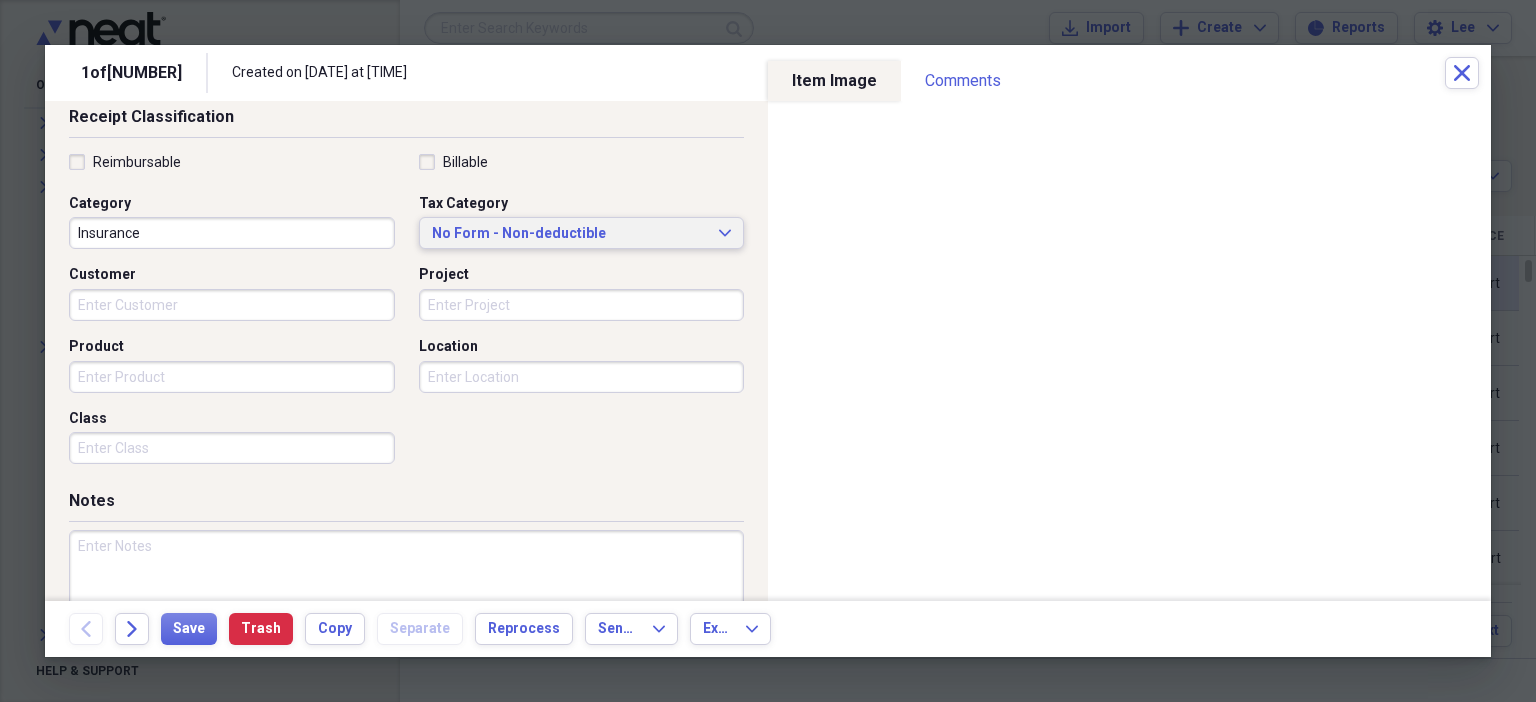 click on "No Form - Non-deductible" at bounding box center (570, 234) 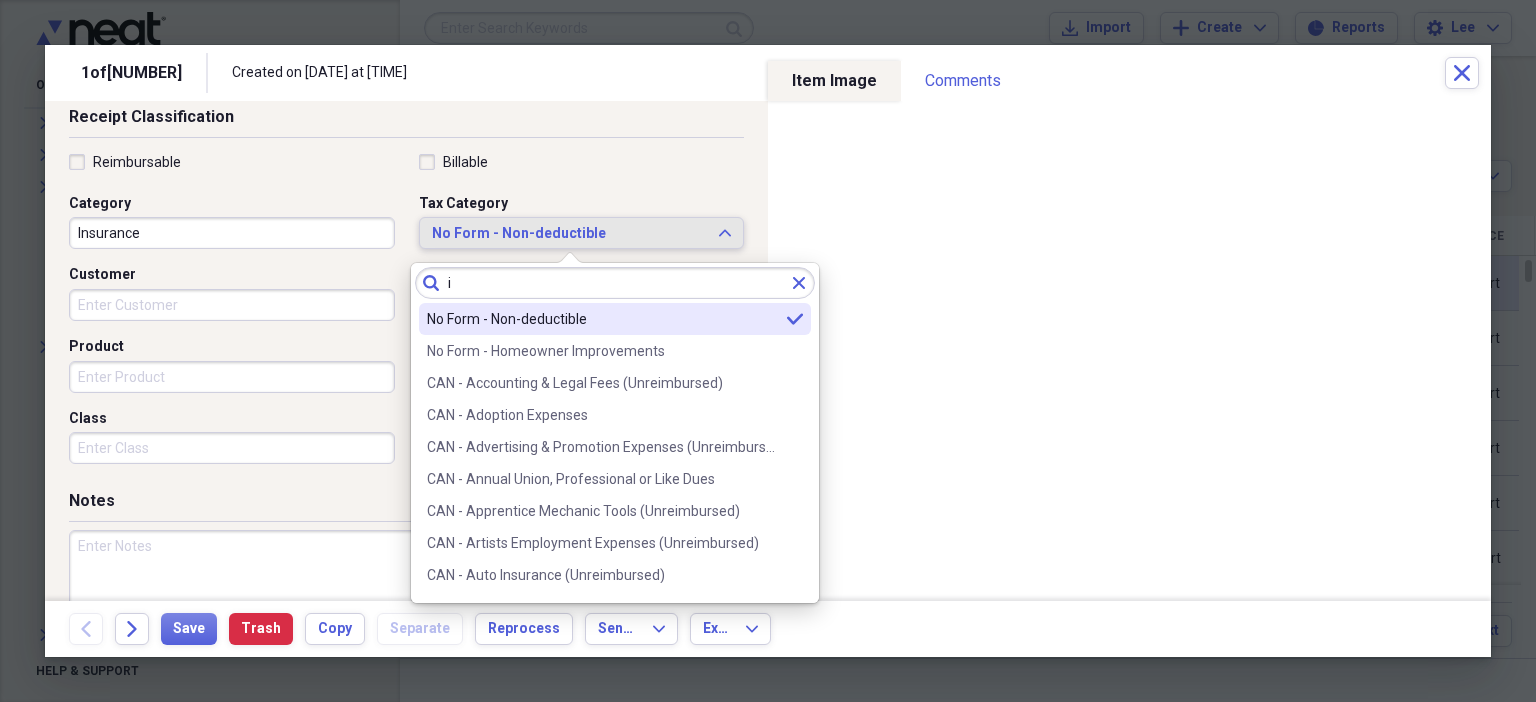 click on "No Form - Non-deductible" at bounding box center (570, 234) 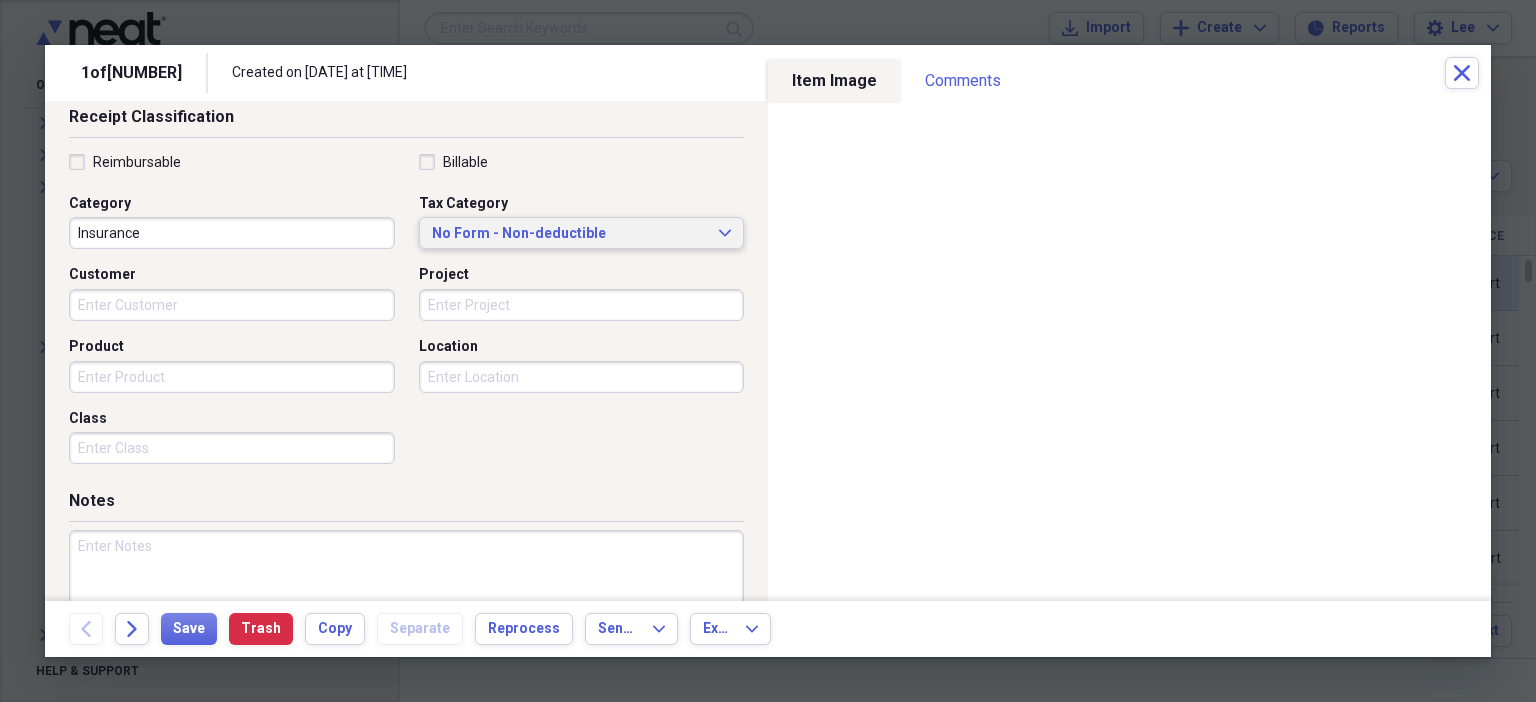 click on "No Form - Non-deductible" at bounding box center [570, 234] 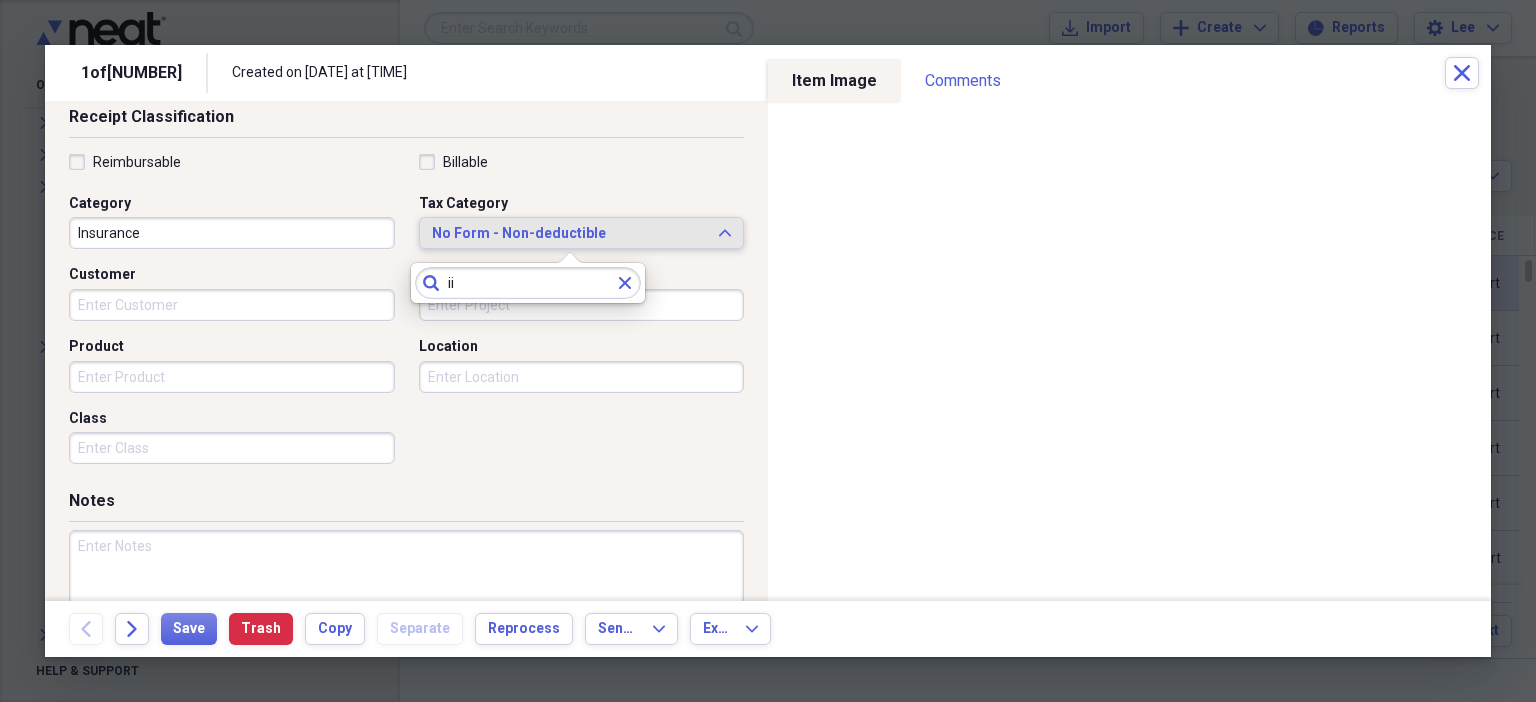 click on "No Form - Non-deductible" at bounding box center [570, 234] 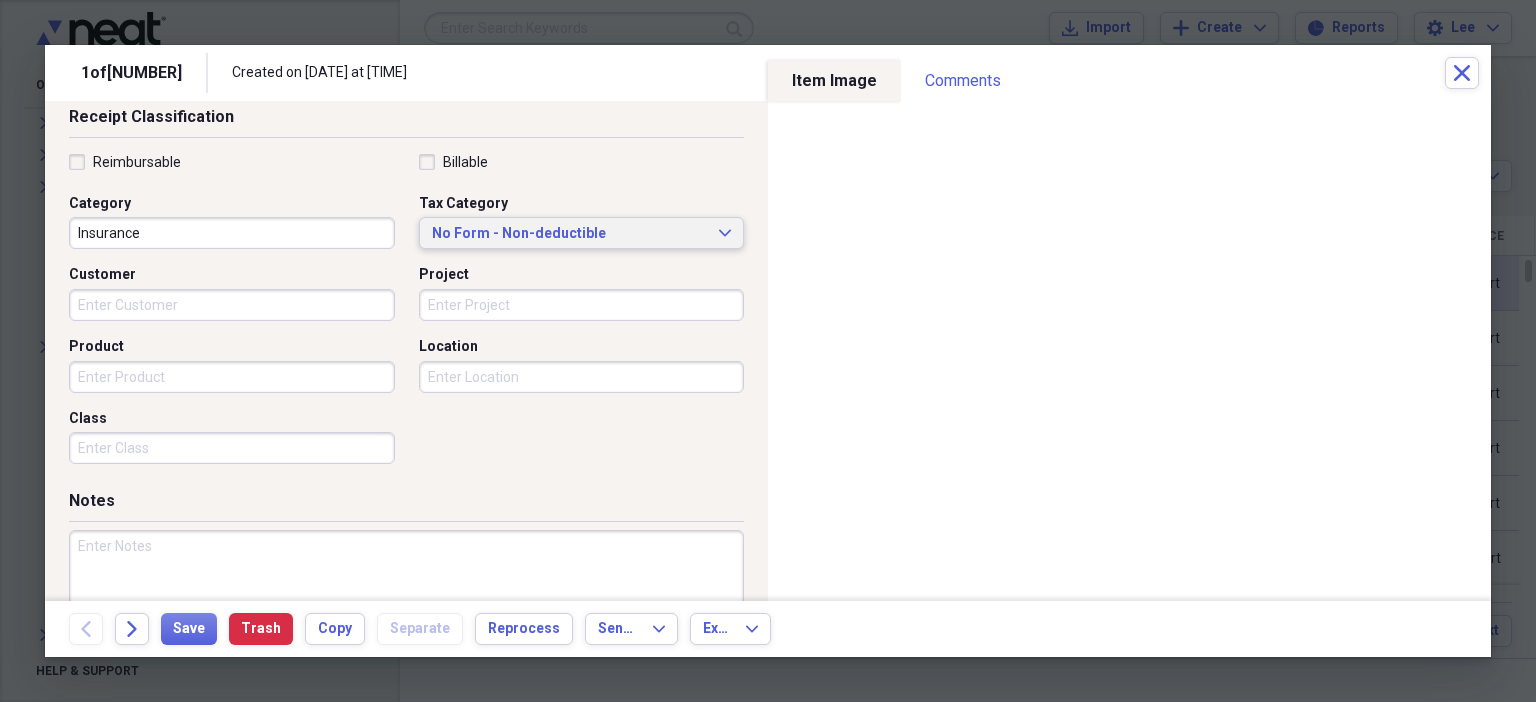 click on "No Form - Non-deductible" at bounding box center (570, 234) 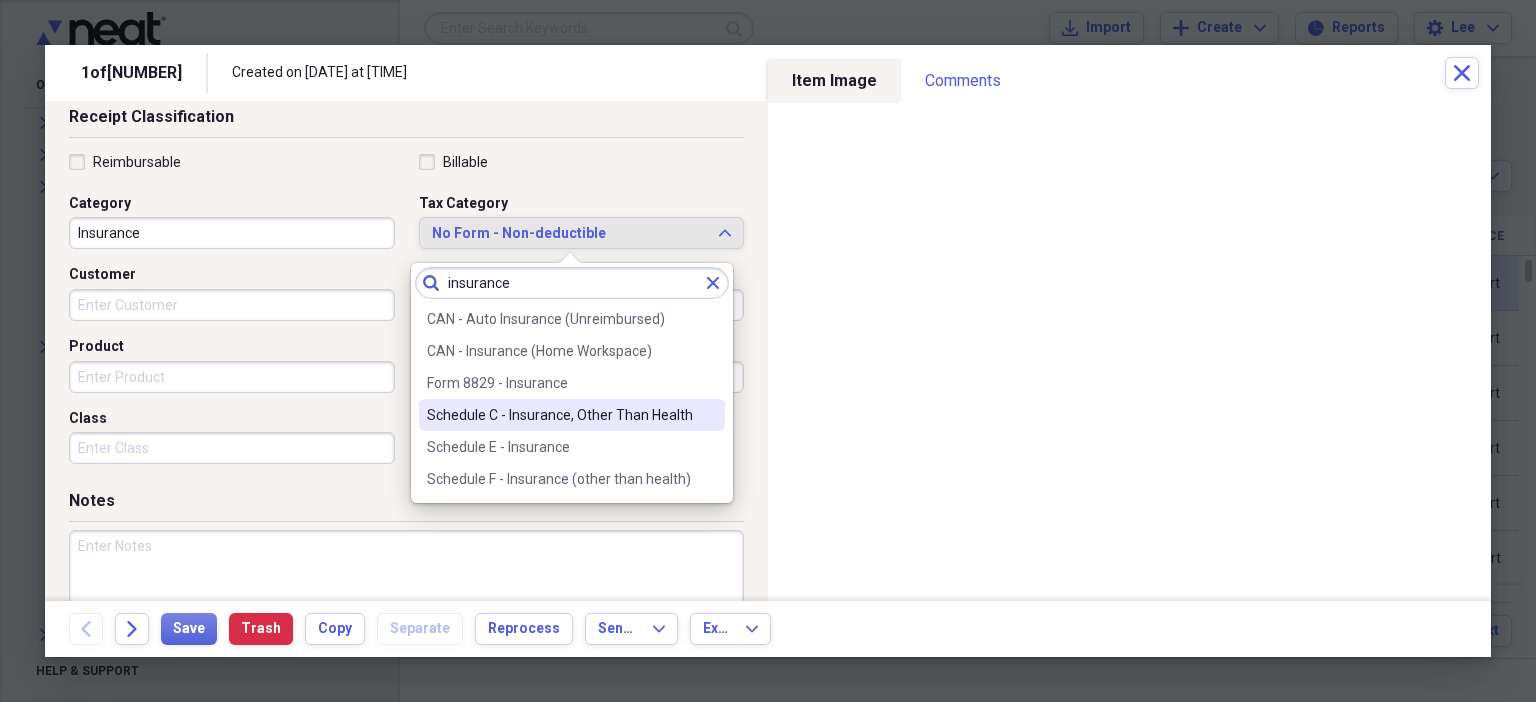 type on "insurance" 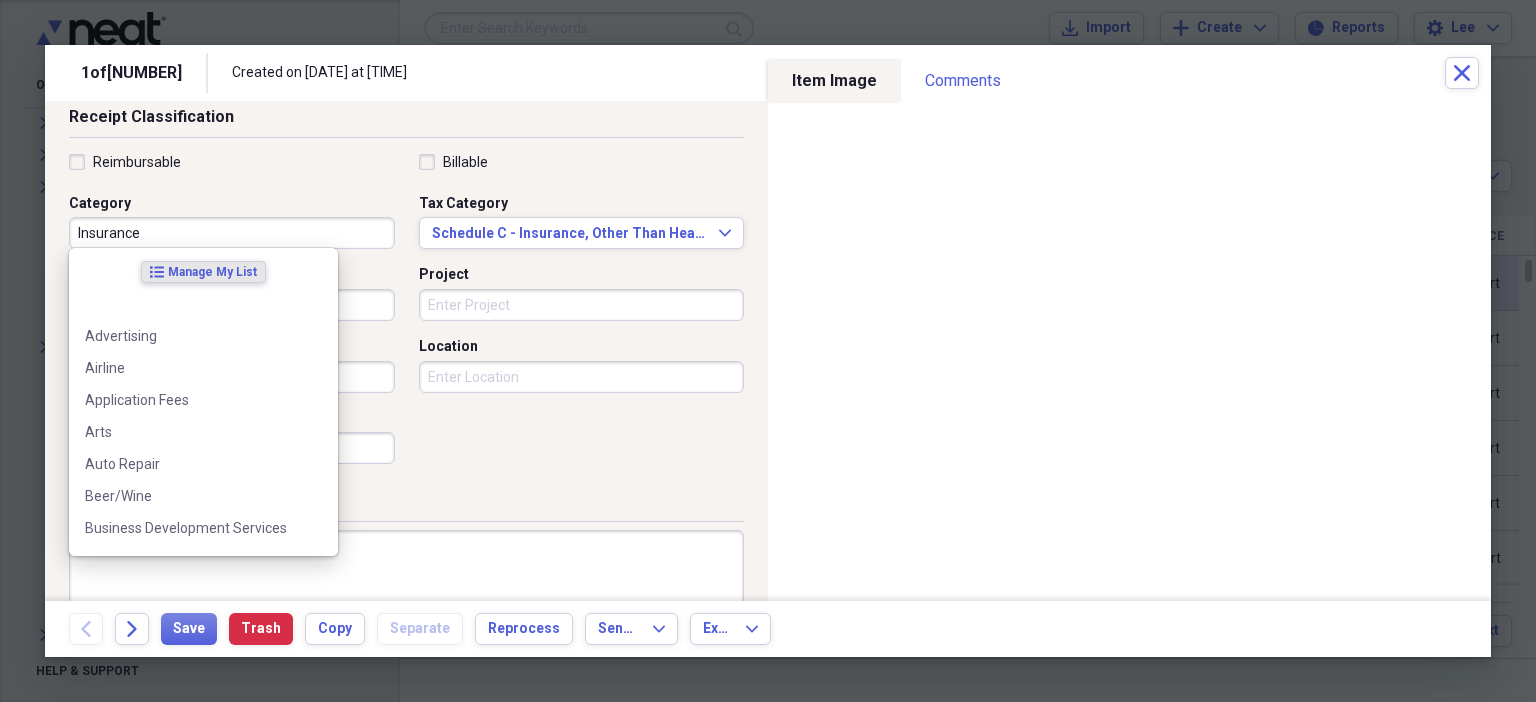 click on "Insurance" at bounding box center (232, 233) 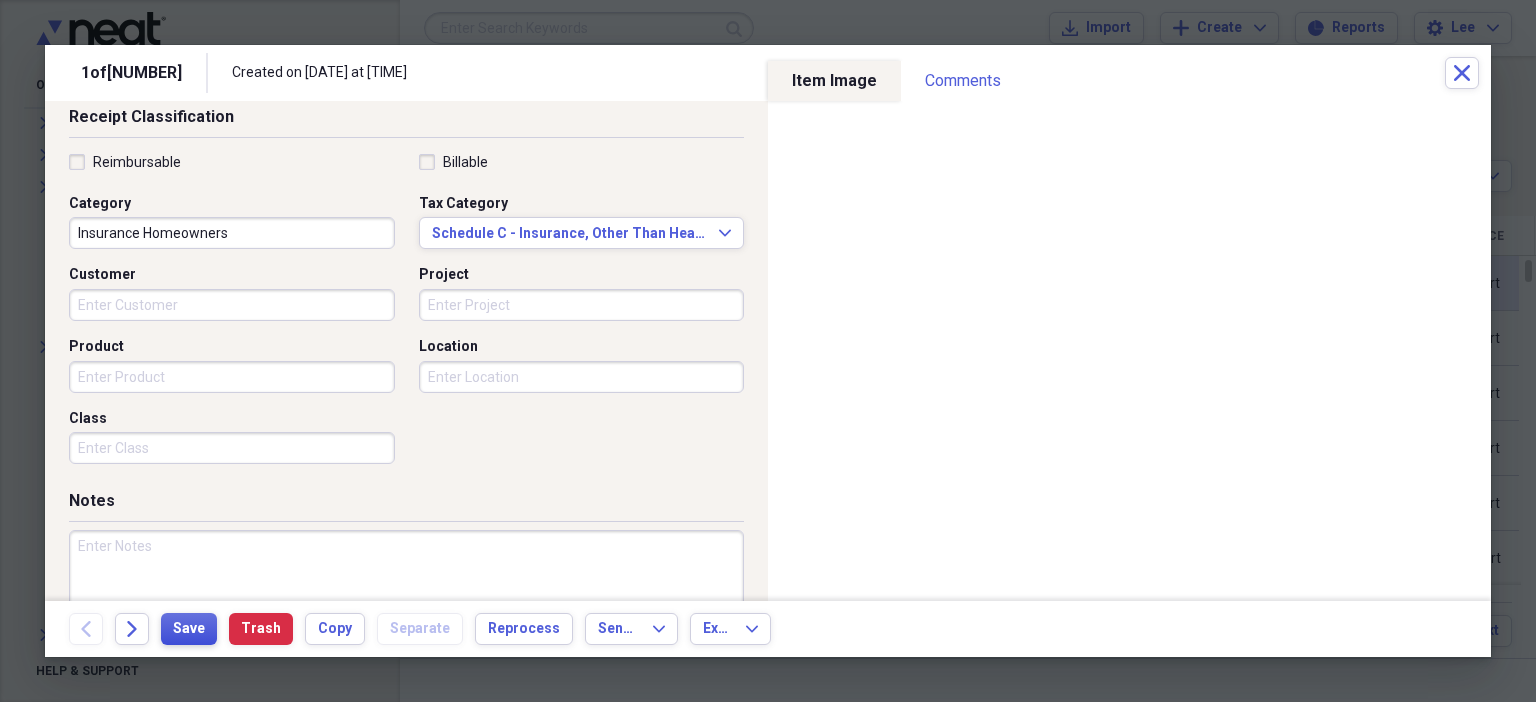 type on "Insurance Homeowners" 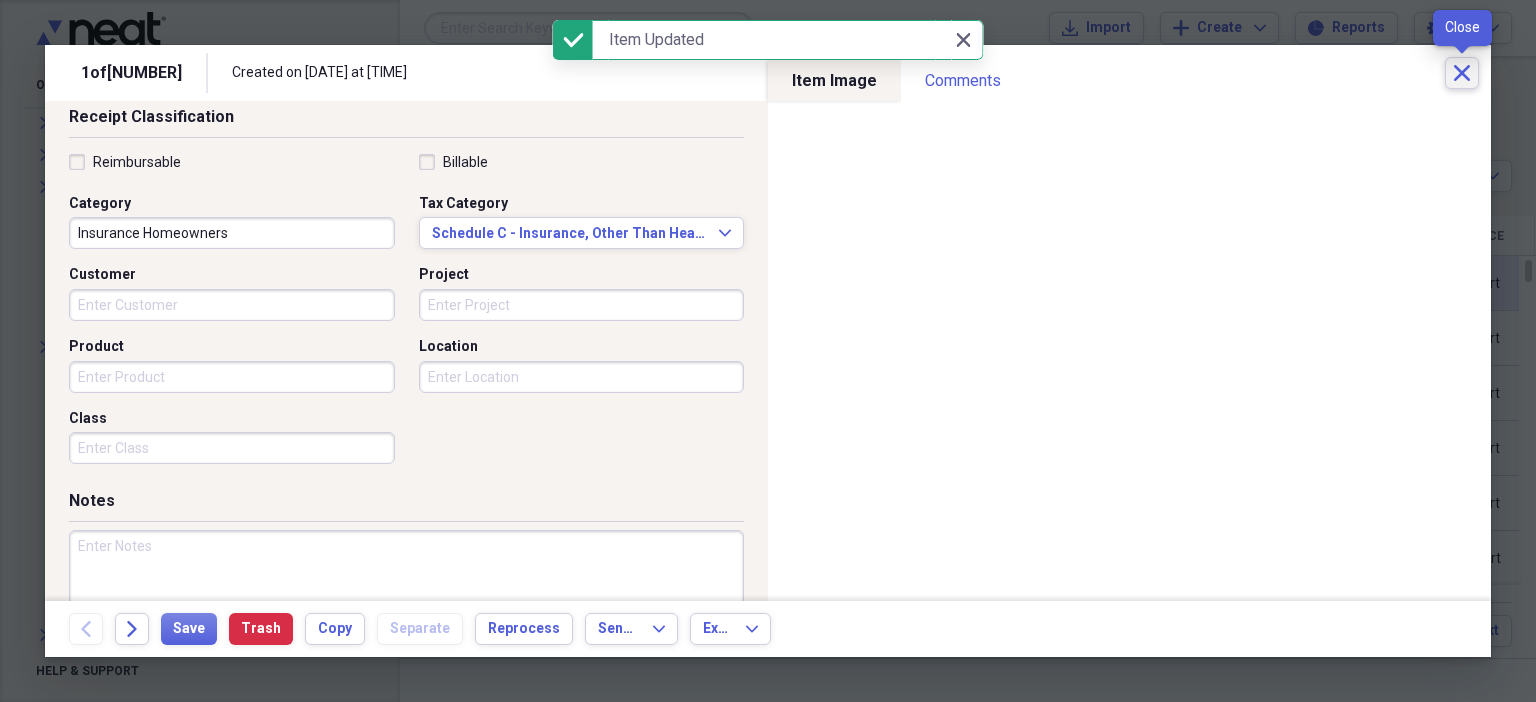 click on "Close" at bounding box center [1462, 73] 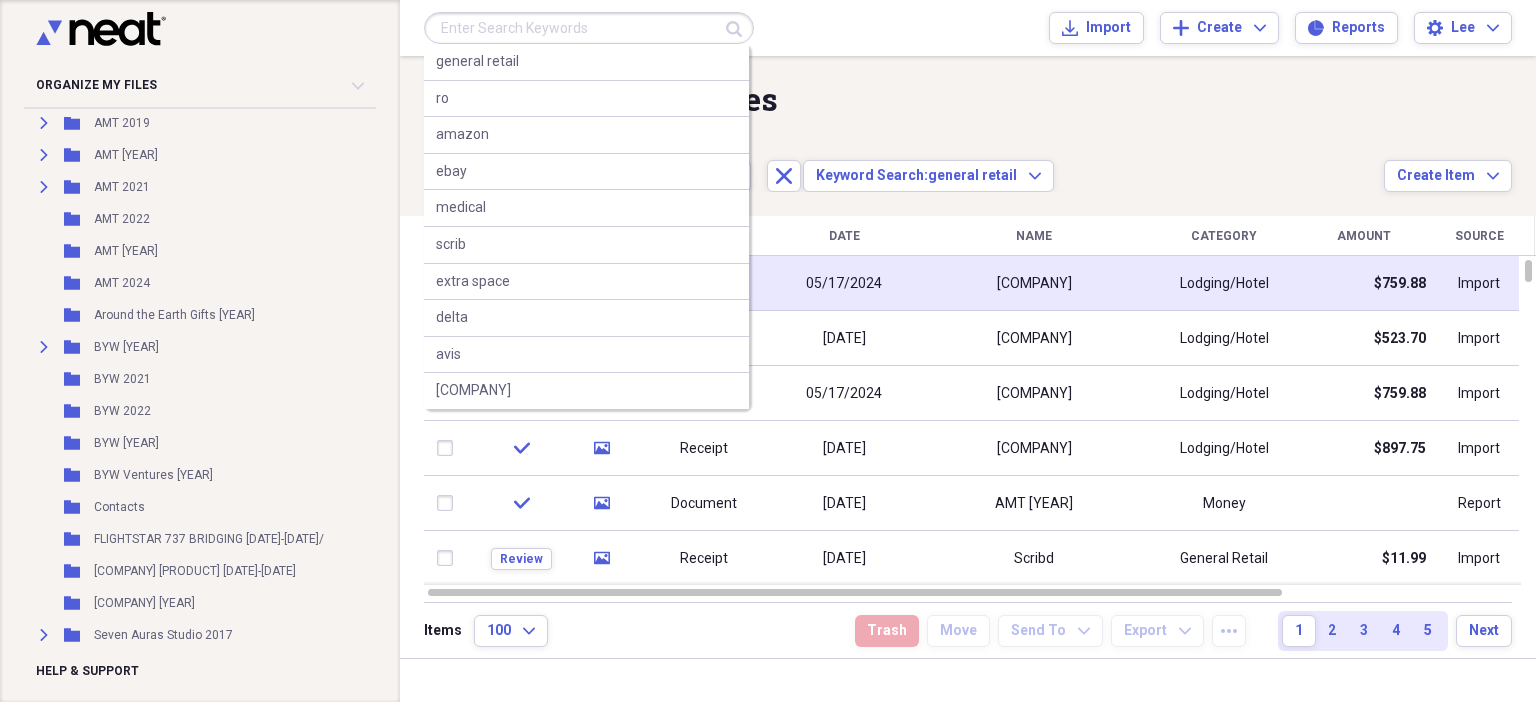 click at bounding box center [589, 28] 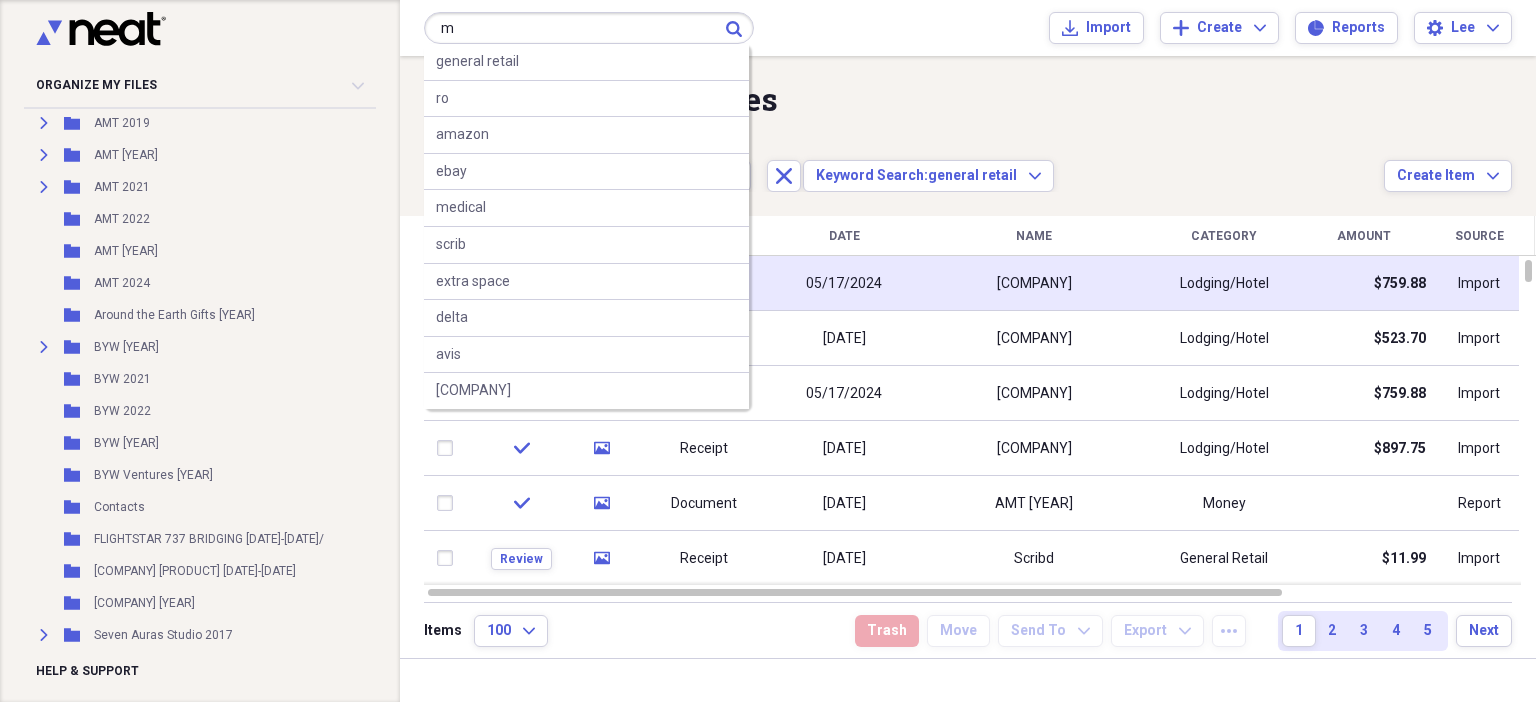 click on "m" at bounding box center [589, 28] 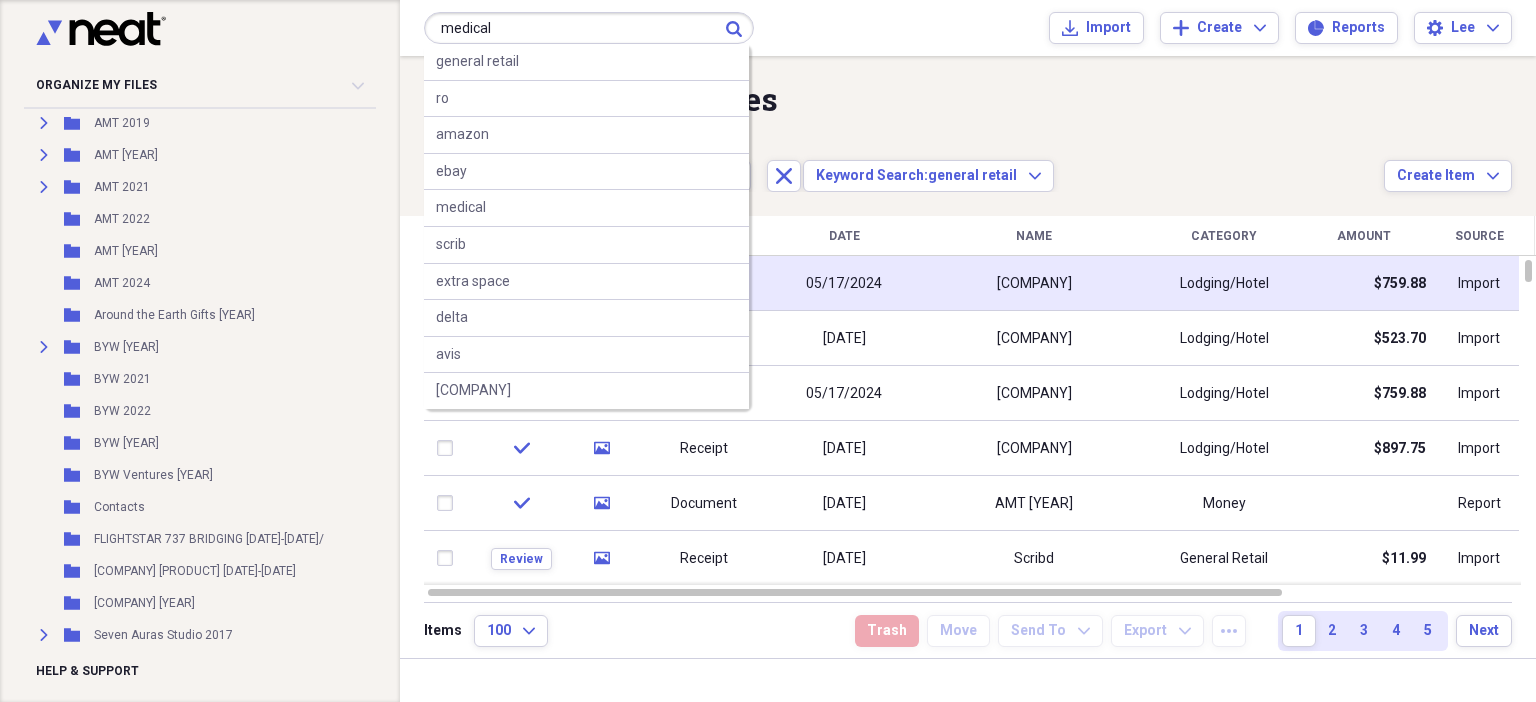 type on "medical" 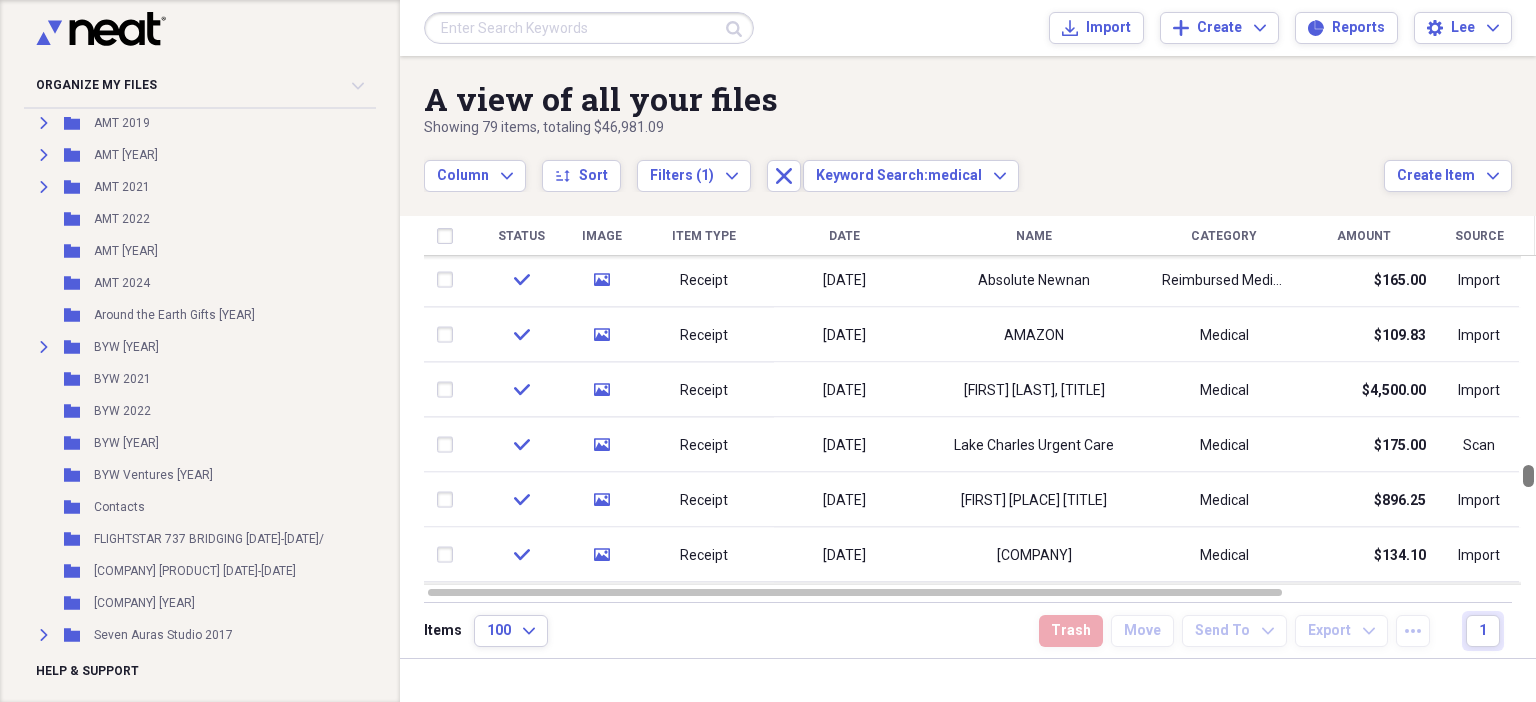 click at bounding box center (1528, 420) 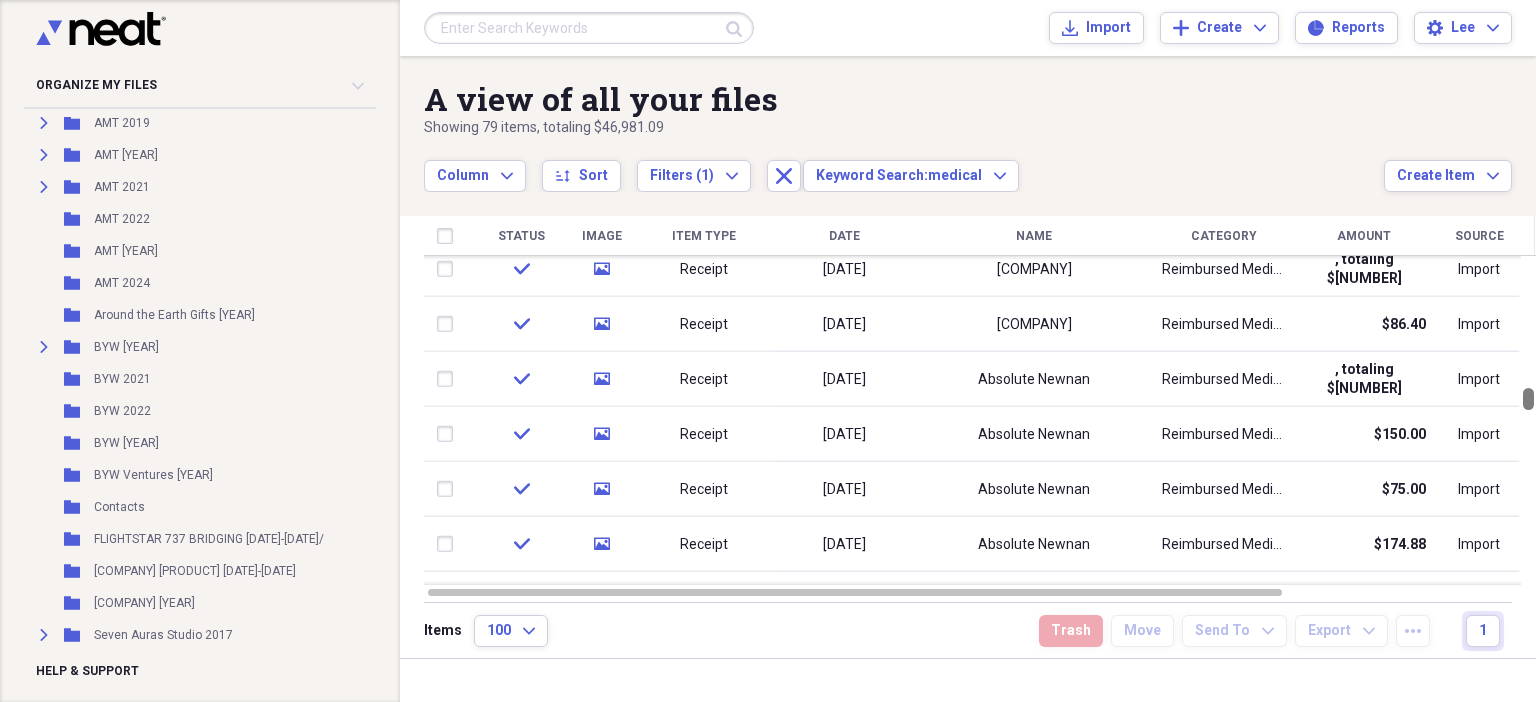 drag, startPoint x: 1528, startPoint y: 474, endPoint x: 1523, endPoint y: 397, distance: 77.16217 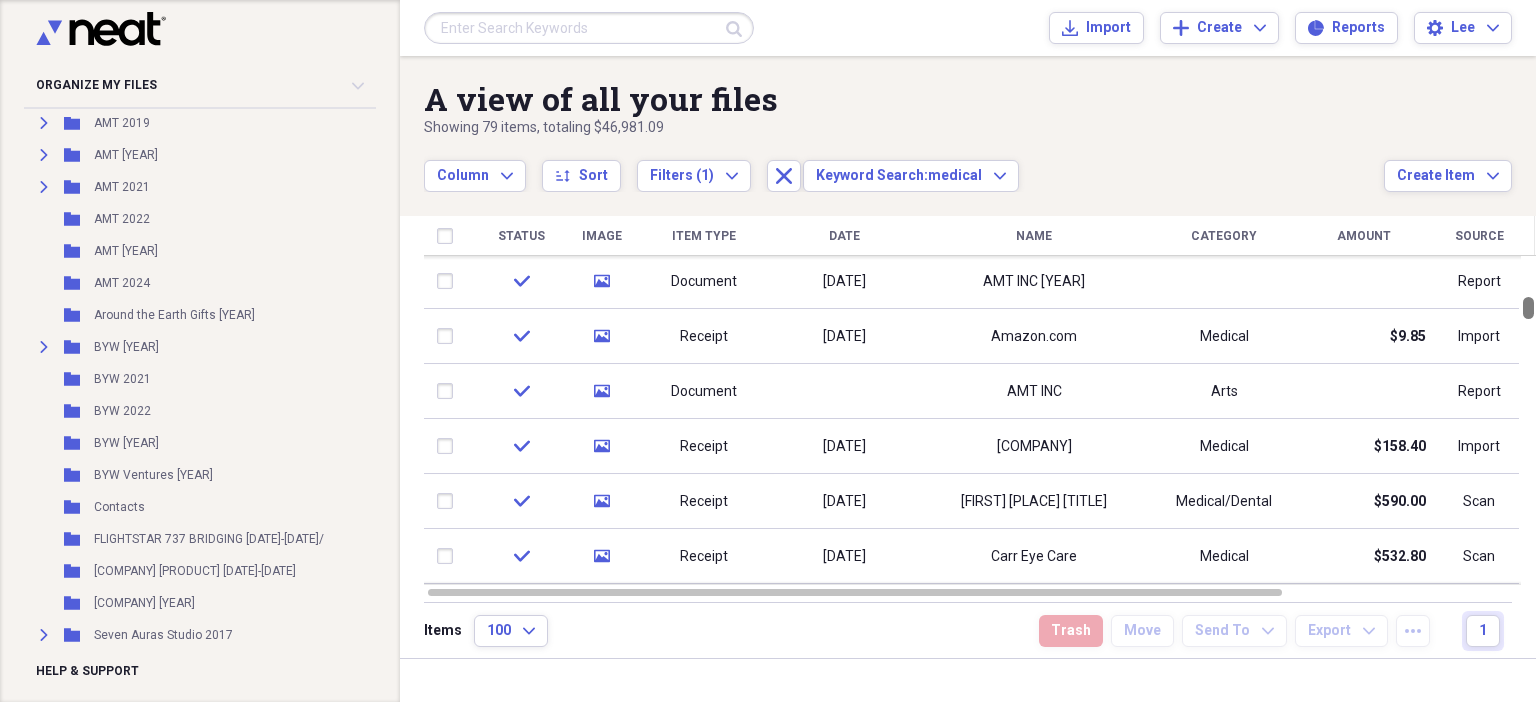 drag, startPoint x: 1528, startPoint y: 401, endPoint x: 1526, endPoint y: 310, distance: 91.02197 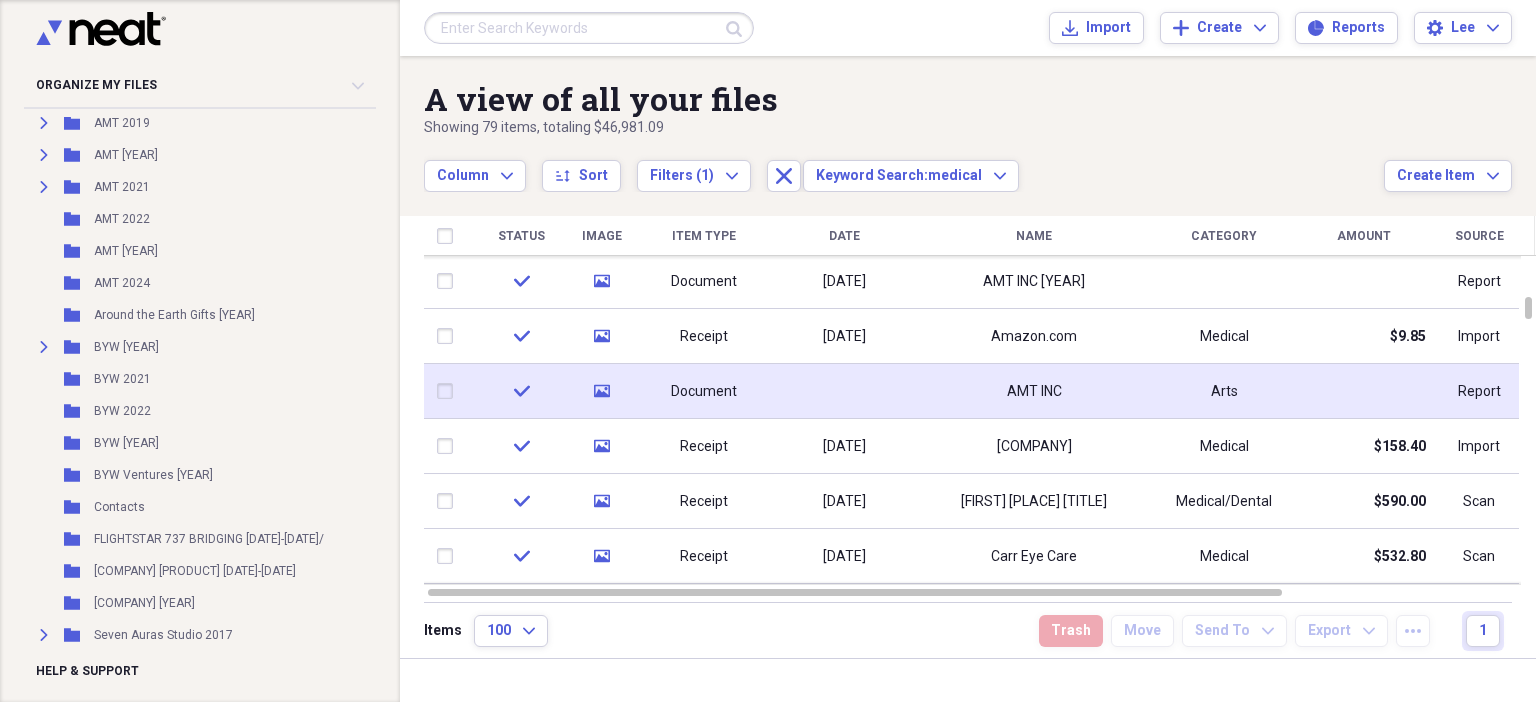 click at bounding box center (844, 391) 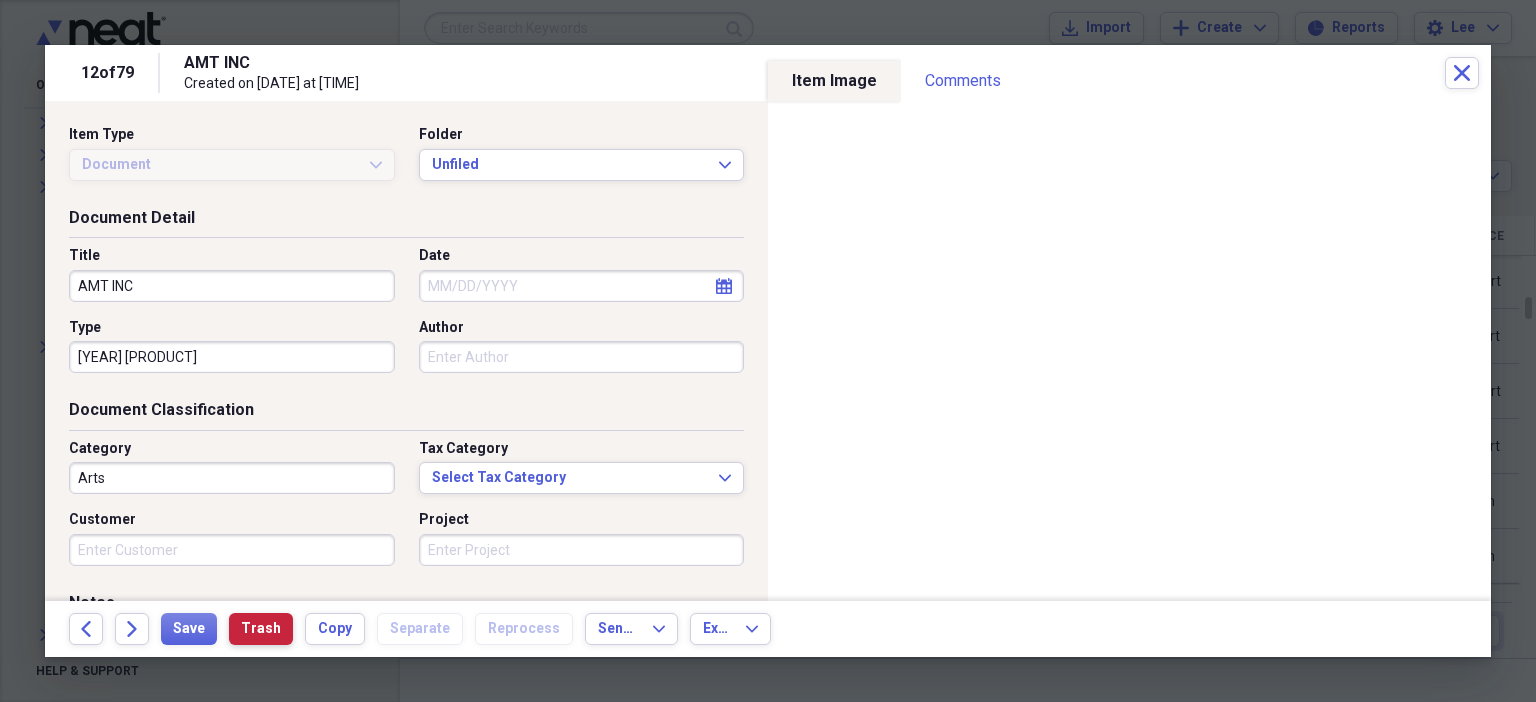 click on "Trash" at bounding box center (261, 629) 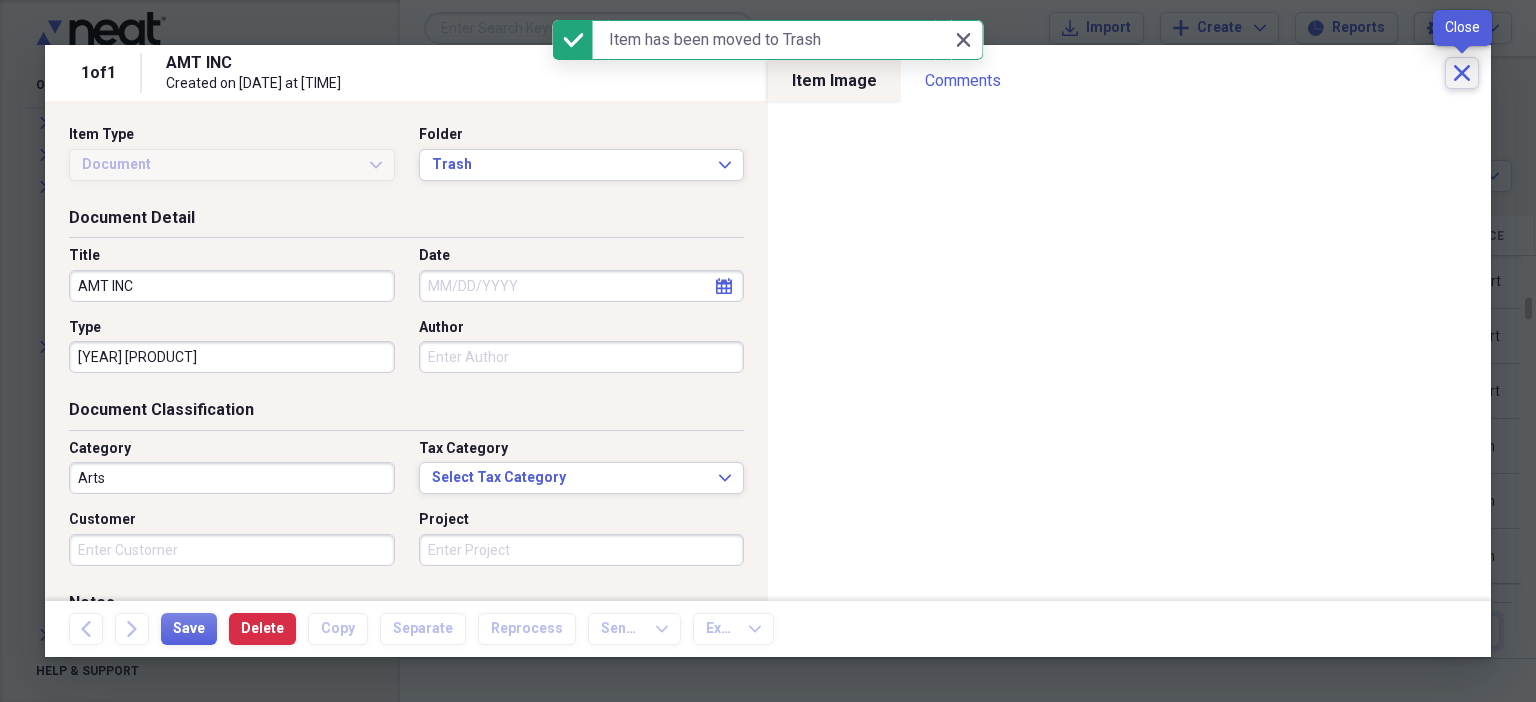 click on "Close" at bounding box center (1462, 73) 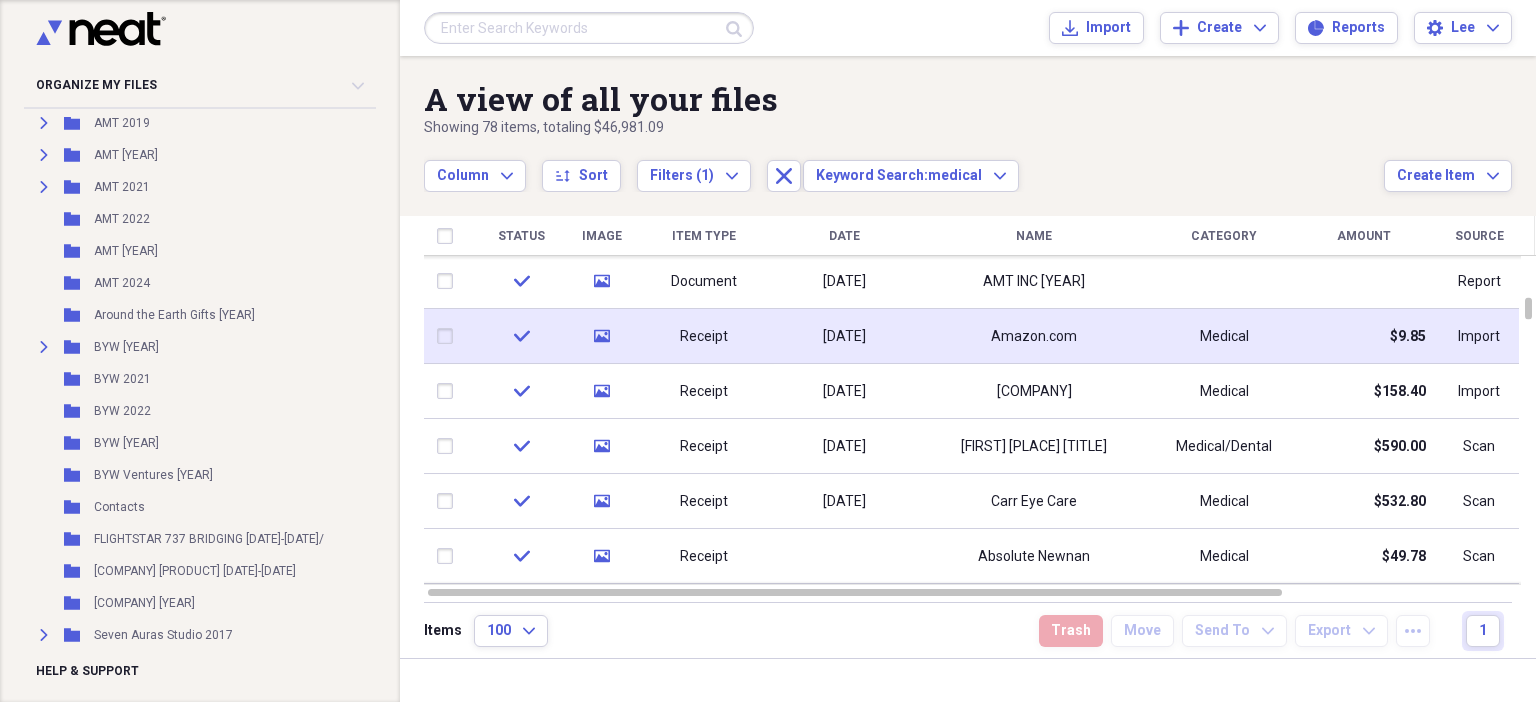 click on "Medical" at bounding box center [1224, 337] 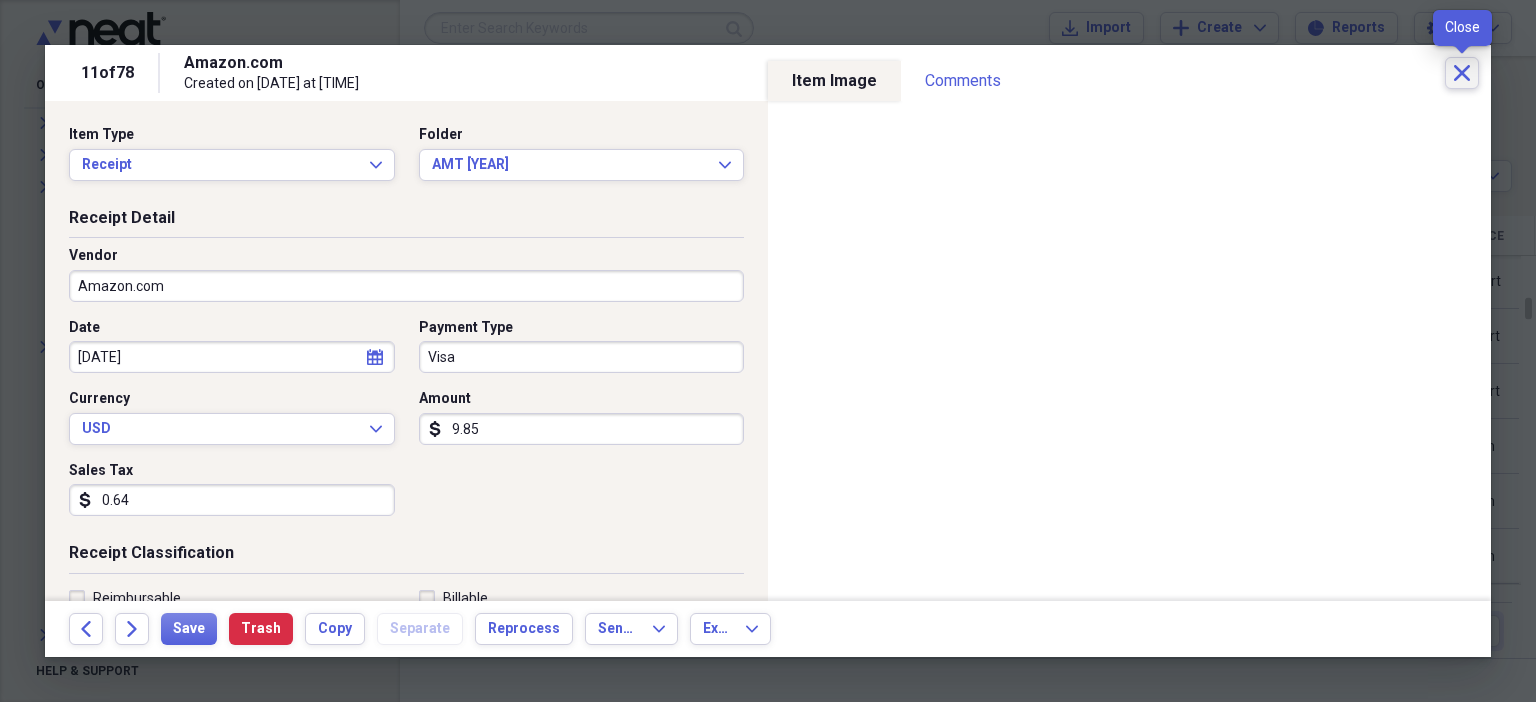 click on "Close" 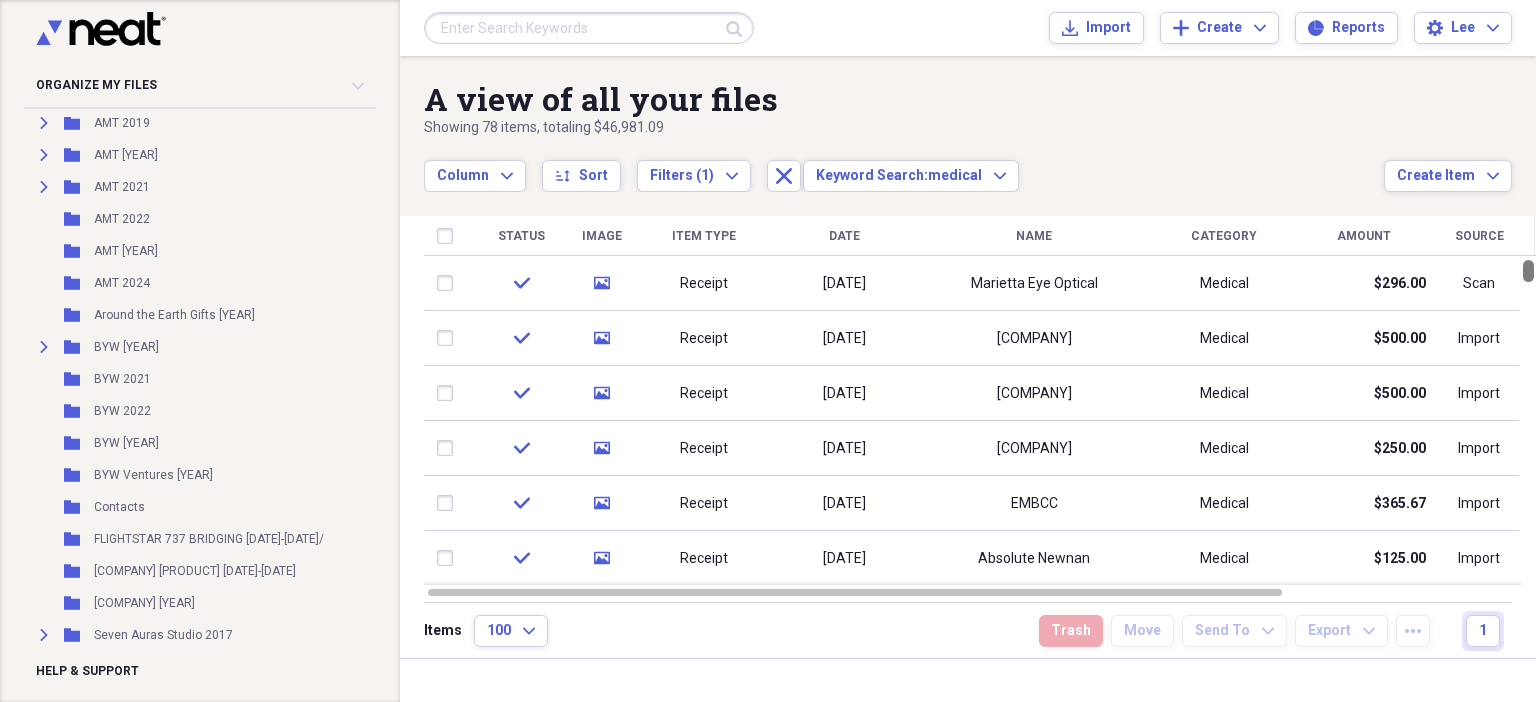 click at bounding box center [1528, 420] 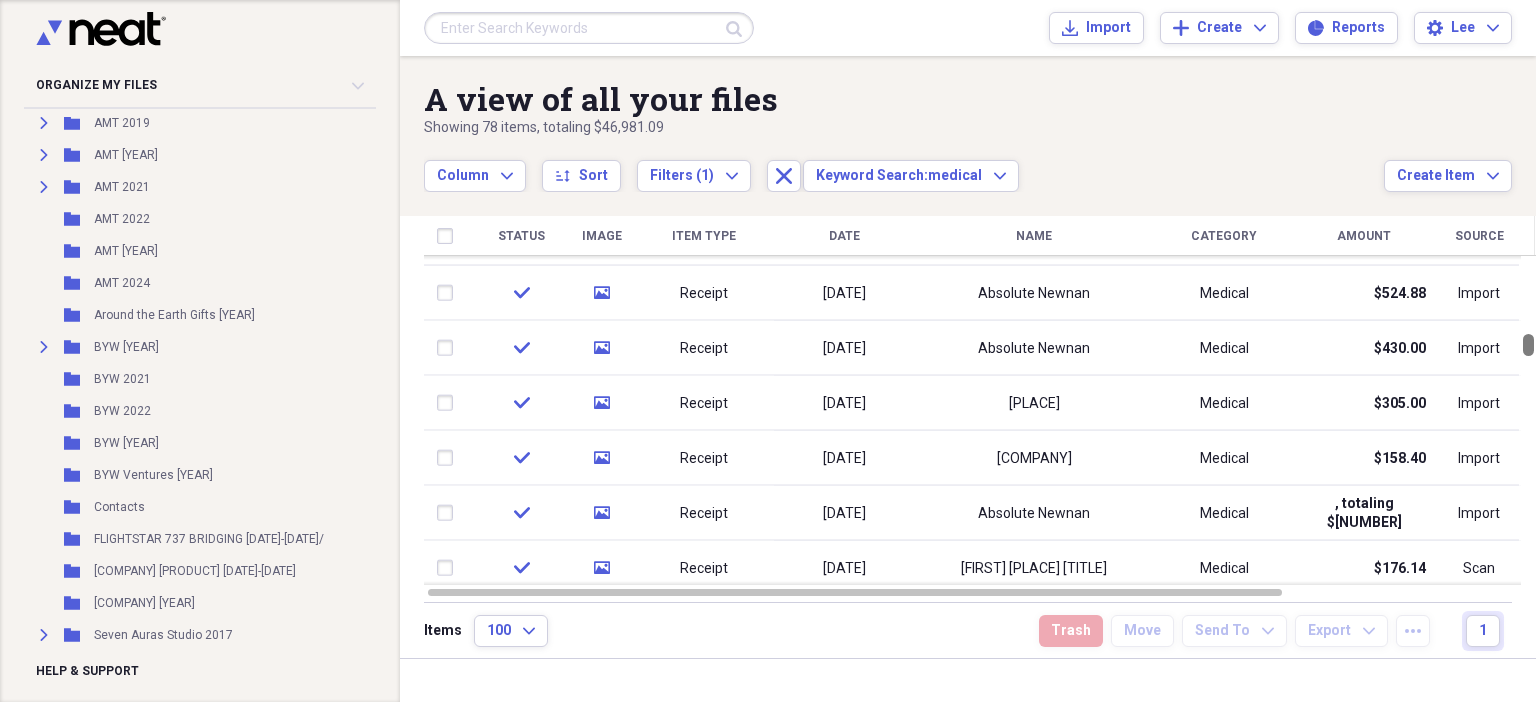 click at bounding box center [1528, 420] 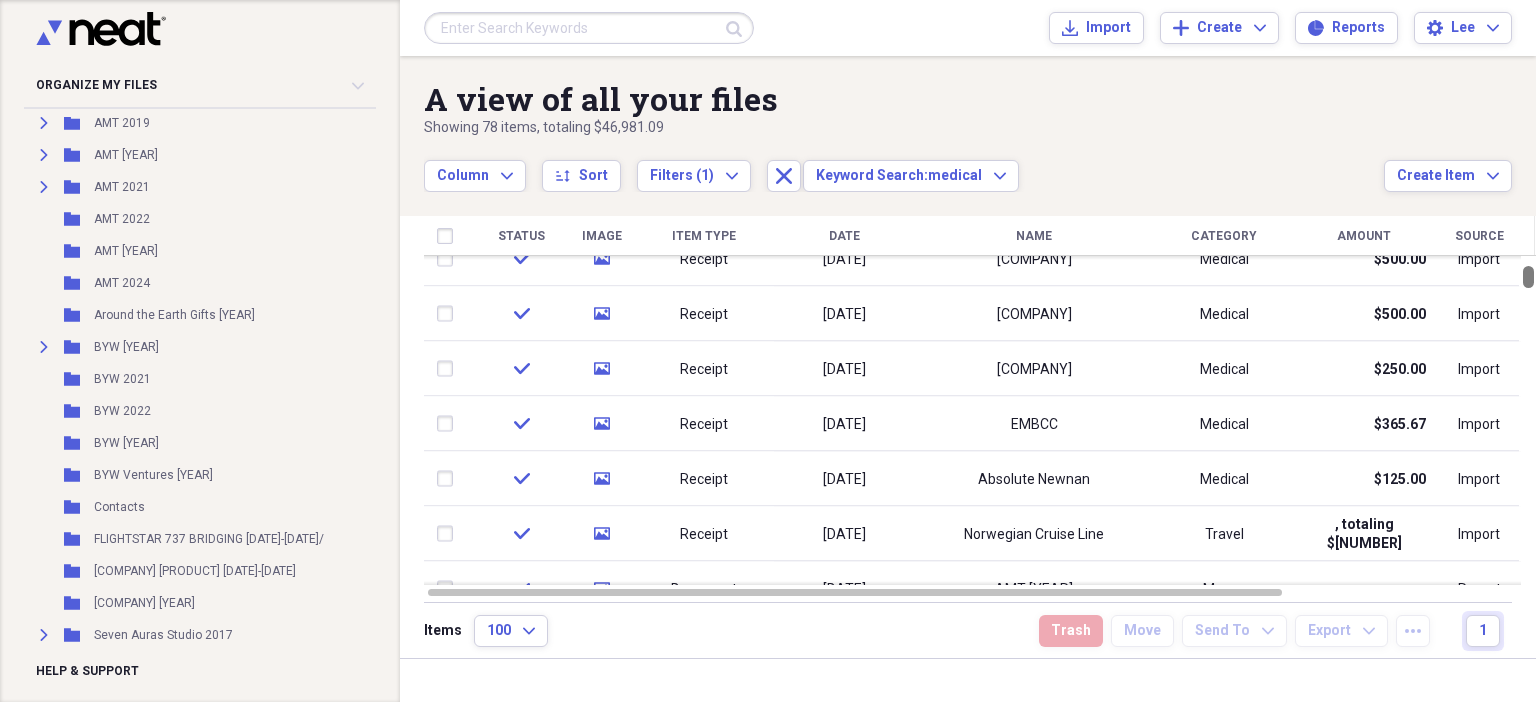 click at bounding box center (1528, 420) 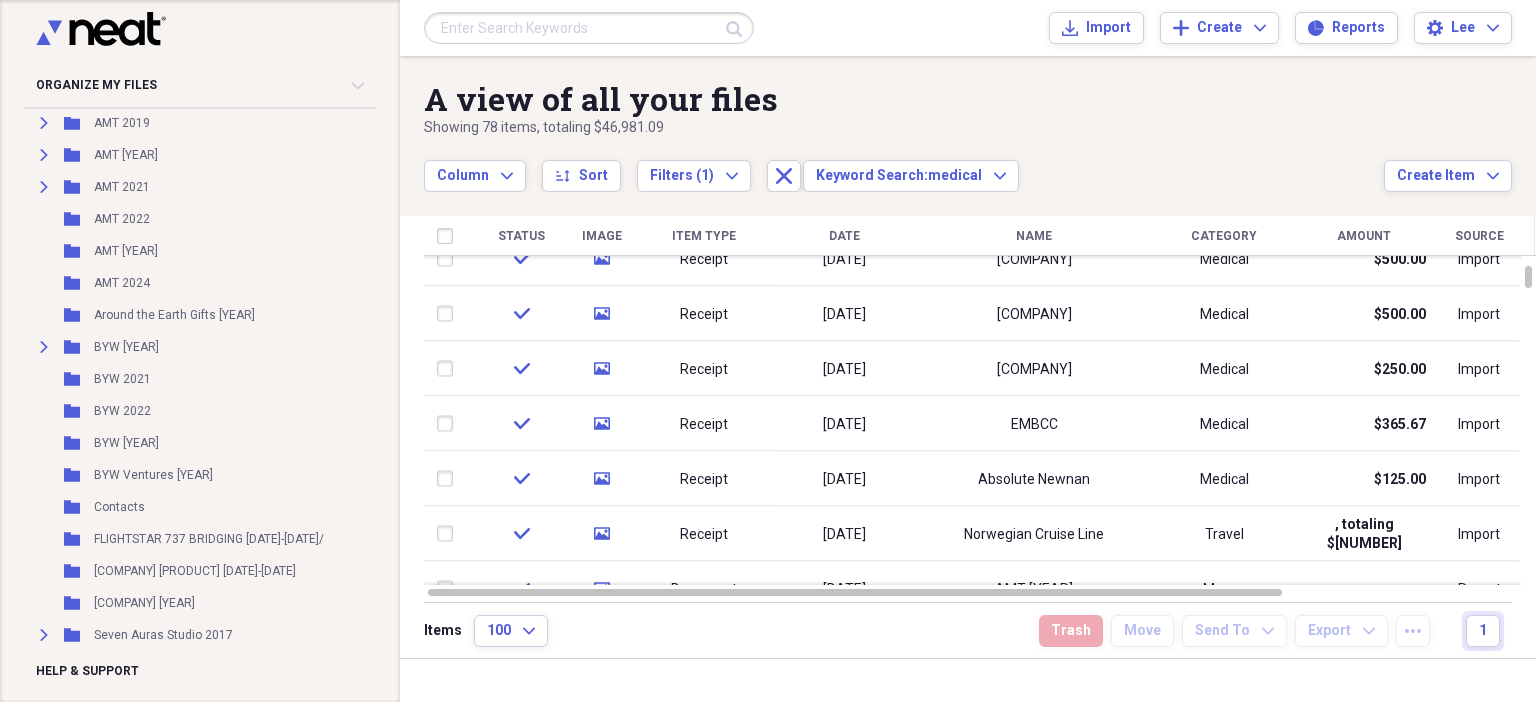 click at bounding box center [589, 28] 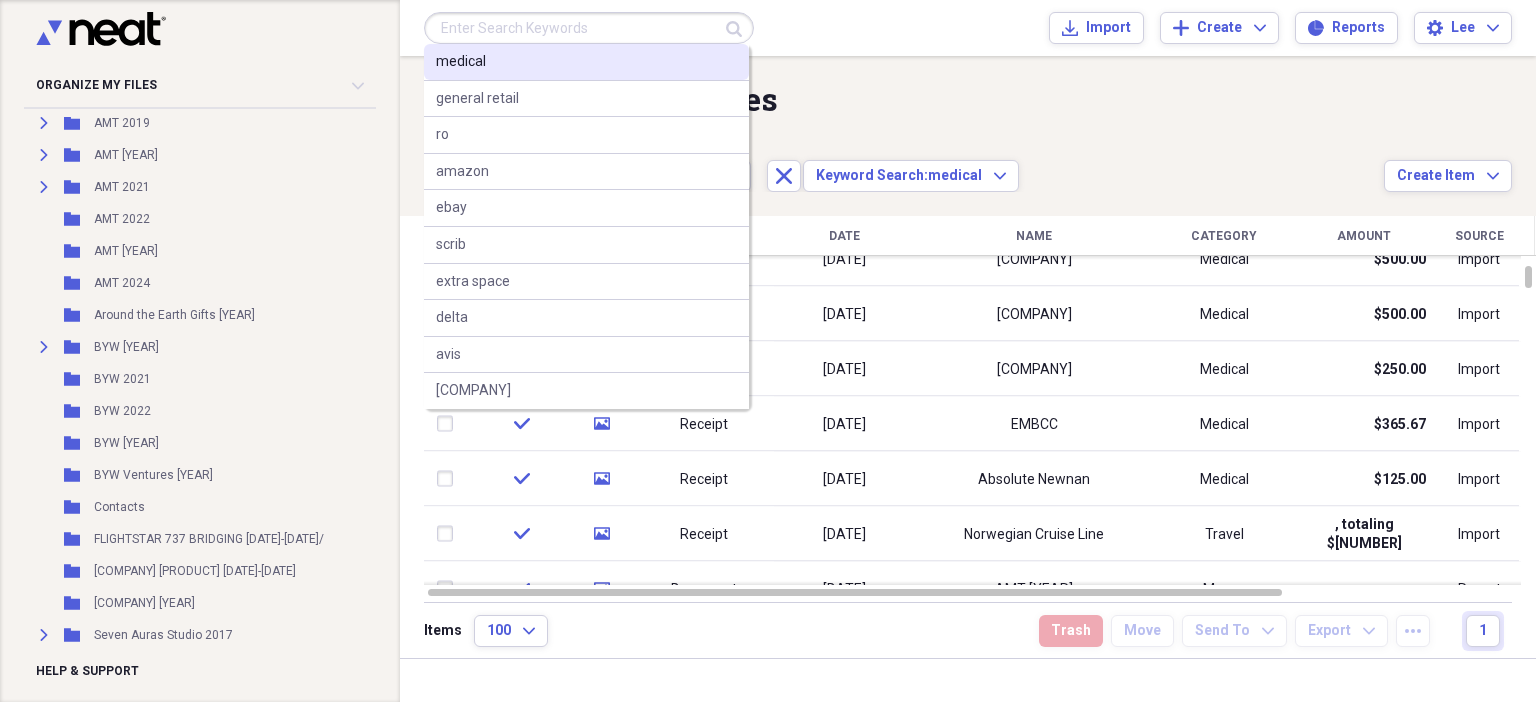 click on "medical" at bounding box center [586, 62] 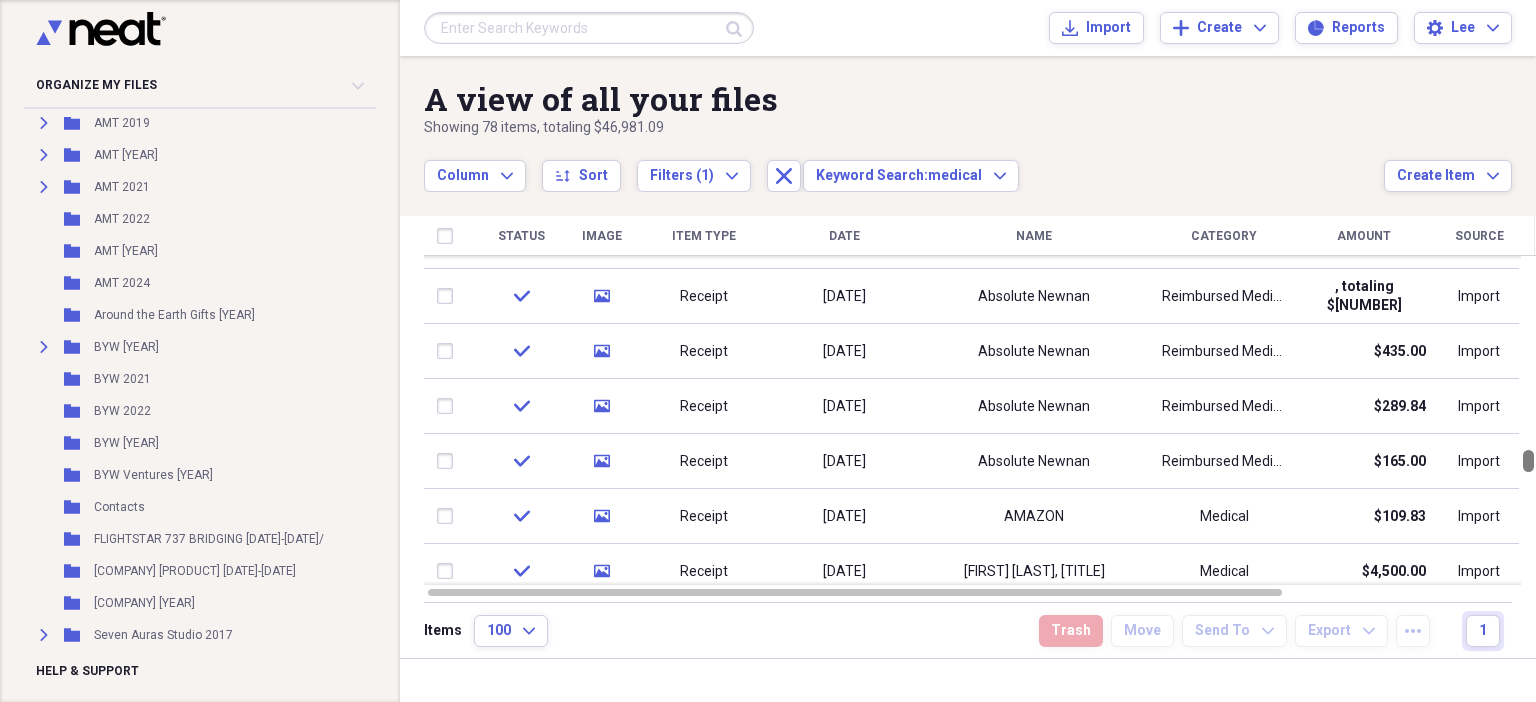 click at bounding box center (1528, 420) 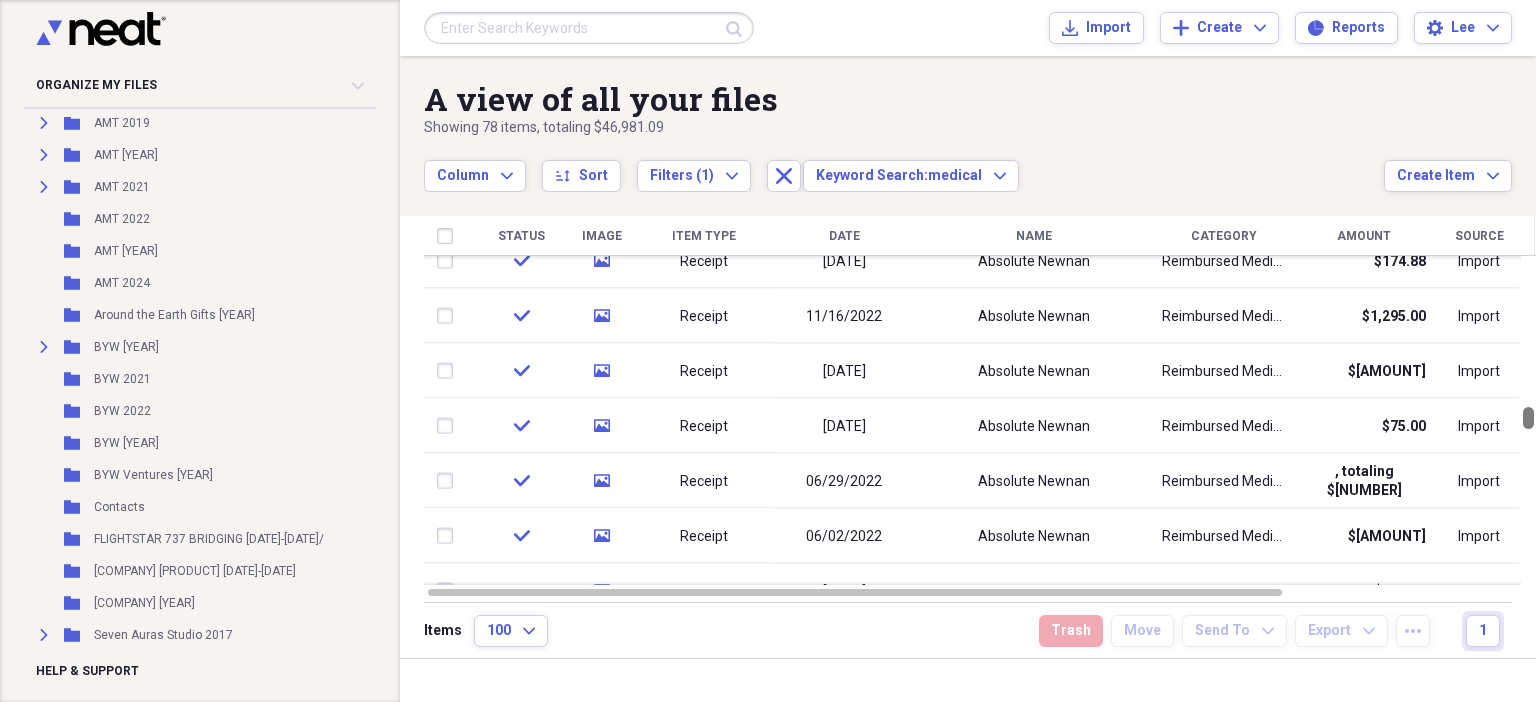click at bounding box center (1528, 420) 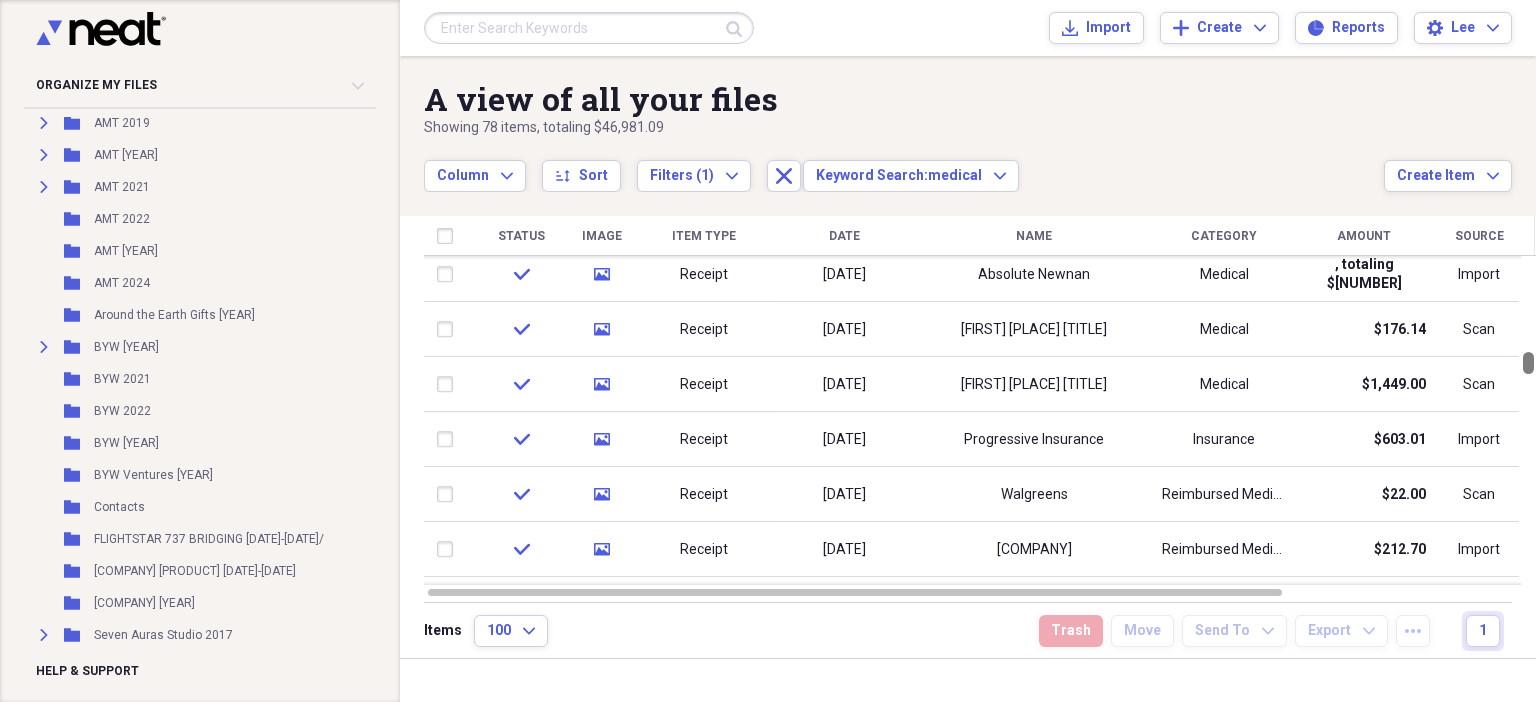 click at bounding box center [1528, 420] 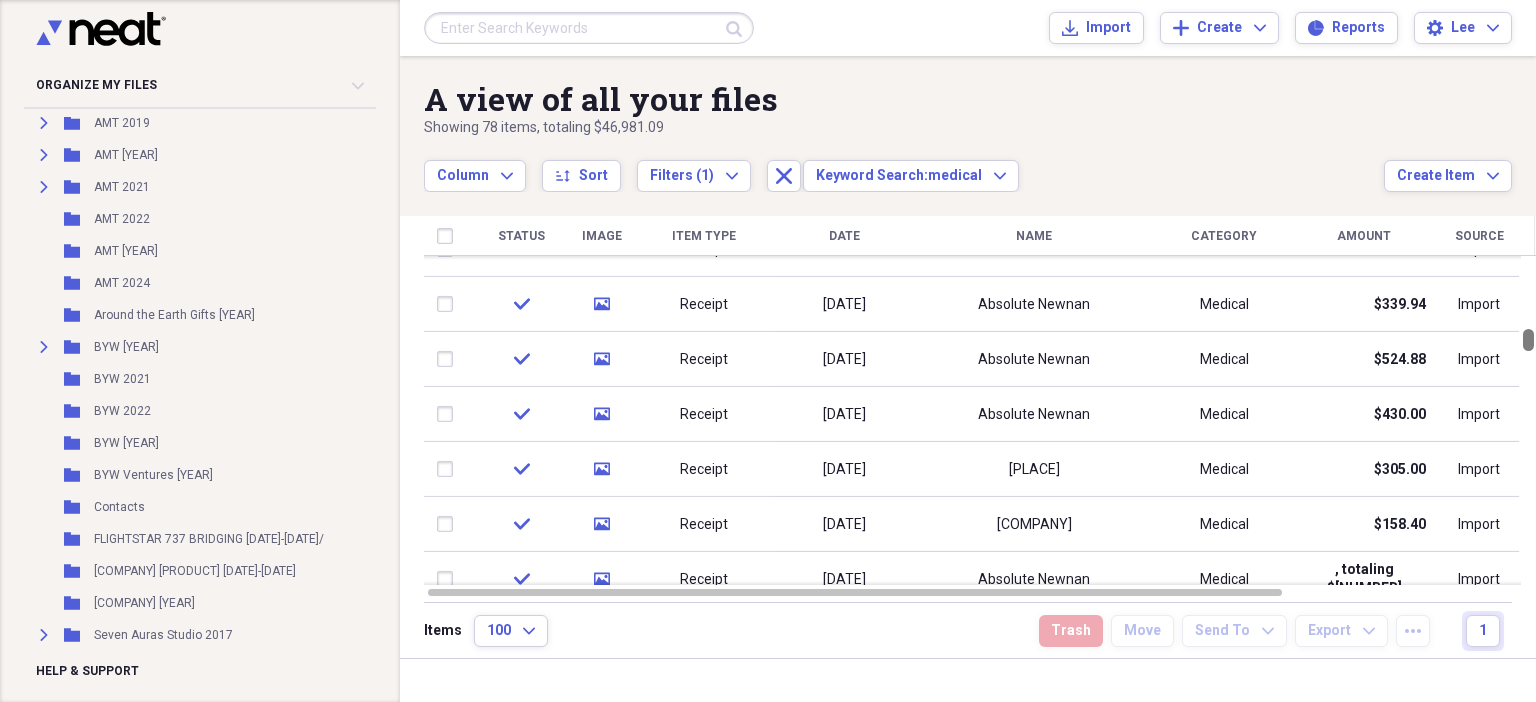 click at bounding box center (1528, 420) 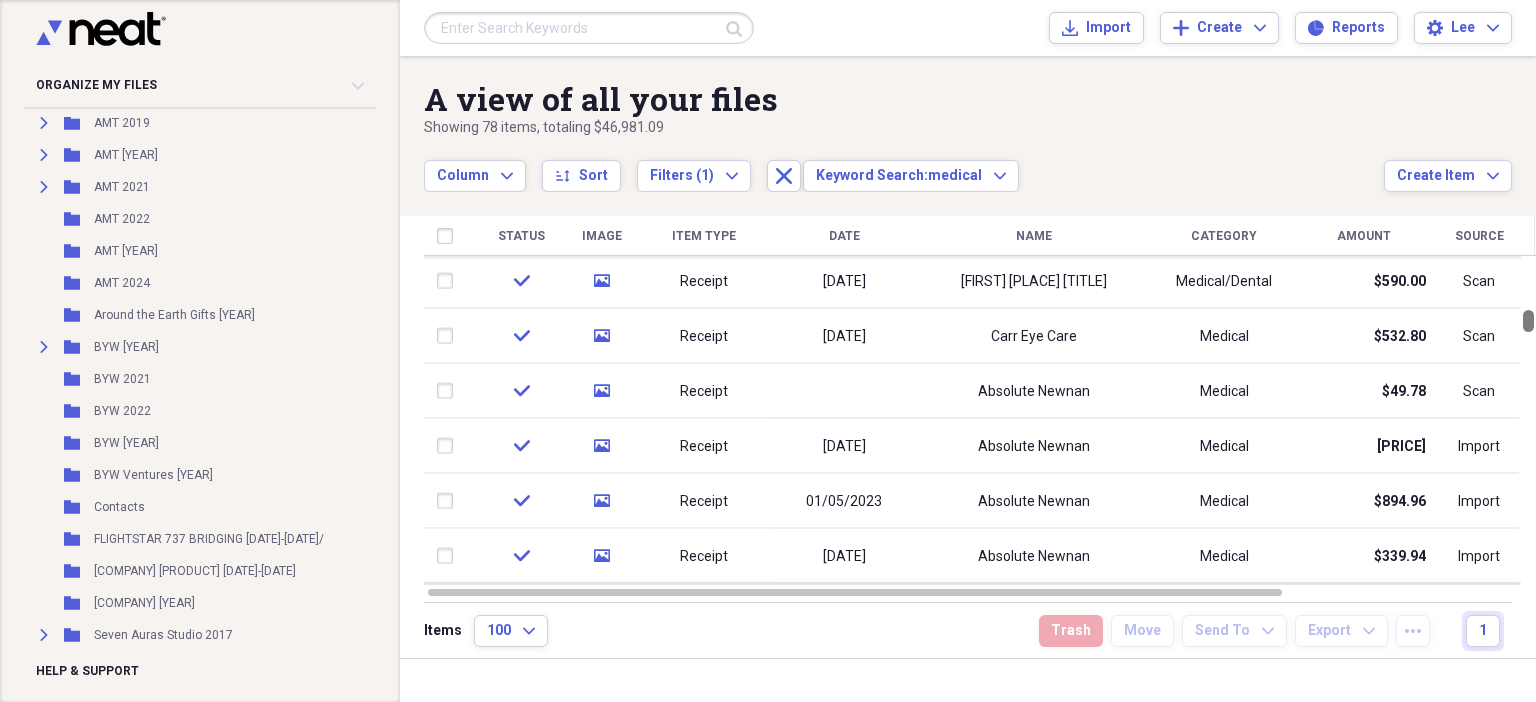 click at bounding box center (1528, 420) 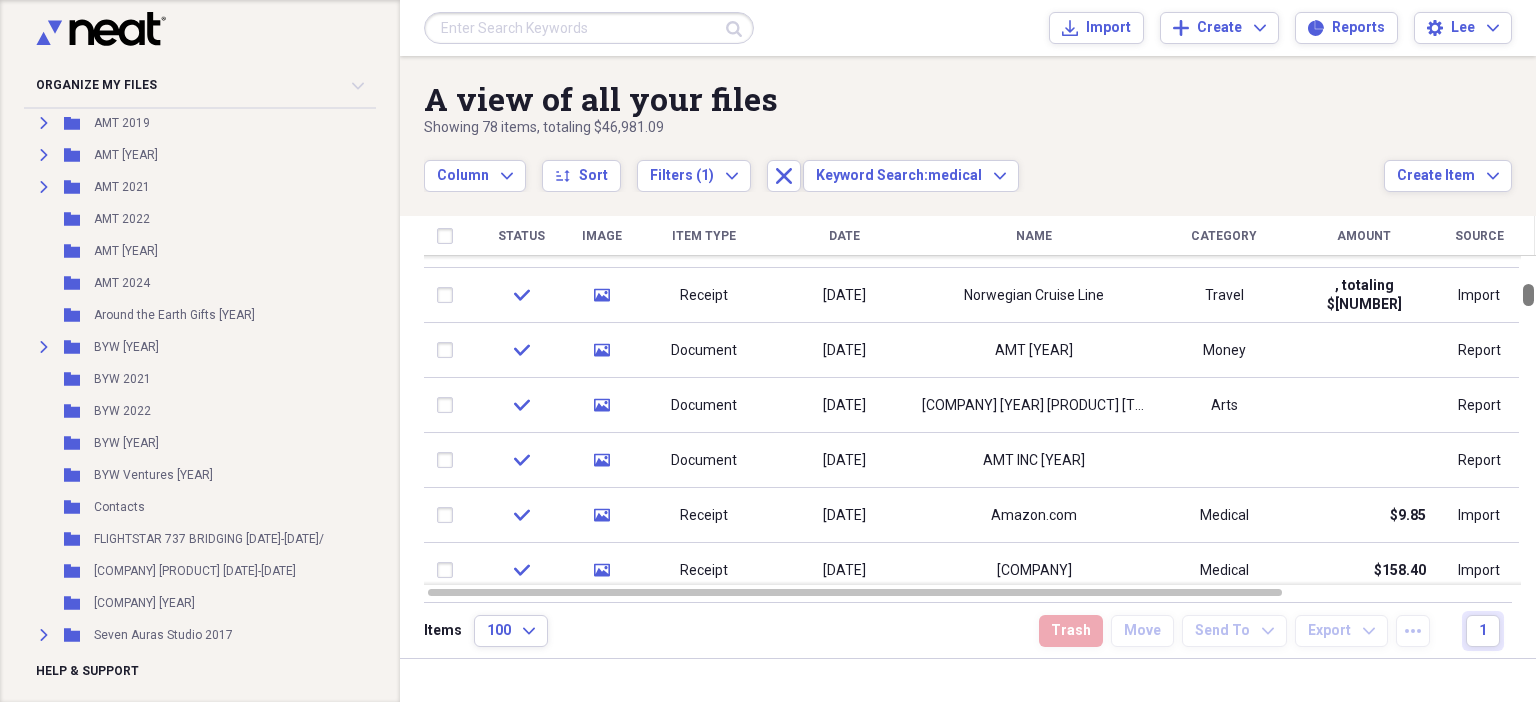 click at bounding box center (1528, 420) 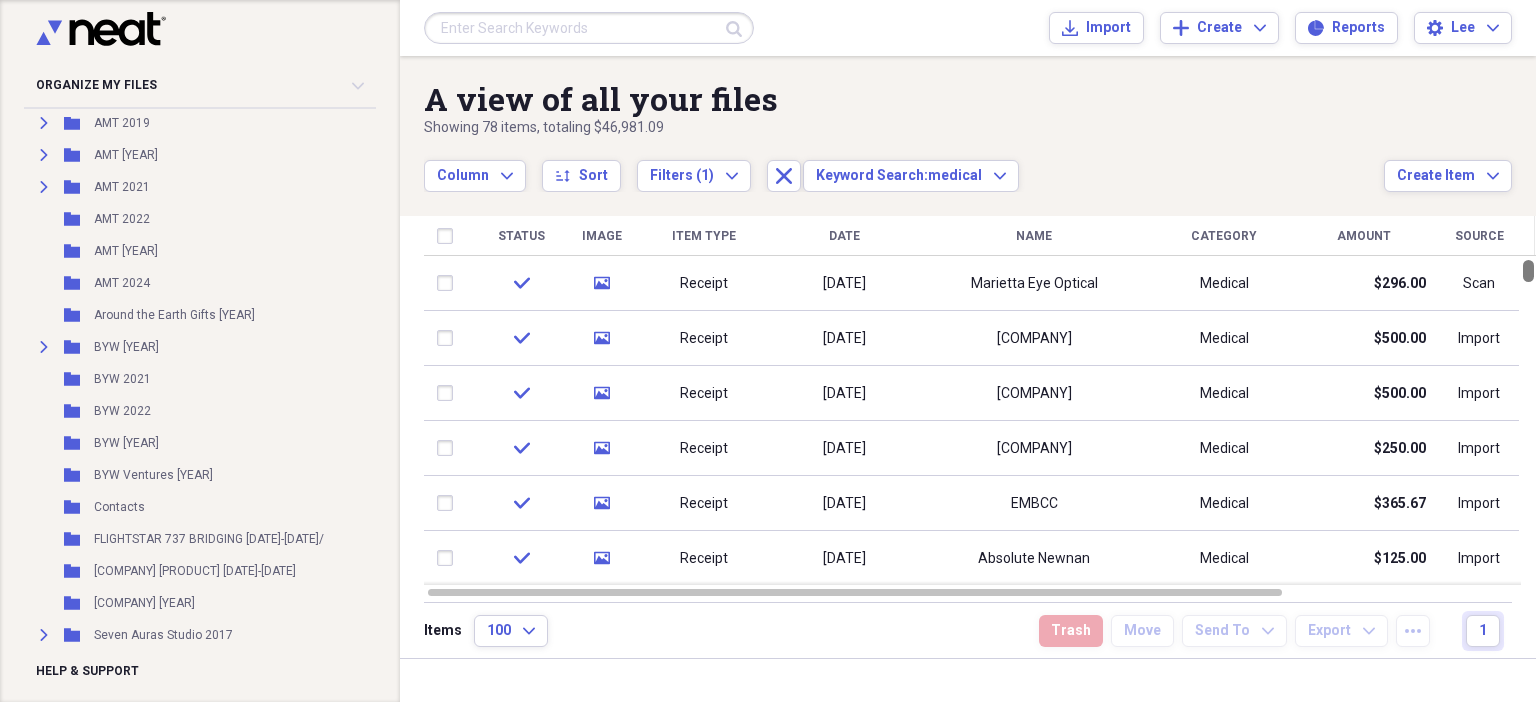 click at bounding box center [1528, 420] 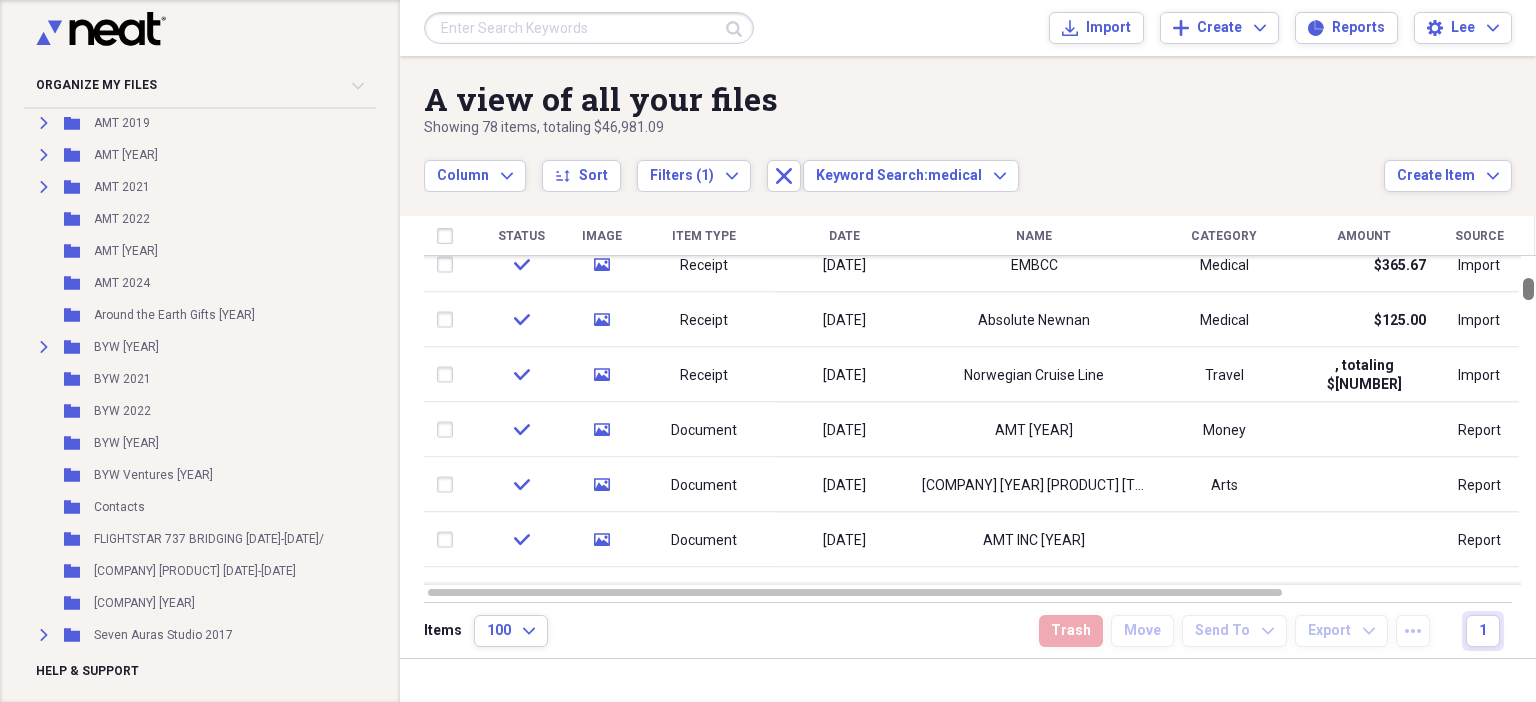 click at bounding box center [1528, 420] 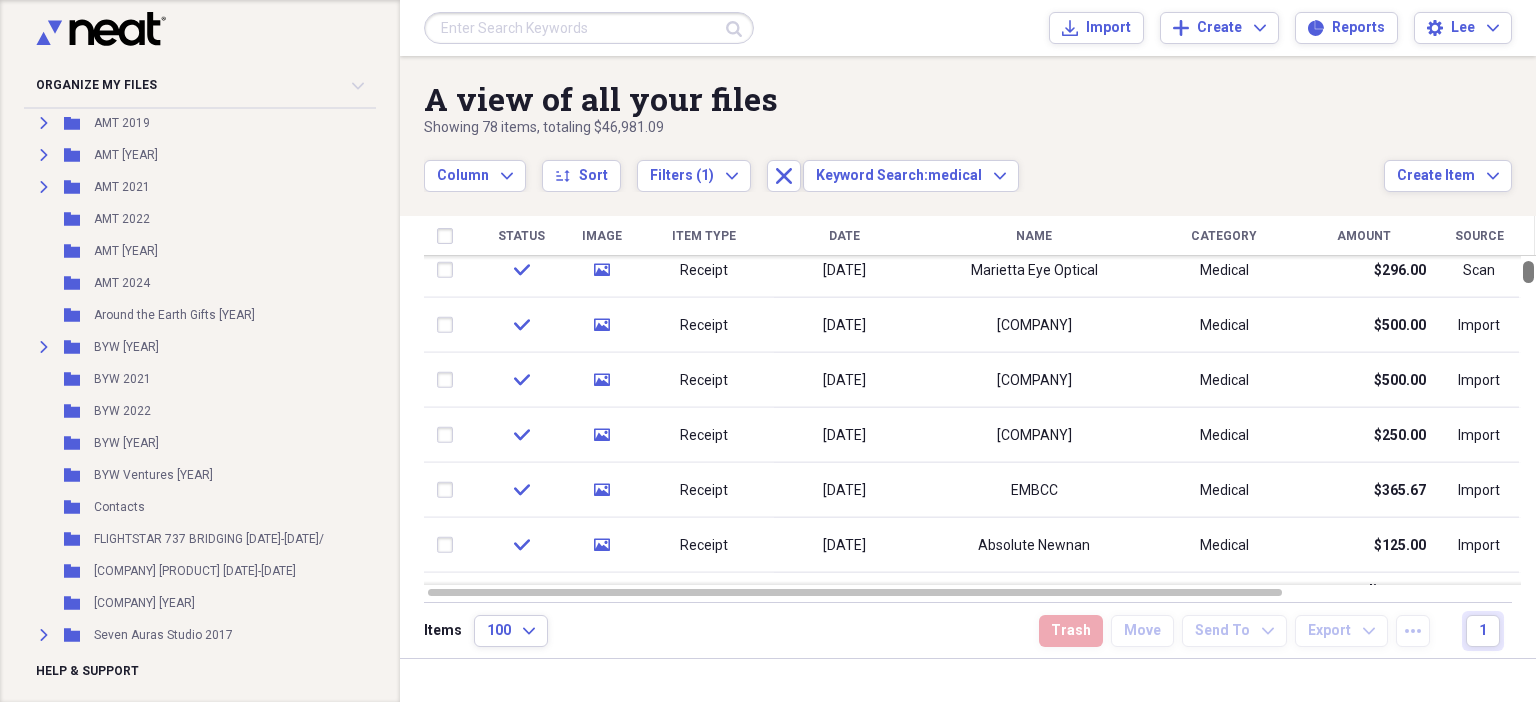 click at bounding box center (1528, 420) 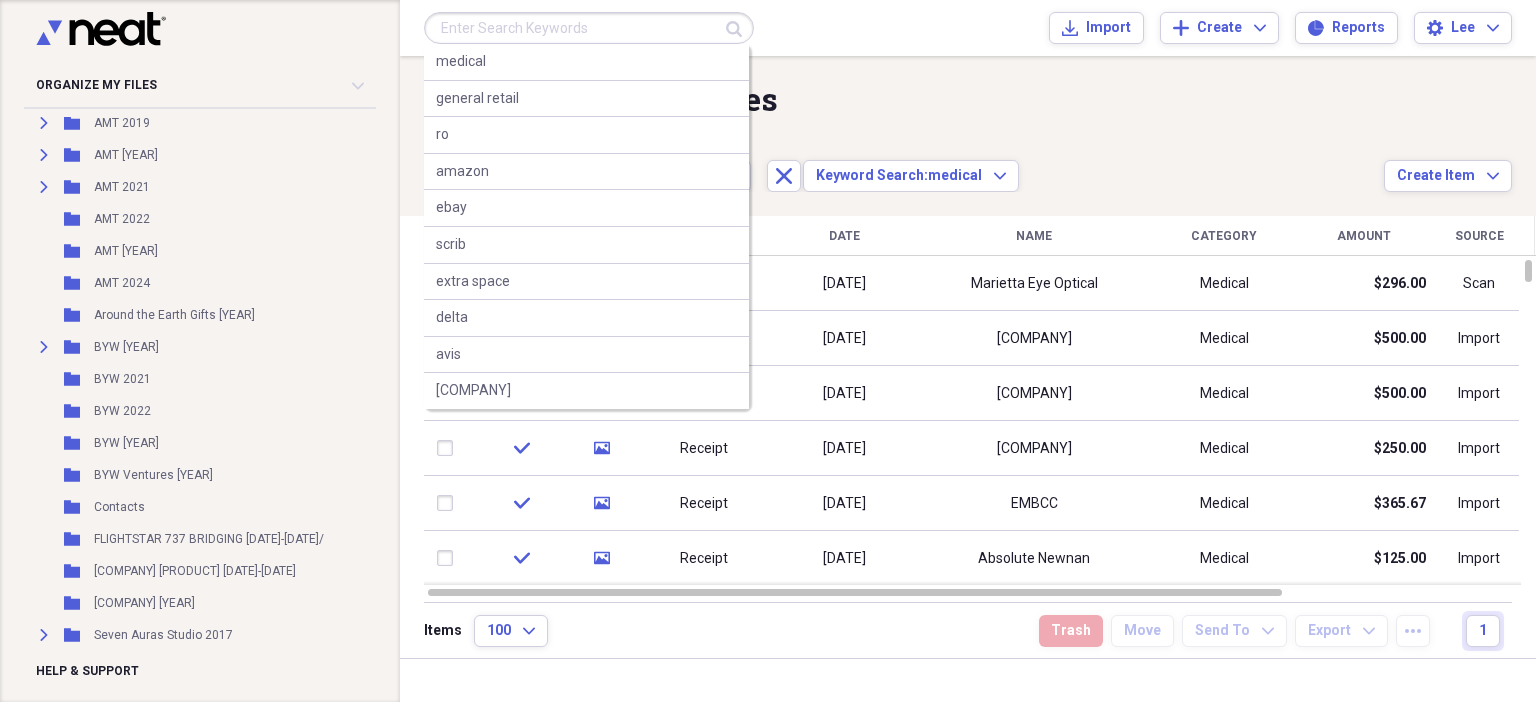 click at bounding box center (589, 28) 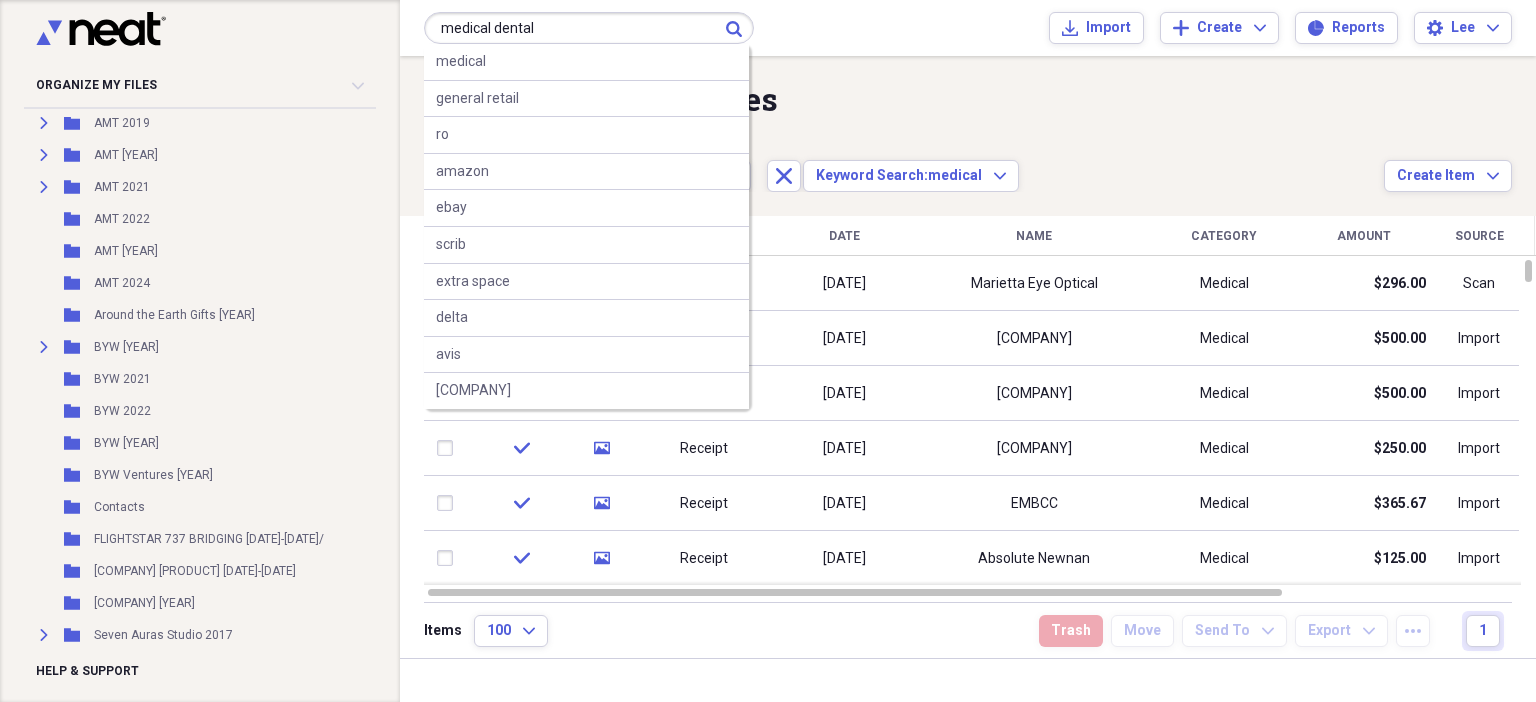 type on "medical dental" 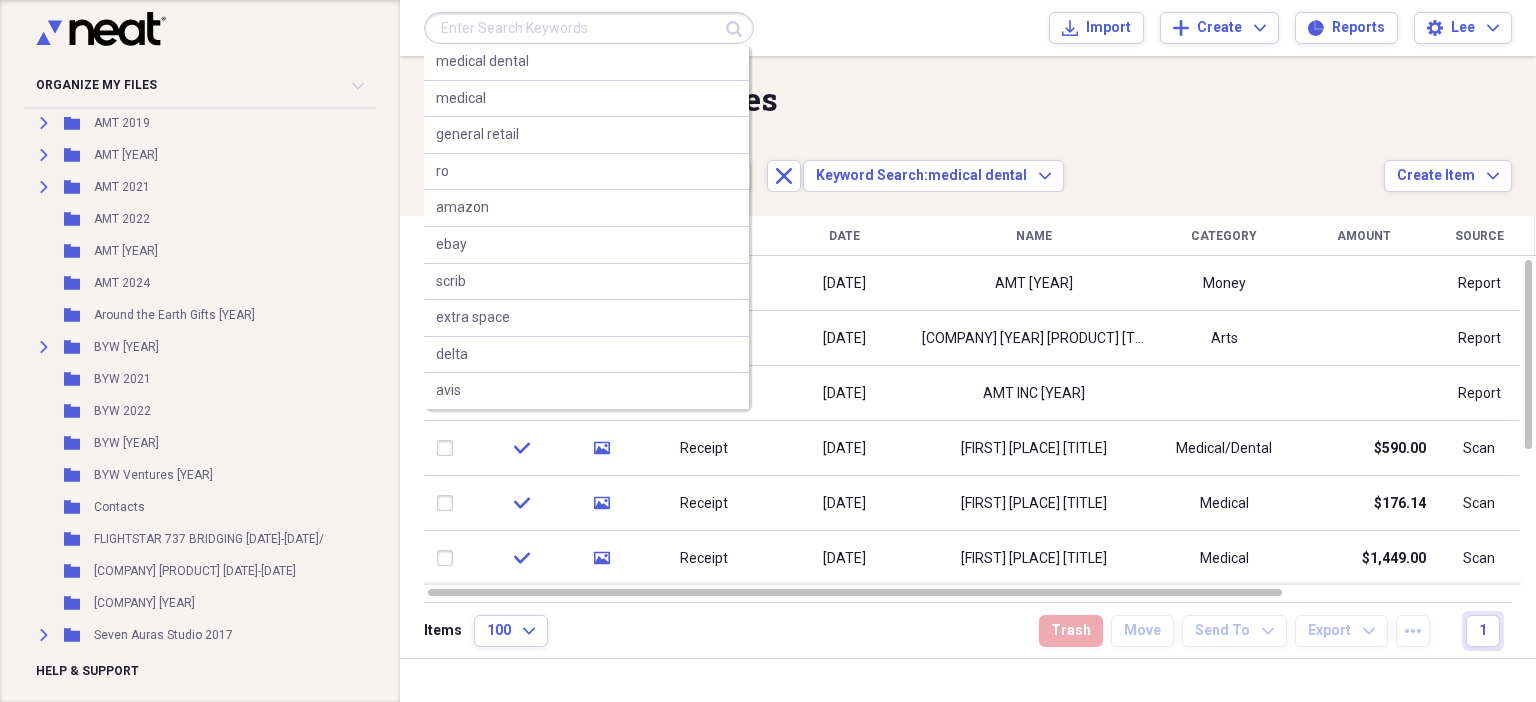 click at bounding box center (589, 28) 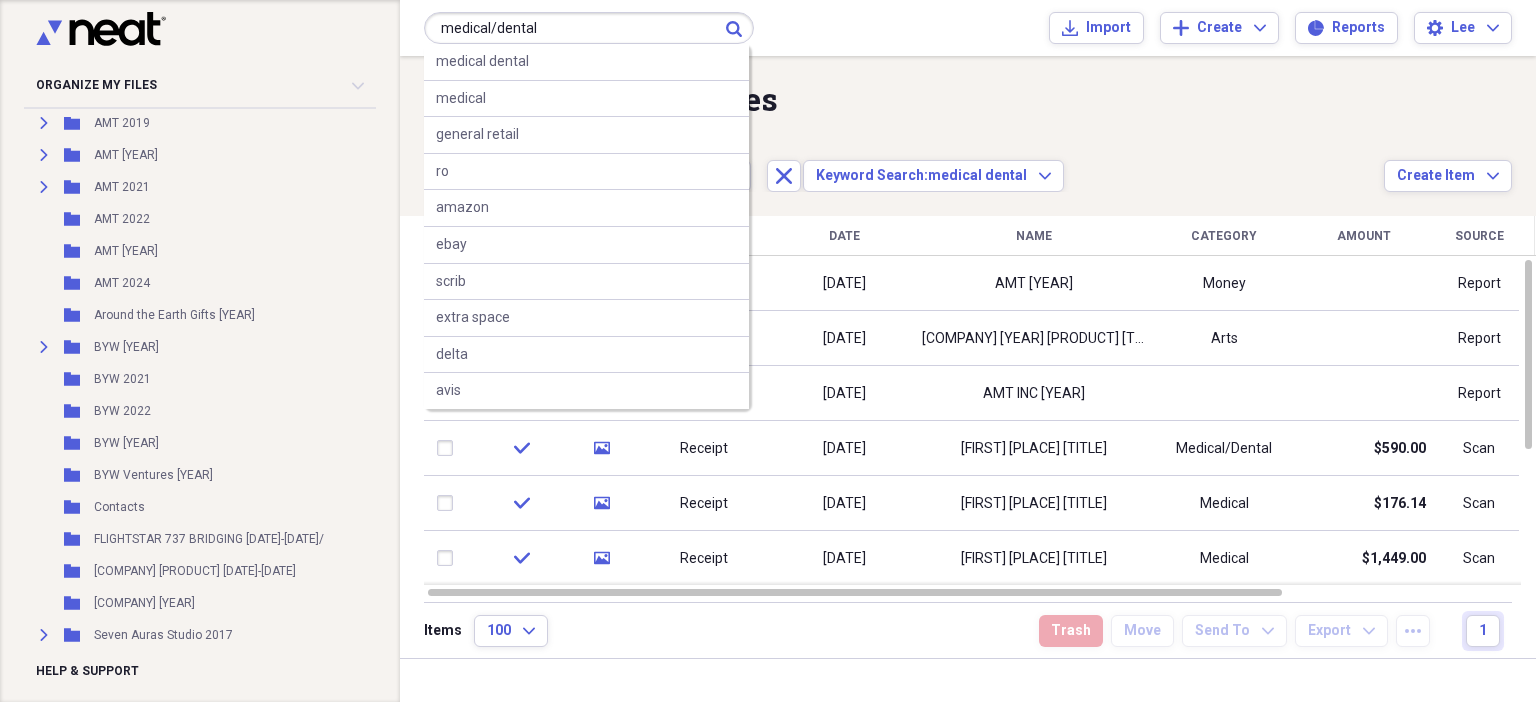 type on "medical/dental" 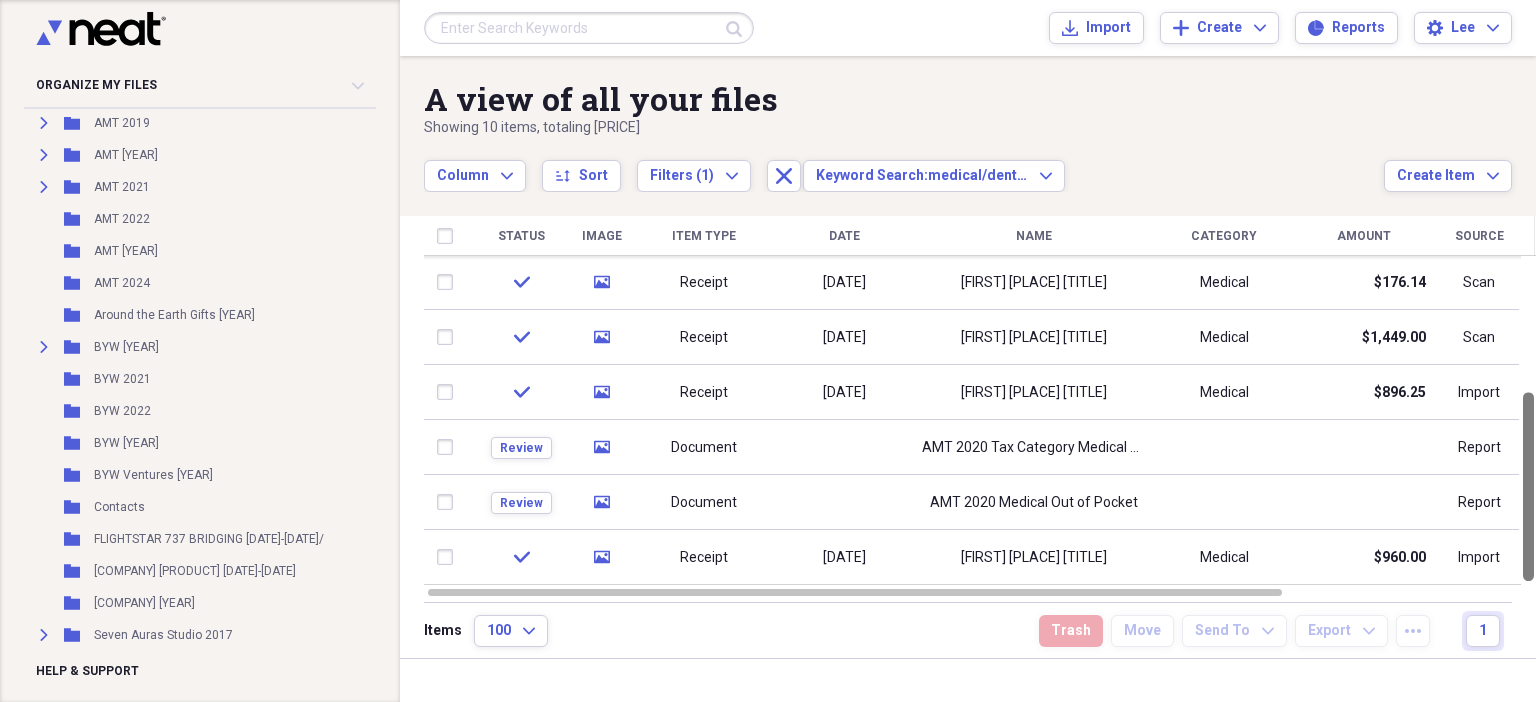 click at bounding box center [1528, 420] 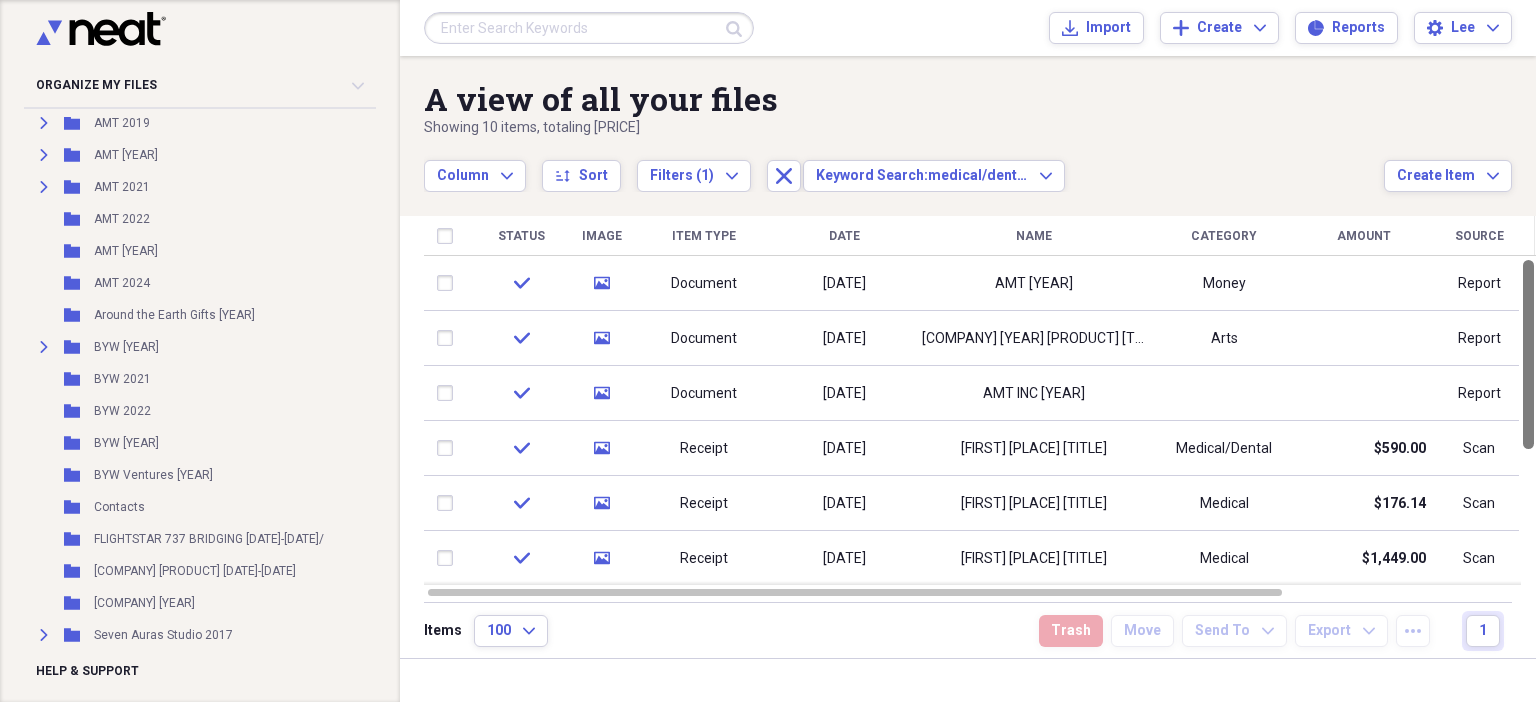 click at bounding box center [1528, 420] 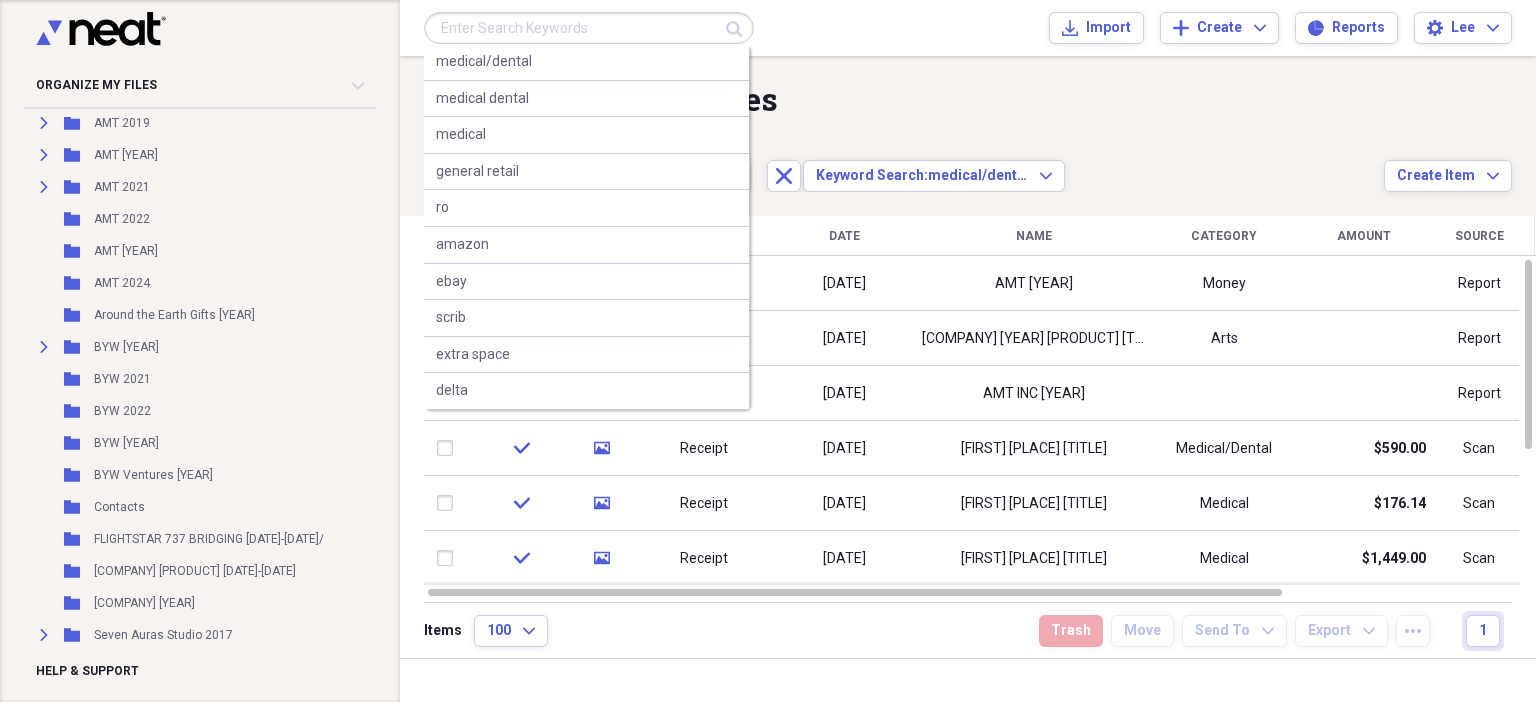 click at bounding box center (589, 28) 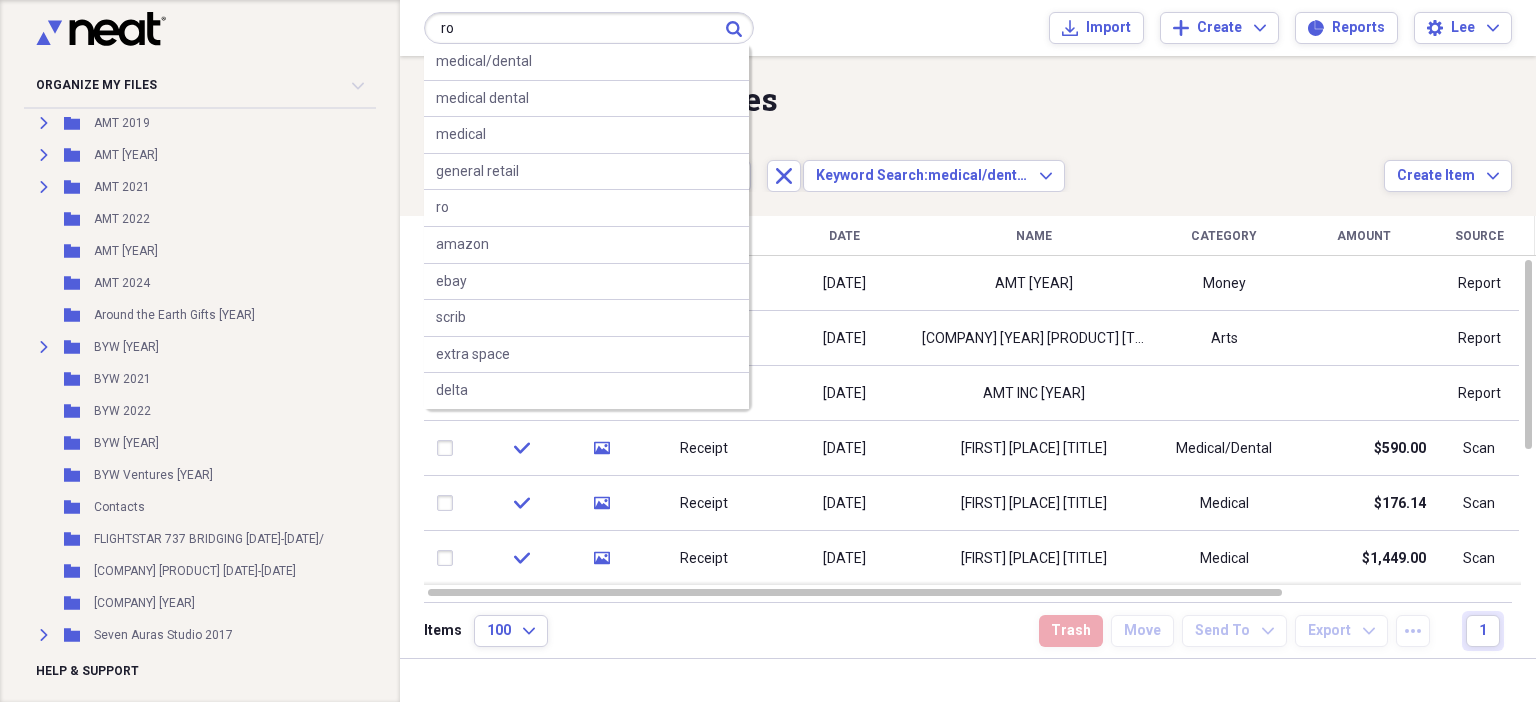 type on "ro" 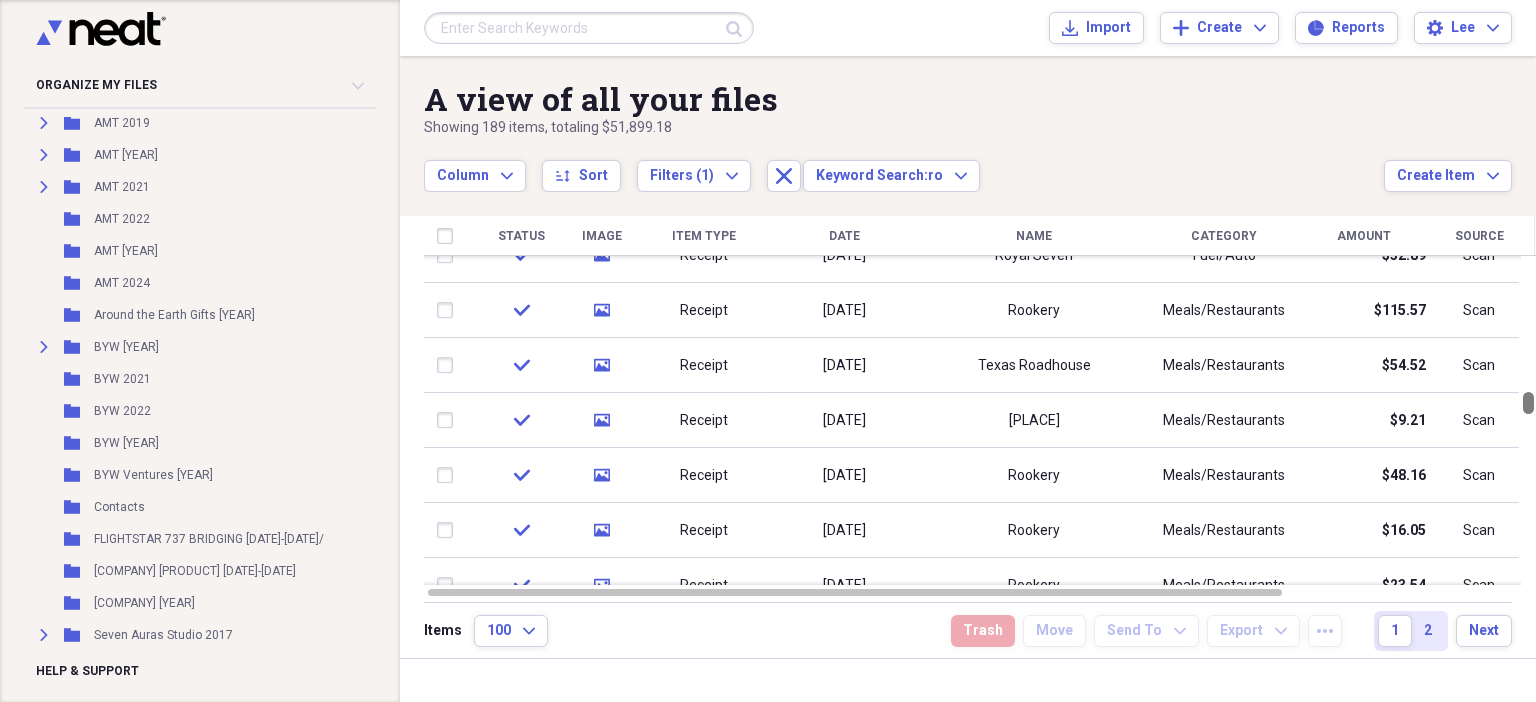 click at bounding box center (1528, 420) 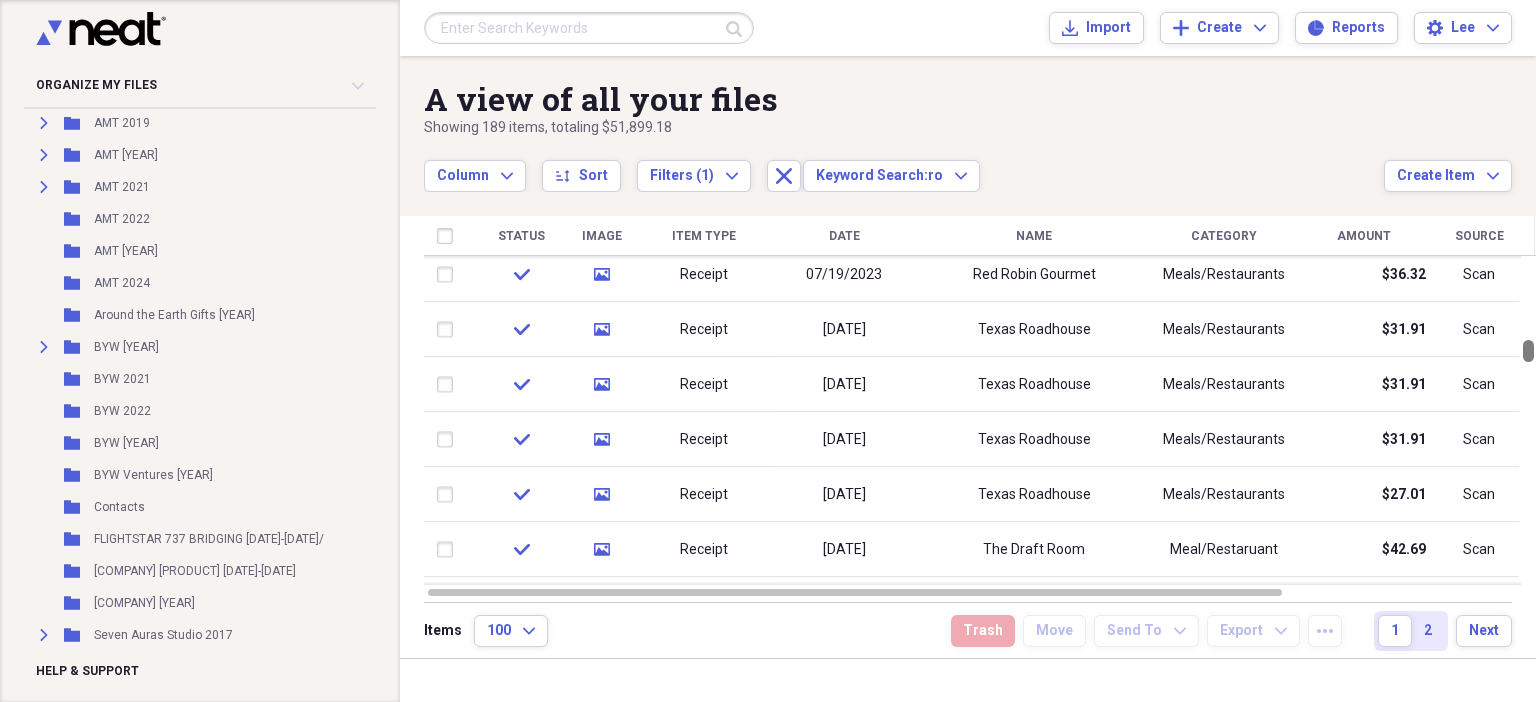 click at bounding box center [1528, 420] 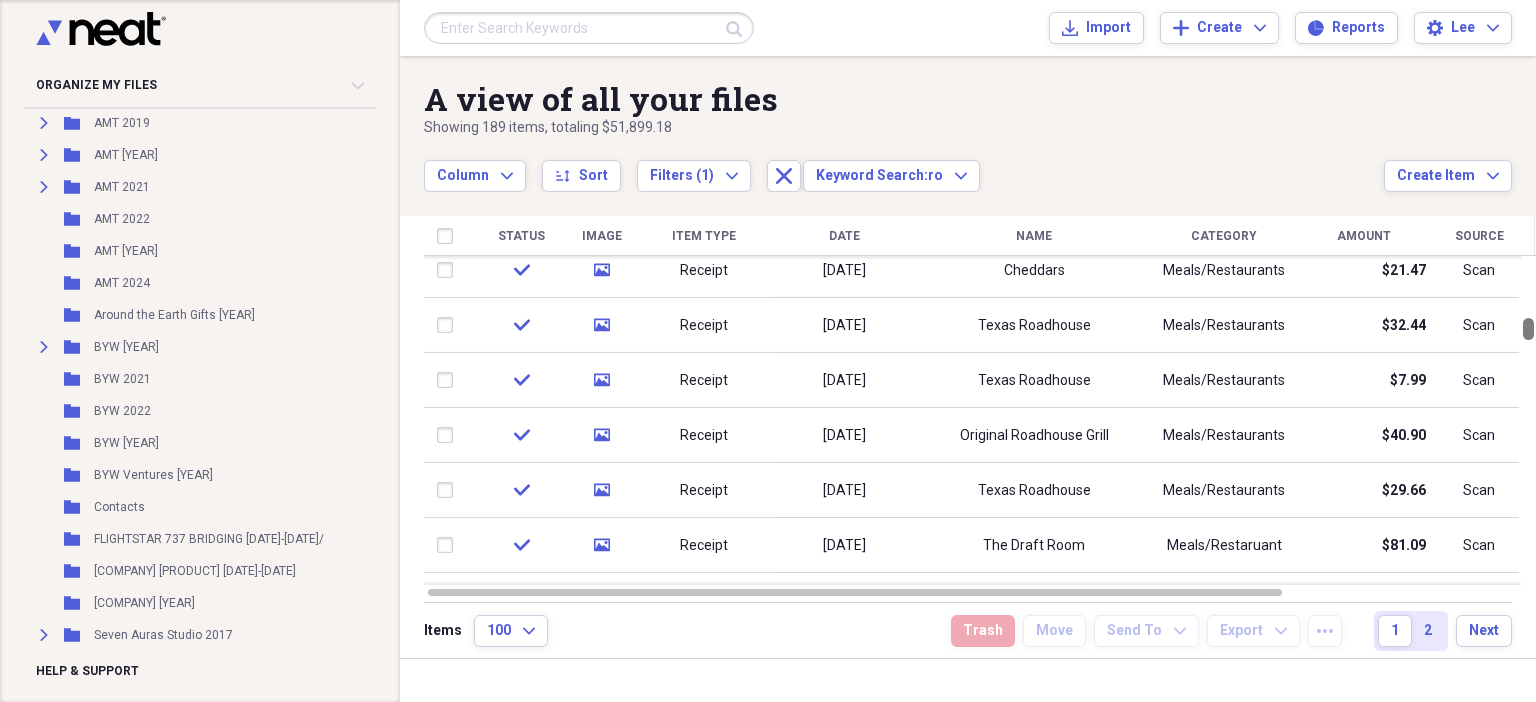 click at bounding box center [1528, 420] 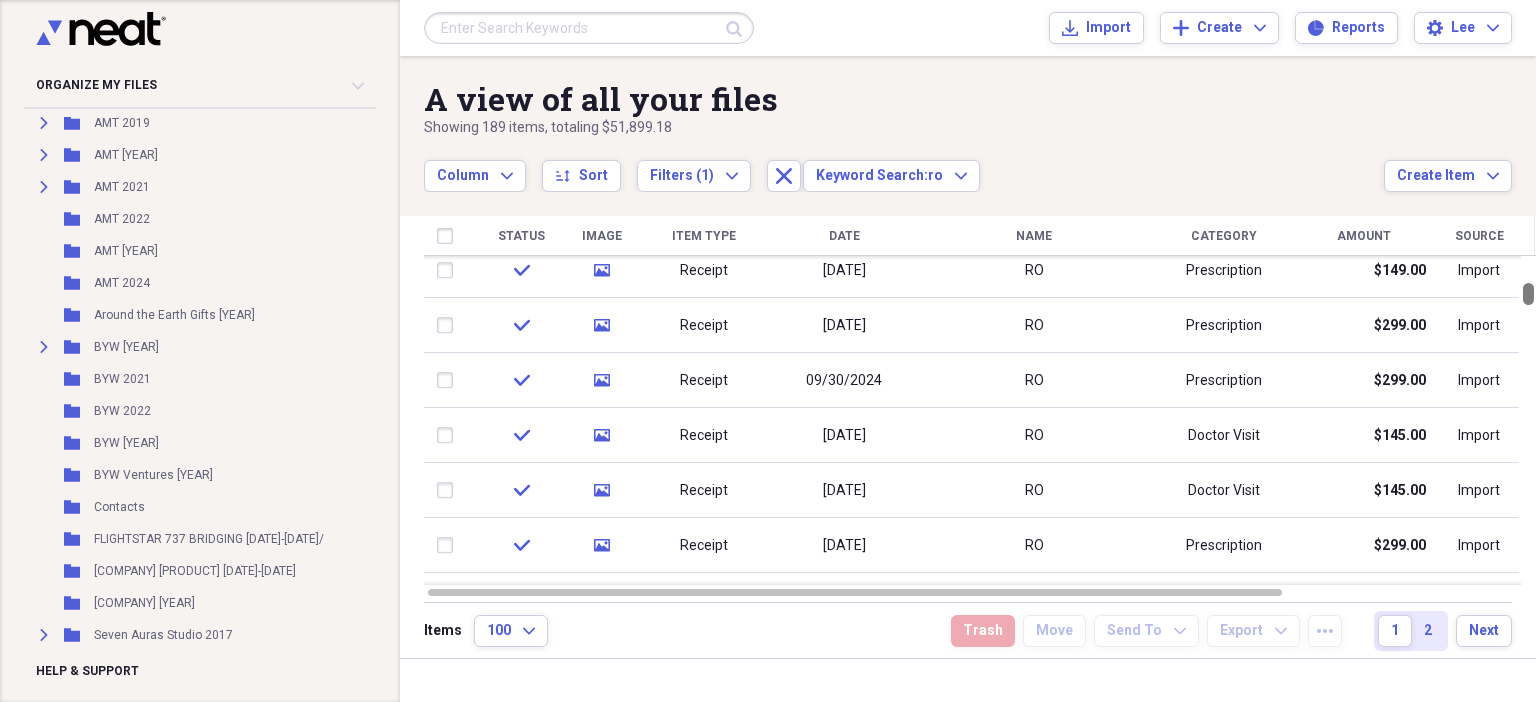 click at bounding box center (1528, 420) 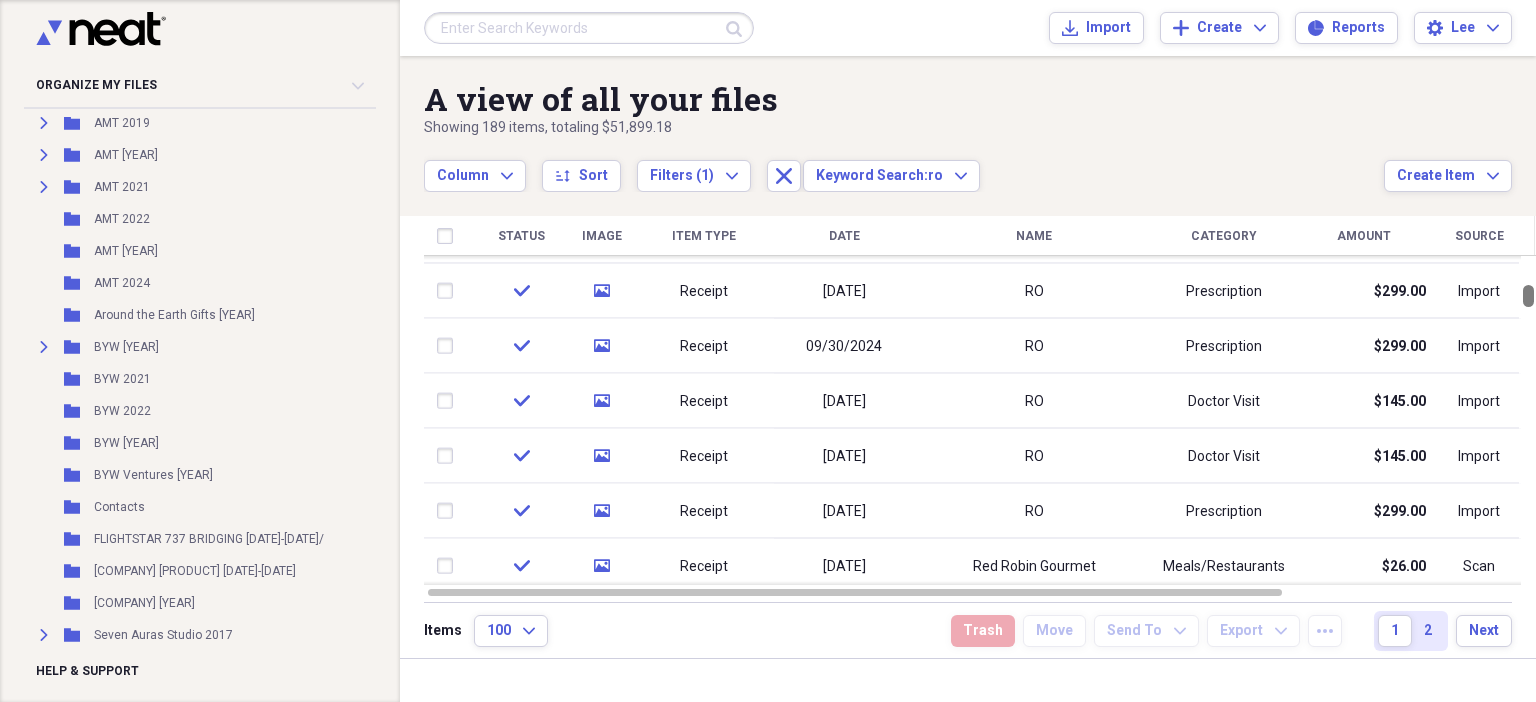 click at bounding box center [1528, 296] 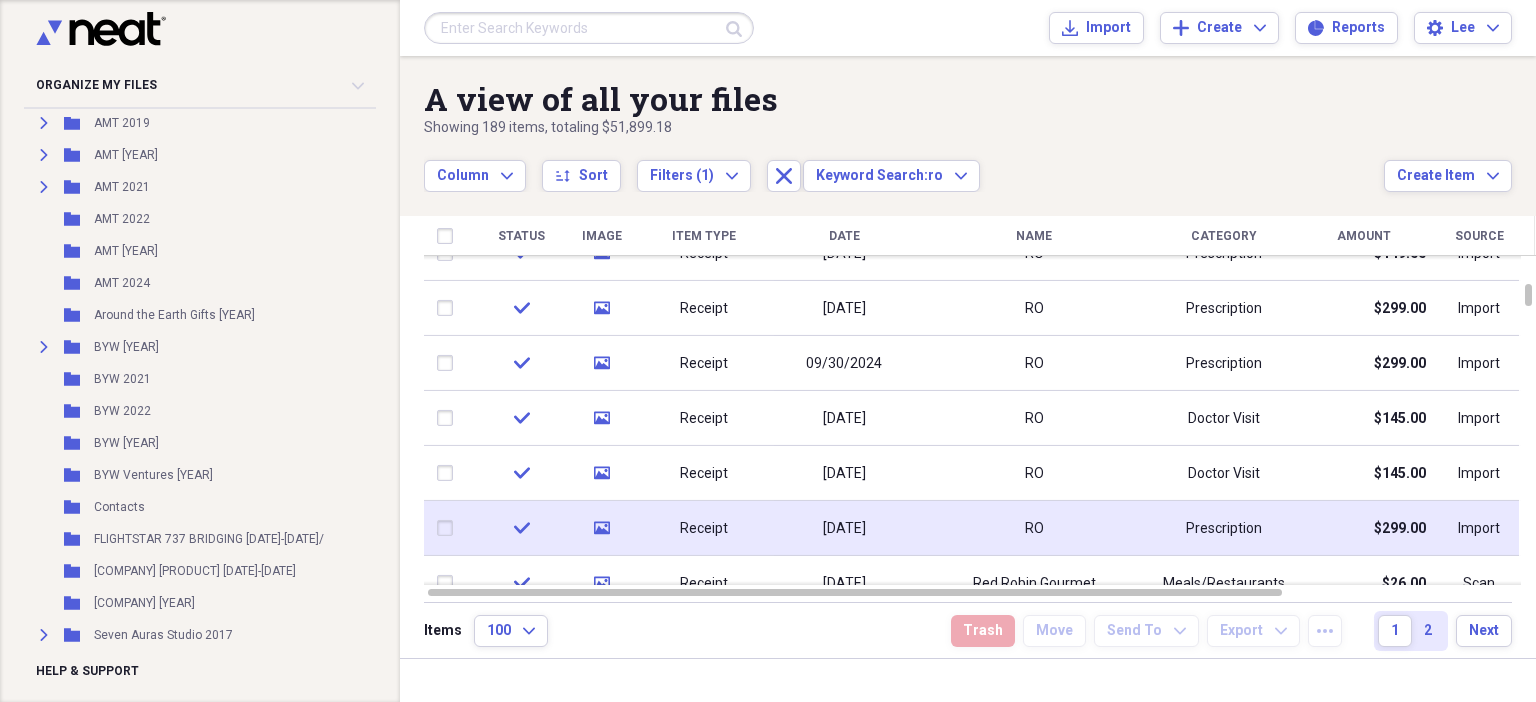 click on "Receipt" at bounding box center [704, 528] 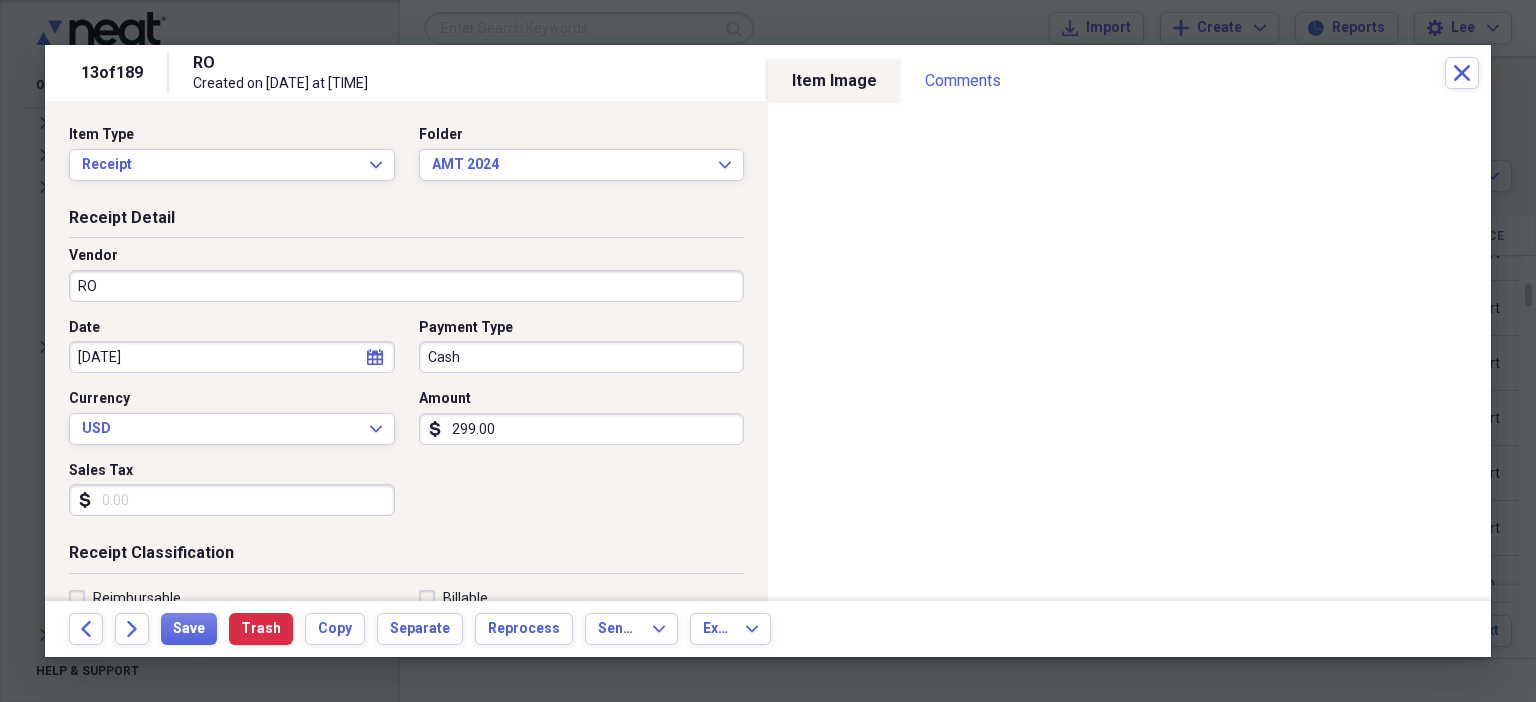 scroll, scrollTop: 436, scrollLeft: 0, axis: vertical 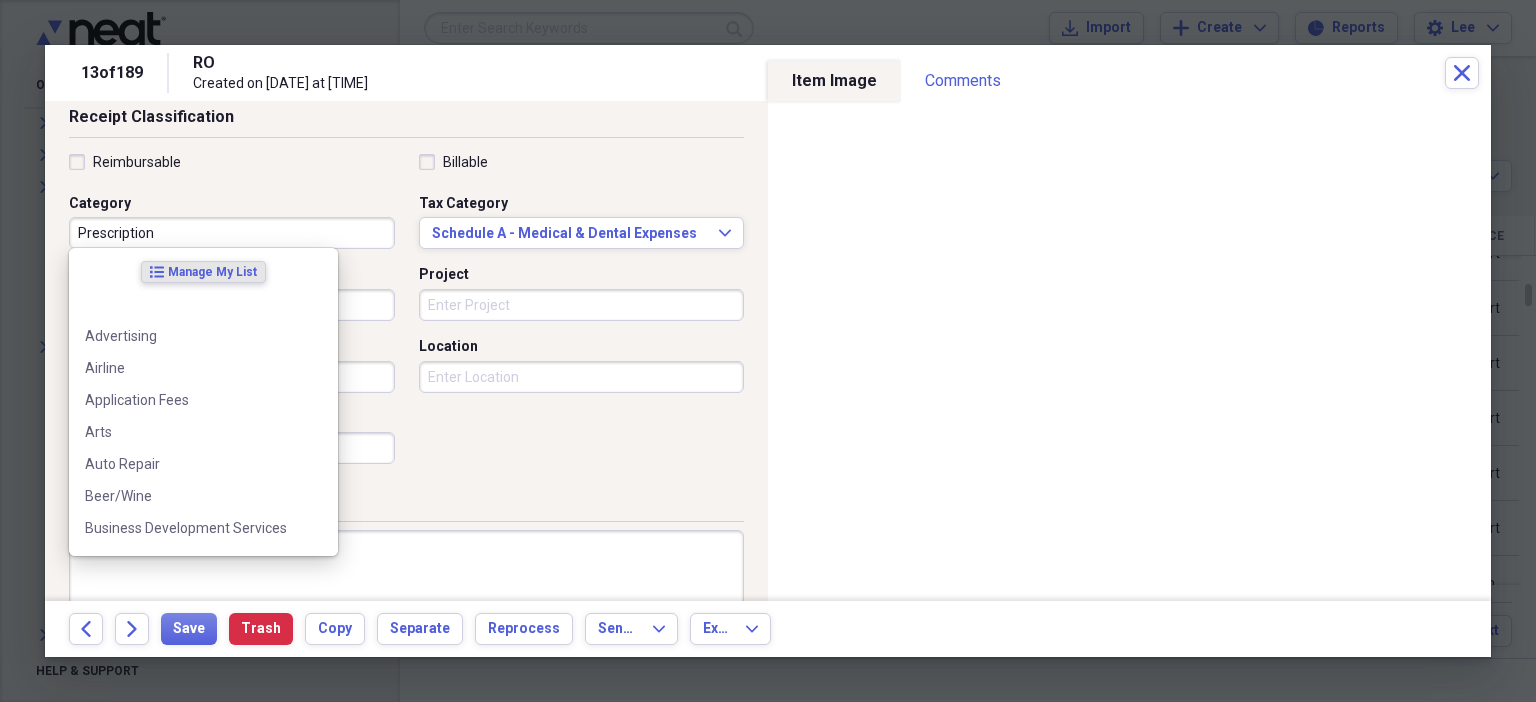 click on "Prescription" at bounding box center [232, 233] 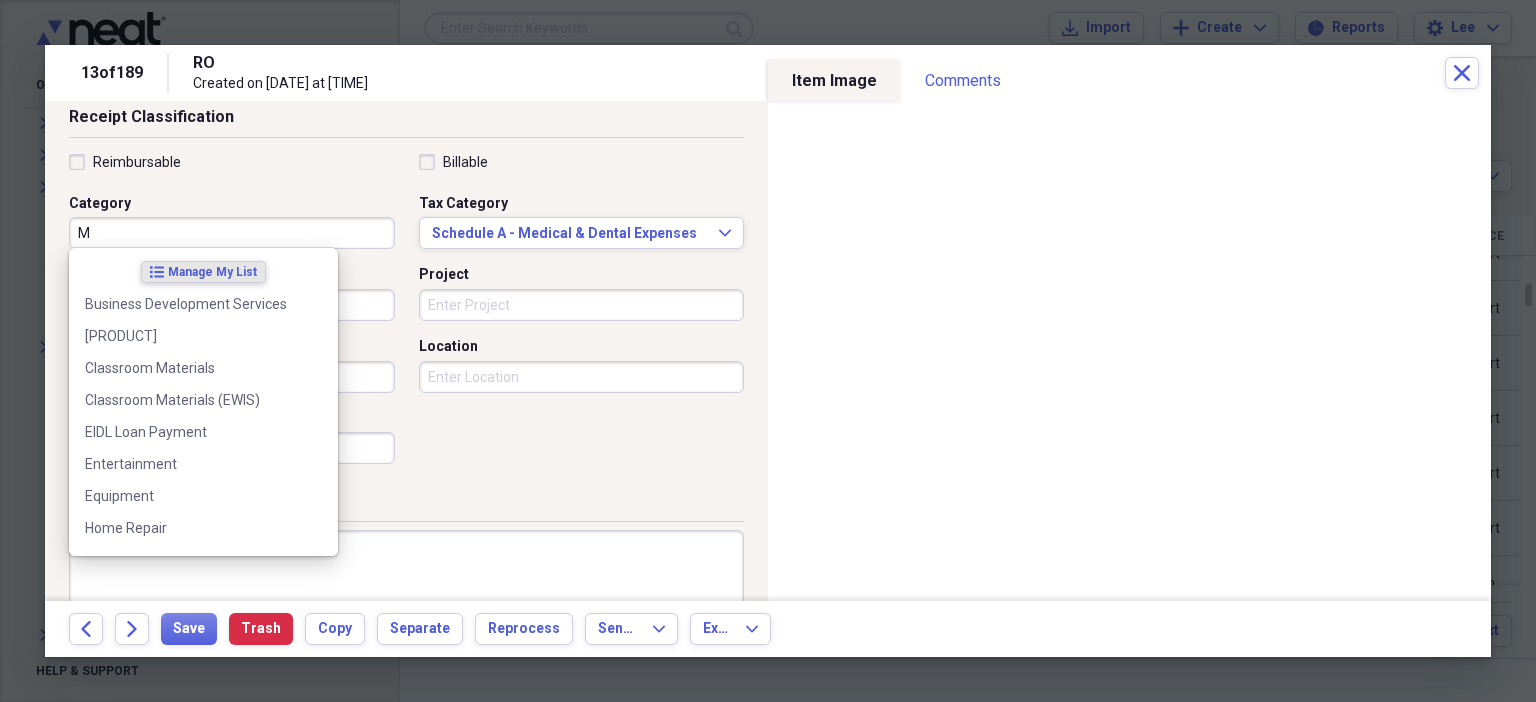 click on "M" at bounding box center (232, 233) 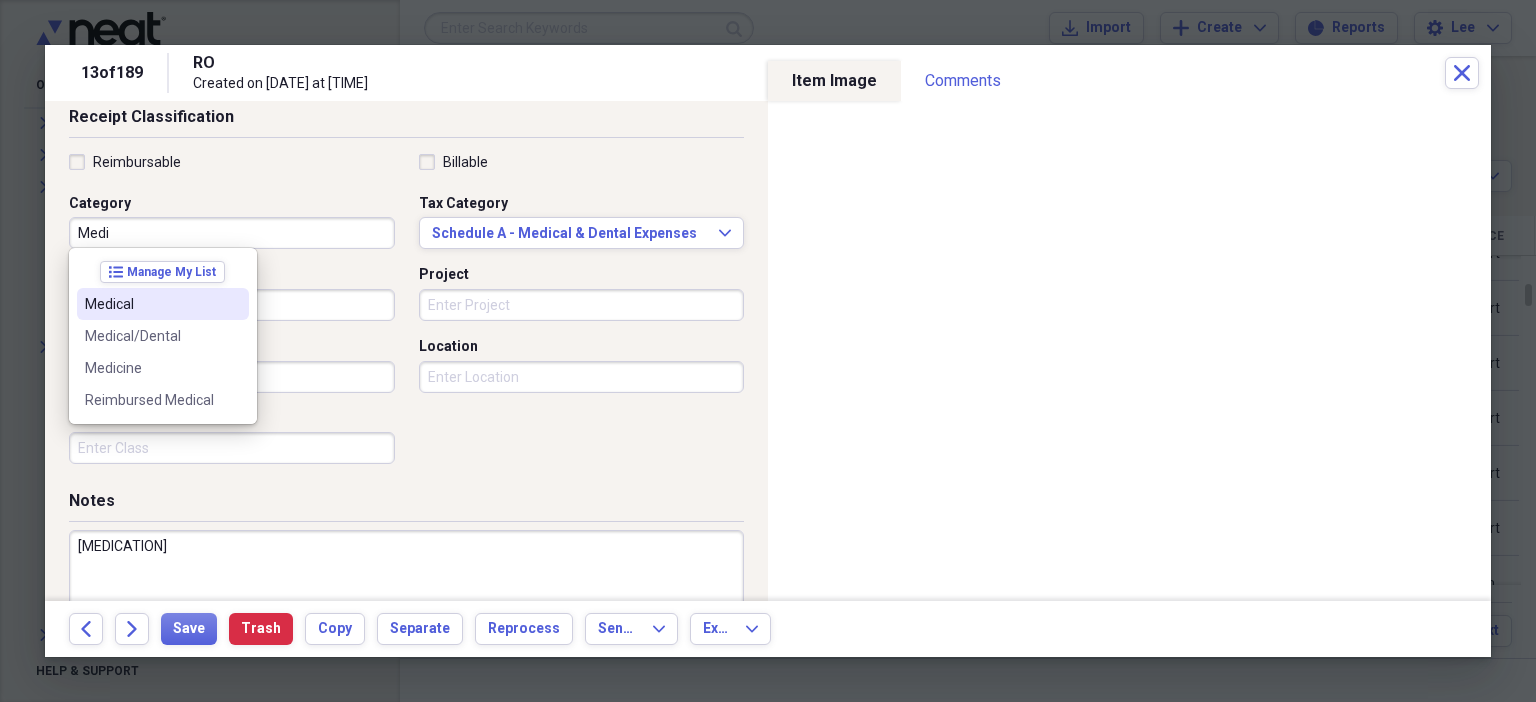 click on "Medical" at bounding box center [151, 304] 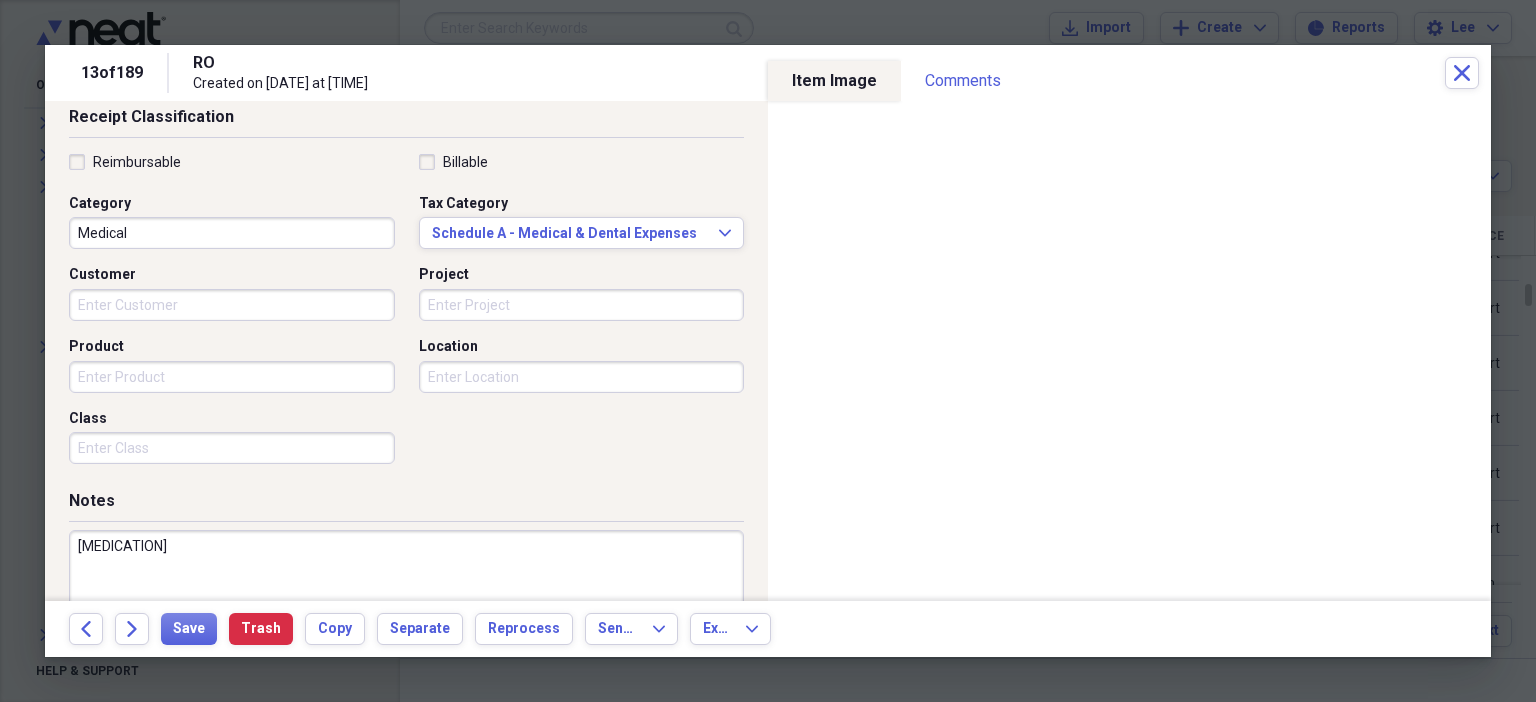 click on "[MEDICATION]" at bounding box center [406, 595] 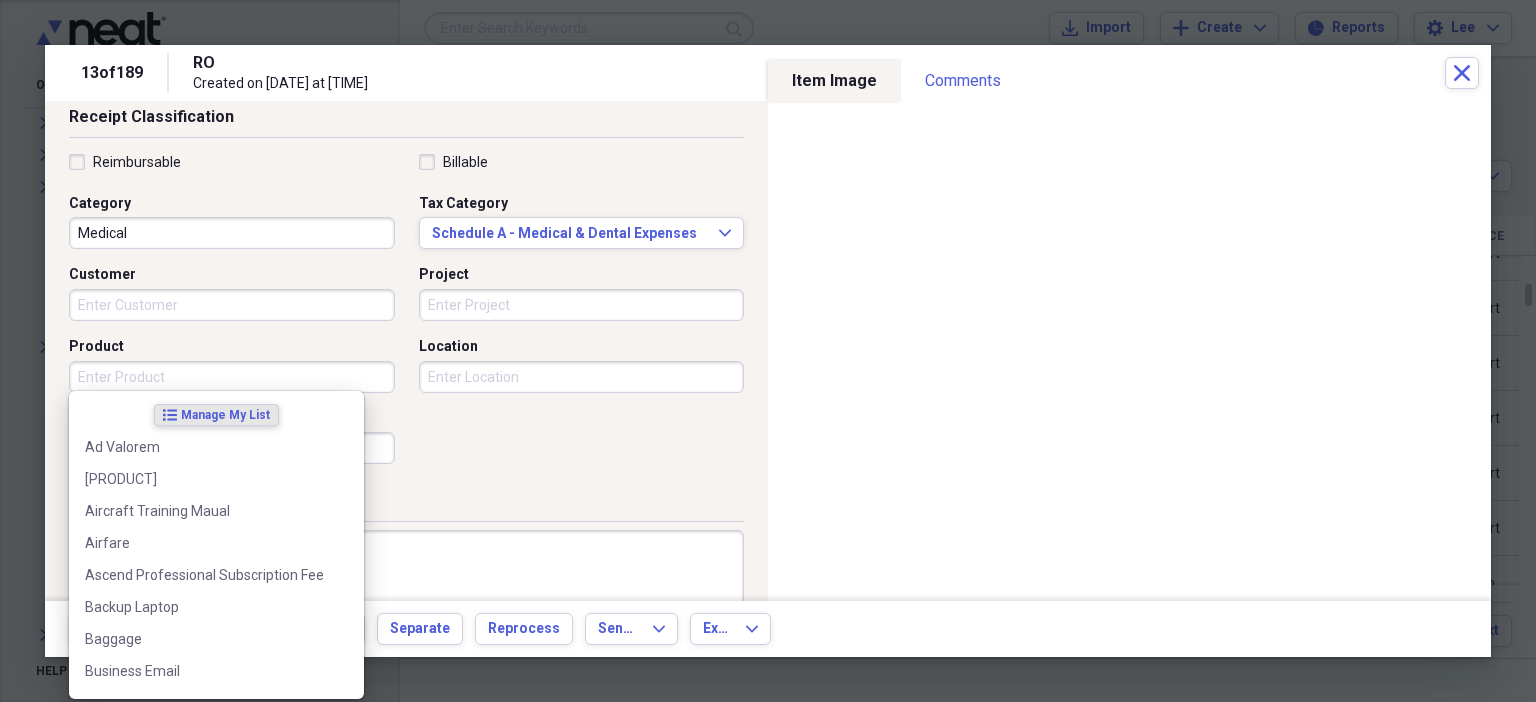 click on "Product" at bounding box center [232, 377] 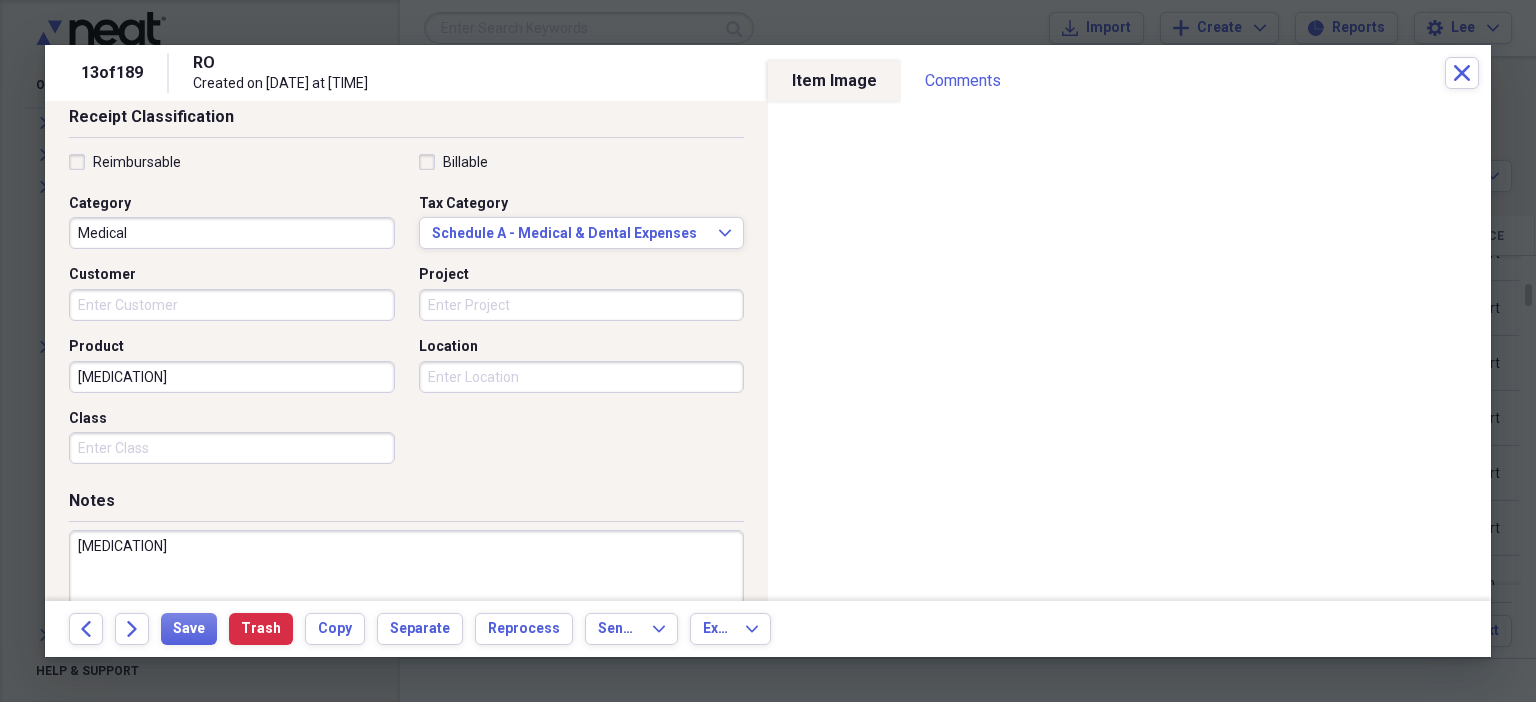 type on "[MEDICATION]" 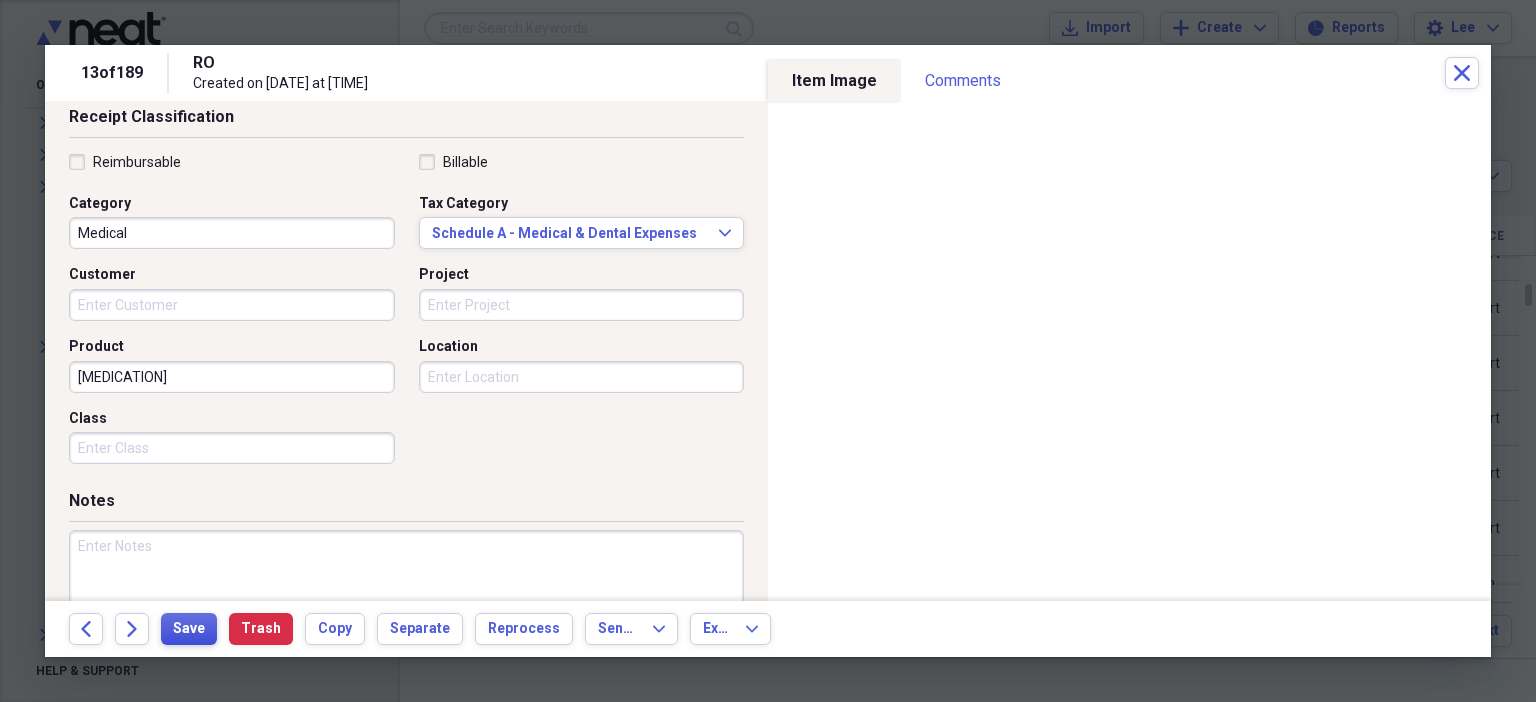 type 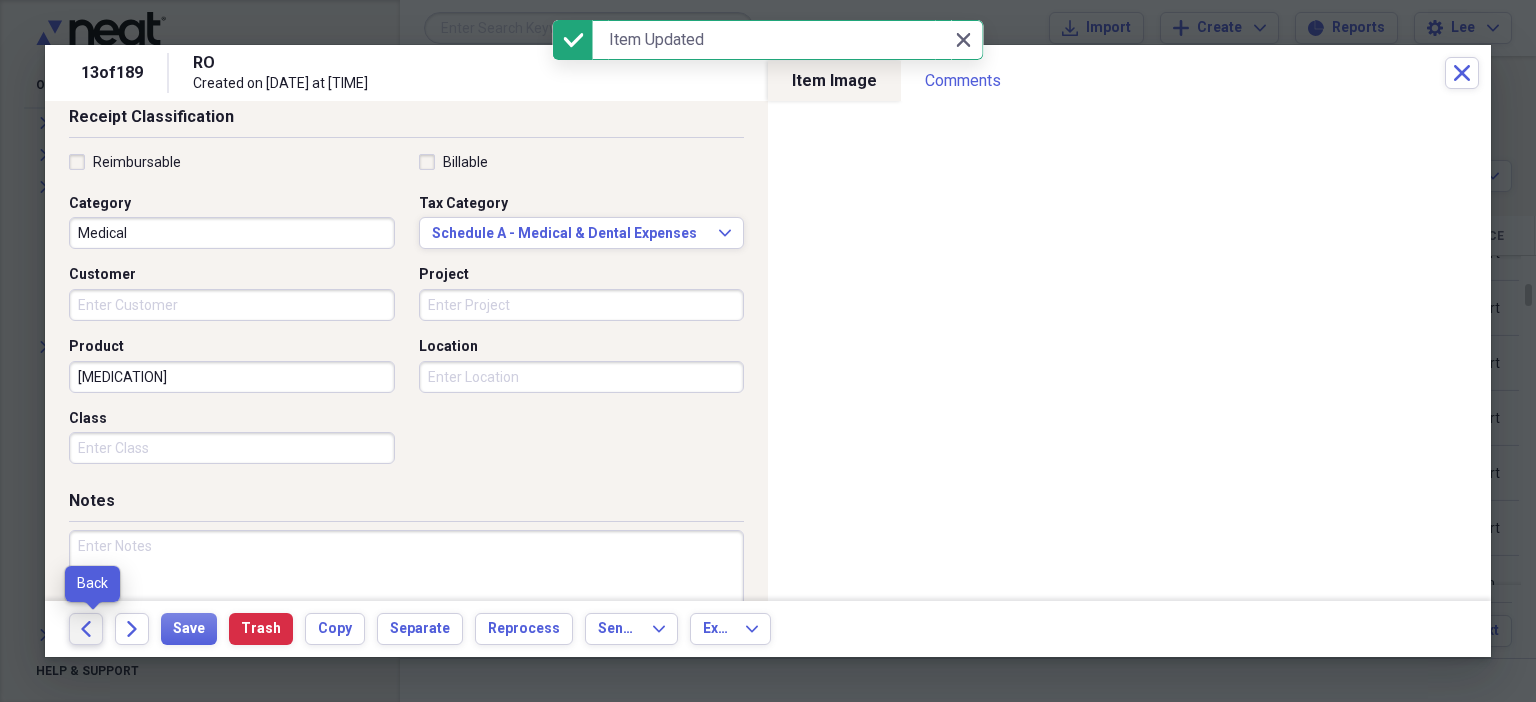 click on "Back" at bounding box center [86, 629] 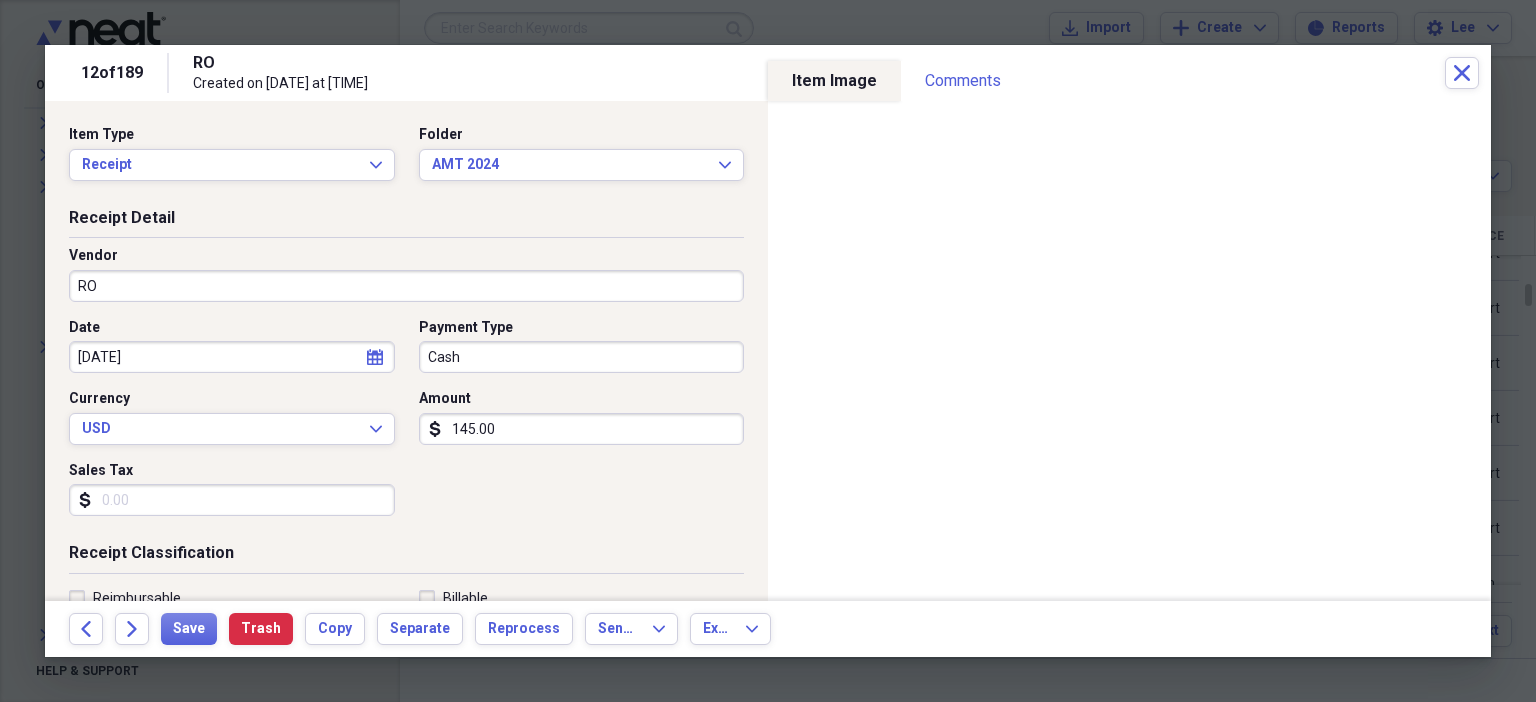 scroll, scrollTop: 436, scrollLeft: 0, axis: vertical 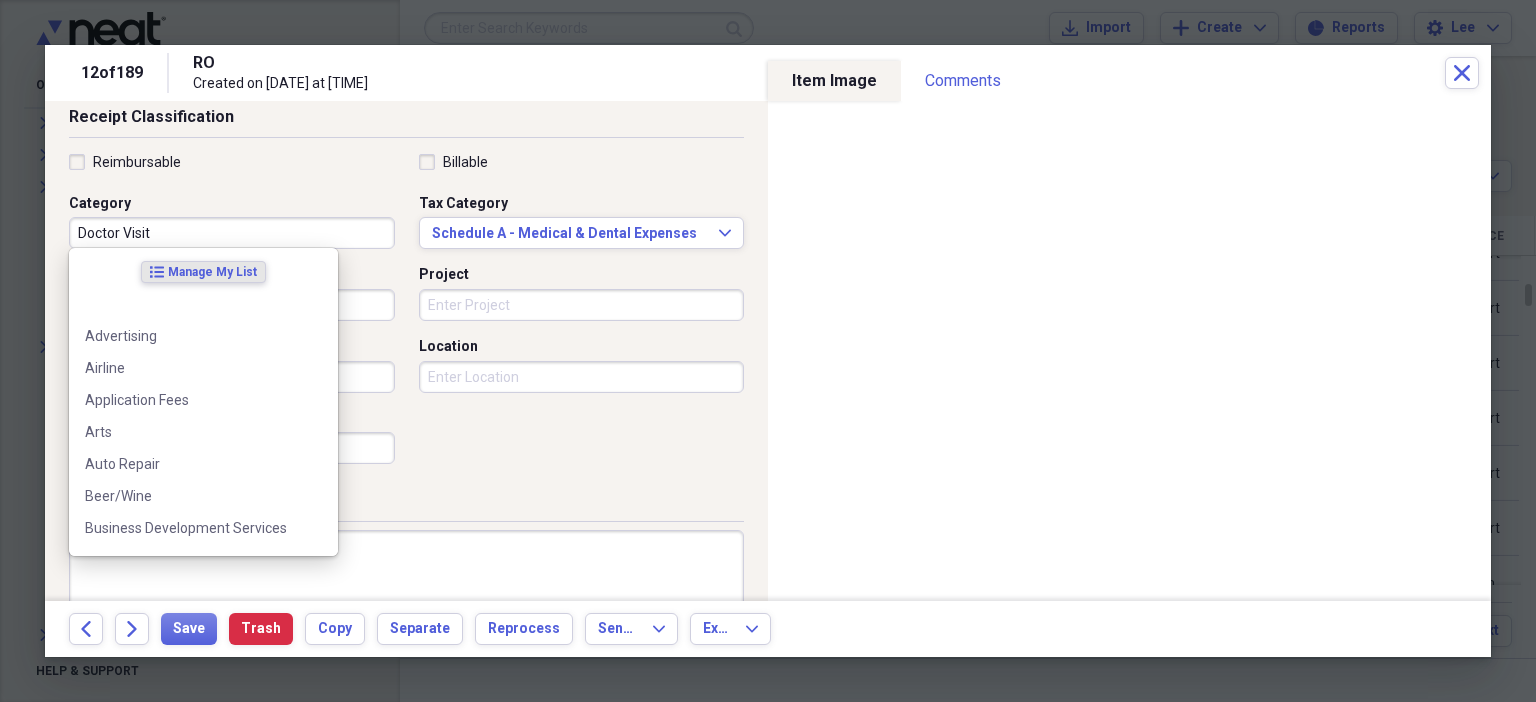 click on "Doctor Visit" at bounding box center (232, 233) 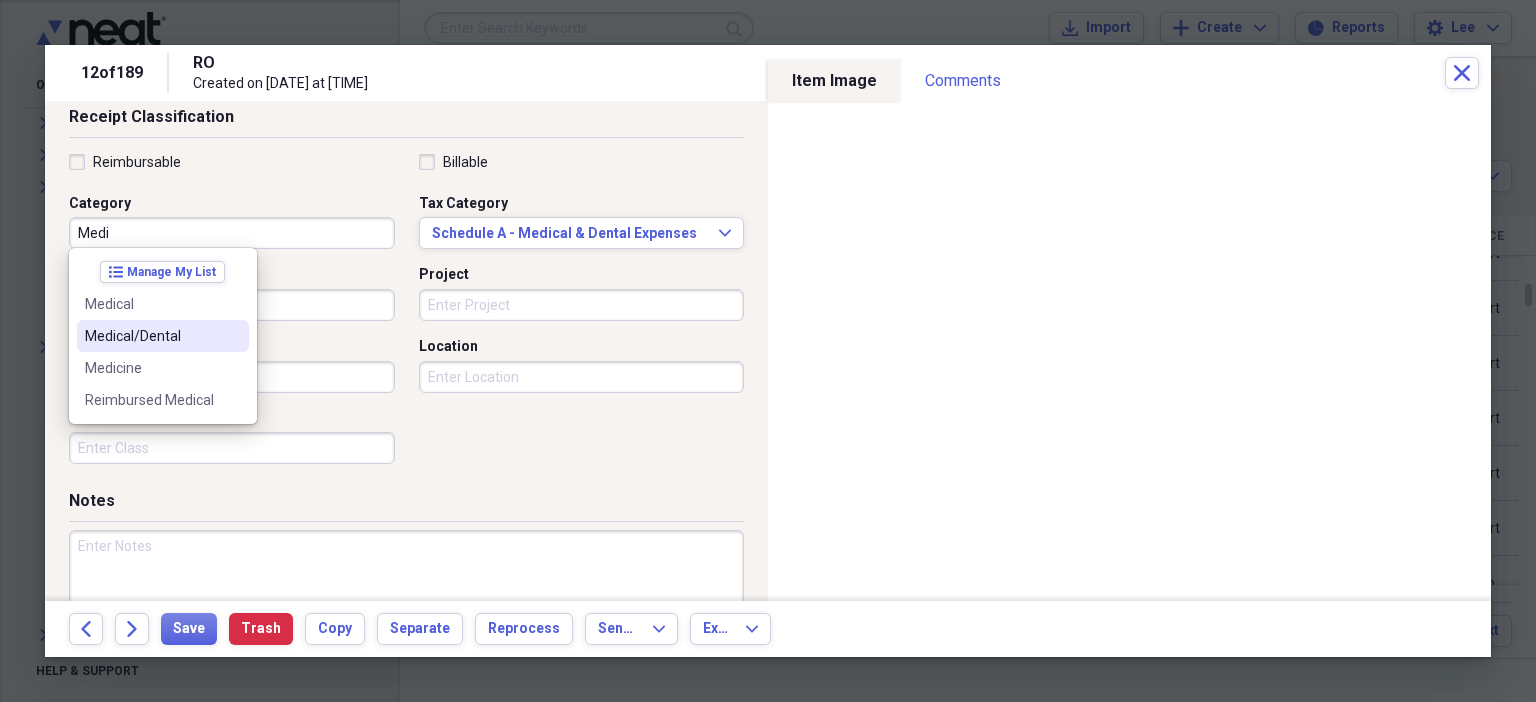 click on "Medical/Dental" at bounding box center [151, 336] 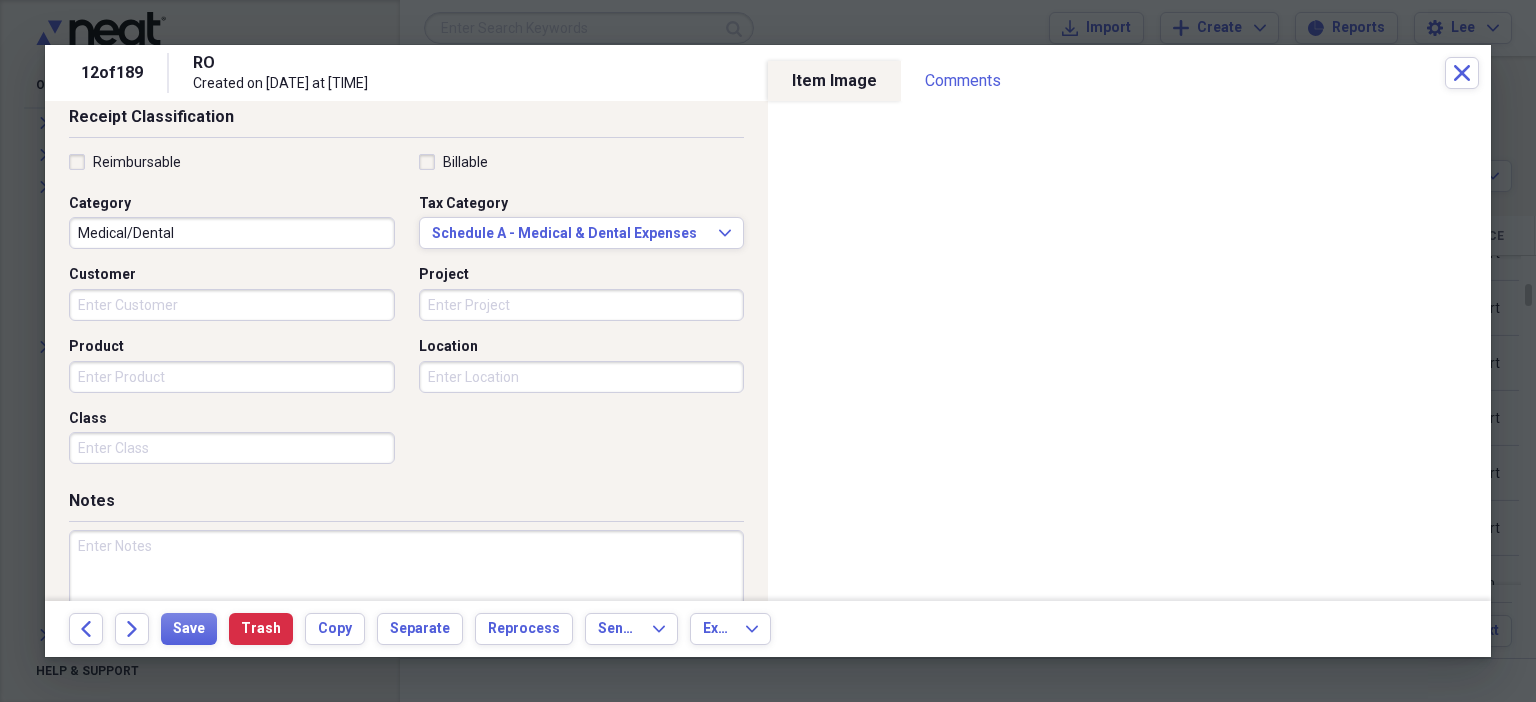 click at bounding box center (406, 595) 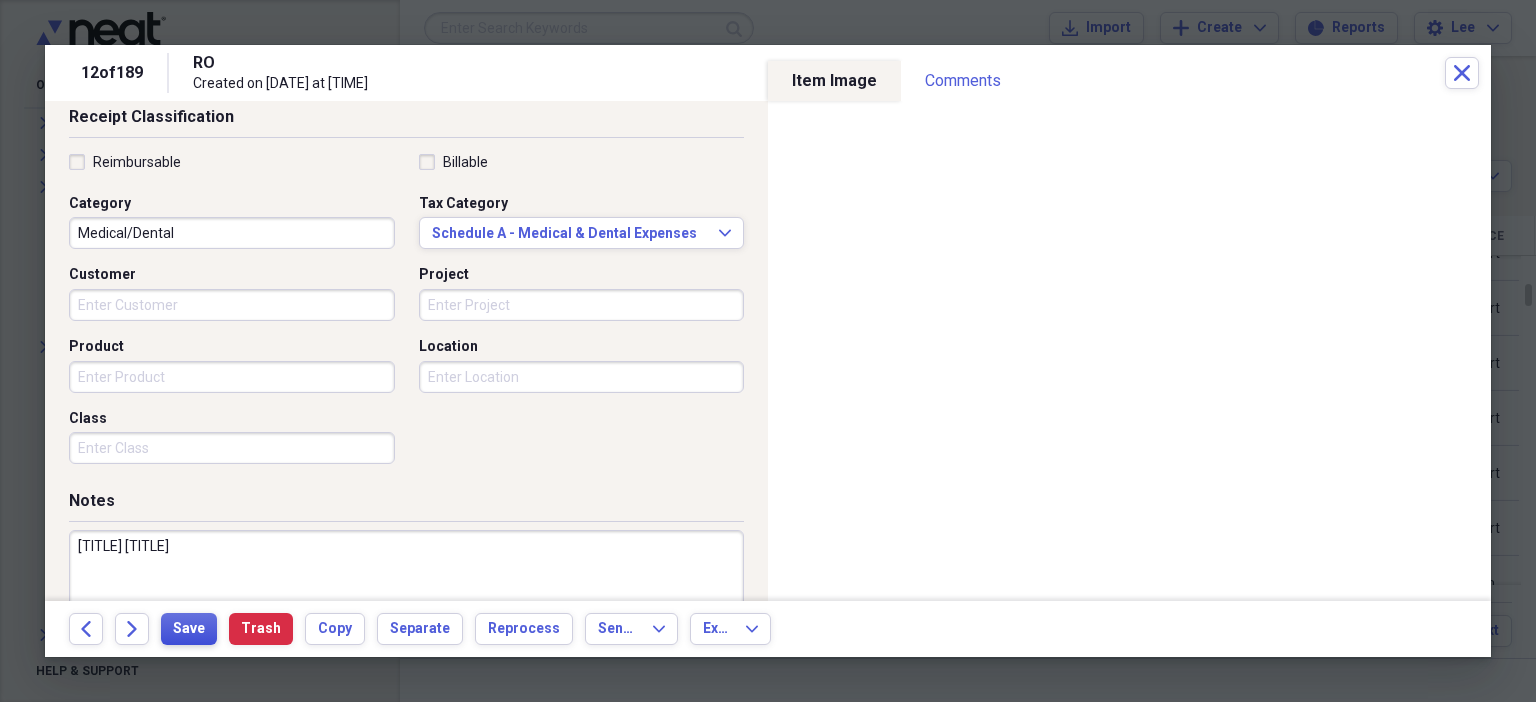 type on "[TITLE] [TITLE]" 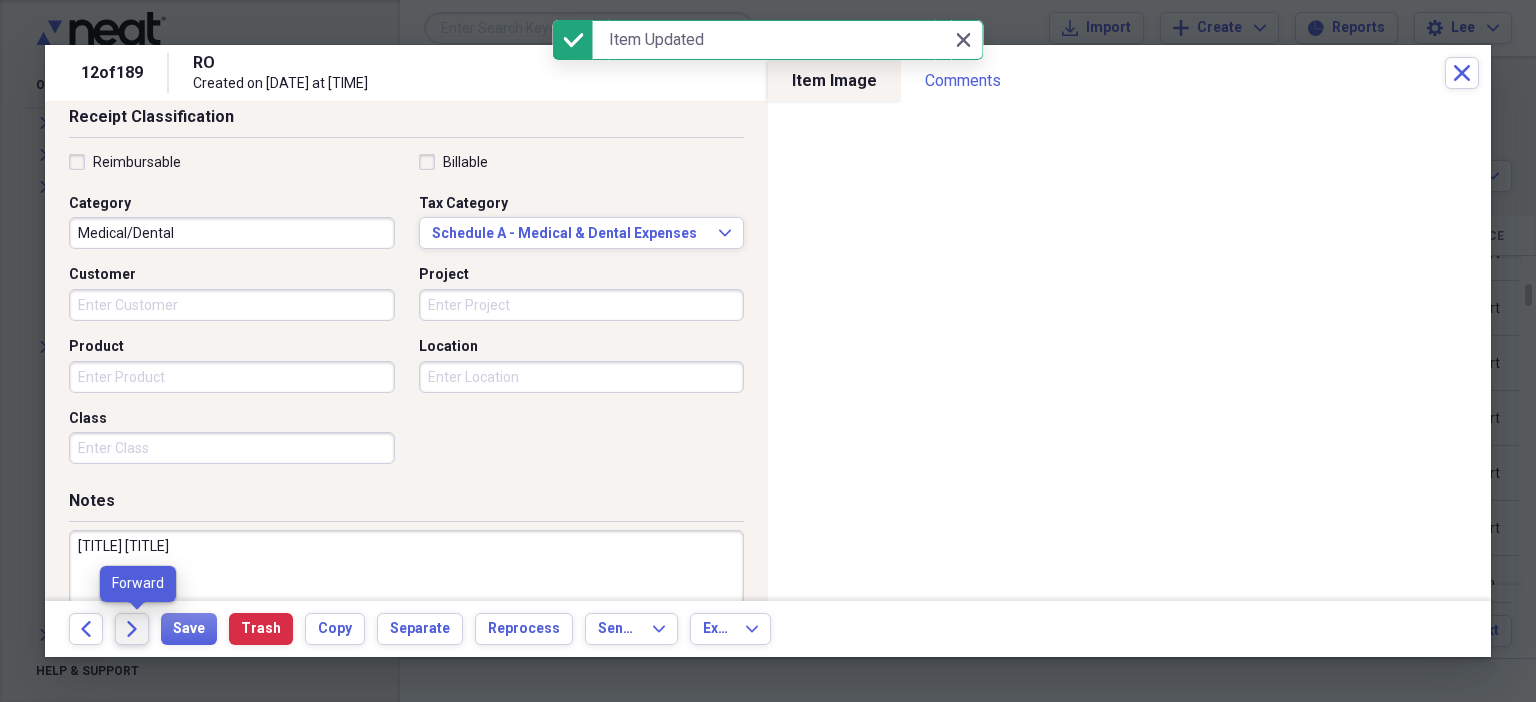 click on "Forward" 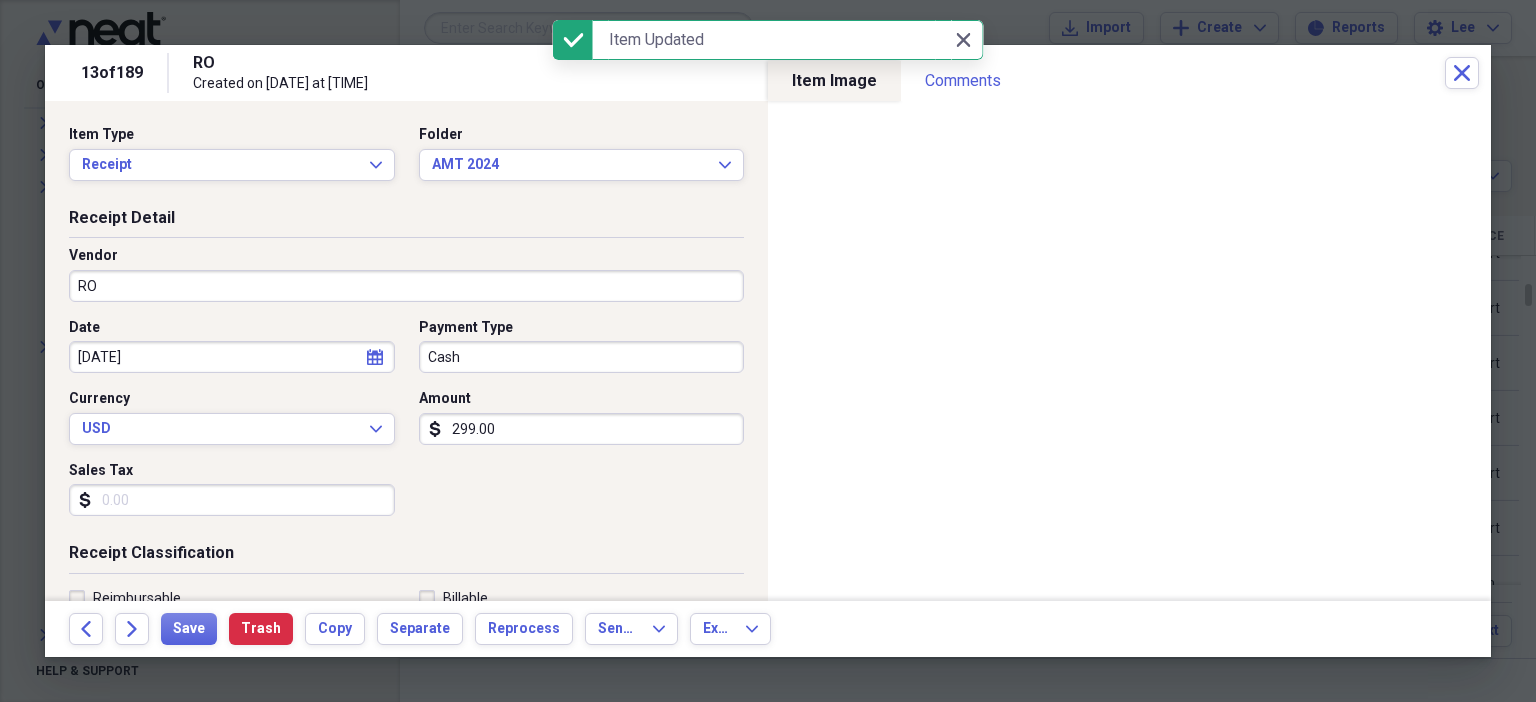 scroll, scrollTop: 436, scrollLeft: 0, axis: vertical 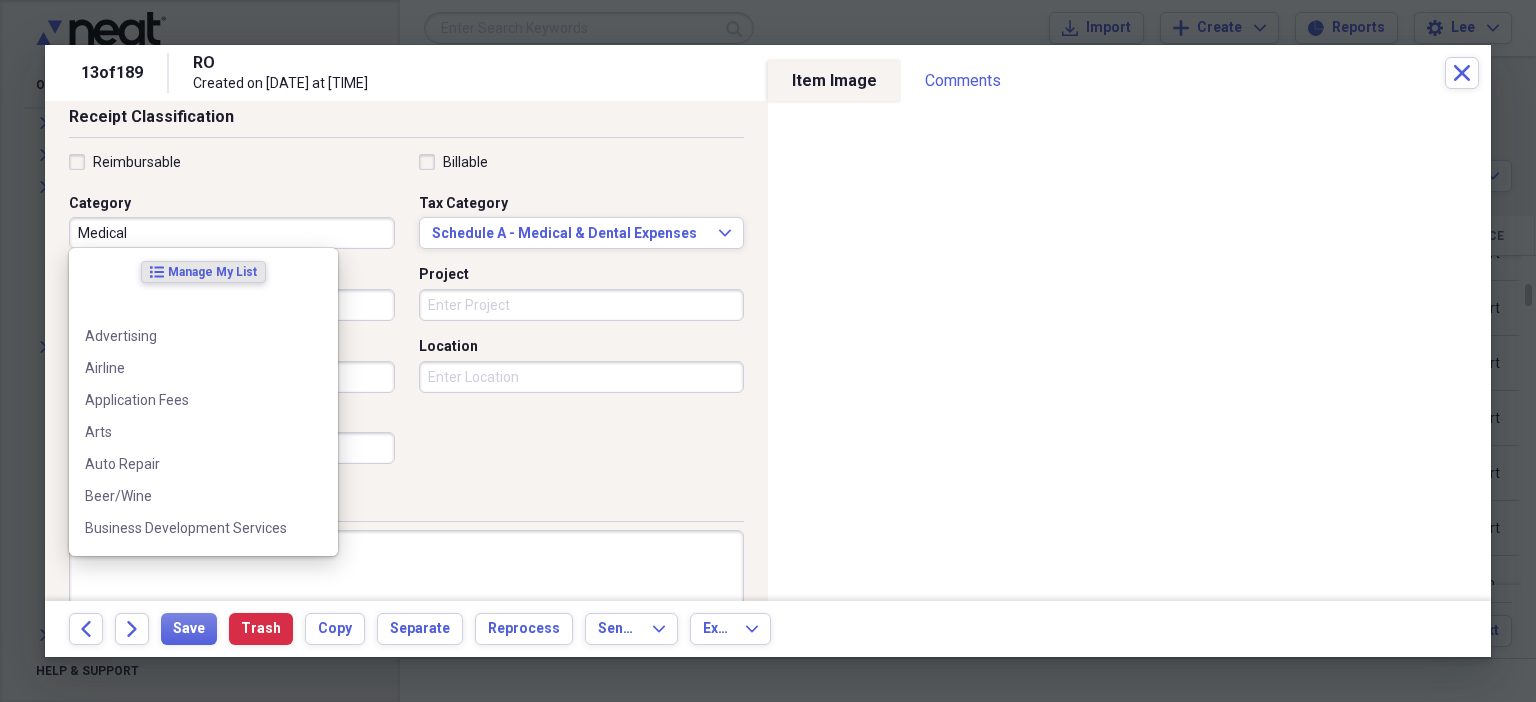 click on "Medical" at bounding box center (232, 233) 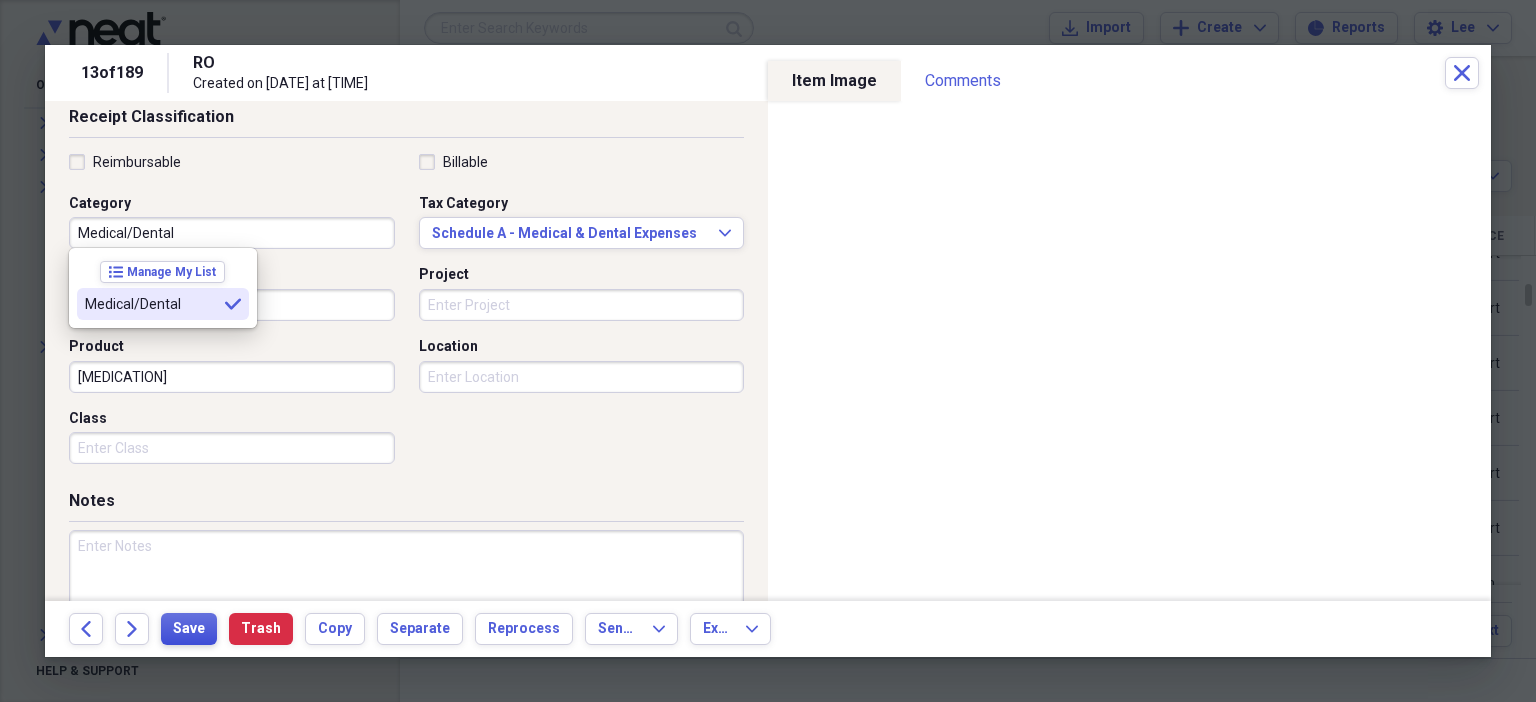 type on "Medical/Dental" 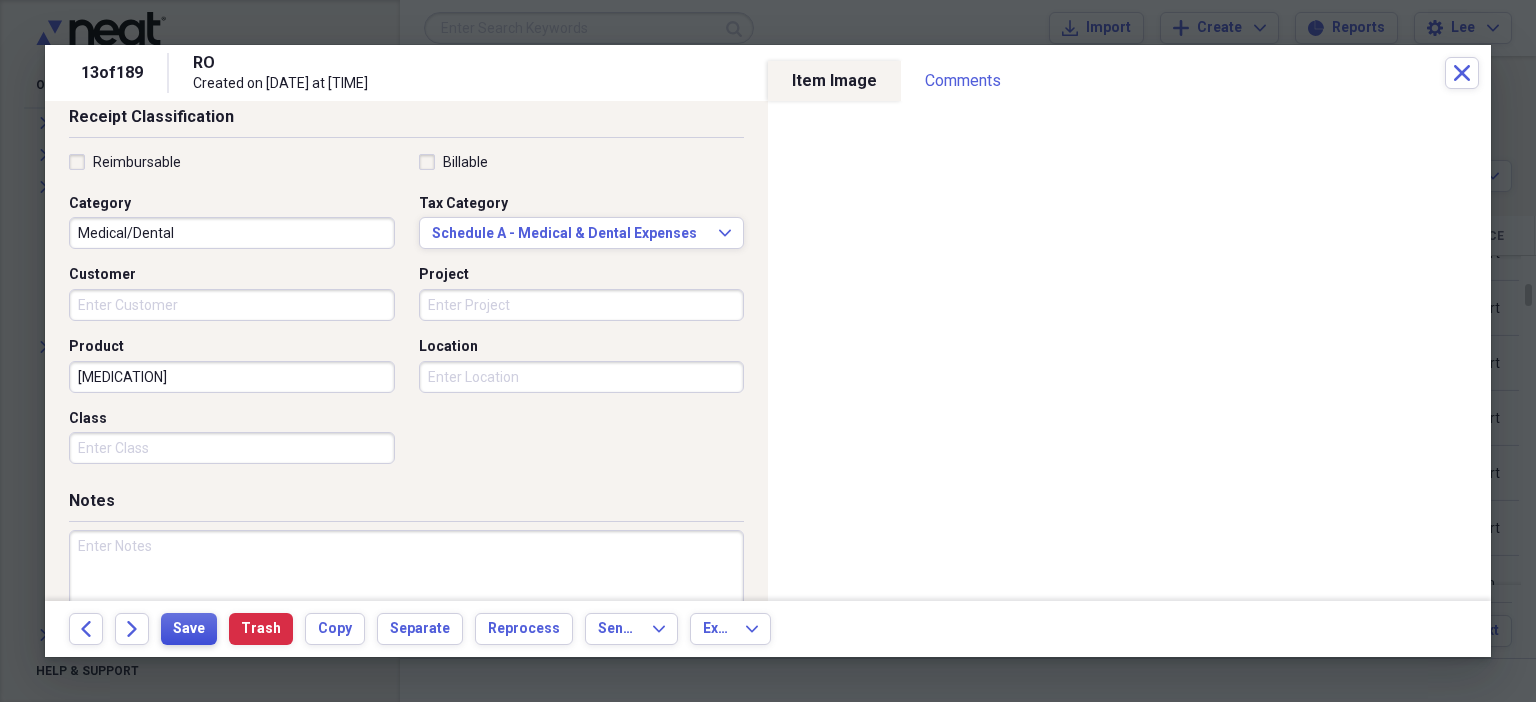 click on "Save" at bounding box center [189, 629] 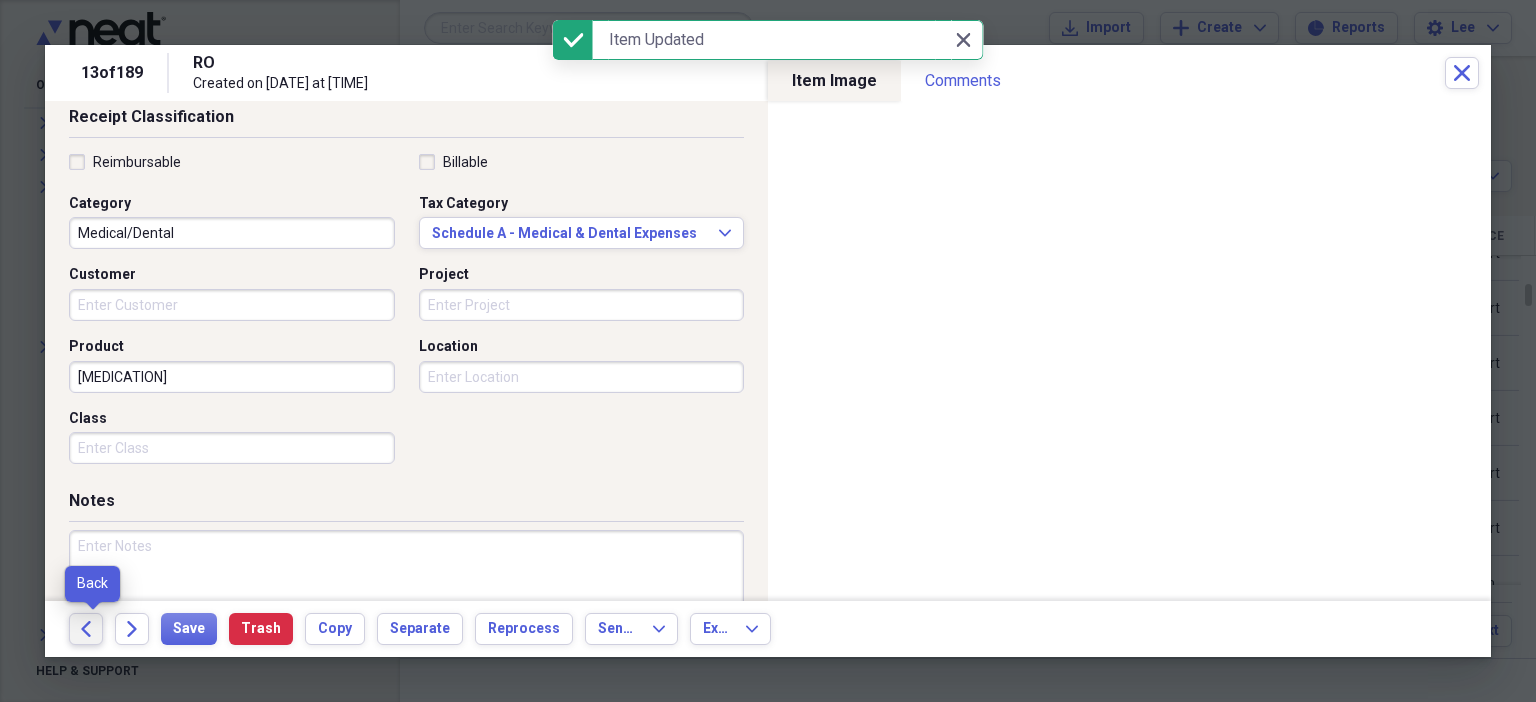 click on "Back" at bounding box center [86, 629] 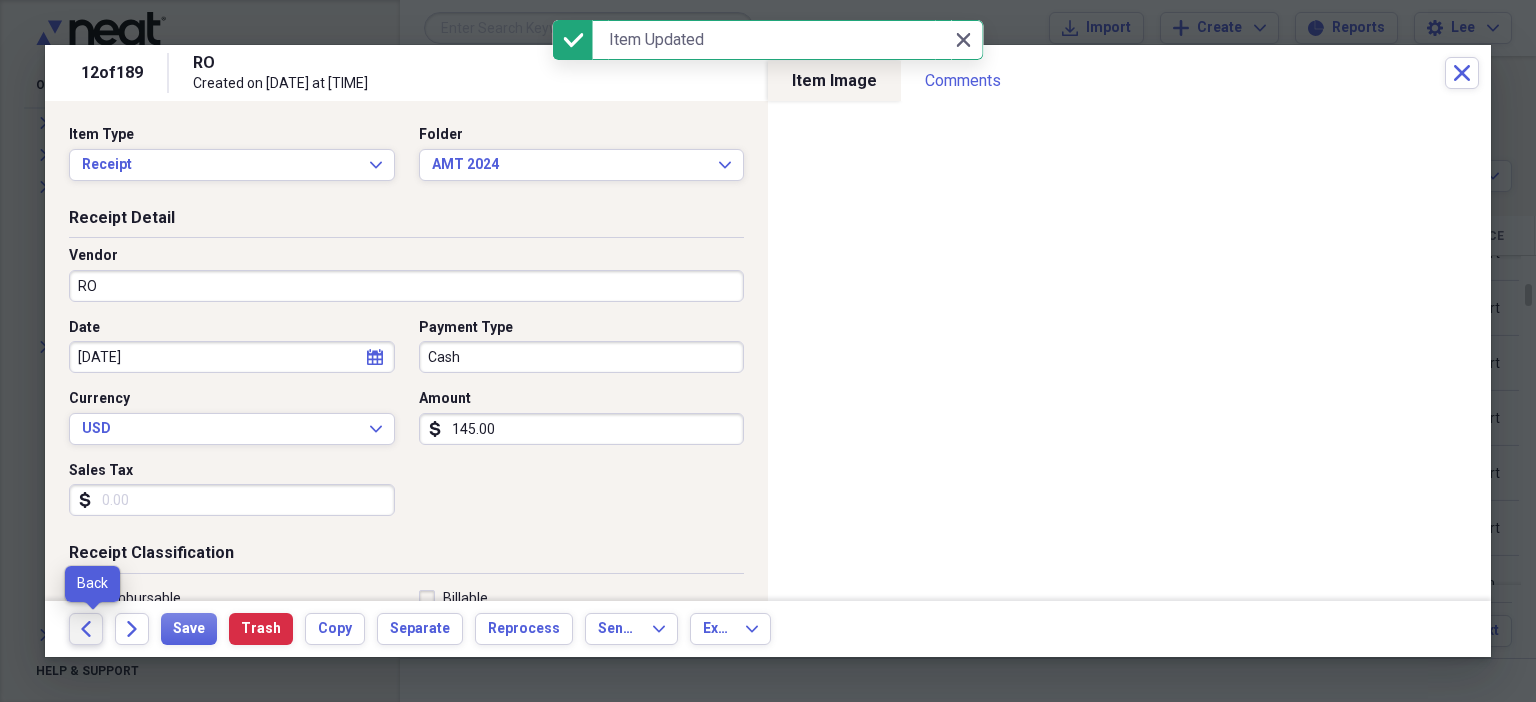 click on "Back" at bounding box center (86, 629) 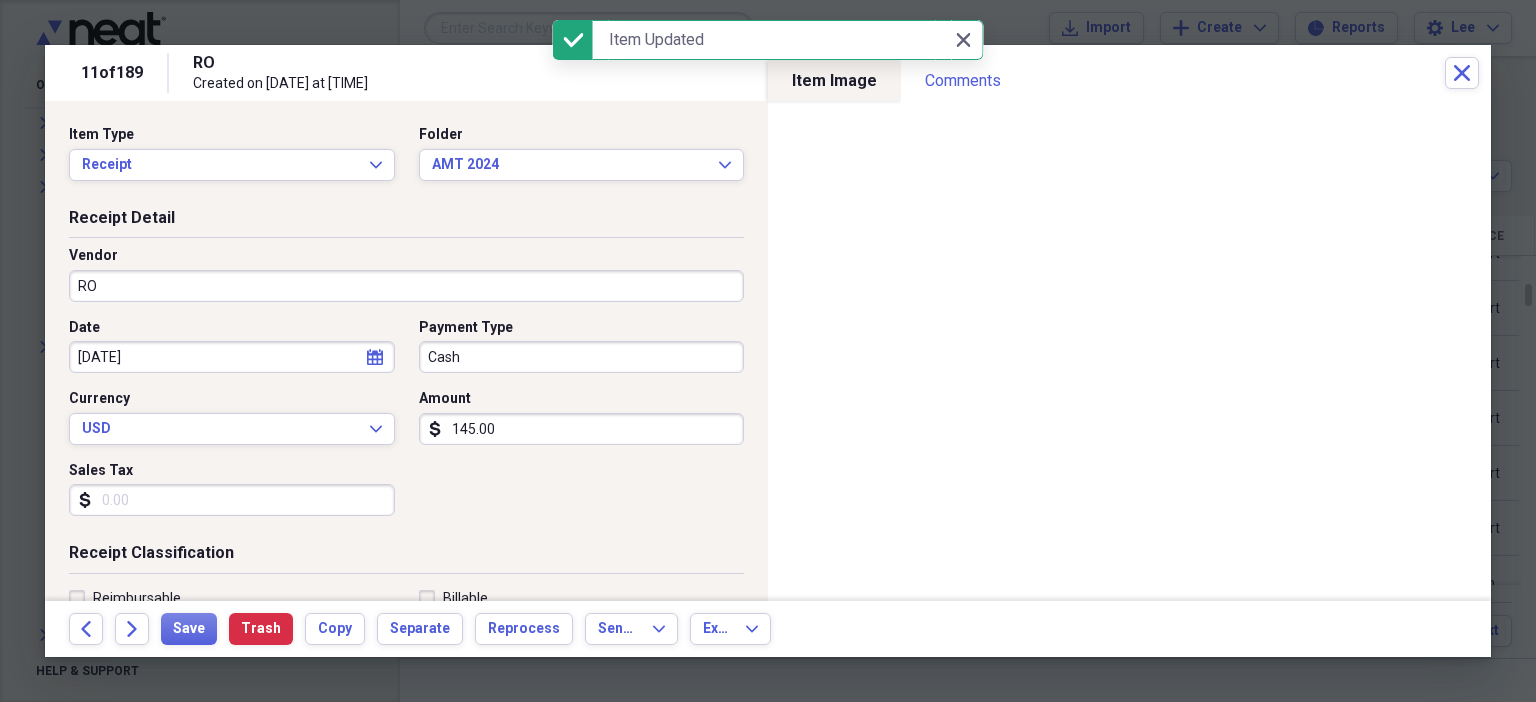 scroll, scrollTop: 436, scrollLeft: 0, axis: vertical 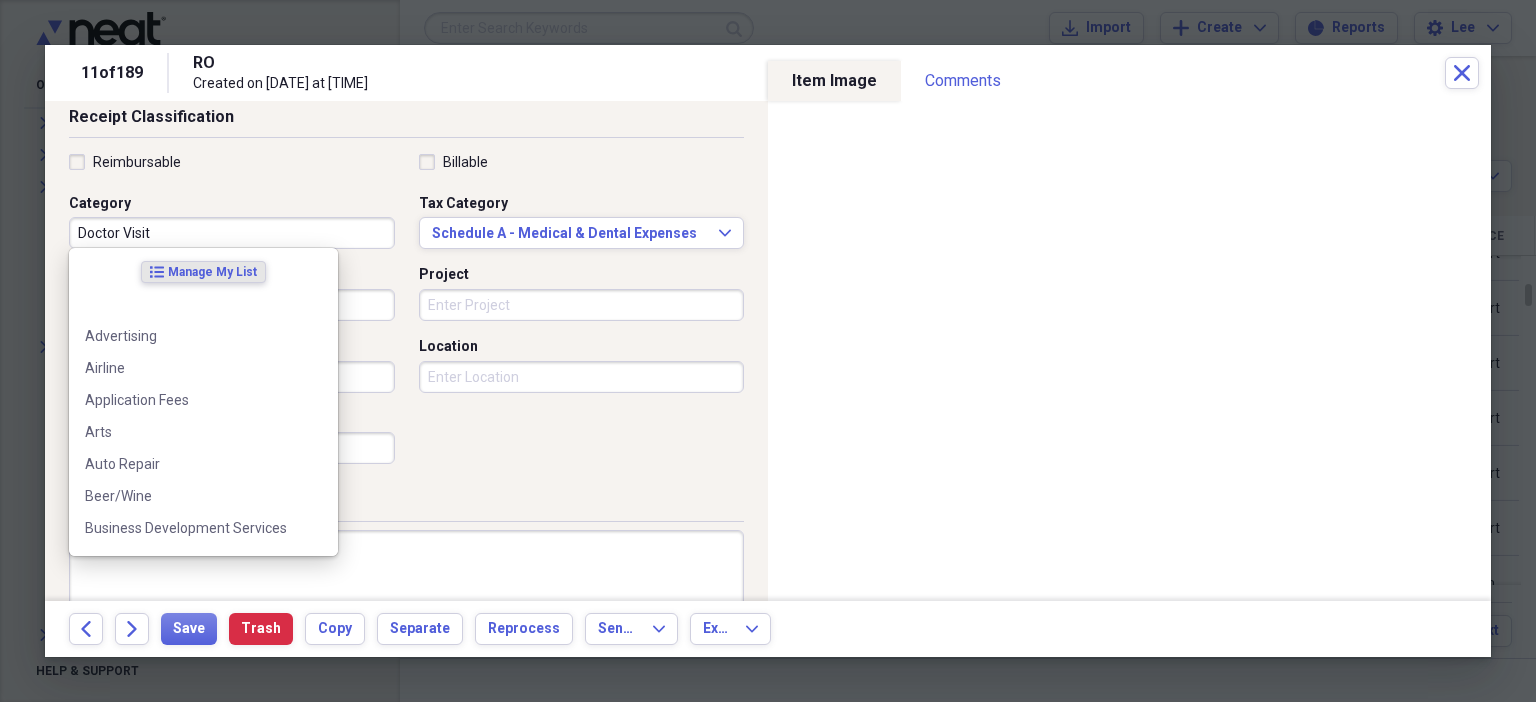 click on "Doctor Visit" at bounding box center (232, 233) 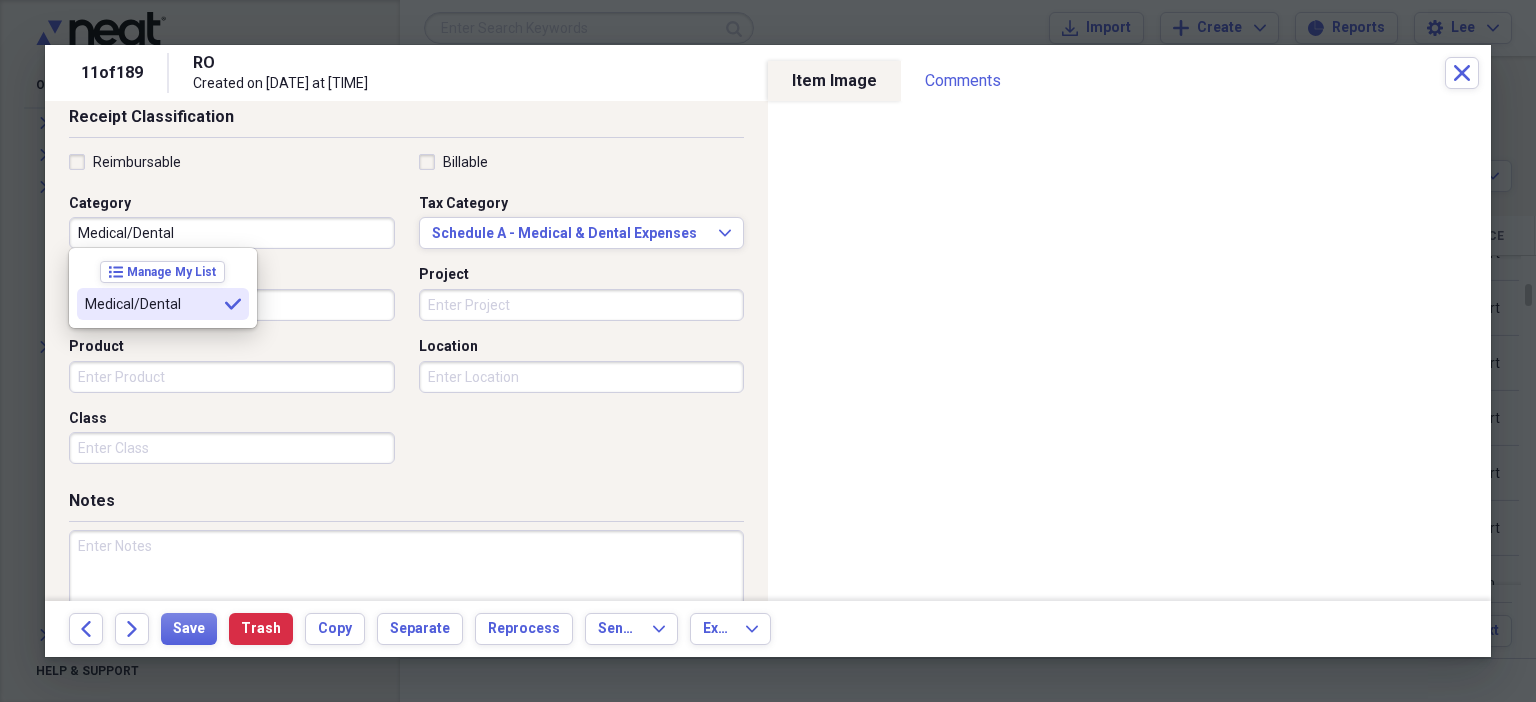 type on "Medical/Dental" 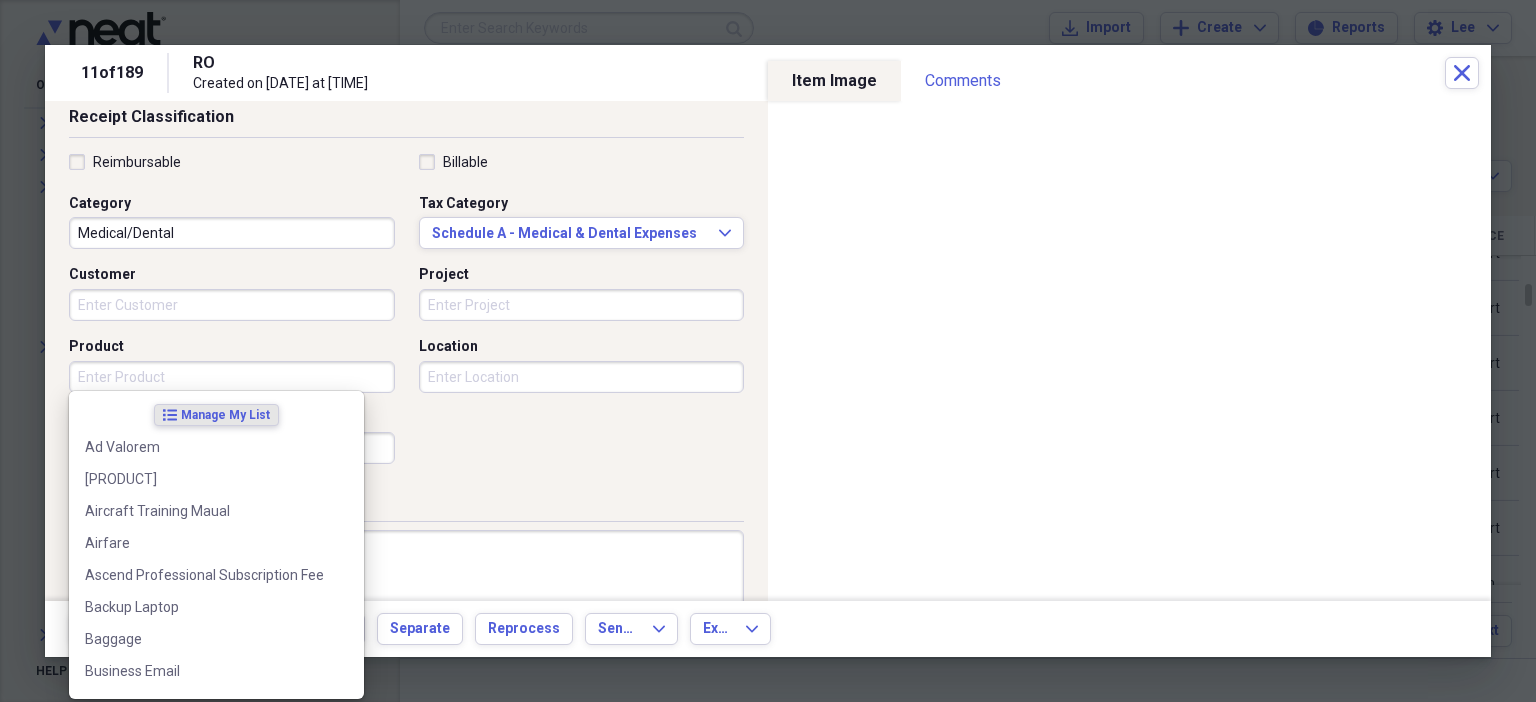click on "Product" at bounding box center (232, 377) 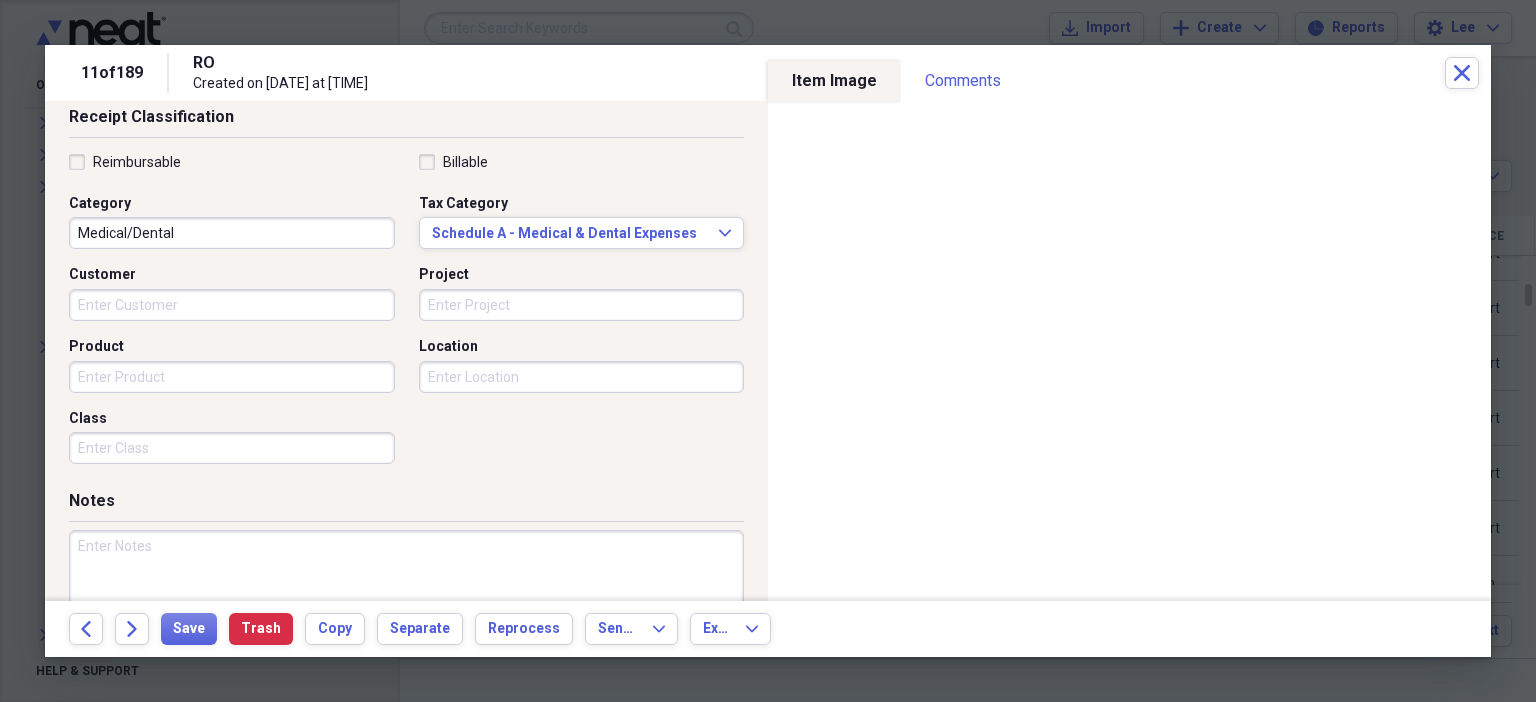click at bounding box center (406, 595) 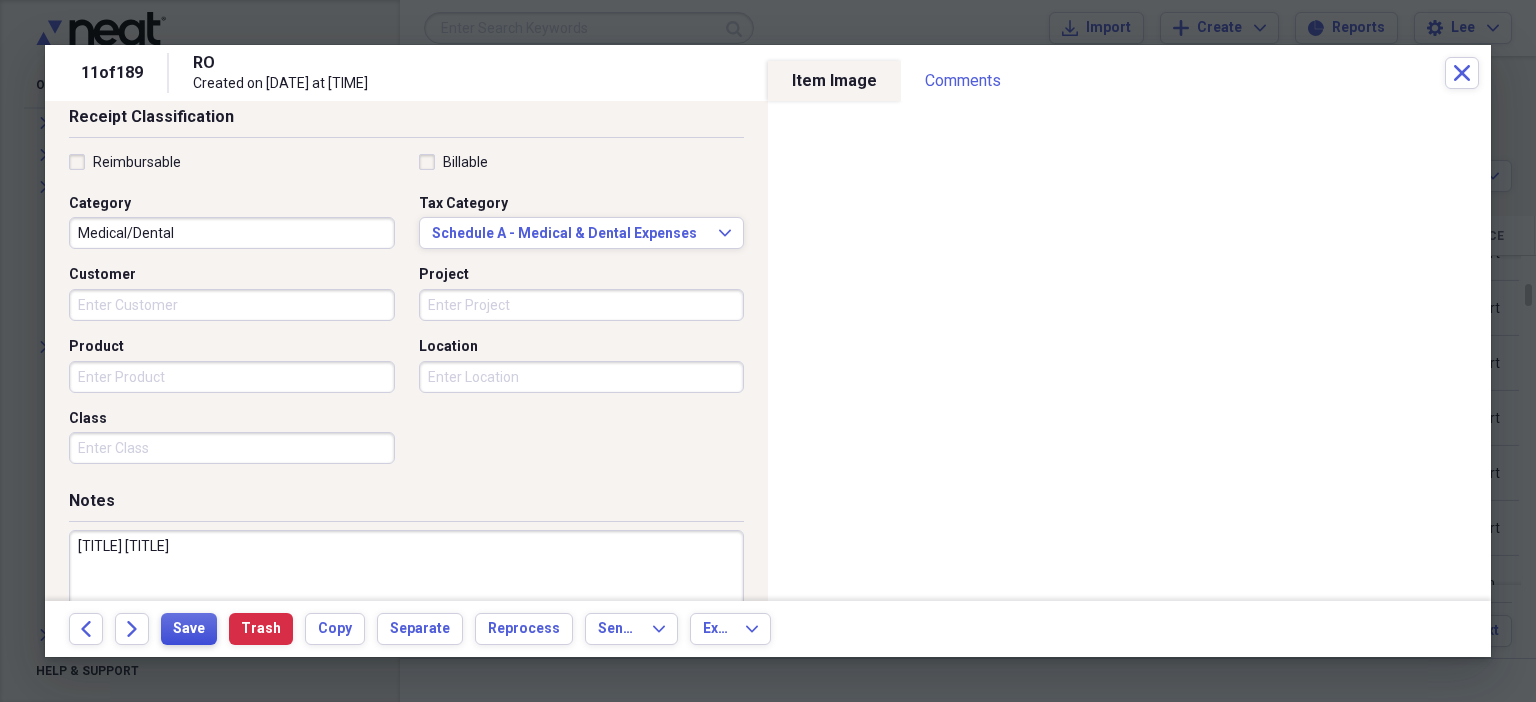 type on "[TITLE] [TITLE]" 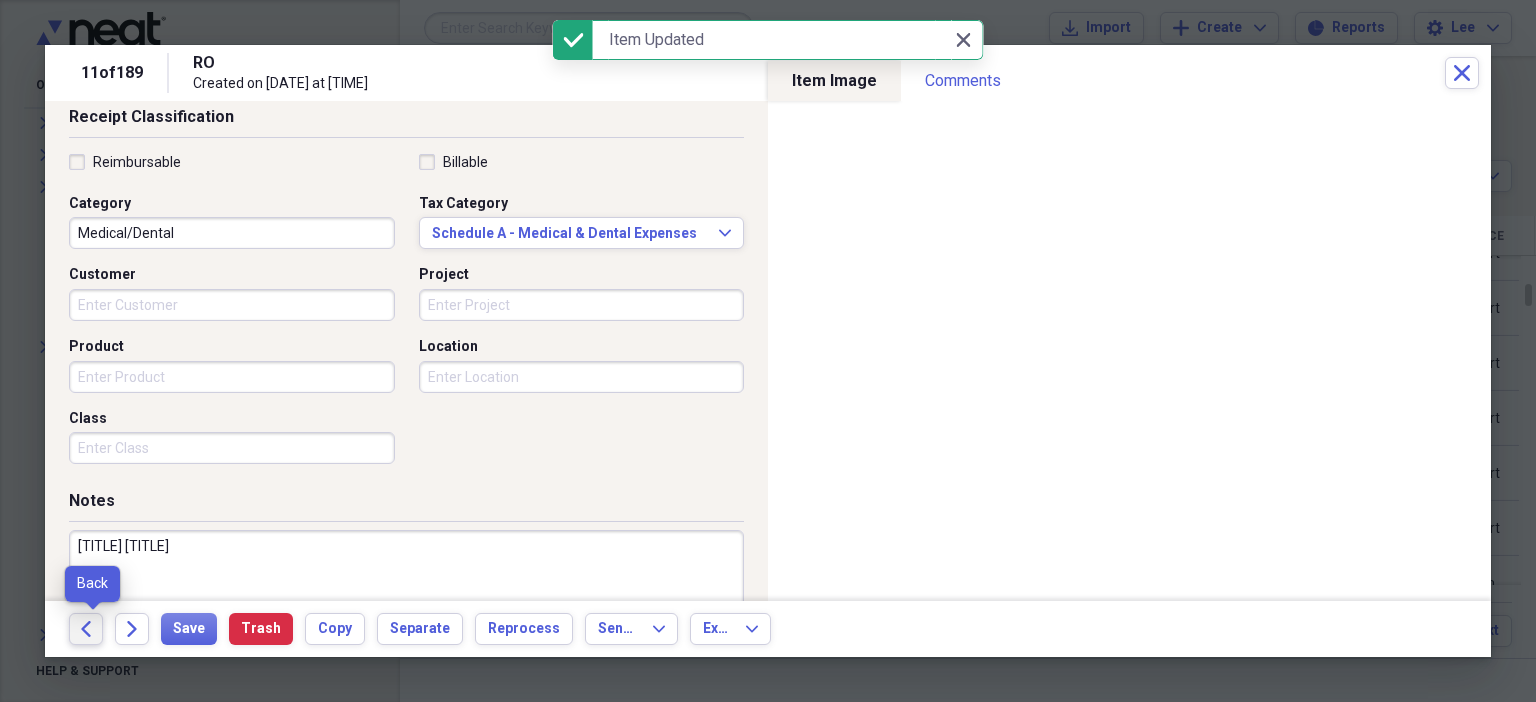 click on "Back" 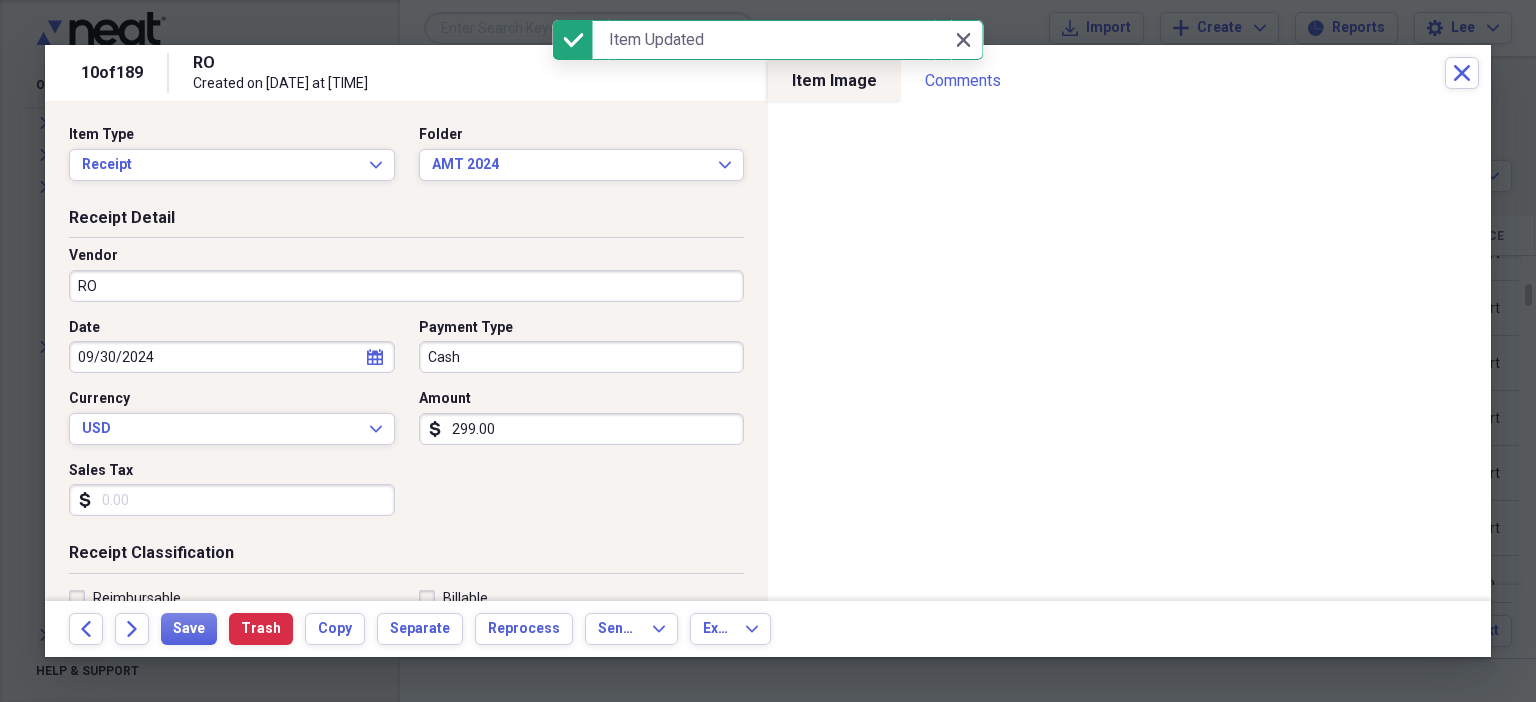 scroll, scrollTop: 436, scrollLeft: 0, axis: vertical 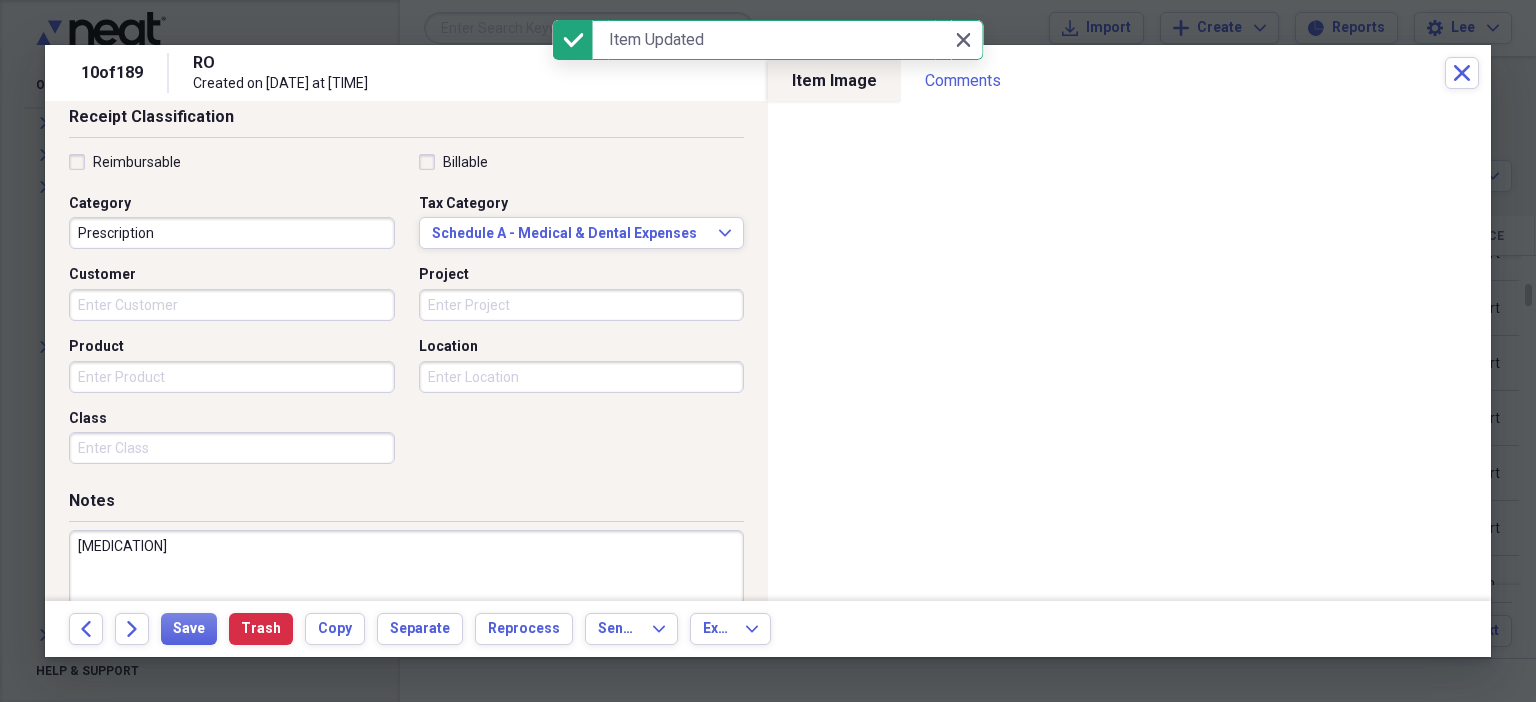 click on "Prescription" at bounding box center (232, 233) 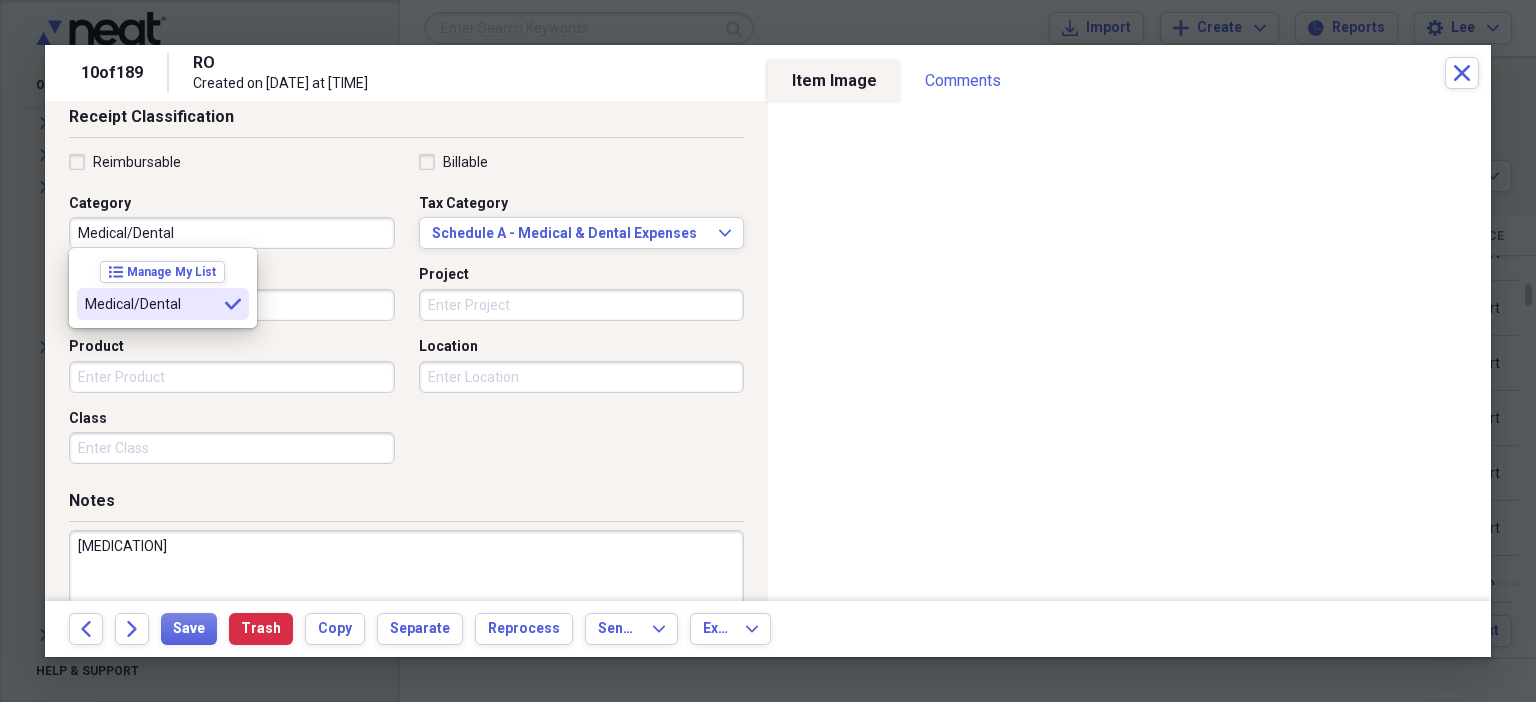 type on "Medical/Dental" 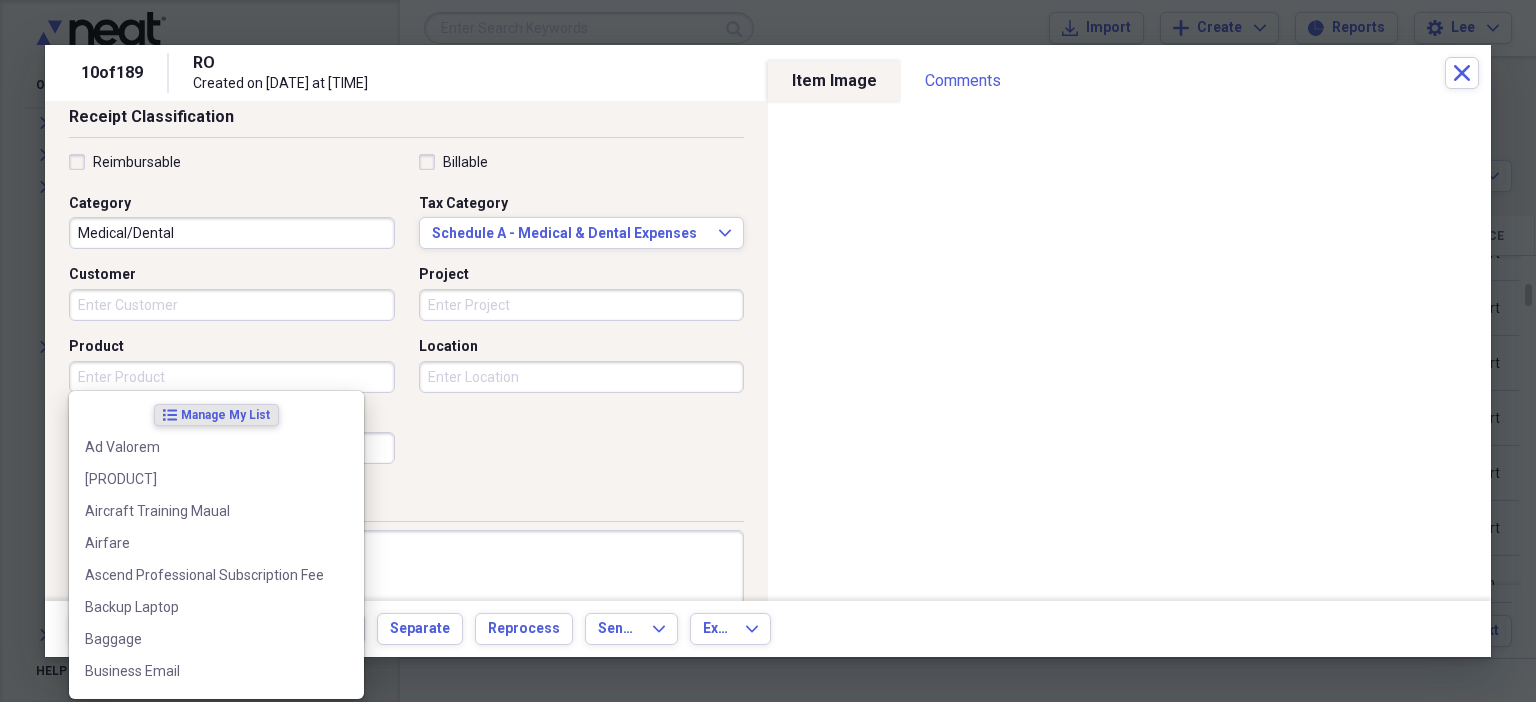 click on "Product" at bounding box center [232, 377] 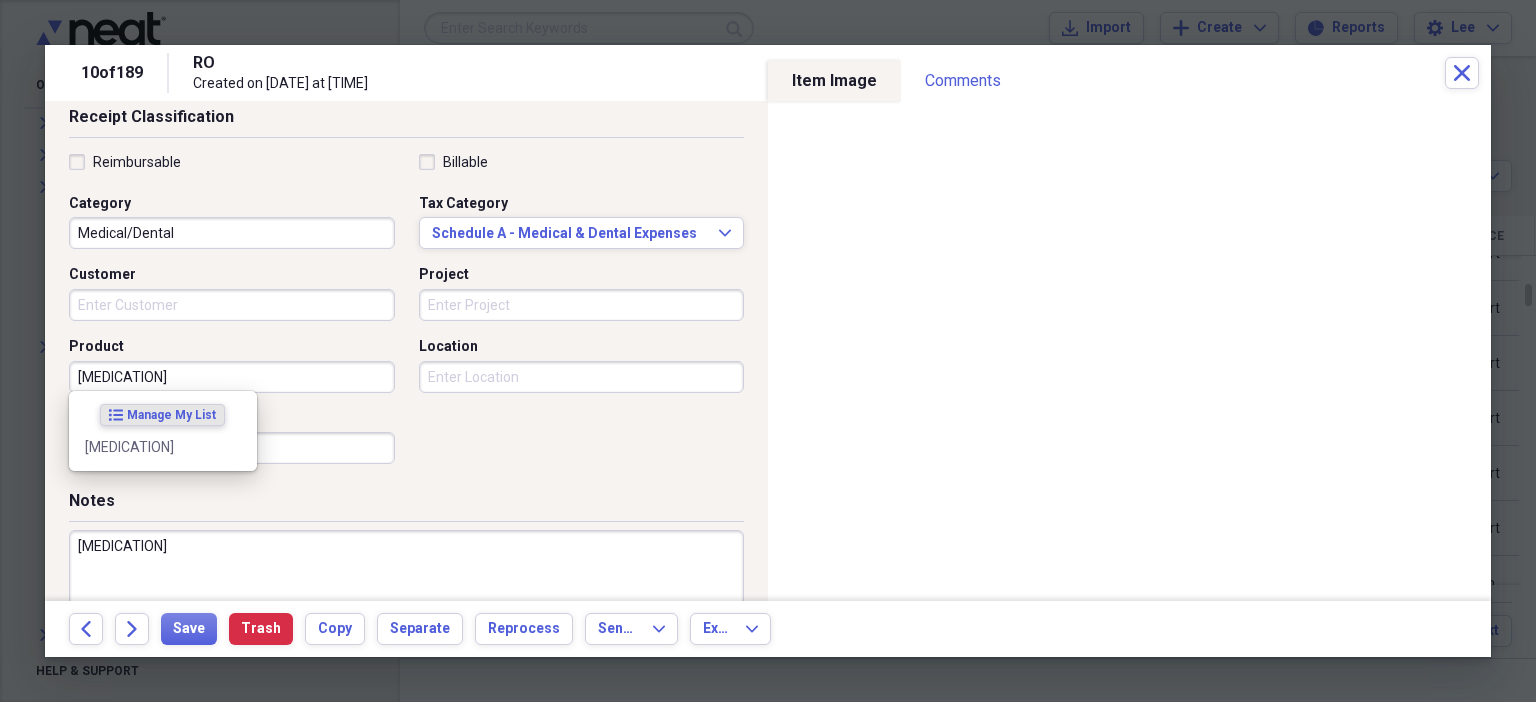 type on "[MEDICATION]" 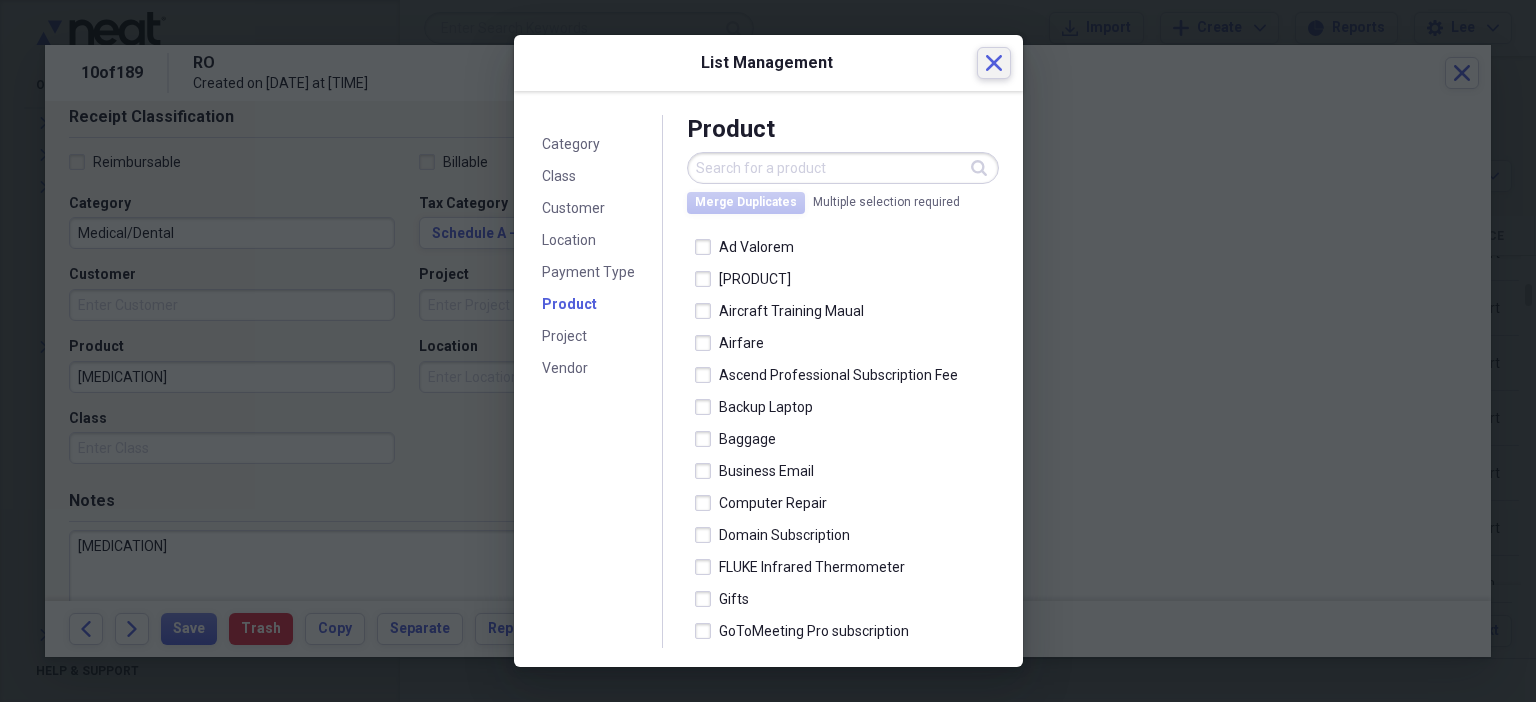 click on "Close" at bounding box center (994, 63) 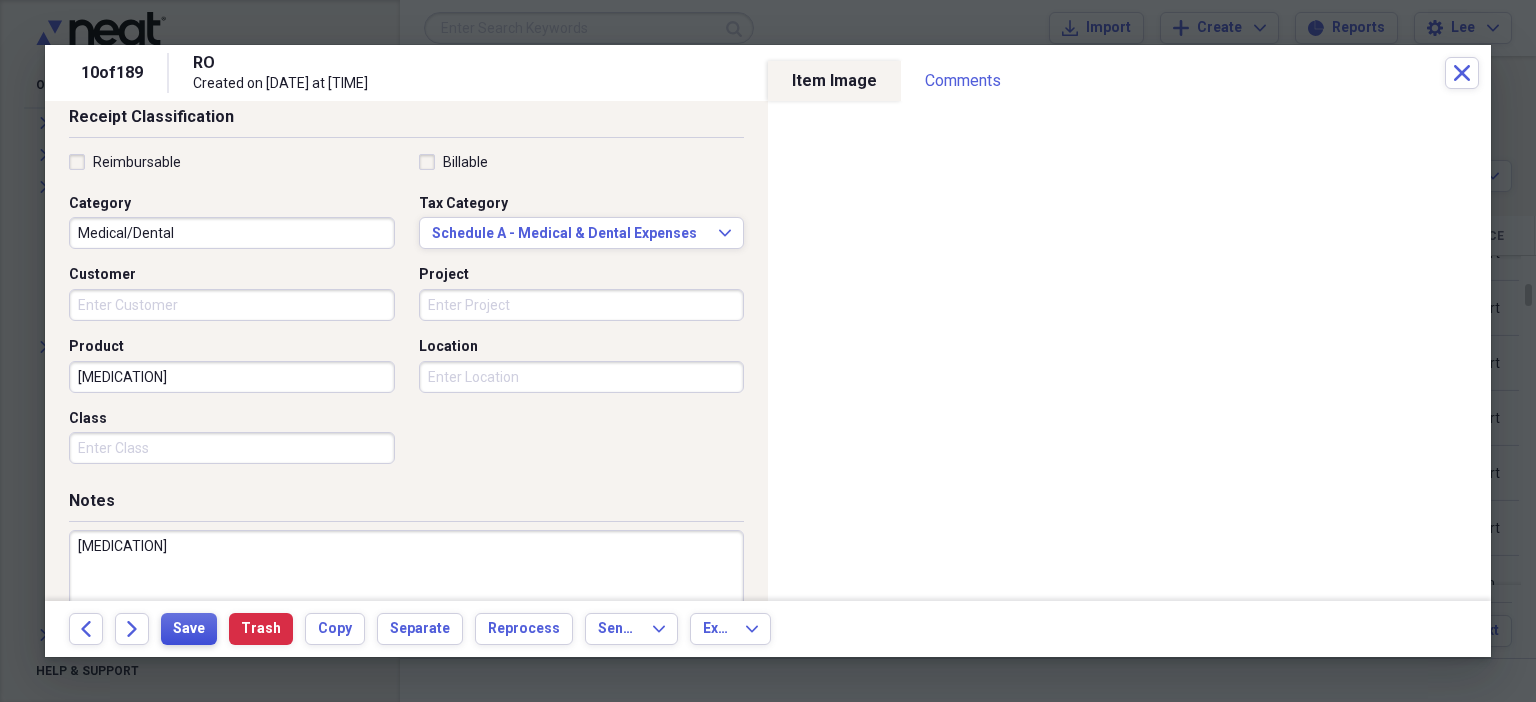 click on "Save" at bounding box center (189, 629) 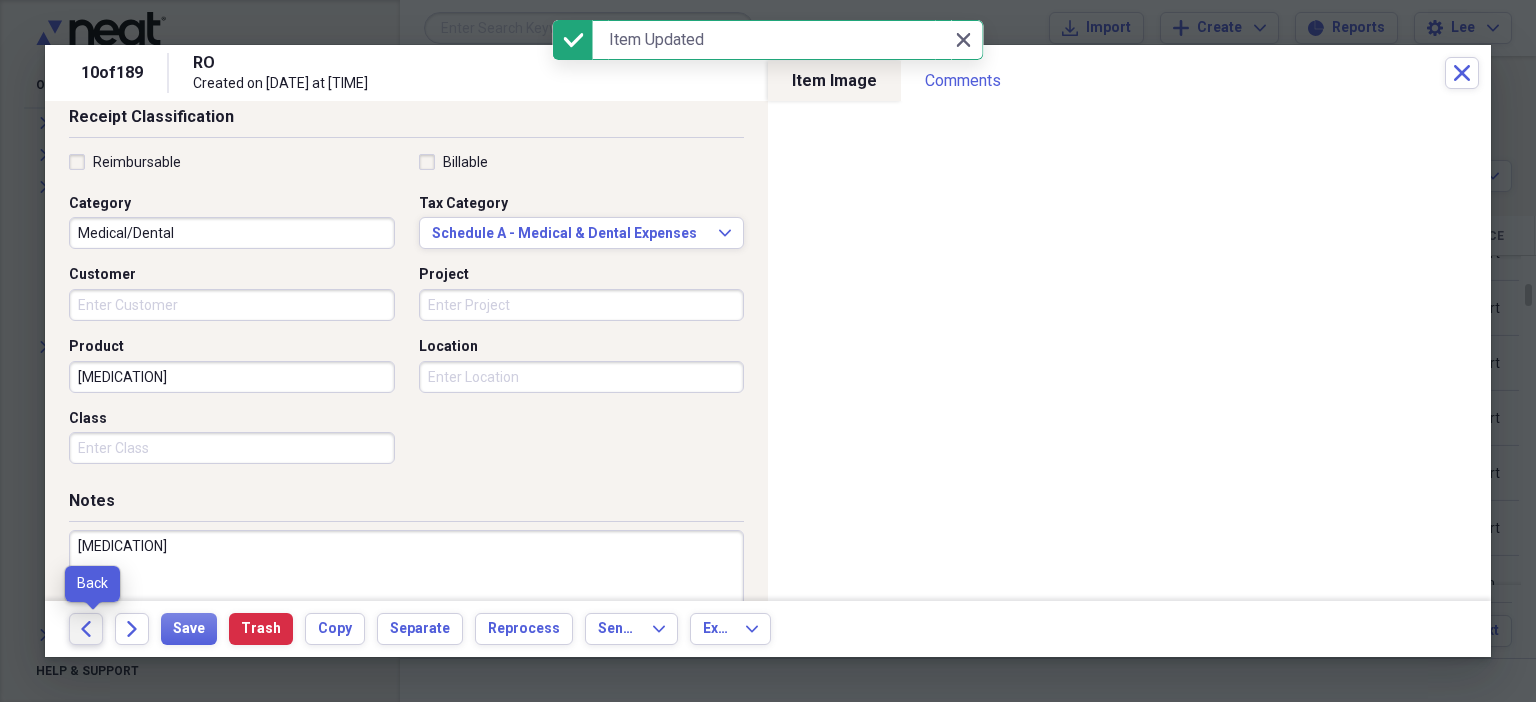 click on "Back" 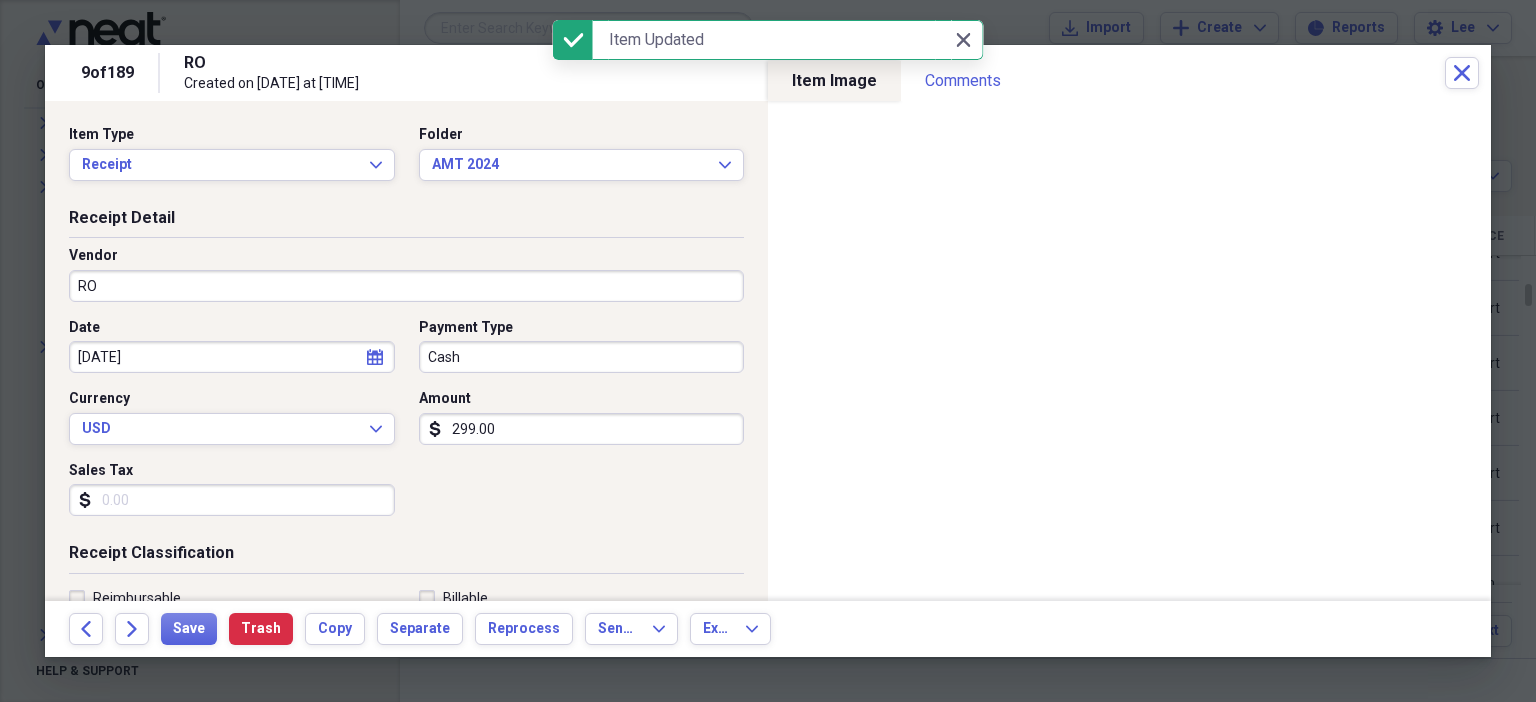 click on "Receipt Detail Vendor RO Date [DATE] calendar Calendar Payment Type Cash Currency USD Expand Amount dollar-sign [NUMBER].00 Sales Tax dollar-sign" at bounding box center [406, 375] 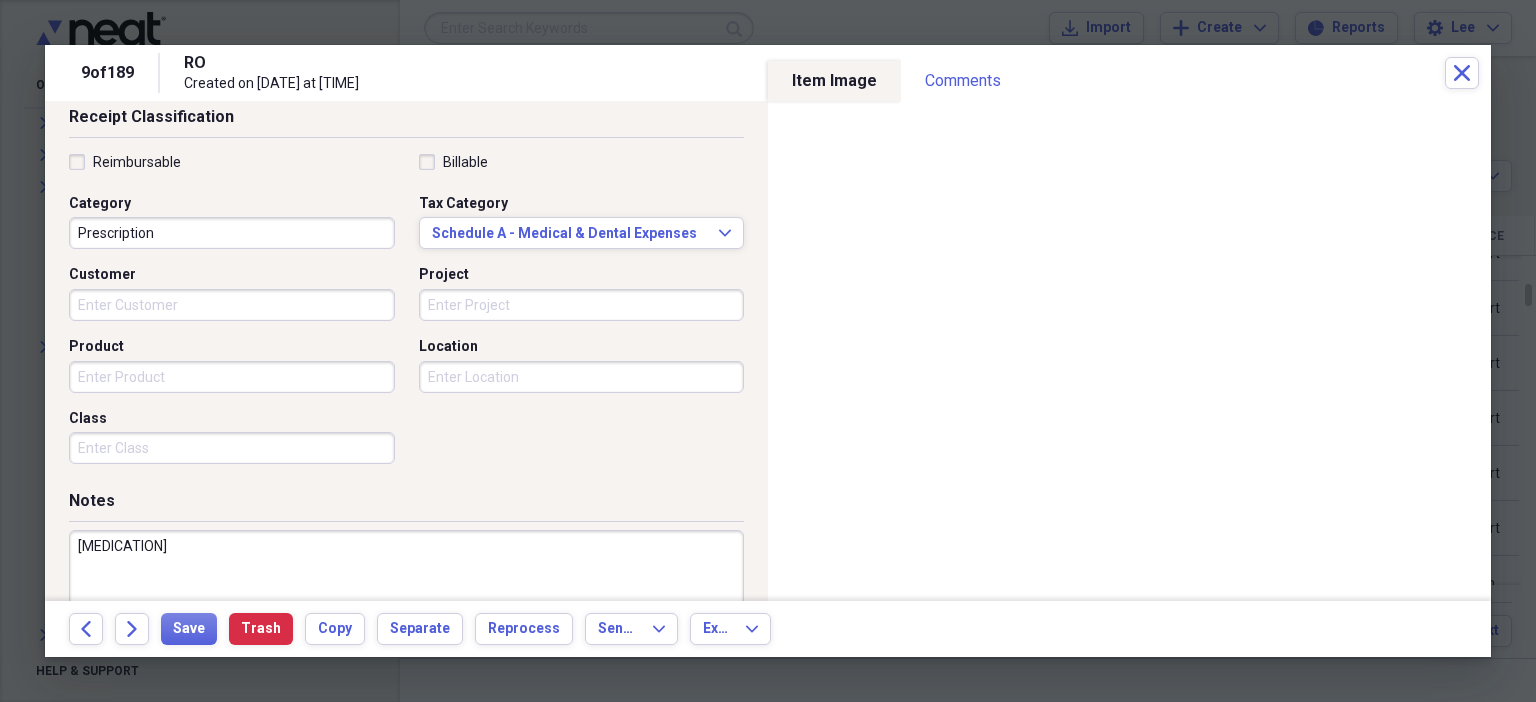 click on "Prescription" at bounding box center (232, 233) 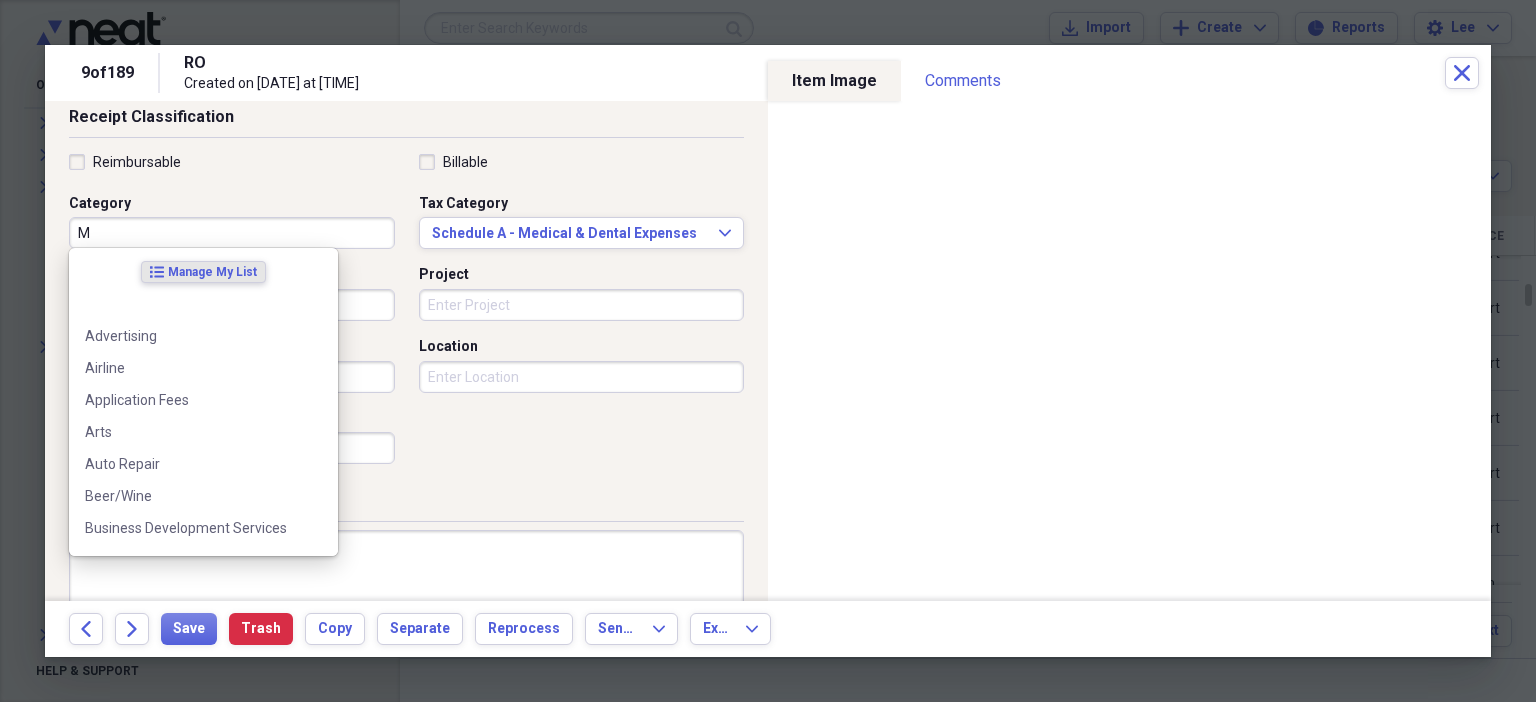 click on "M" at bounding box center [232, 233] 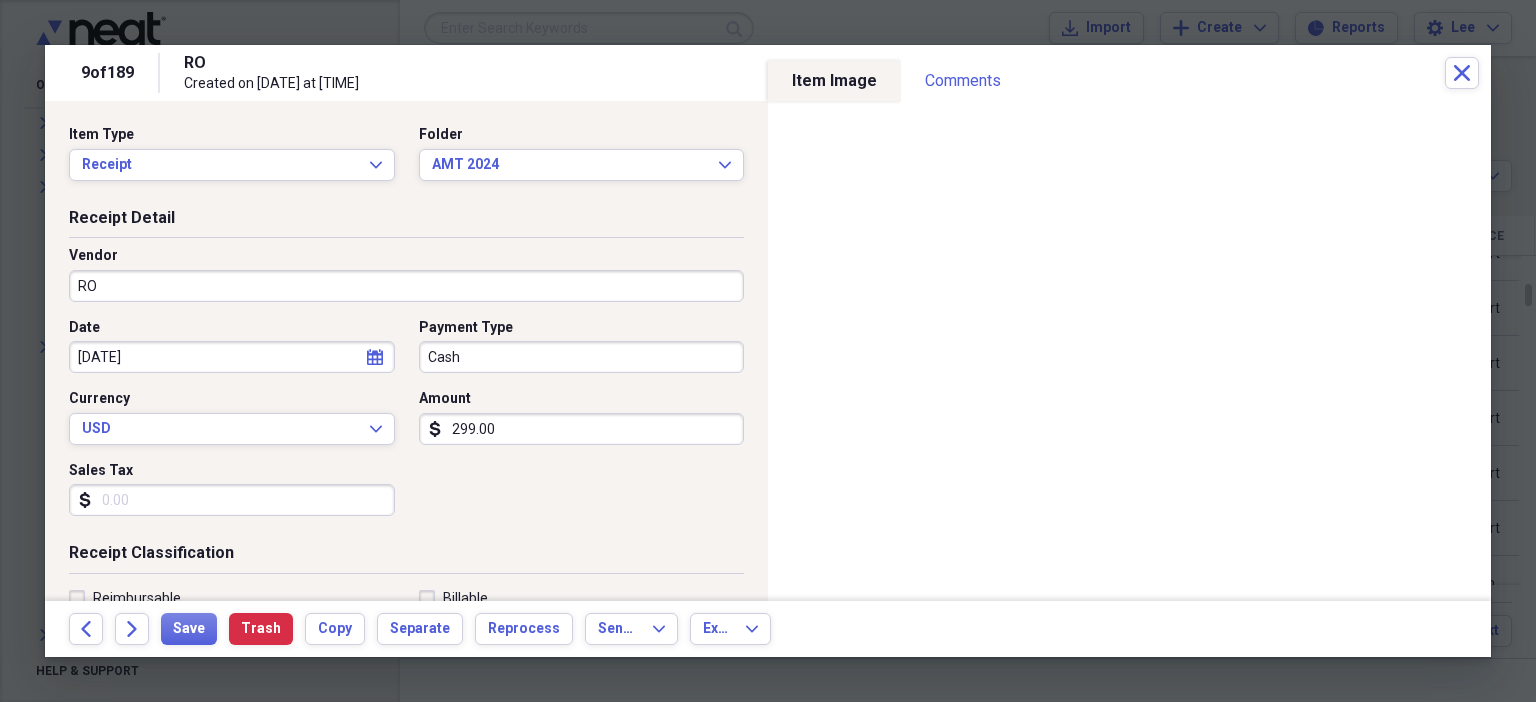 scroll, scrollTop: 436, scrollLeft: 0, axis: vertical 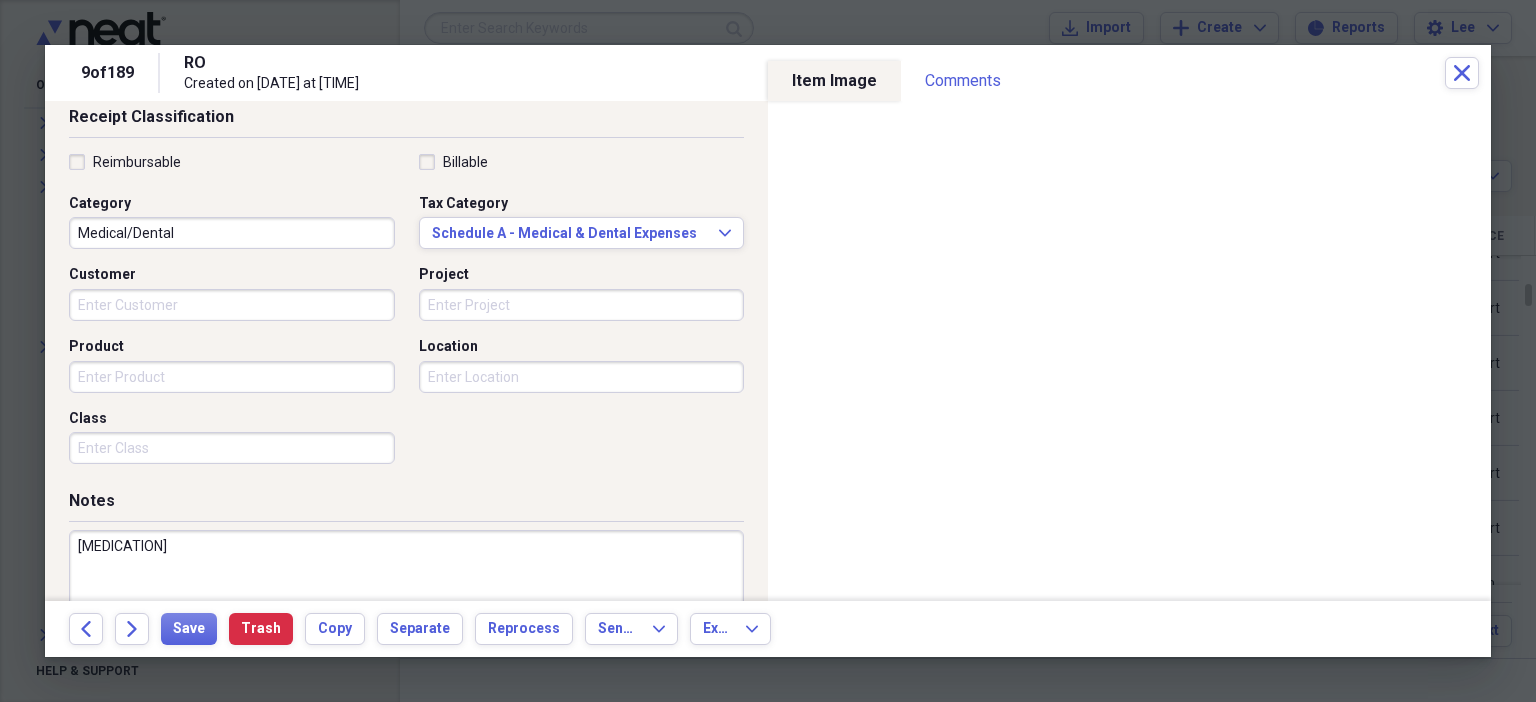 type on "Medical/Dental" 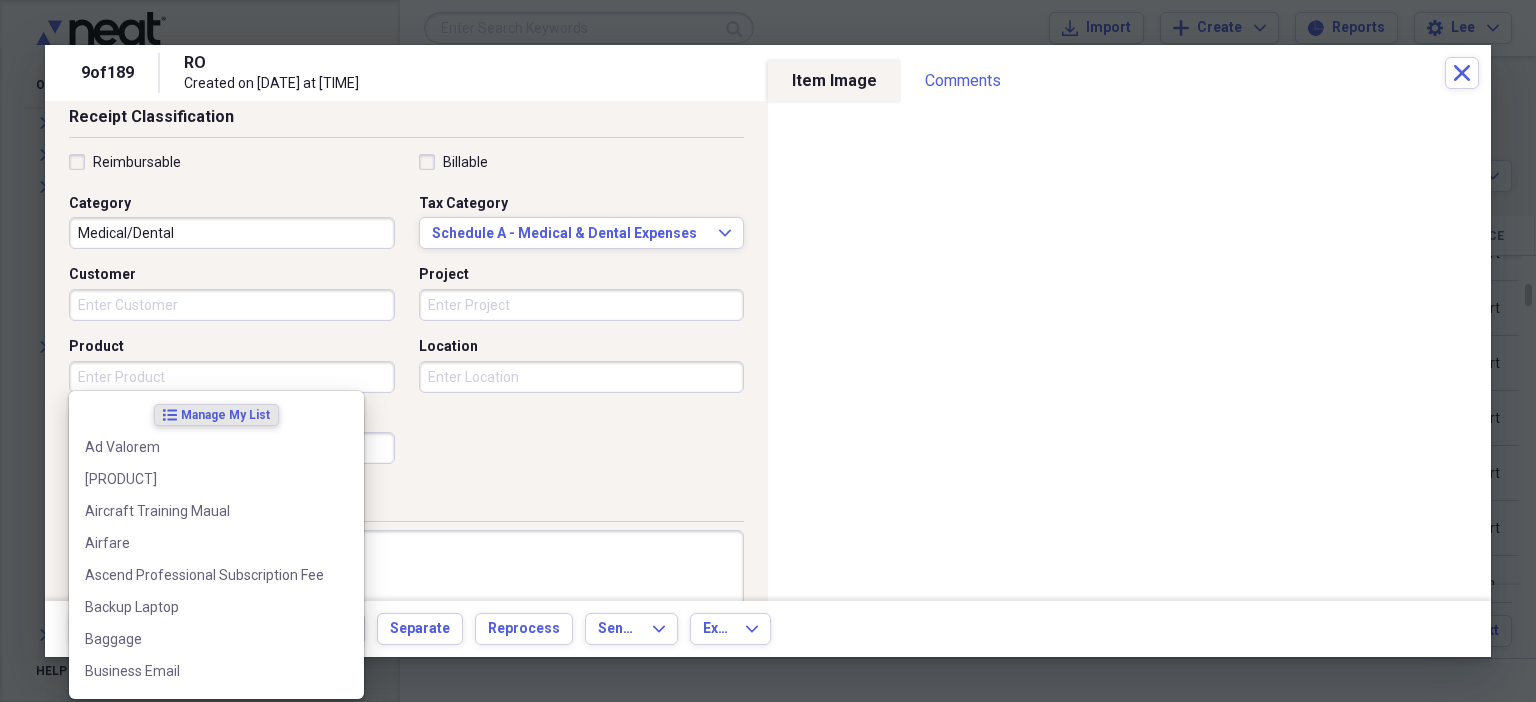 click on "Product" at bounding box center (232, 377) 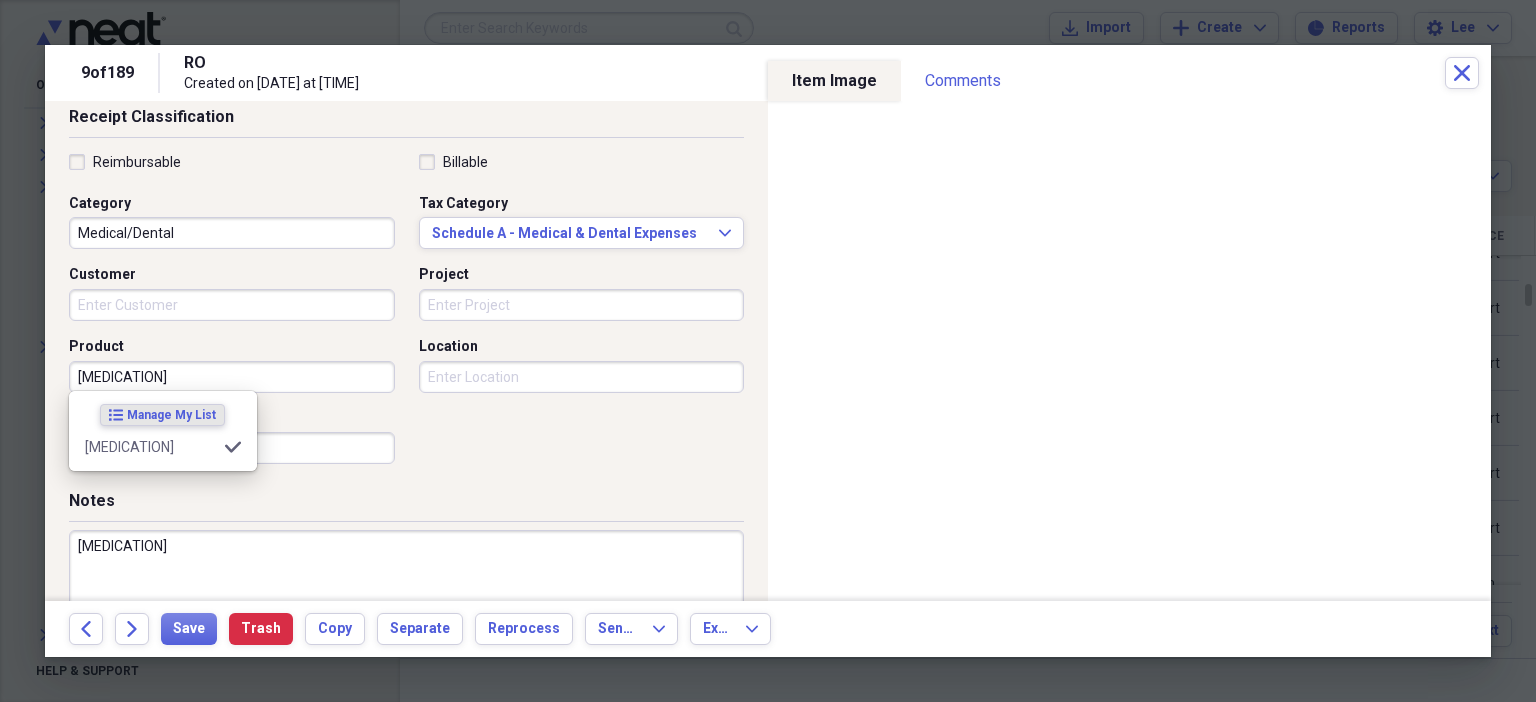 type on "[MEDICATION]" 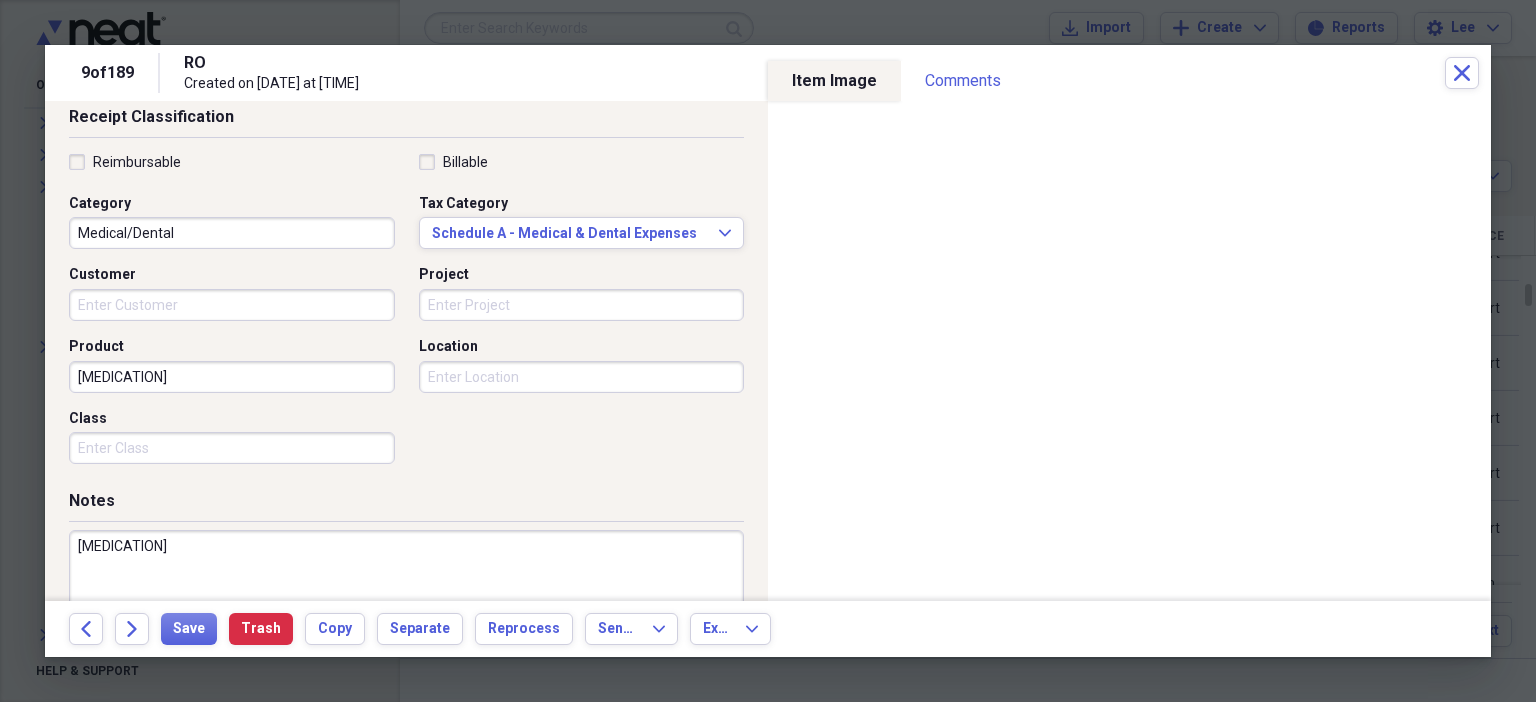 click on "Reimbursable Billable Category Medical/Dental Tax Category Schedule A - Medical & Dental Expenses Expand Customer Project Product Semaglutide Location Class" at bounding box center (406, 313) 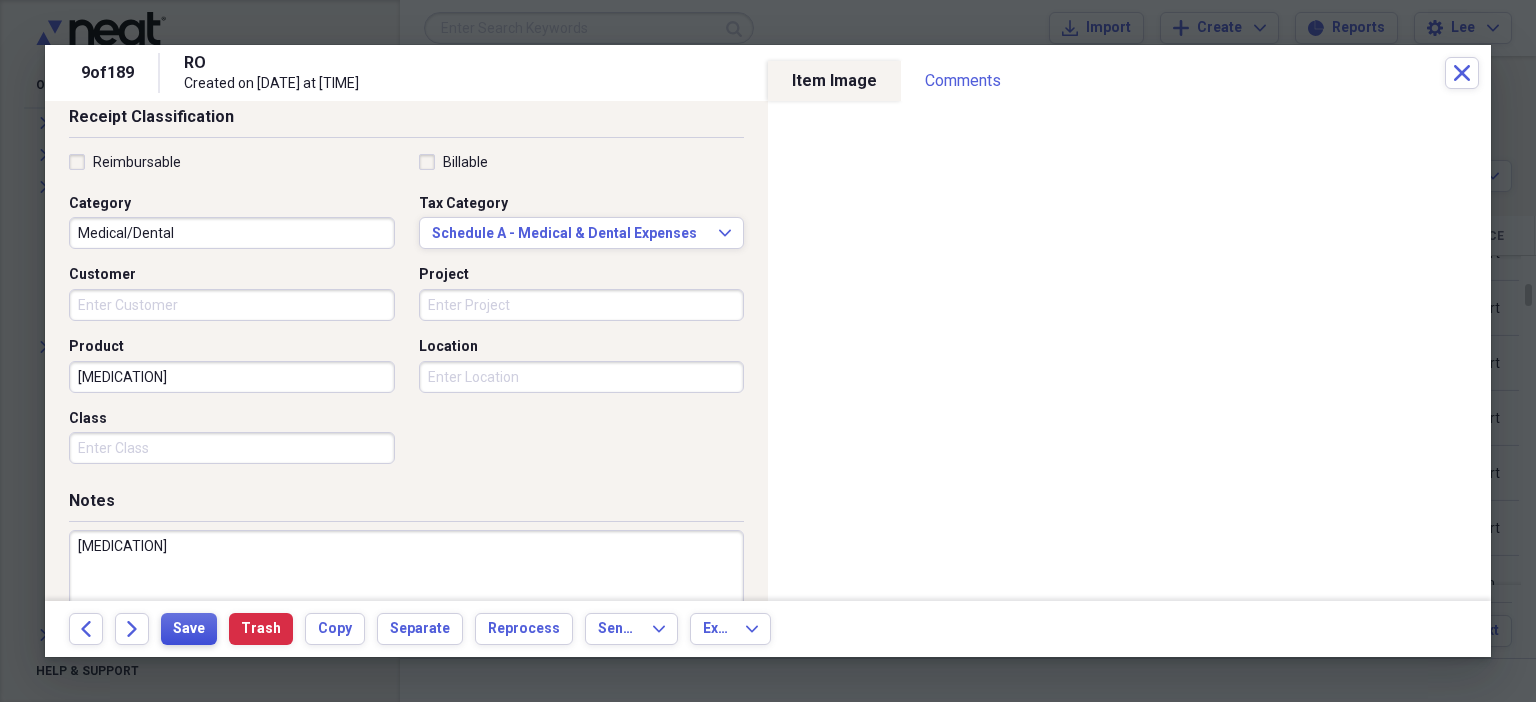 click on "Save" at bounding box center (189, 629) 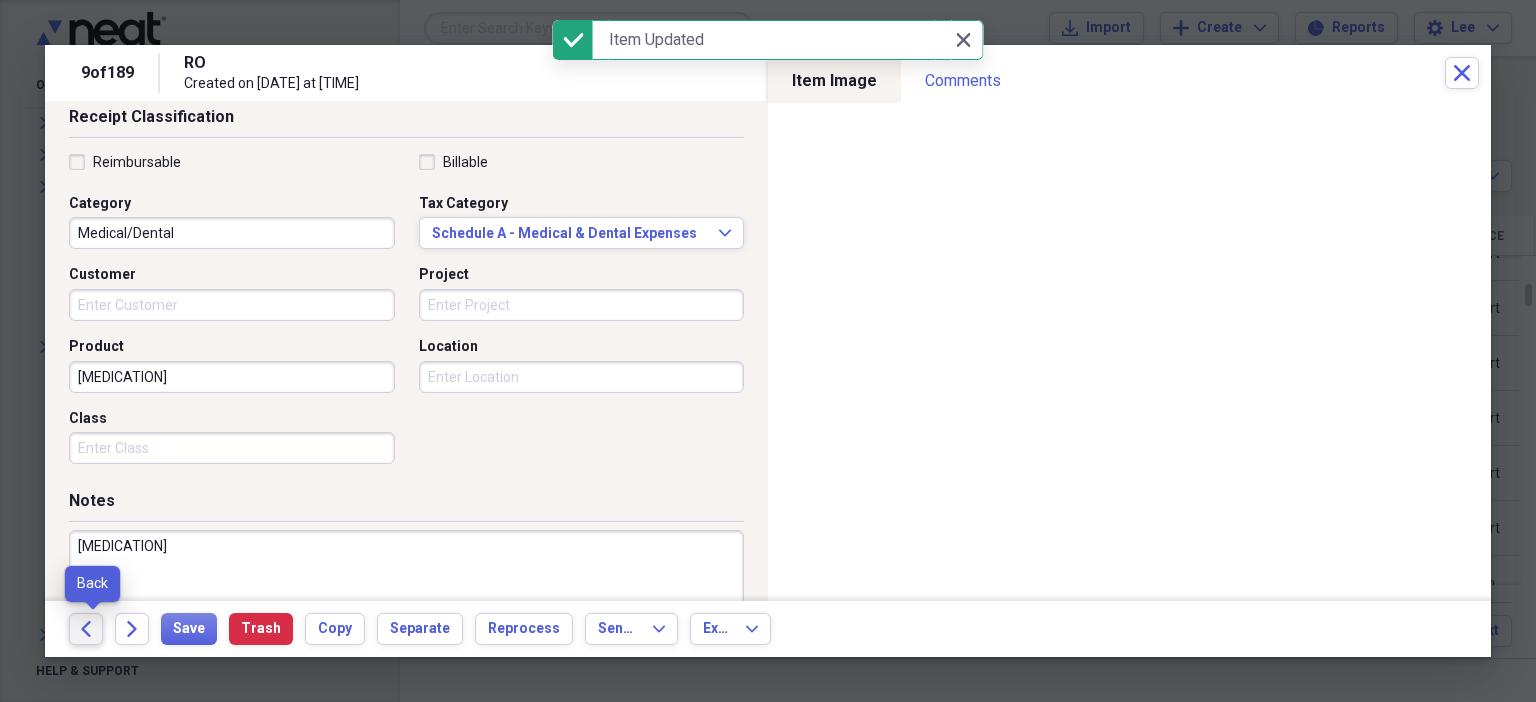 click on "Back" at bounding box center [86, 629] 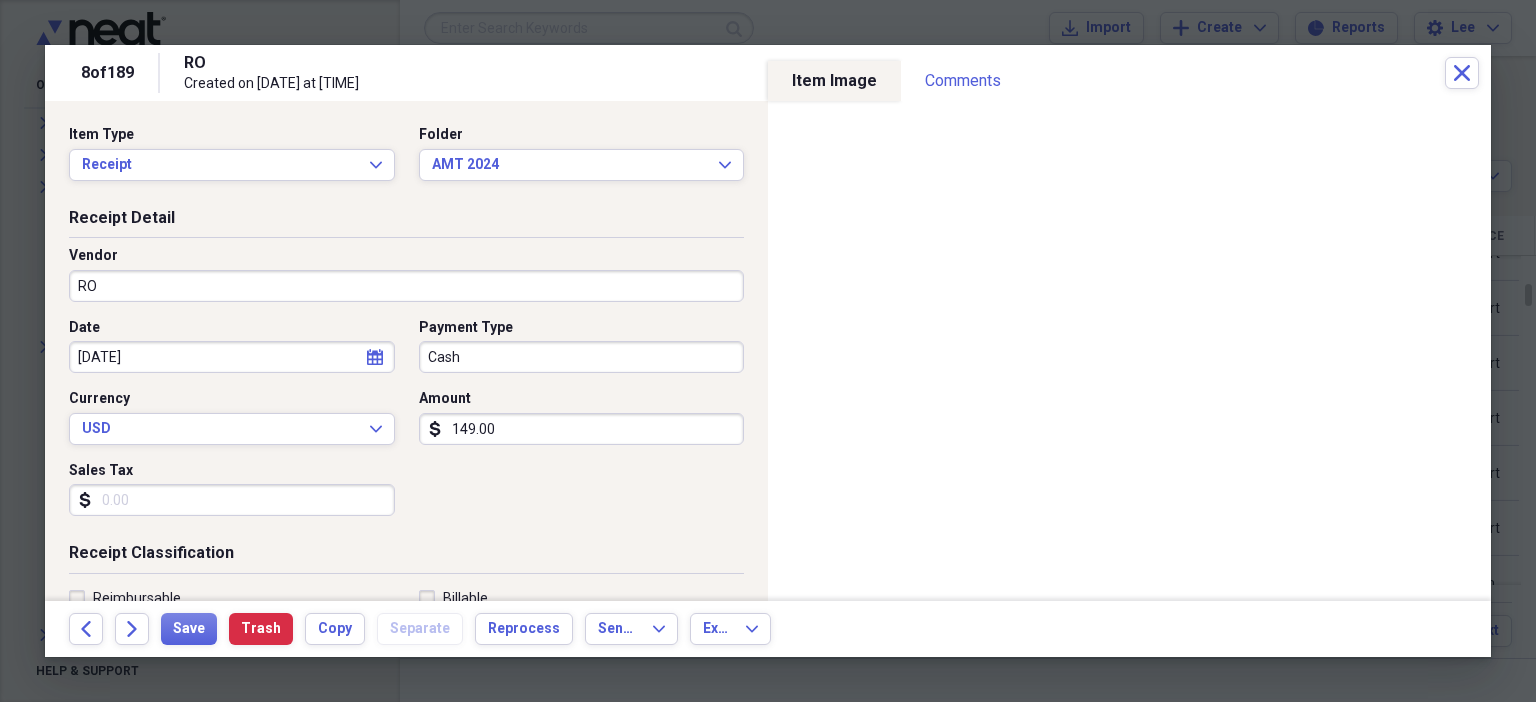 scroll, scrollTop: 436, scrollLeft: 0, axis: vertical 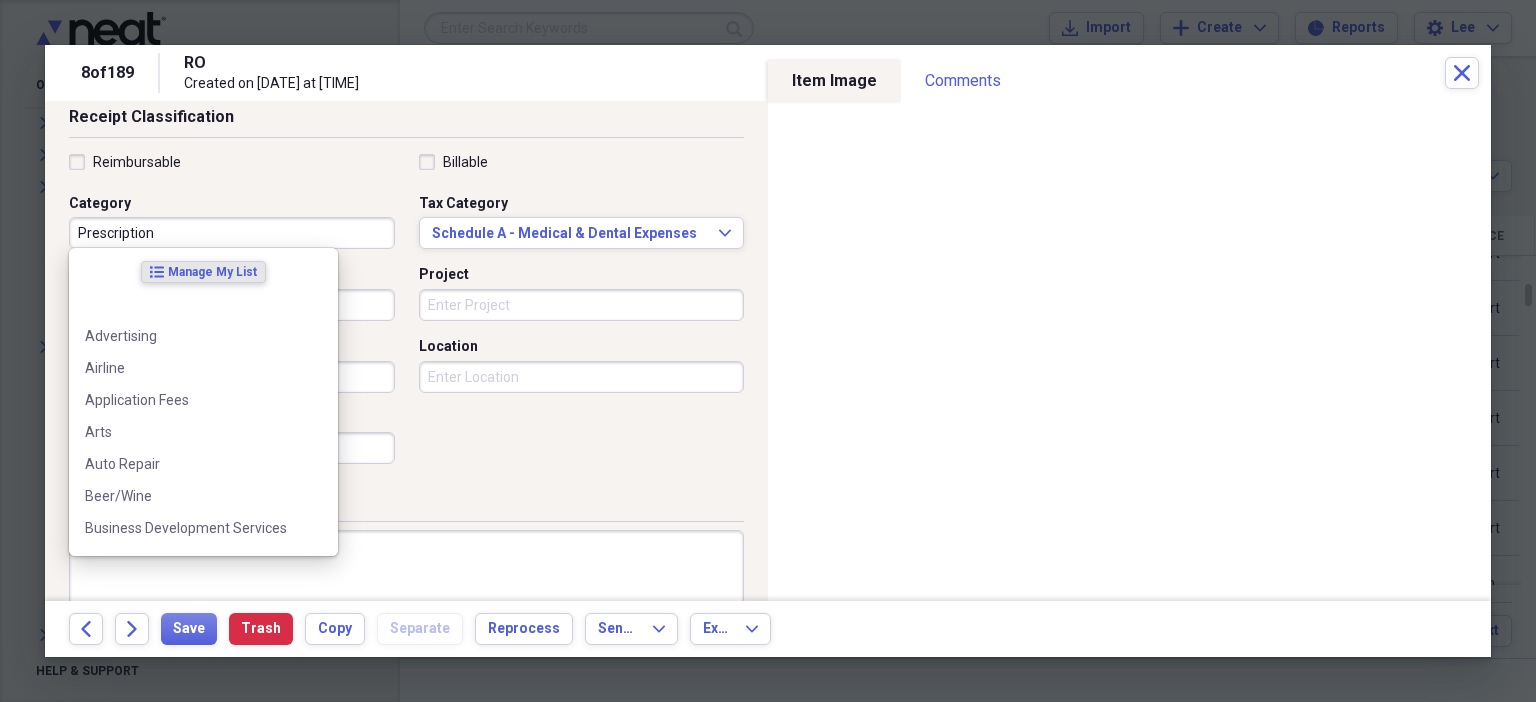click on "Prescription" at bounding box center (232, 233) 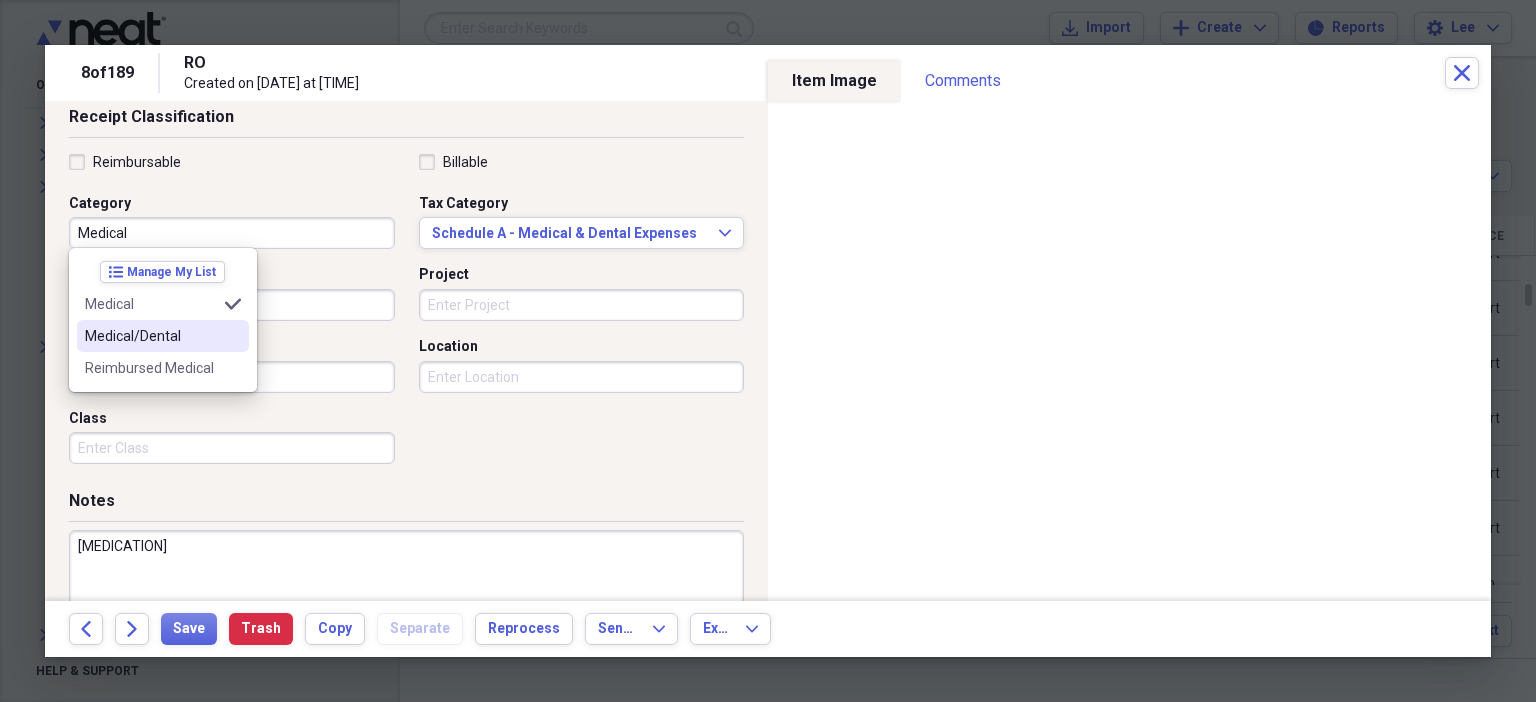 click at bounding box center (233, 336) 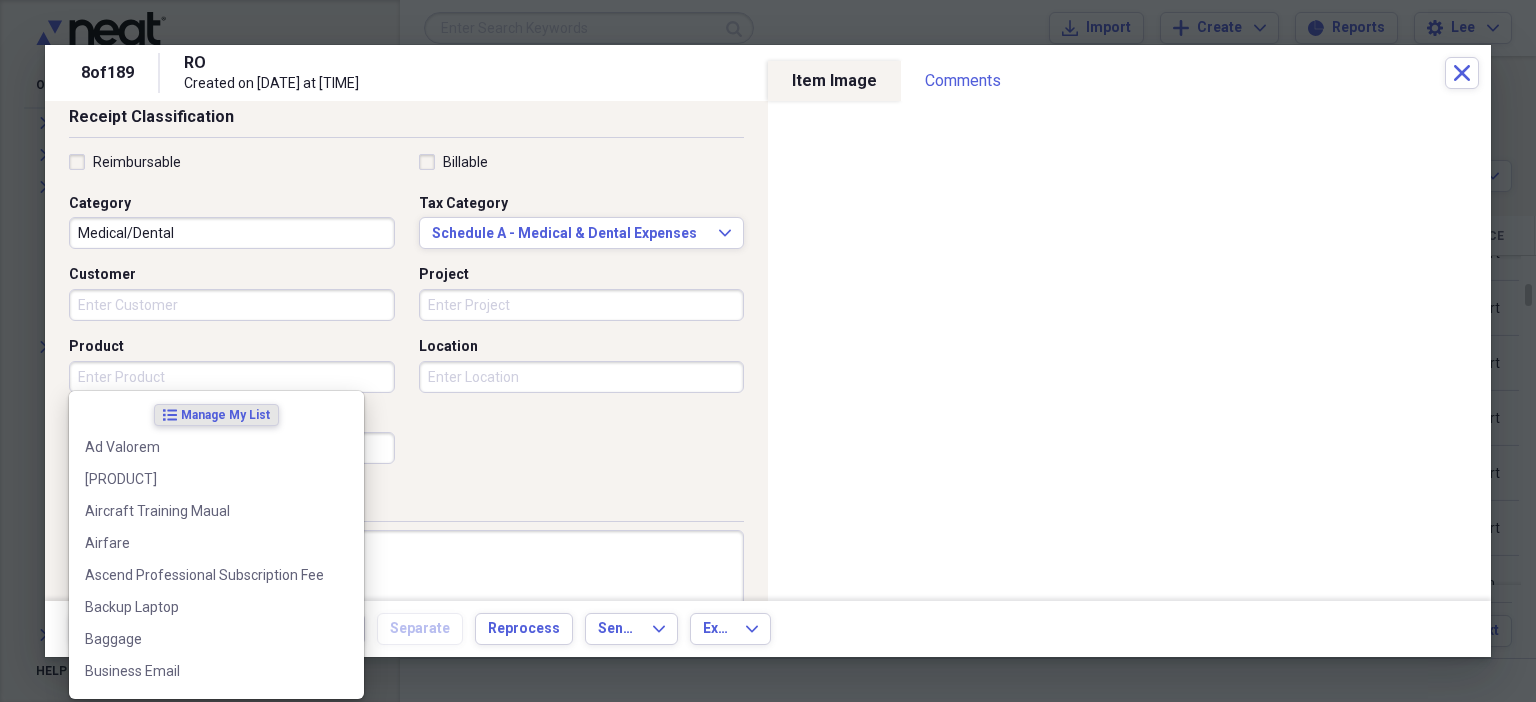 click on "Product" at bounding box center (232, 377) 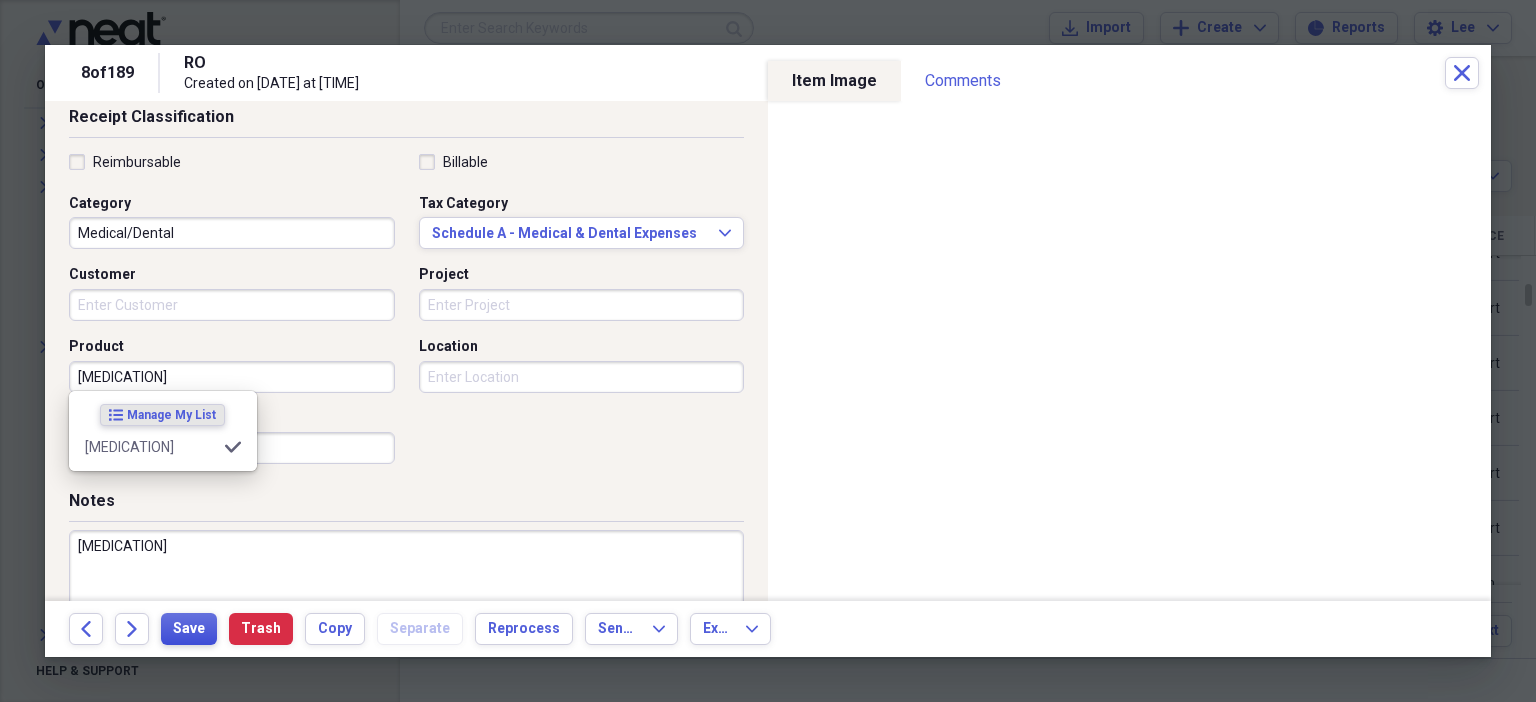 type on "[MEDICATION]" 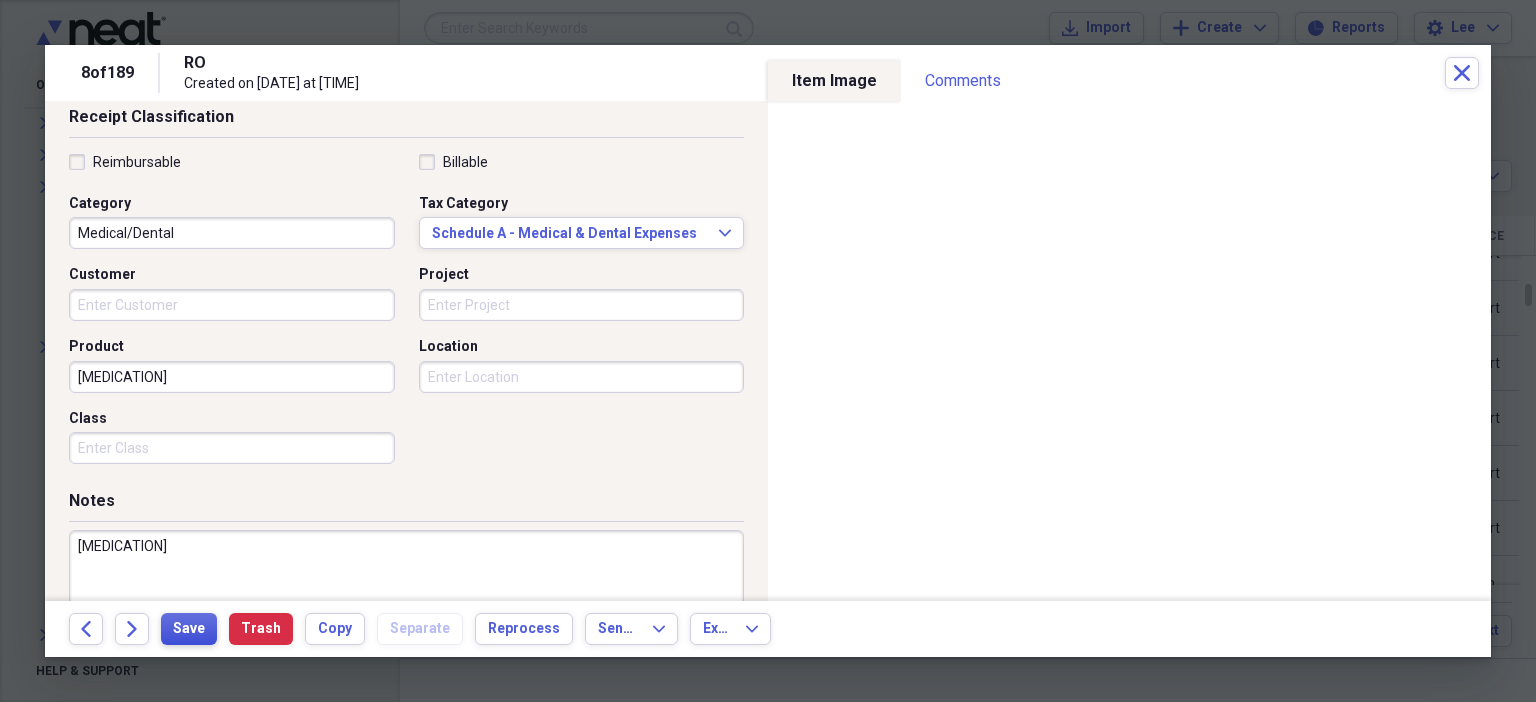 click on "Save" at bounding box center (189, 629) 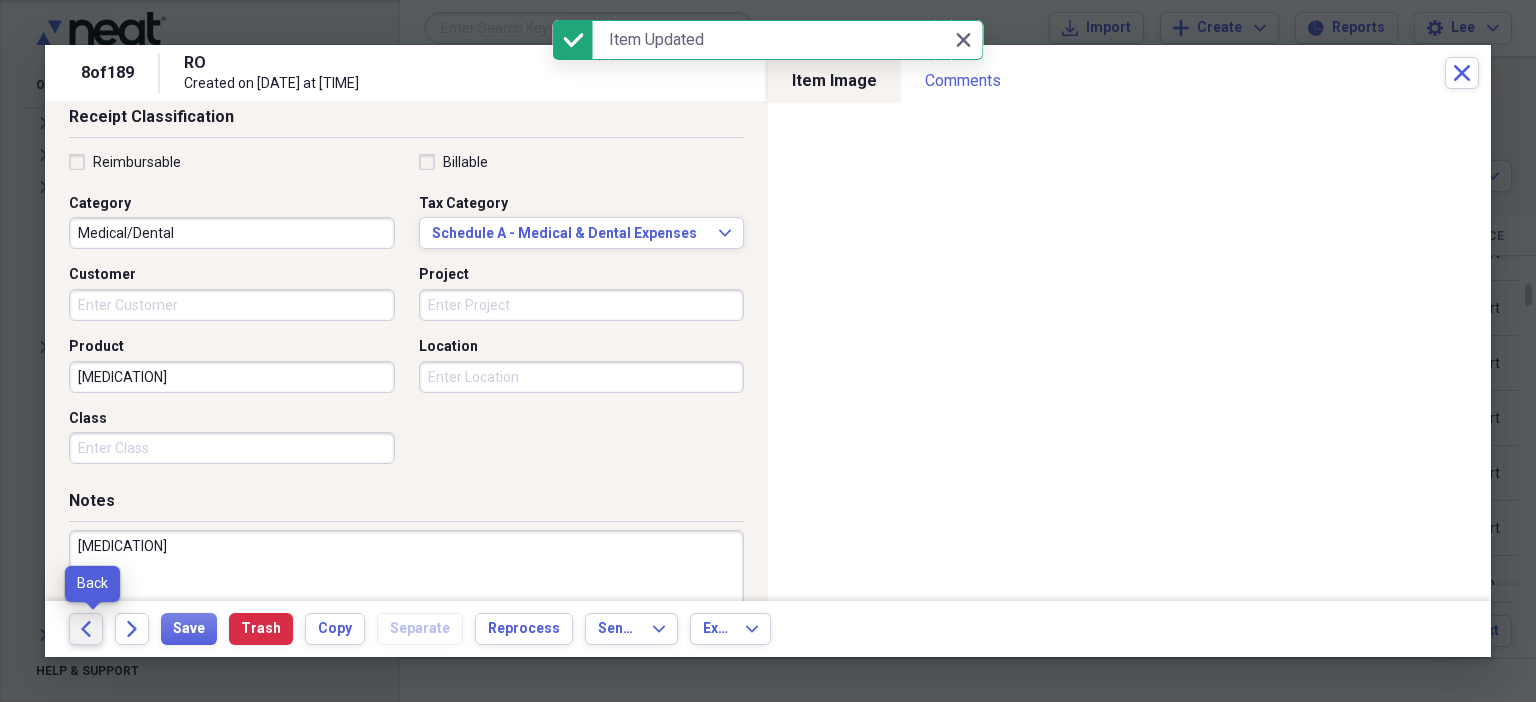 click on "Back" at bounding box center [86, 629] 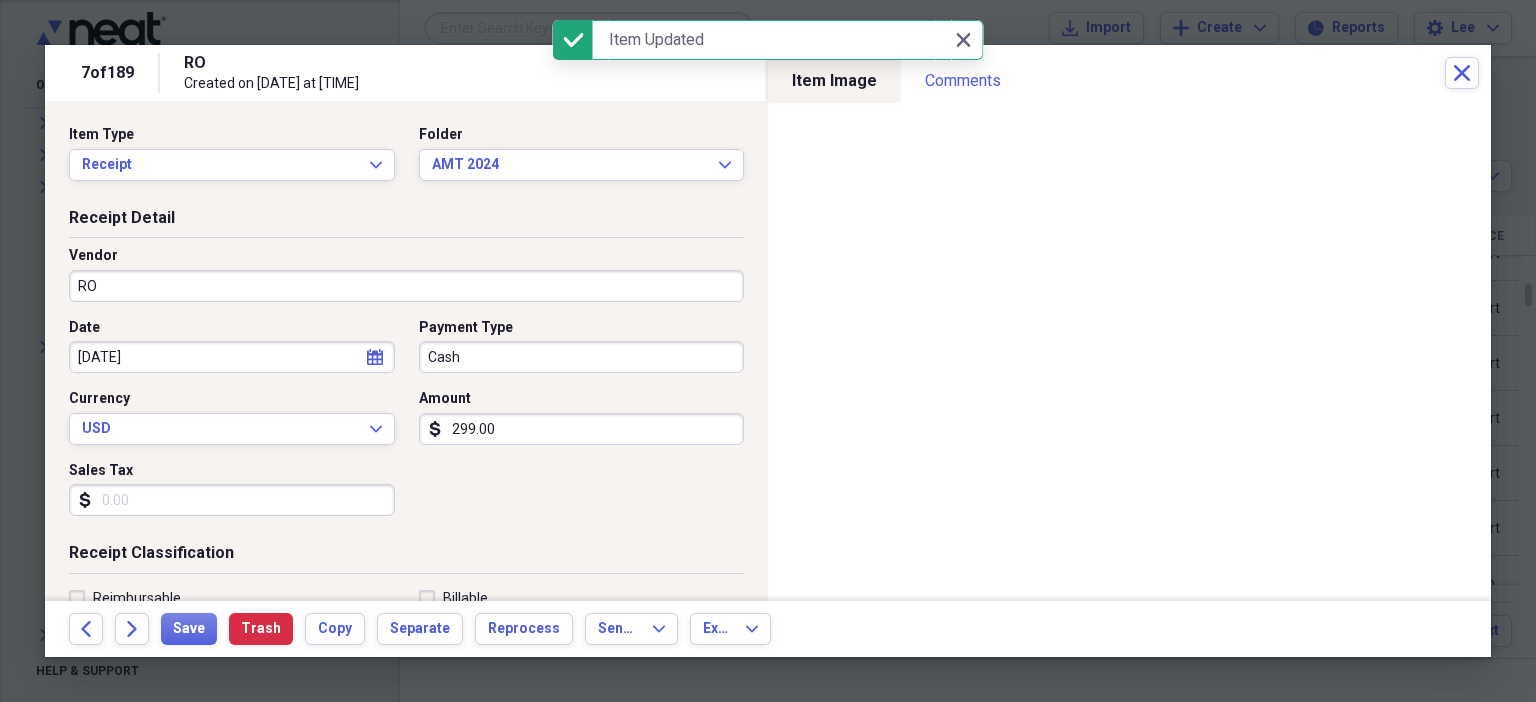 scroll, scrollTop: 436, scrollLeft: 0, axis: vertical 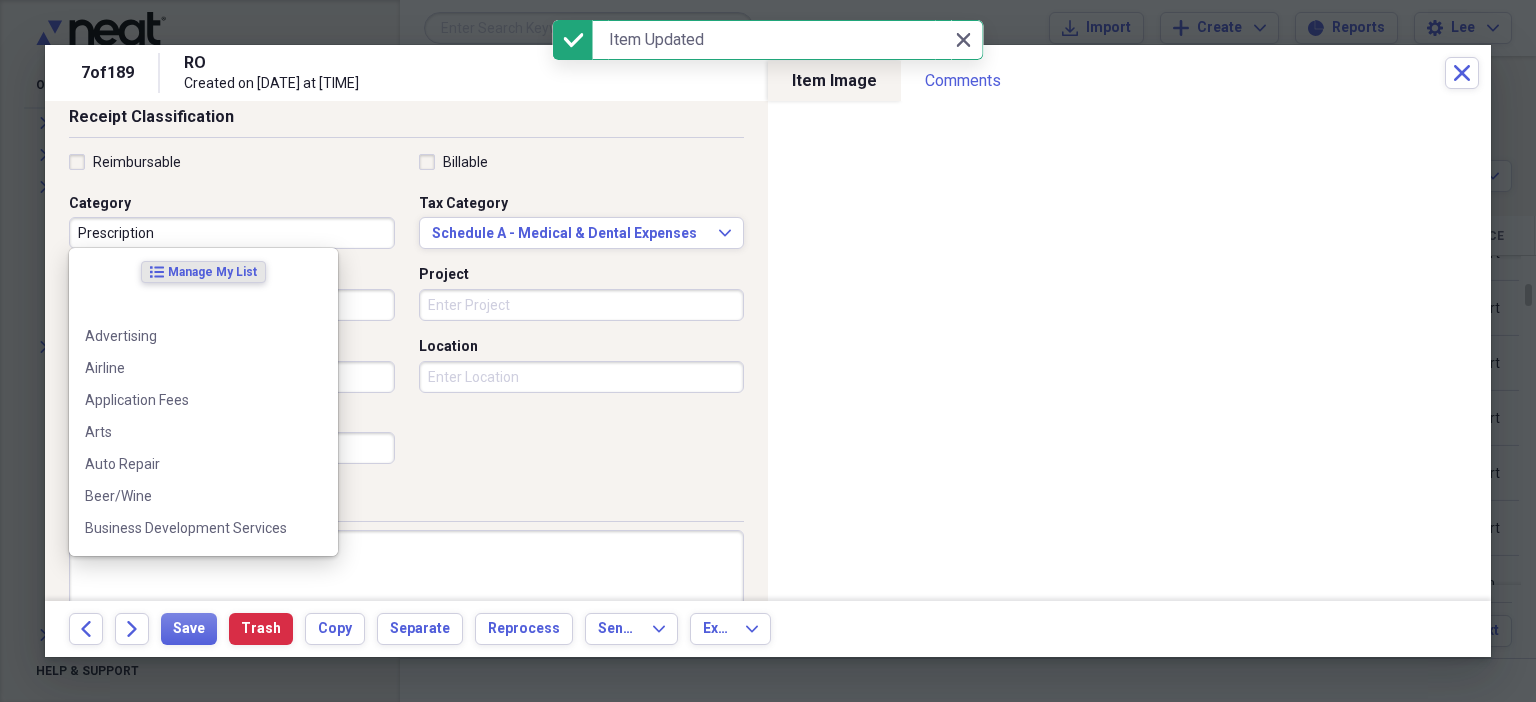 click on "Prescription" at bounding box center (232, 233) 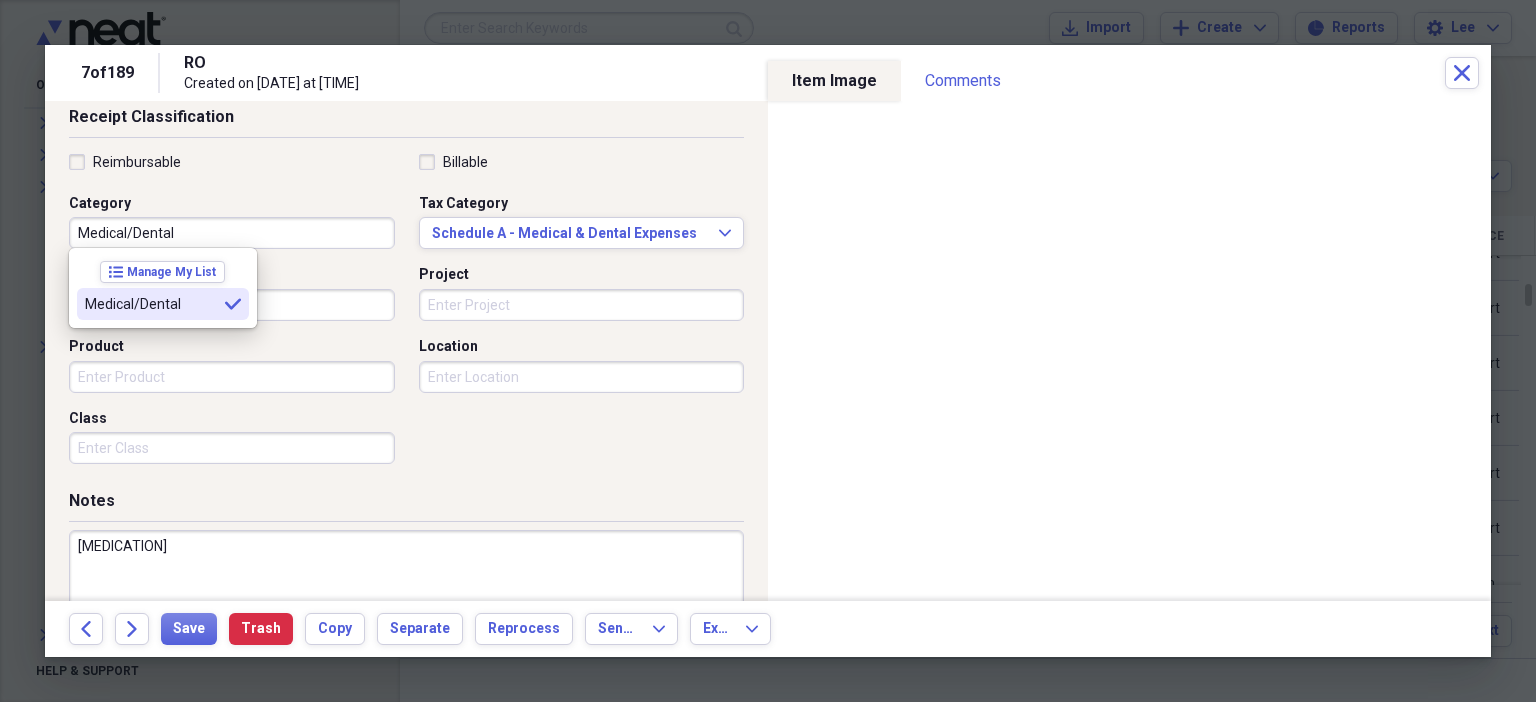 type on "Medical/Dental" 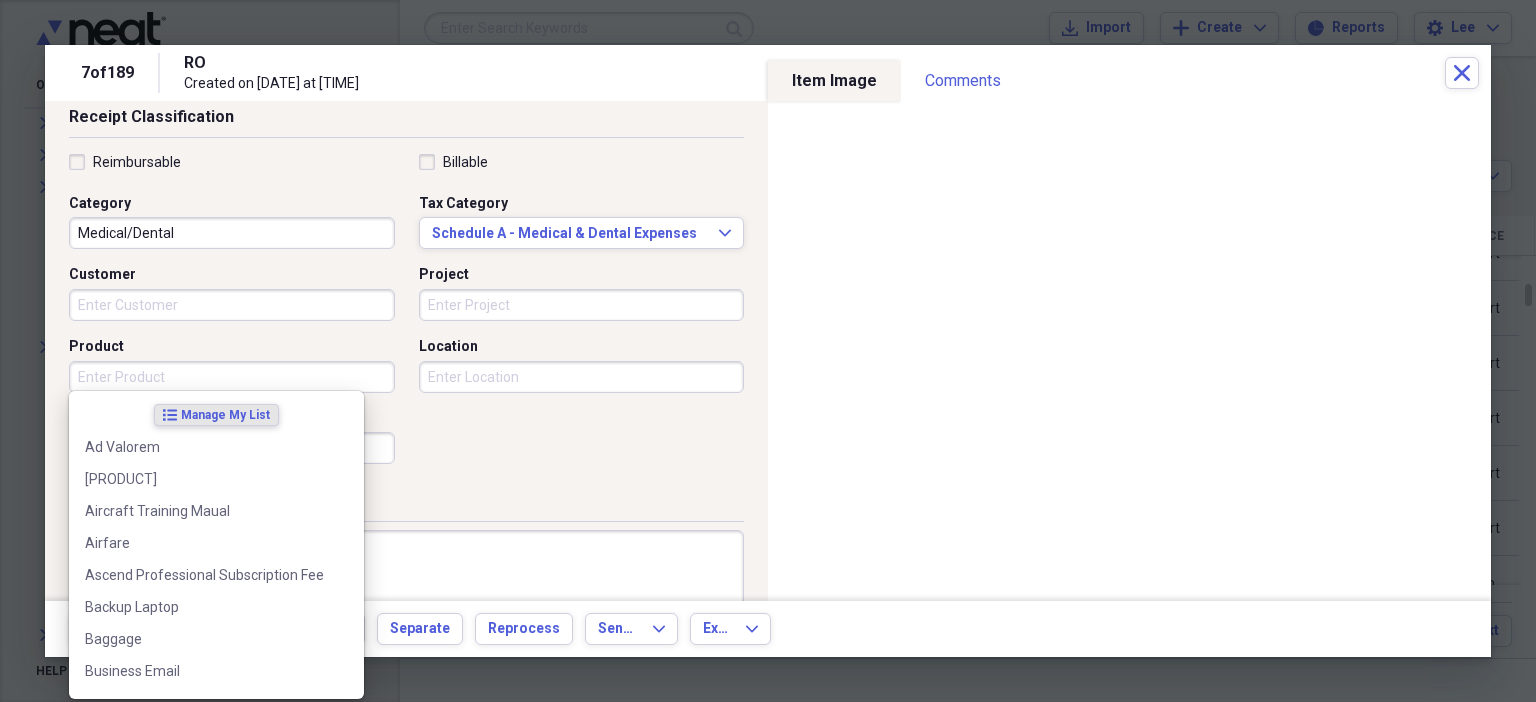 click on "Product" at bounding box center (232, 377) 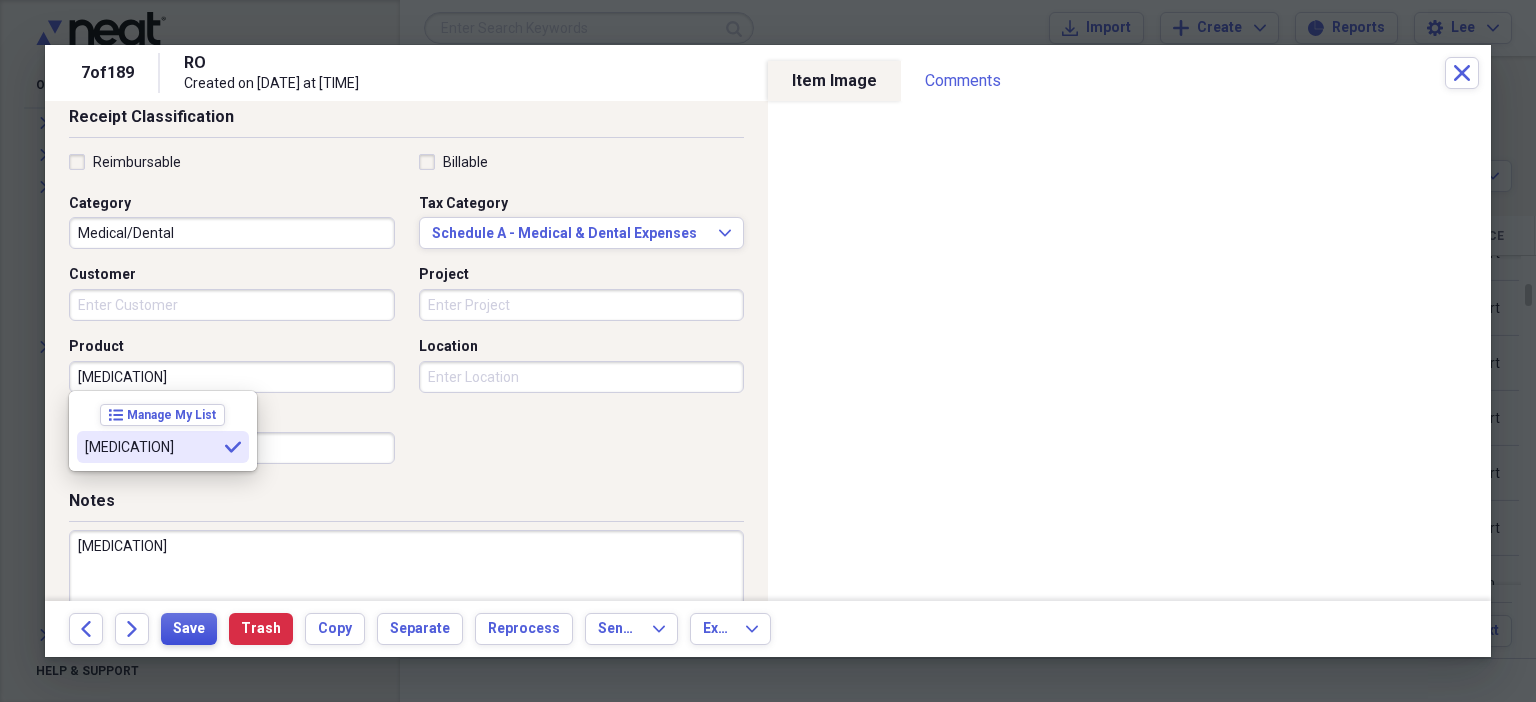 type on "[MEDICATION]" 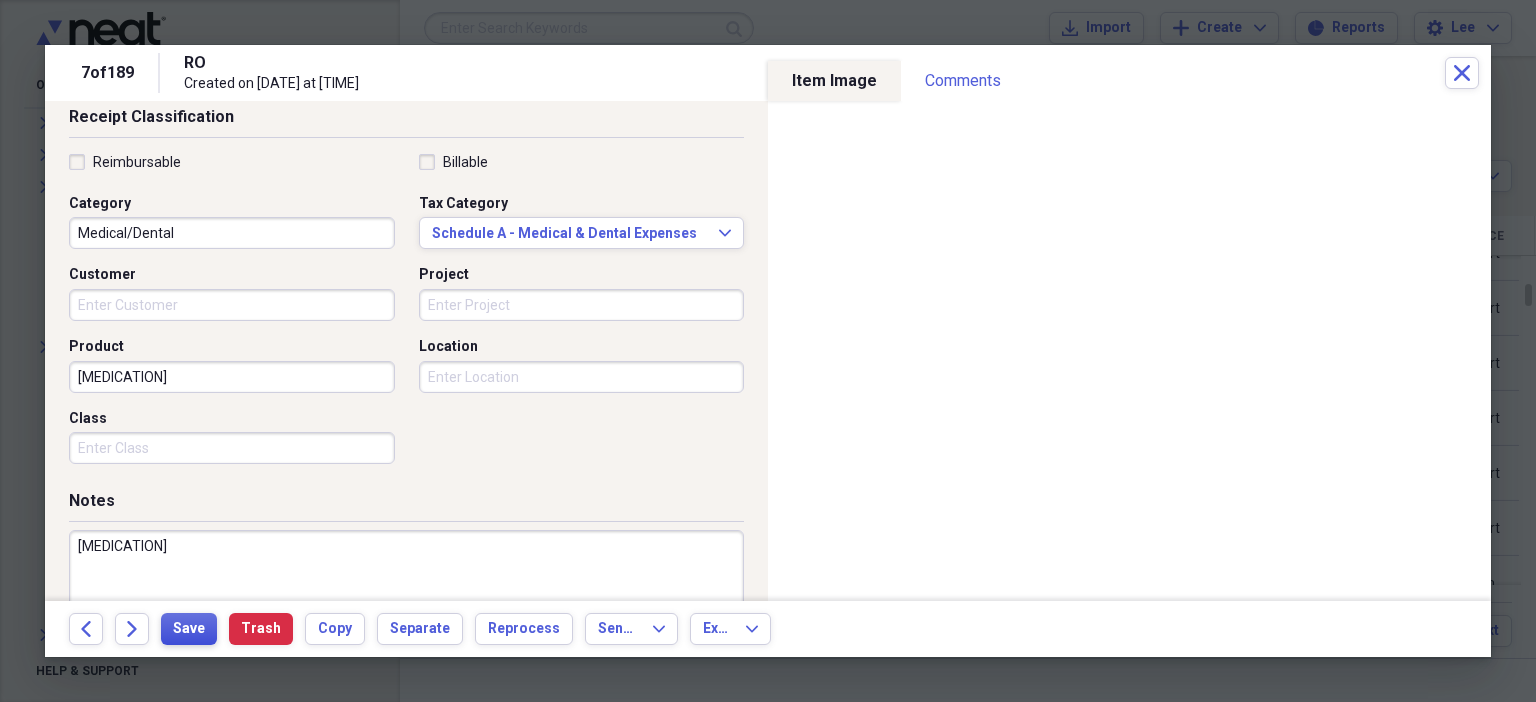 click on "Save" at bounding box center [189, 629] 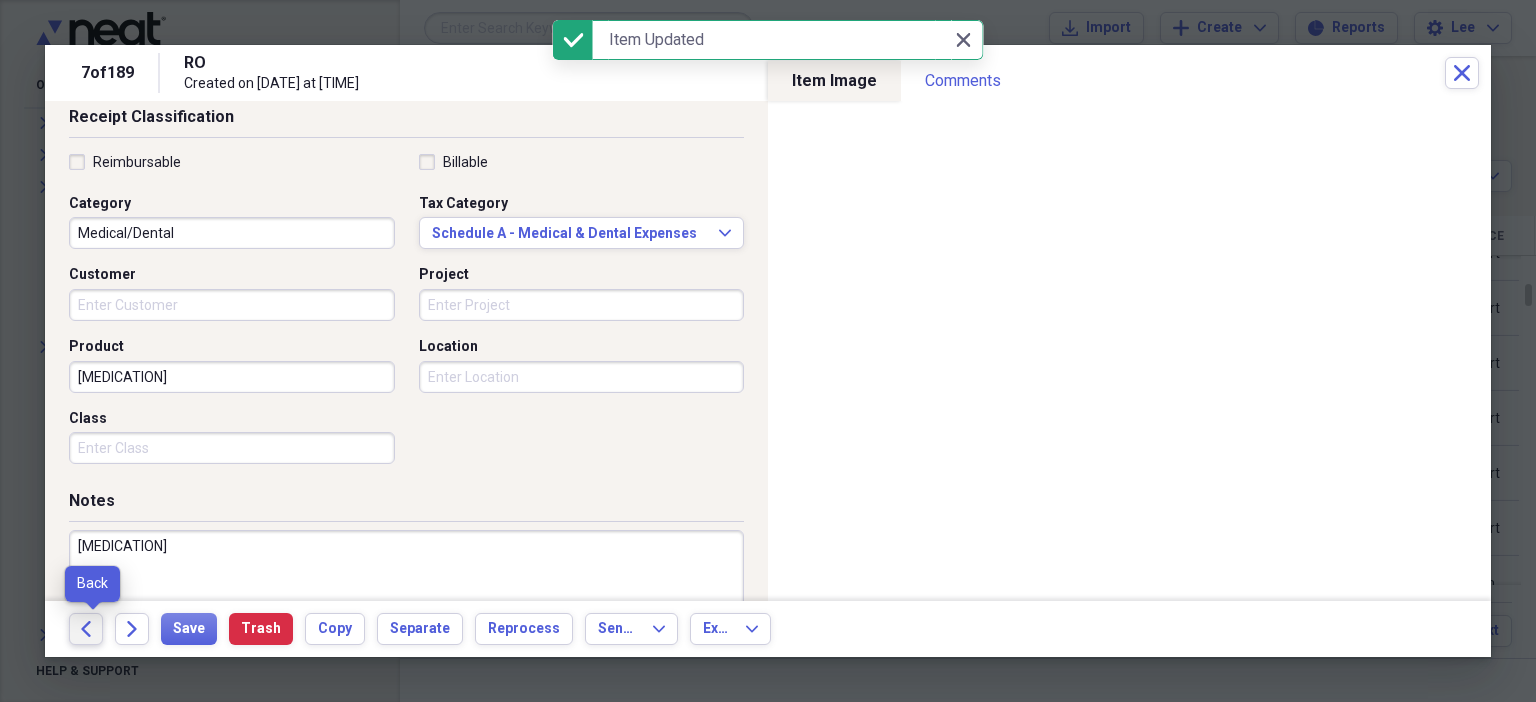 click on "Back" 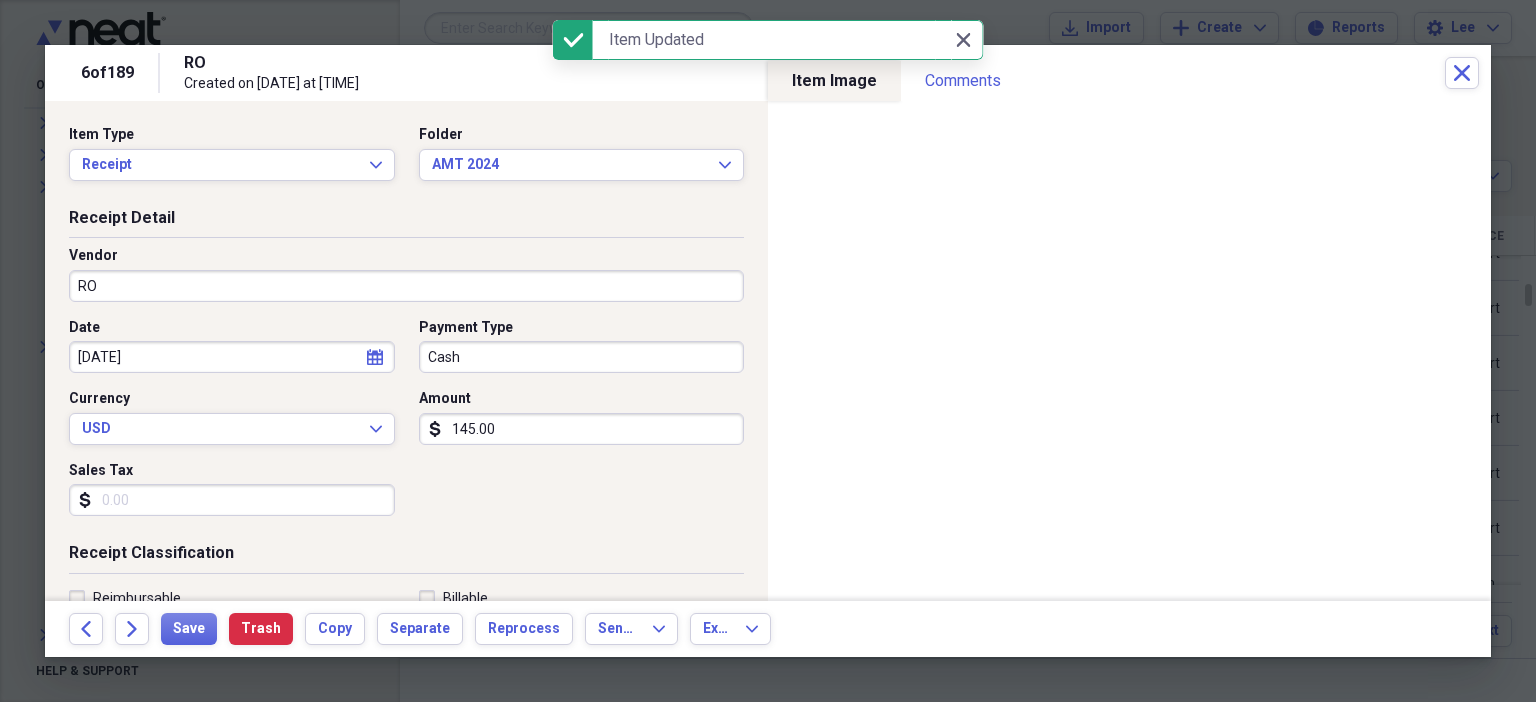 scroll, scrollTop: 436, scrollLeft: 0, axis: vertical 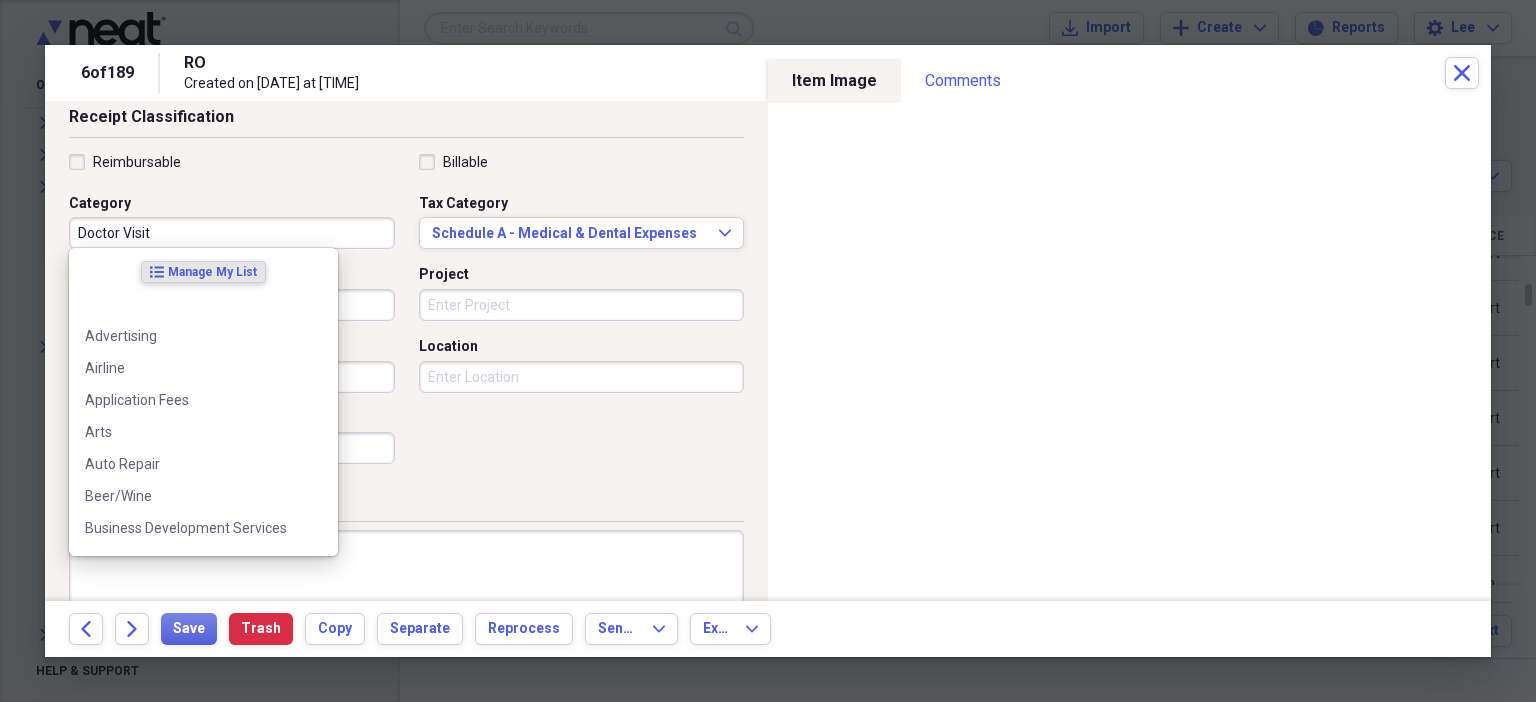 click on "Doctor Visit" at bounding box center [232, 233] 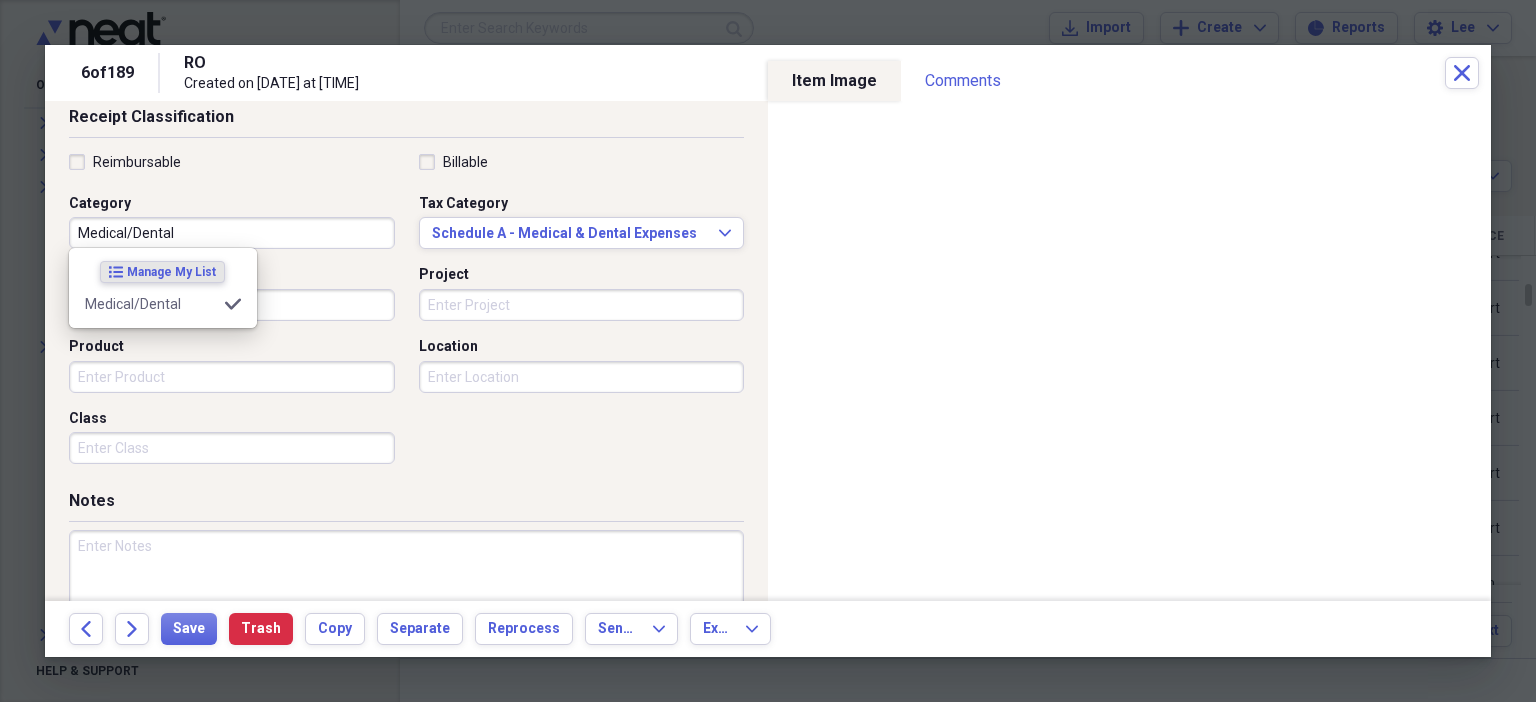 type on "Medical/Dental" 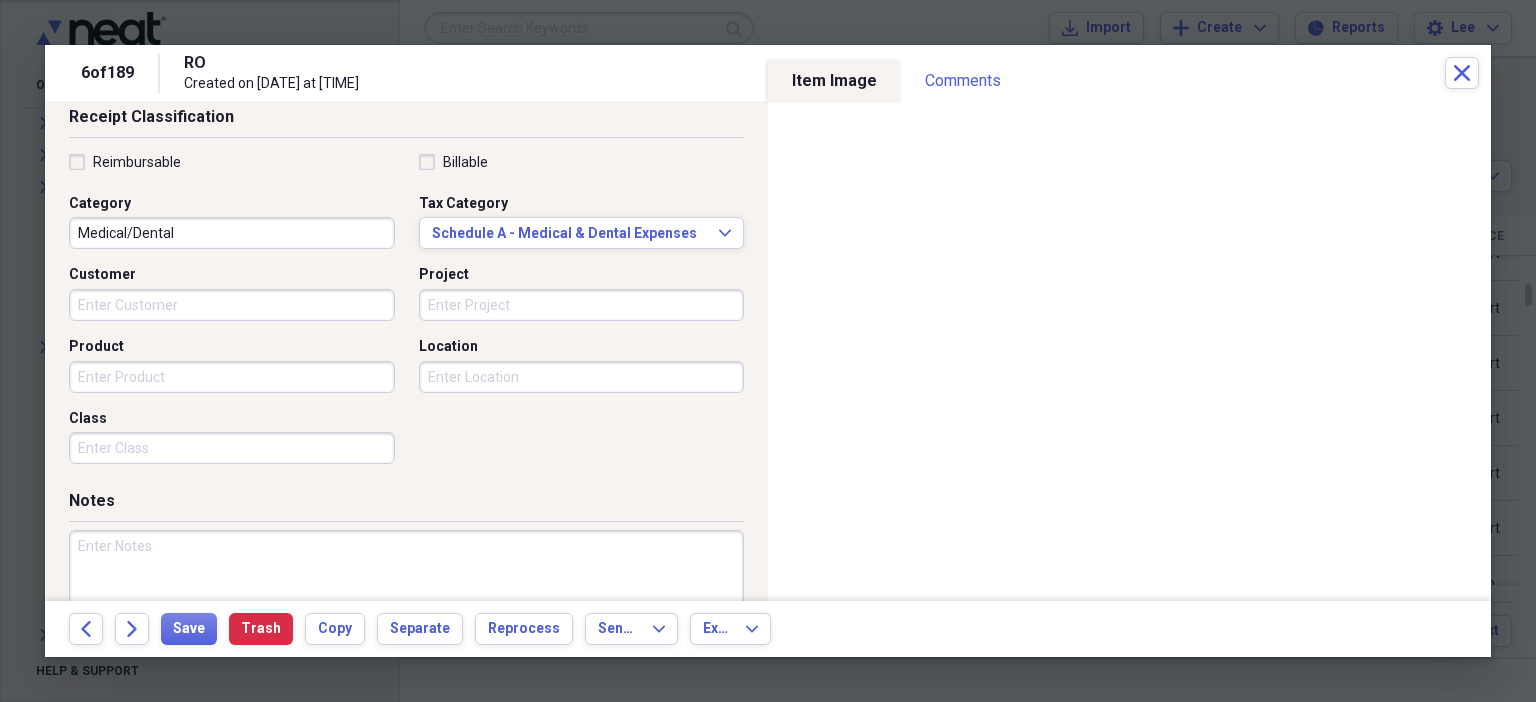 click at bounding box center (406, 595) 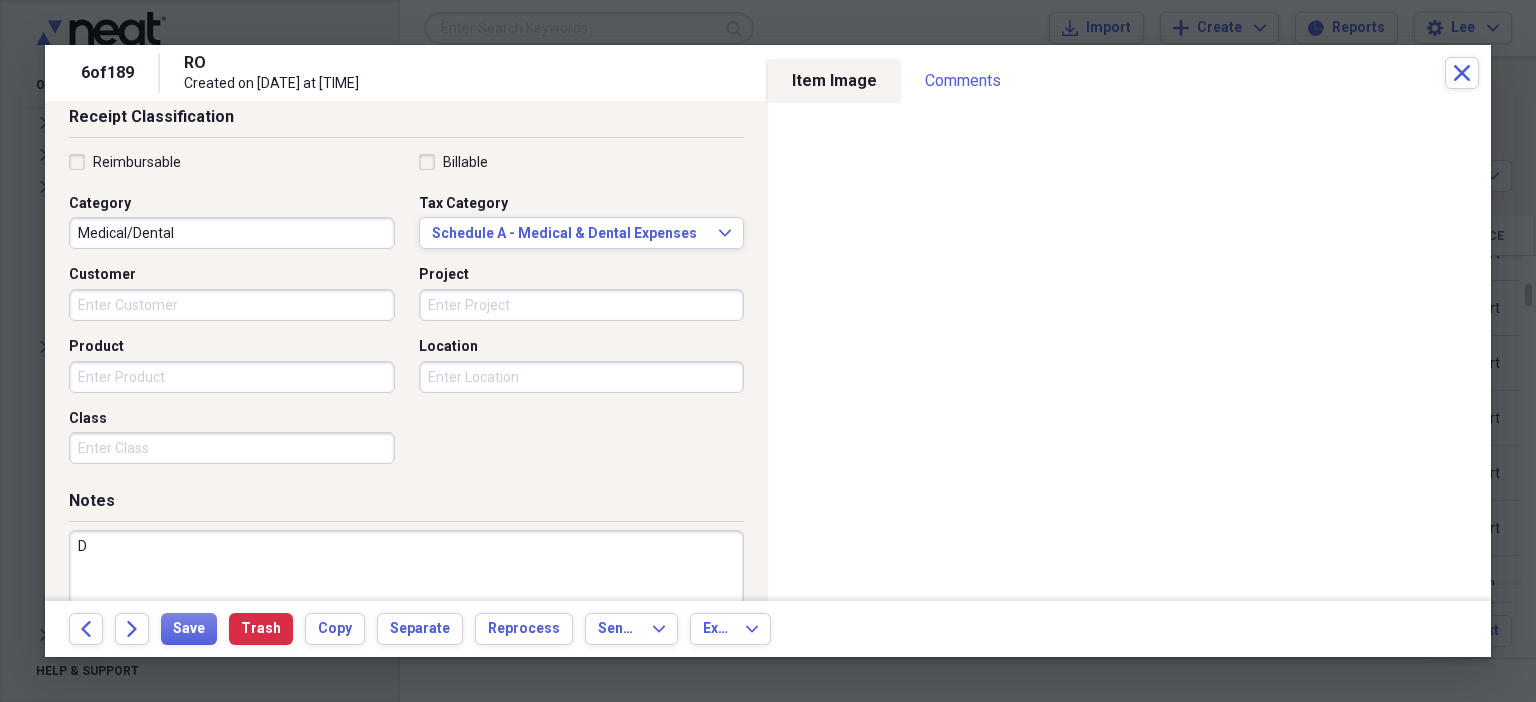 click on "D" at bounding box center [406, 595] 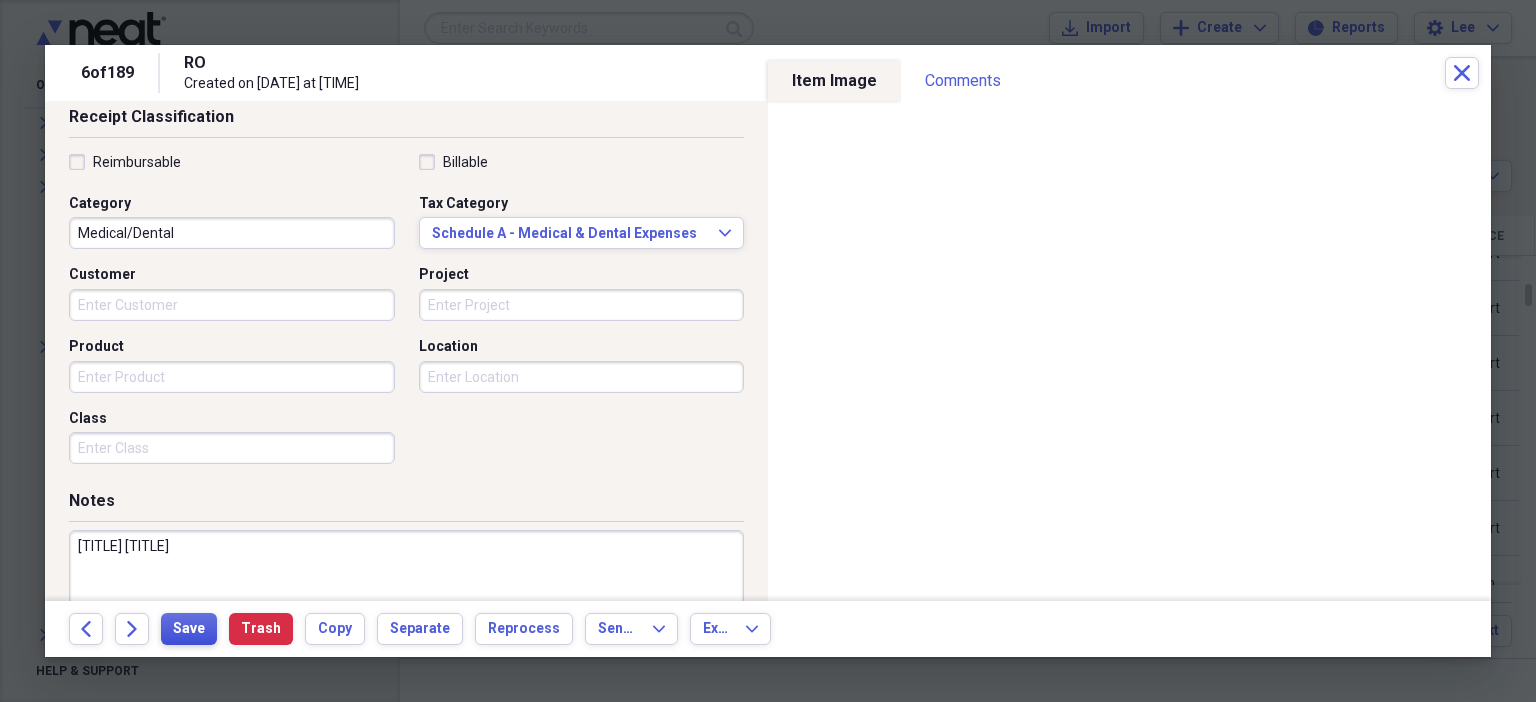 type on "[TITLE] [TITLE]" 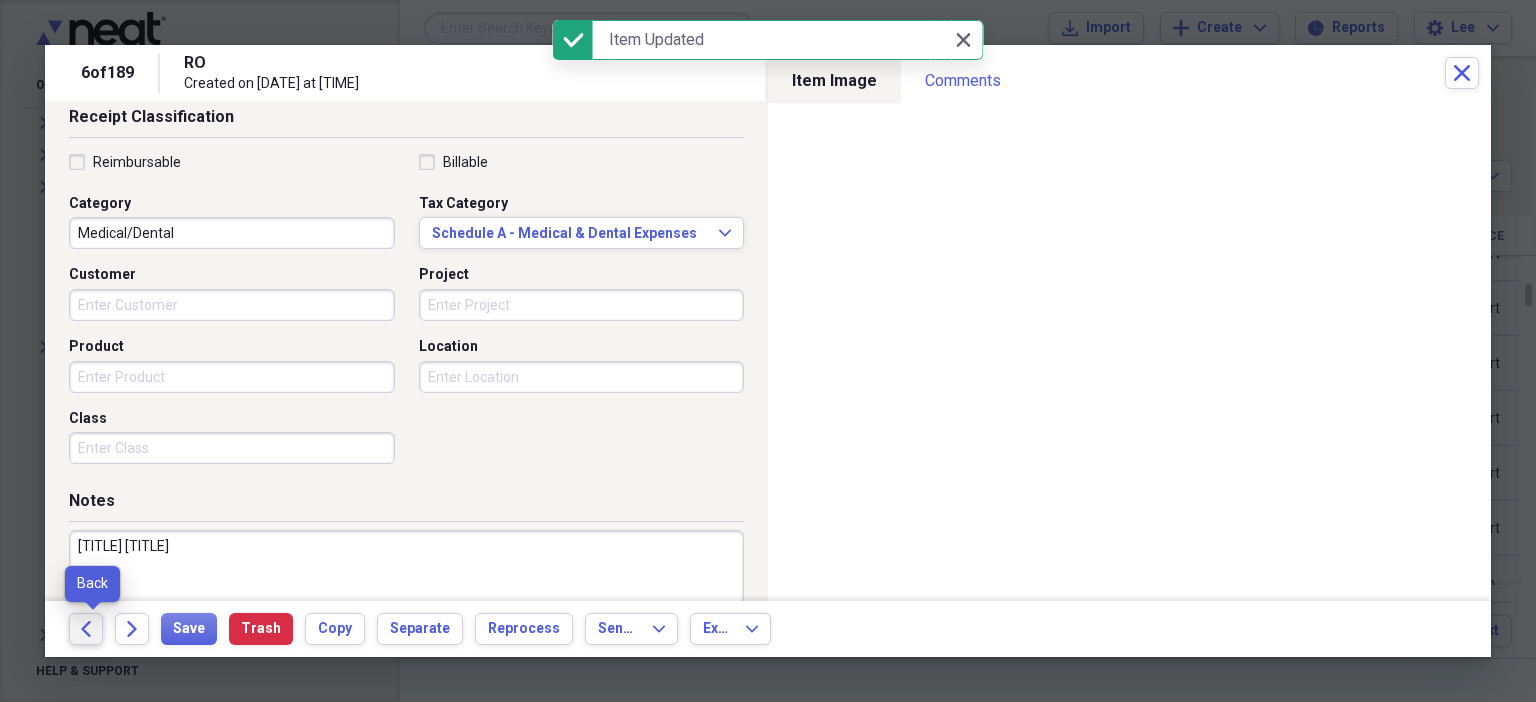 click on "Back" 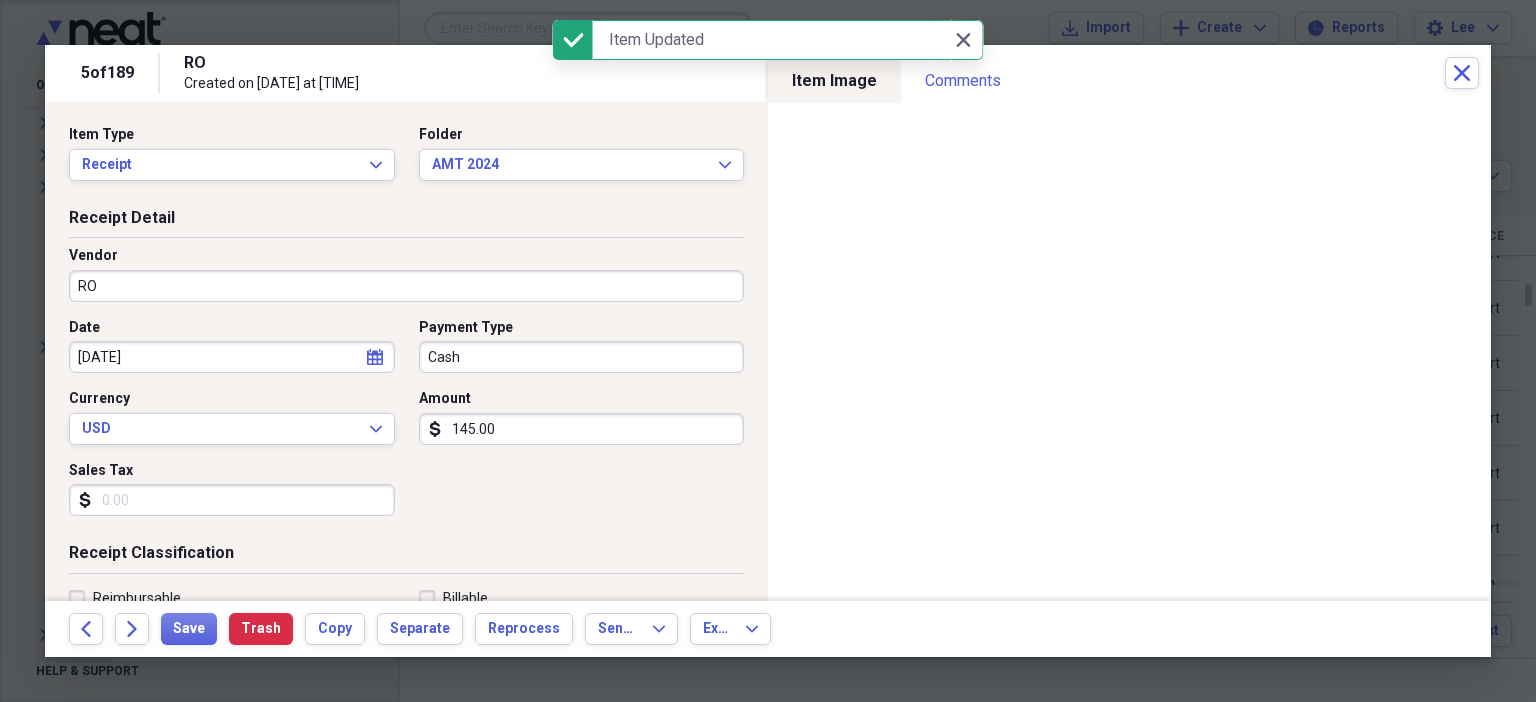 scroll, scrollTop: 436, scrollLeft: 0, axis: vertical 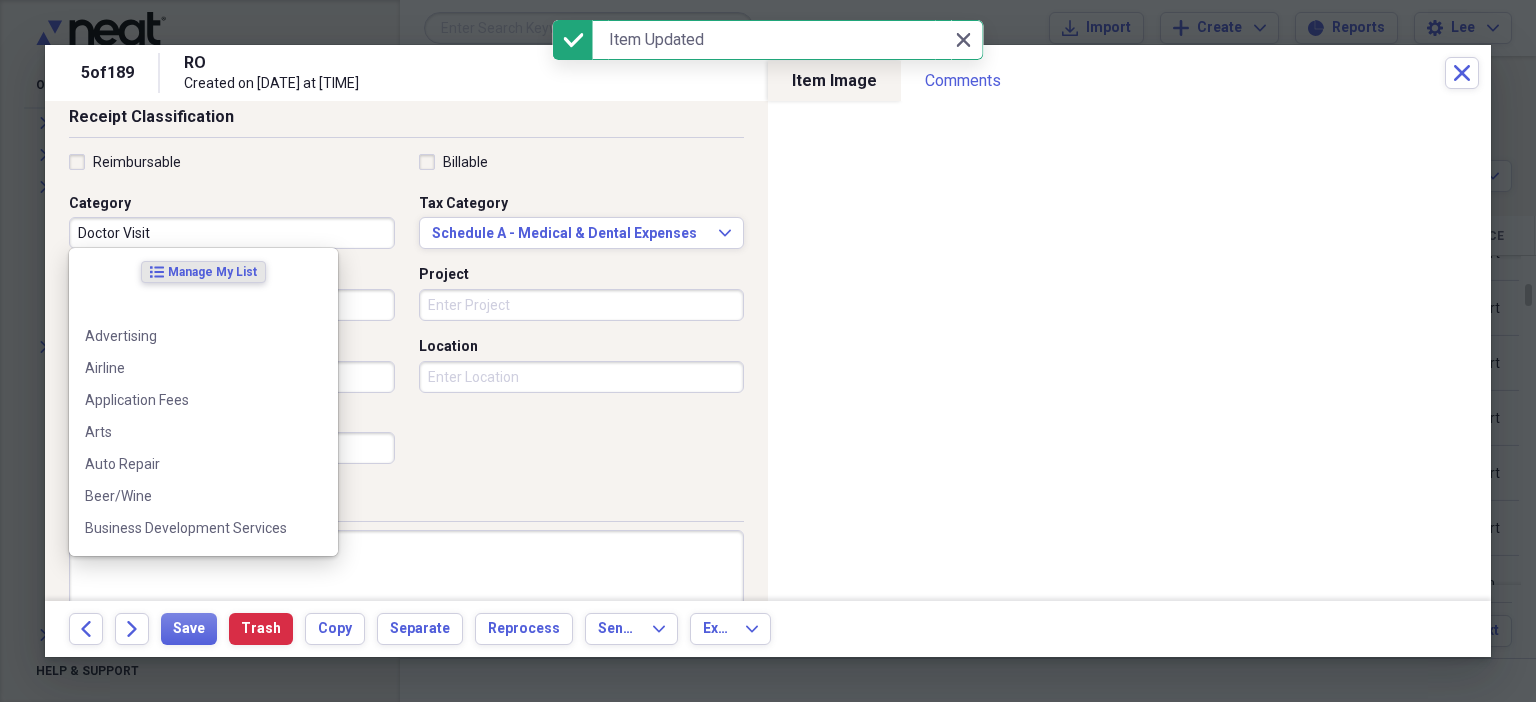 click on "Doctor Visit" at bounding box center [232, 233] 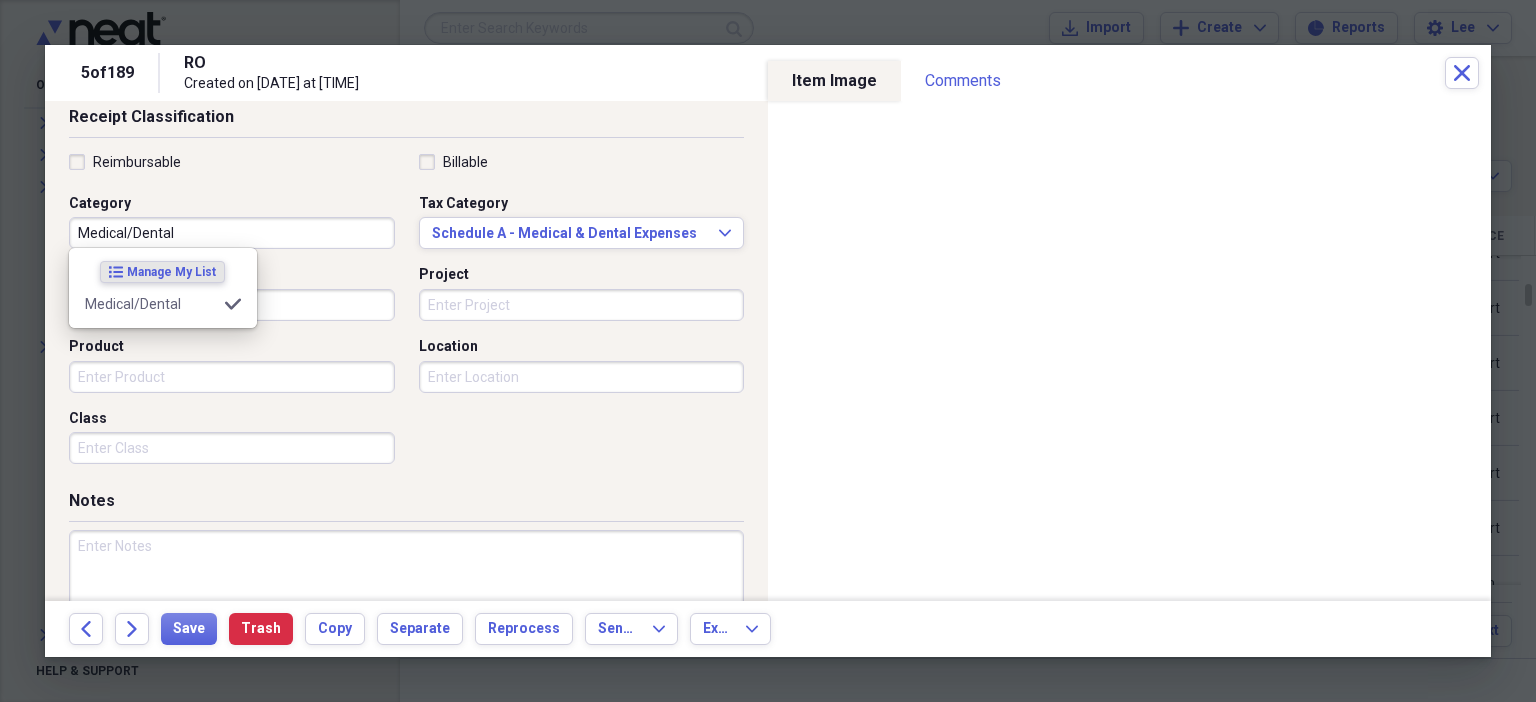 type on "Medical/Dental" 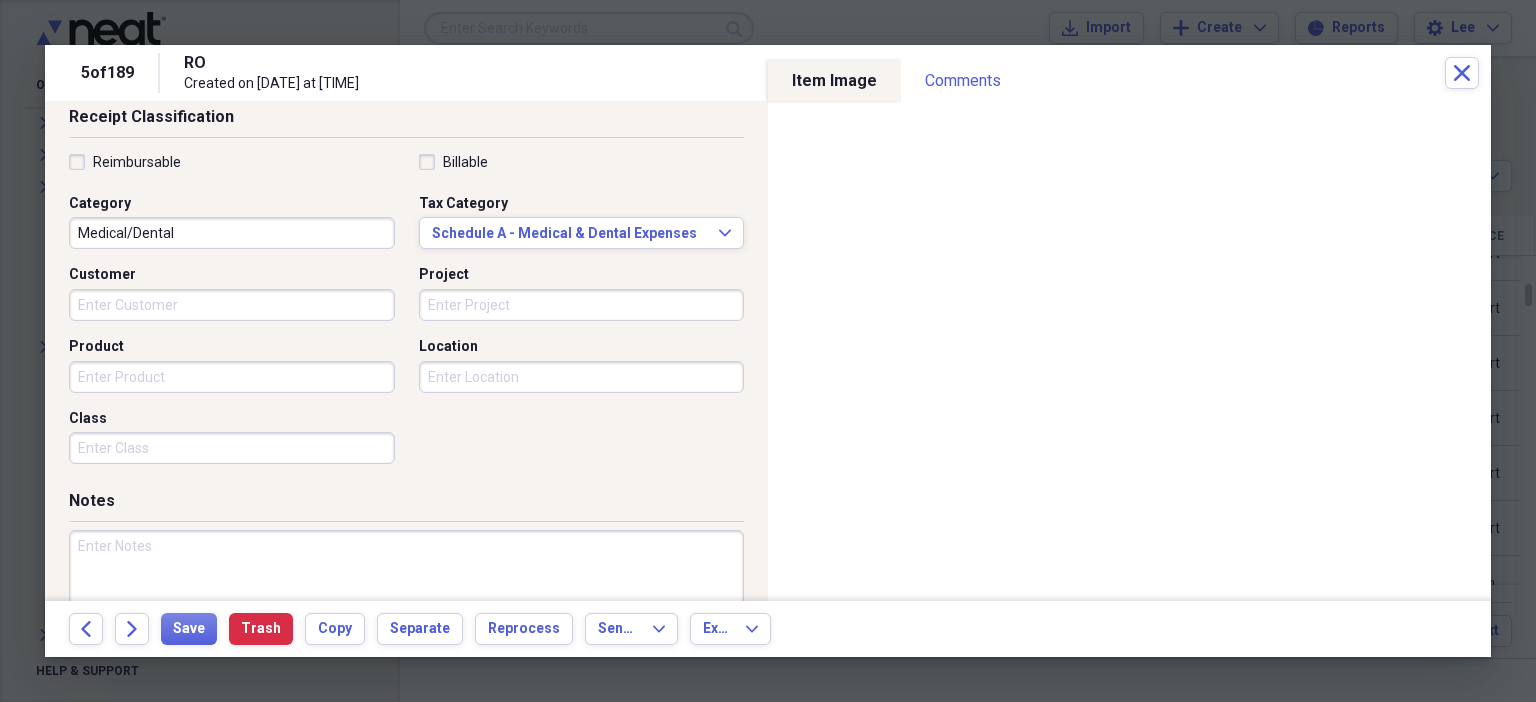 click at bounding box center [406, 595] 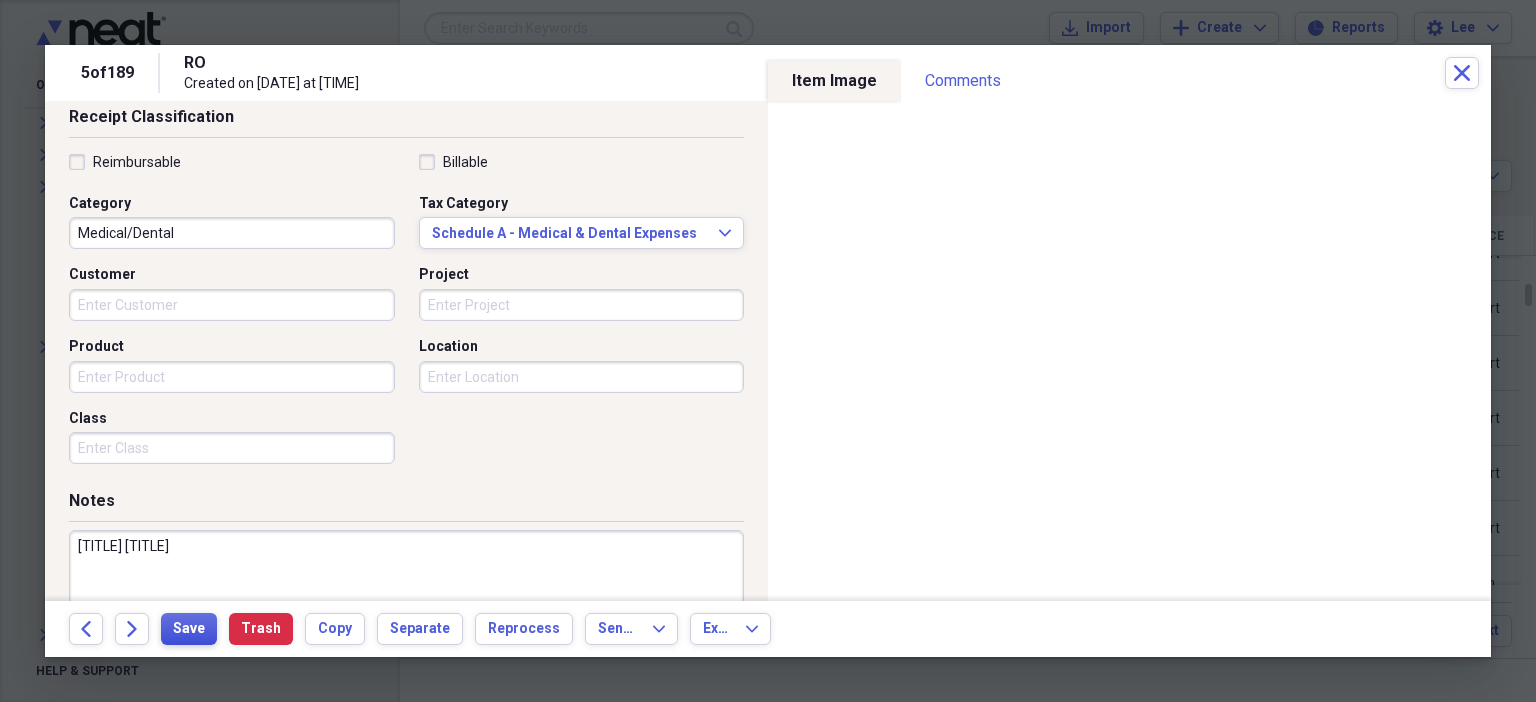 type on "[TITLE] [TITLE]" 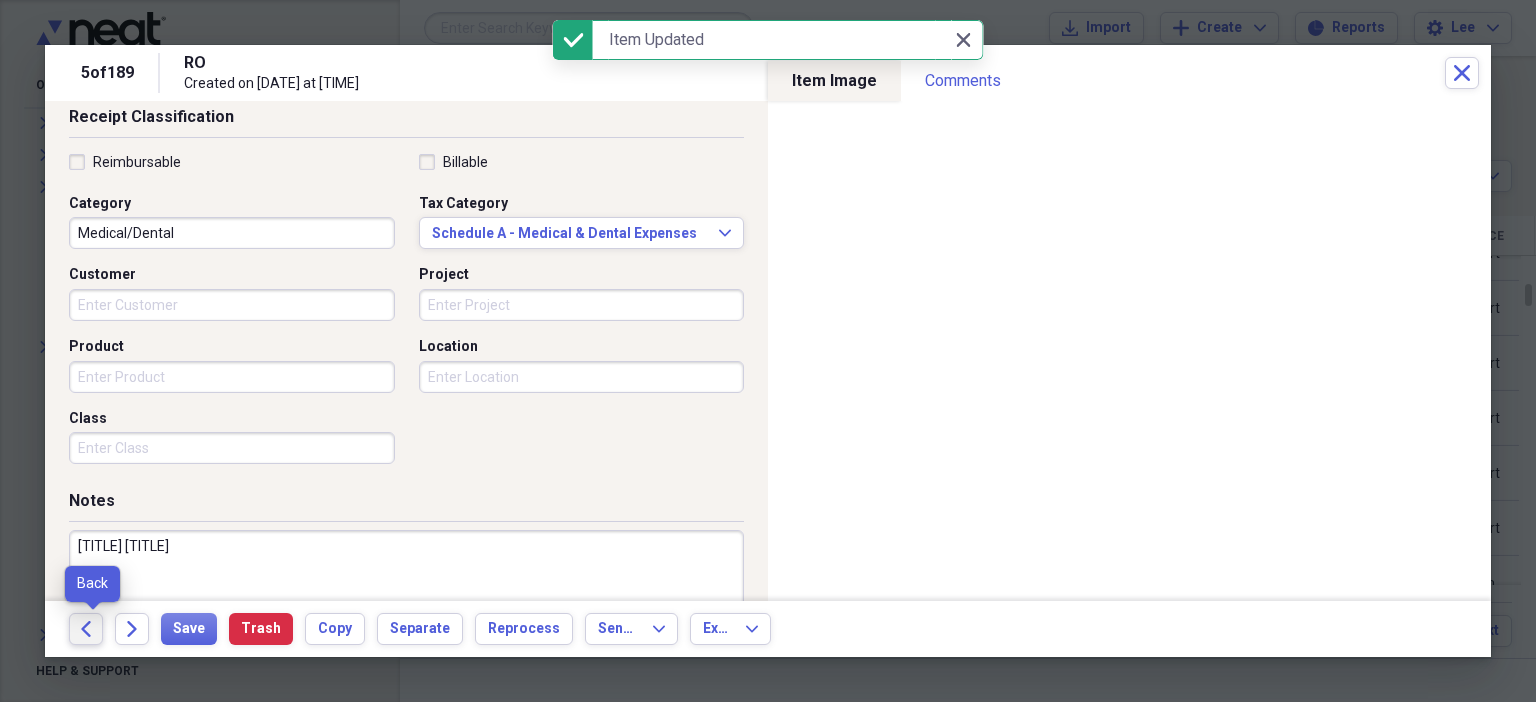 click on "Back" at bounding box center [86, 629] 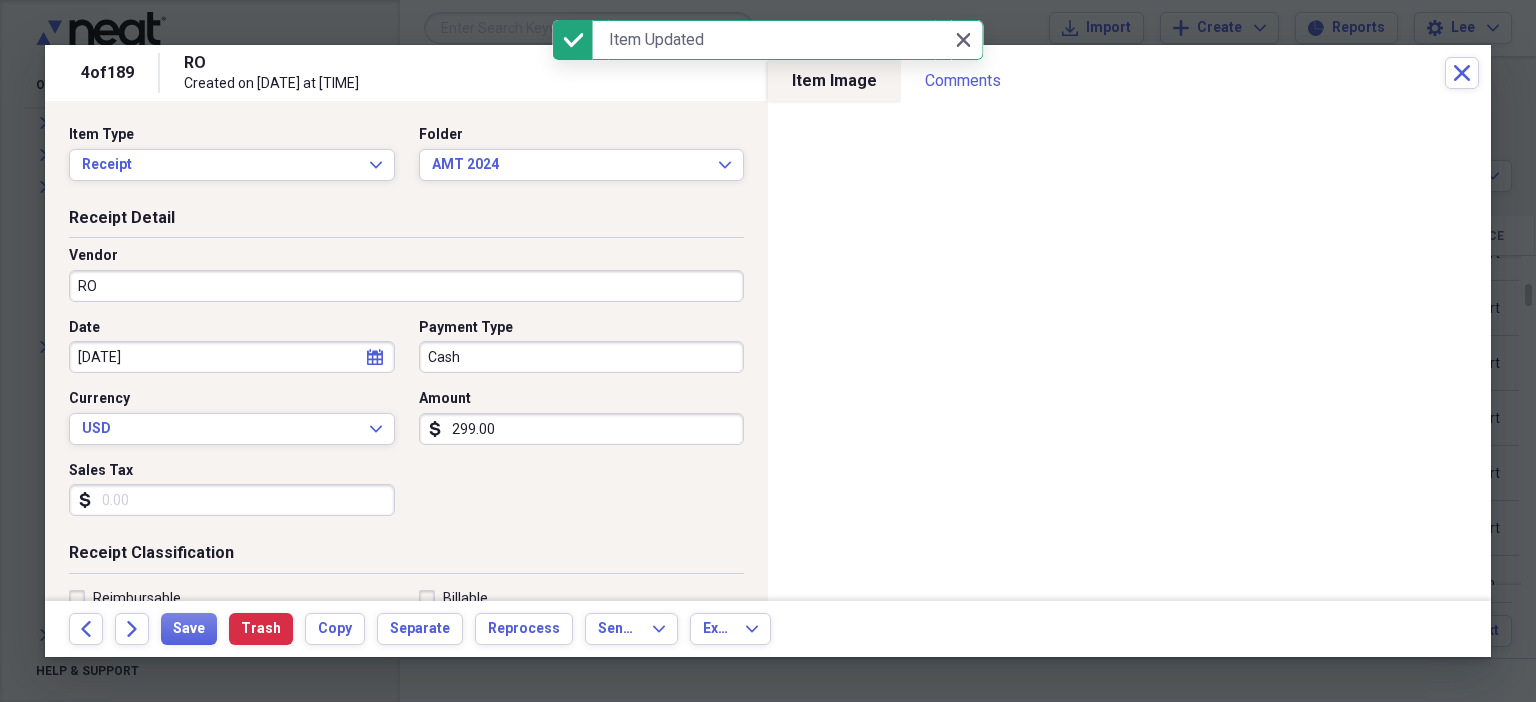 scroll, scrollTop: 436, scrollLeft: 0, axis: vertical 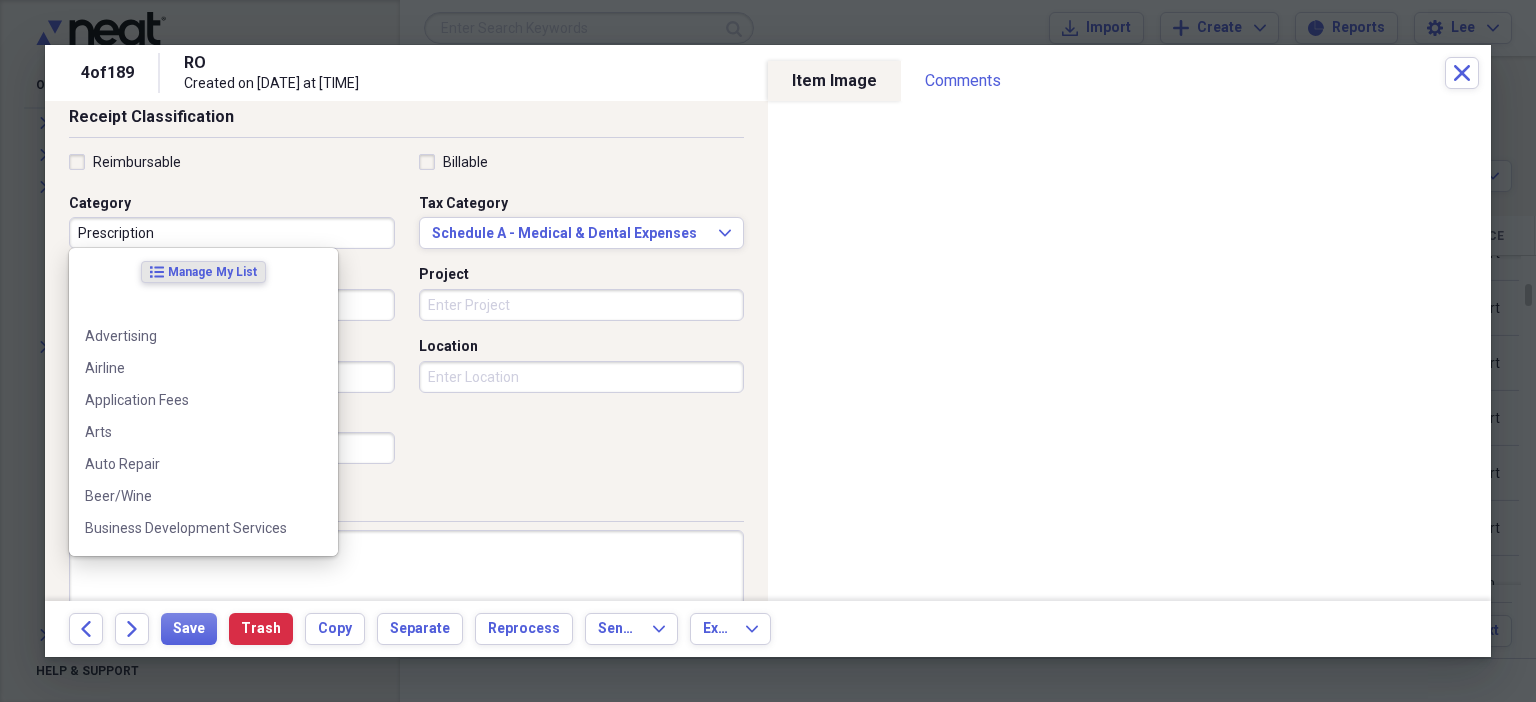 click on "Prescription" at bounding box center [232, 233] 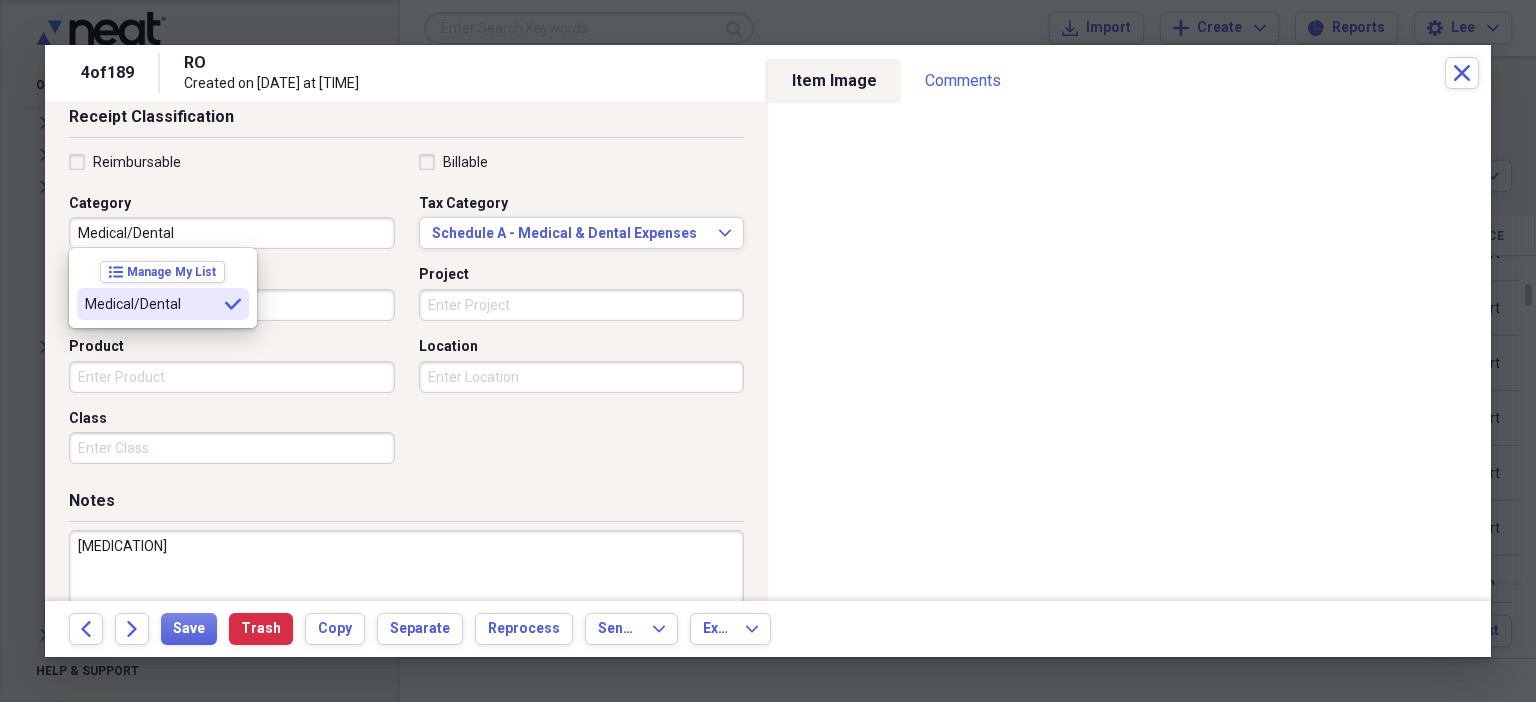type on "Medical/Dental" 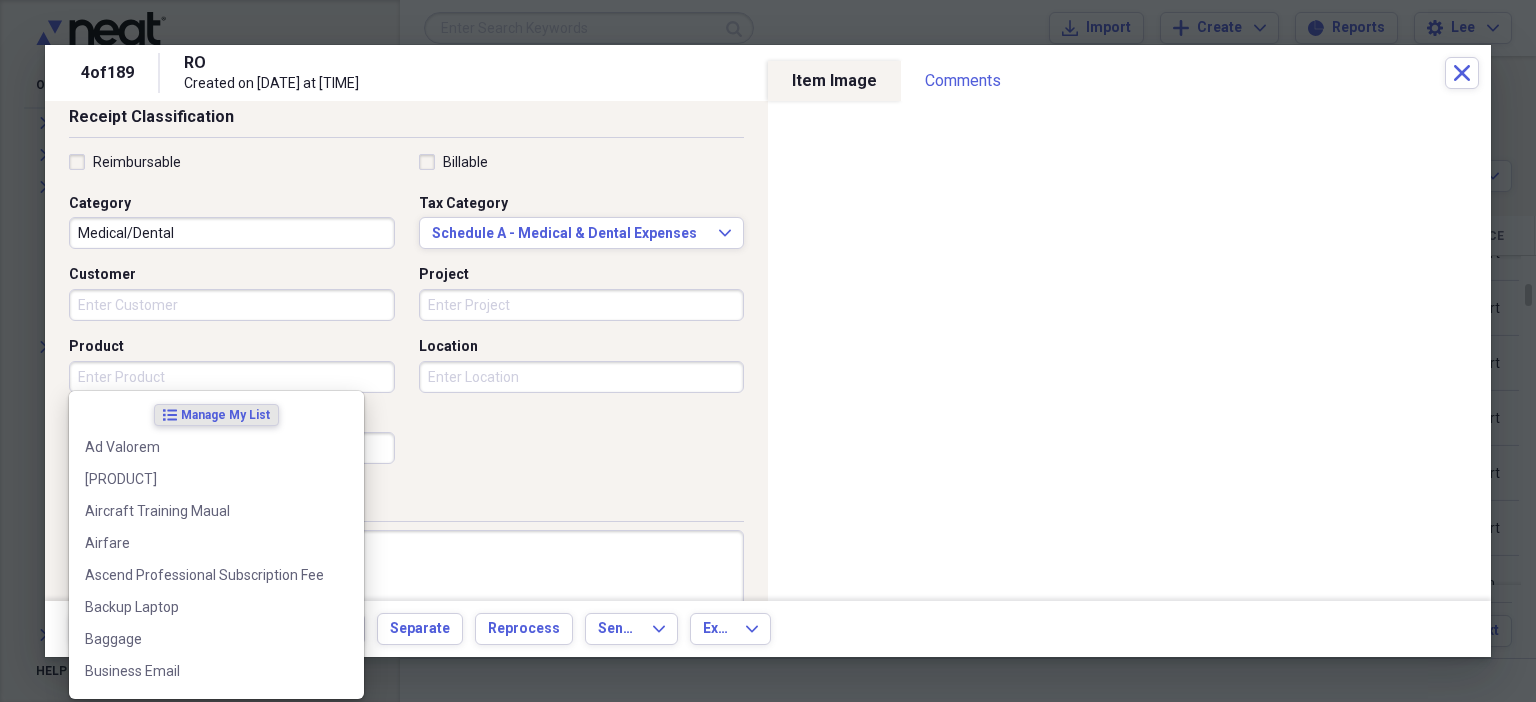 click on "Product" at bounding box center [232, 377] 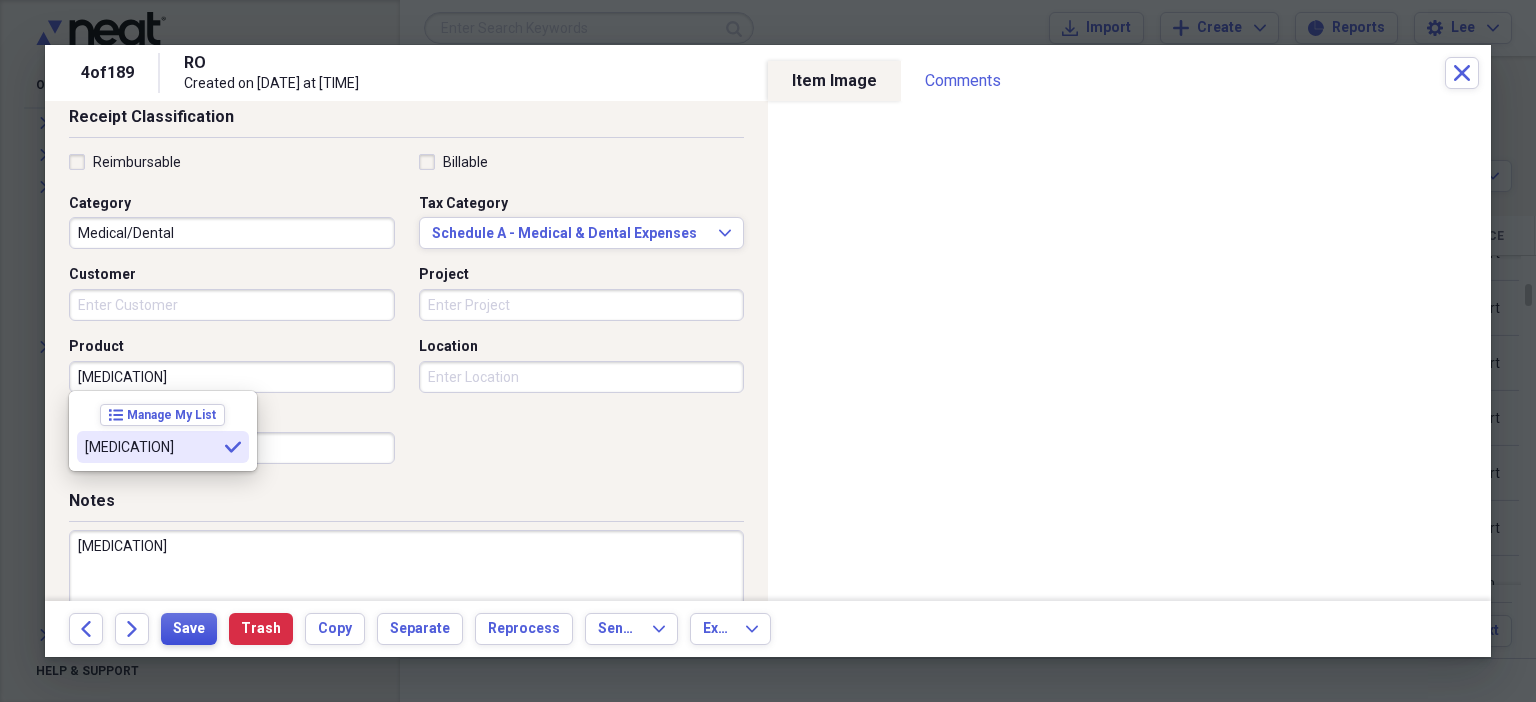type on "[MEDICATION]" 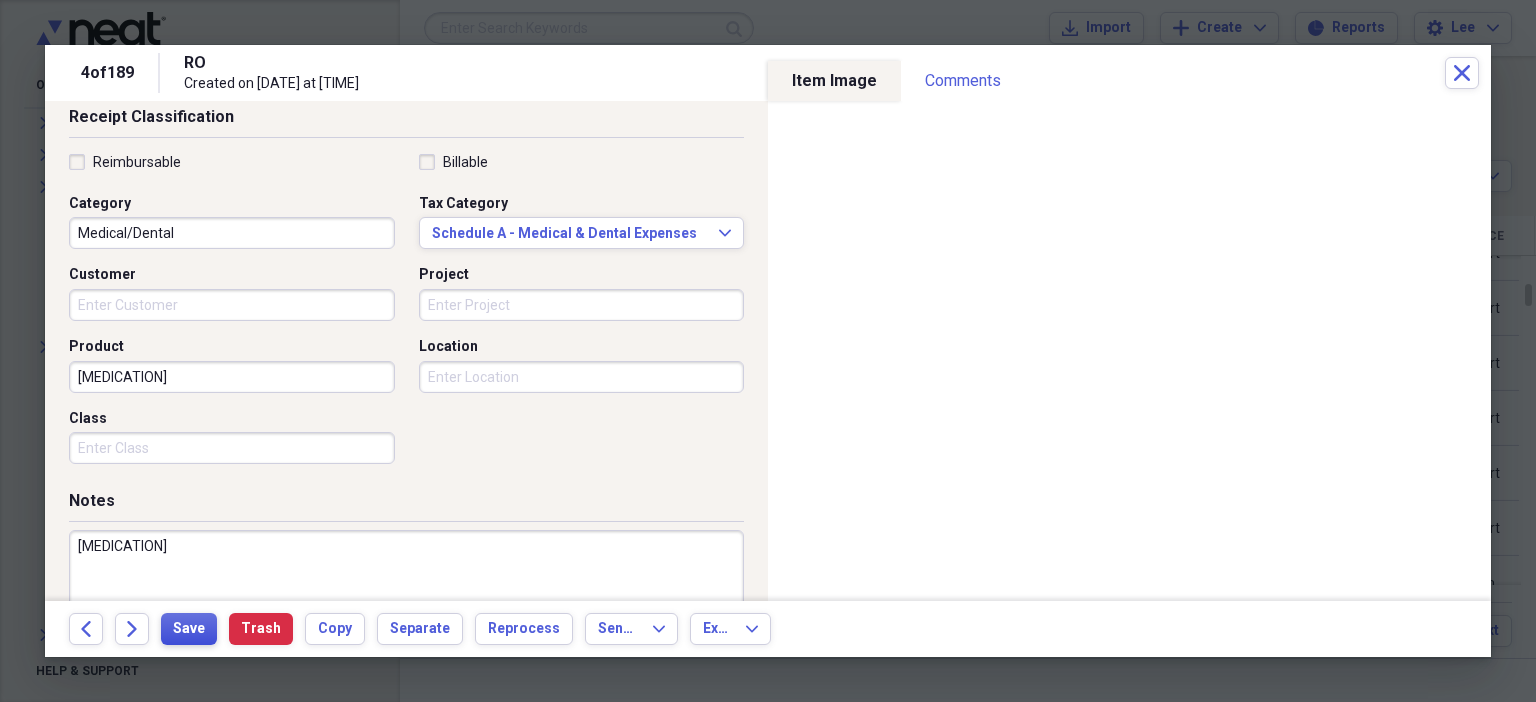 click on "Save" at bounding box center [189, 629] 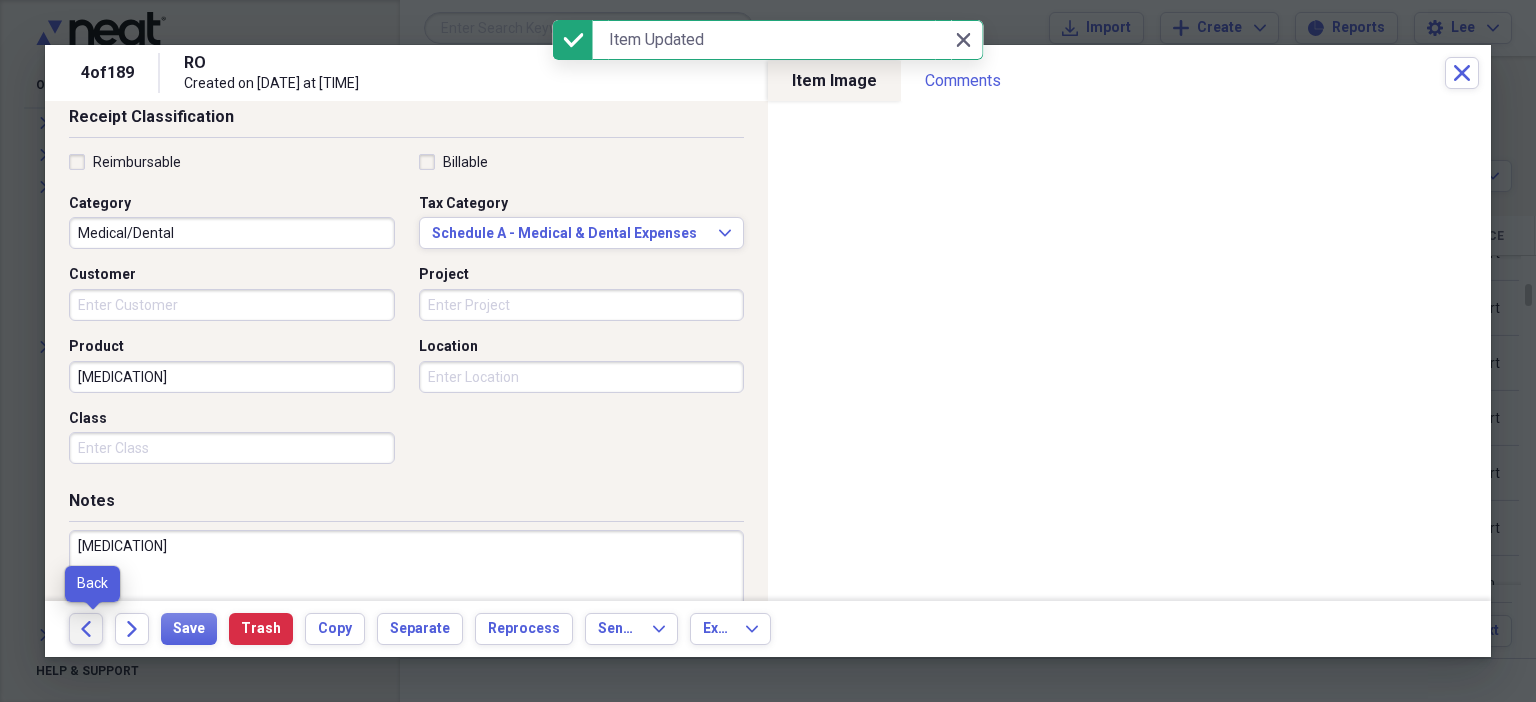 click on "Back" 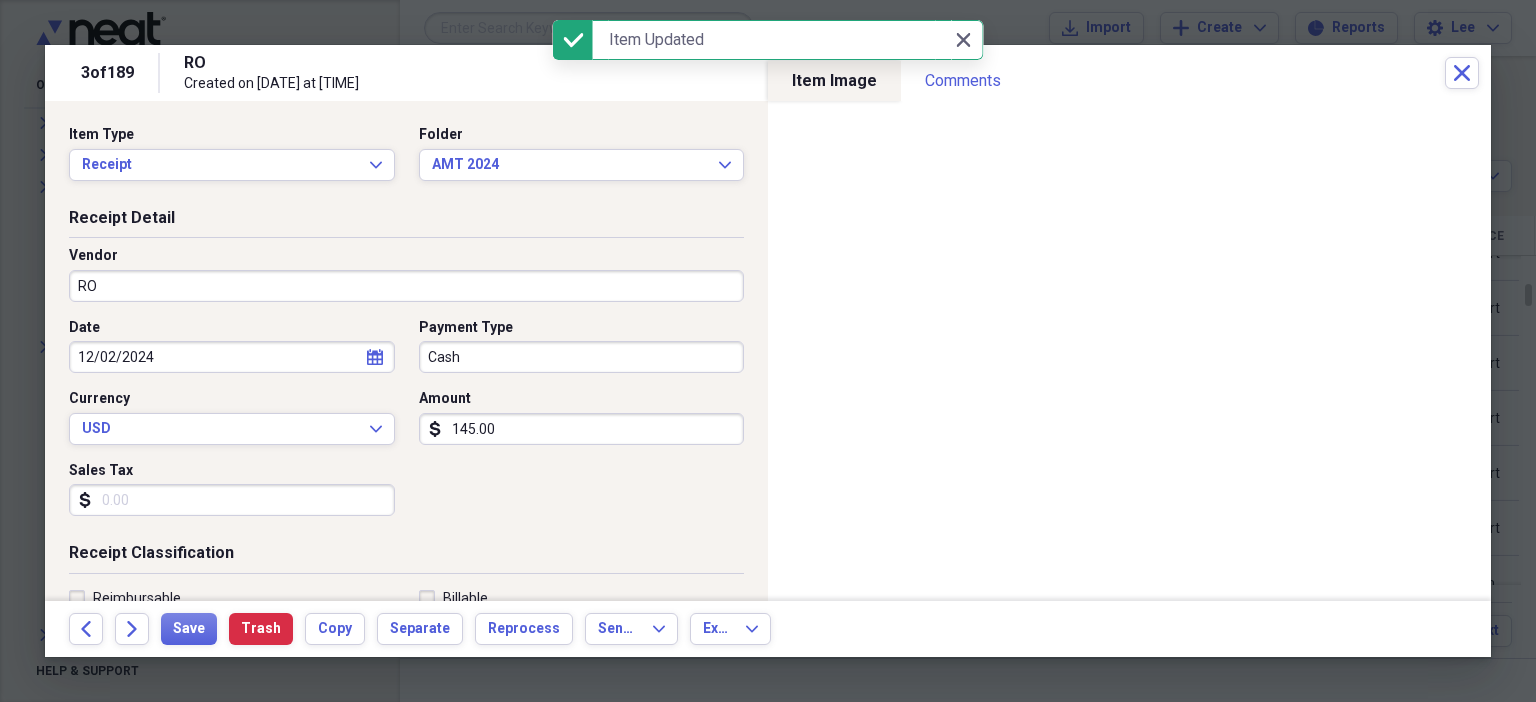 scroll, scrollTop: 436, scrollLeft: 0, axis: vertical 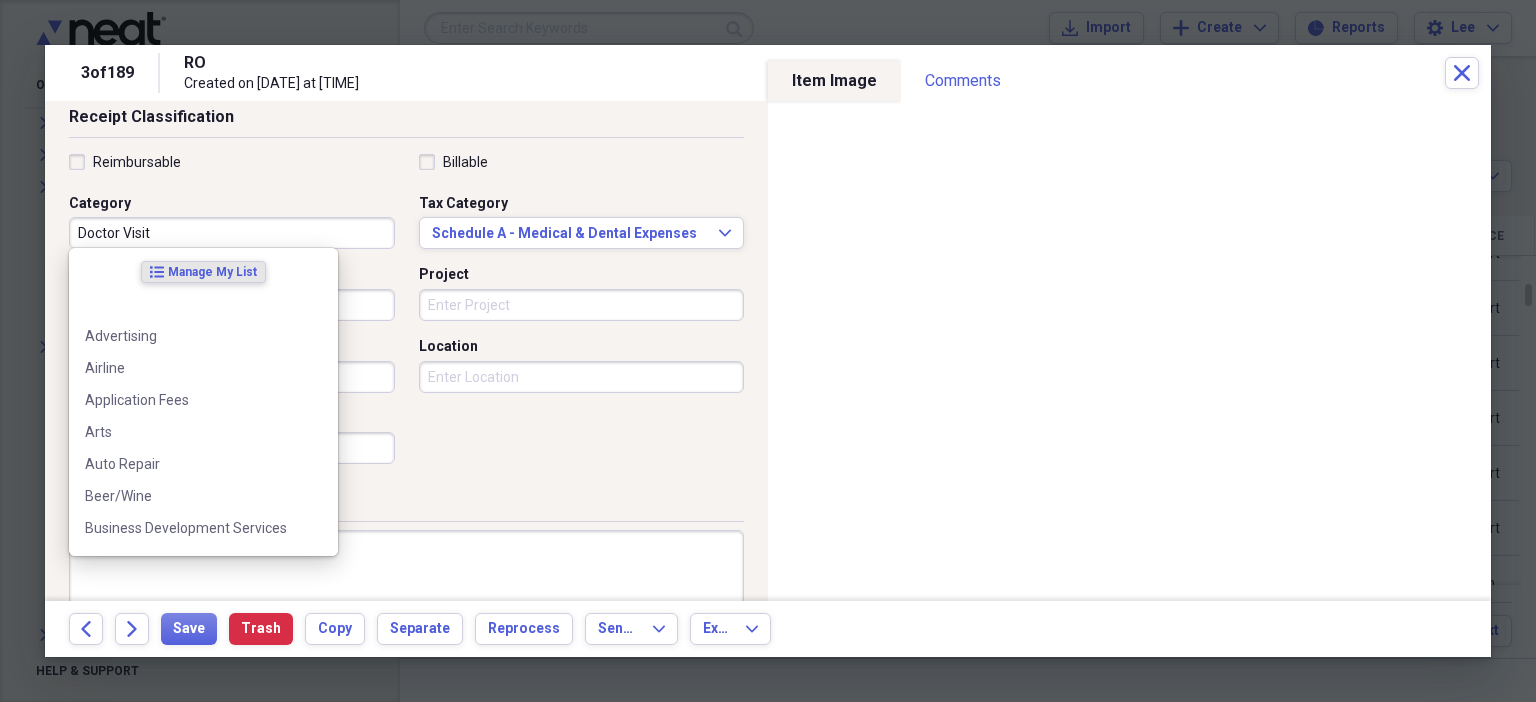 click on "Doctor Visit" at bounding box center [232, 233] 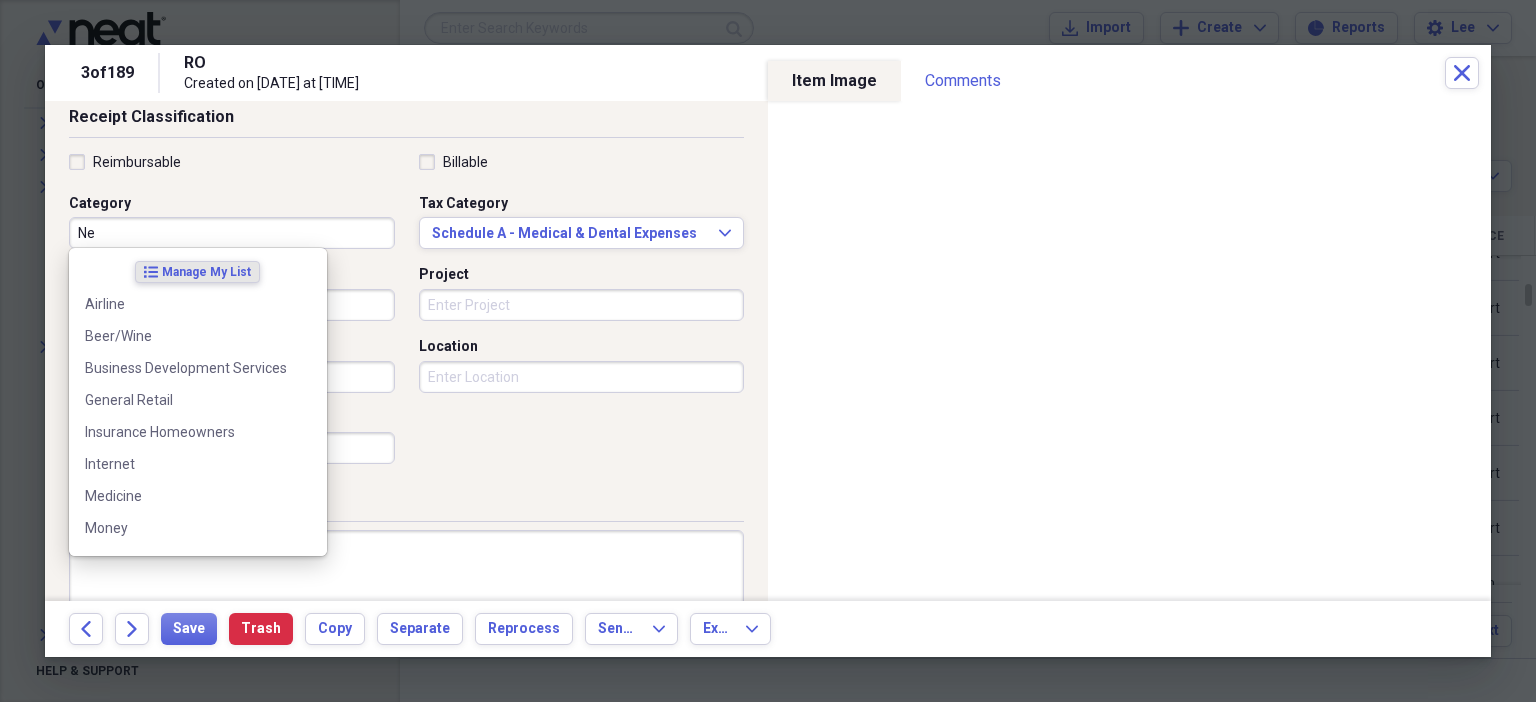 type on "N" 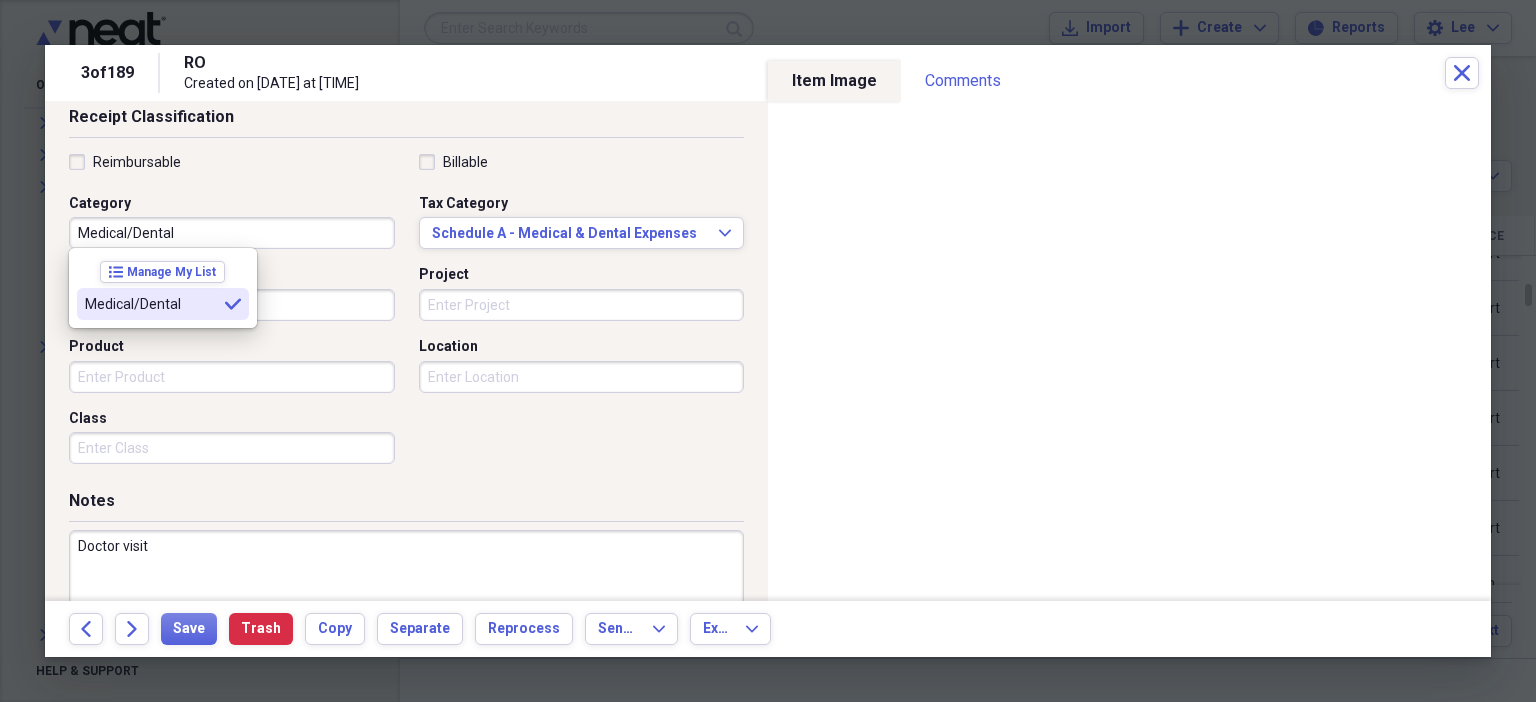type on "Medical/Dental" 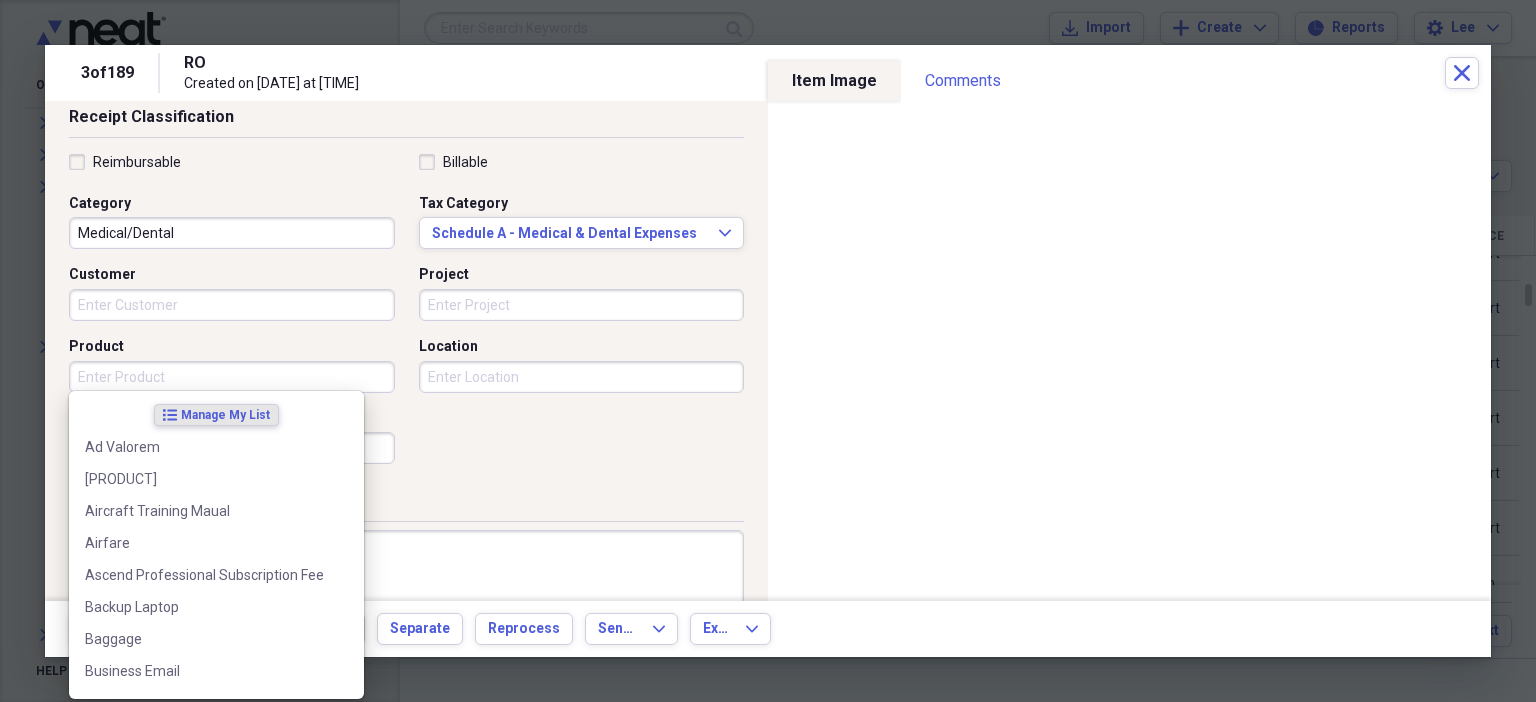 click on "Product" at bounding box center [232, 377] 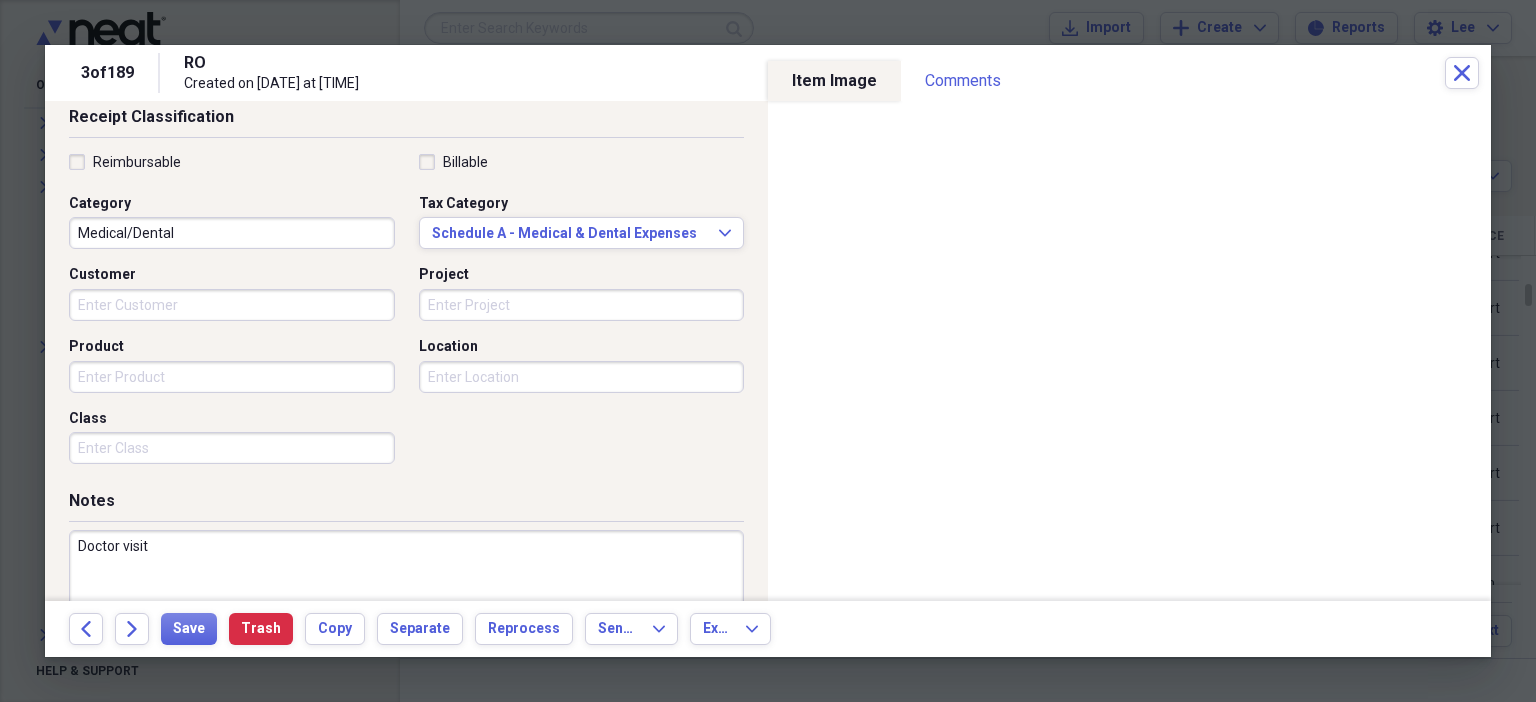 click on "Reimbursable Billable Category Medical/Dental Tax Category Schedule A - Medical & Dental Expenses Expand Customer Project Product Location Class" at bounding box center (406, 313) 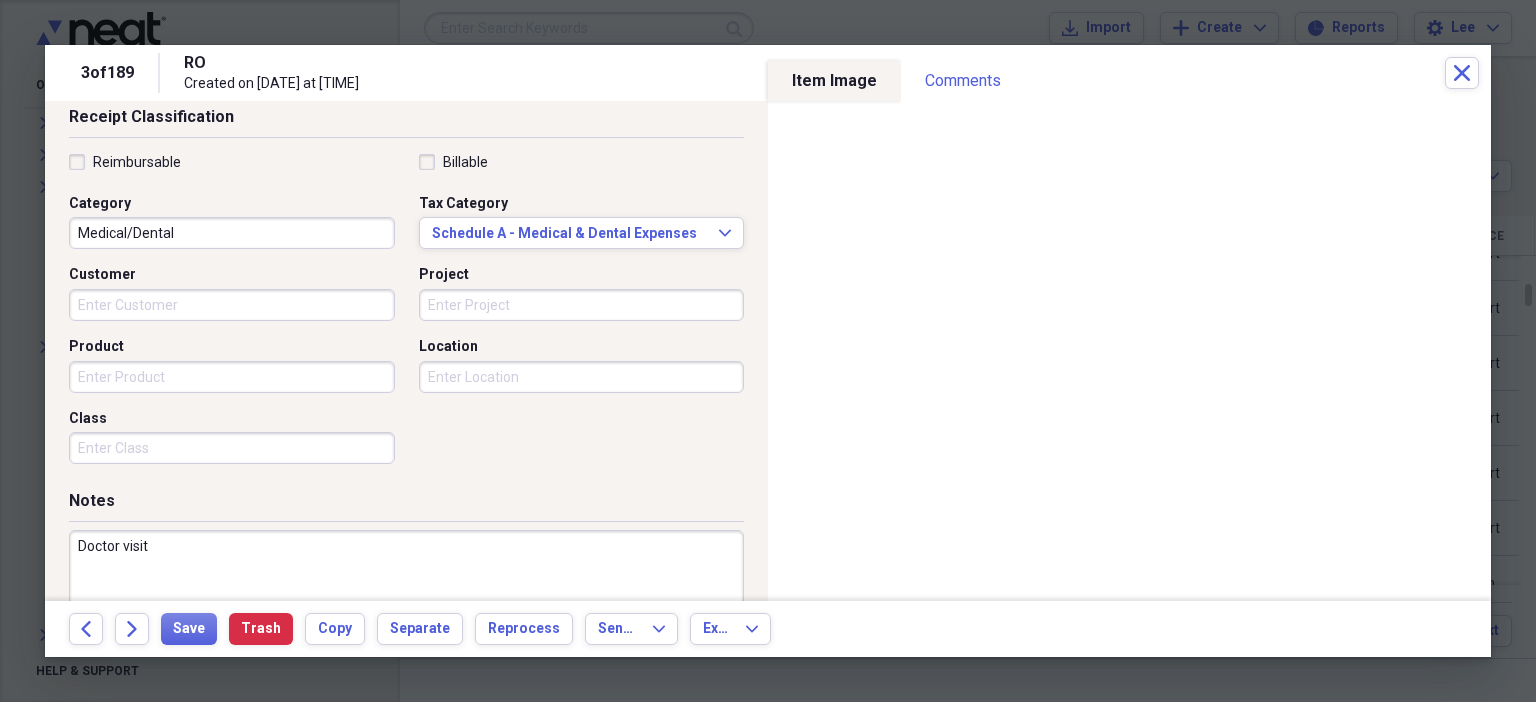 click on "Doctor visit" at bounding box center [406, 595] 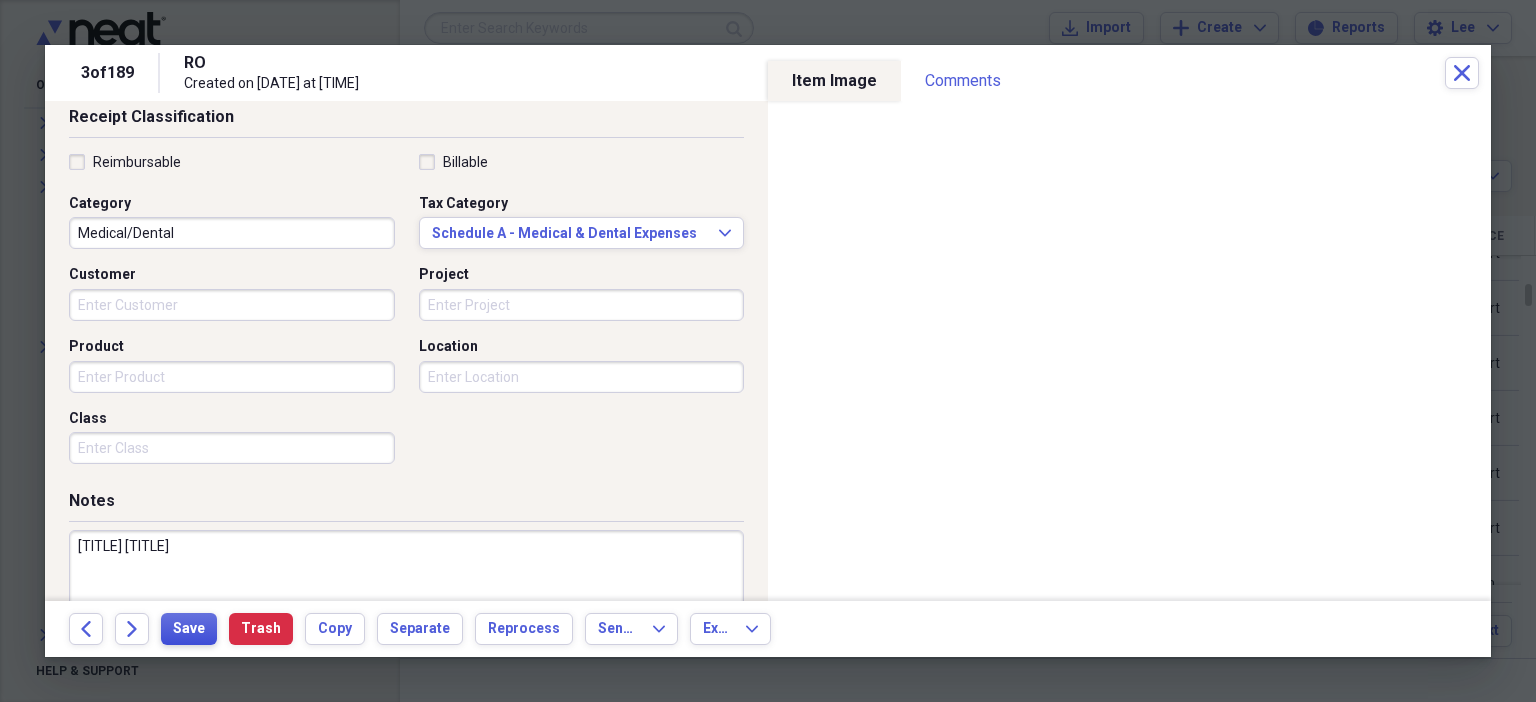 type on "[TITLE] [TITLE]" 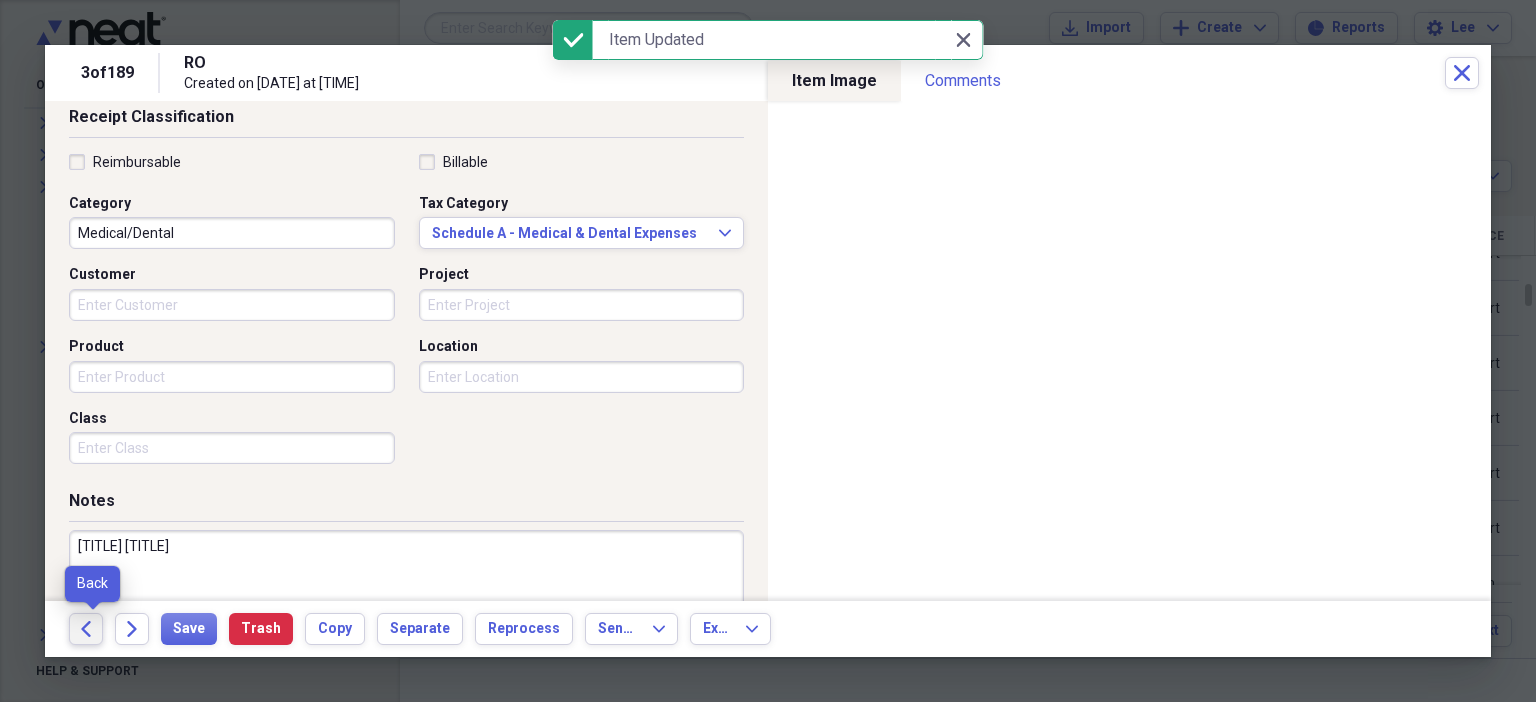 click on "Back" 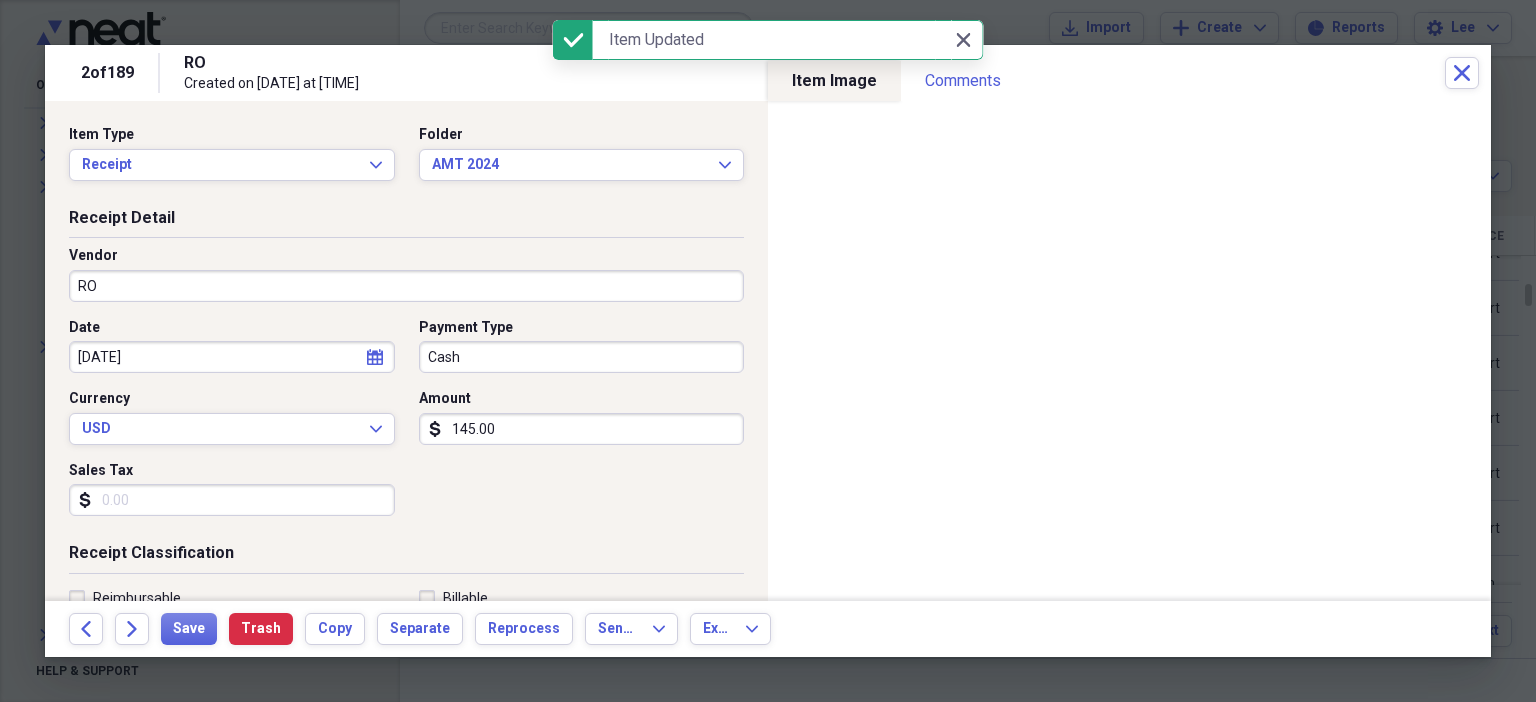 scroll, scrollTop: 436, scrollLeft: 0, axis: vertical 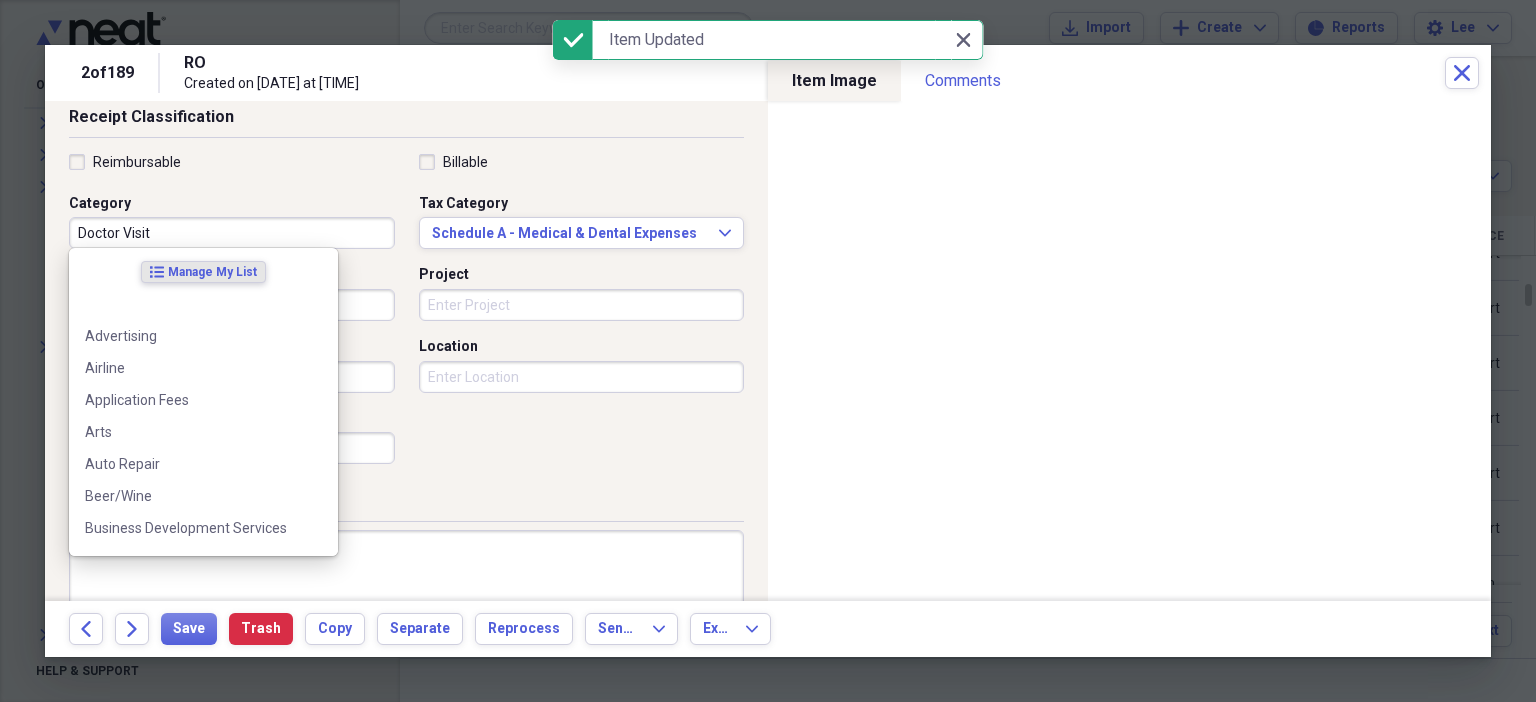 click on "Doctor Visit" at bounding box center [232, 233] 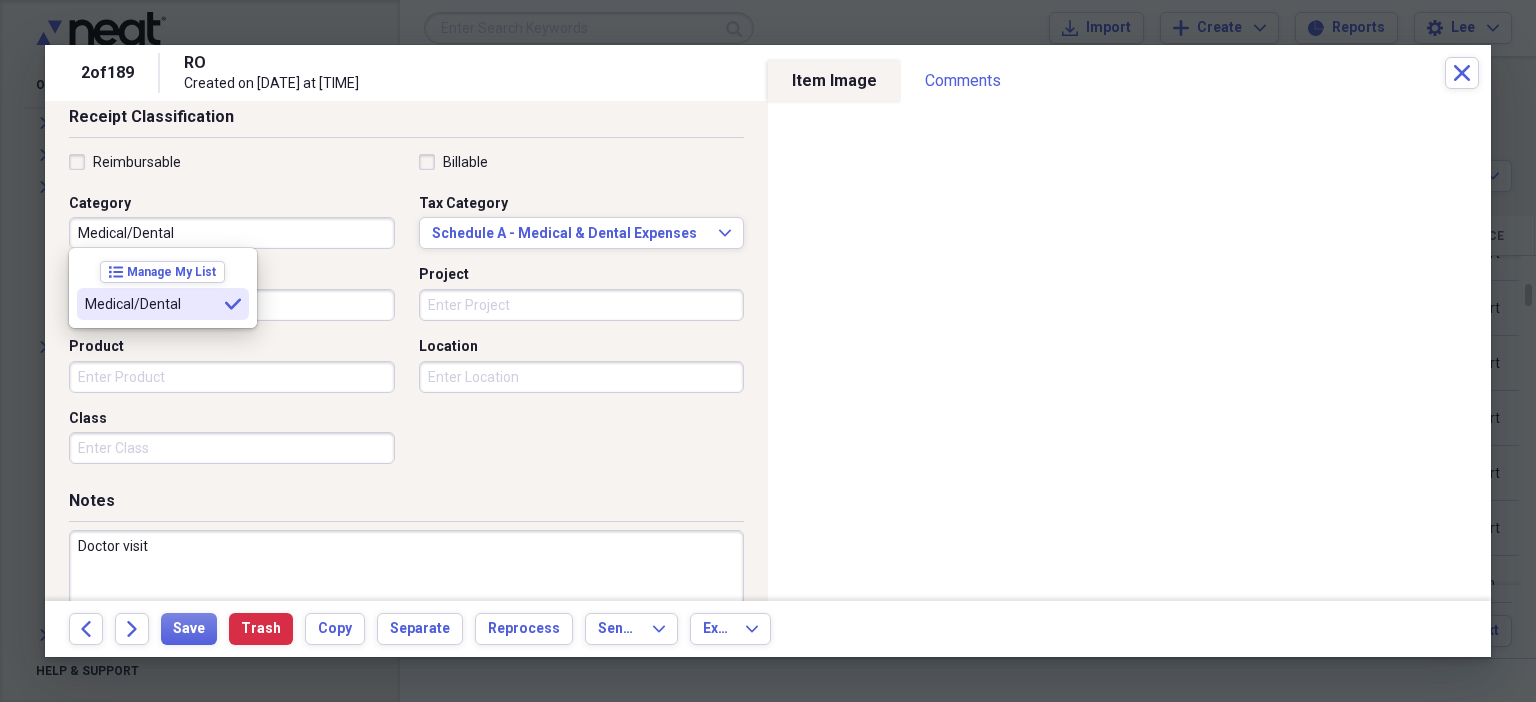 type on "Medical/Dental" 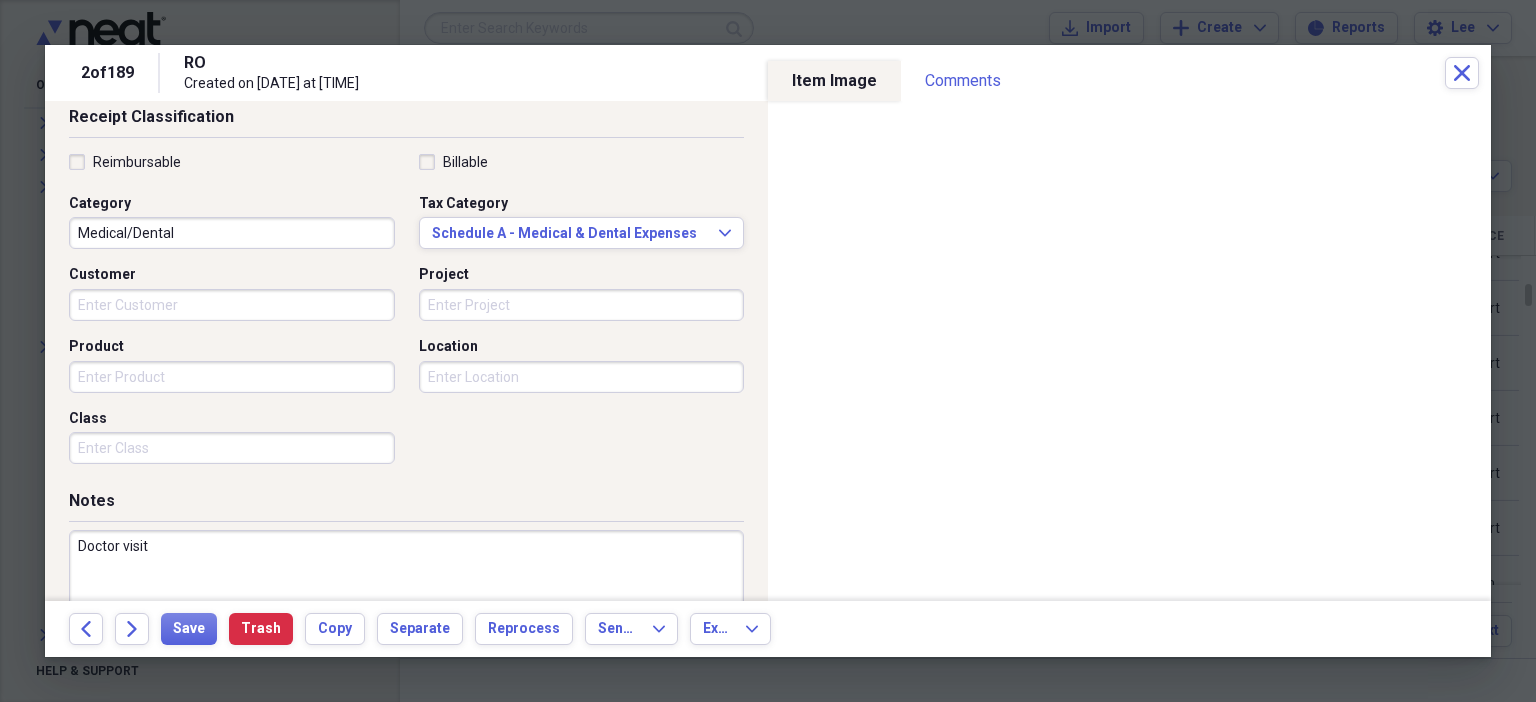 click on "Doctor visit" at bounding box center [406, 595] 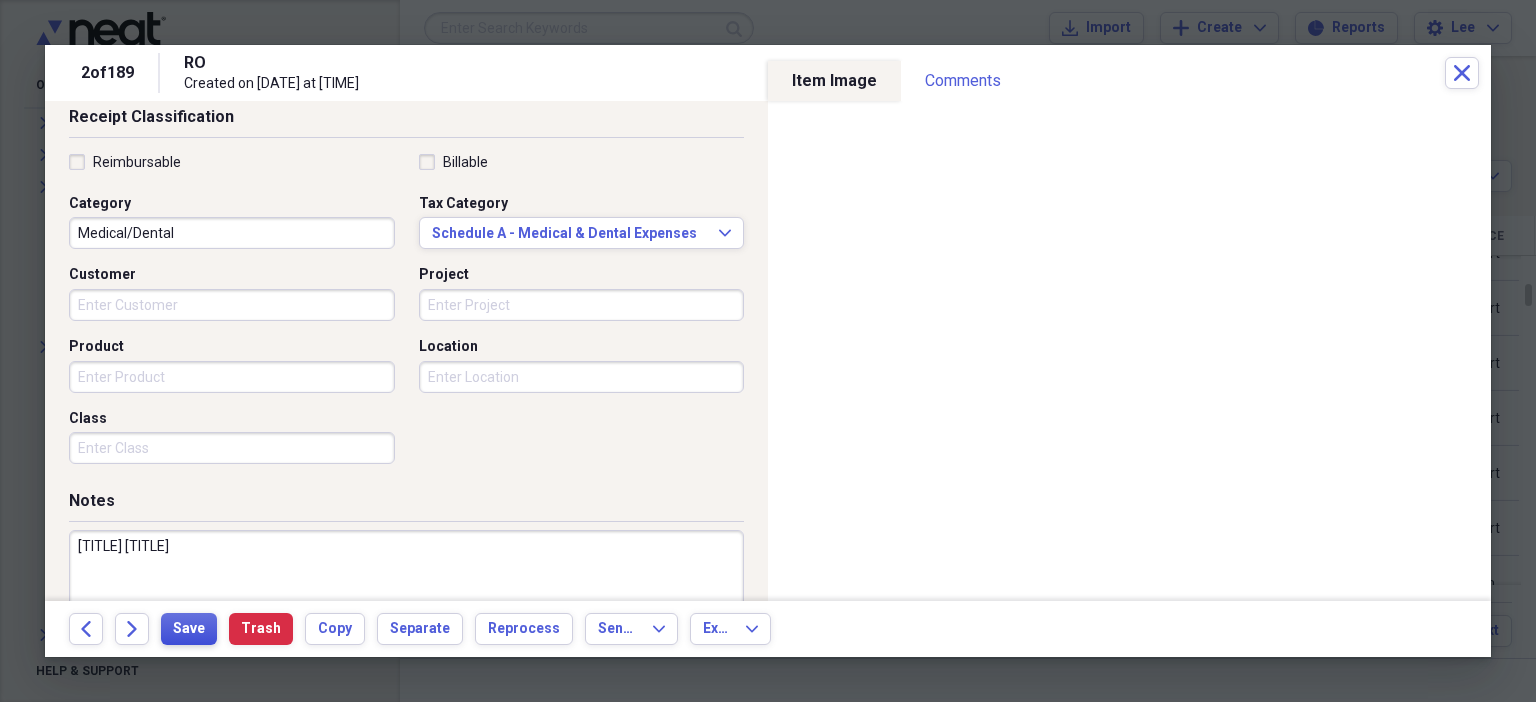 type on "[TITLE] [TITLE]" 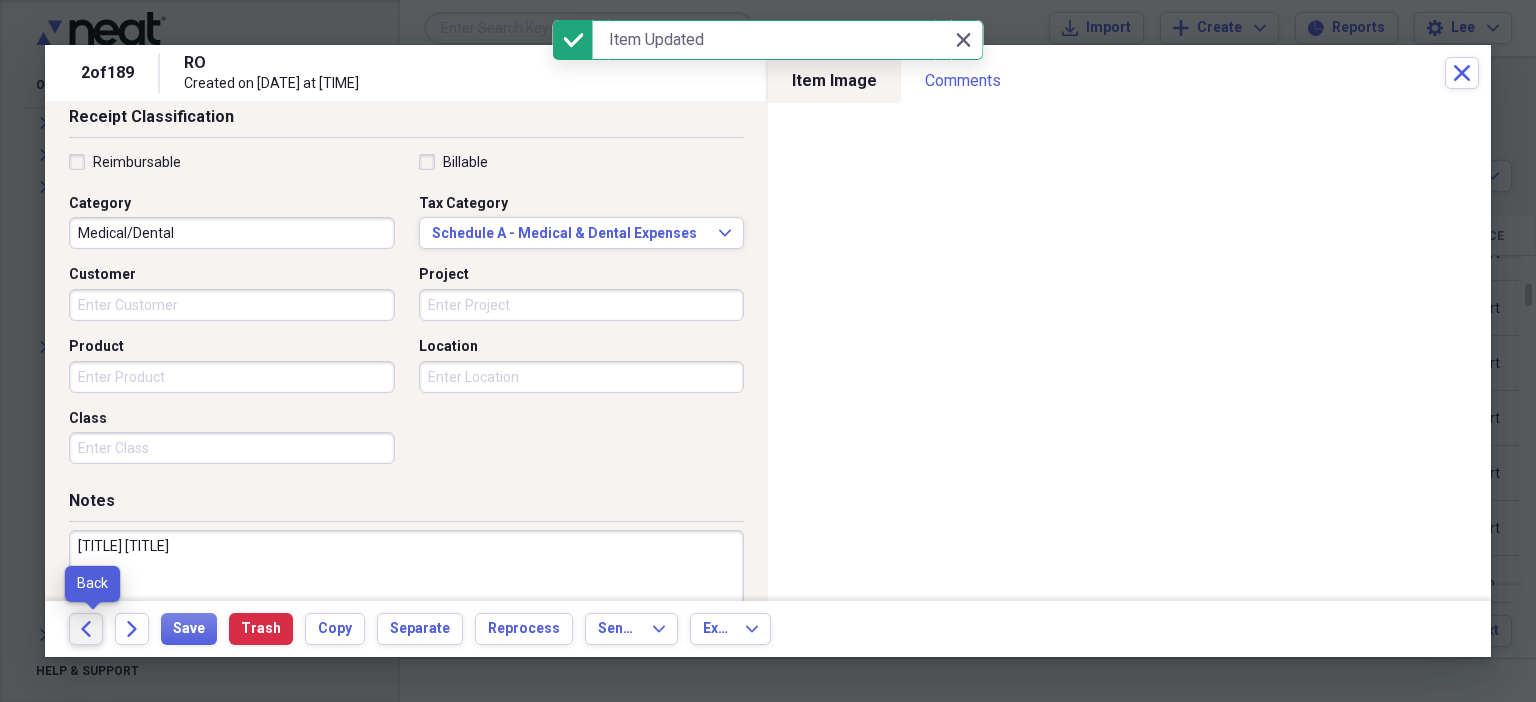 click on "Back" at bounding box center (86, 629) 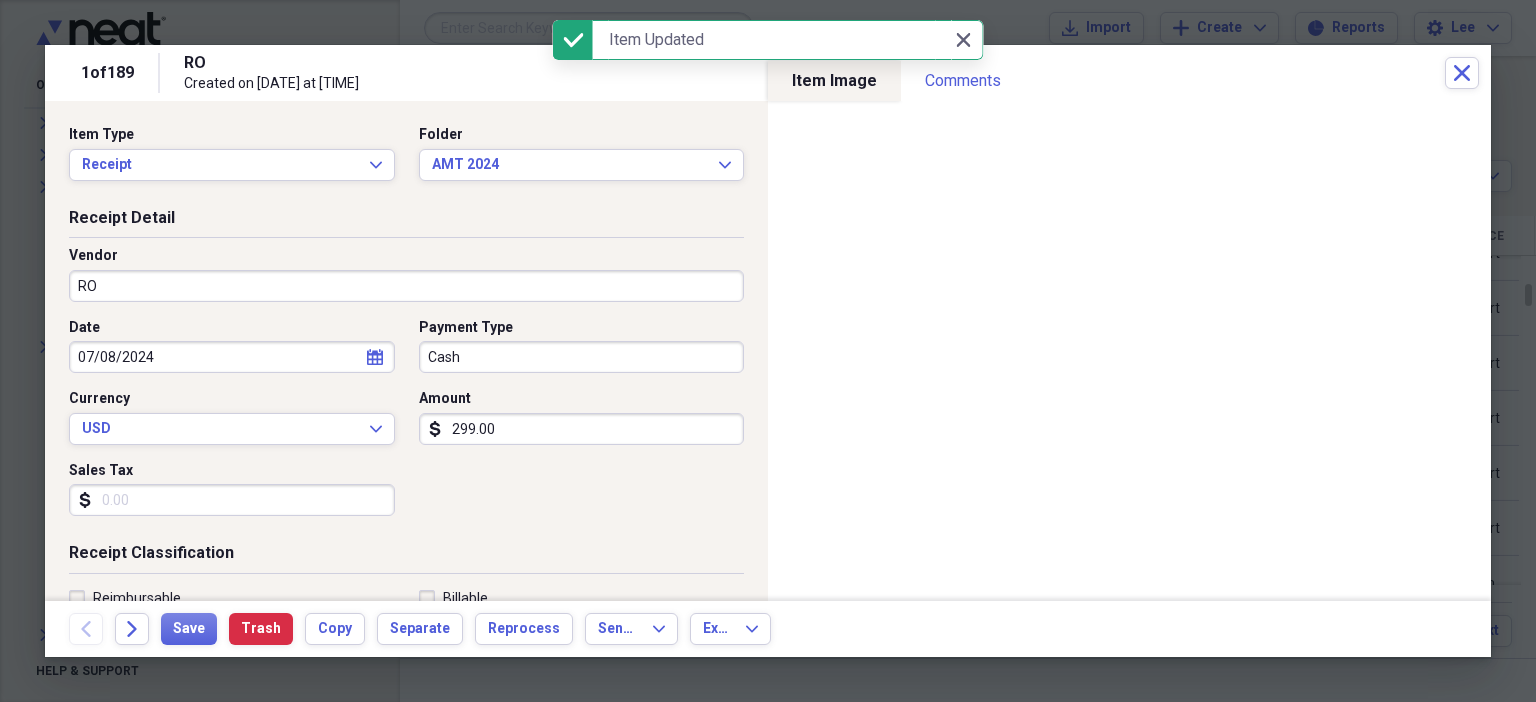 scroll, scrollTop: 436, scrollLeft: 0, axis: vertical 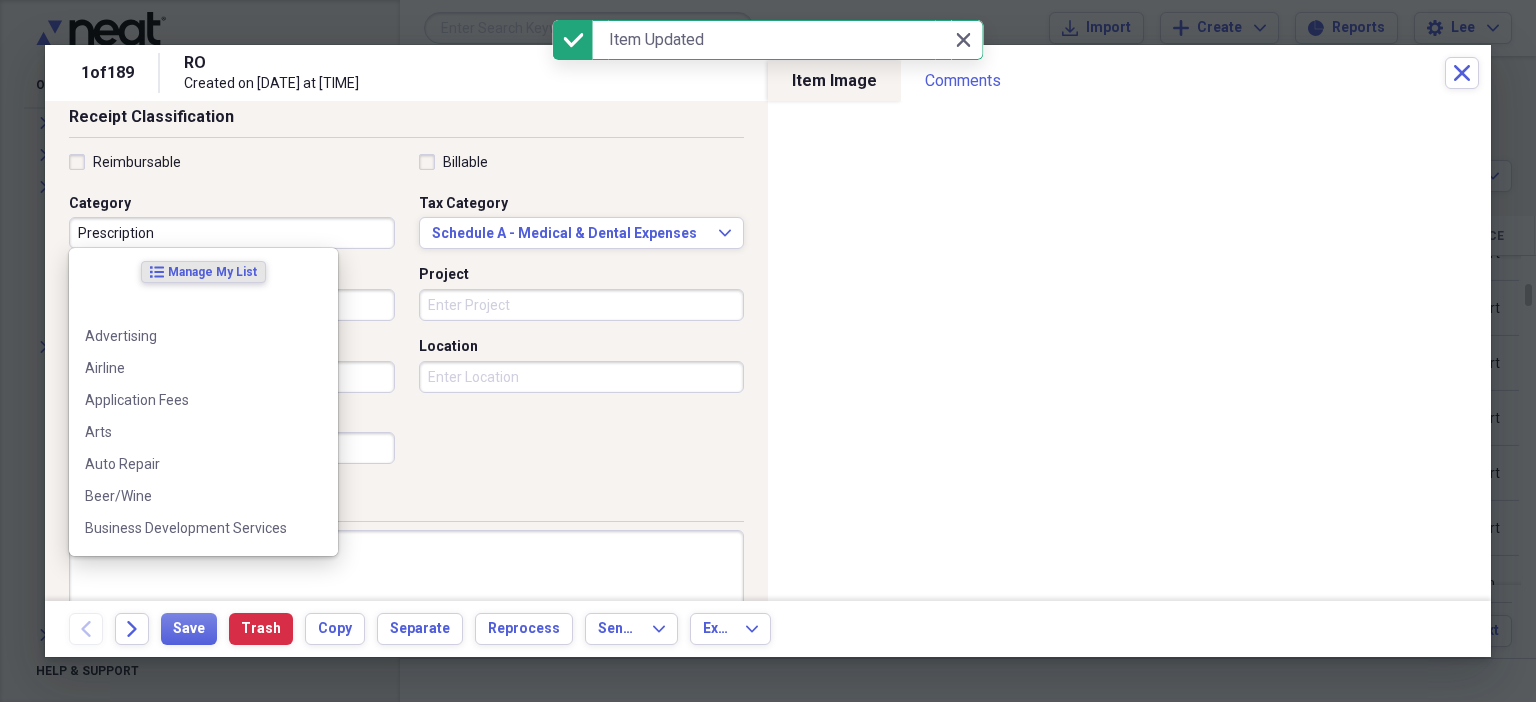 click on "Prescription" at bounding box center (232, 233) 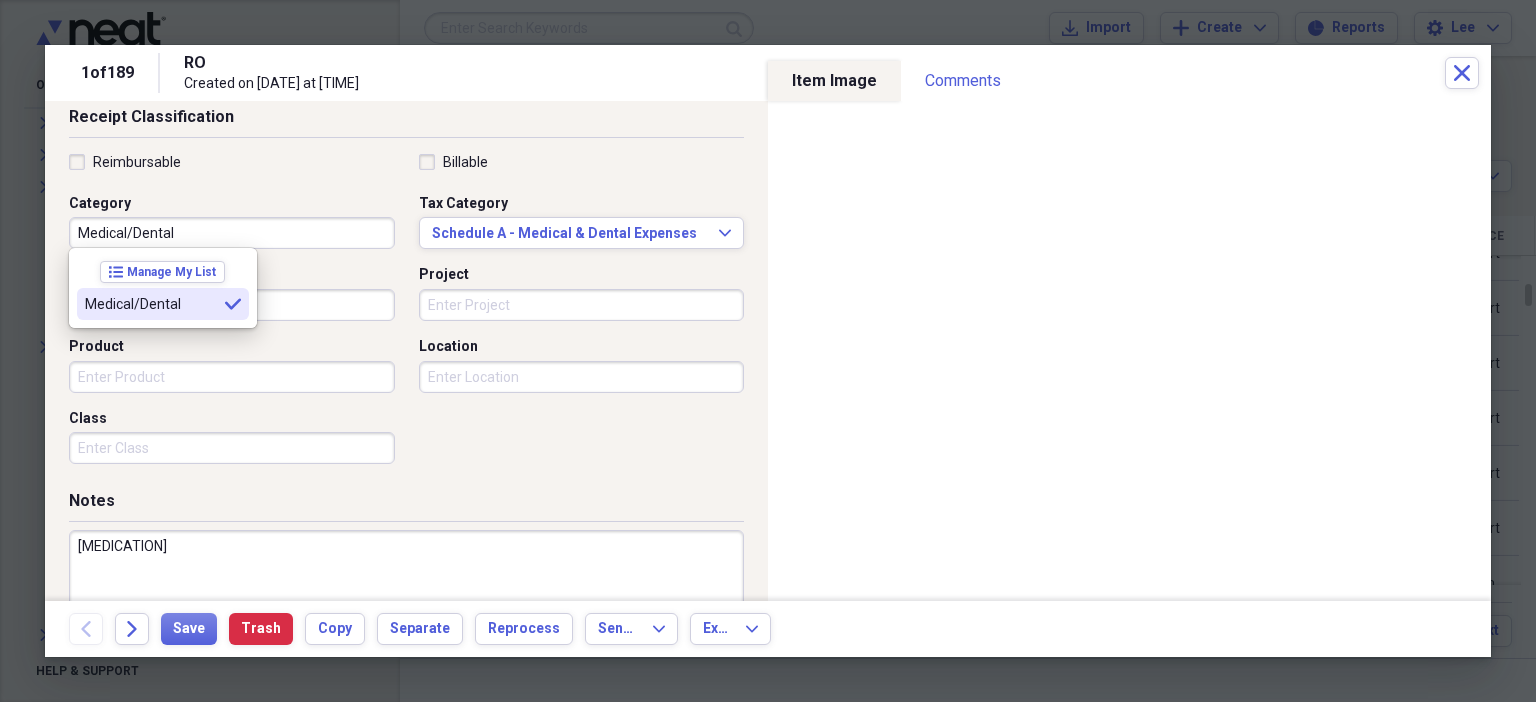 type on "Medical/Dental" 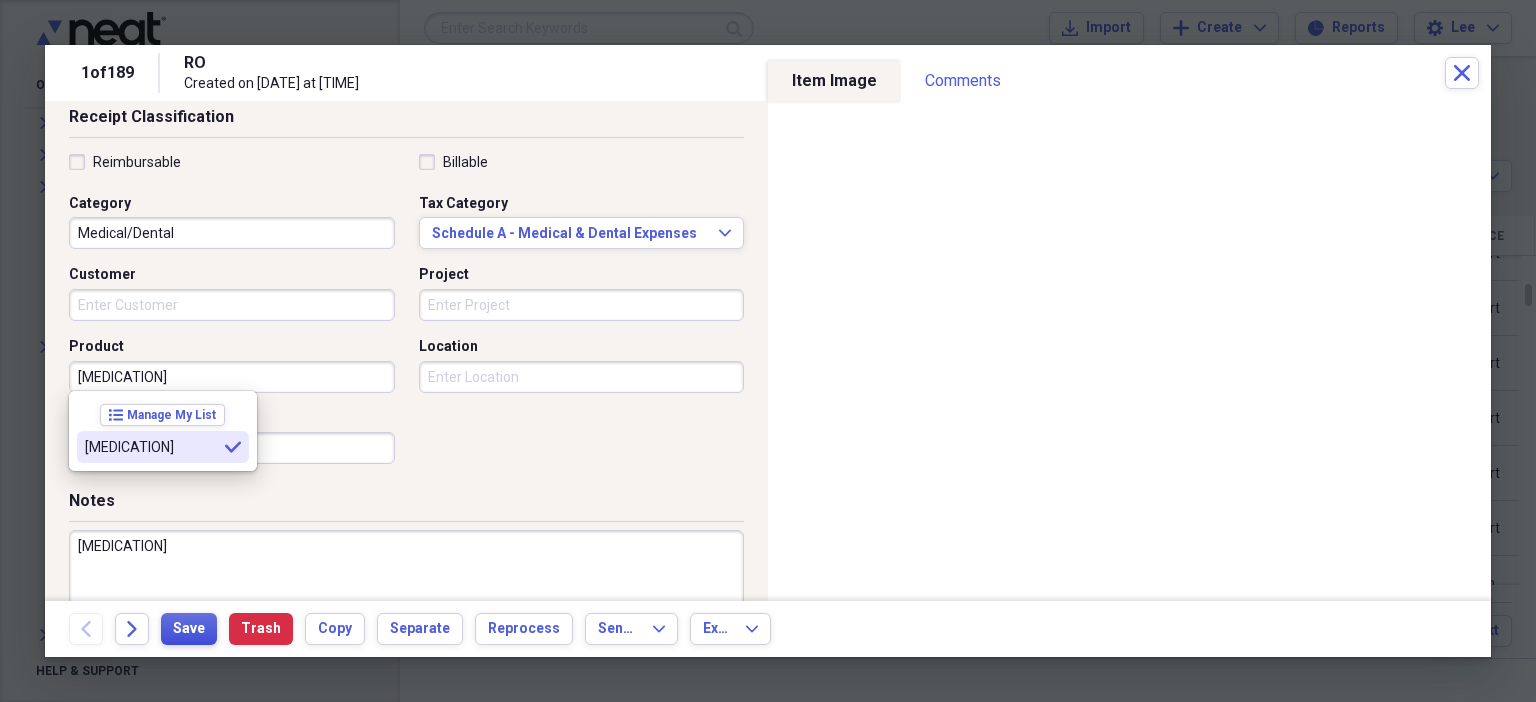 type on "[MEDICATION]" 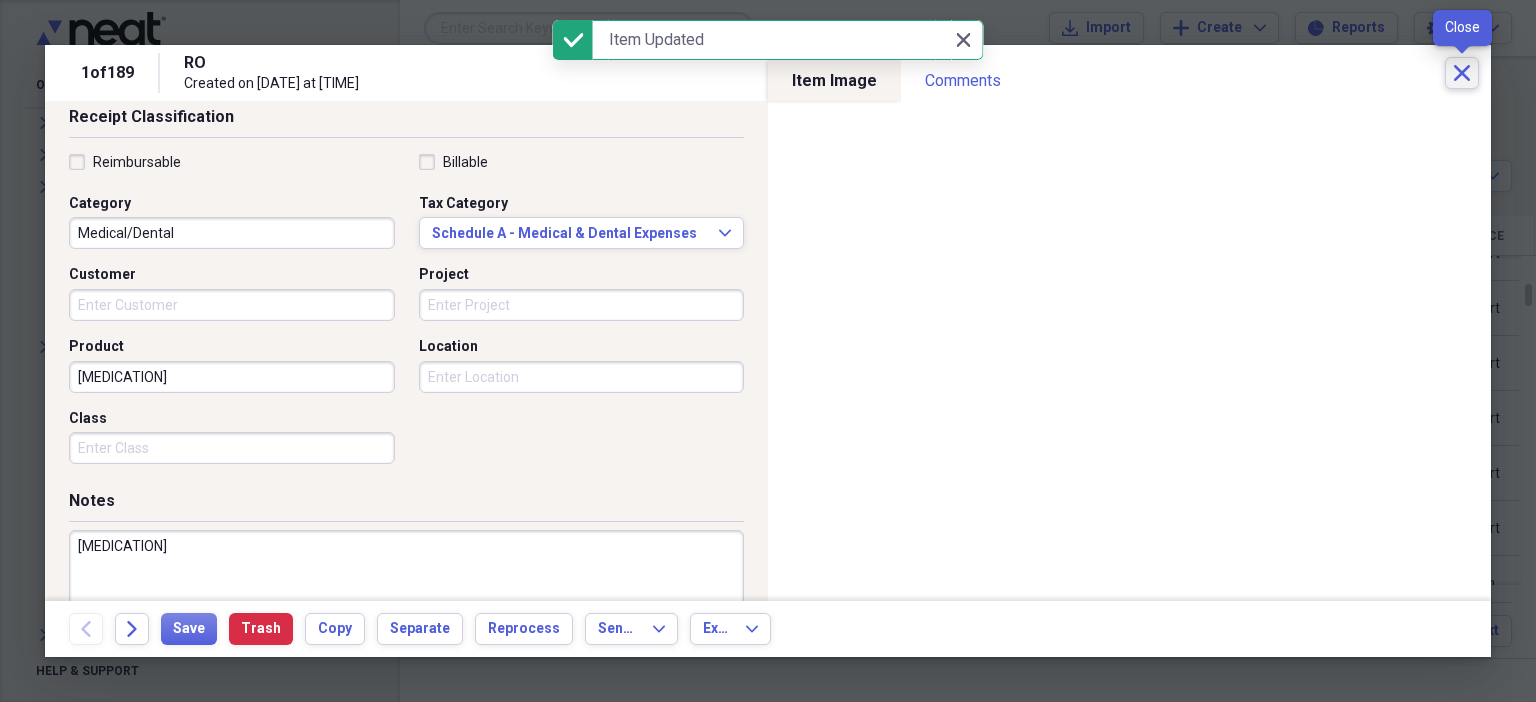 click on "Close" 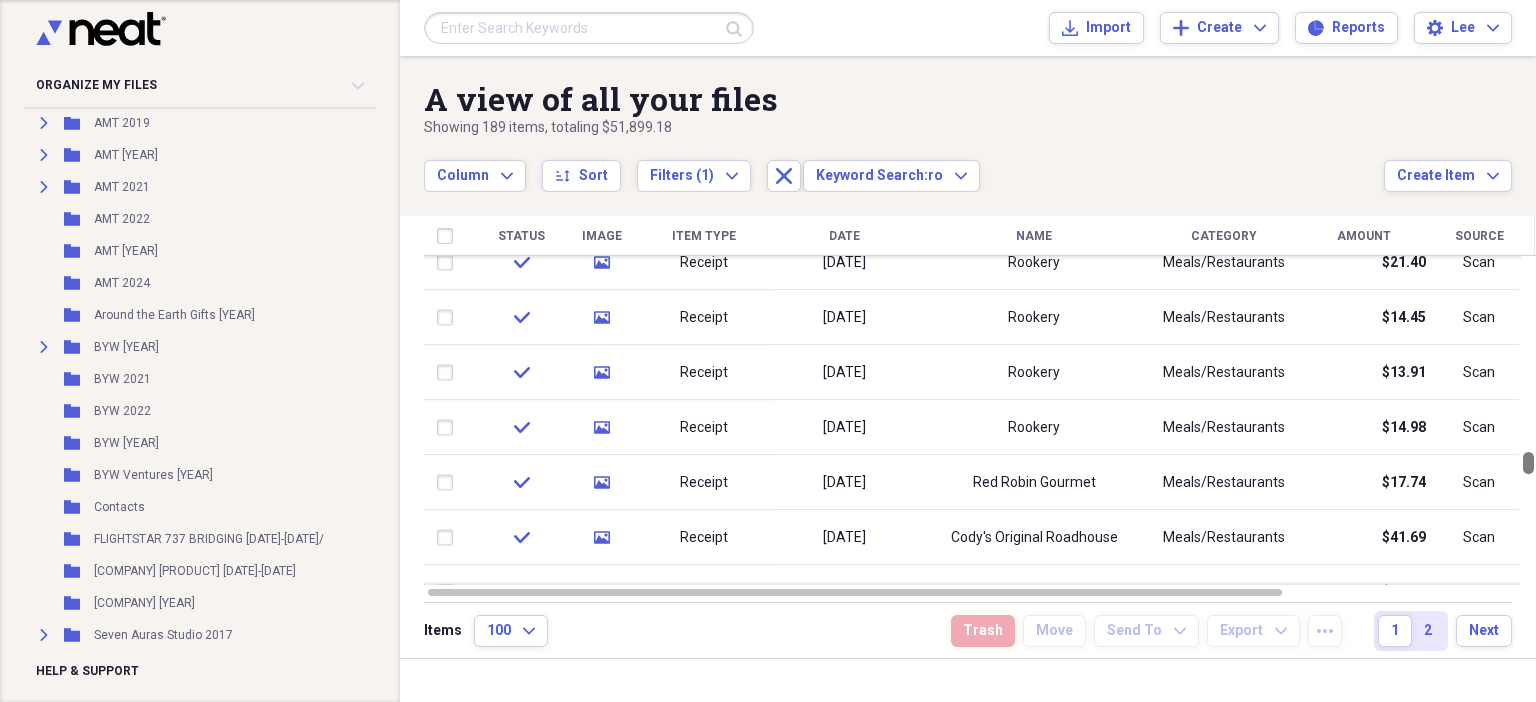 click at bounding box center (1528, 420) 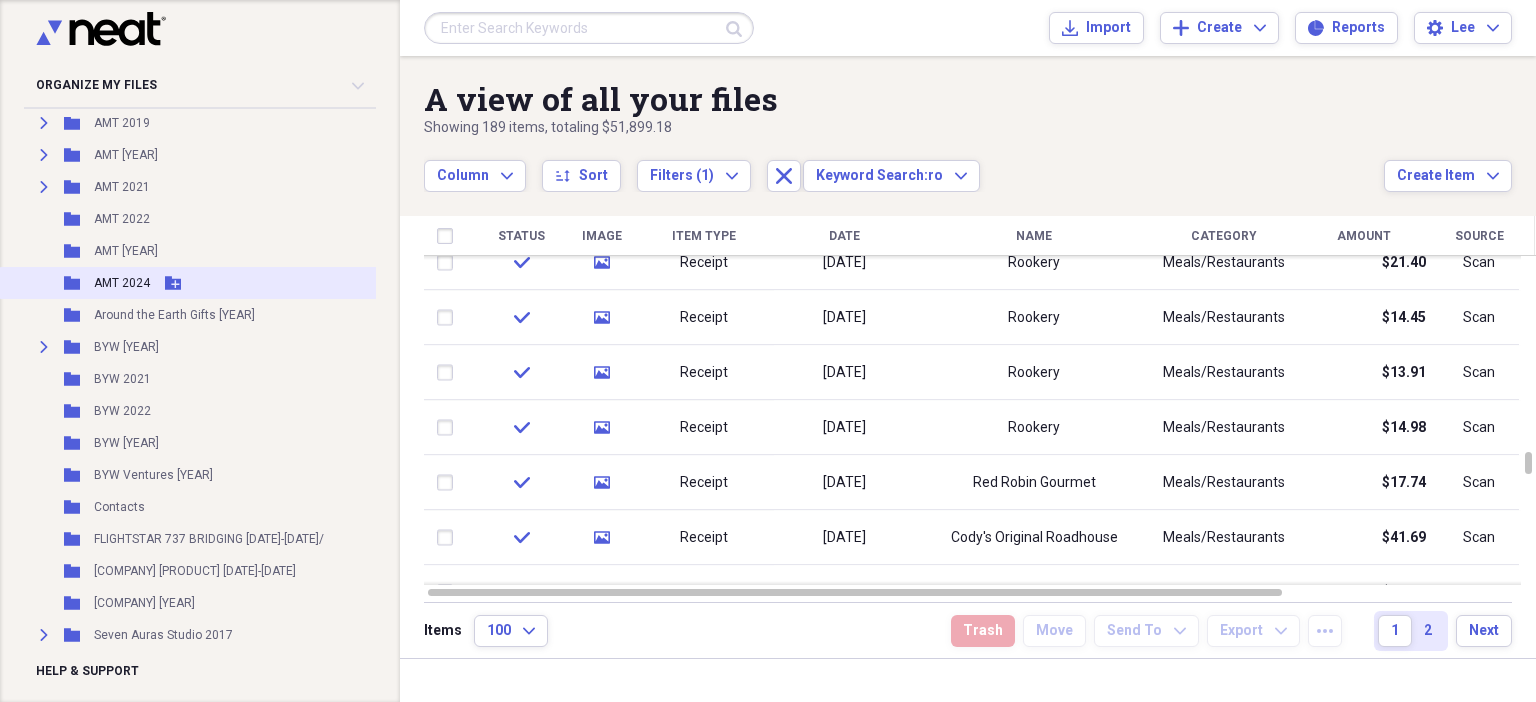 click on "AMT 2024" at bounding box center (122, 283) 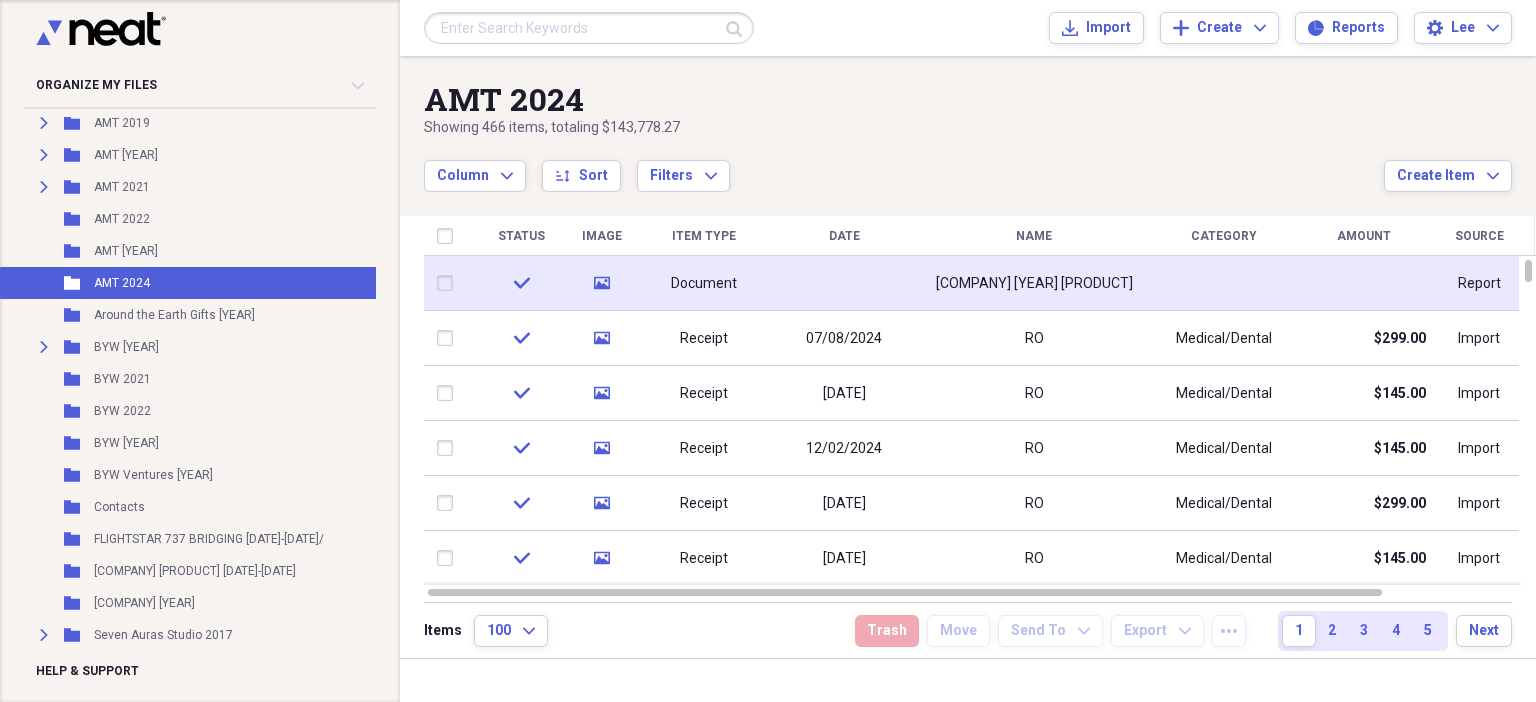 click on "[COMPANY] [YEAR] [PRODUCT]" at bounding box center [1034, 284] 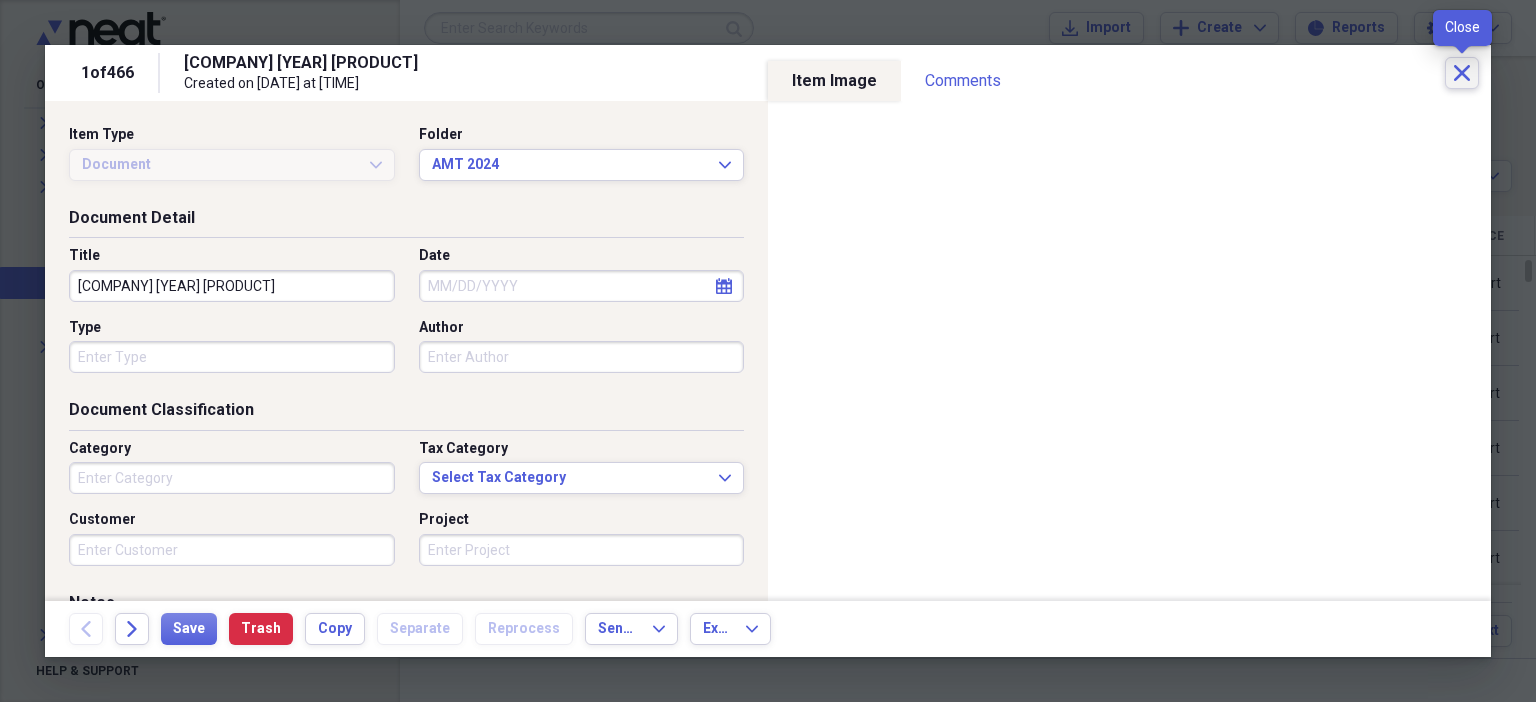 click 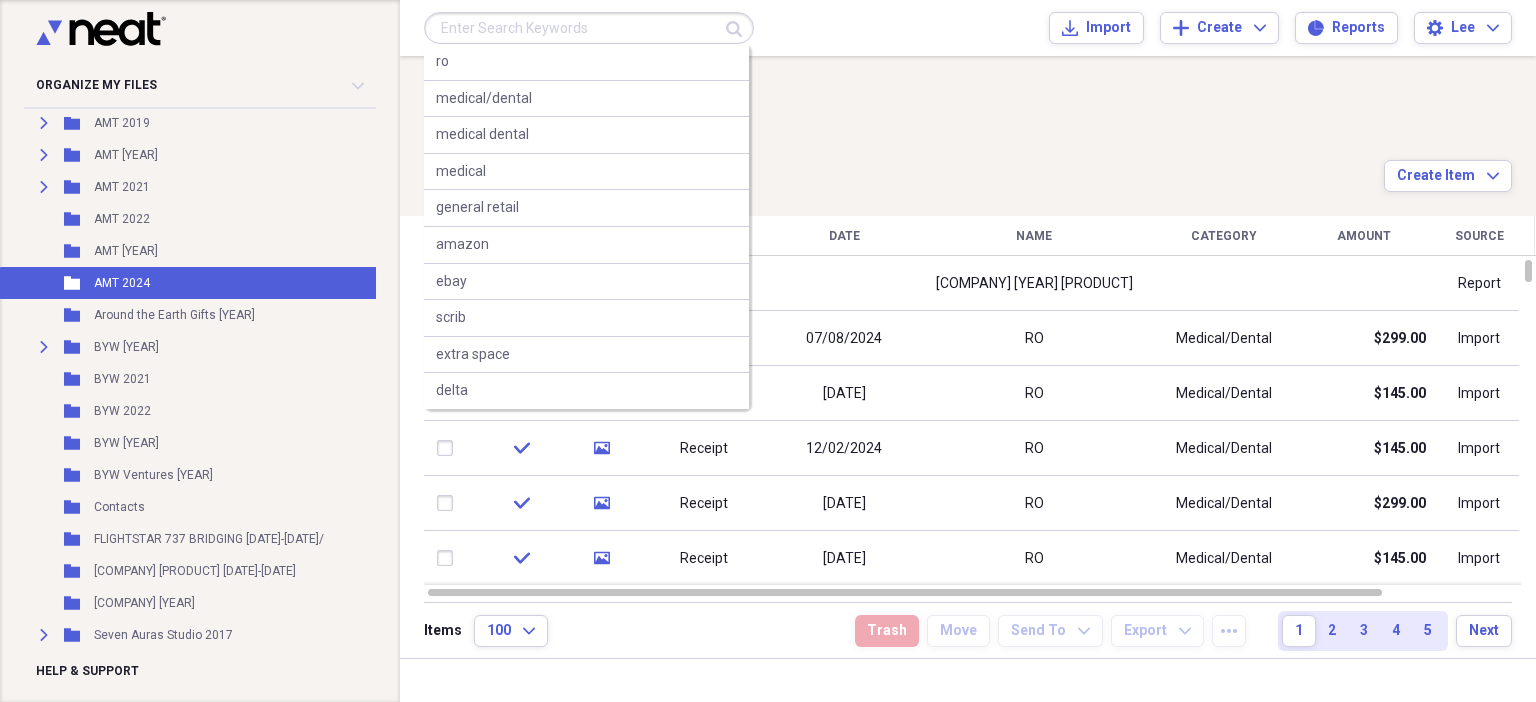 click at bounding box center [589, 28] 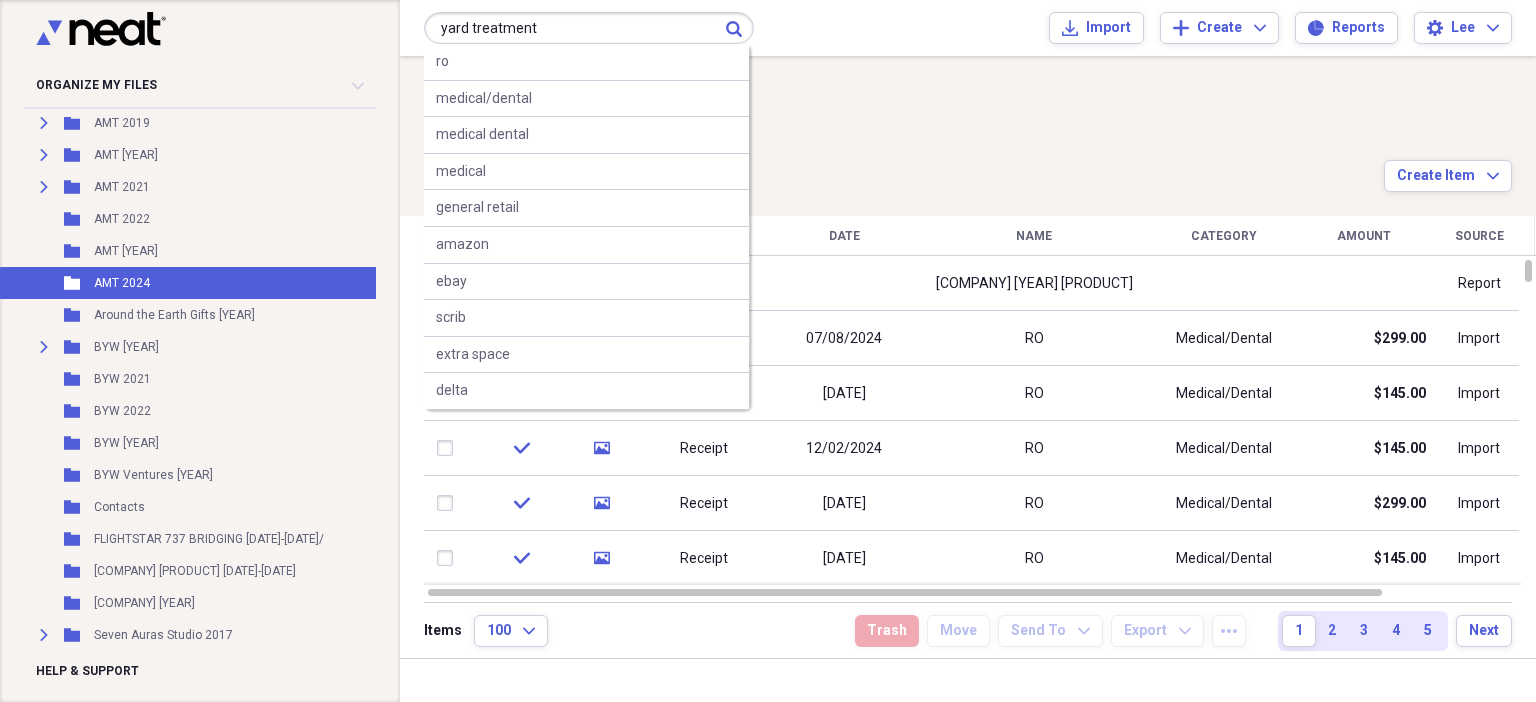 type on "yard treatment" 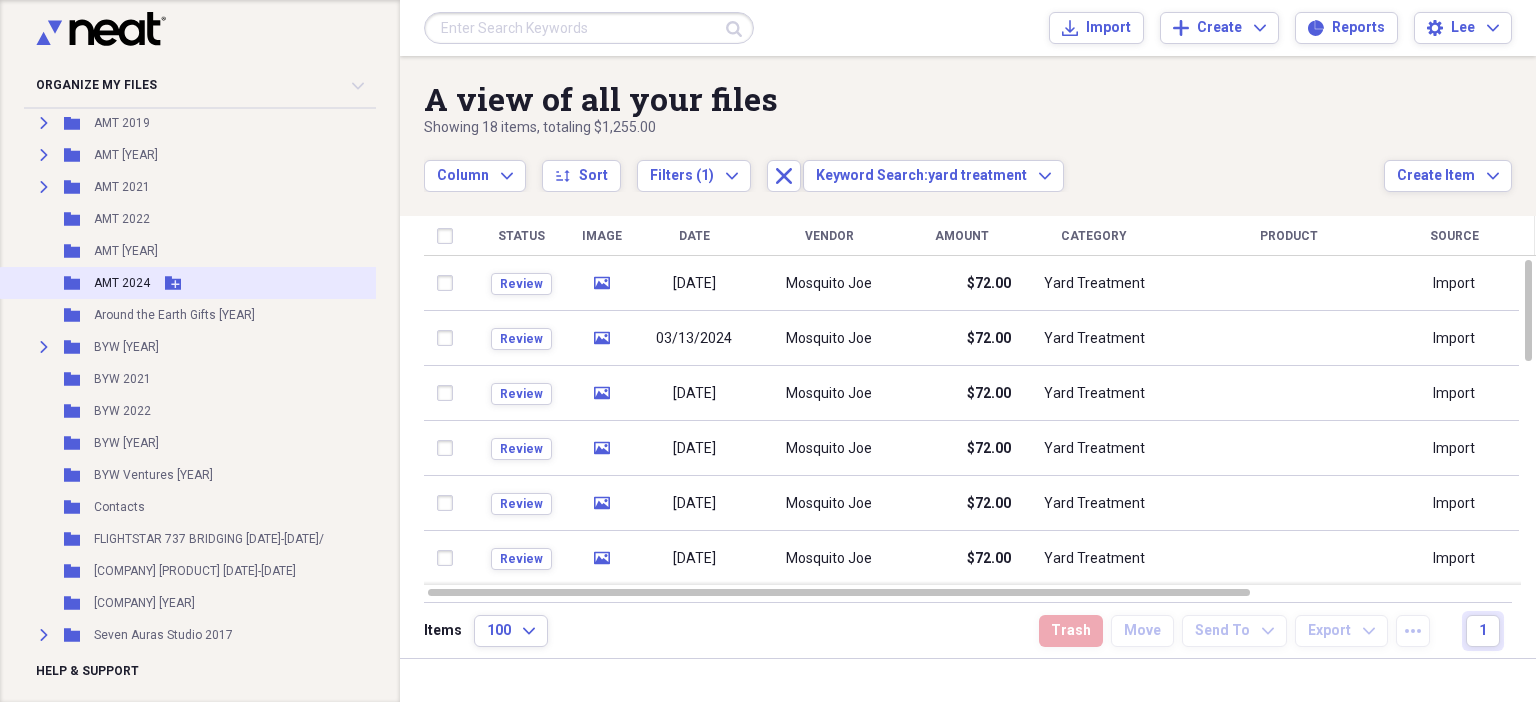 click on "AMT 2024" at bounding box center (122, 283) 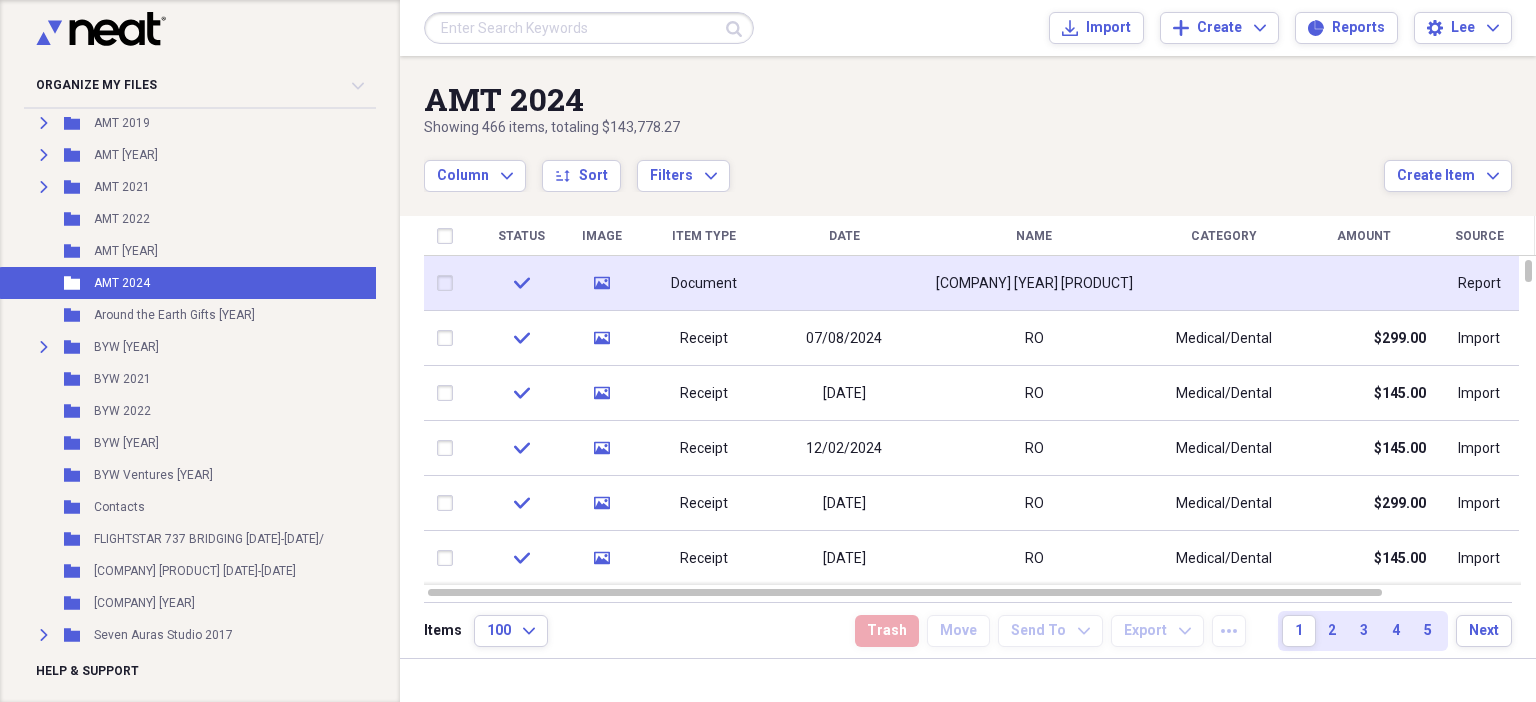 click at bounding box center (449, 283) 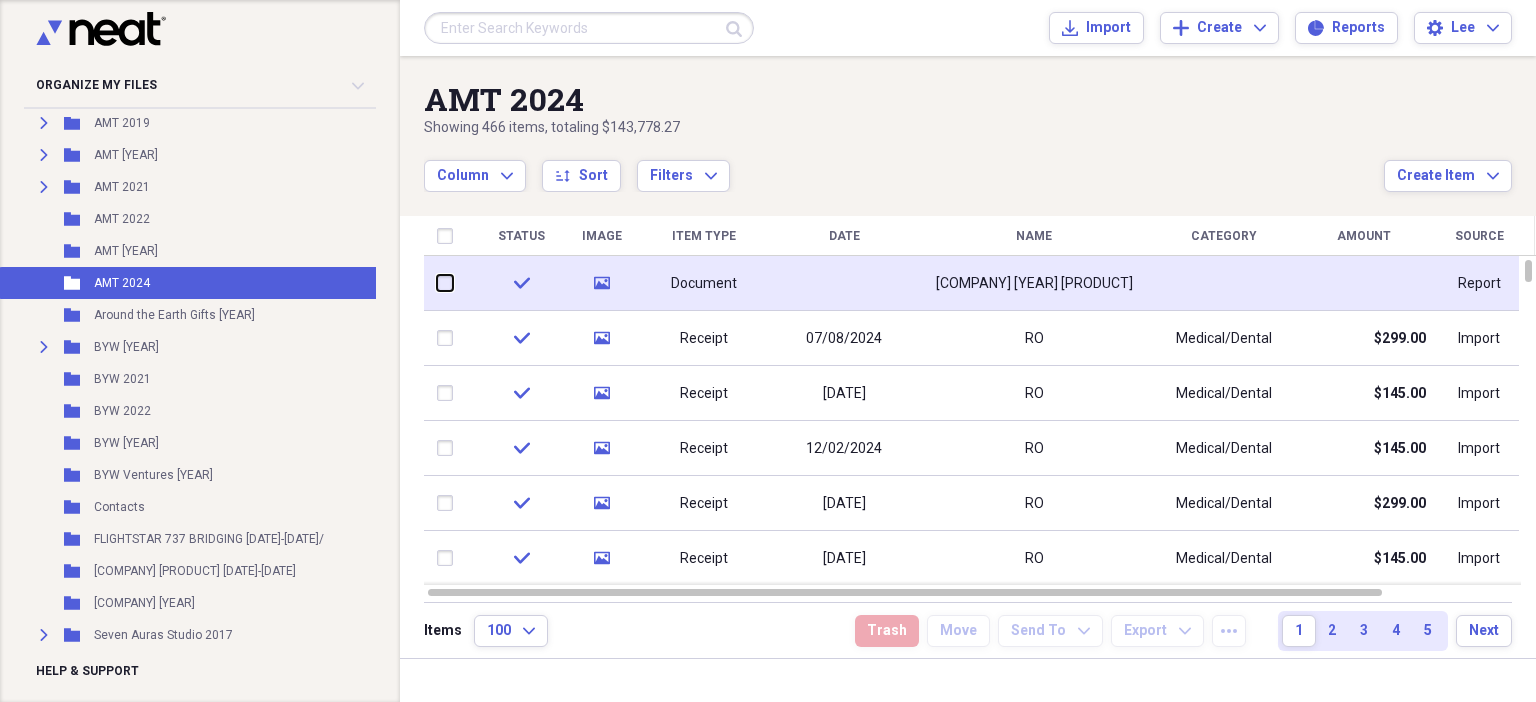 click at bounding box center (437, 283) 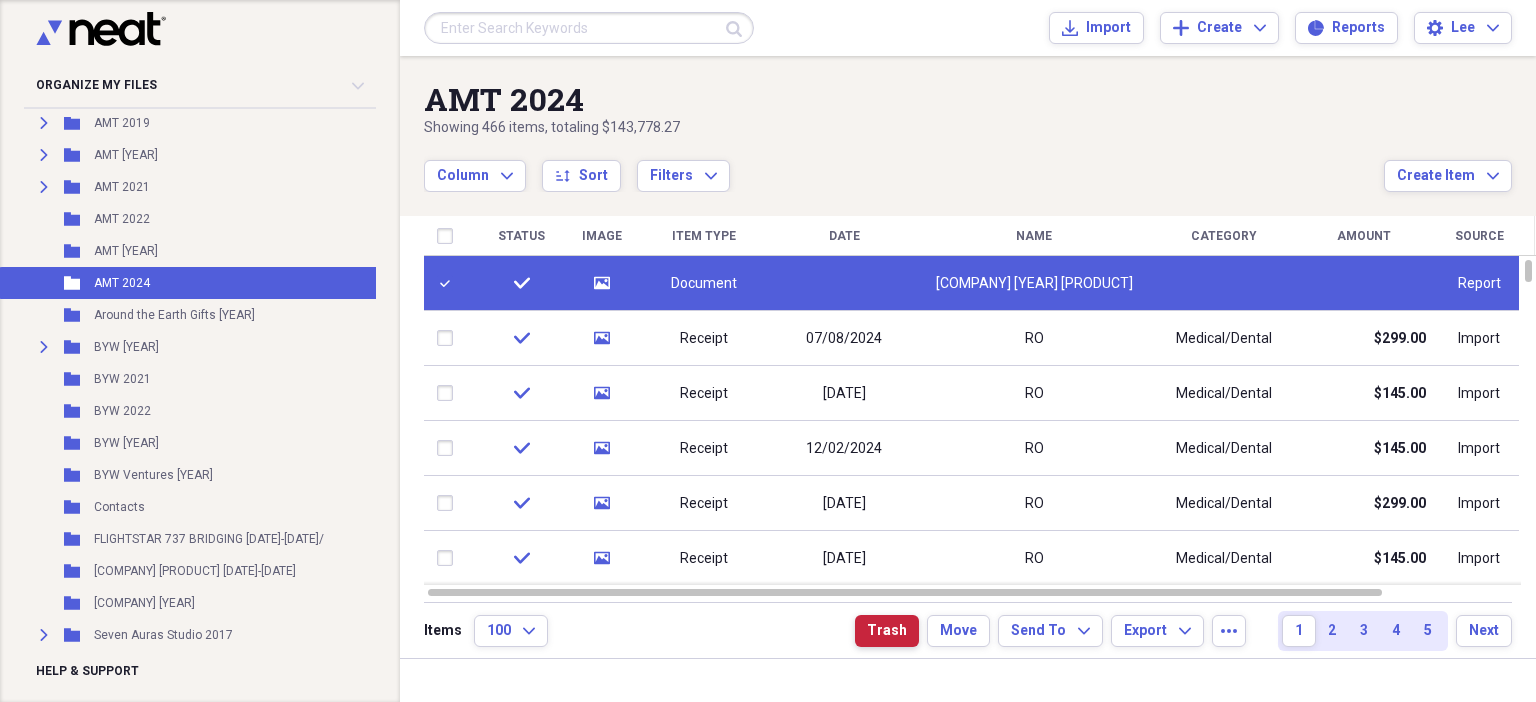 click on "Trash" at bounding box center (887, 631) 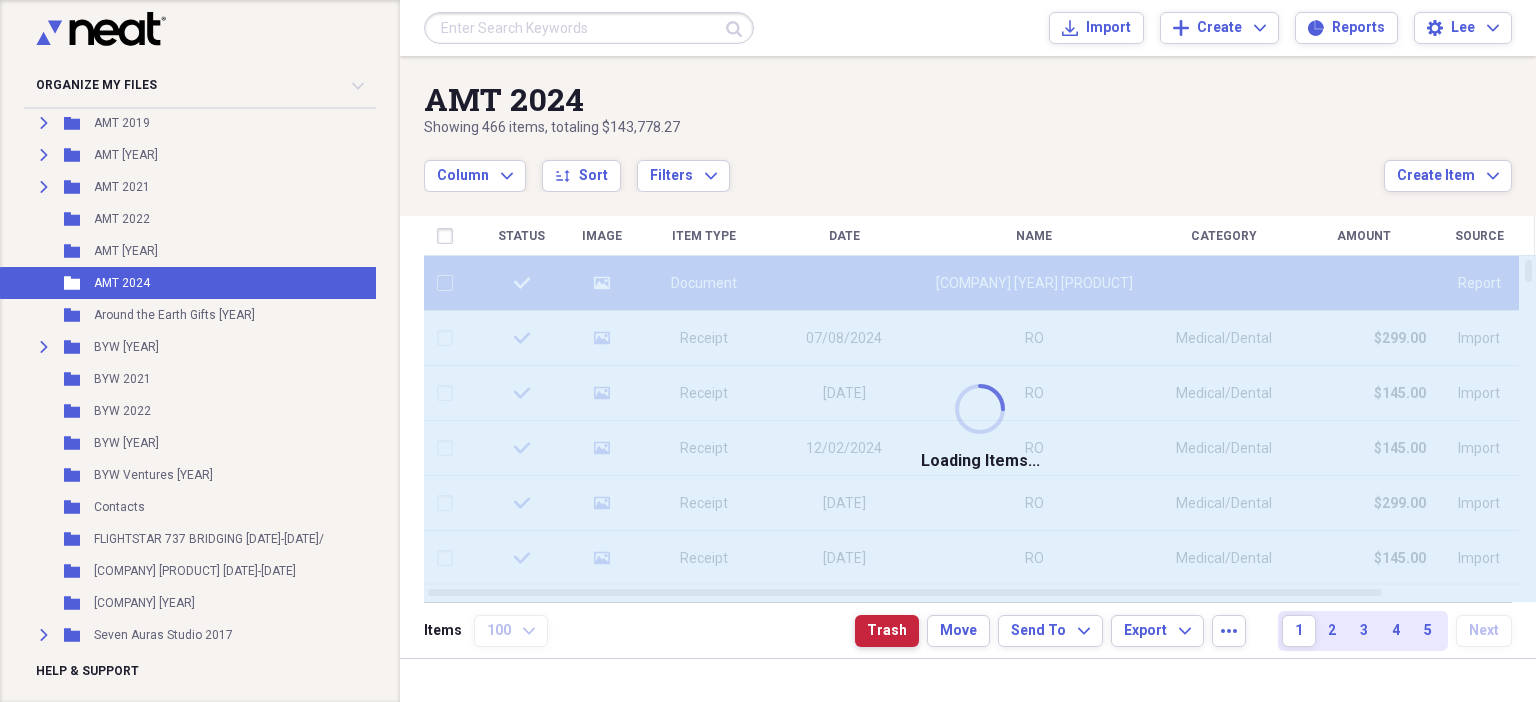 checkbox on "false" 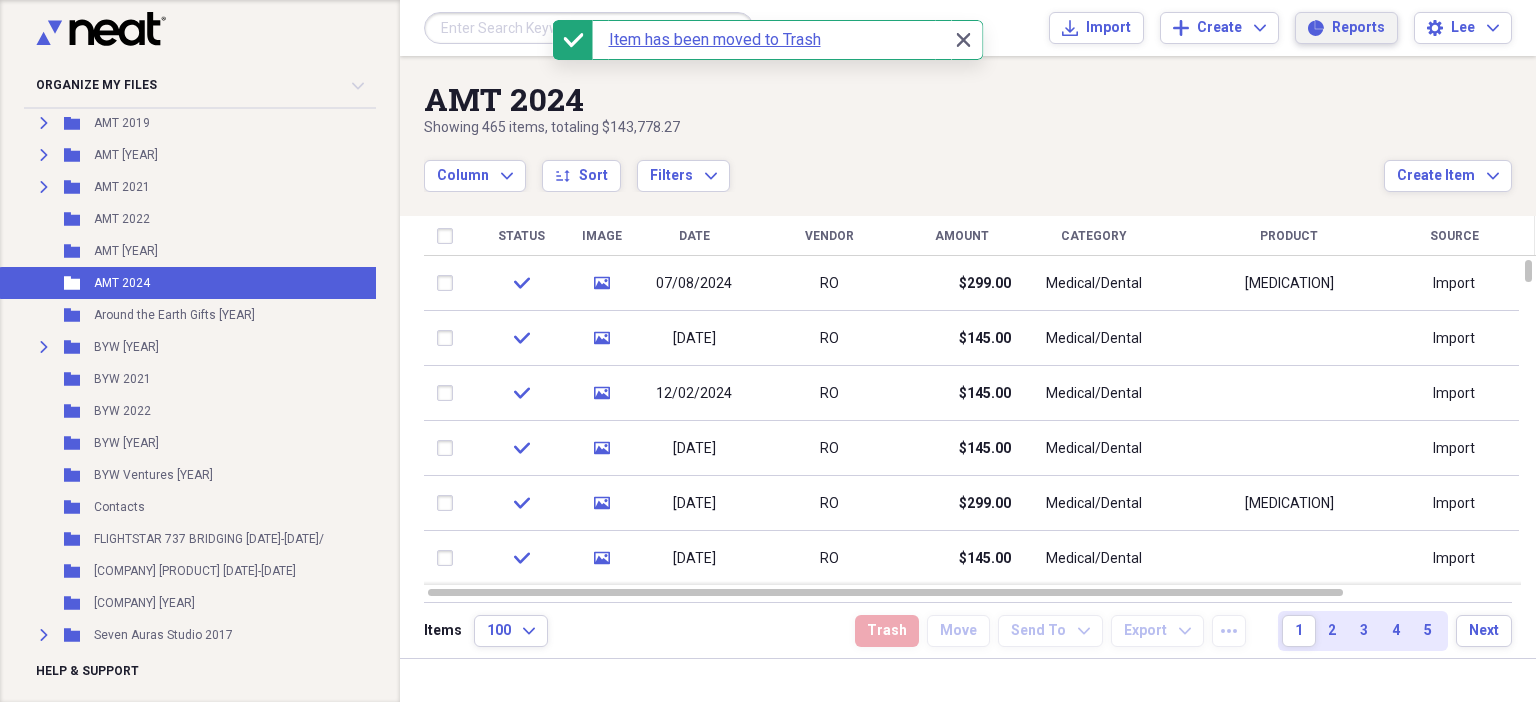 click on "Reports" at bounding box center (1358, 28) 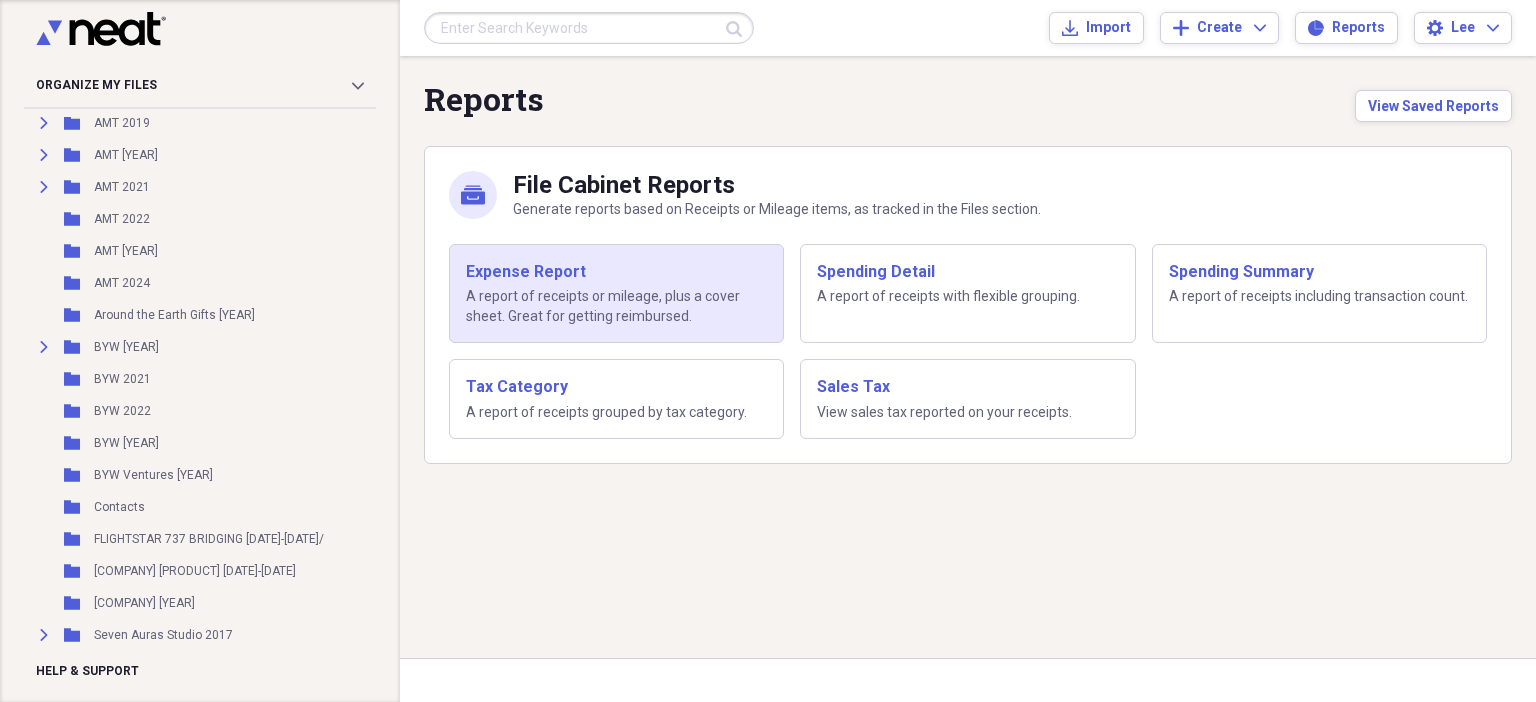 click on "A report of receipts or mileage, plus a cover sheet. Great for getting reimbursed." at bounding box center (616, 306) 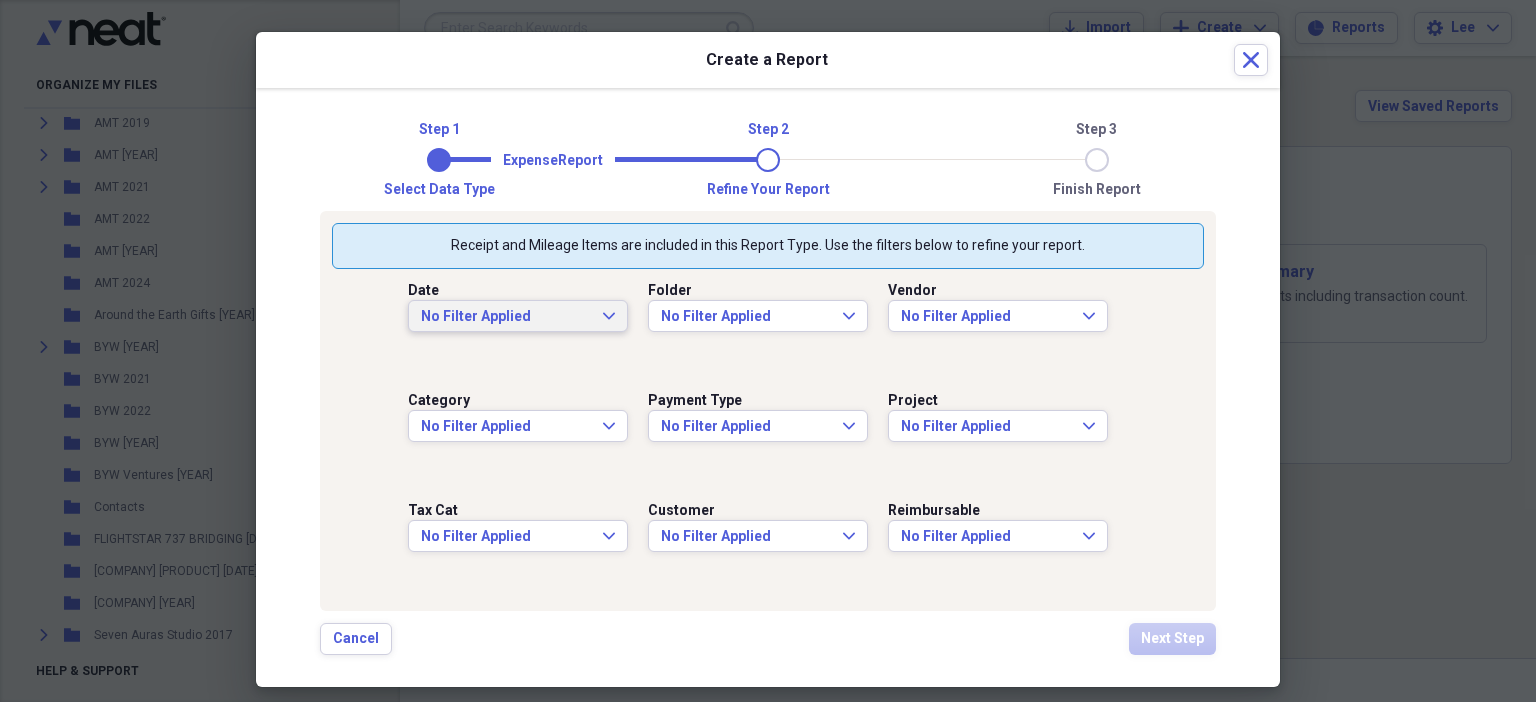 click on "Expand" 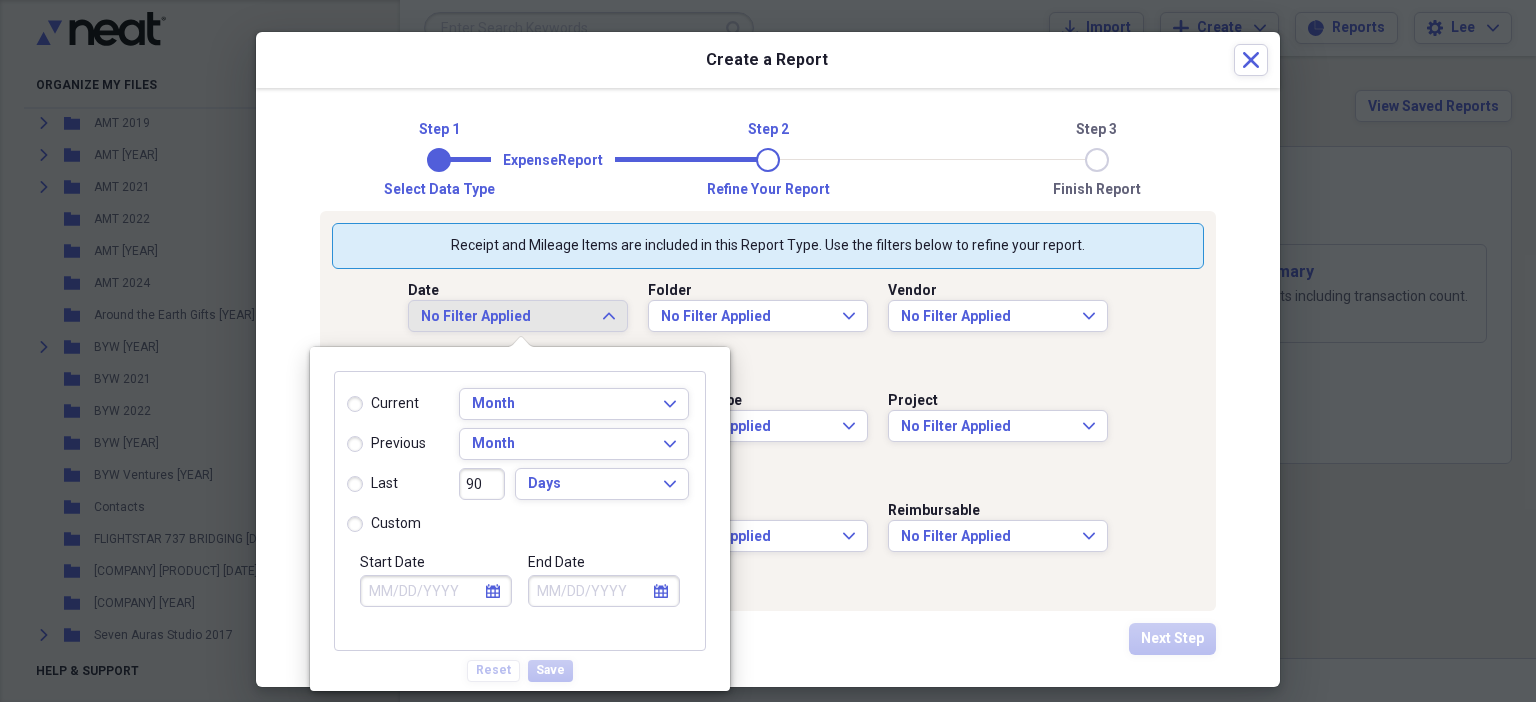 click 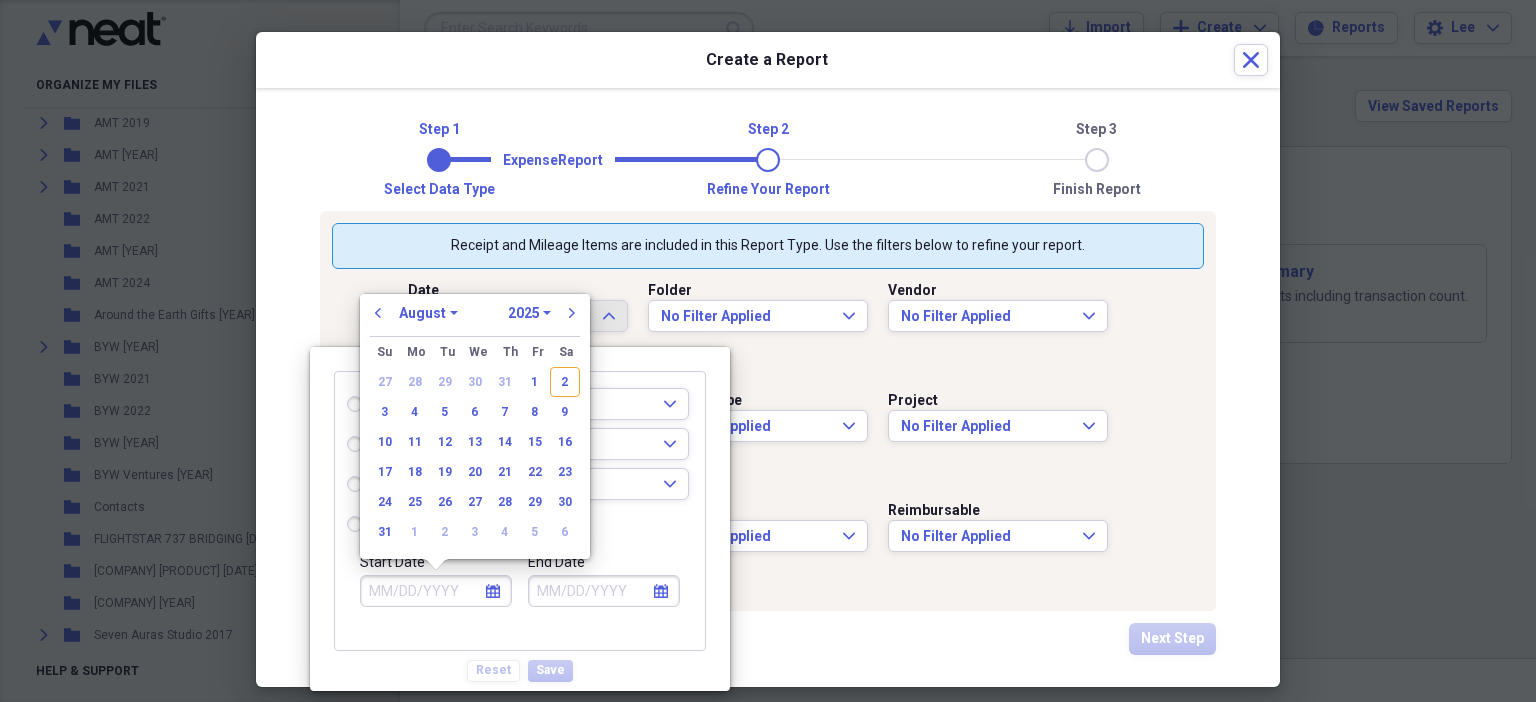 click on "January February March April May June July August September October November December" at bounding box center (428, 313) 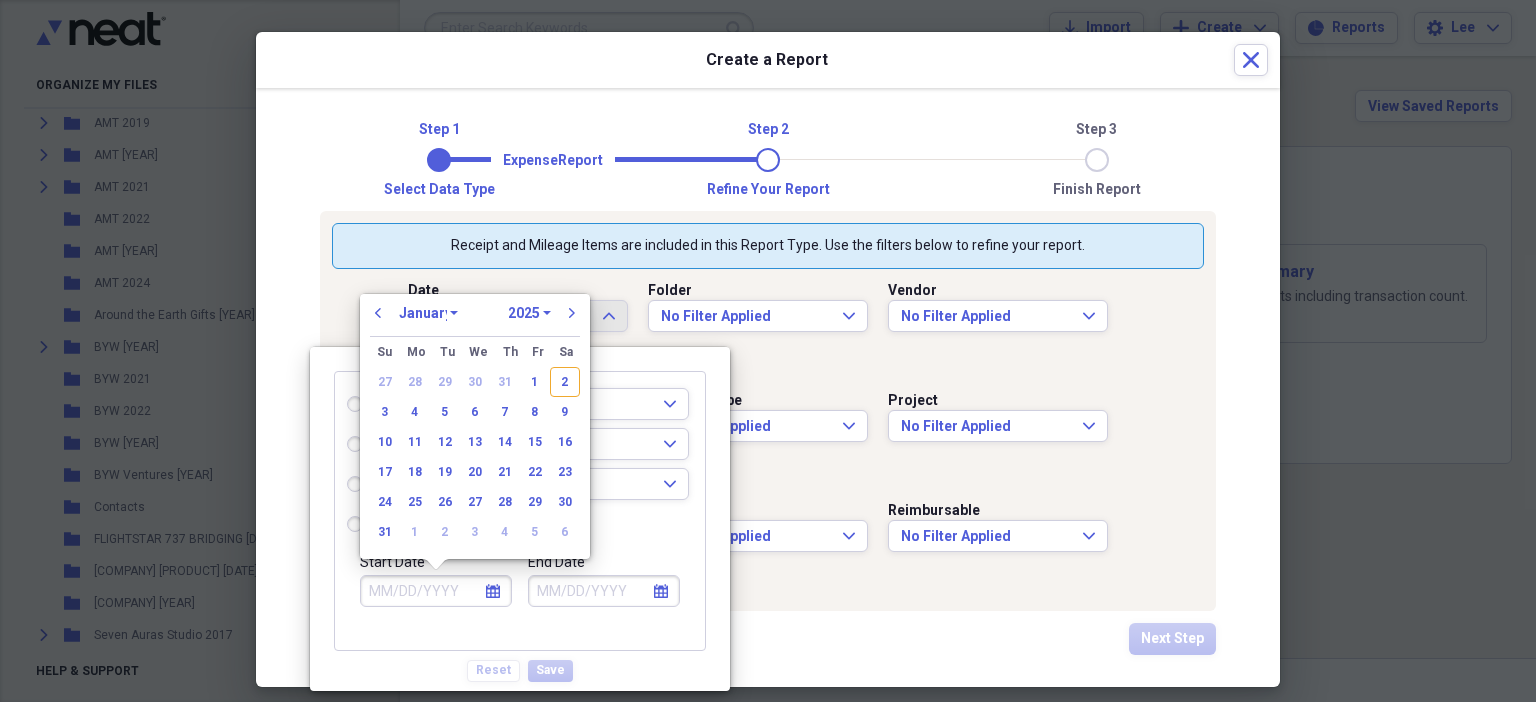 click on "January February March April May June July August September October November December" at bounding box center [428, 313] 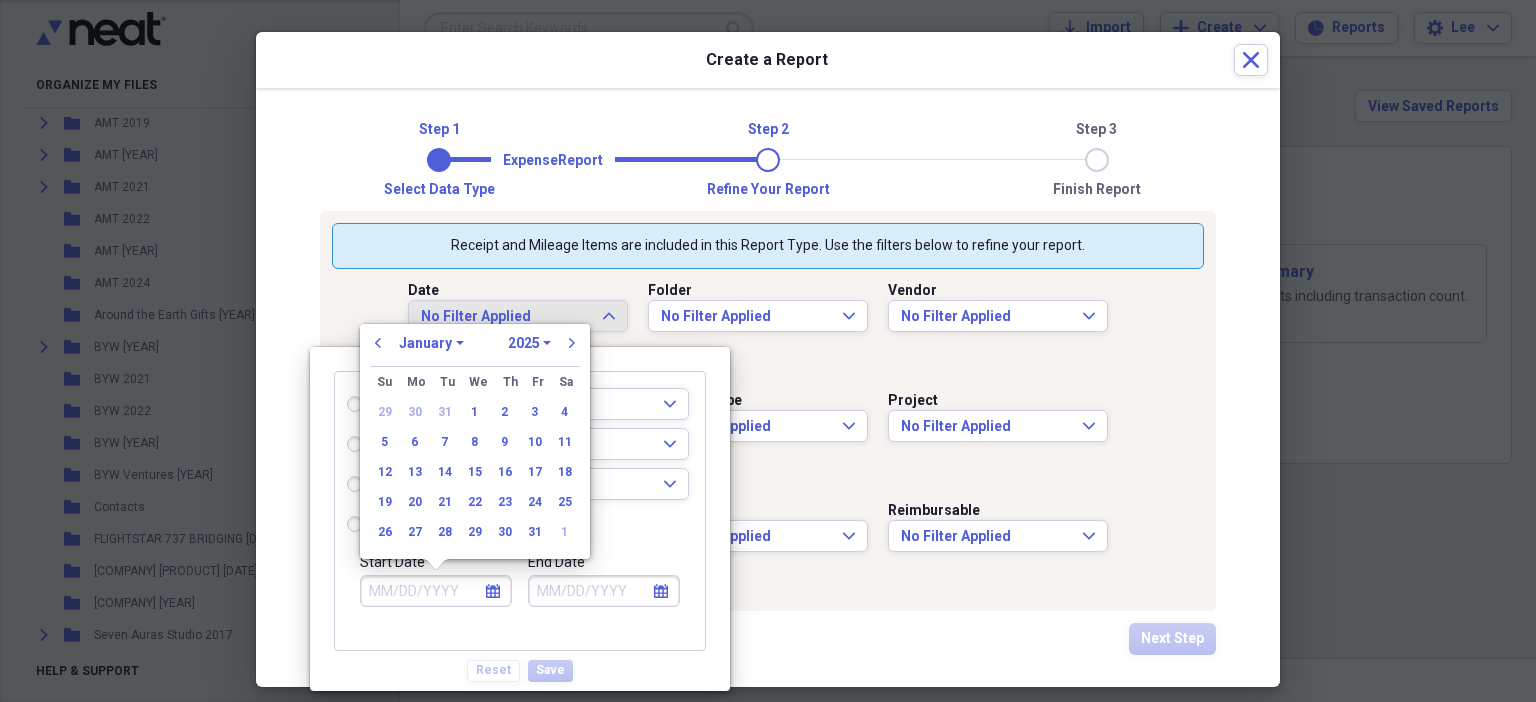 click on "1970 1971 1972 1973 1974 1975 1976 1977 1978 1979 1980 1981 1982 1983 1984 1985 1986 1987 1988 1989 1990 1991 1992 1993 1994 1995 1996 1997 1998 1999 2000 2001 2002 2003 2004 2005 2006 2007 2008 2009 2010 2011 2012 2013 2014 2015 2016 2017 2018 2019 2020 2021 2022 2023 2024 2025 2026 2027 2028 2029 2030 2031 2032 2033 2034 2035" at bounding box center (529, 343) 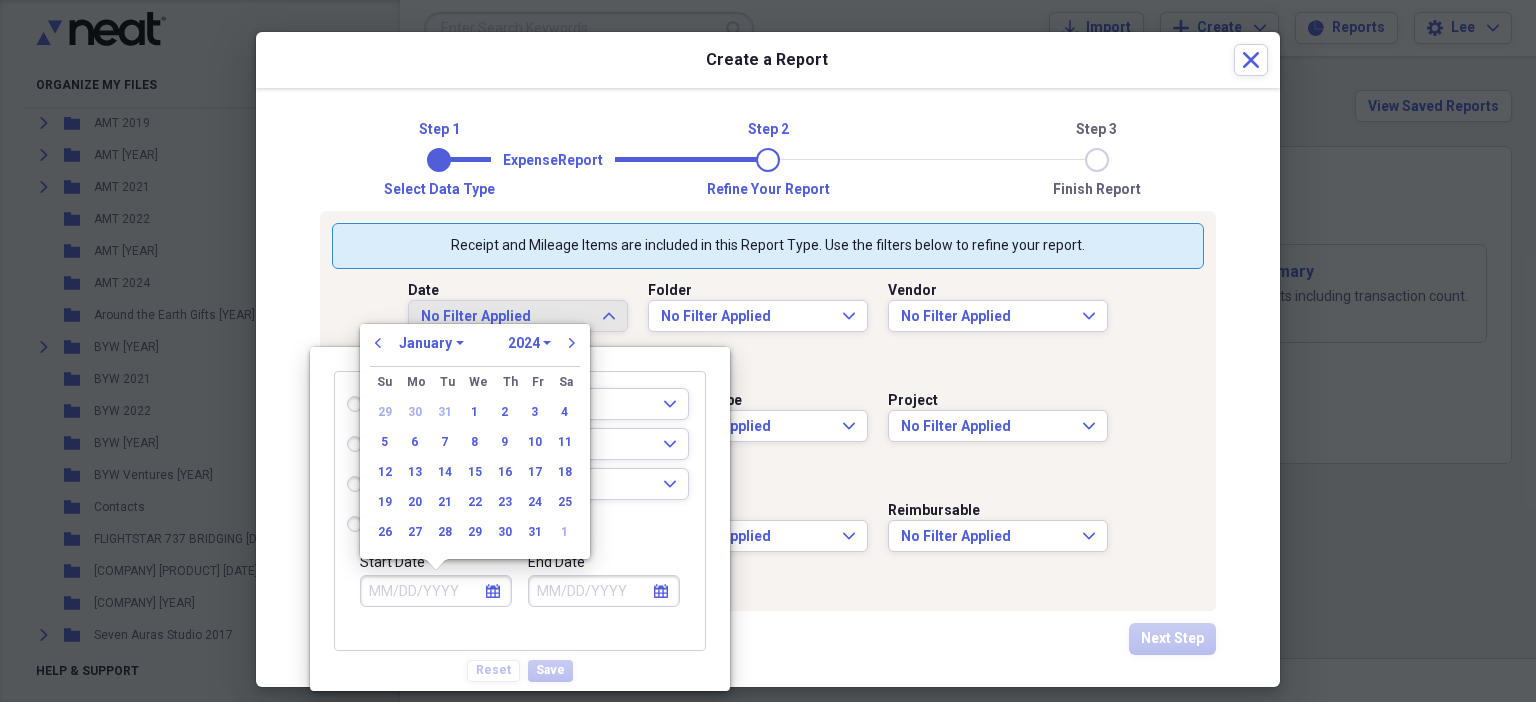 click on "1970 1971 1972 1973 1974 1975 1976 1977 1978 1979 1980 1981 1982 1983 1984 1985 1986 1987 1988 1989 1990 1991 1992 1993 1994 1995 1996 1997 1998 1999 2000 2001 2002 2003 2004 2005 2006 2007 2008 2009 2010 2011 2012 2013 2014 2015 2016 2017 2018 2019 2020 2021 2022 2023 2024 2025 2026 2027 2028 2029 2030 2031 2032 2033 2034 2035" at bounding box center (529, 343) 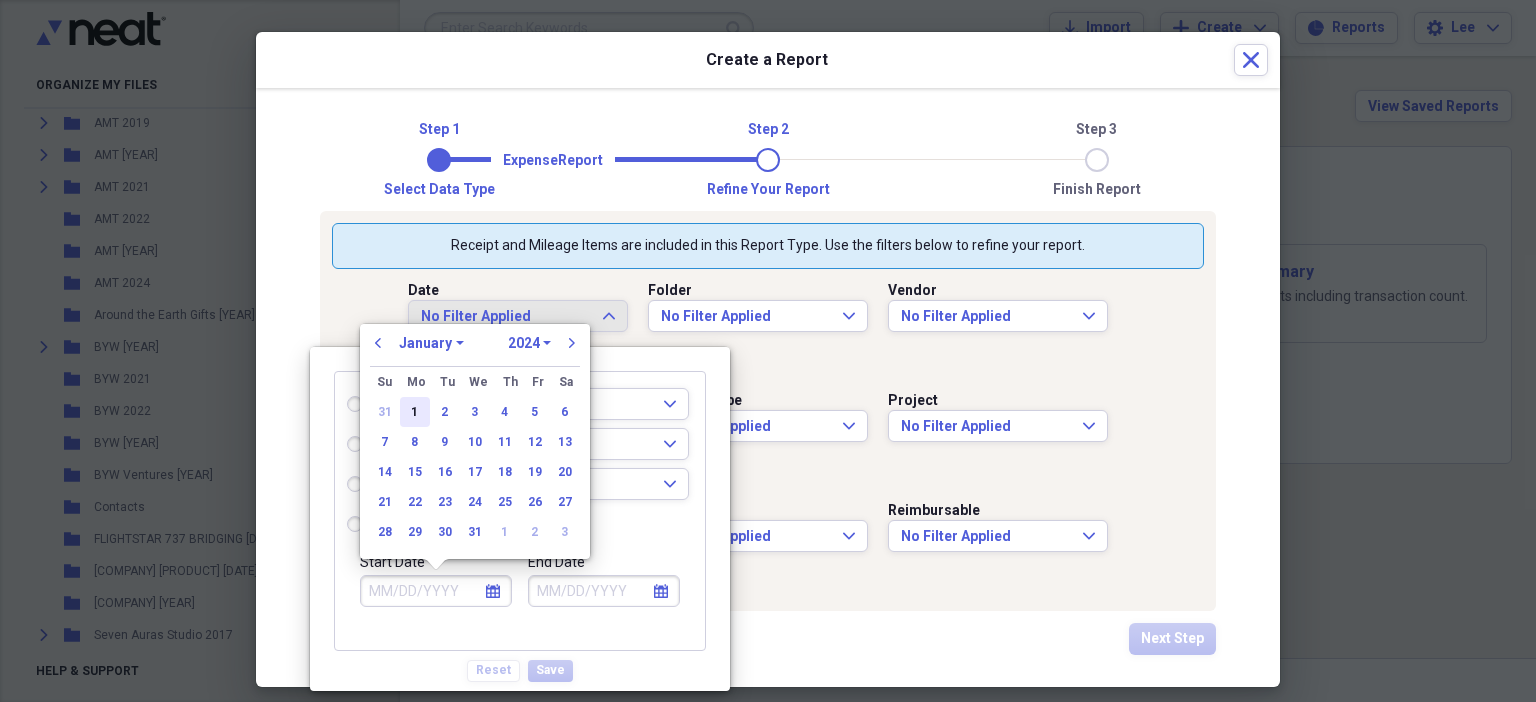 click on "1" at bounding box center [415, 412] 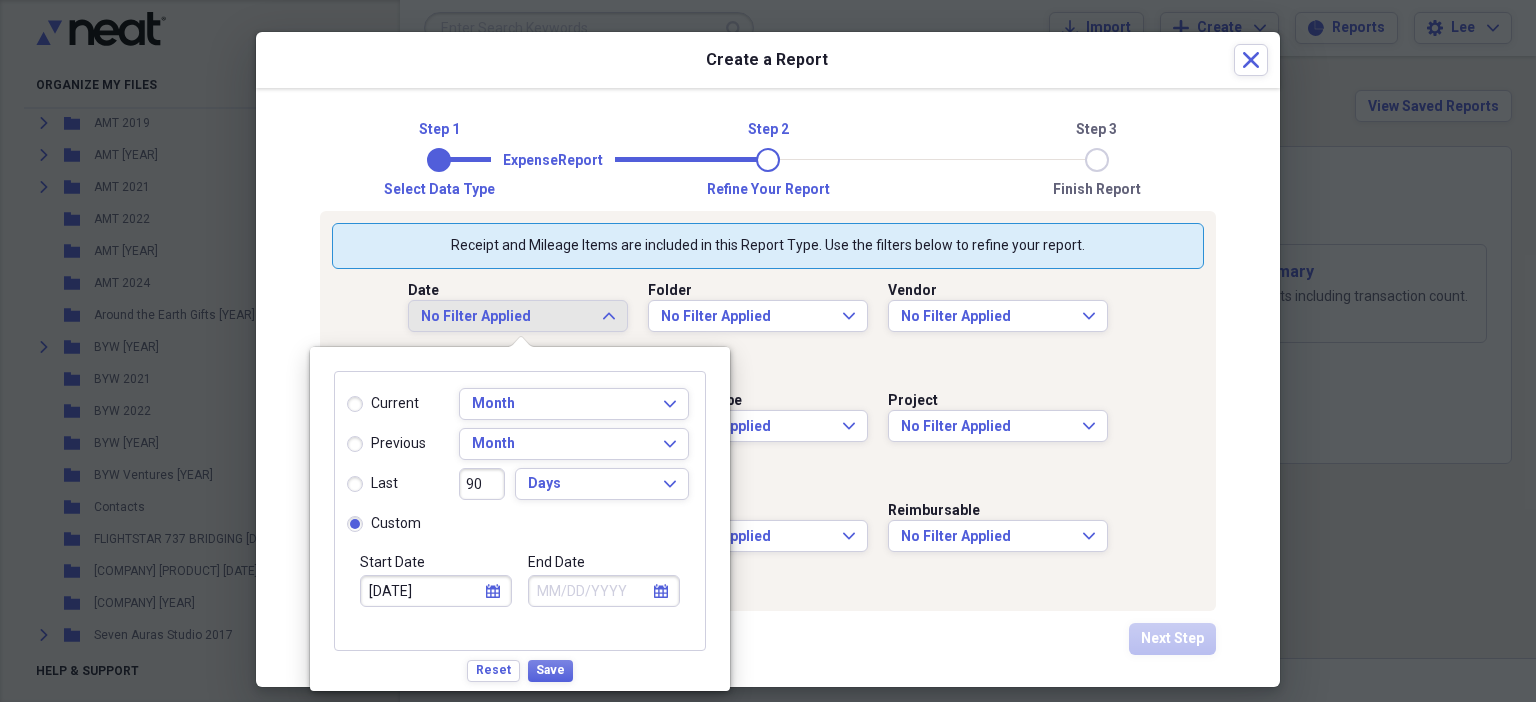 click 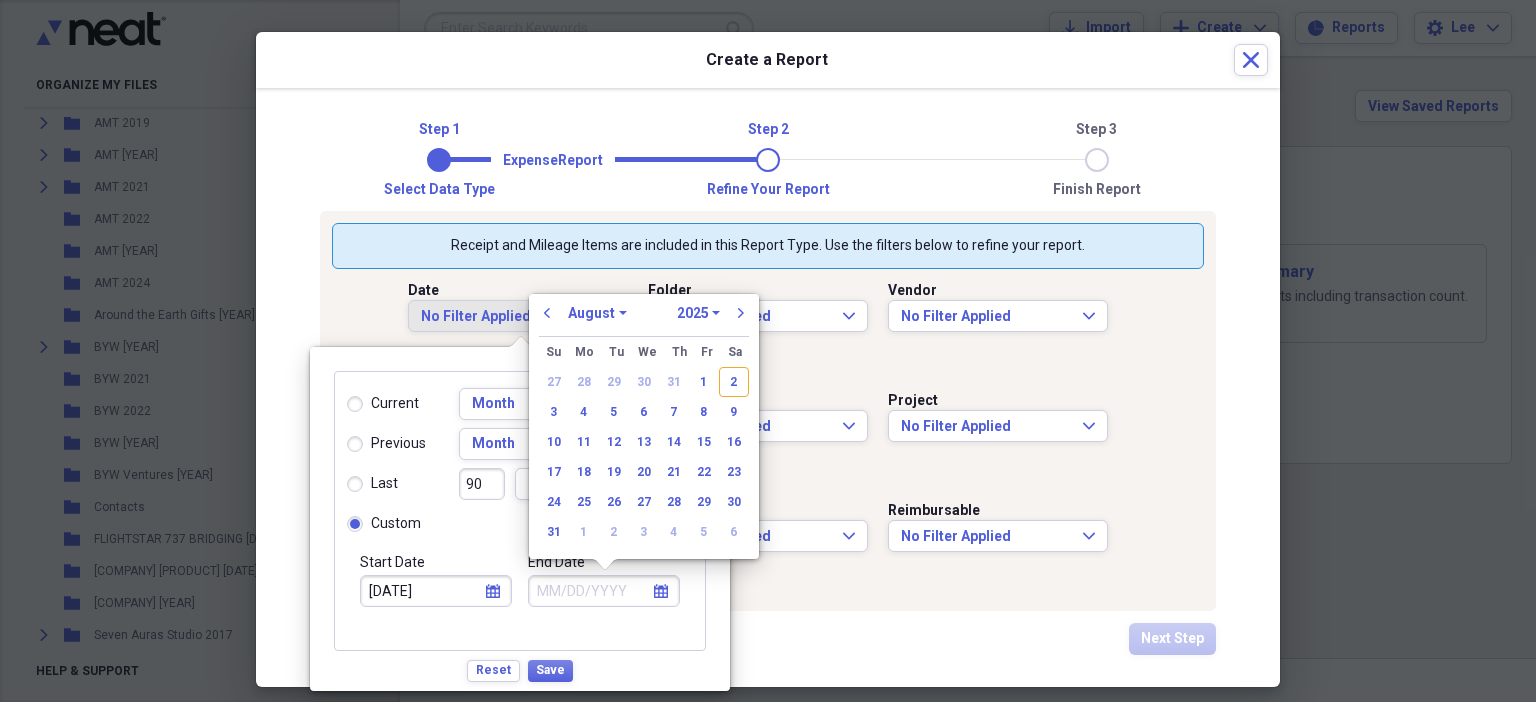 click on "January February March April May June July August September October November December" at bounding box center (597, 313) 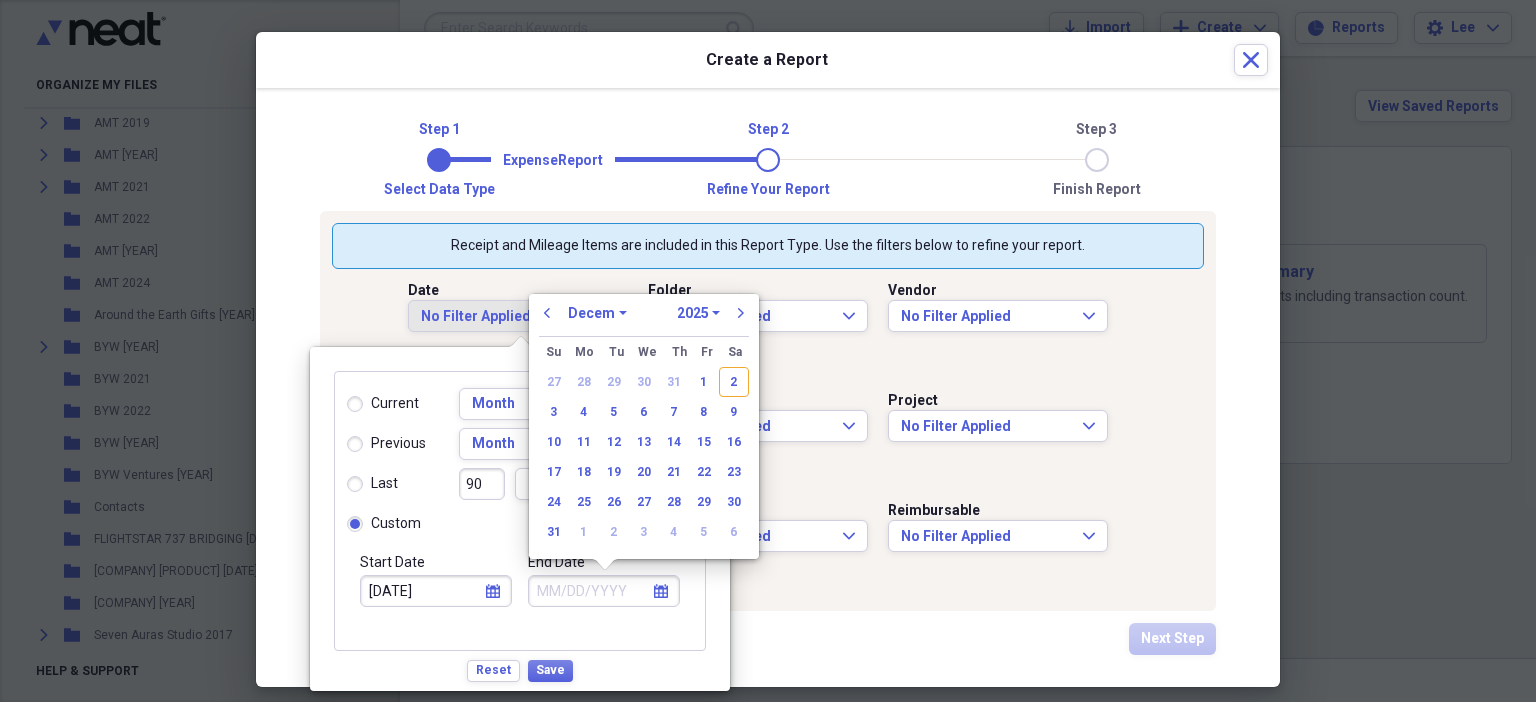 click on "January February March April May June July August September October November December" at bounding box center [597, 313] 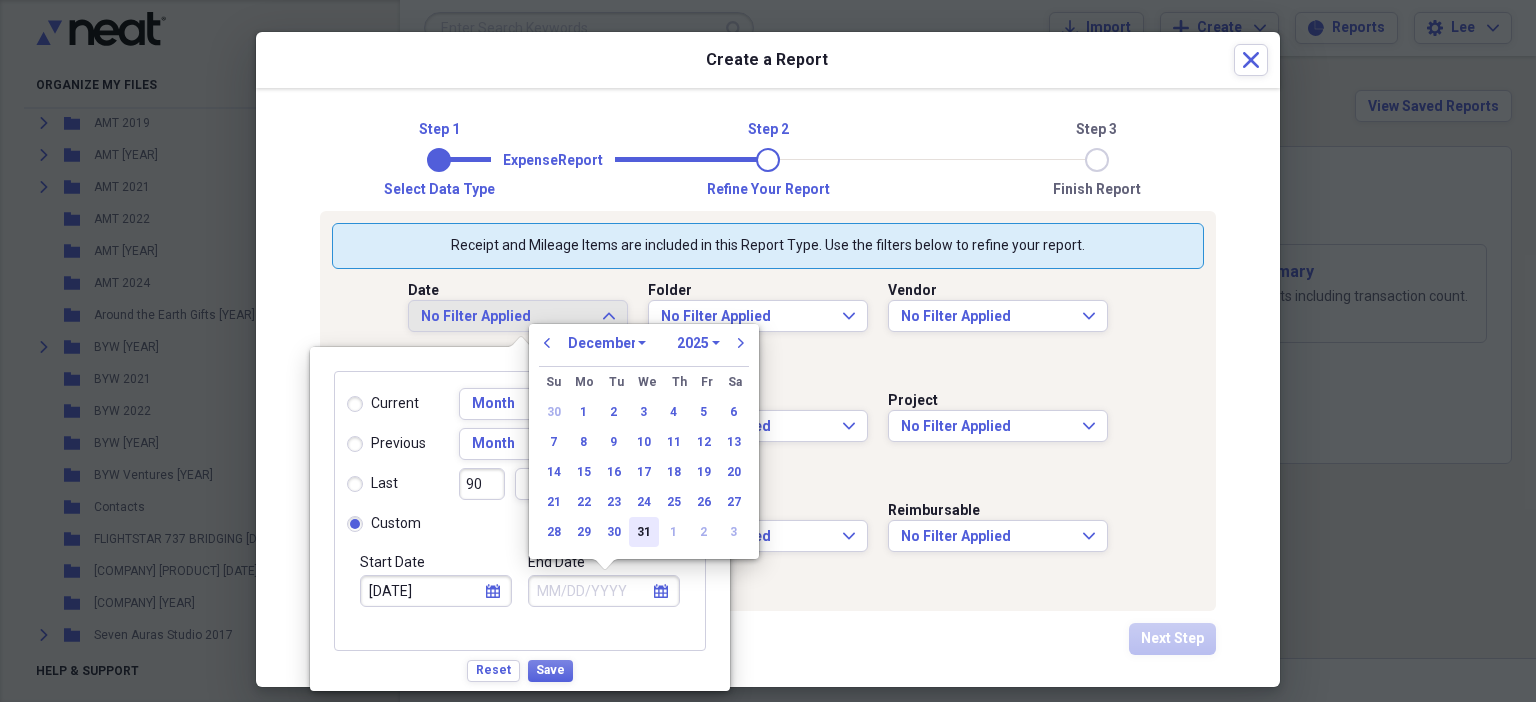 click on "31" at bounding box center (644, 532) 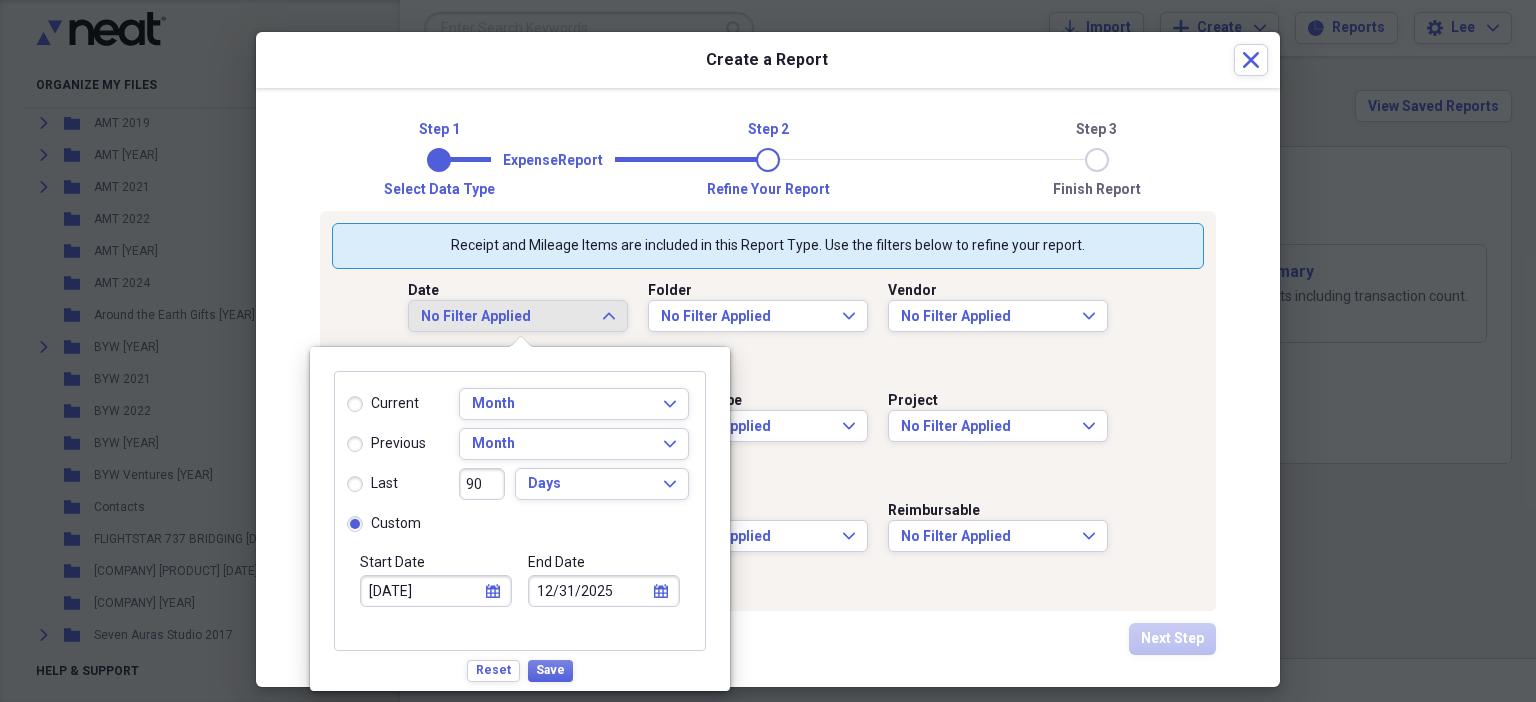 click 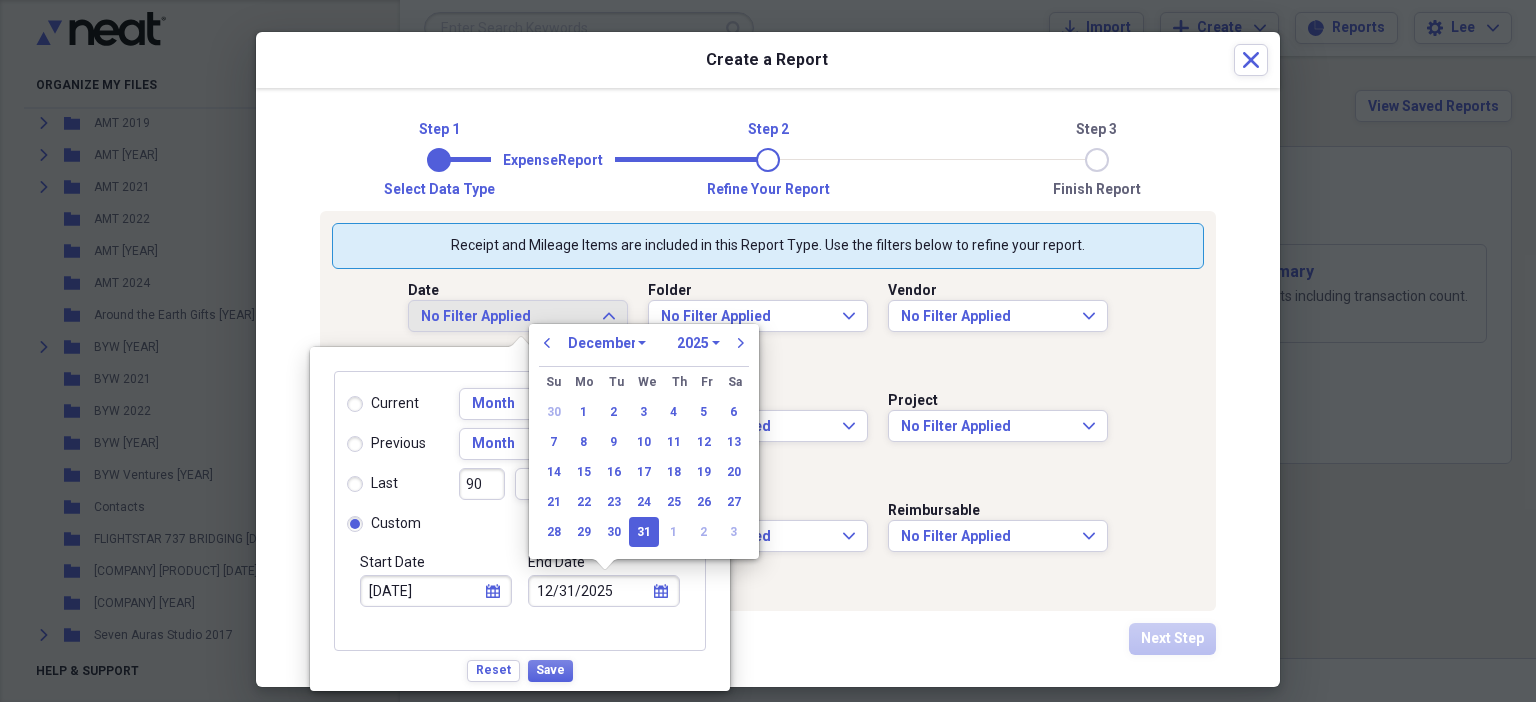 click on "1970 1971 1972 1973 1974 1975 1976 1977 1978 1979 1980 1981 1982 1983 1984 1985 1986 1987 1988 1989 1990 1991 1992 1993 1994 1995 1996 1997 1998 1999 2000 2001 2002 2003 2004 2005 2006 2007 2008 2009 2010 2011 2012 2013 2014 2015 2016 2017 2018 2019 2020 2021 2022 2023 2024 2025 2026 2027 2028 2029 2030 2031 2032 2033 2034 2035" at bounding box center (698, 343) 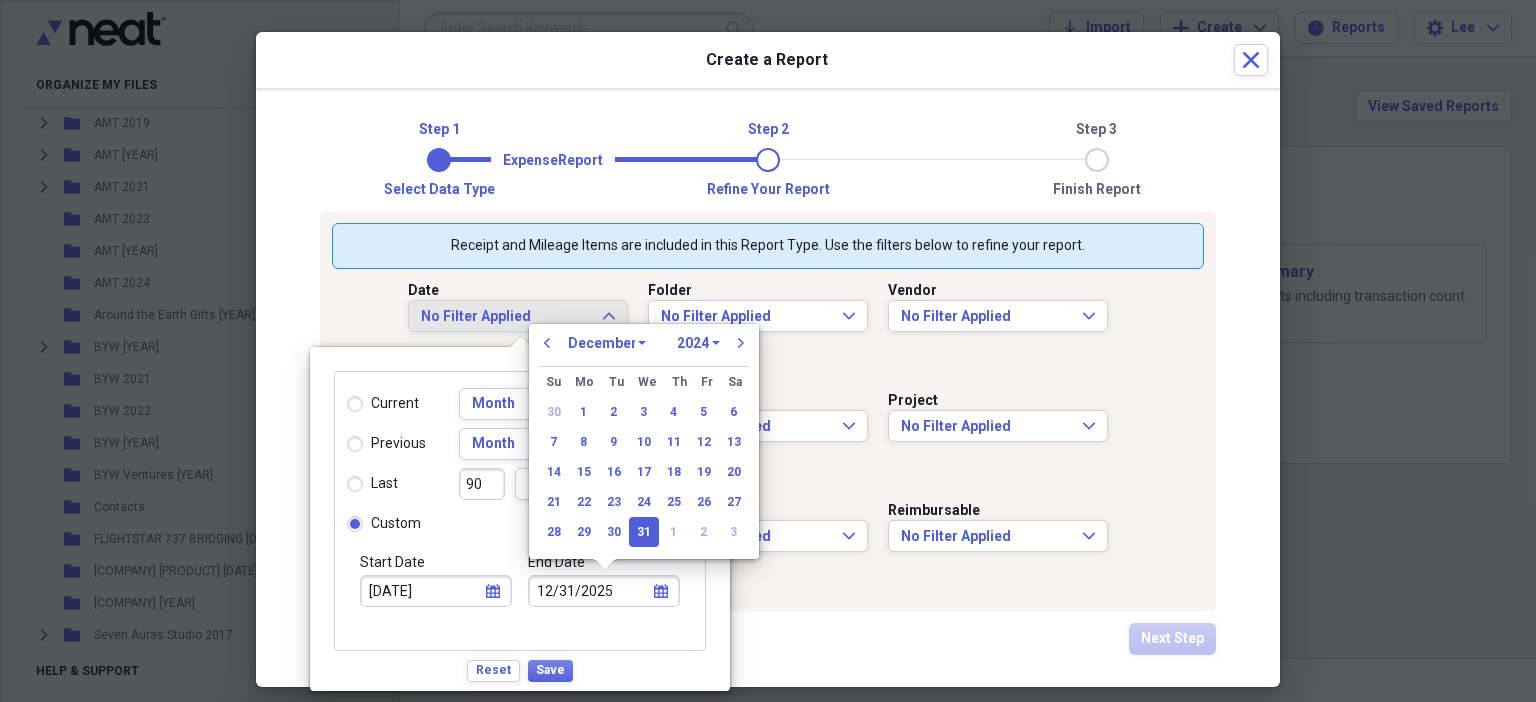 click on "1970 1971 1972 1973 1974 1975 1976 1977 1978 1979 1980 1981 1982 1983 1984 1985 1986 1987 1988 1989 1990 1991 1992 1993 1994 1995 1996 1997 1998 1999 2000 2001 2002 2003 2004 2005 2006 2007 2008 2009 2010 2011 2012 2013 2014 2015 2016 2017 2018 2019 2020 2021 2022 2023 2024 2025 2026 2027 2028 2029 2030 2031 2032 2033 2034 2035" at bounding box center [698, 343] 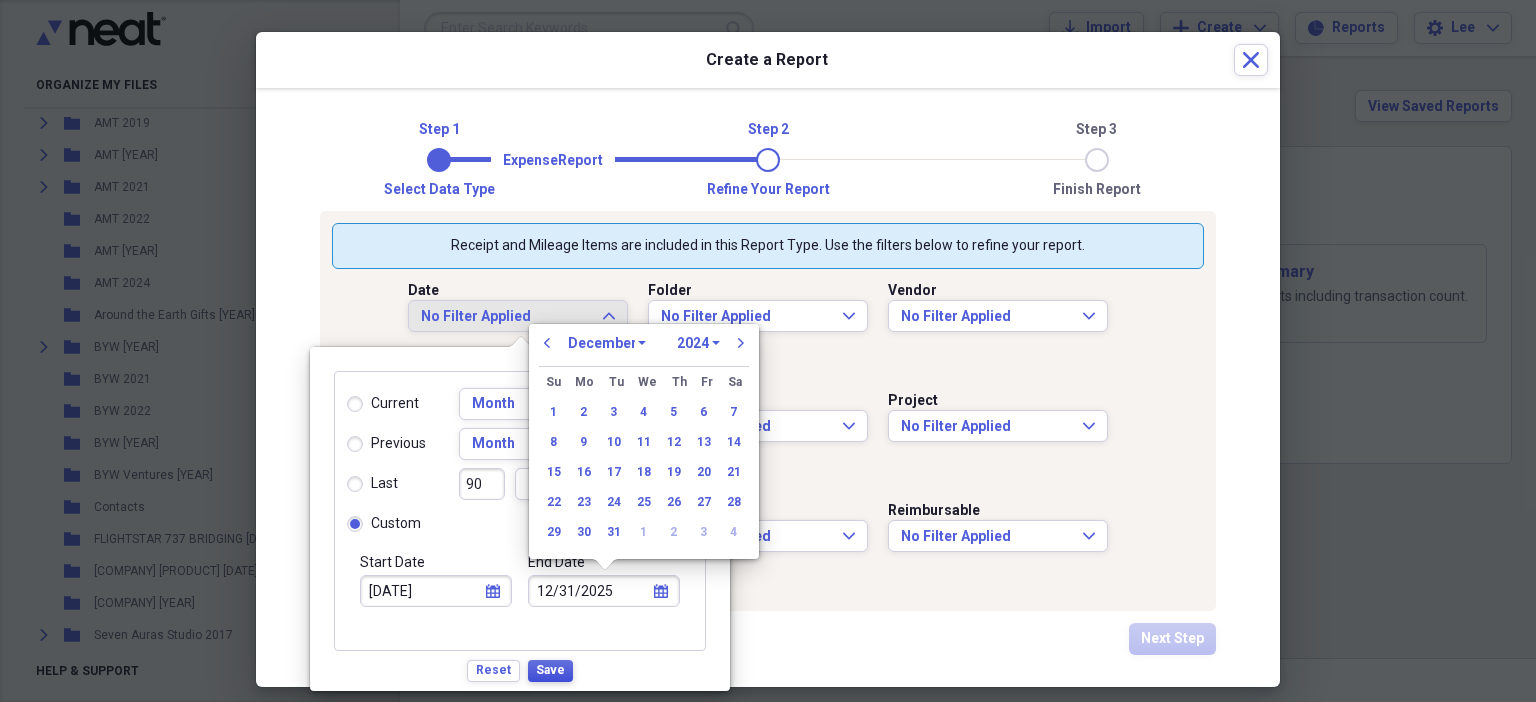 click on "Save" at bounding box center [550, 670] 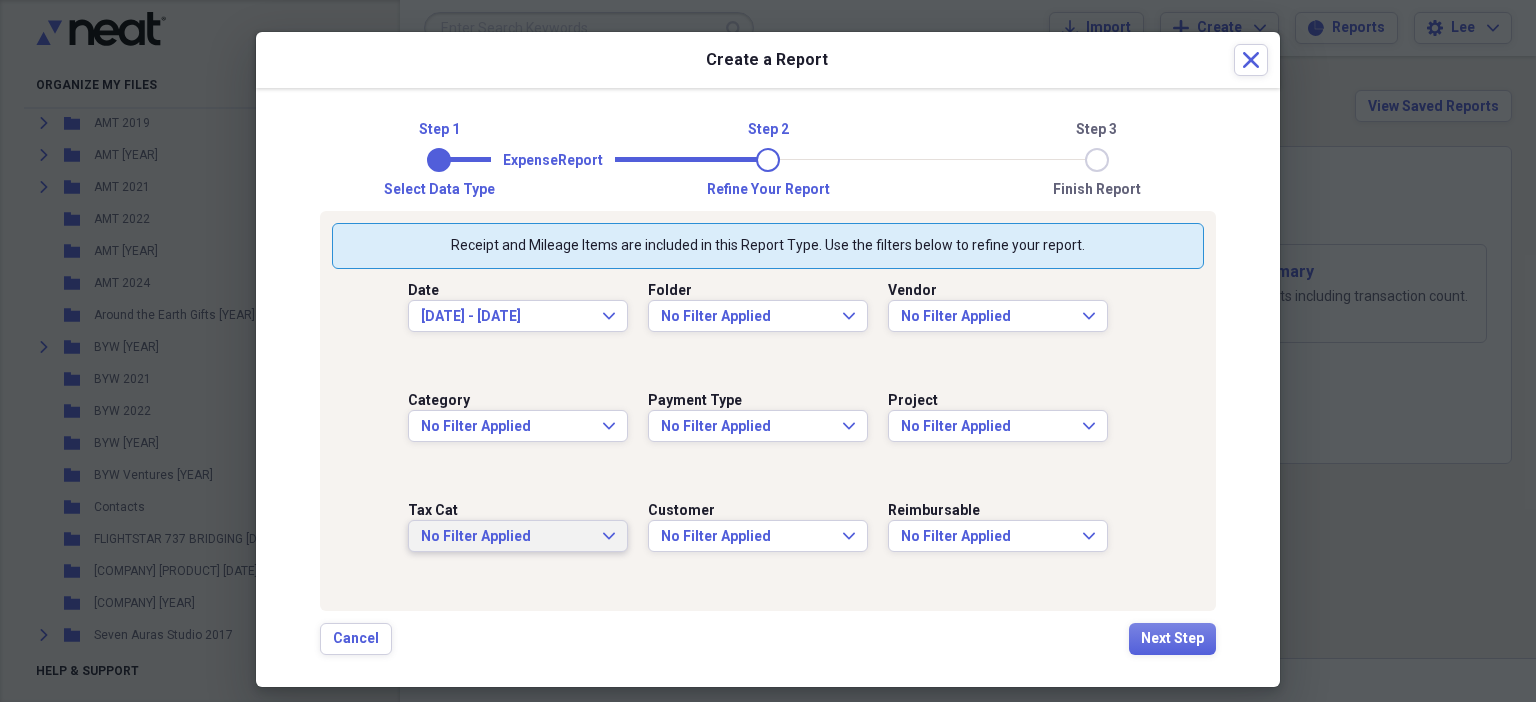 click on "Expand" 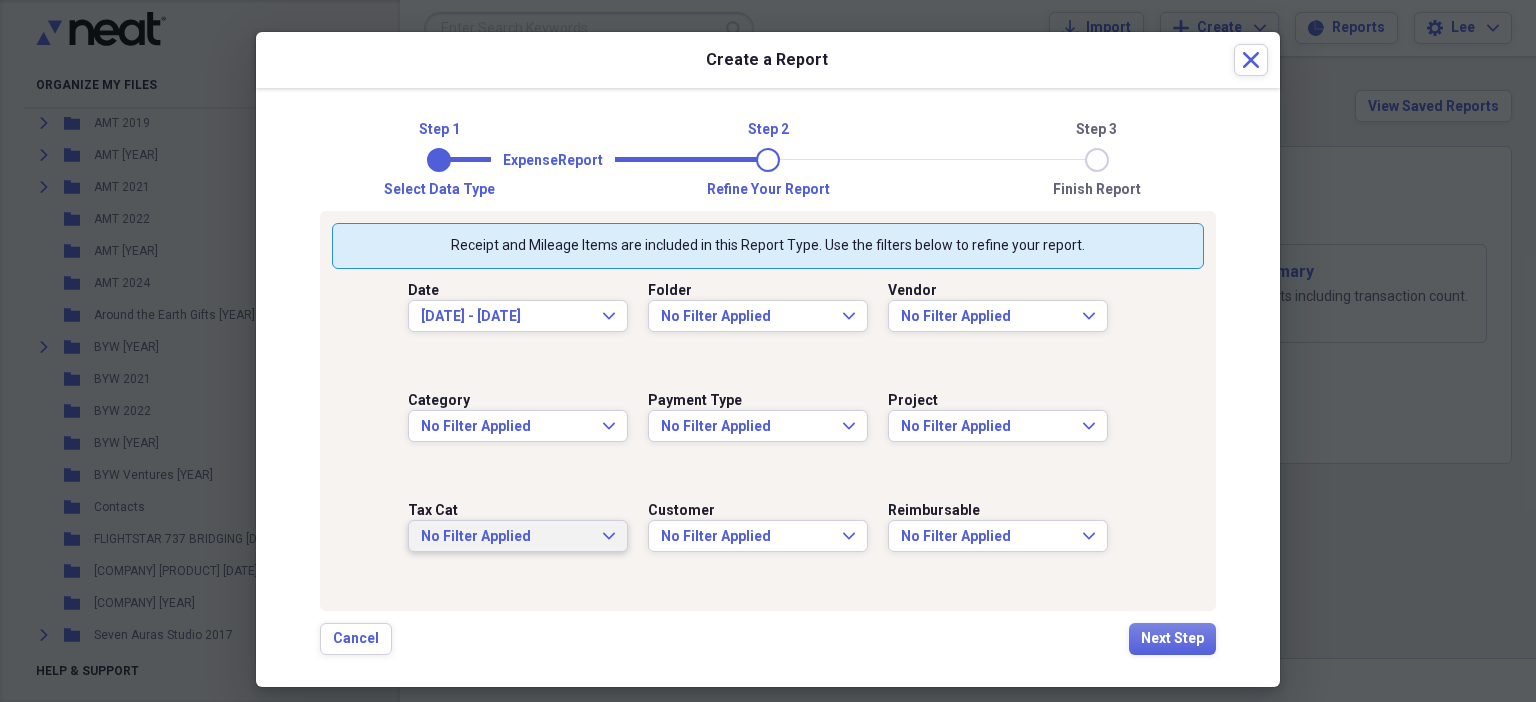 click on "[PRODUCT] [TITLE]" at bounding box center [768, 159] 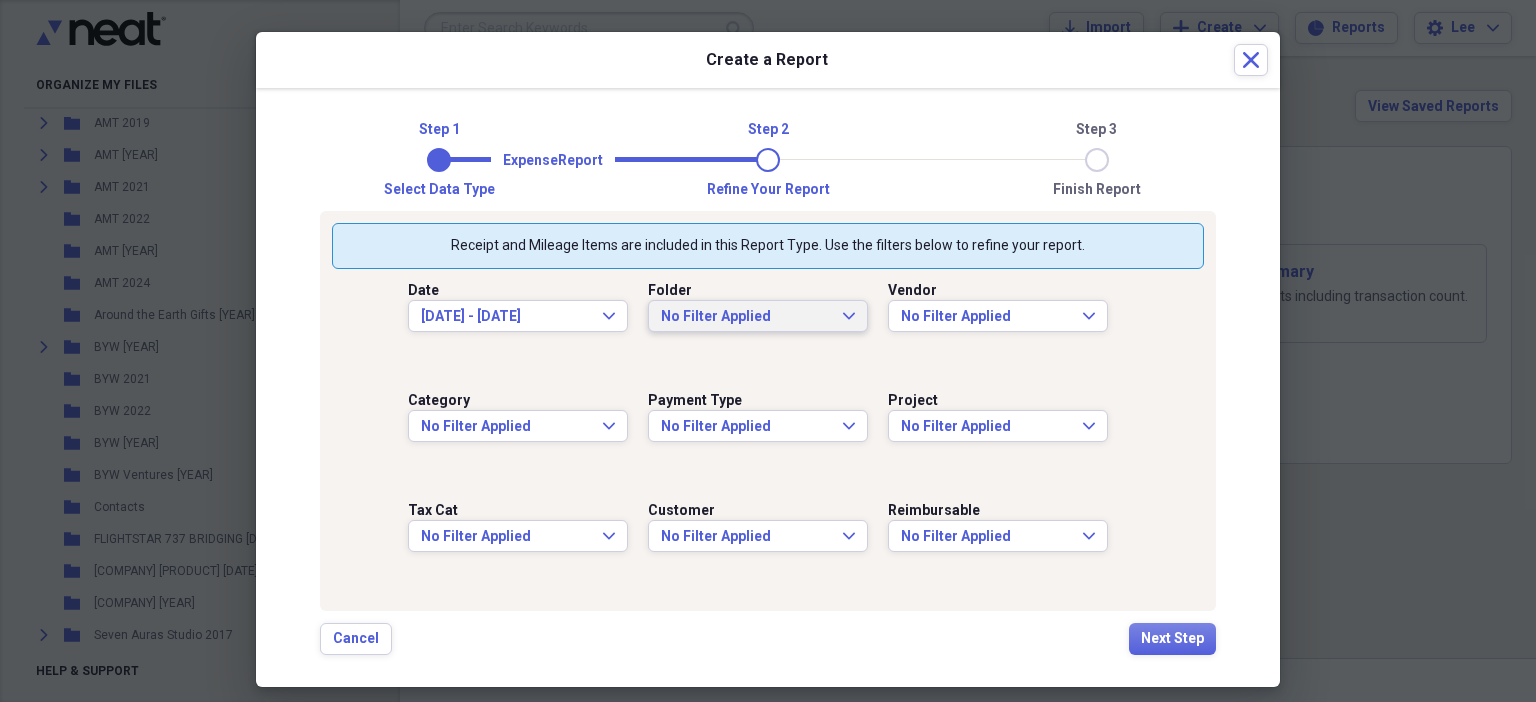 click on "Expand" 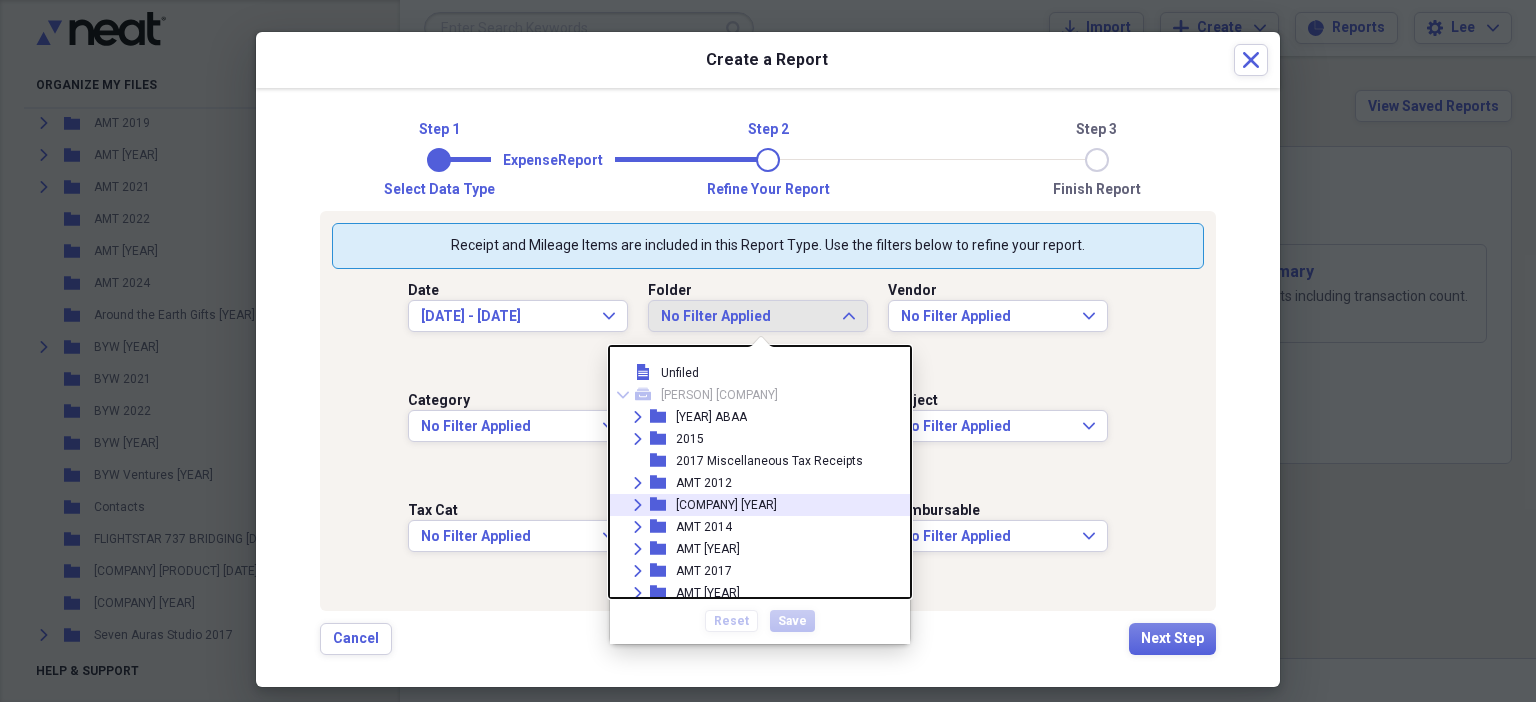 scroll, scrollTop: 219, scrollLeft: 0, axis: vertical 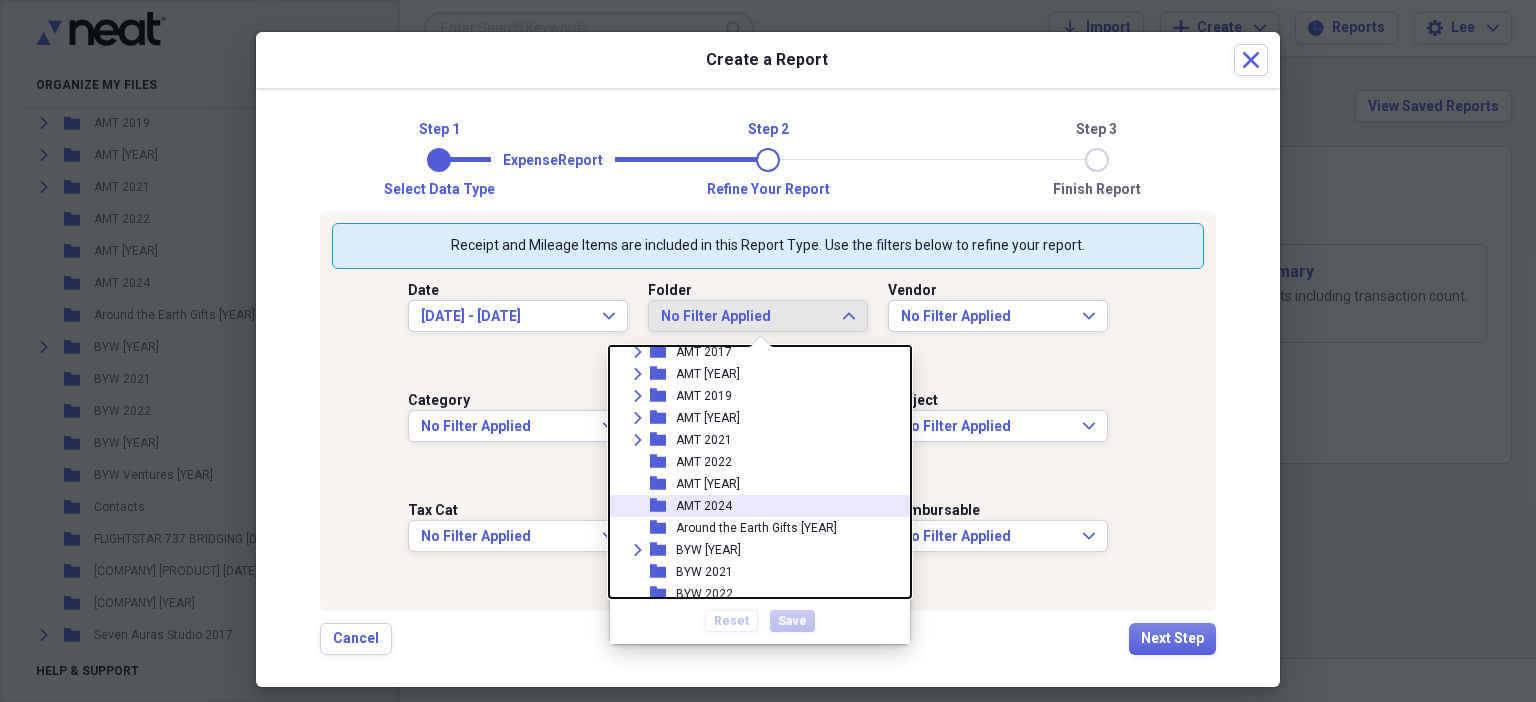 click on "folder AMT 2024" at bounding box center (752, 506) 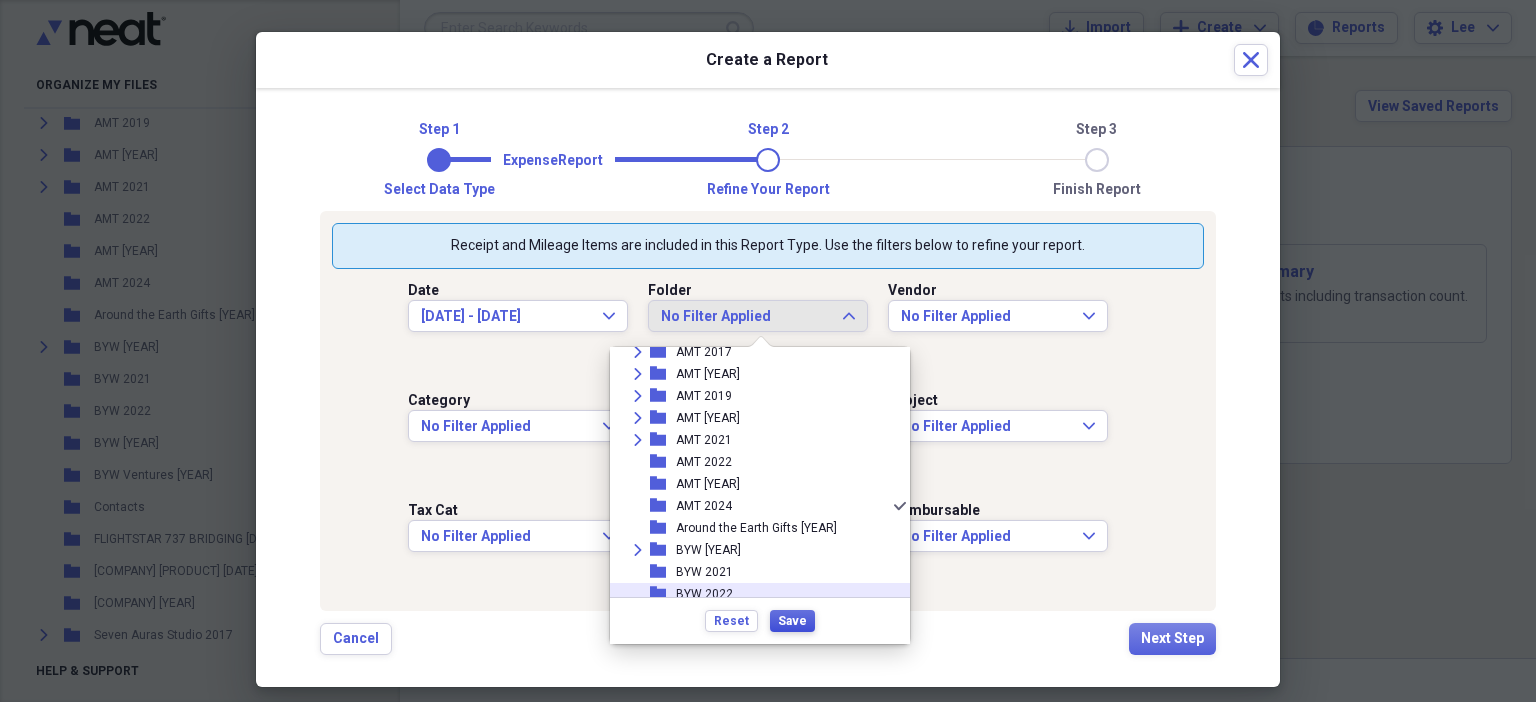 click on "Save" at bounding box center [792, 621] 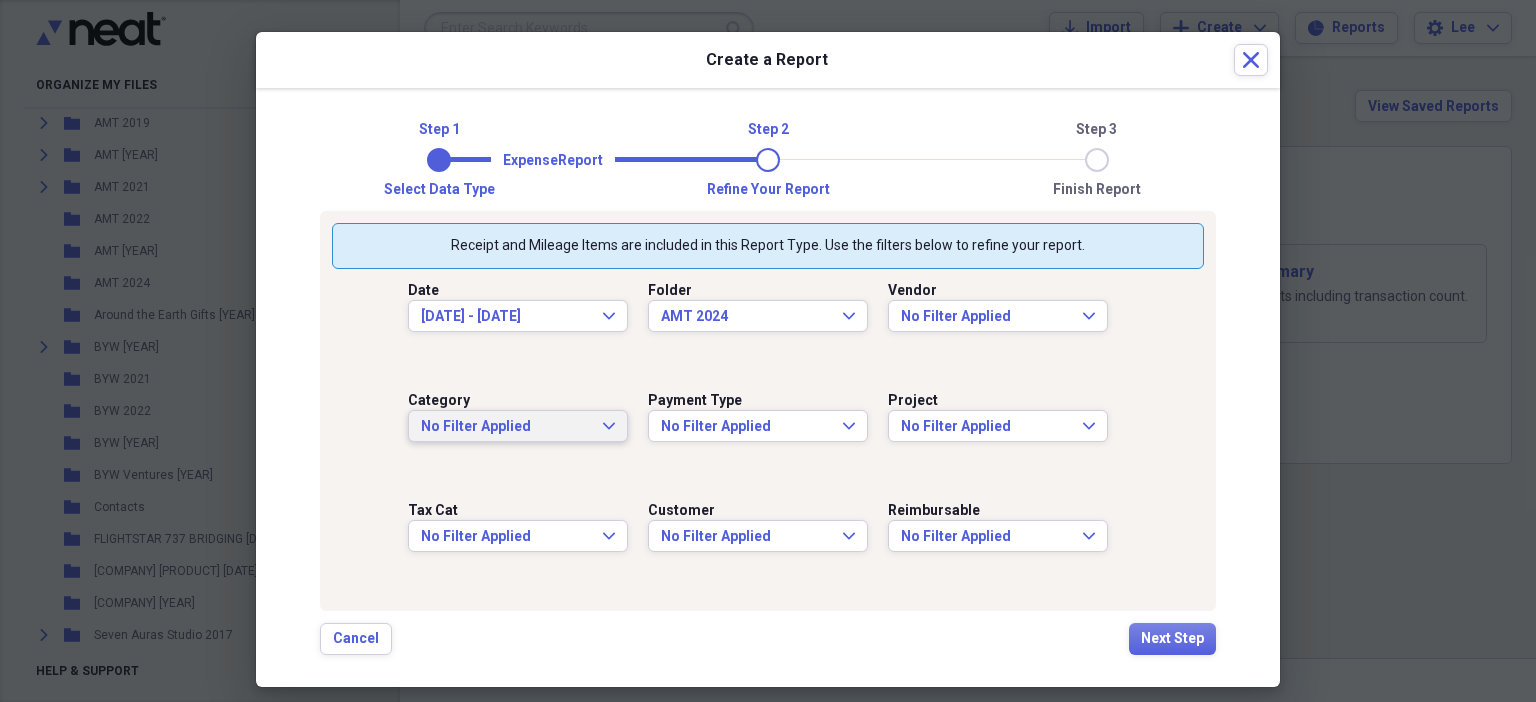 click on "No Filter Applied Expand" at bounding box center [518, 426] 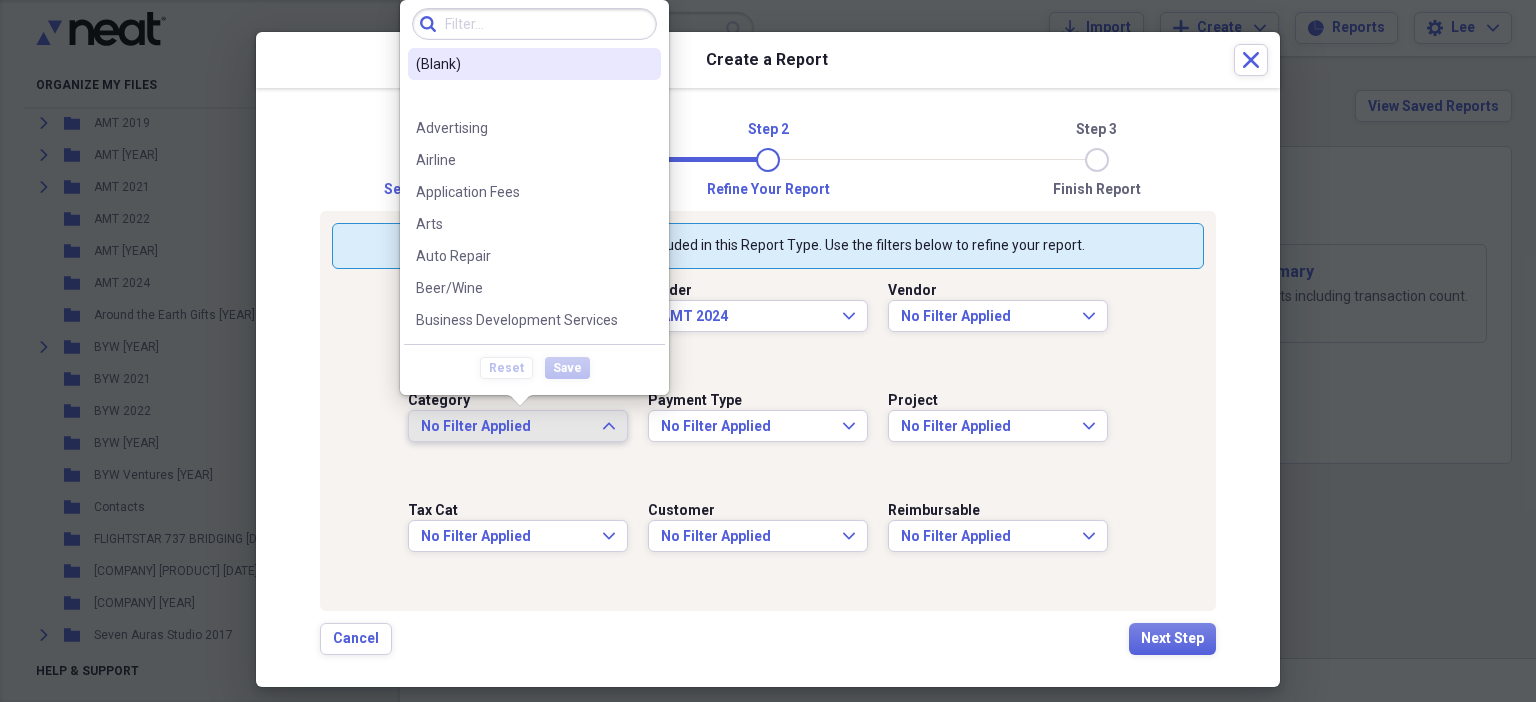 click on "No Filter Applied Expand" at bounding box center [518, 426] 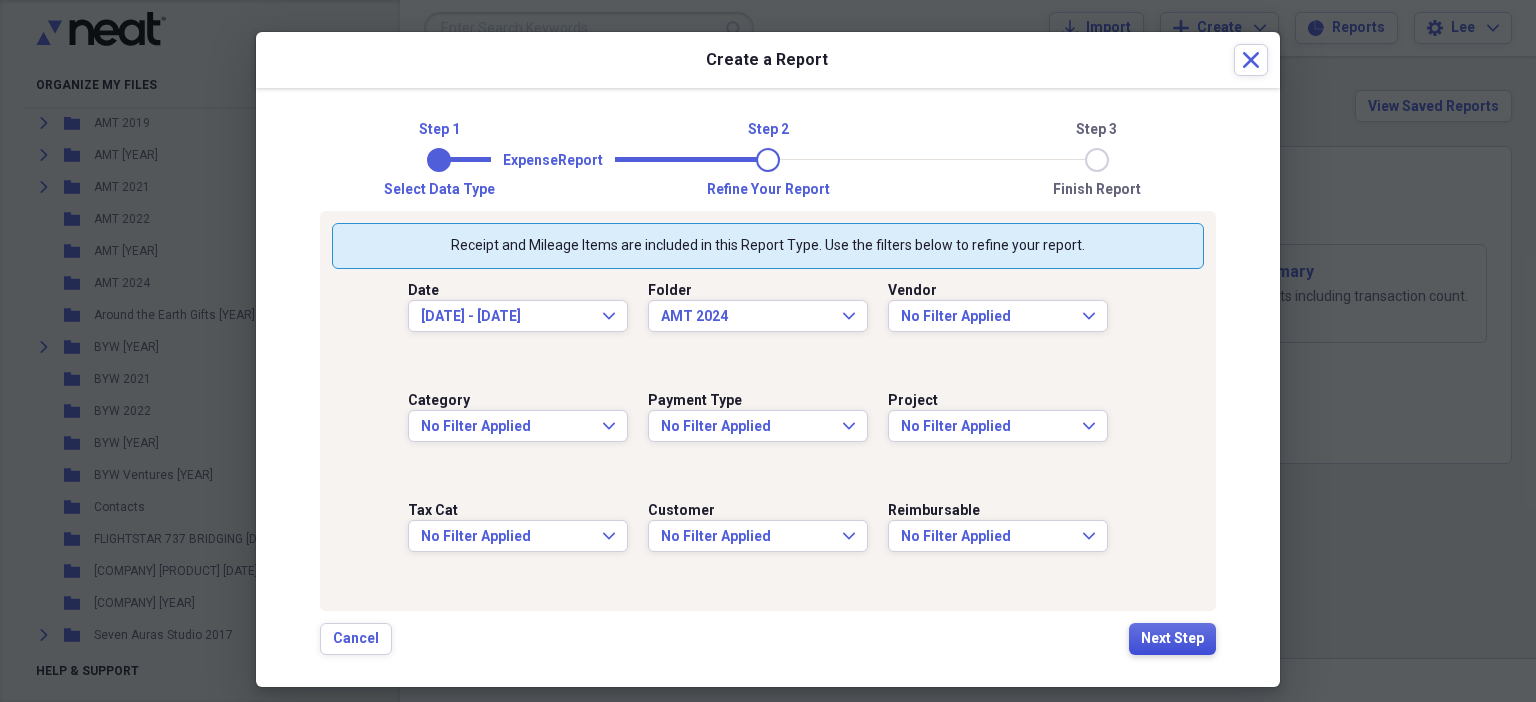 click on "Next Step" at bounding box center [1172, 639] 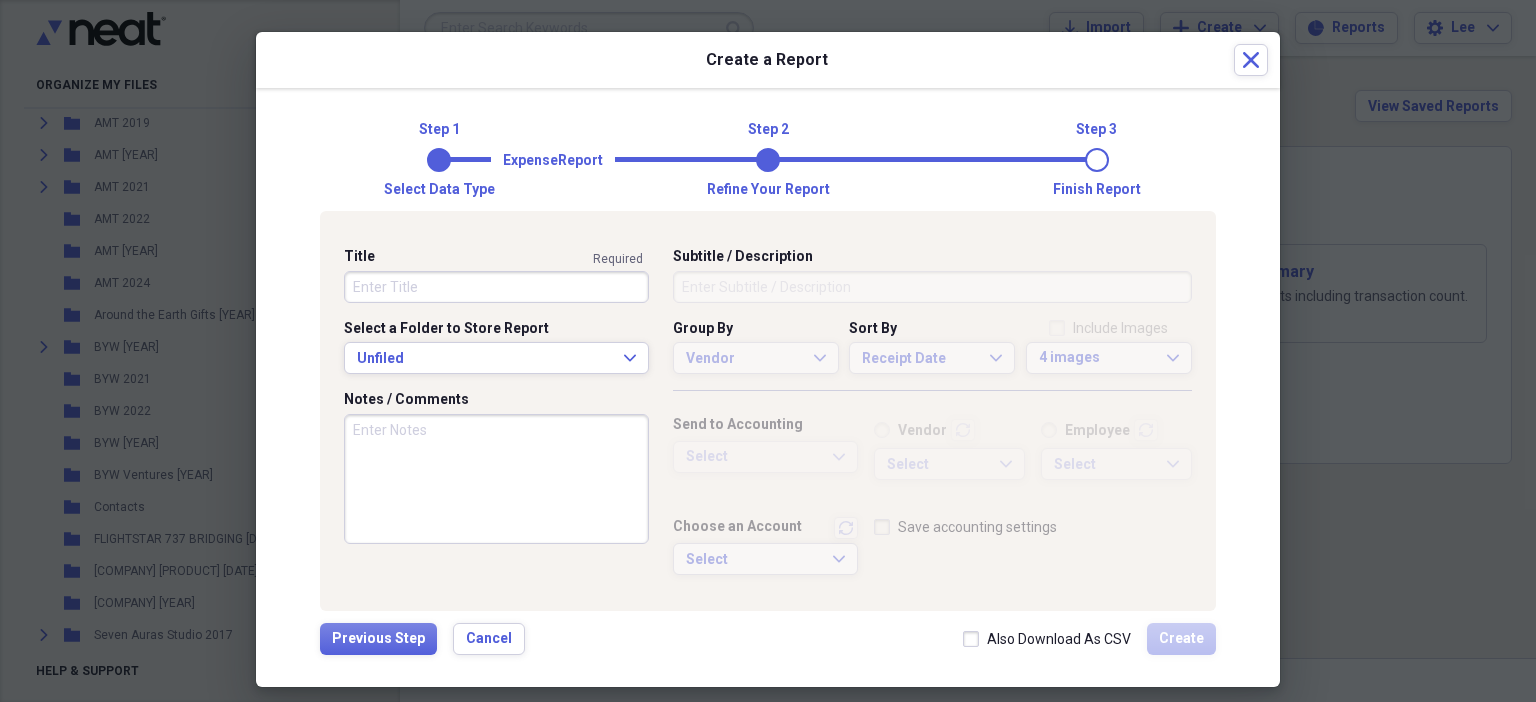 click on "Title" at bounding box center (496, 287) 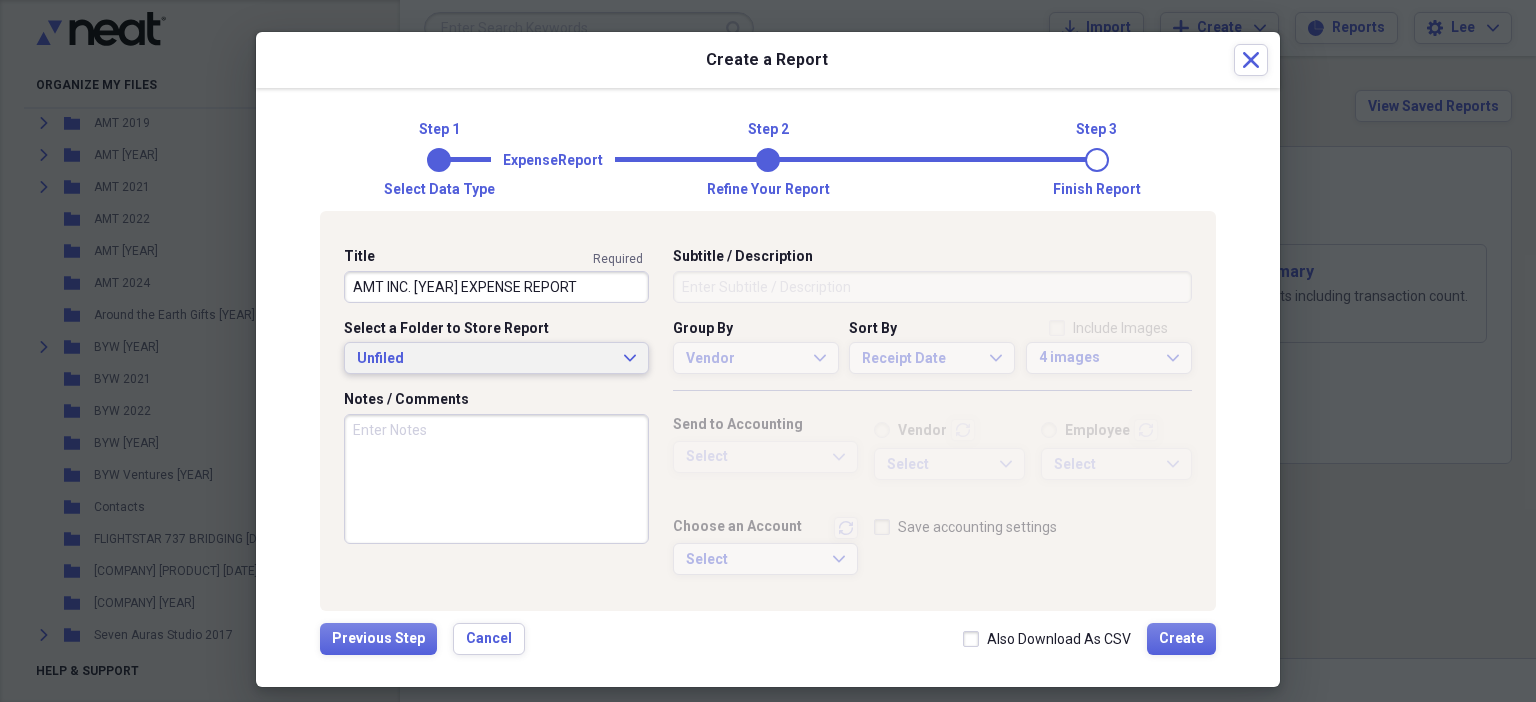 type on "AMT INC. [YEAR] EXPENSE REPORT" 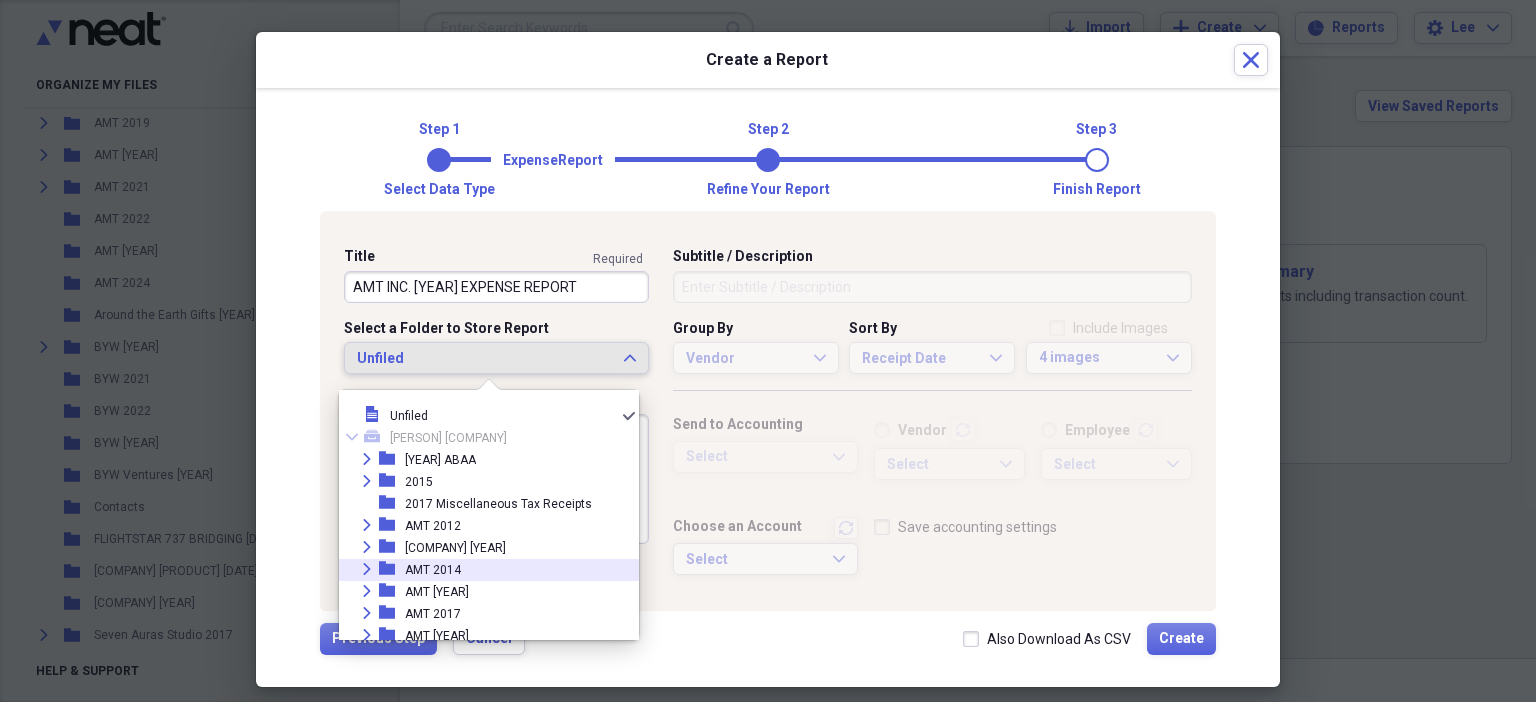 scroll, scrollTop: 218, scrollLeft: 0, axis: vertical 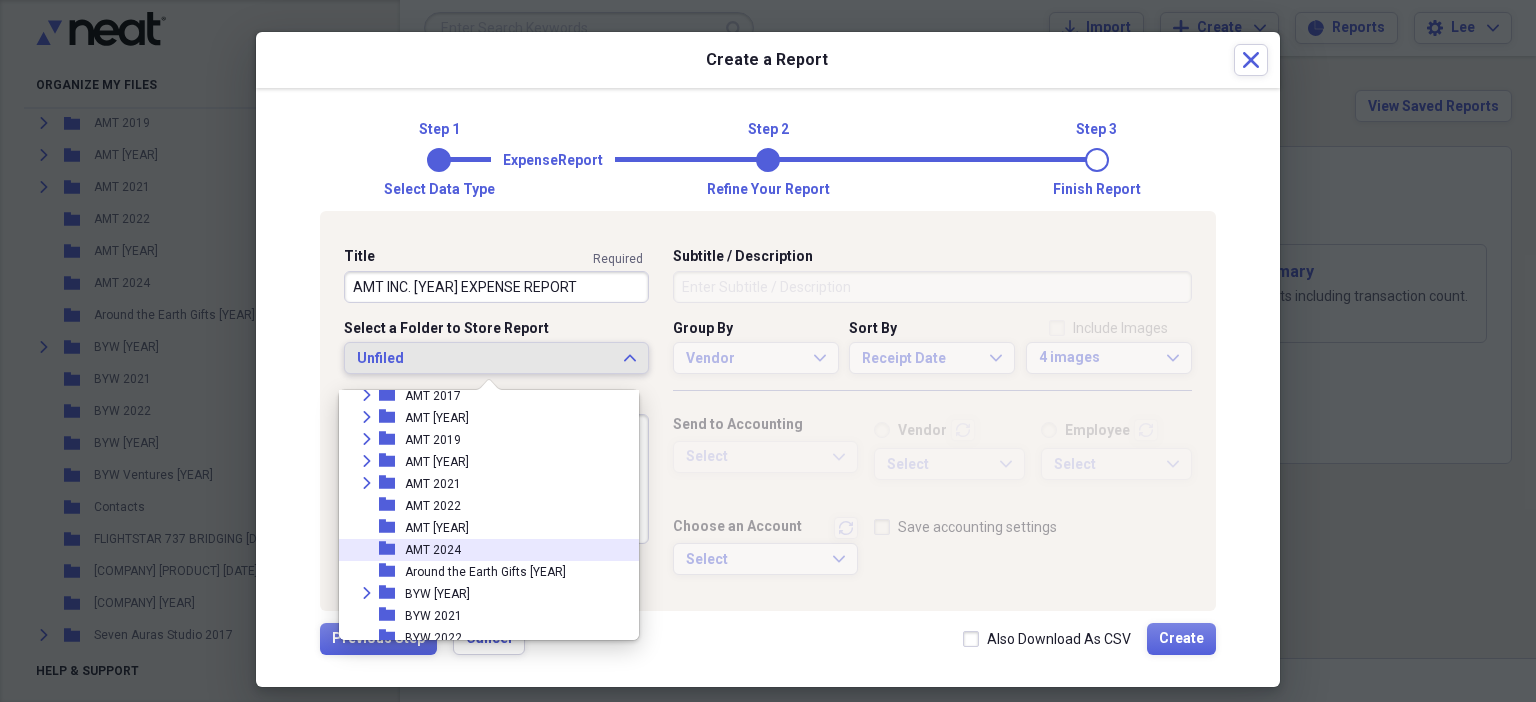 click on "folder AMT 2024" at bounding box center (481, 550) 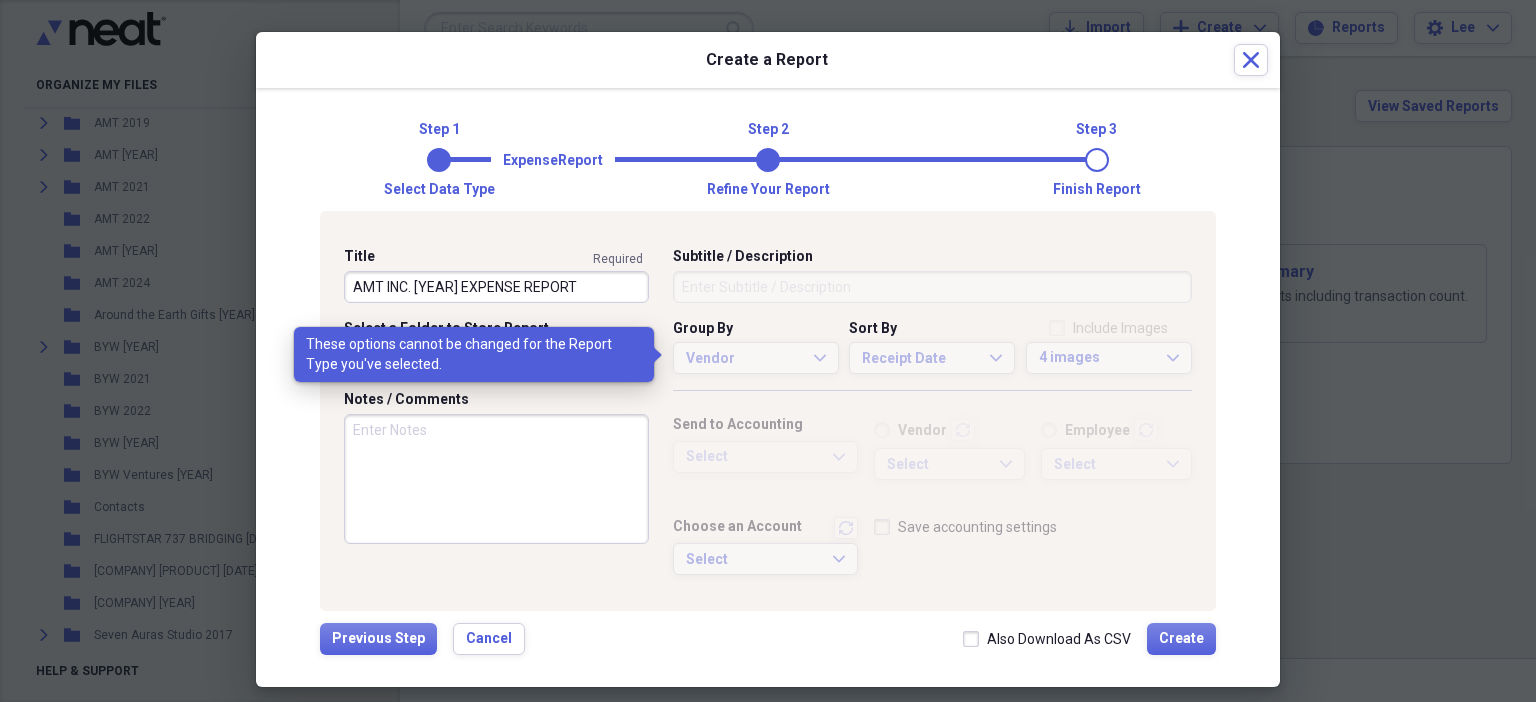 click on "Vendor Expand" at bounding box center [756, 358] 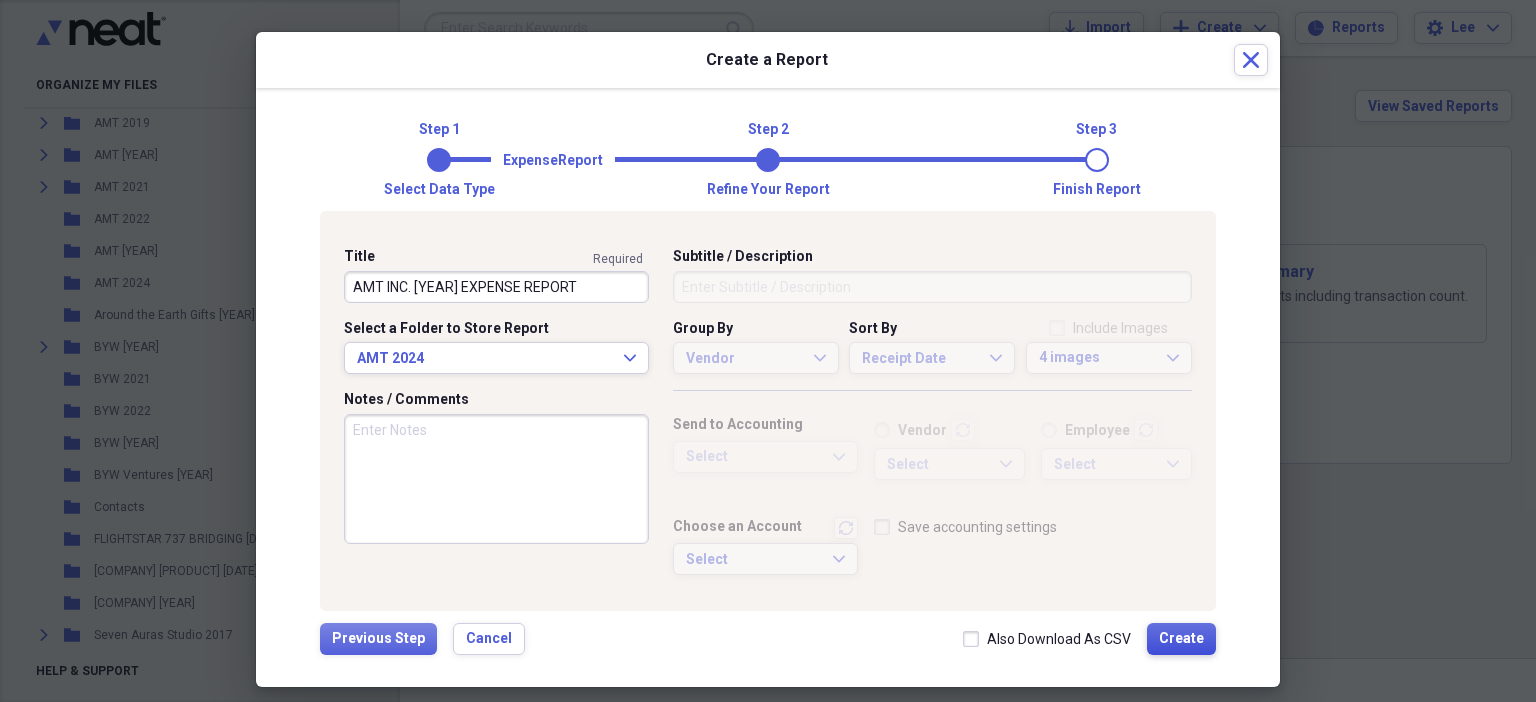 click on "Create" at bounding box center [1181, 639] 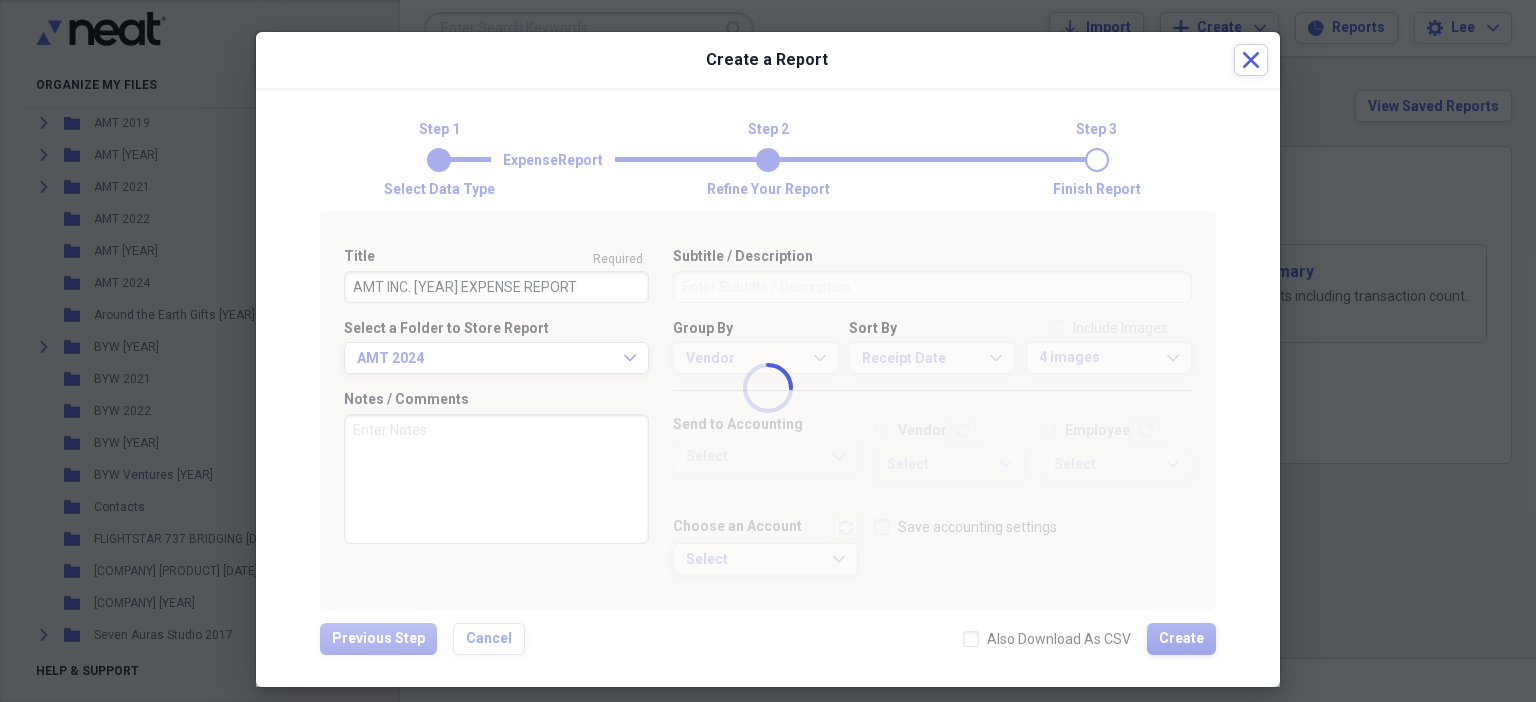 type 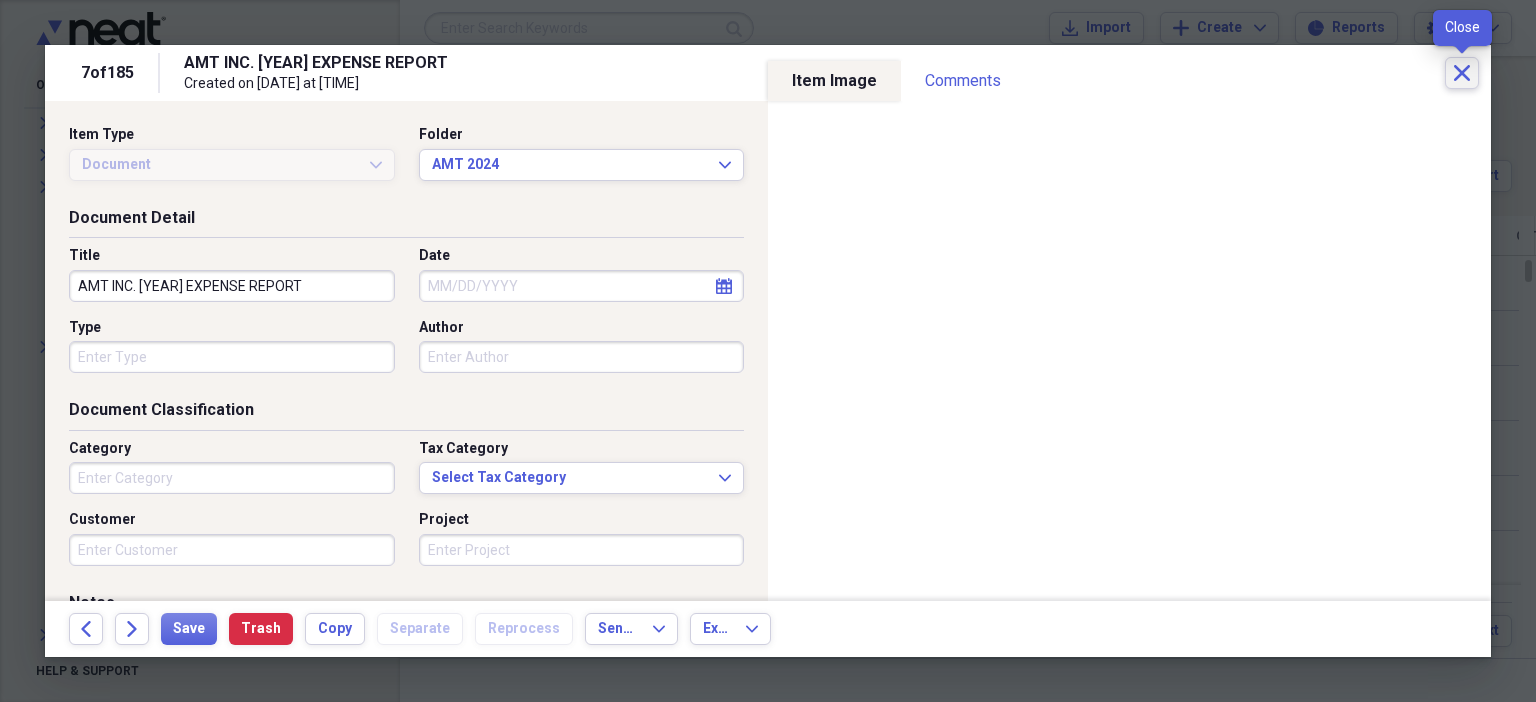 click on "Close" at bounding box center (1462, 73) 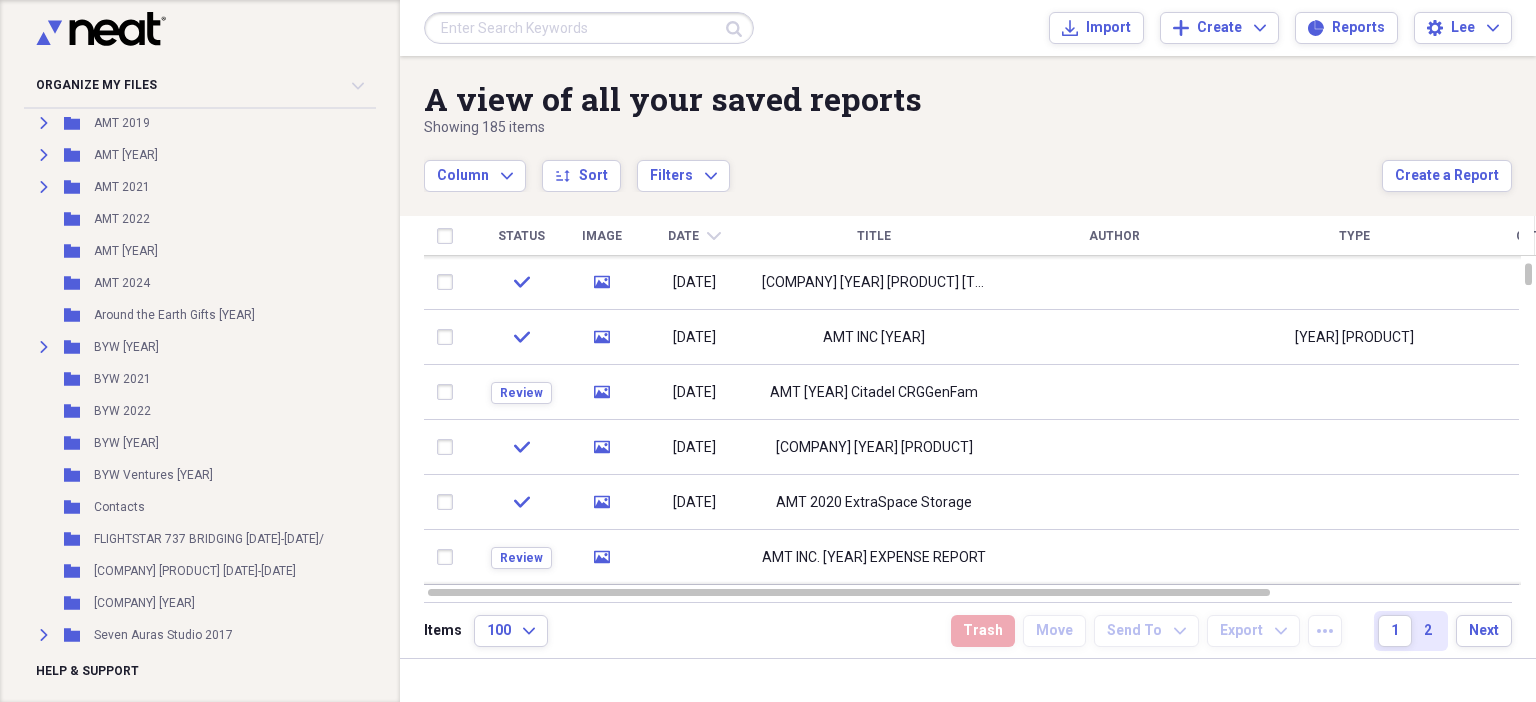 click at bounding box center (589, 28) 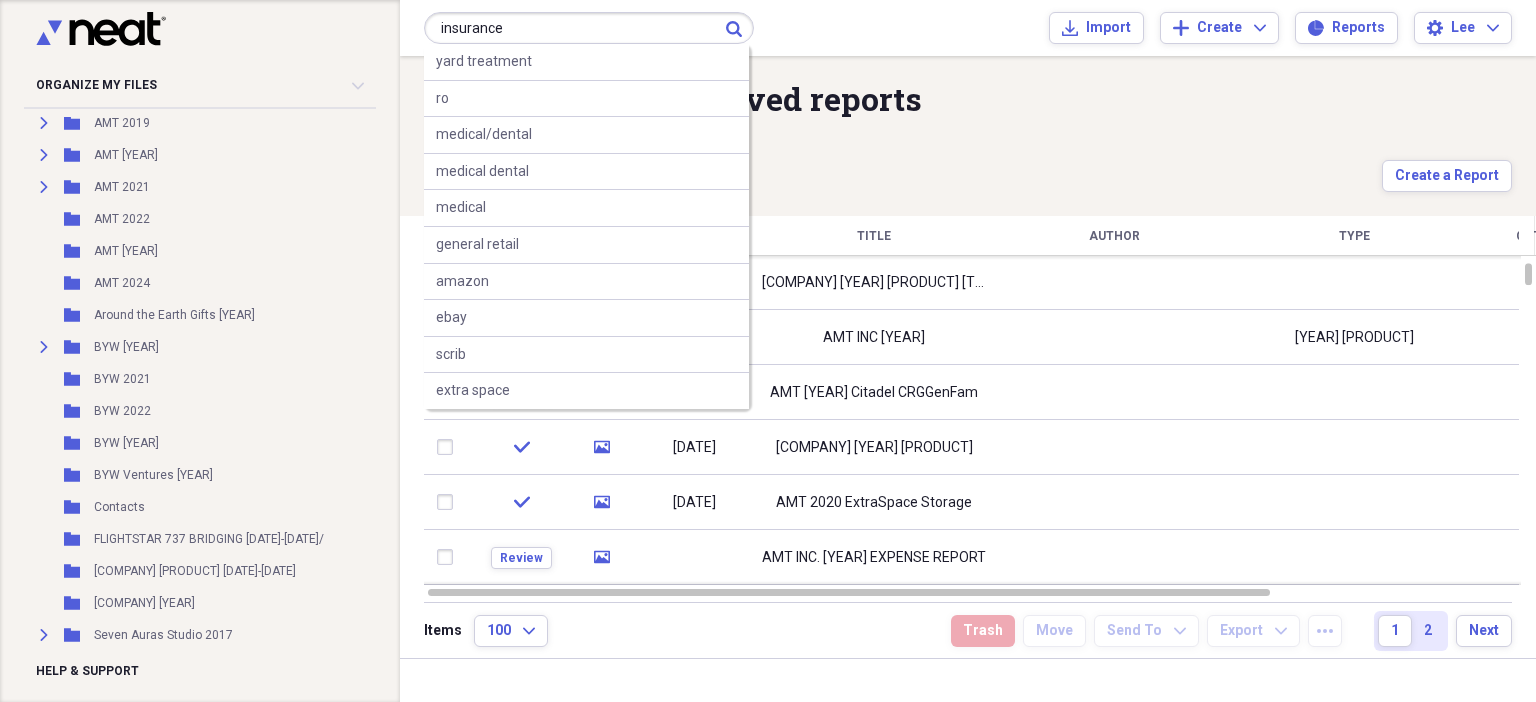 type on "insurance" 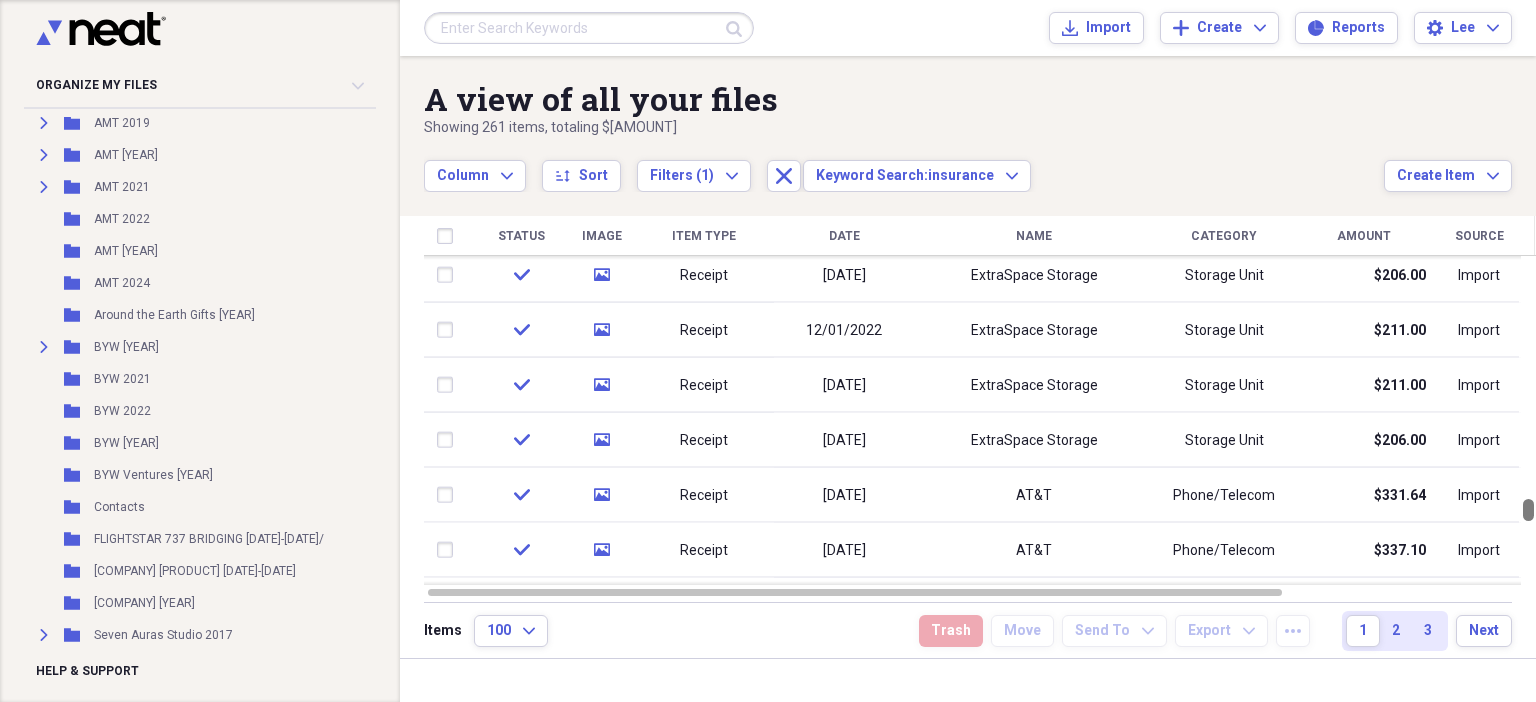 click at bounding box center [1528, 420] 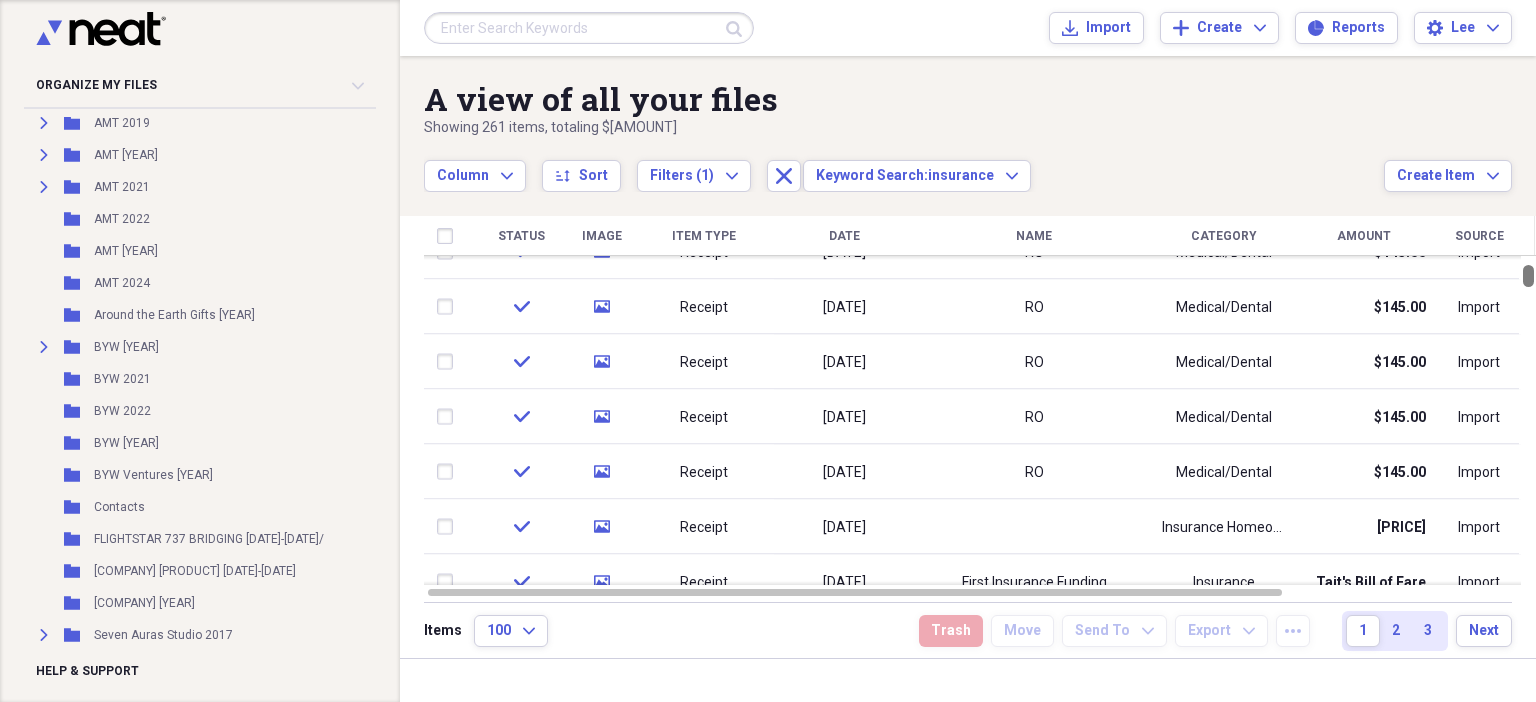 click at bounding box center (1528, 420) 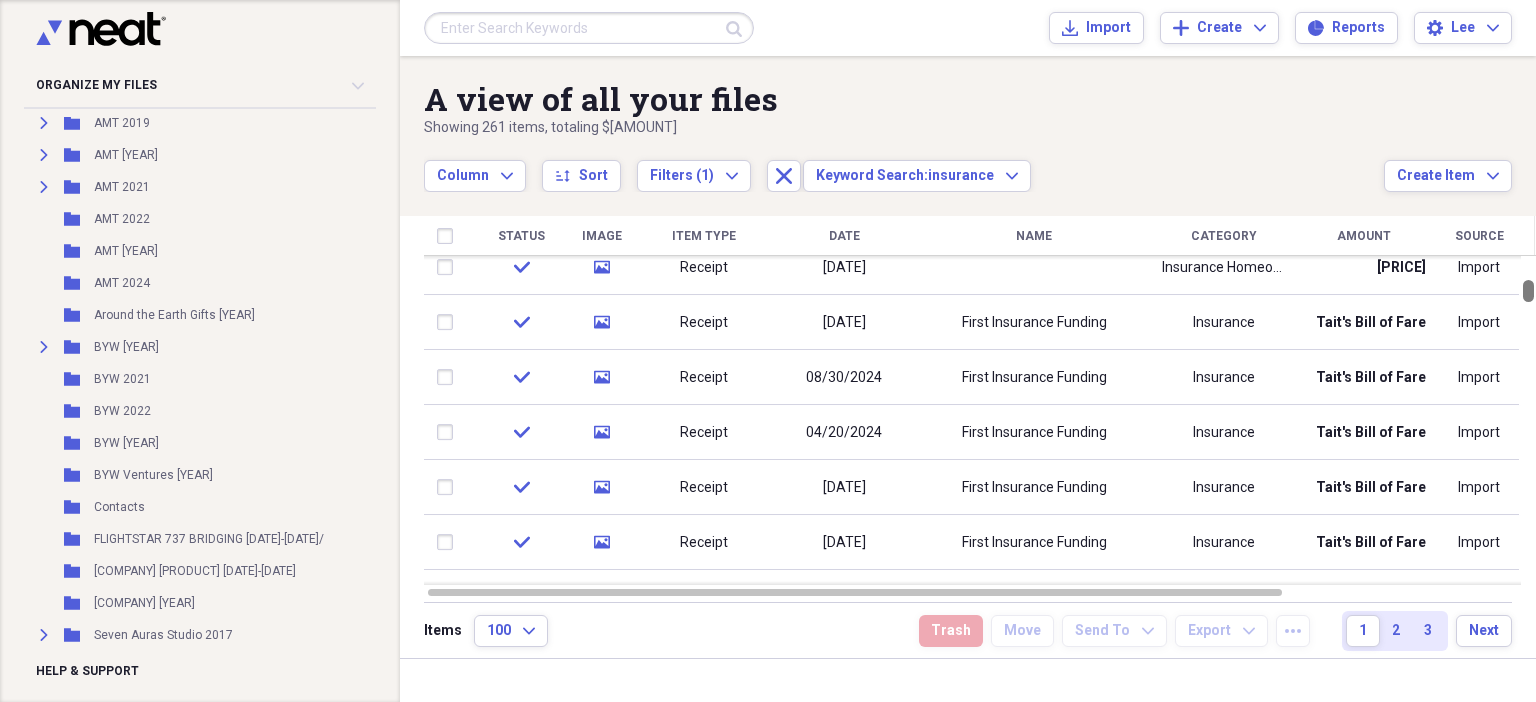 drag, startPoint x: 1533, startPoint y: 286, endPoint x: 1535, endPoint y: 301, distance: 15.132746 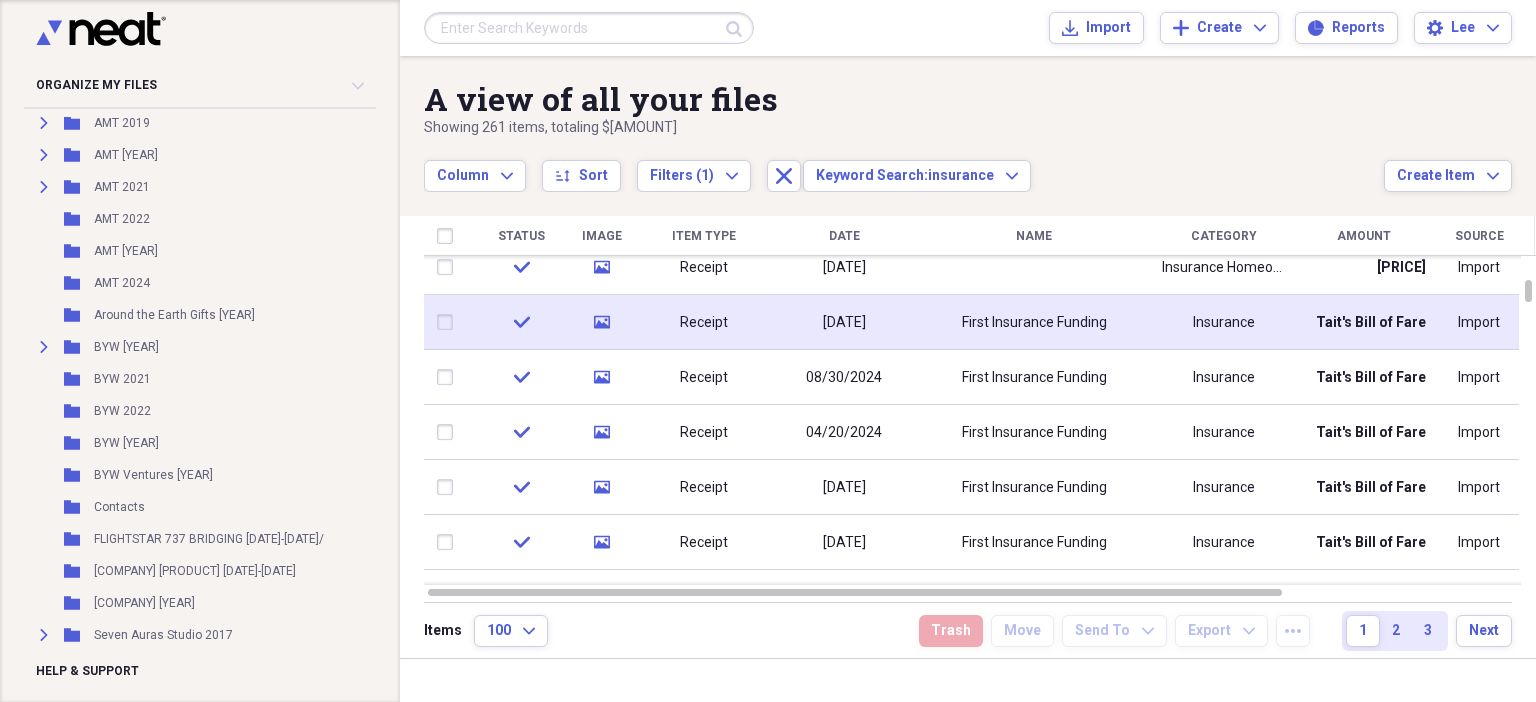 click on "First Insurance Funding" at bounding box center (1034, 323) 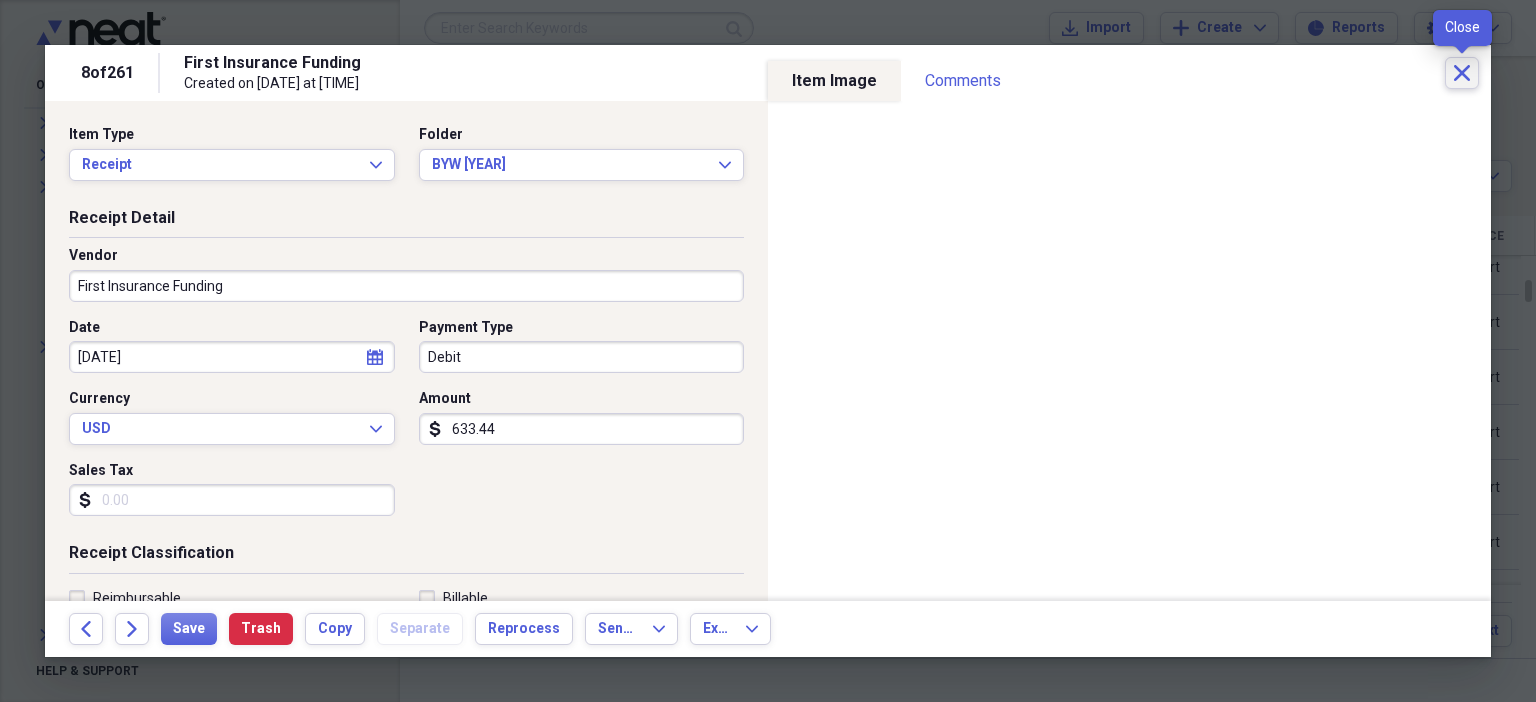 click on "Close" at bounding box center (1462, 73) 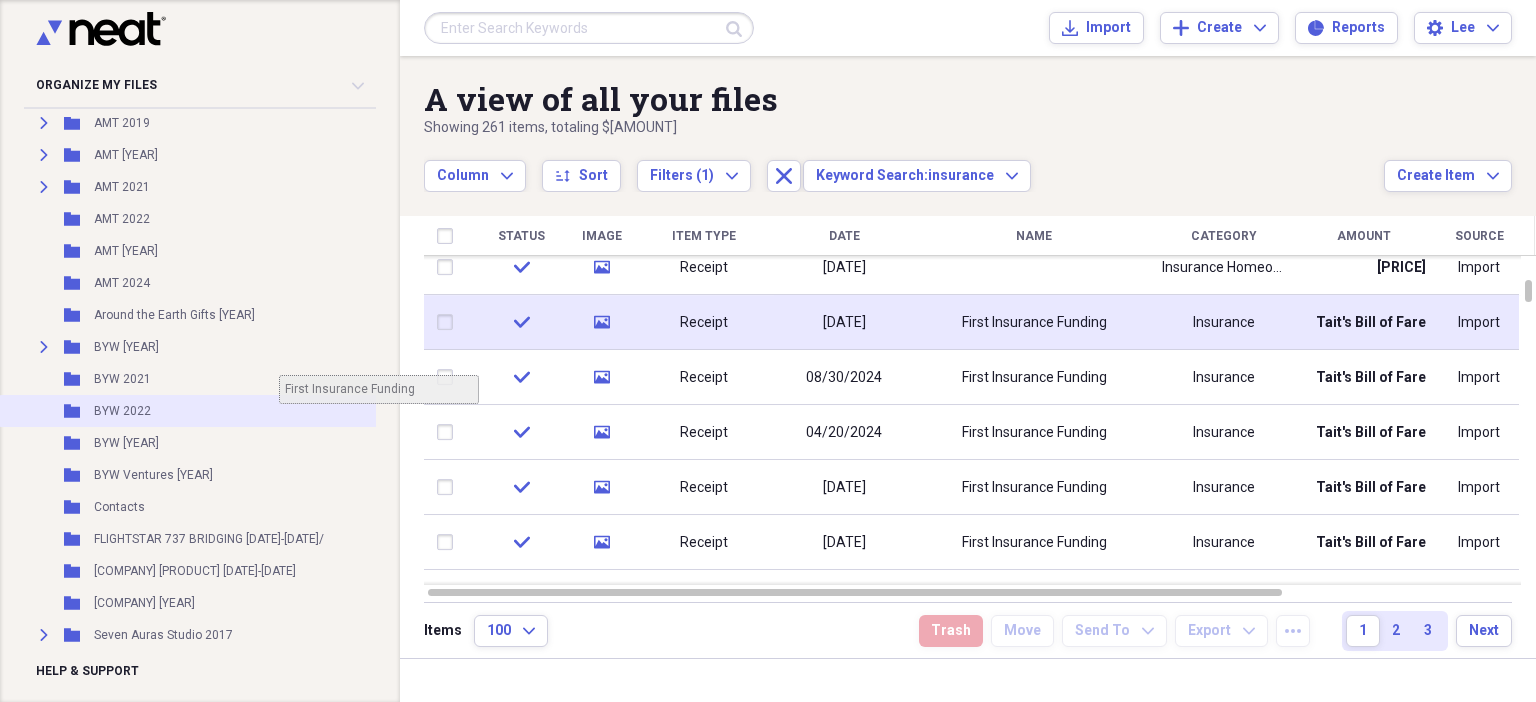 scroll, scrollTop: 458, scrollLeft: 22, axis: both 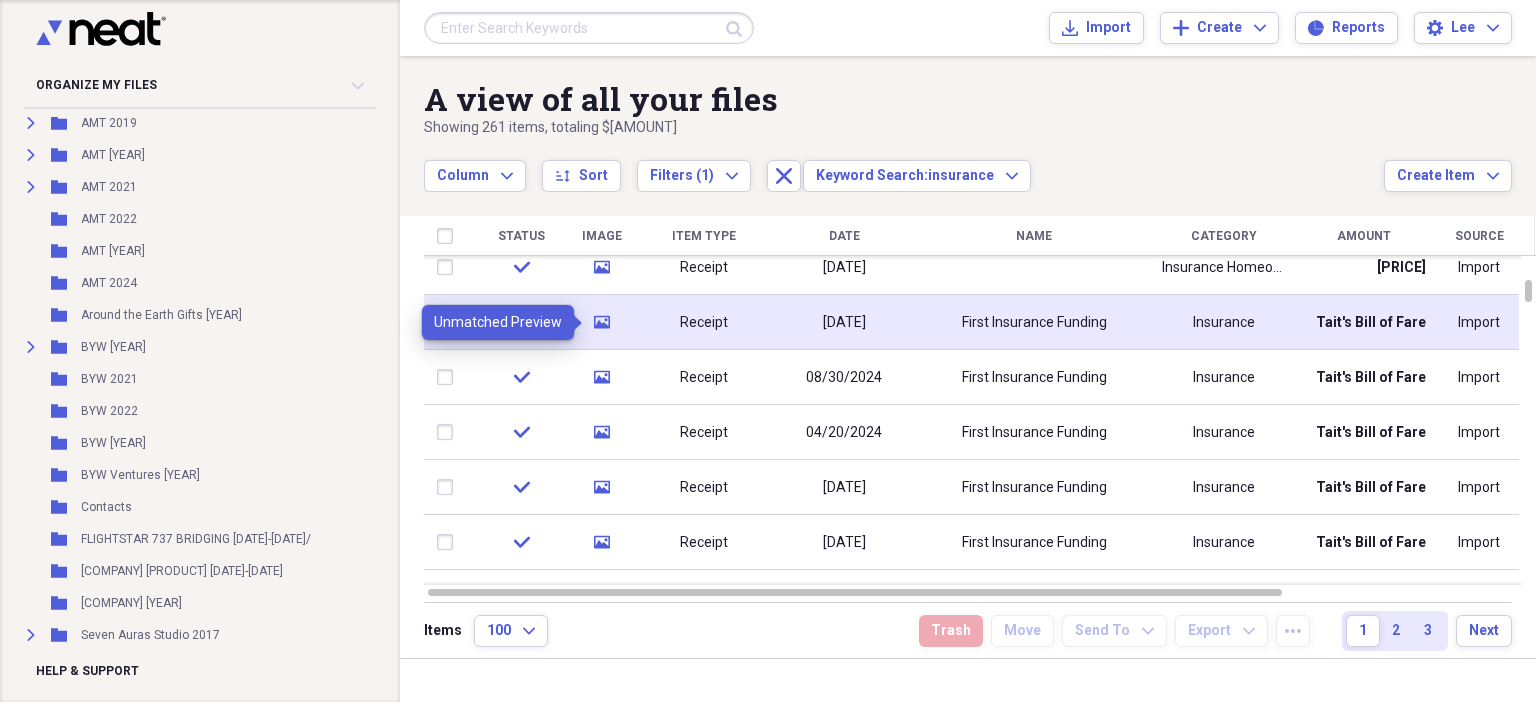 click on "media" at bounding box center [602, 322] 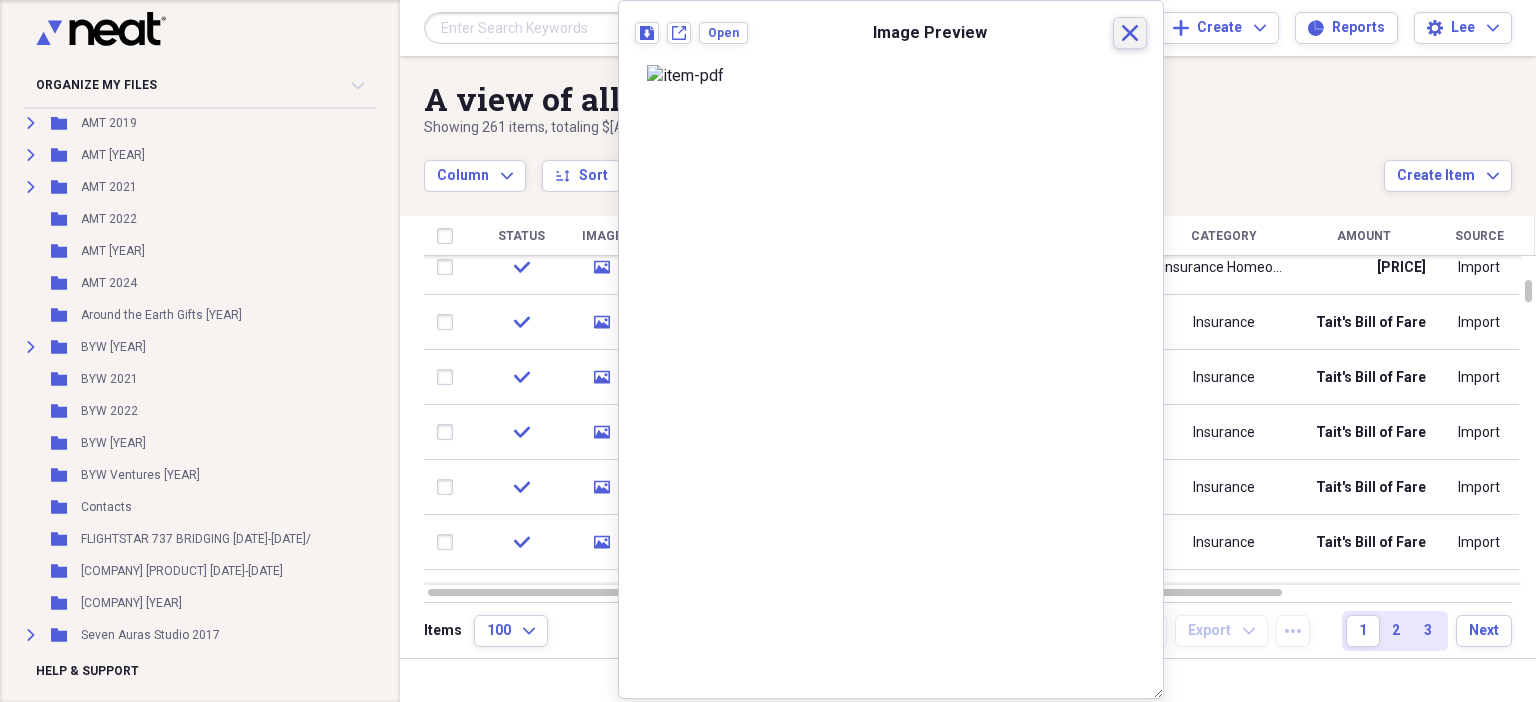 click 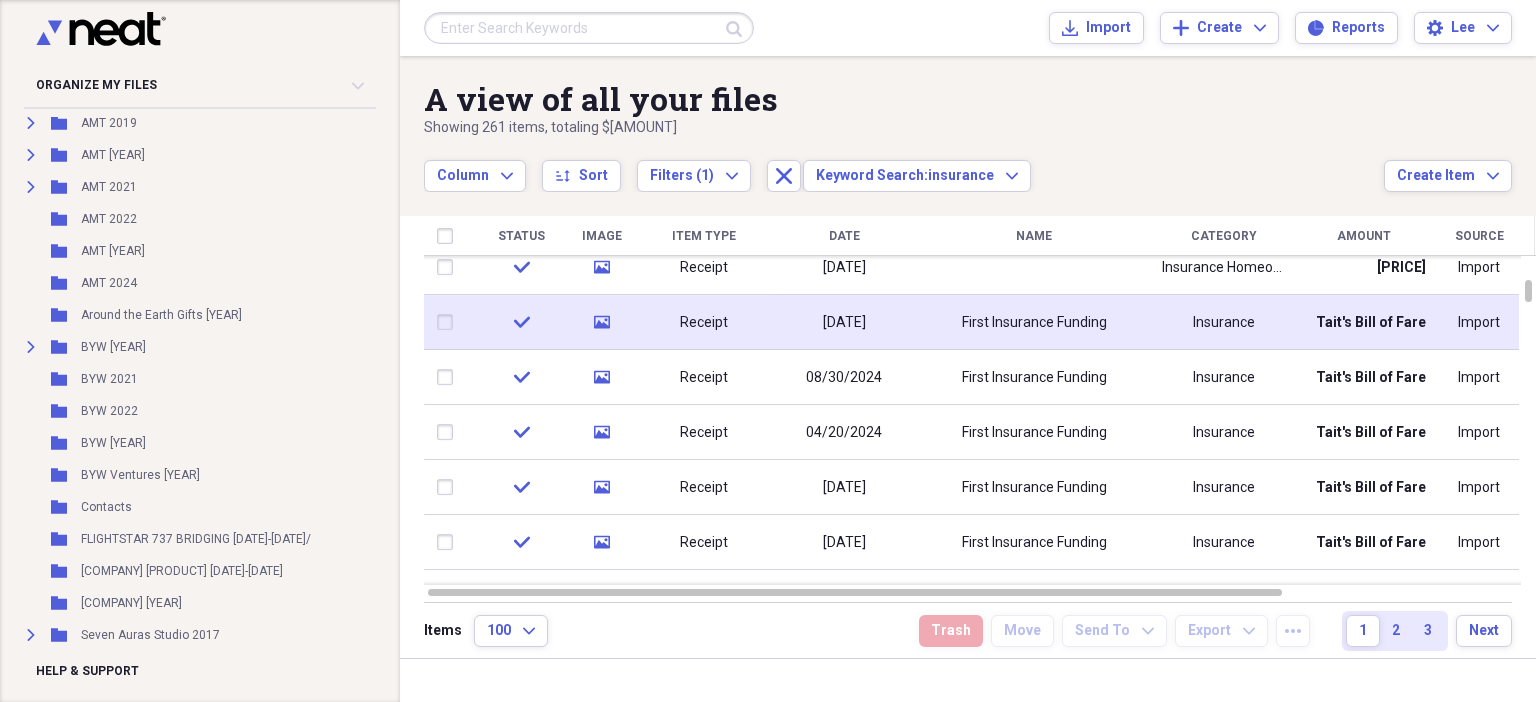 click on "[DATE]" at bounding box center (844, 322) 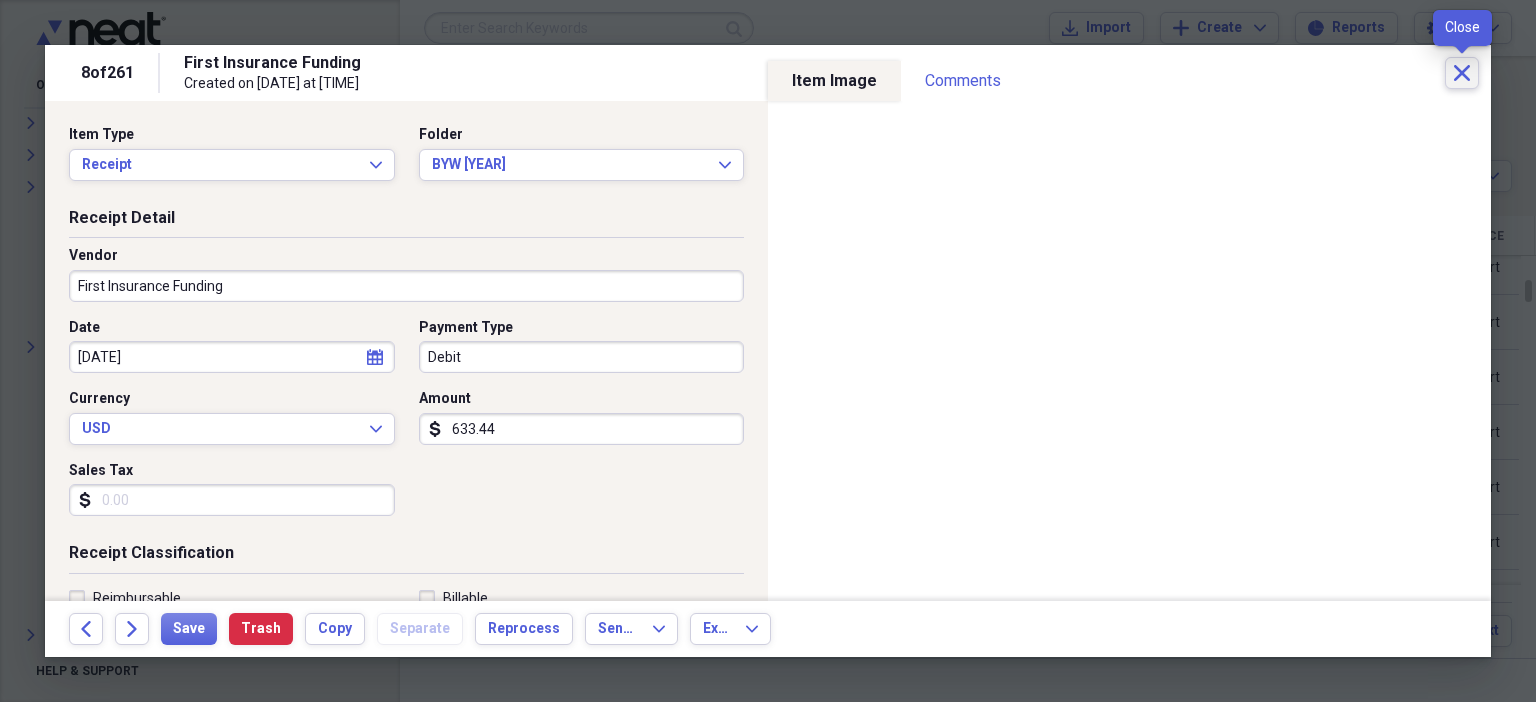 click on "Close" 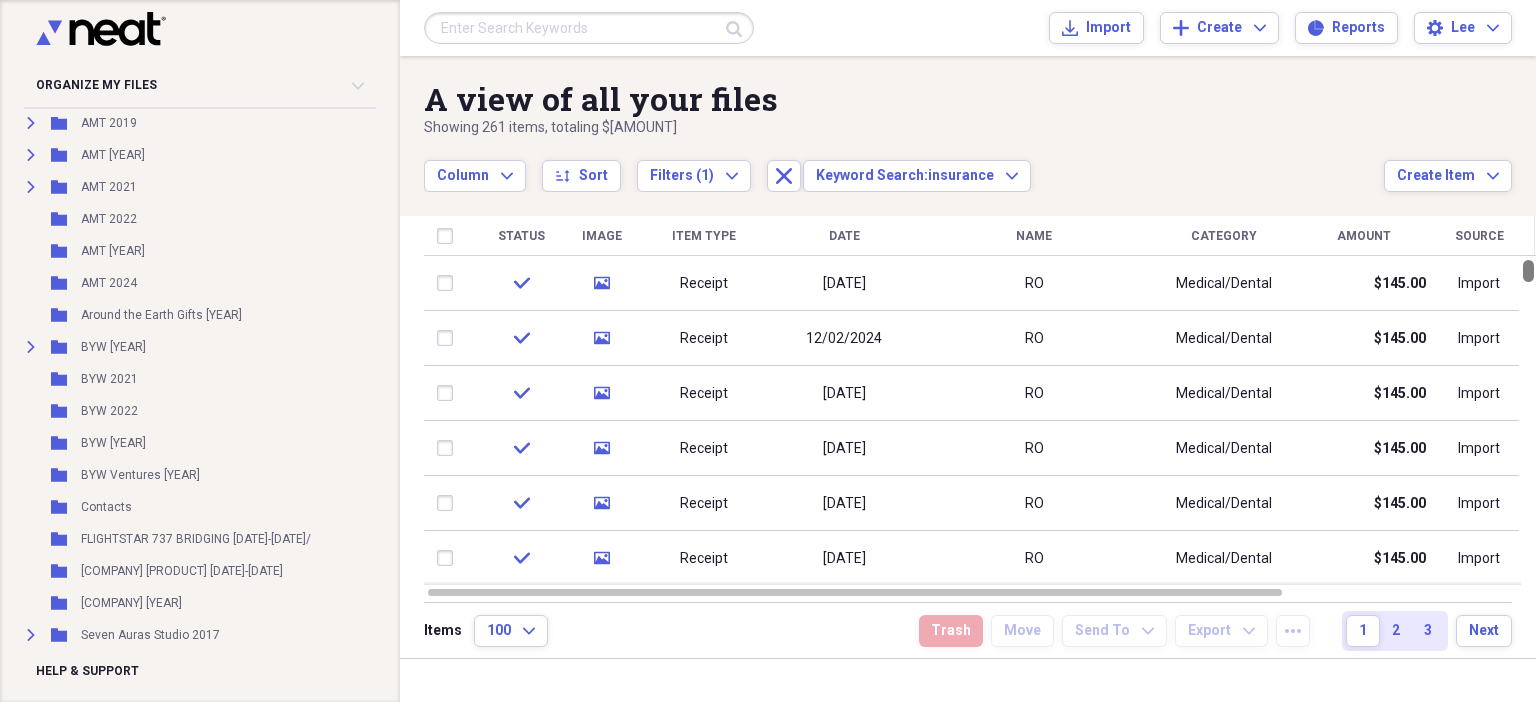 click at bounding box center [1528, 420] 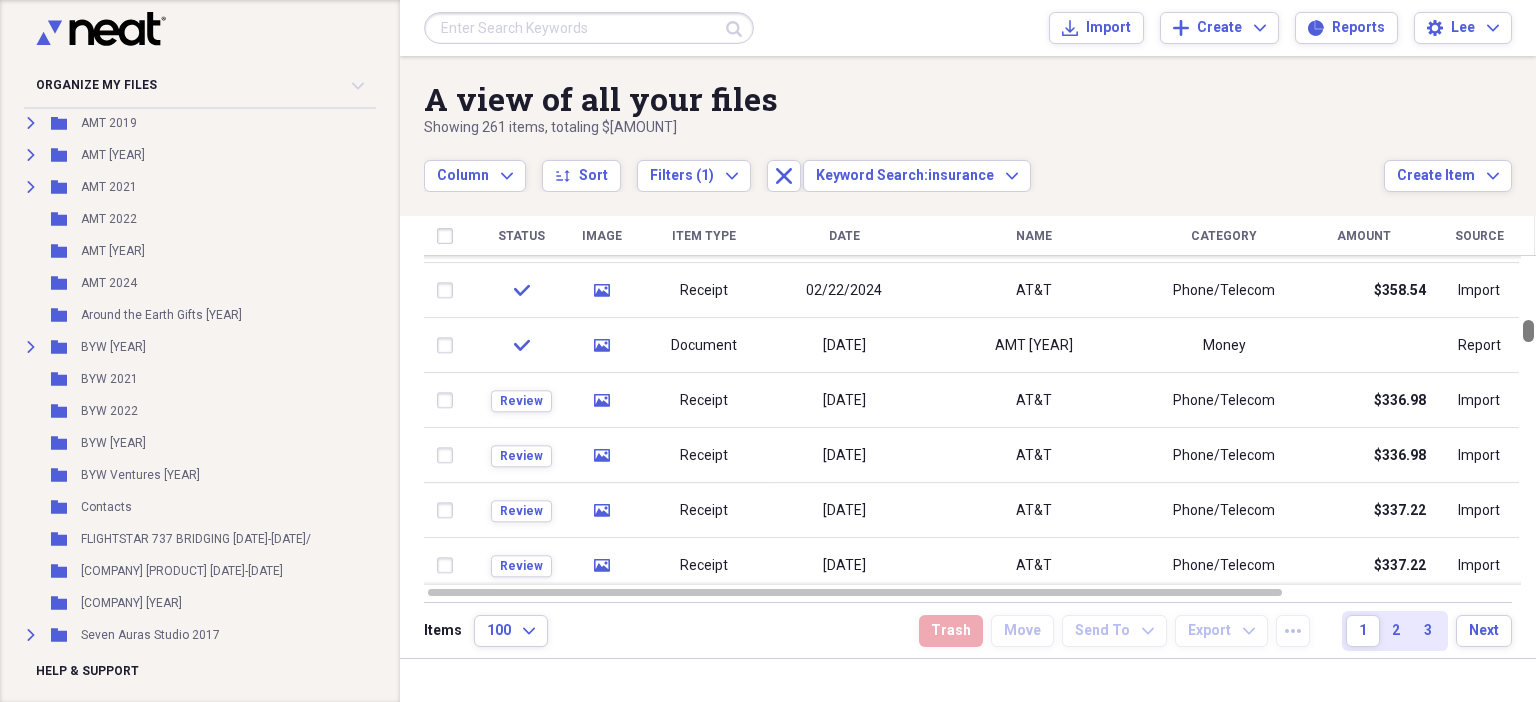 click at bounding box center [1528, 420] 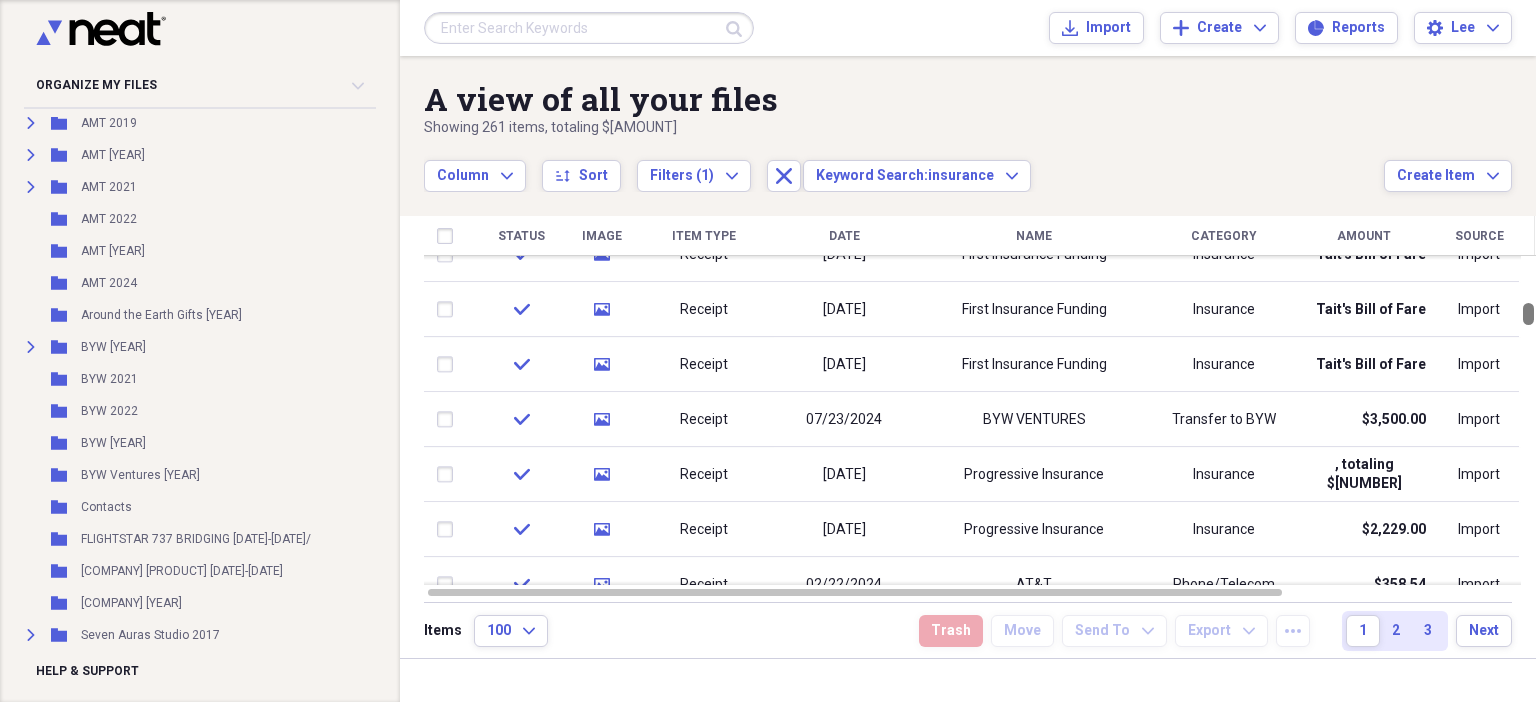 drag, startPoint x: 1534, startPoint y: 326, endPoint x: 1535, endPoint y: 309, distance: 17.029387 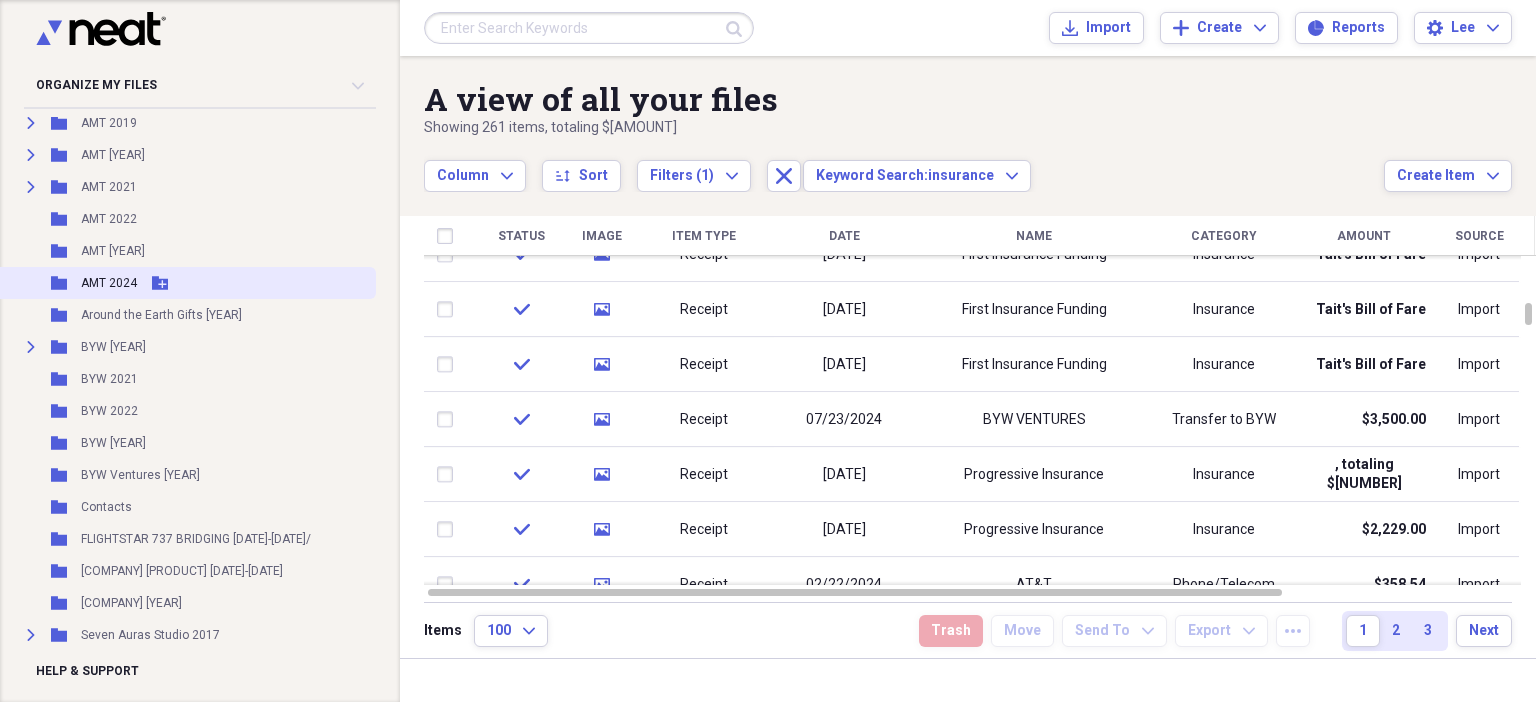 click on "Add Folder" at bounding box center (160, 283) 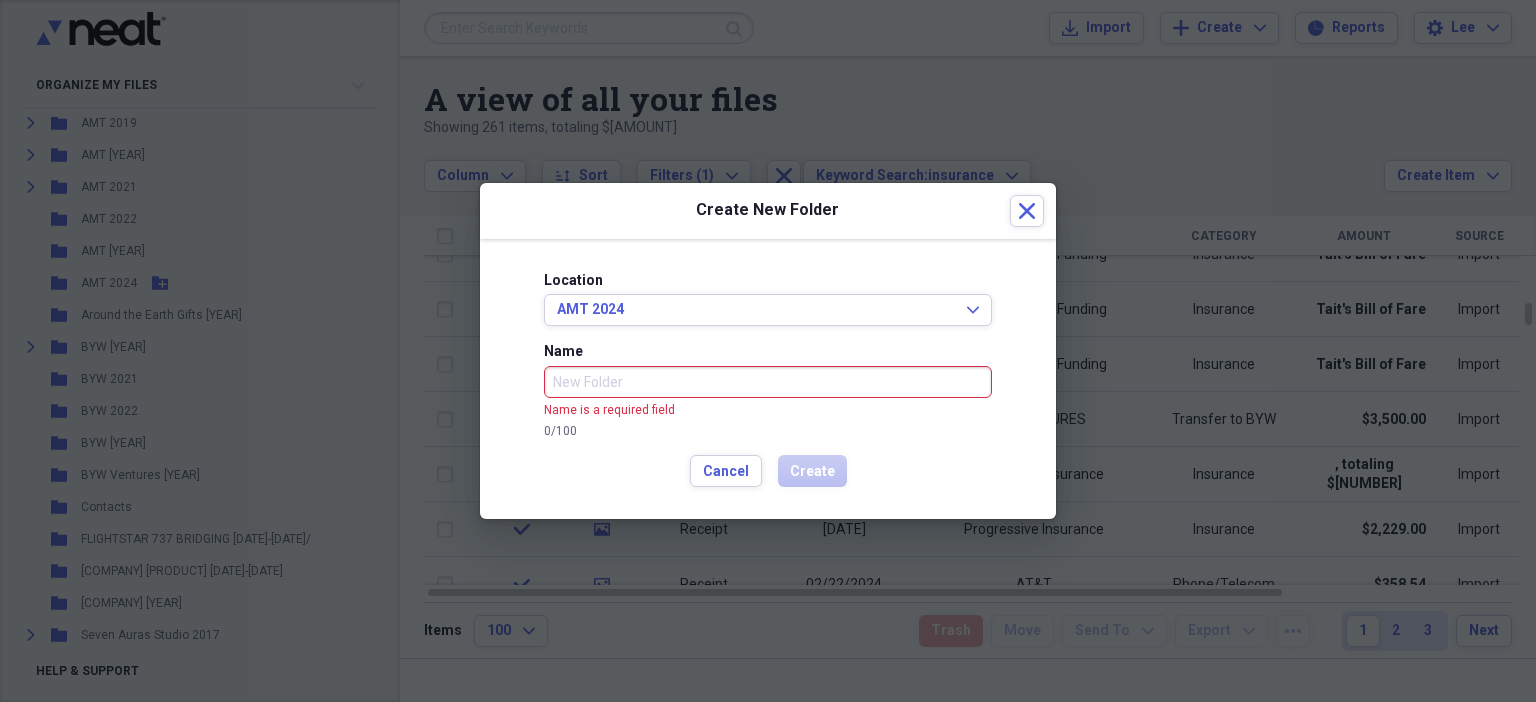 click at bounding box center (768, 351) 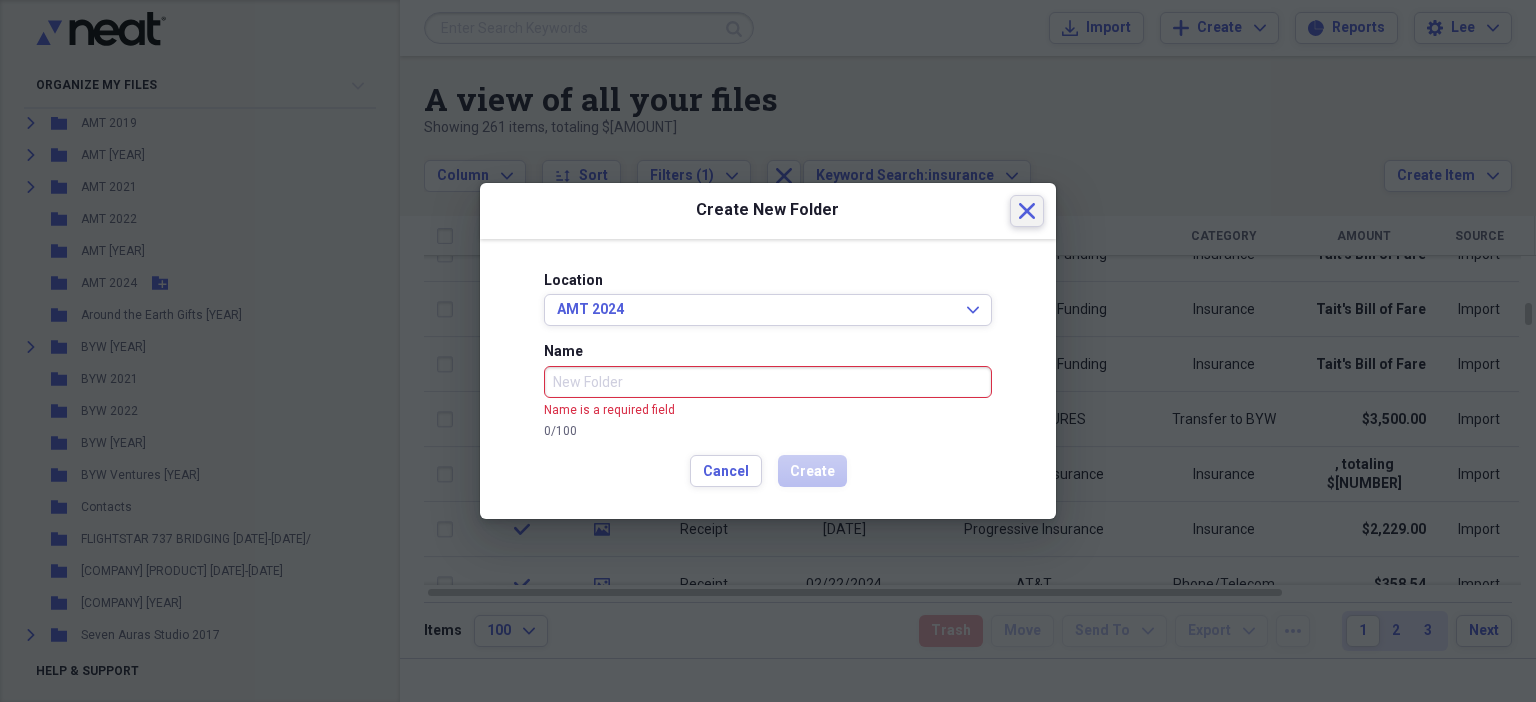 click 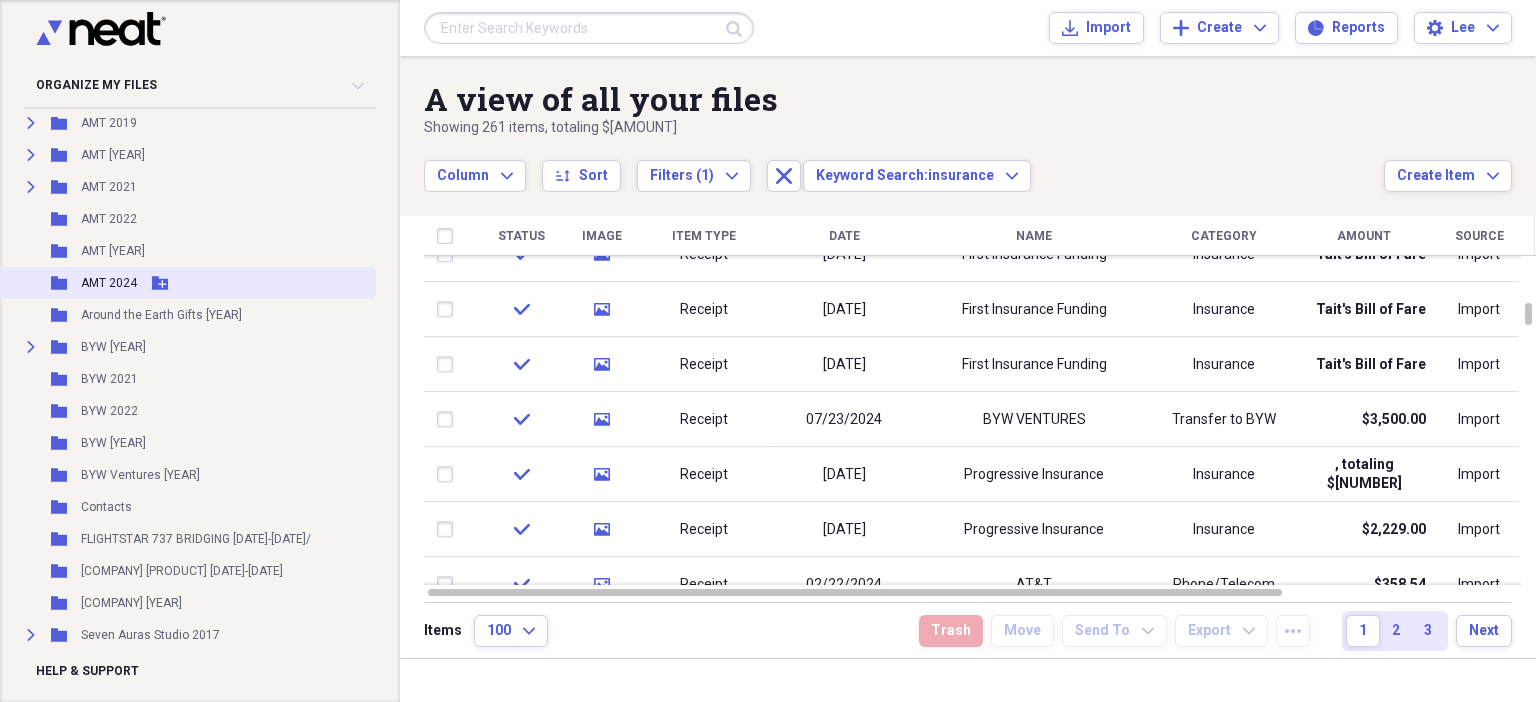 click on "AMT 2024" at bounding box center [109, 283] 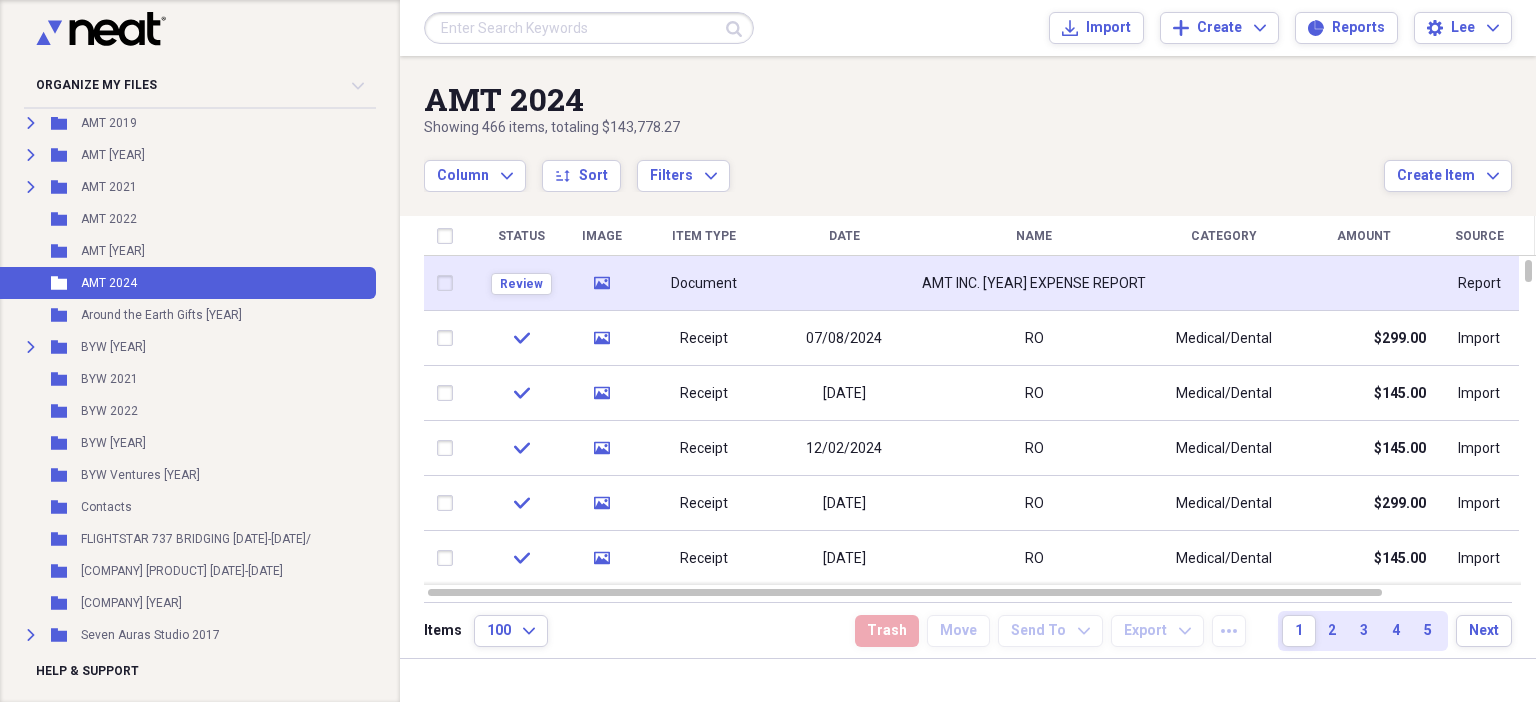 click at bounding box center [844, 283] 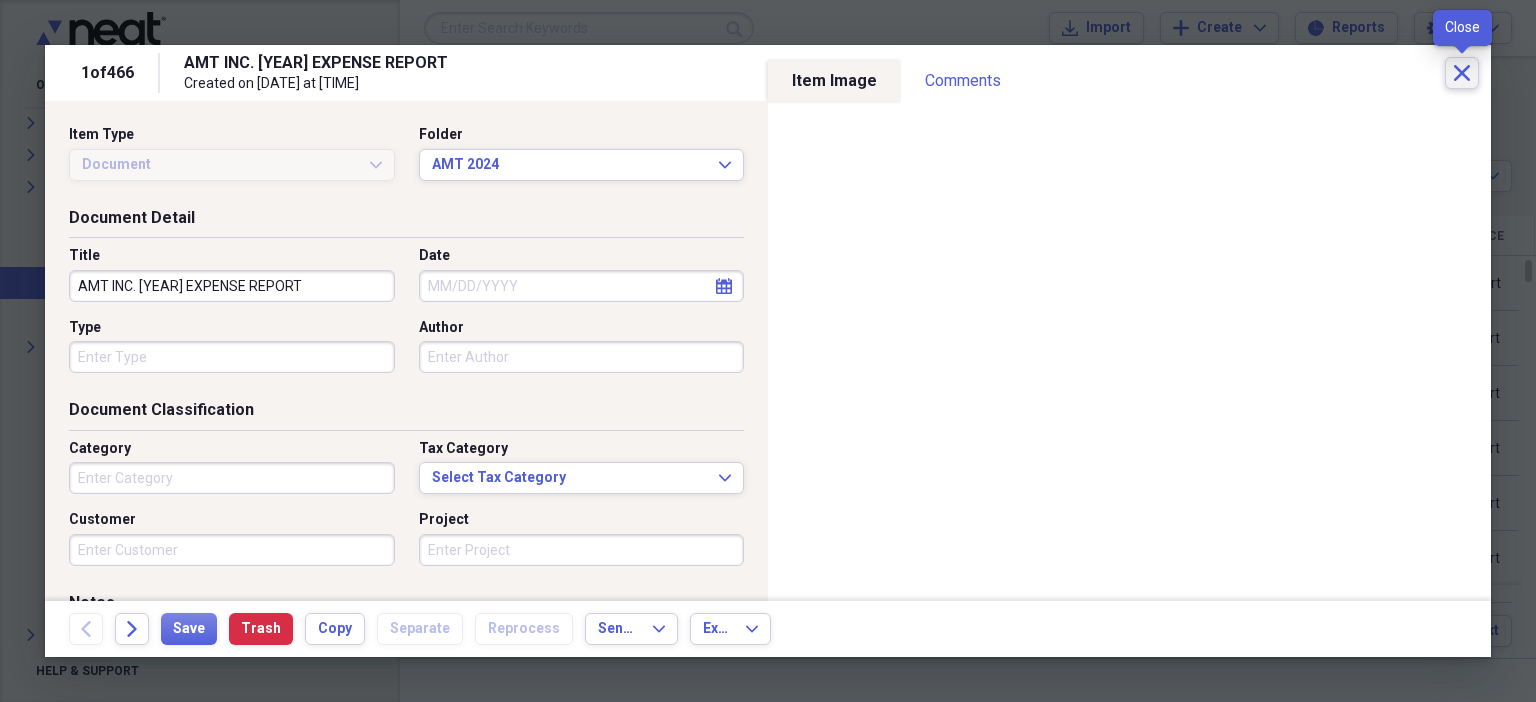 click 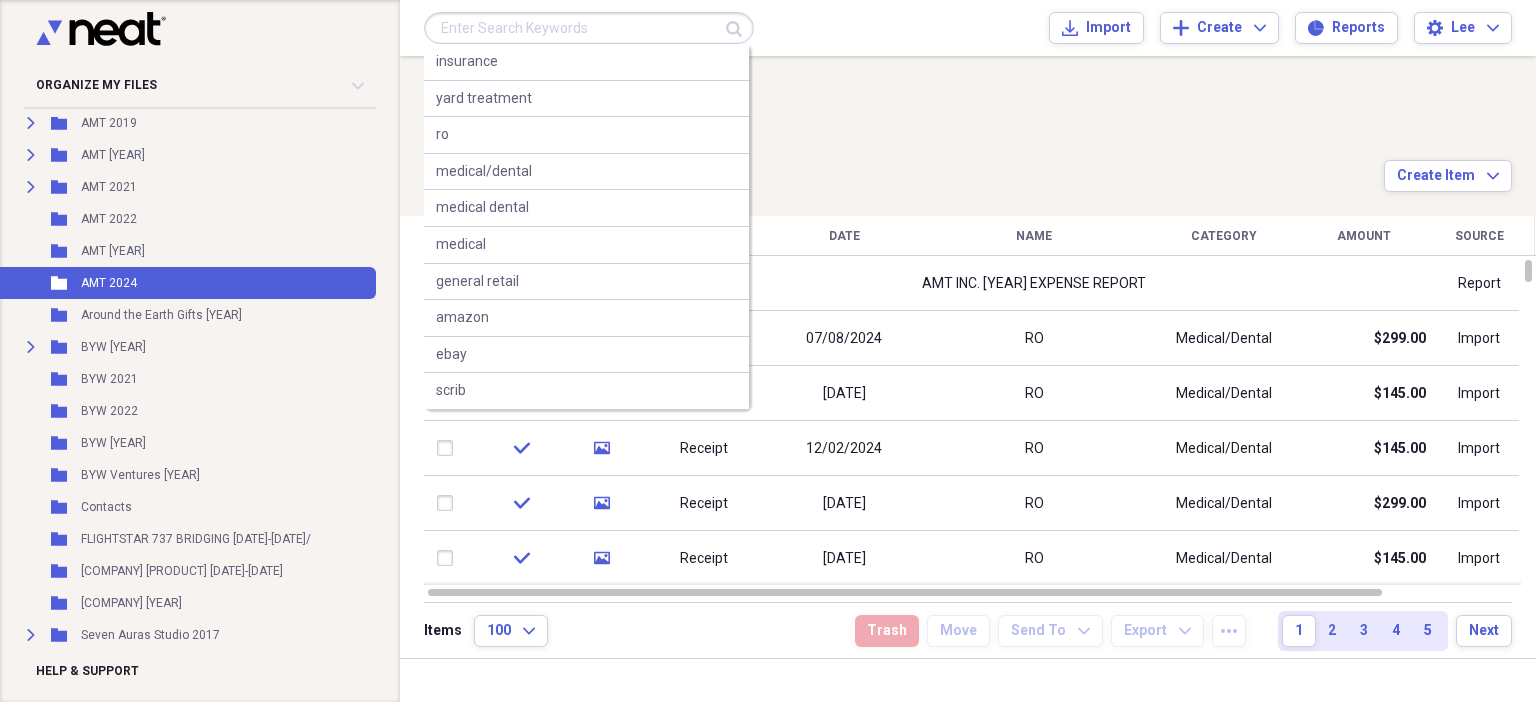 click at bounding box center (589, 28) 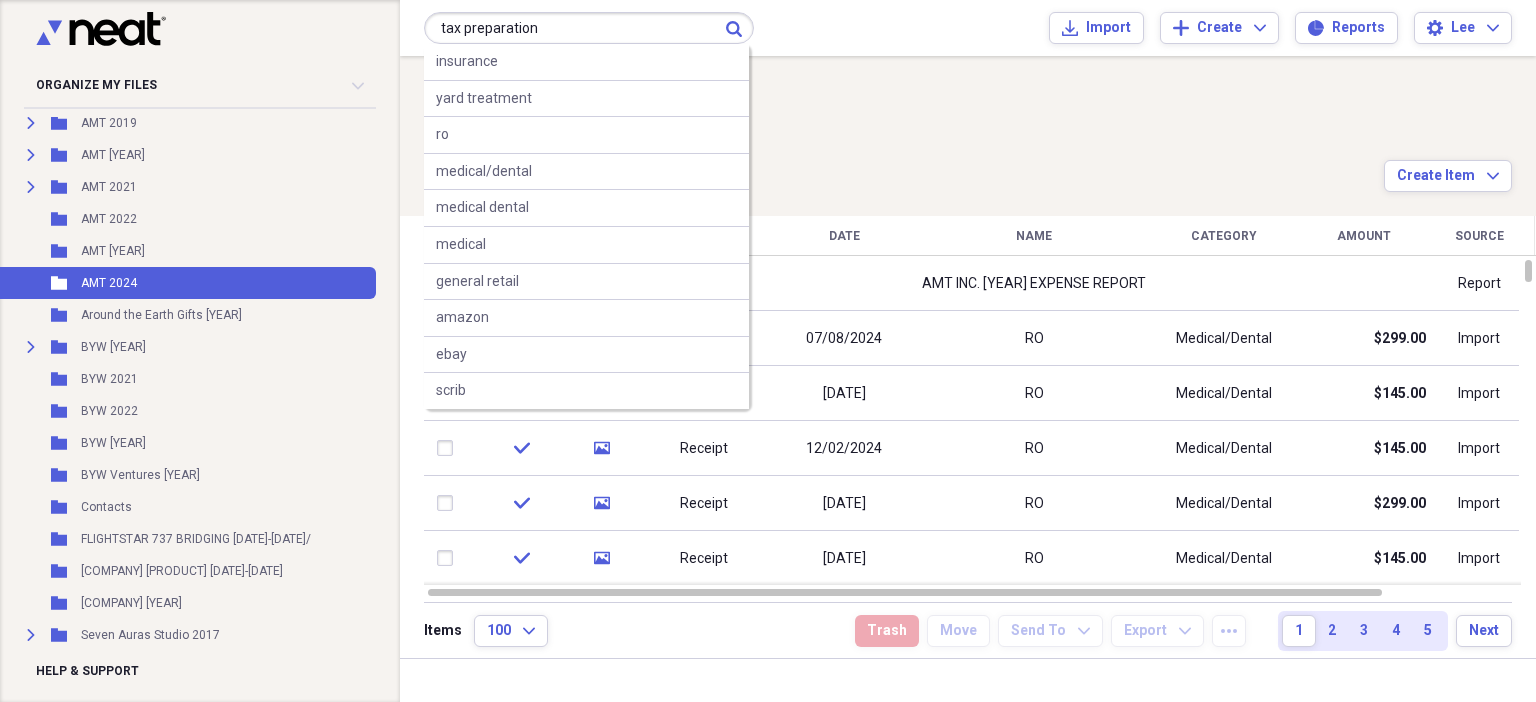 type on "tax preparation" 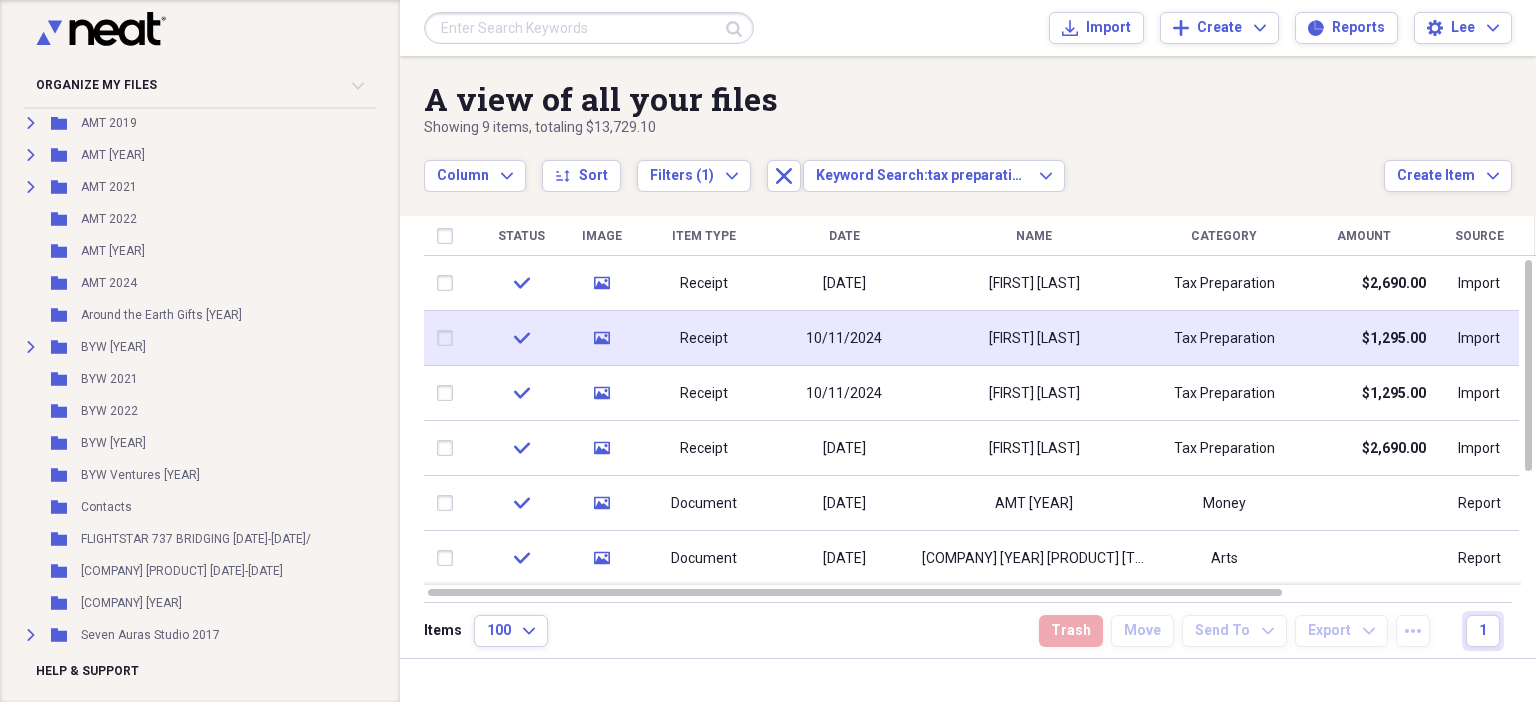 click on "10/11/2024" at bounding box center [844, 339] 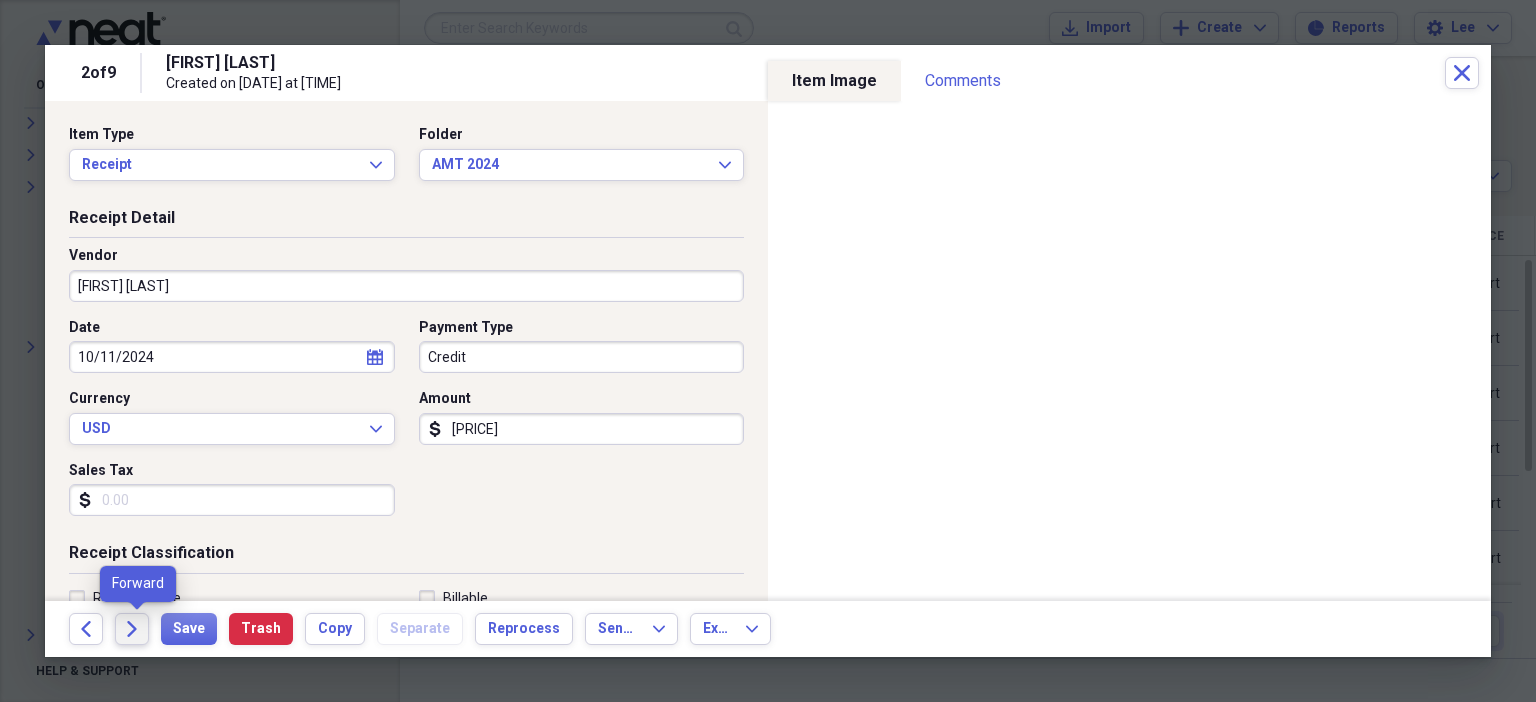 click on "Forward" 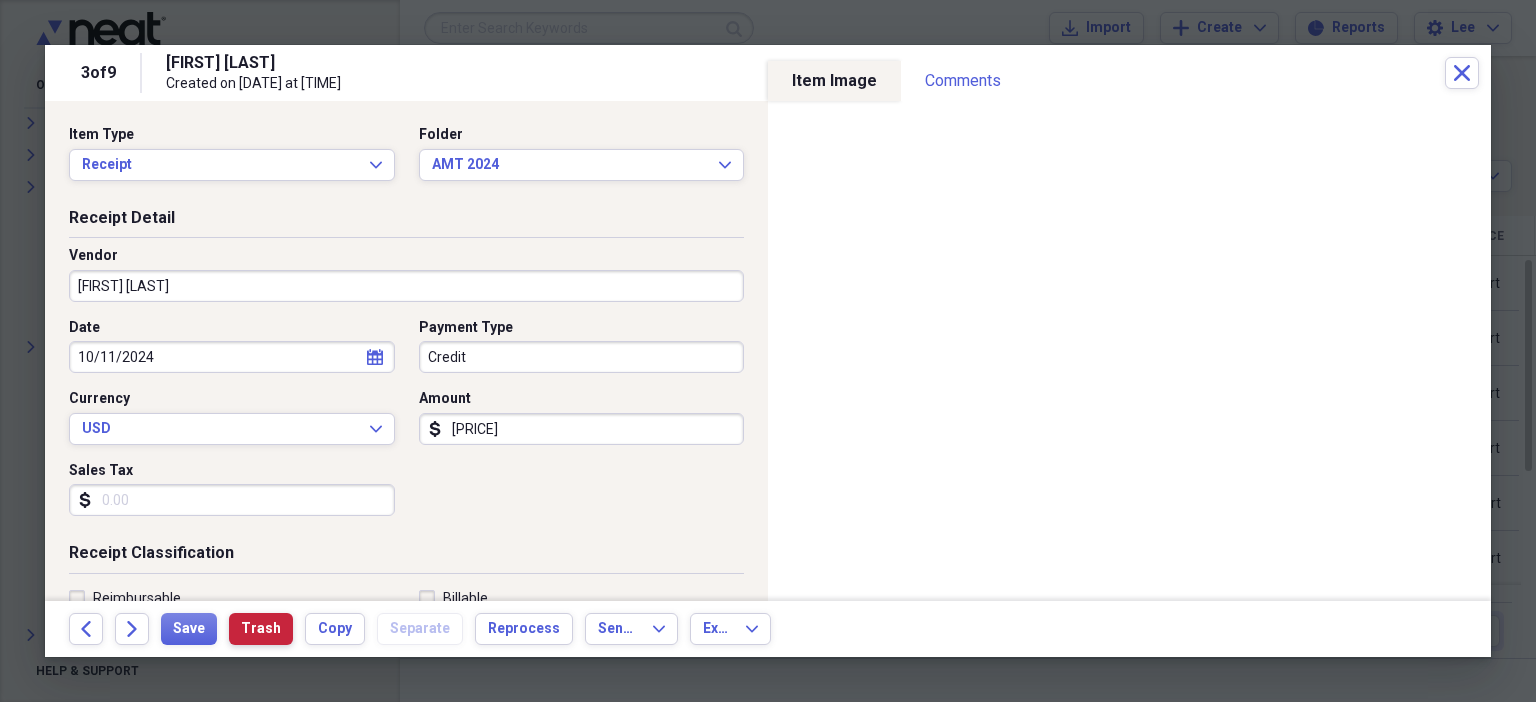 click on "Trash" at bounding box center [261, 629] 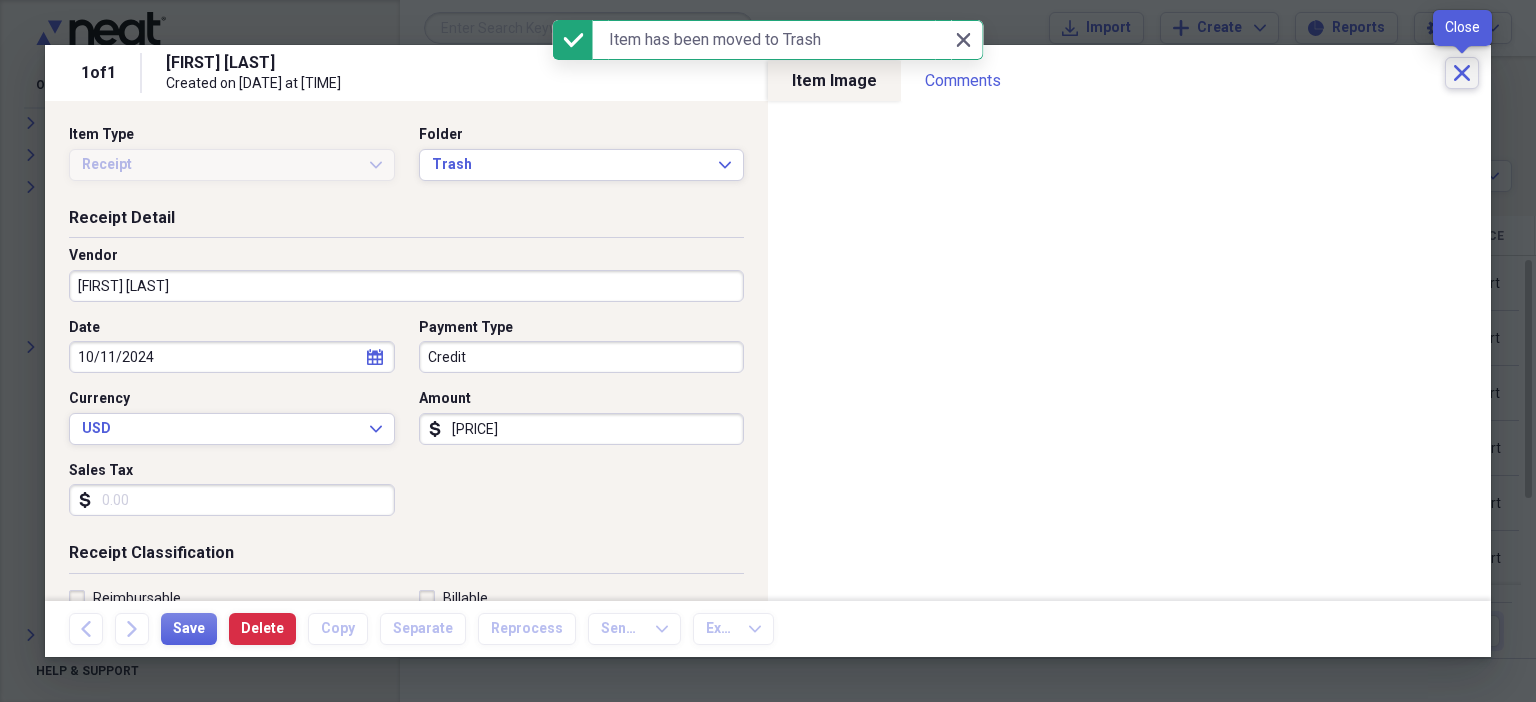 click on "Close" at bounding box center [1462, 73] 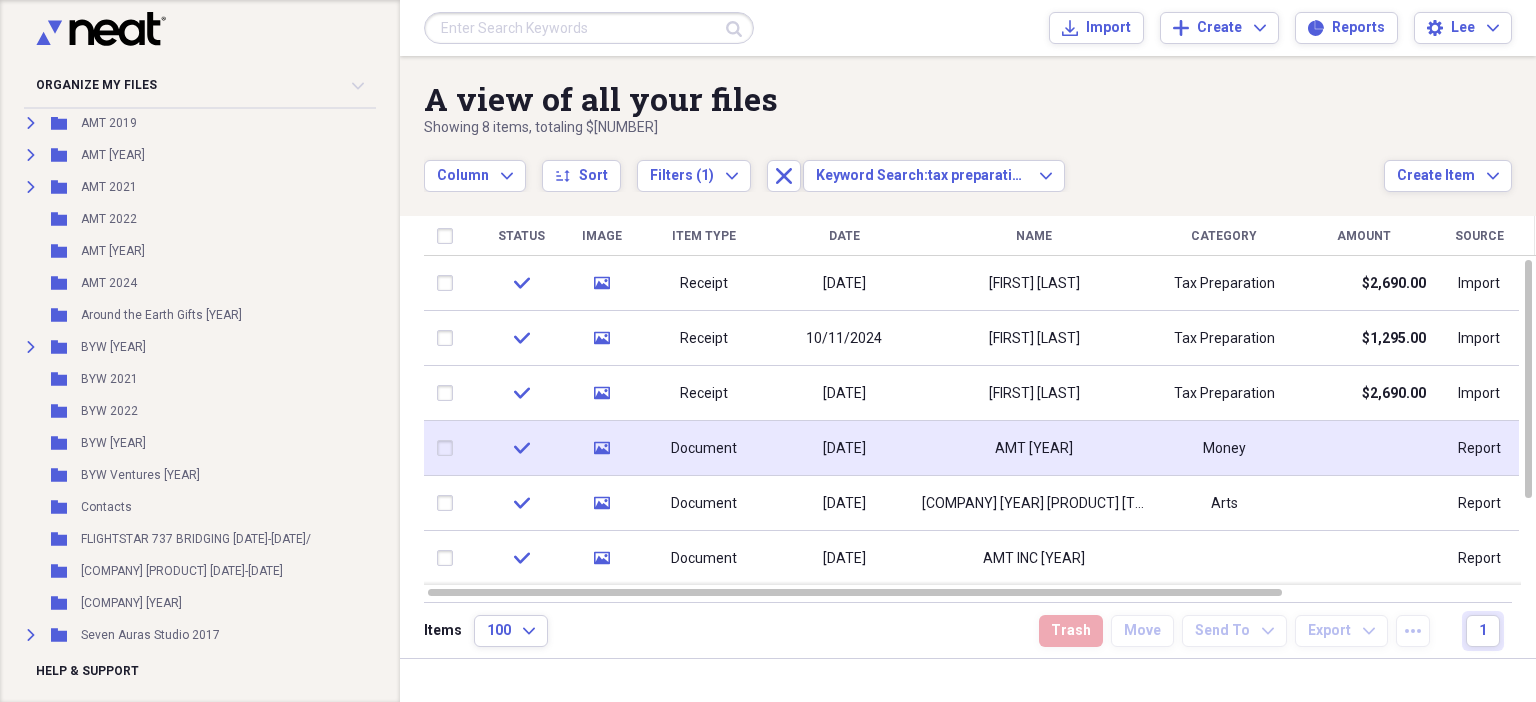 click on "AMT [YEAR]" at bounding box center [1034, 449] 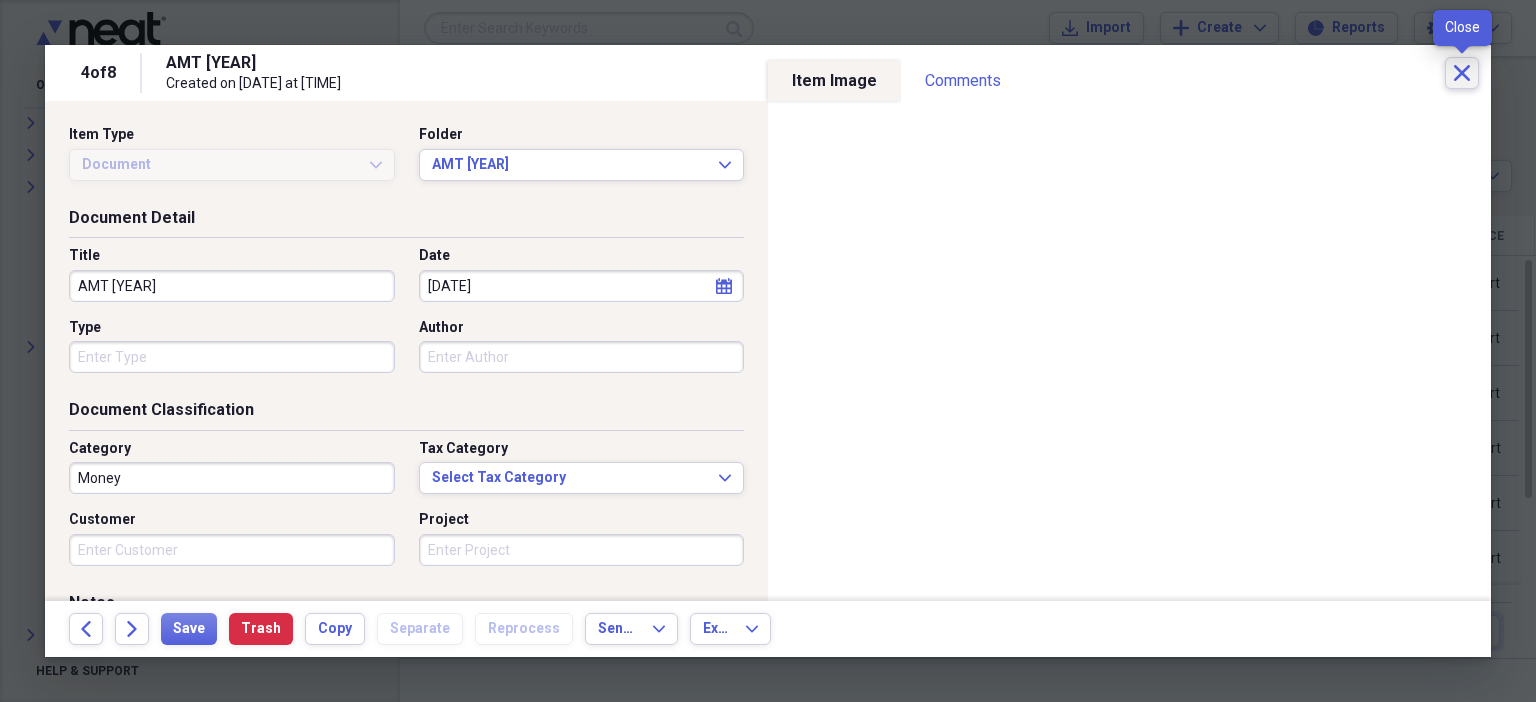 click on "Close" 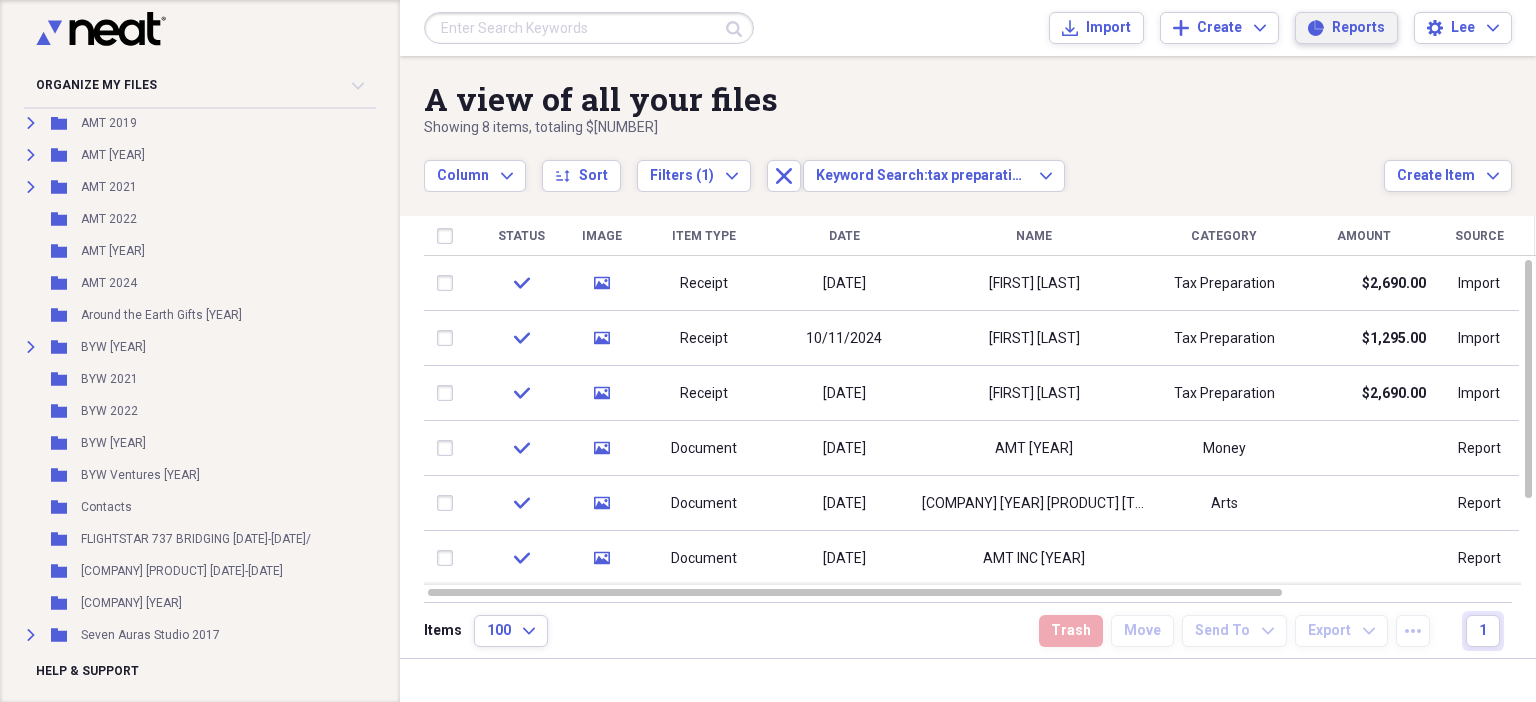 click on "Reports" at bounding box center [1358, 28] 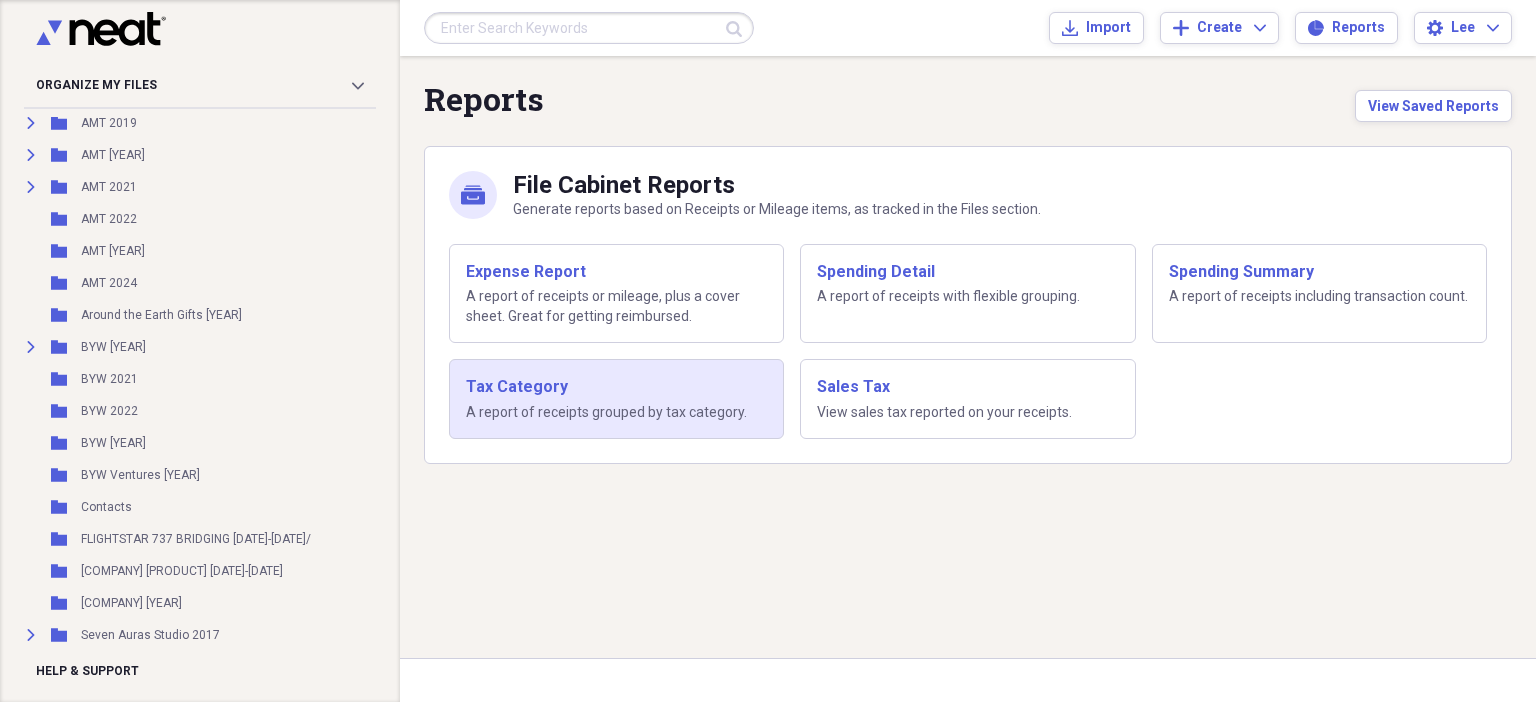 click on "Tax Category" at bounding box center [616, 387] 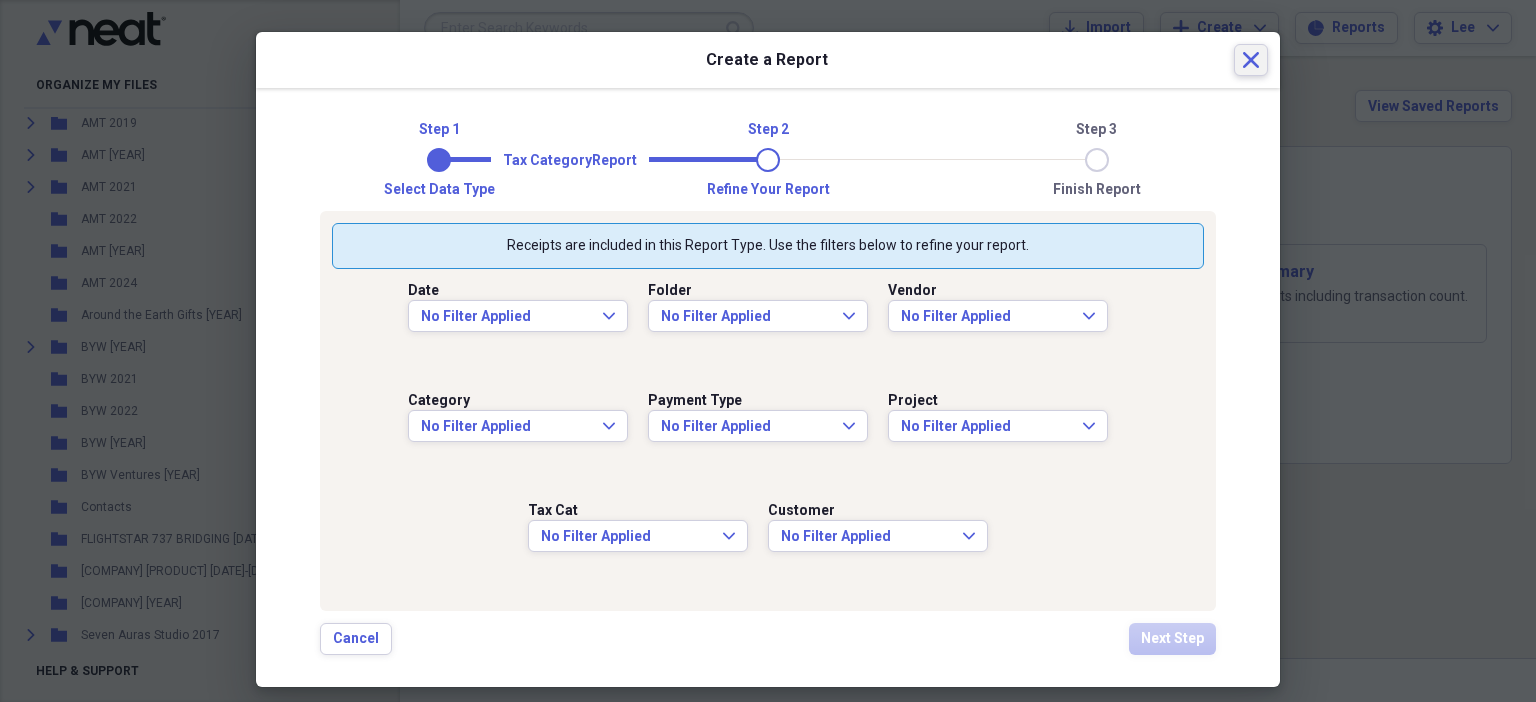 click 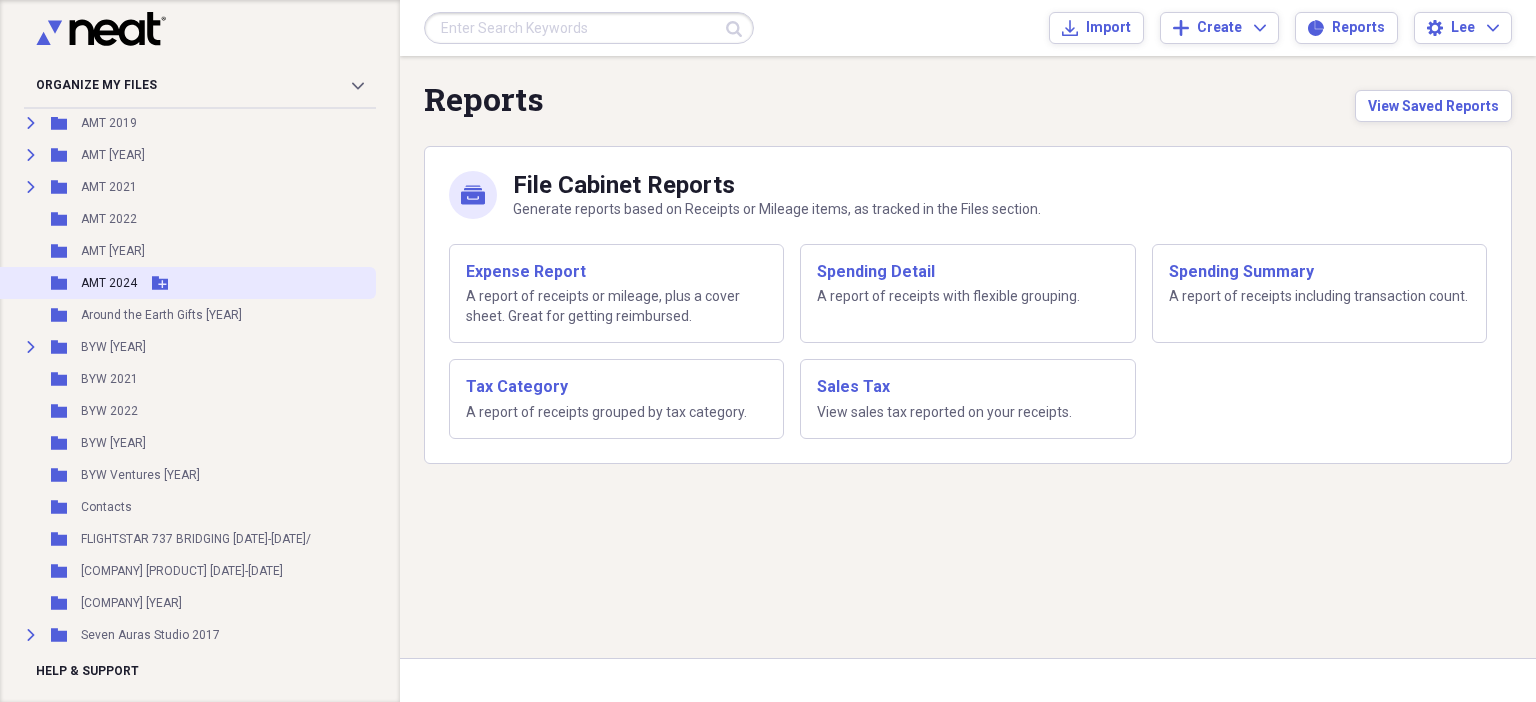 click on "AMT 2024" at bounding box center [109, 283] 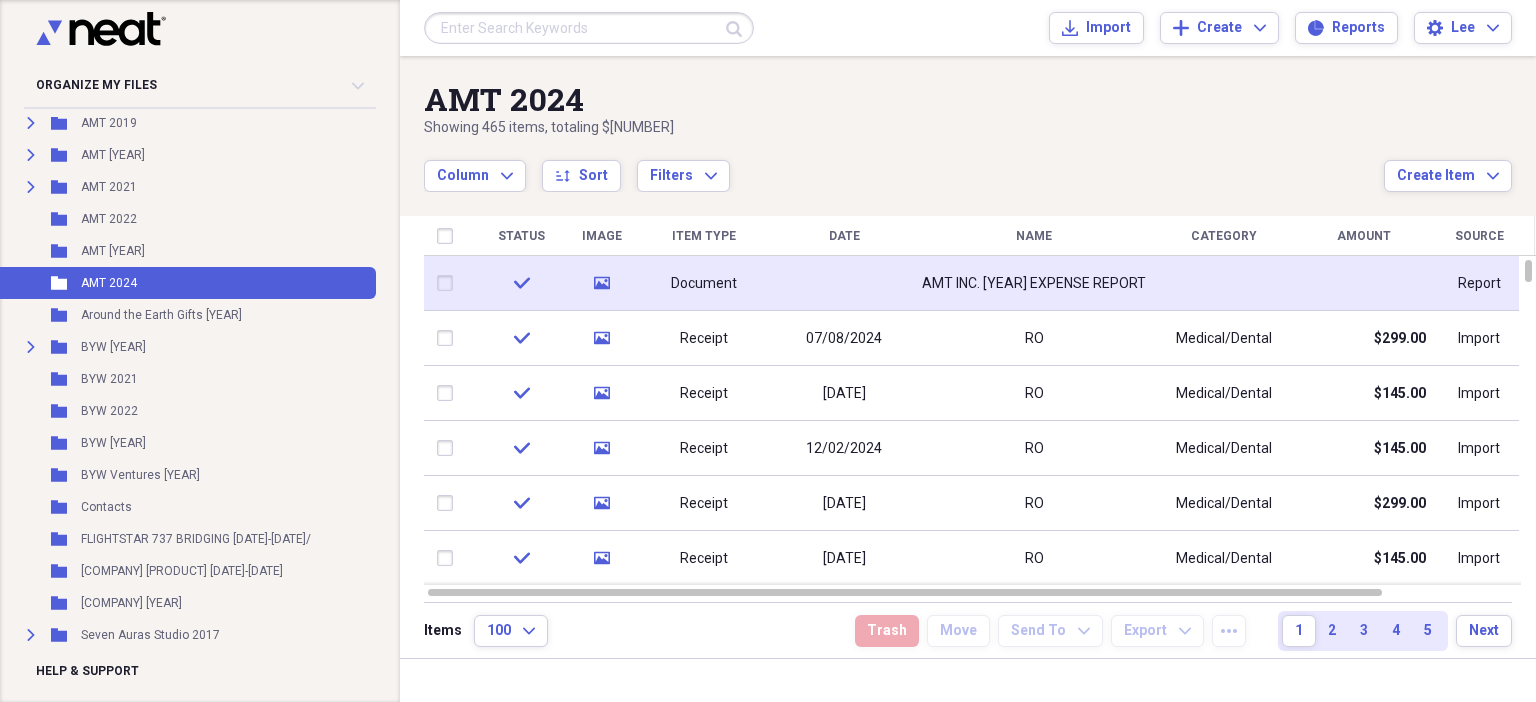 click on "Document" at bounding box center (704, 283) 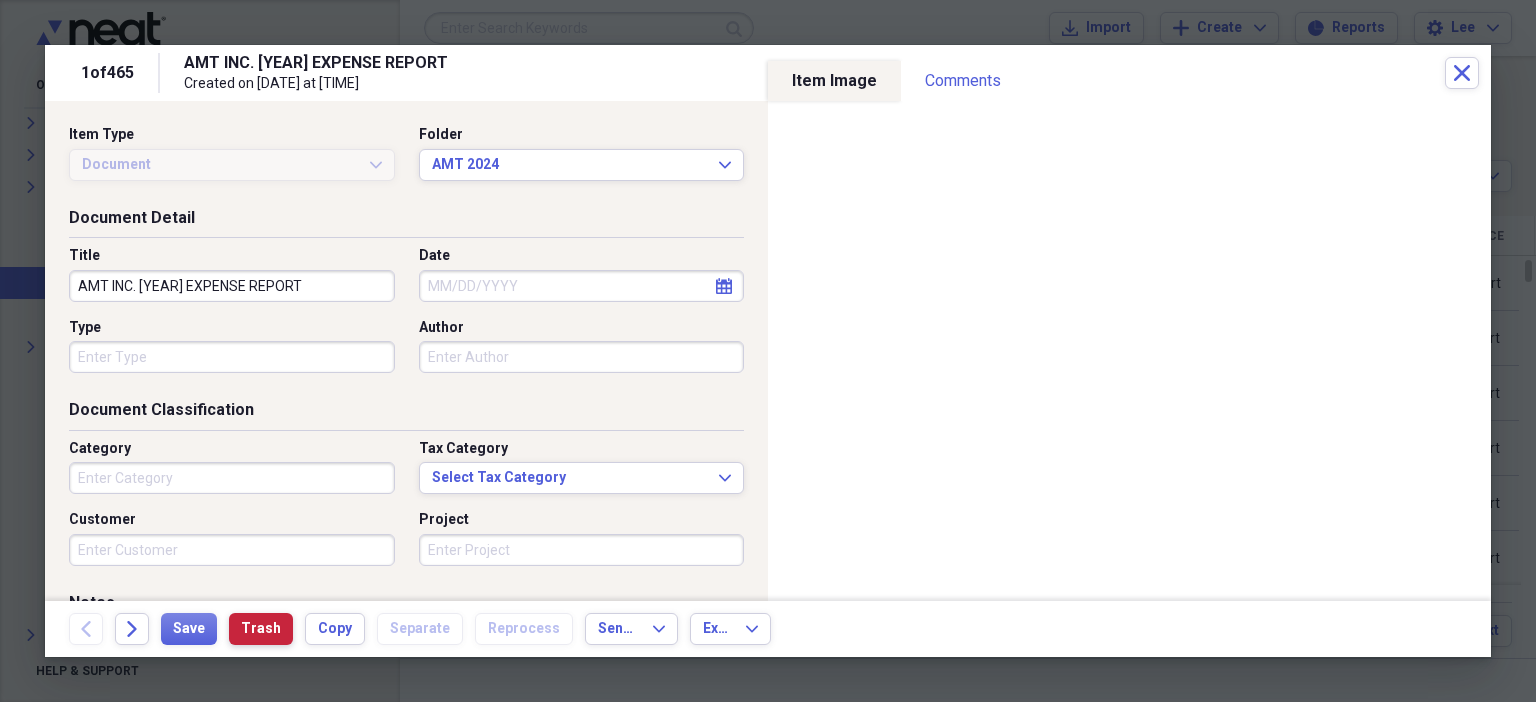 click on "Trash" at bounding box center [261, 629] 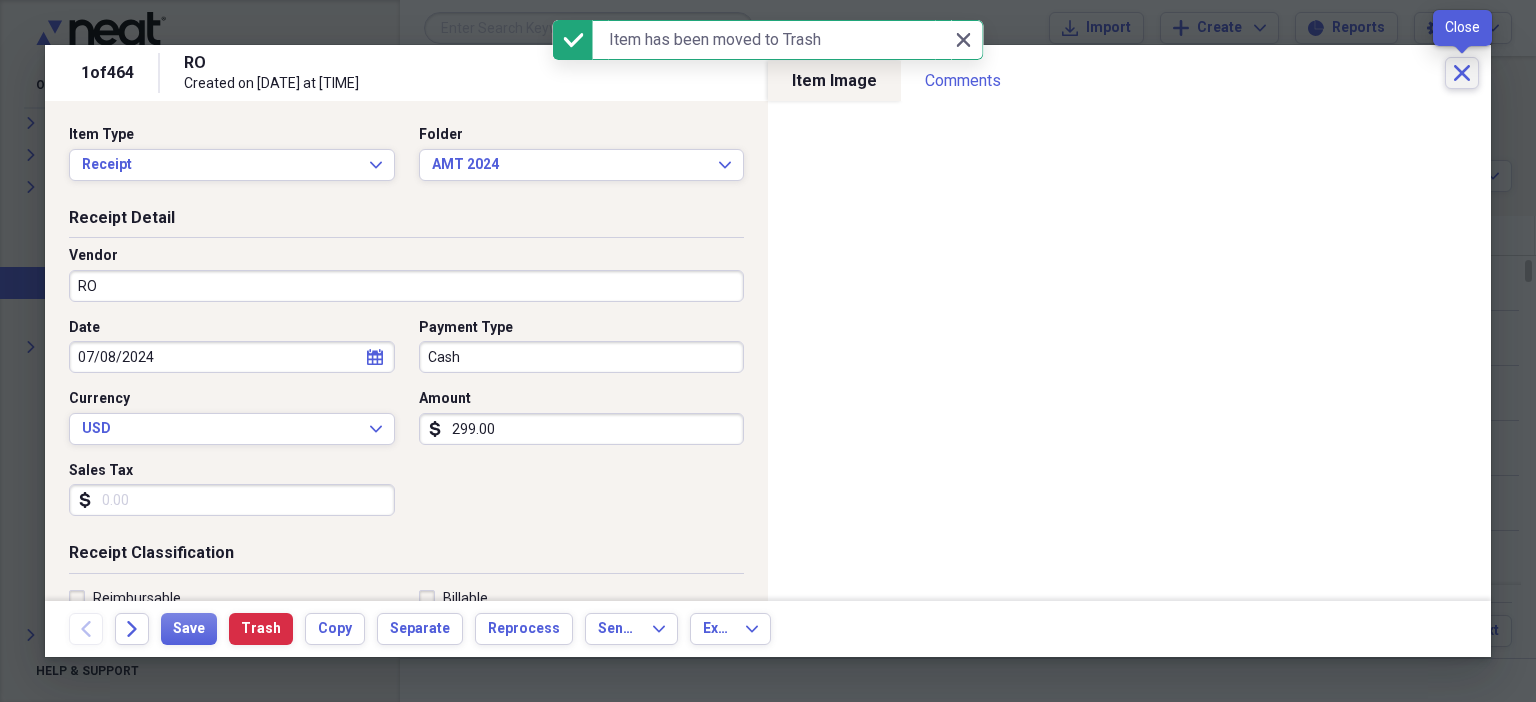 click on "Close" at bounding box center (1462, 73) 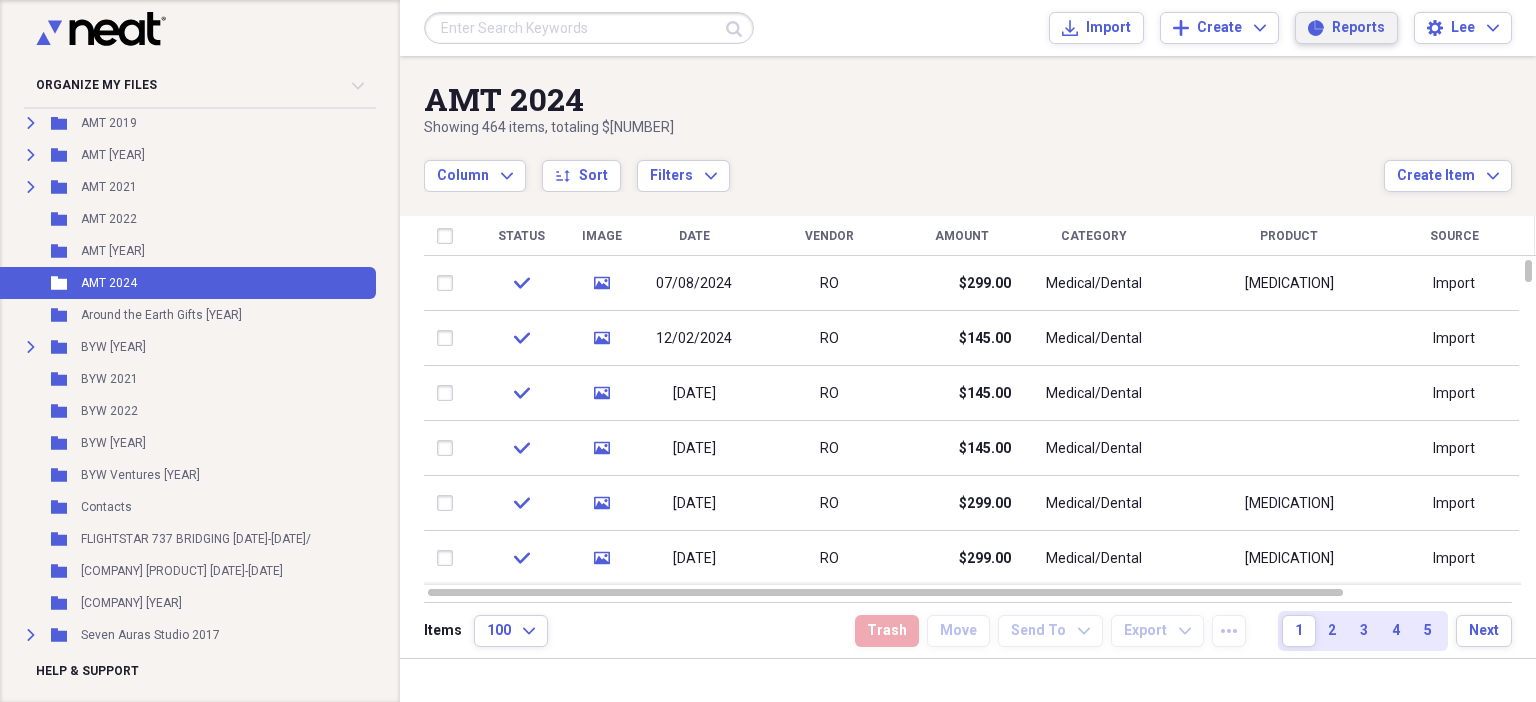 click on "Reports" at bounding box center [1358, 28] 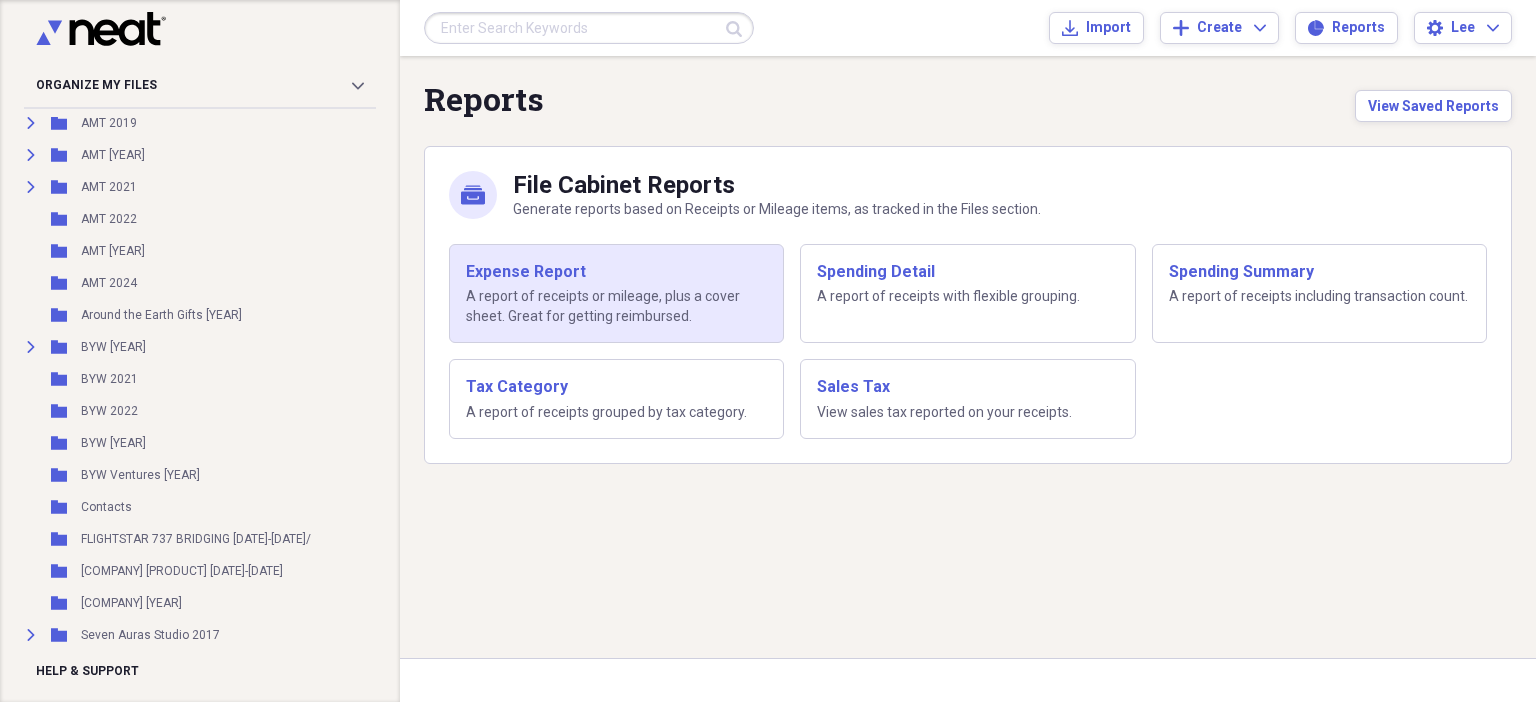 click on "A report of receipts or mileage, plus a cover sheet. Great for getting reimbursed." at bounding box center (616, 306) 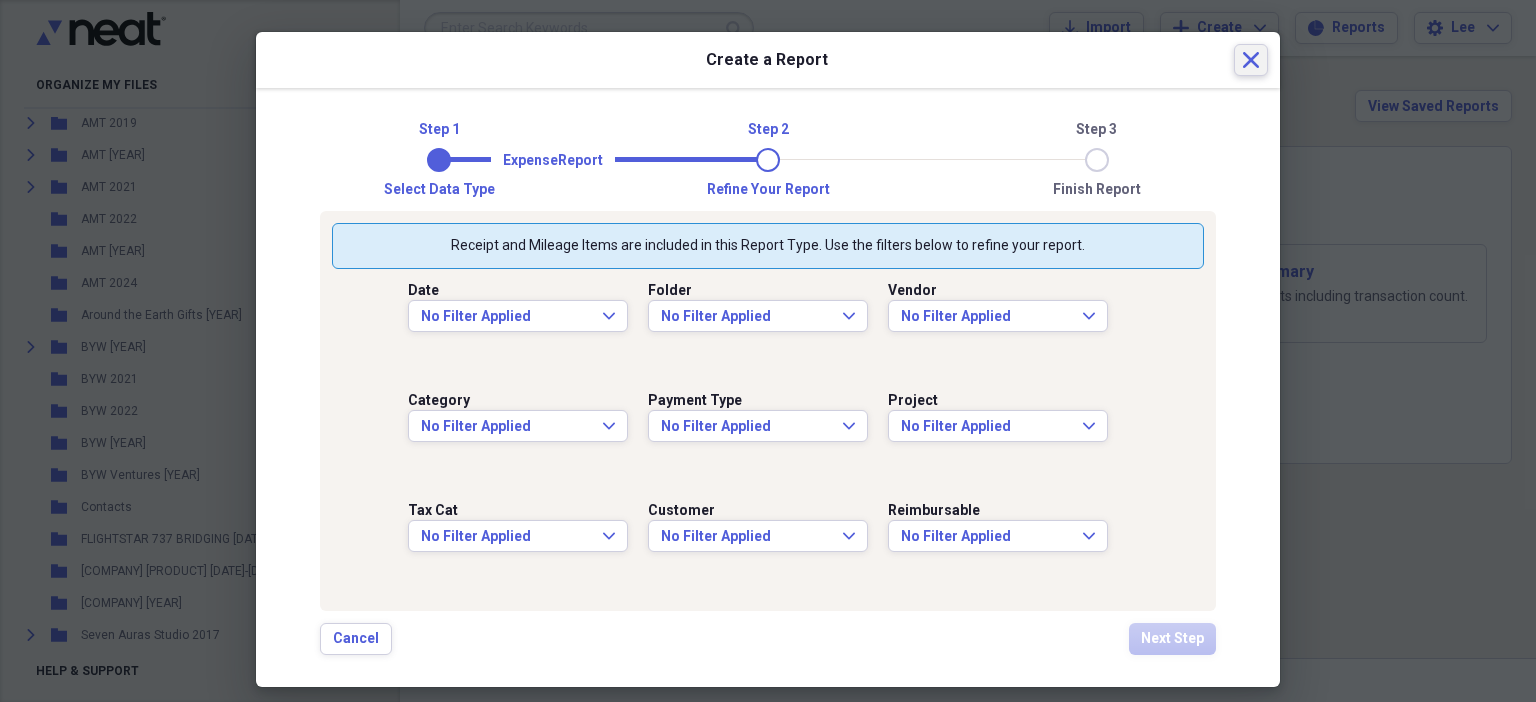 click on "Close" 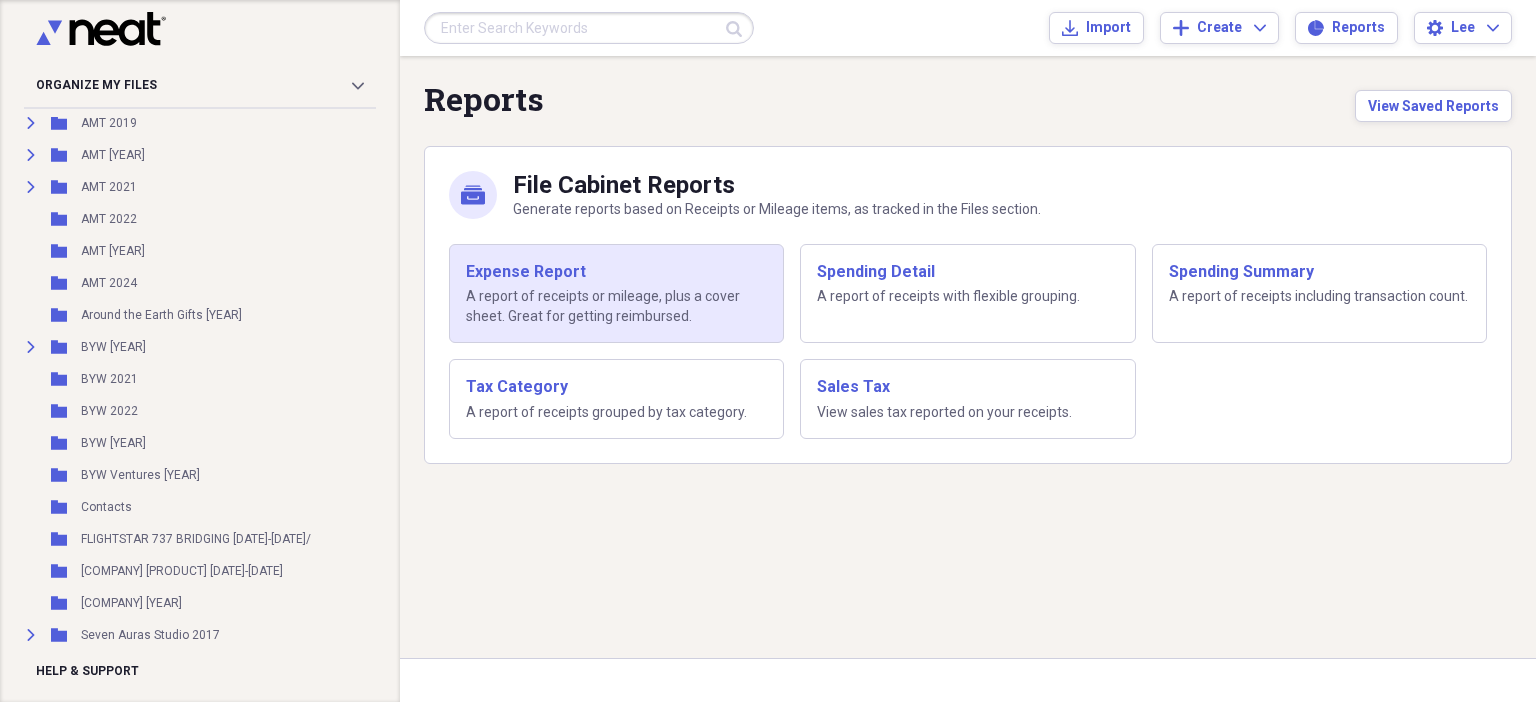 click on "A report of receipts or mileage, plus a cover sheet. Great for getting reimbursed." at bounding box center [616, 306] 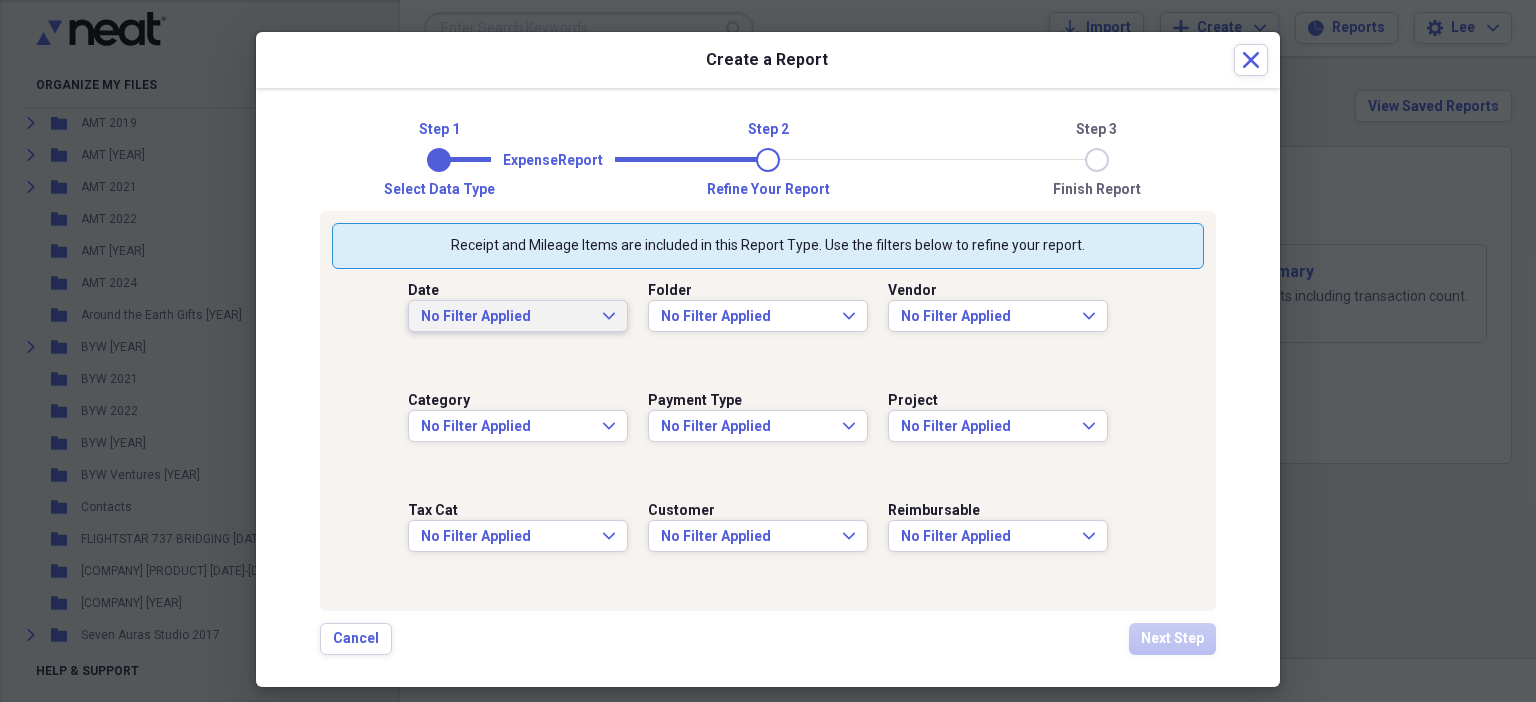 click on "No Filter Applied Expand" at bounding box center [518, 316] 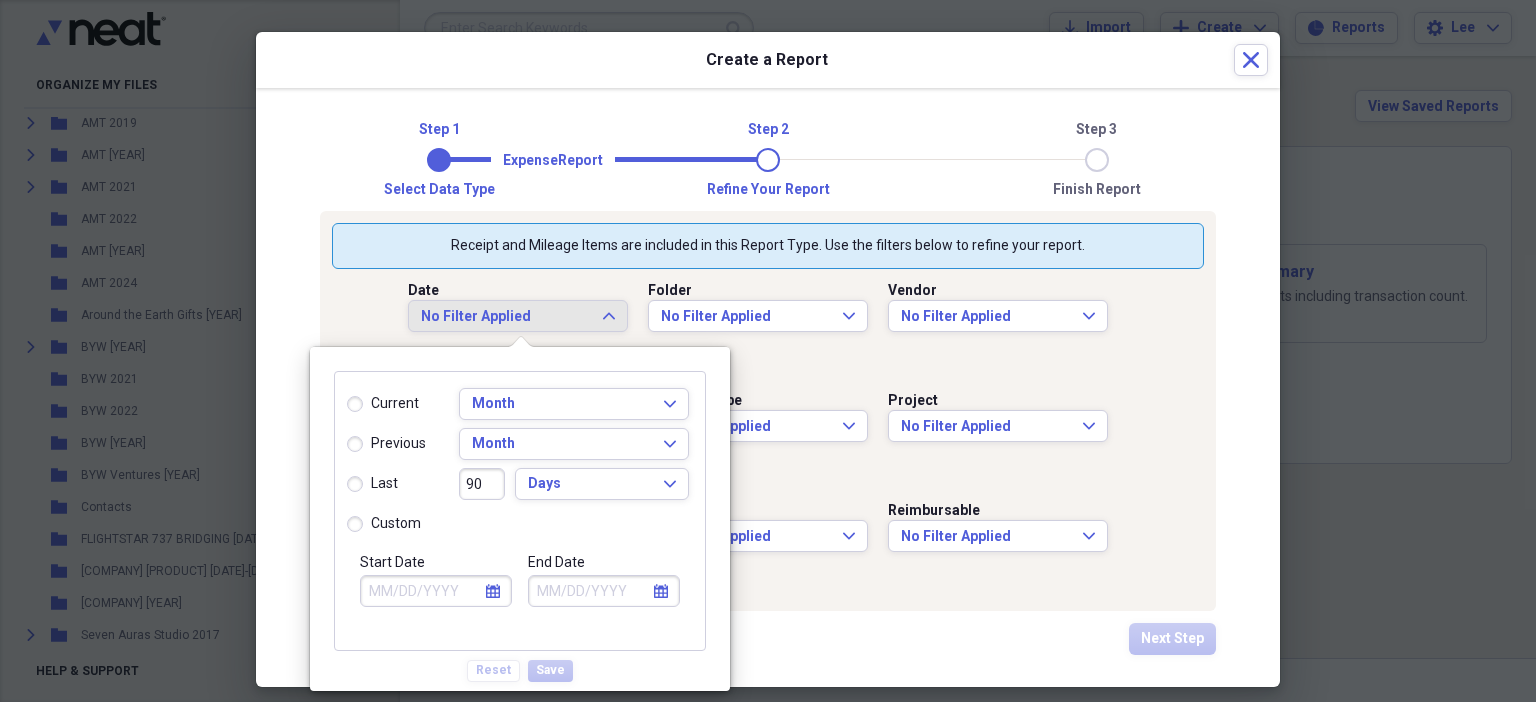 click on "calendar" 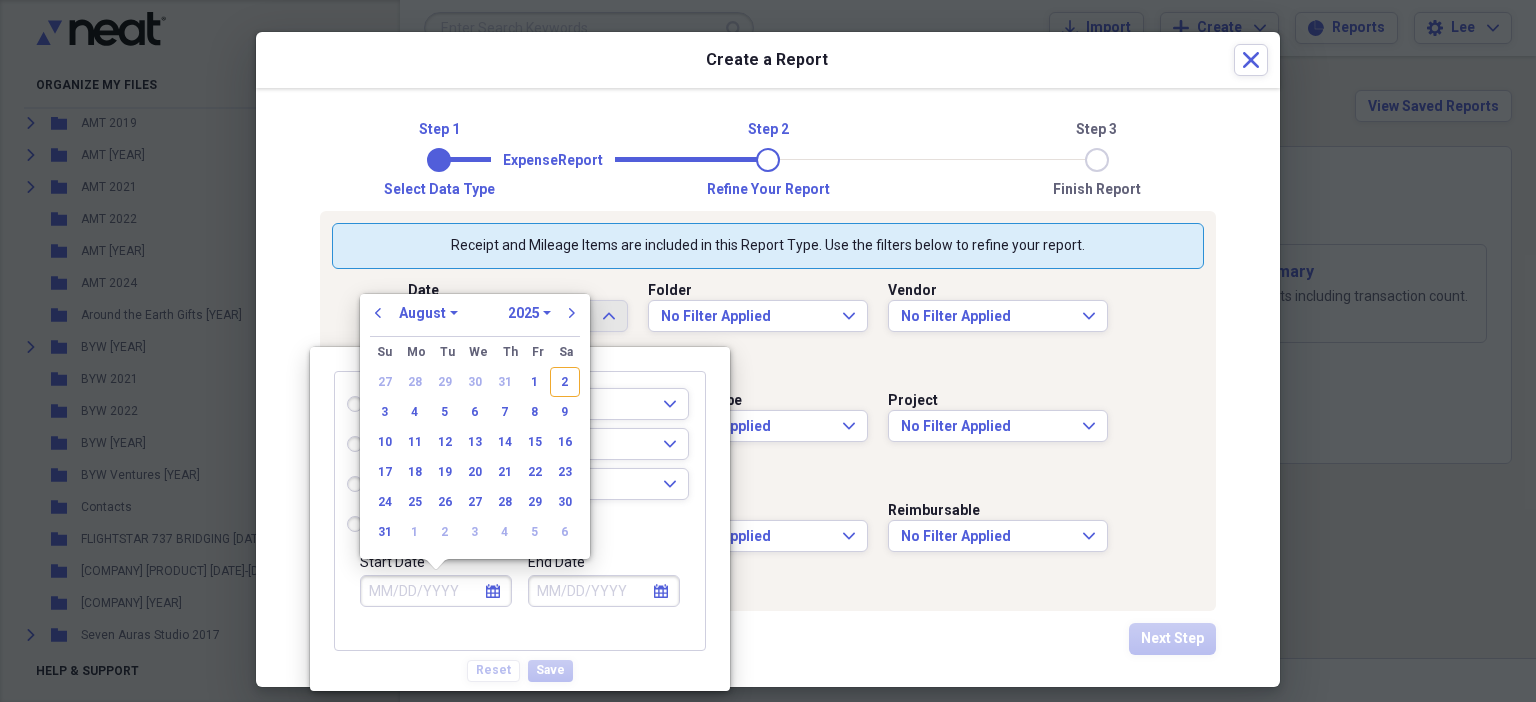 click on "January February March April May June July August September October November December" at bounding box center (428, 313) 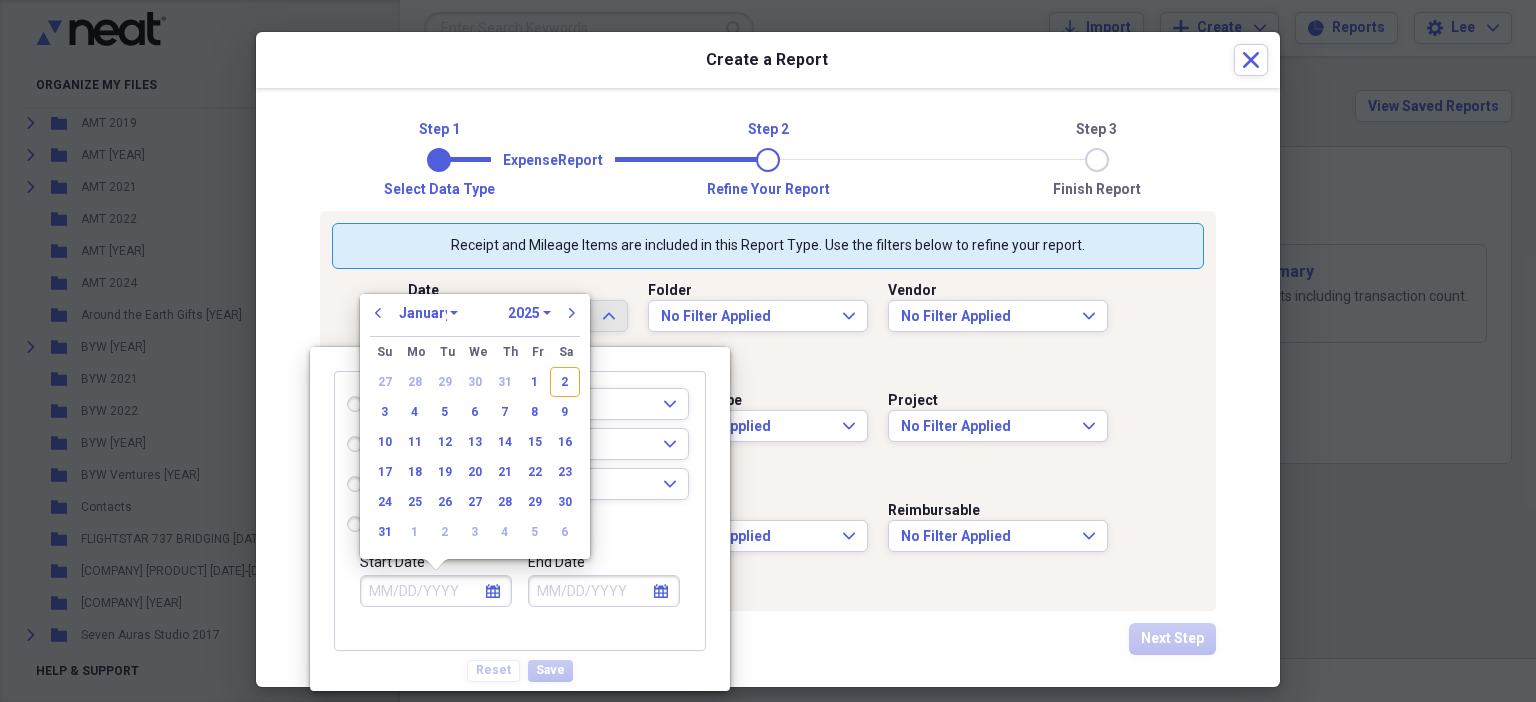 click on "January February March April May June July August September October November December" at bounding box center (428, 313) 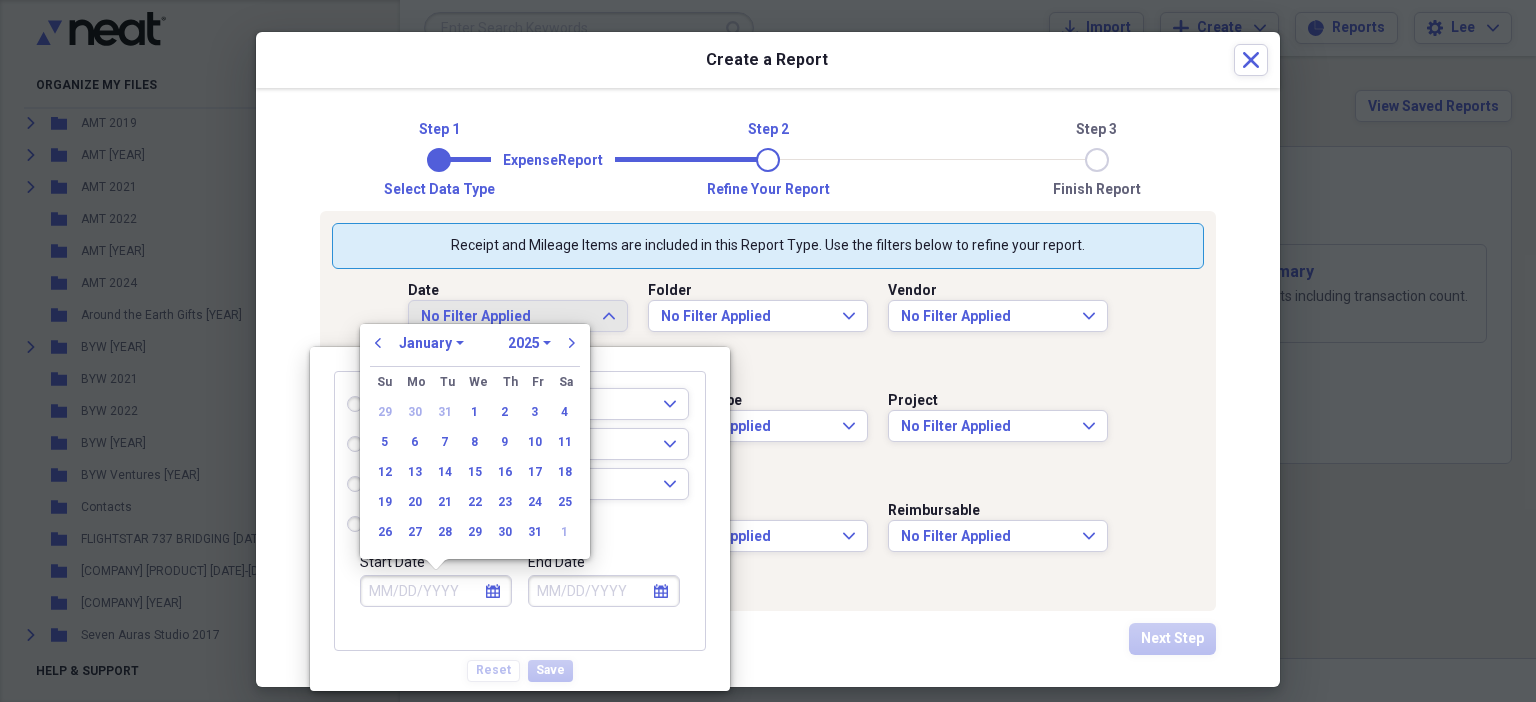 click on "1970 1971 1972 1973 1974 1975 1976 1977 1978 1979 1980 1981 1982 1983 1984 1985 1986 1987 1988 1989 1990 1991 1992 1993 1994 1995 1996 1997 1998 1999 2000 2001 2002 2003 2004 2005 2006 2007 2008 2009 2010 2011 2012 2013 2014 2015 2016 2017 2018 2019 2020 2021 2022 2023 2024 2025 2026 2027 2028 2029 2030 2031 2032 2033 2034 2035" at bounding box center [529, 343] 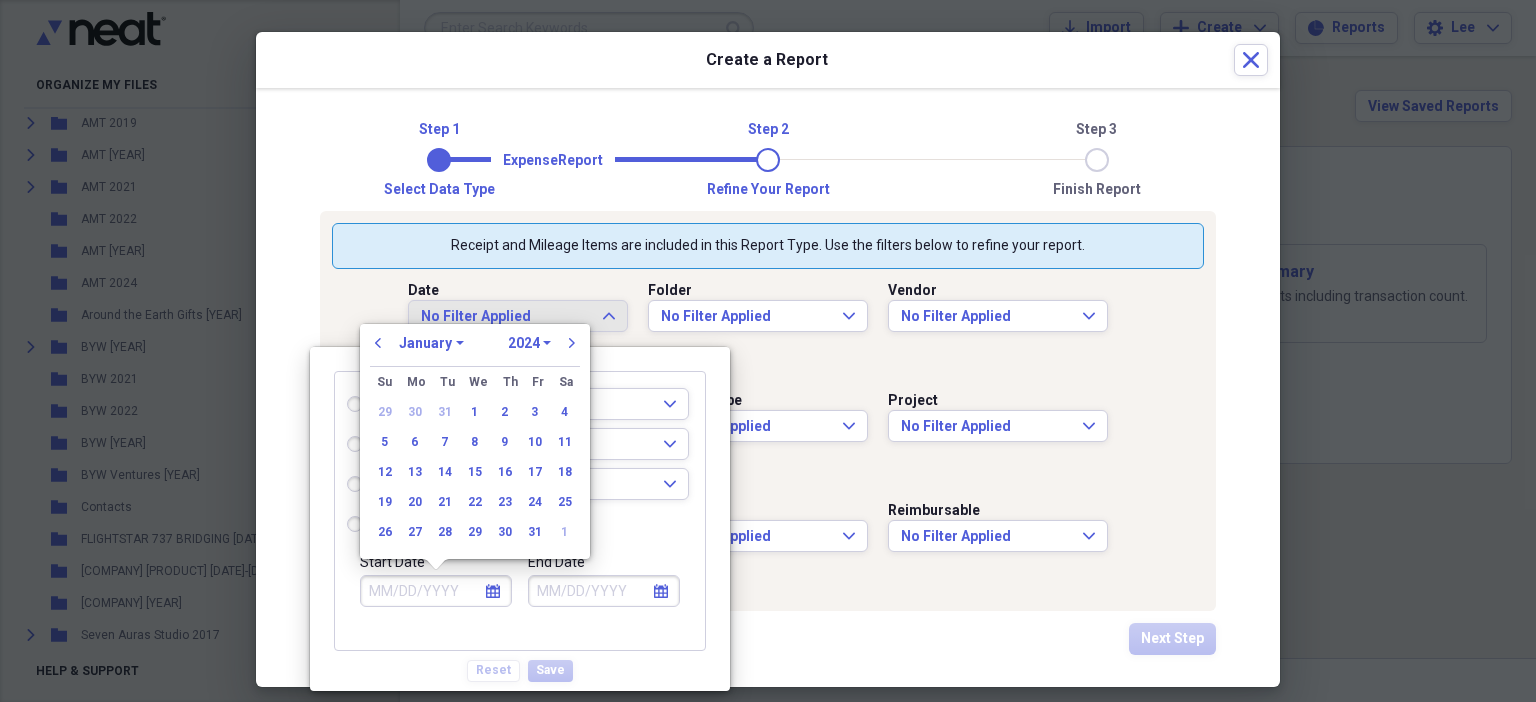 click on "1970 1971 1972 1973 1974 1975 1976 1977 1978 1979 1980 1981 1982 1983 1984 1985 1986 1987 1988 1989 1990 1991 1992 1993 1994 1995 1996 1997 1998 1999 2000 2001 2002 2003 2004 2005 2006 2007 2008 2009 2010 2011 2012 2013 2014 2015 2016 2017 2018 2019 2020 2021 2022 2023 2024 2025 2026 2027 2028 2029 2030 2031 2032 2033 2034 2035" at bounding box center (529, 343) 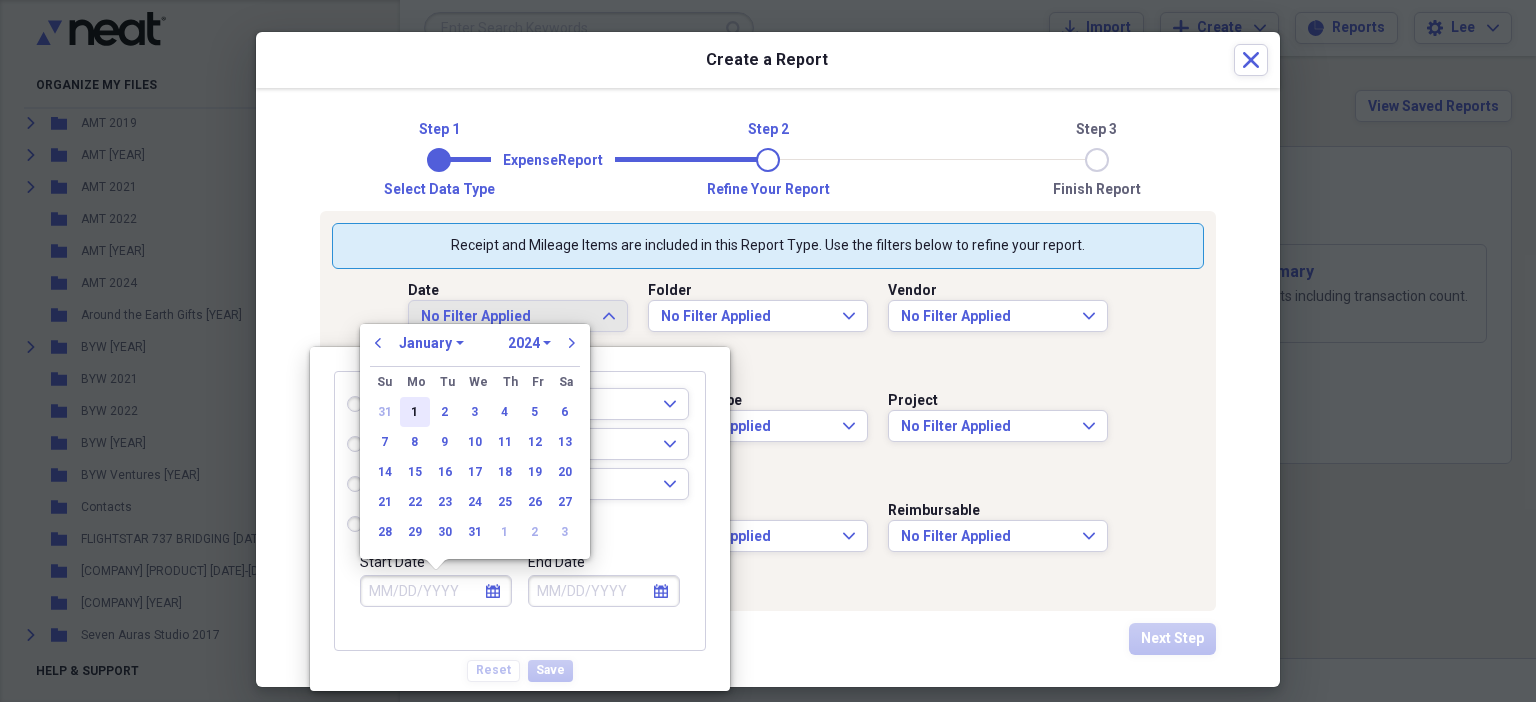 click on "1" at bounding box center [415, 412] 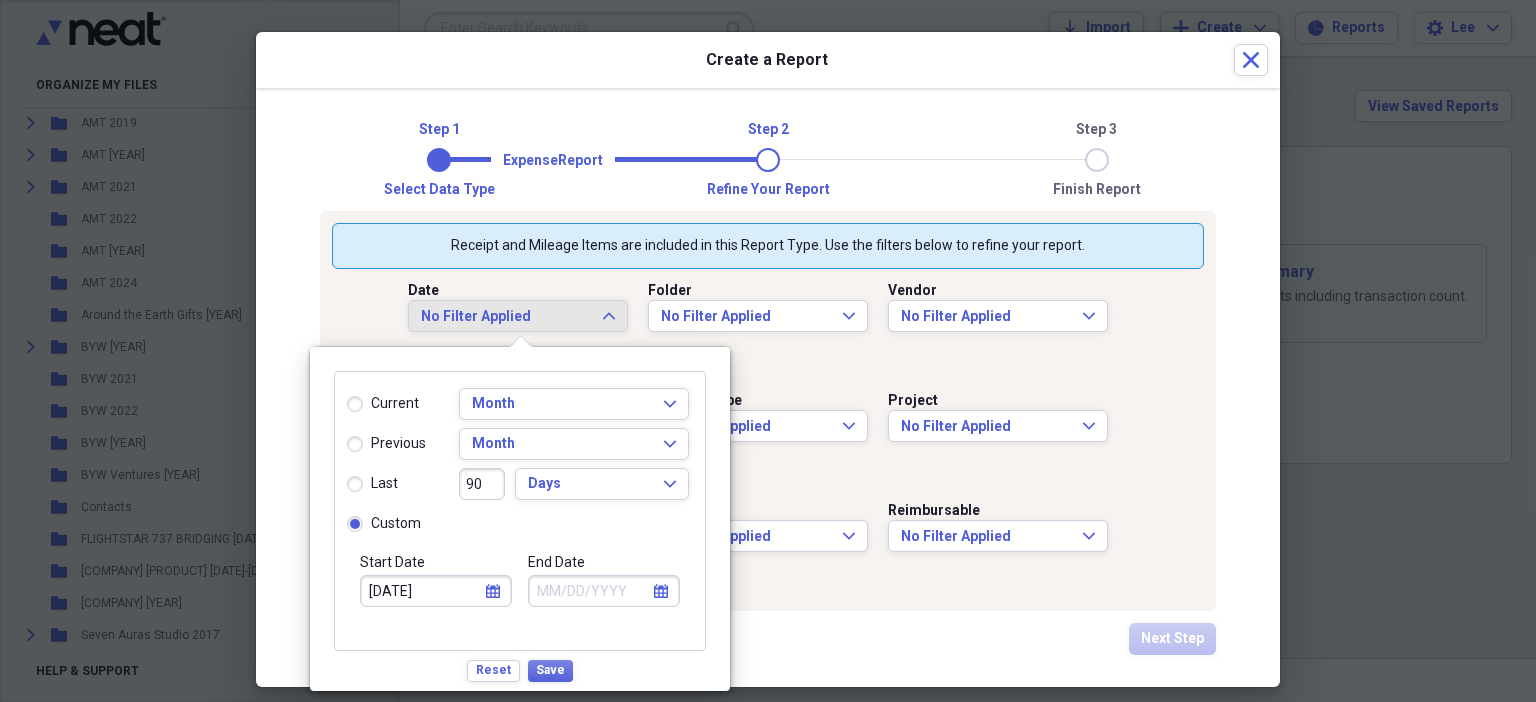click 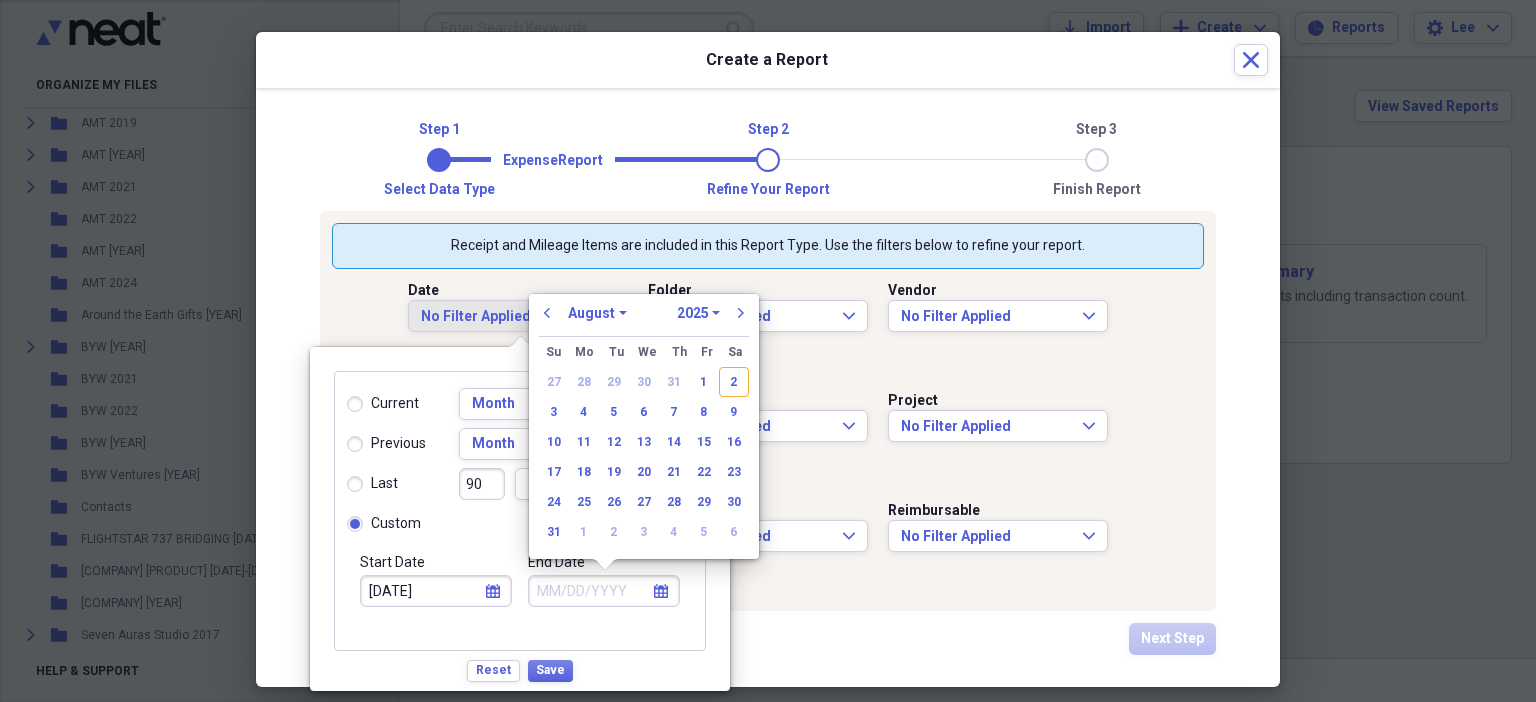 click on "January February March April May June July August September October November December" at bounding box center (597, 313) 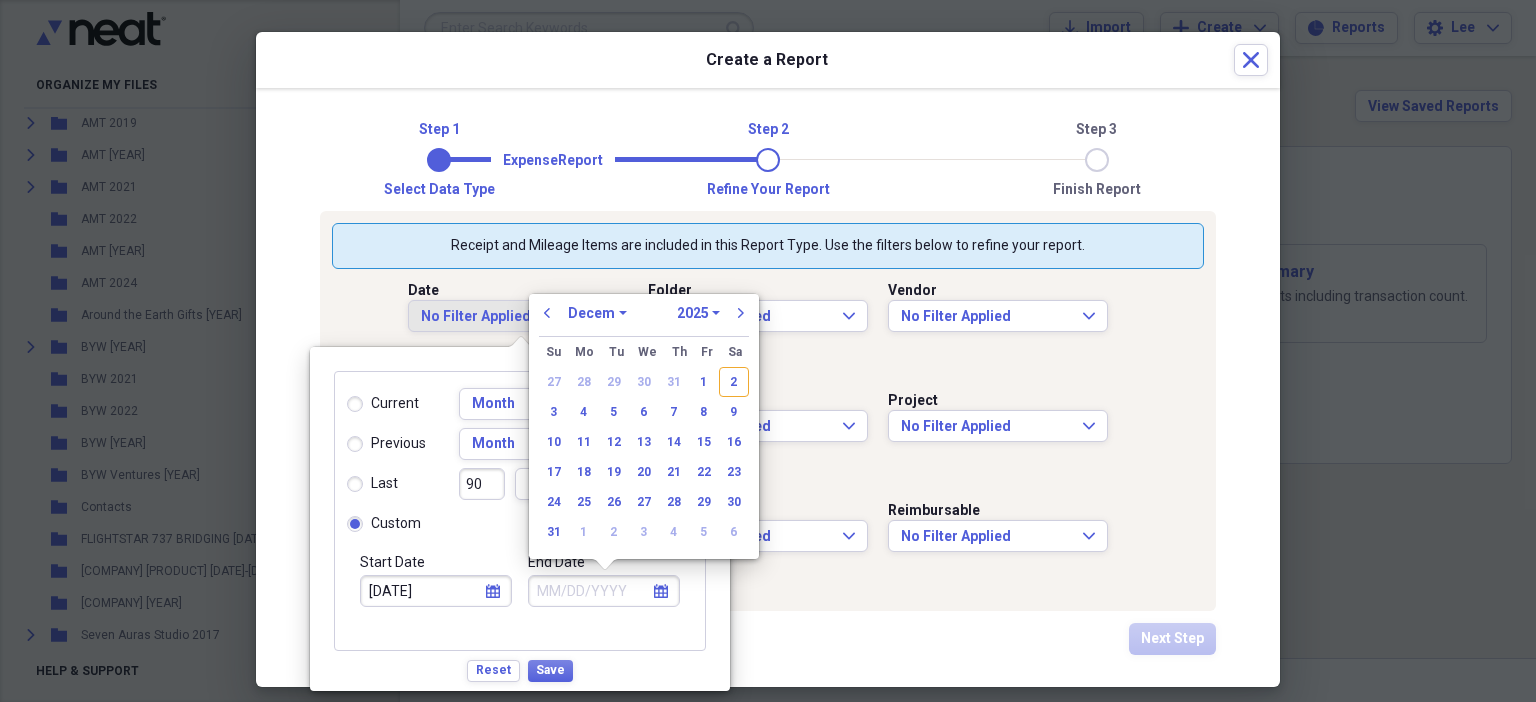 click on "January February March April May June July August September October November December" at bounding box center [597, 313] 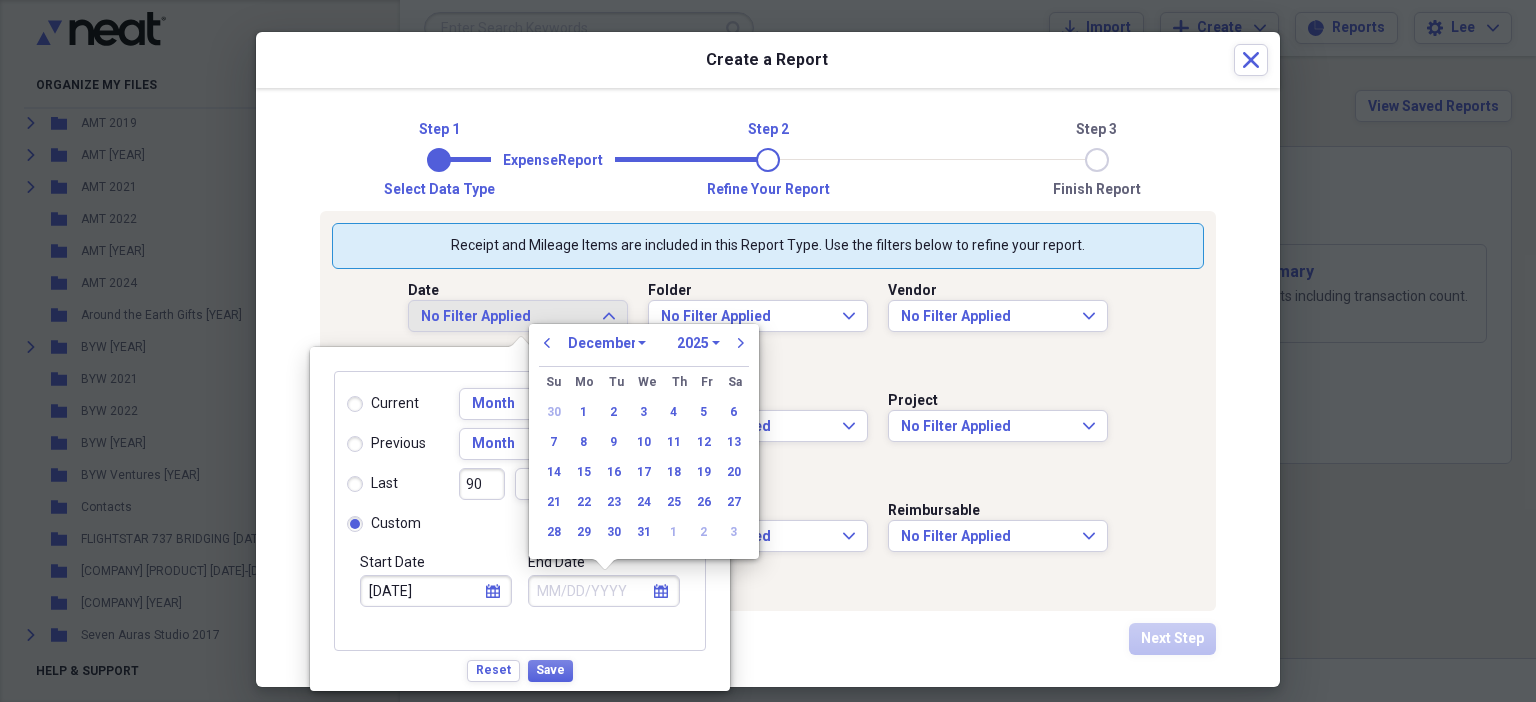 click on "1970 1971 1972 1973 1974 1975 1976 1977 1978 1979 1980 1981 1982 1983 1984 1985 1986 1987 1988 1989 1990 1991 1992 1993 1994 1995 1996 1997 1998 1999 2000 2001 2002 2003 2004 2005 2006 2007 2008 2009 2010 2011 2012 2013 2014 2015 2016 2017 2018 2019 2020 2021 2022 2023 2024 2025 2026 2027 2028 2029 2030 2031 2032 2033 2034 2035" at bounding box center [698, 343] 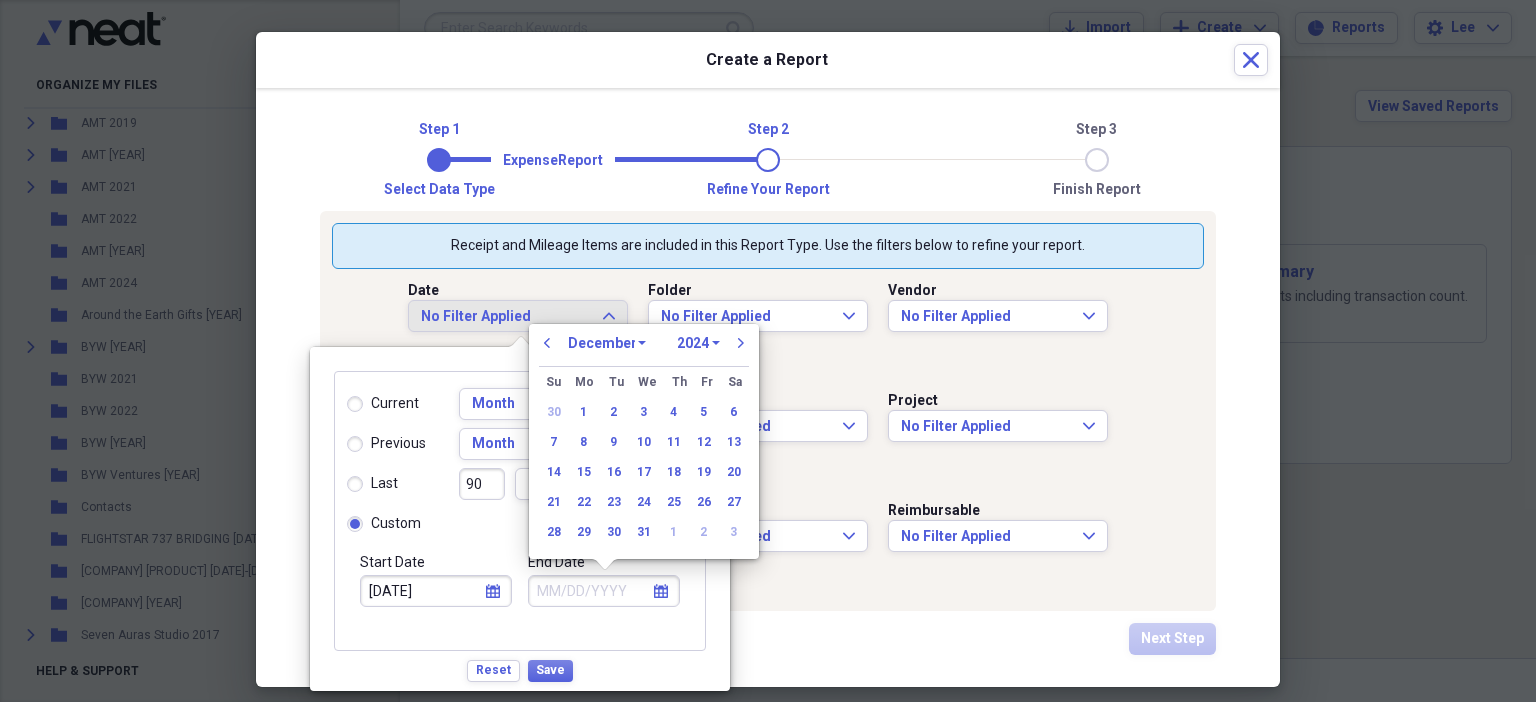 click on "1970 1971 1972 1973 1974 1975 1976 1977 1978 1979 1980 1981 1982 1983 1984 1985 1986 1987 1988 1989 1990 1991 1992 1993 1994 1995 1996 1997 1998 1999 2000 2001 2002 2003 2004 2005 2006 2007 2008 2009 2010 2011 2012 2013 2014 2015 2016 2017 2018 2019 2020 2021 2022 2023 2024 2025 2026 2027 2028 2029 2030 2031 2032 2033 2034 2035" at bounding box center (698, 343) 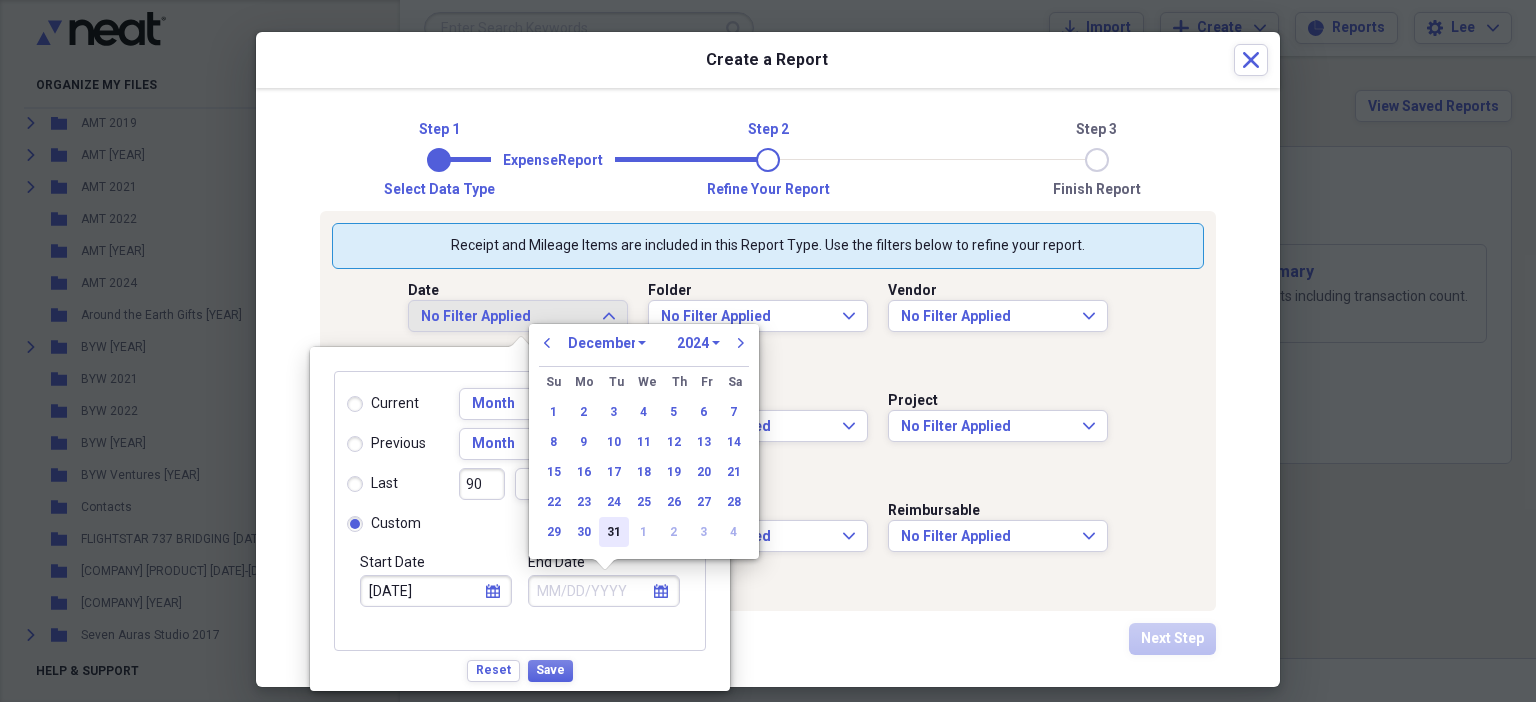 click on "31" at bounding box center [614, 532] 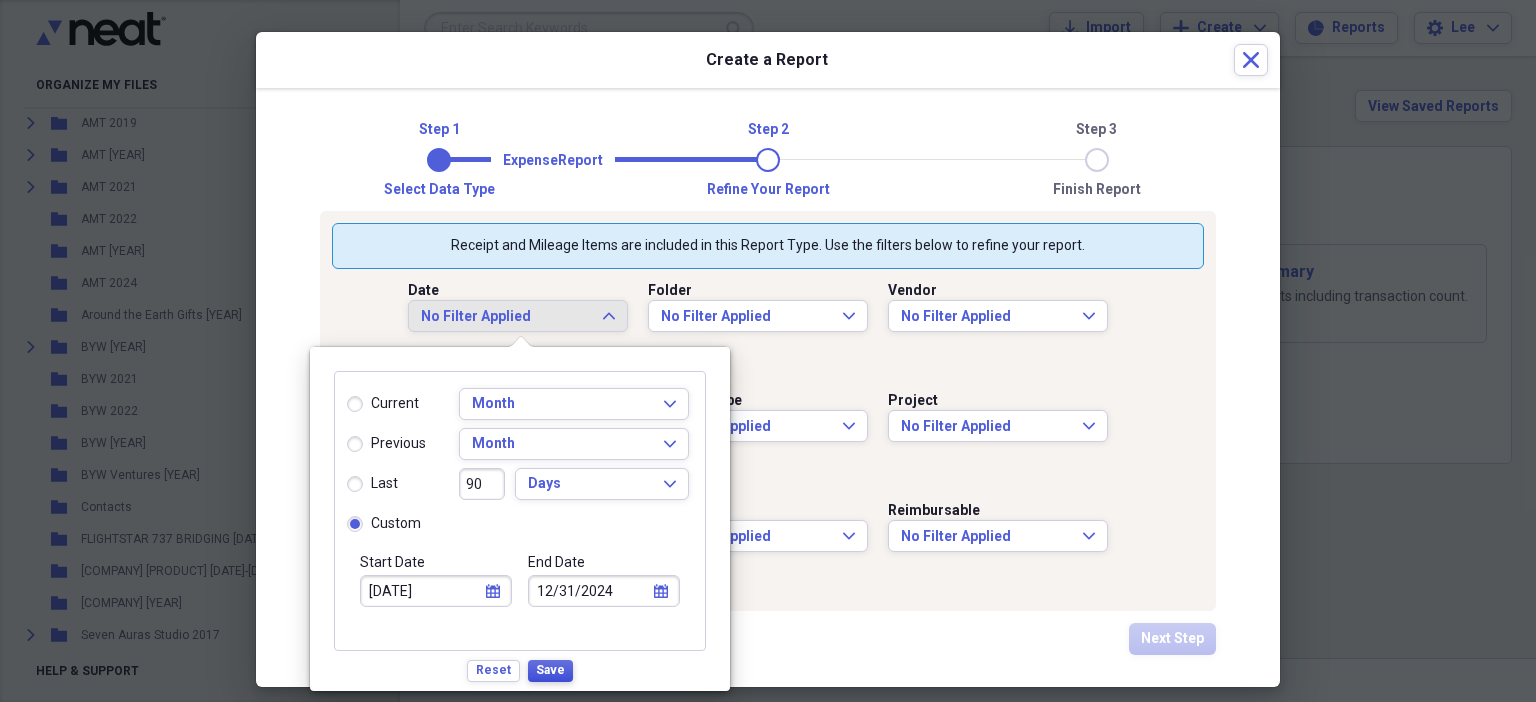 click on "Save" at bounding box center [550, 671] 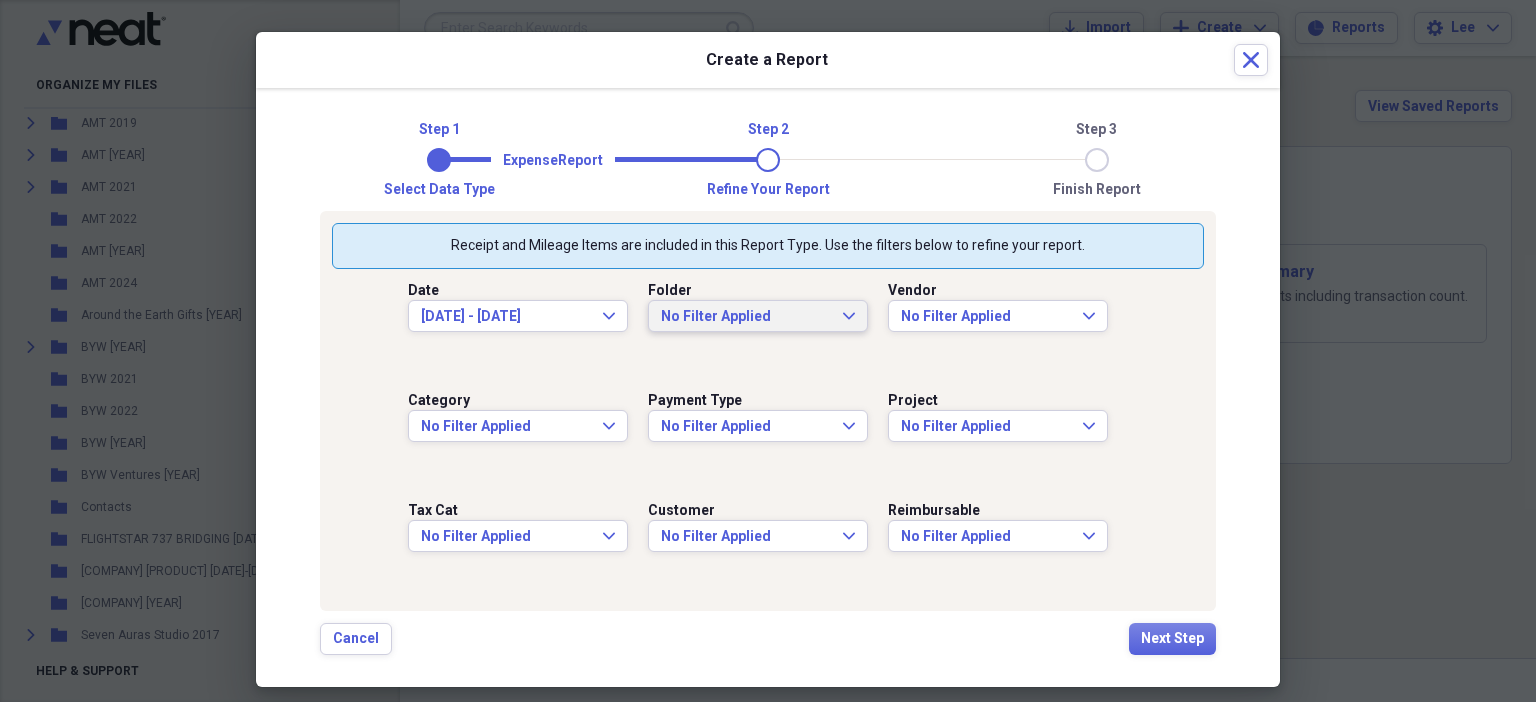 click on "No Filter Applied" at bounding box center [746, 317] 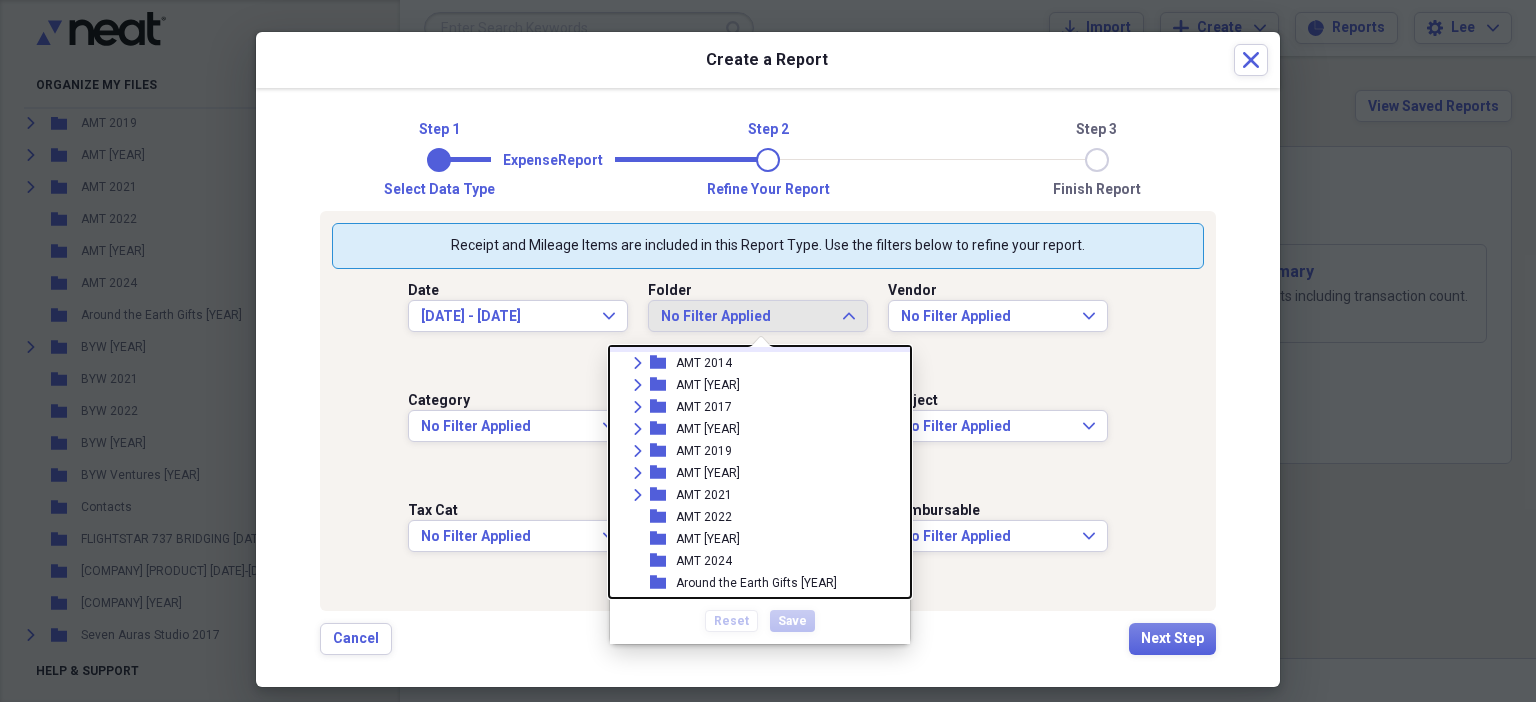 scroll, scrollTop: 219, scrollLeft: 0, axis: vertical 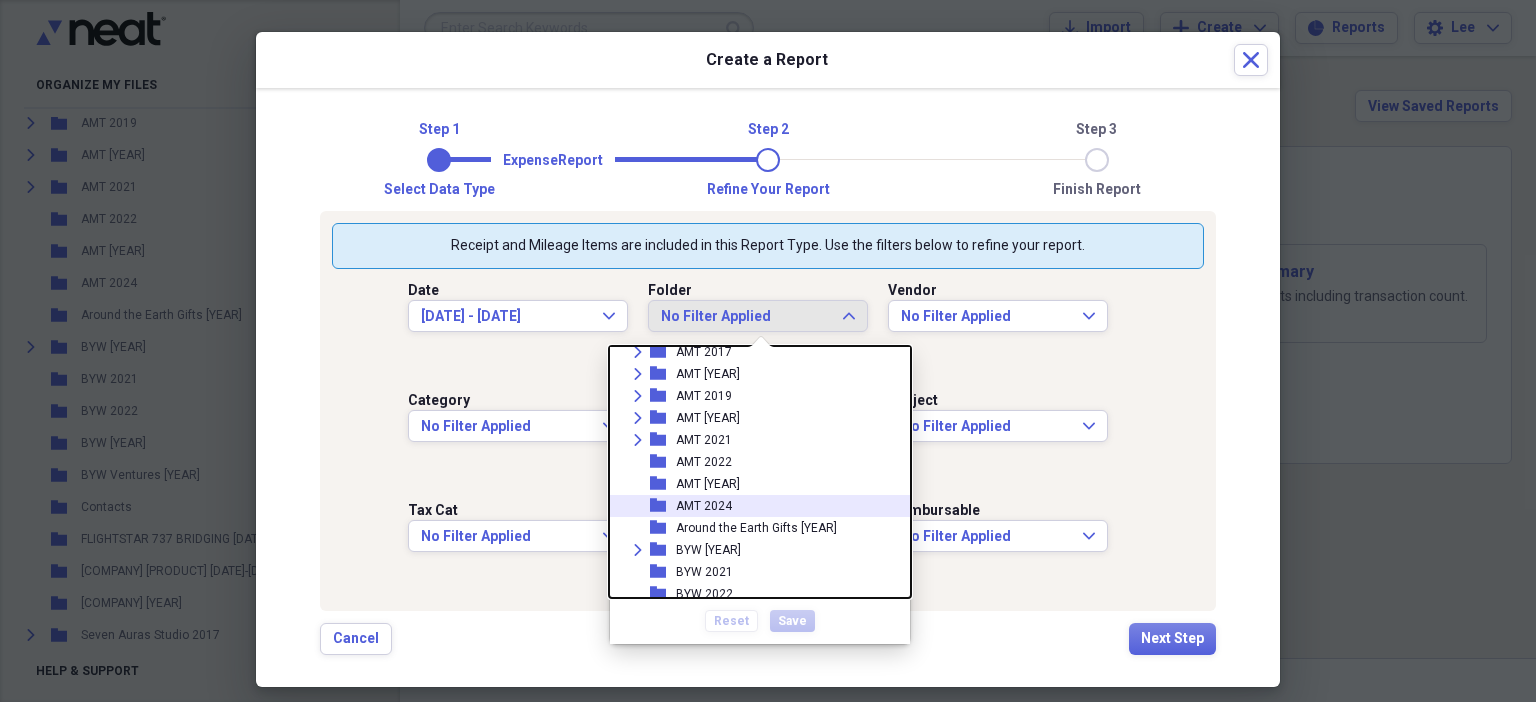 click on "folder AMT 2024" at bounding box center [752, 506] 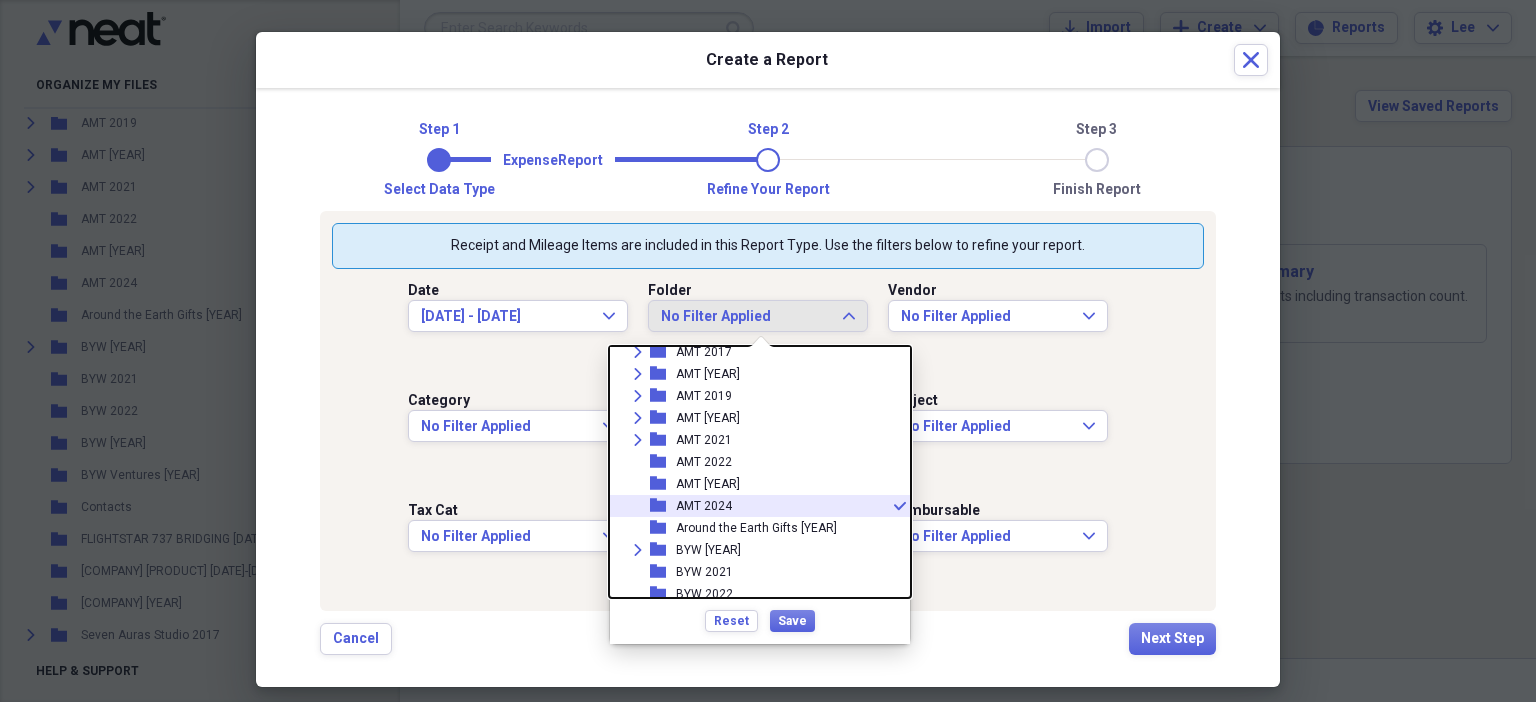 click on "folder AMT [YEAR]  check" at bounding box center (752, 506) 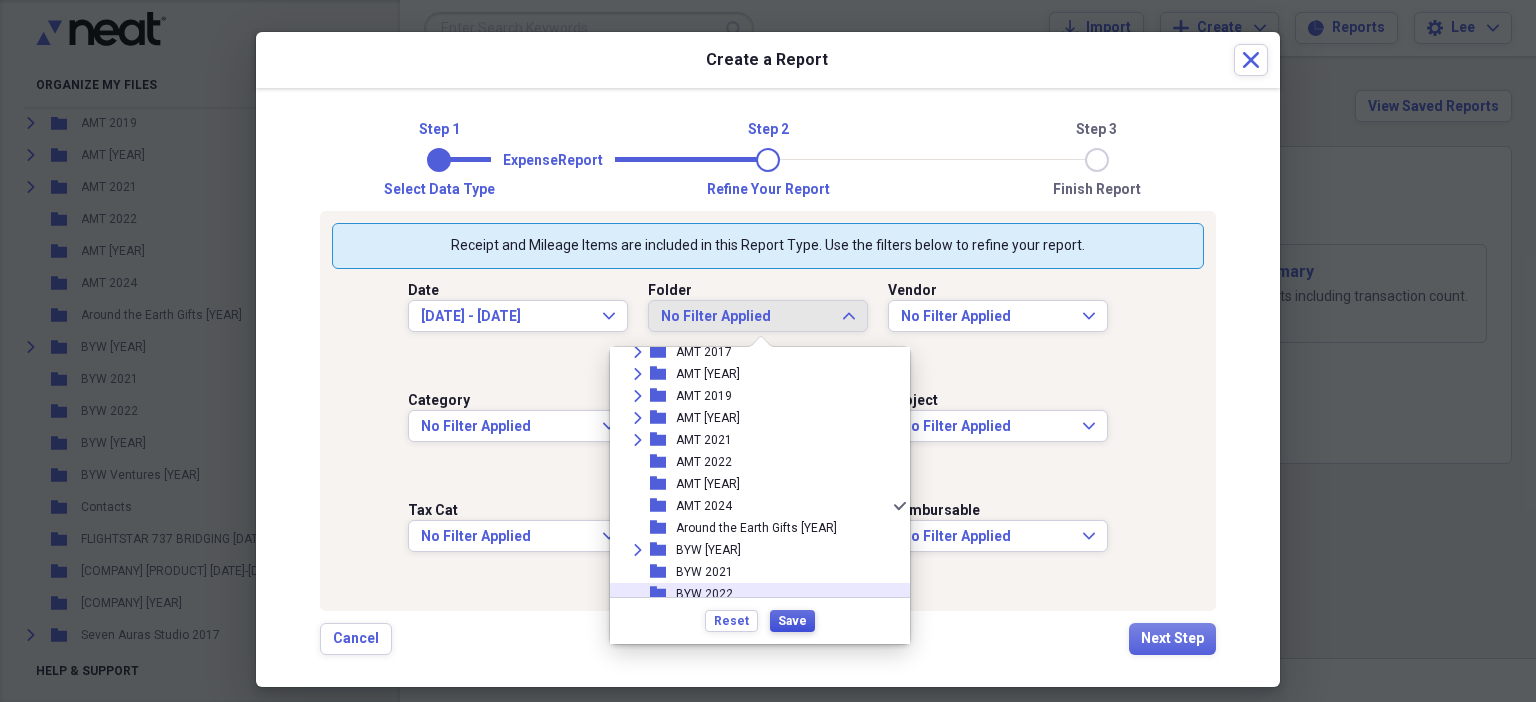 click on "Save" at bounding box center (792, 621) 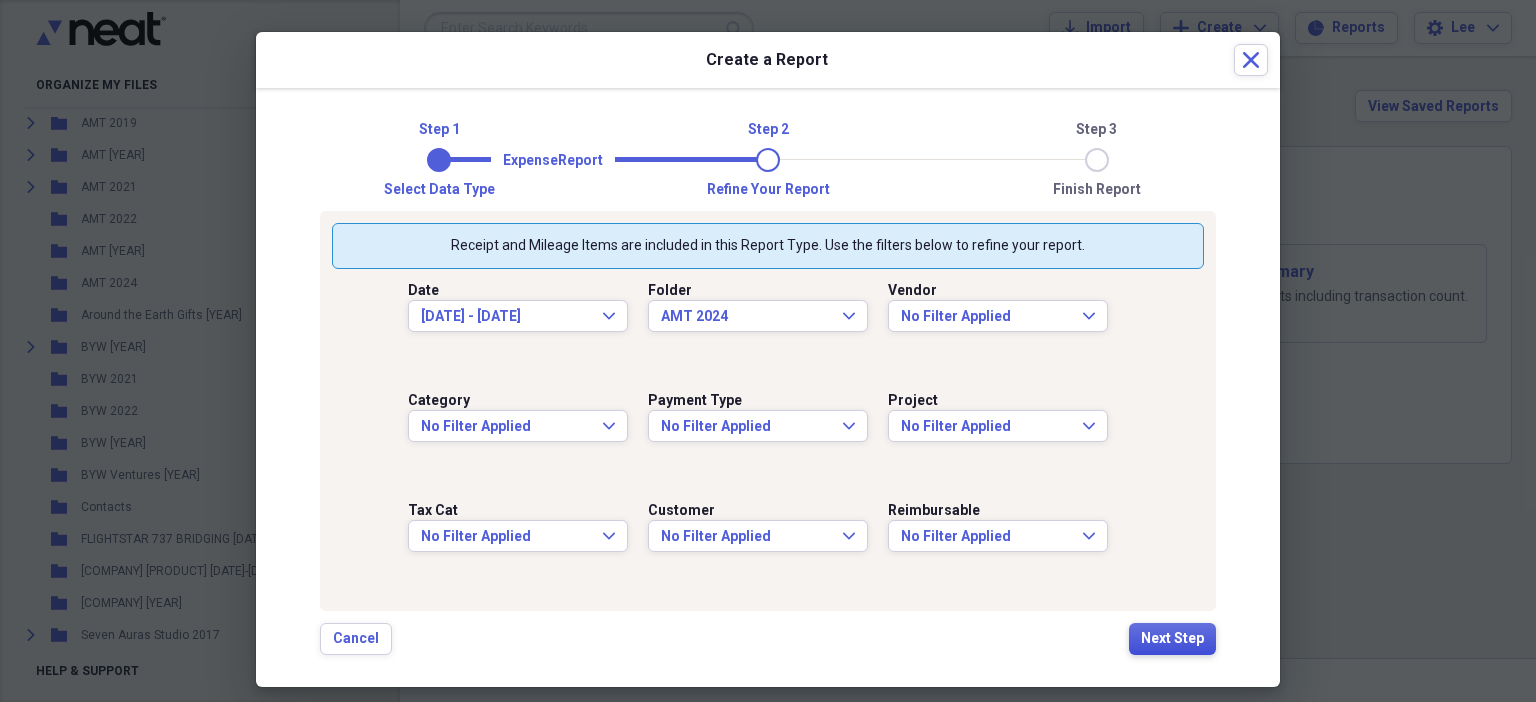 click on "Next Step" at bounding box center (1172, 639) 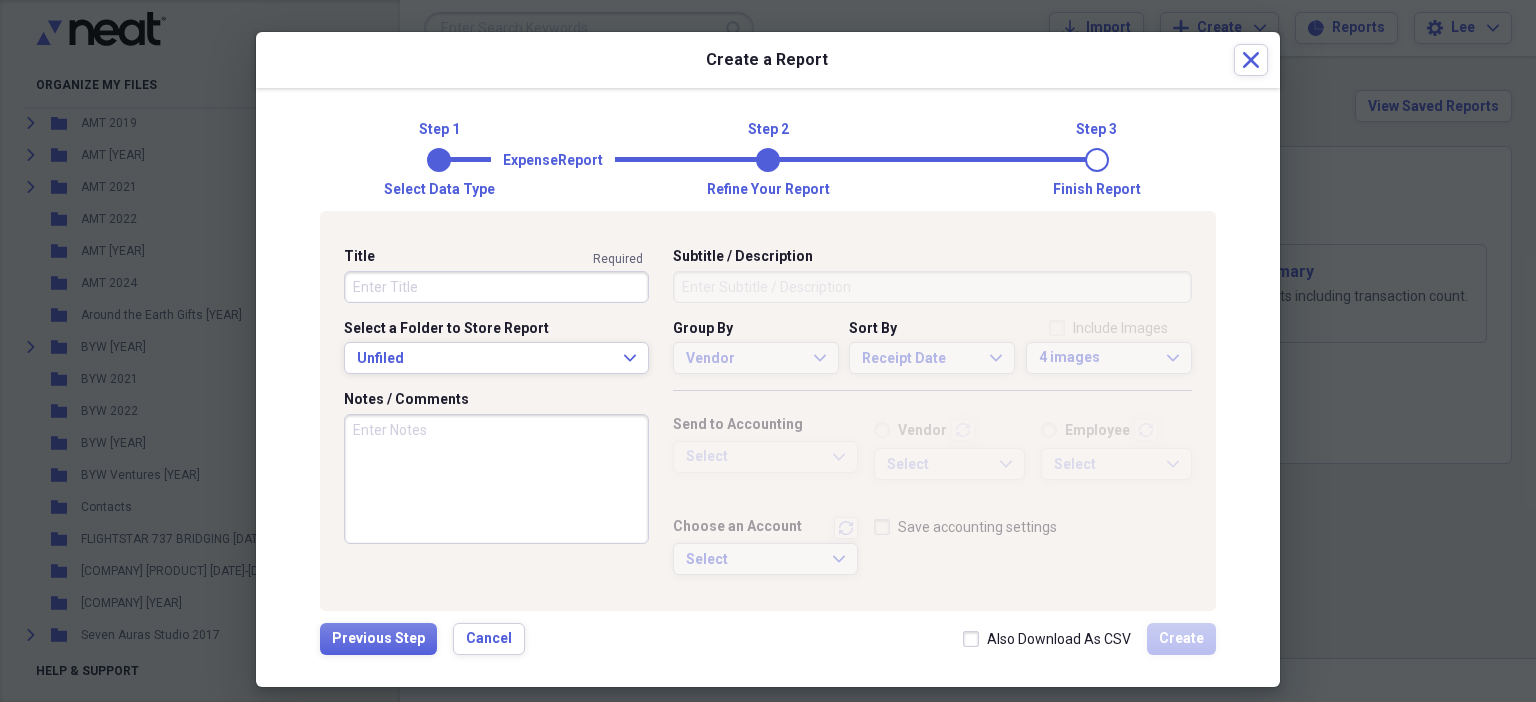 drag, startPoint x: 529, startPoint y: 289, endPoint x: 492, endPoint y: 282, distance: 37.65634 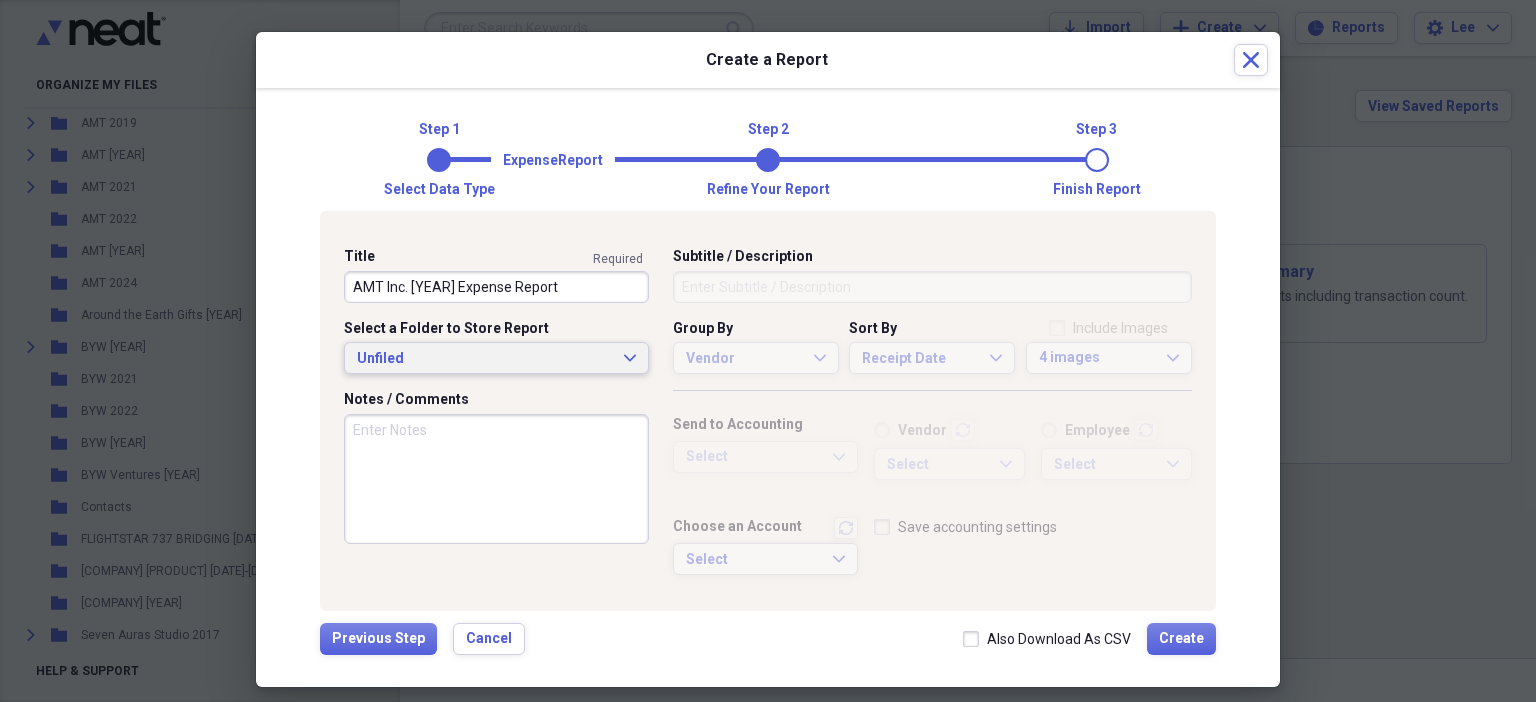 type on "AMT Inc. [YEAR] Expense Report" 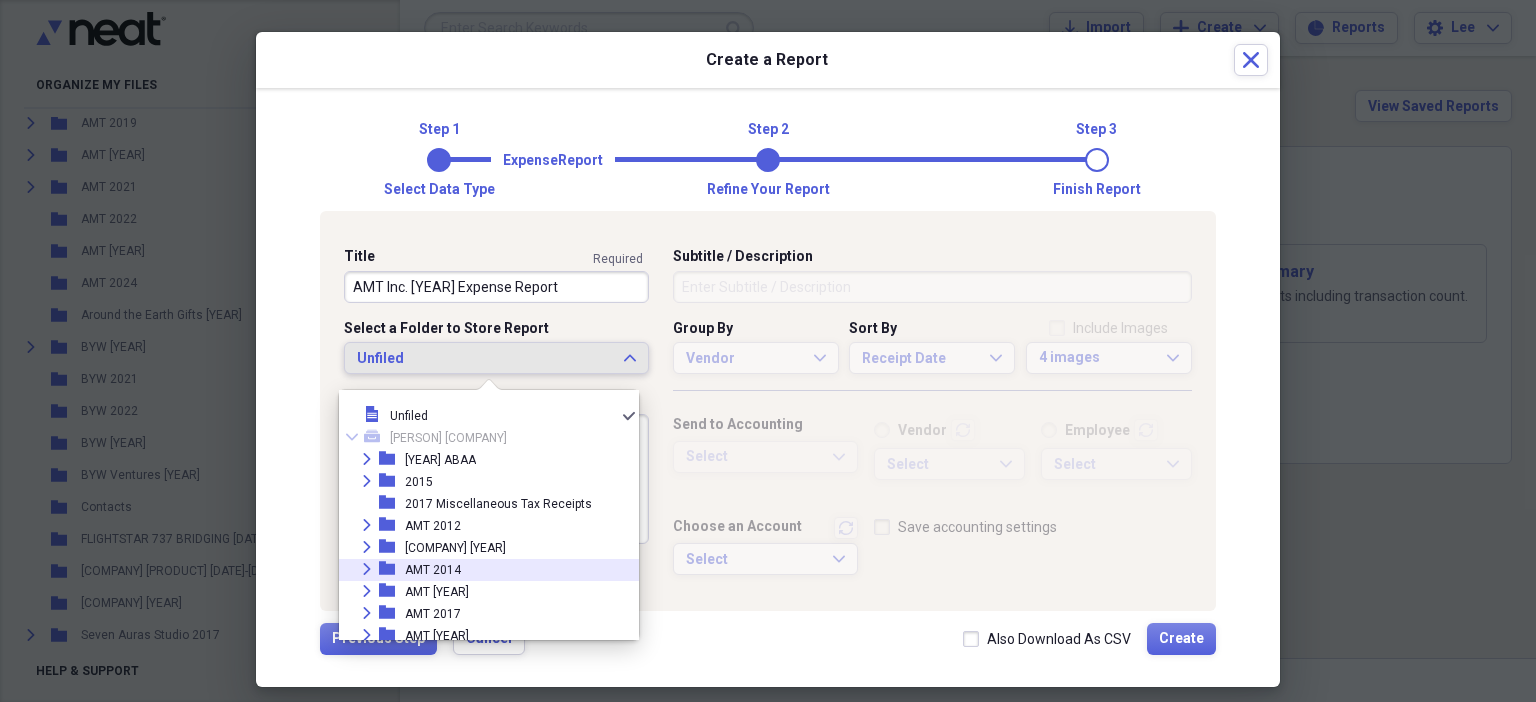 scroll, scrollTop: 218, scrollLeft: 0, axis: vertical 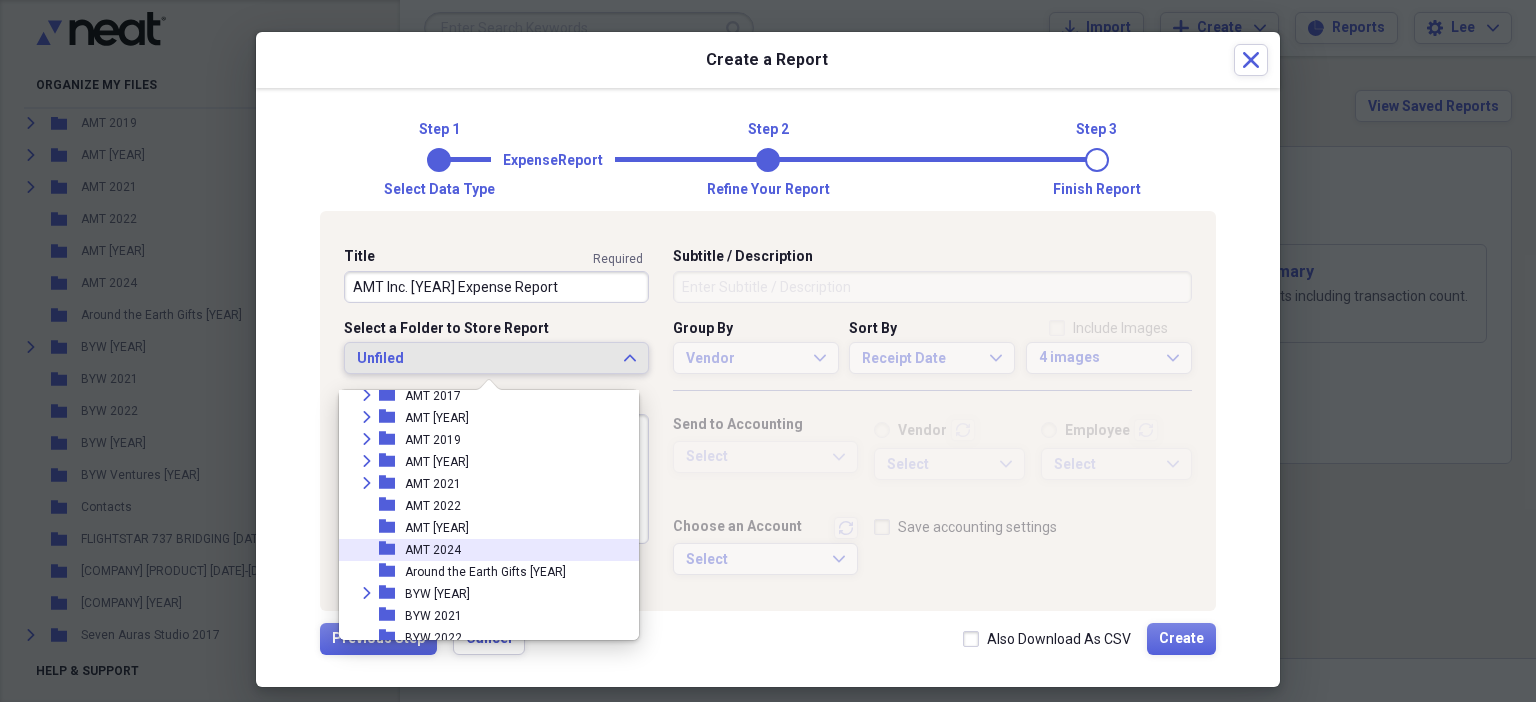click on "folder AMT 2024" at bounding box center [481, 550] 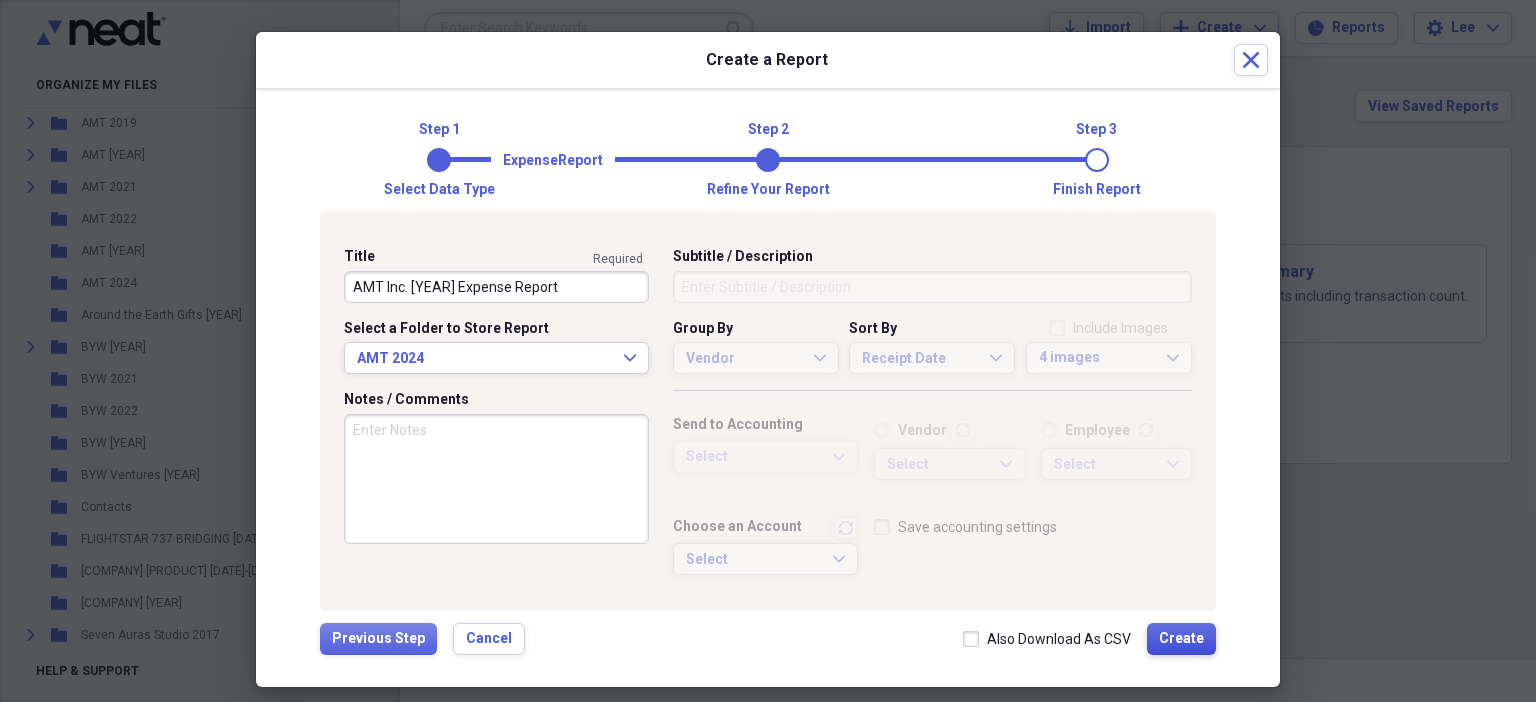 click on "Create" at bounding box center [1181, 639] 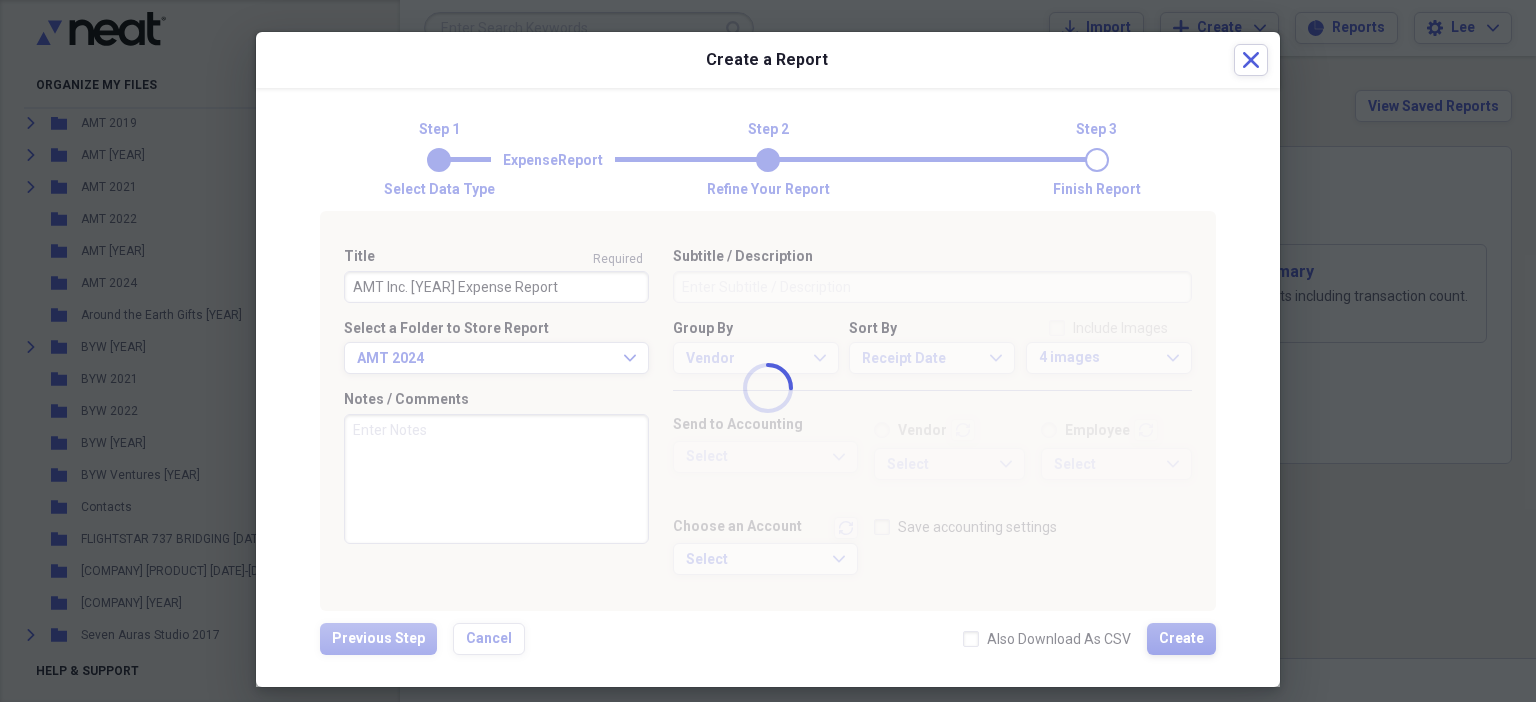 type 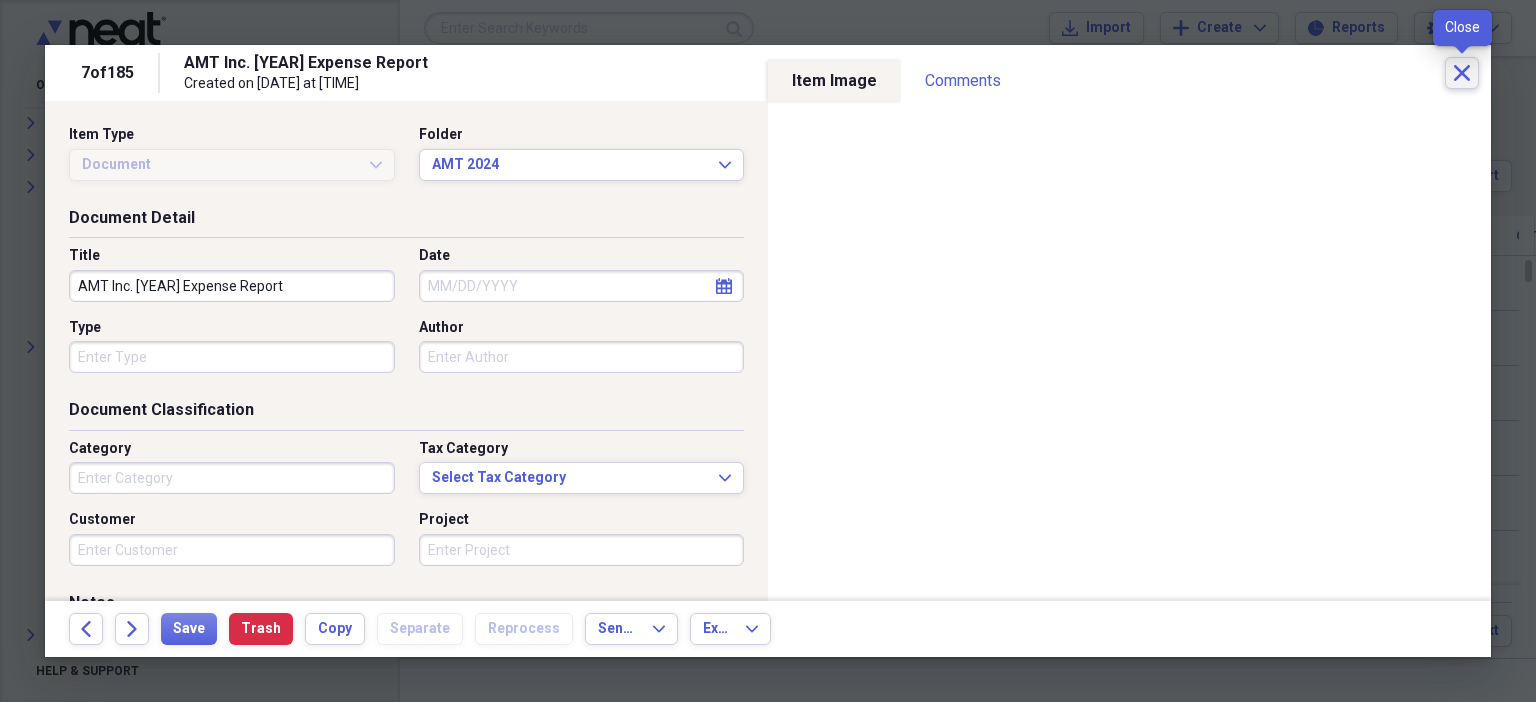 click on "Close" at bounding box center (1462, 73) 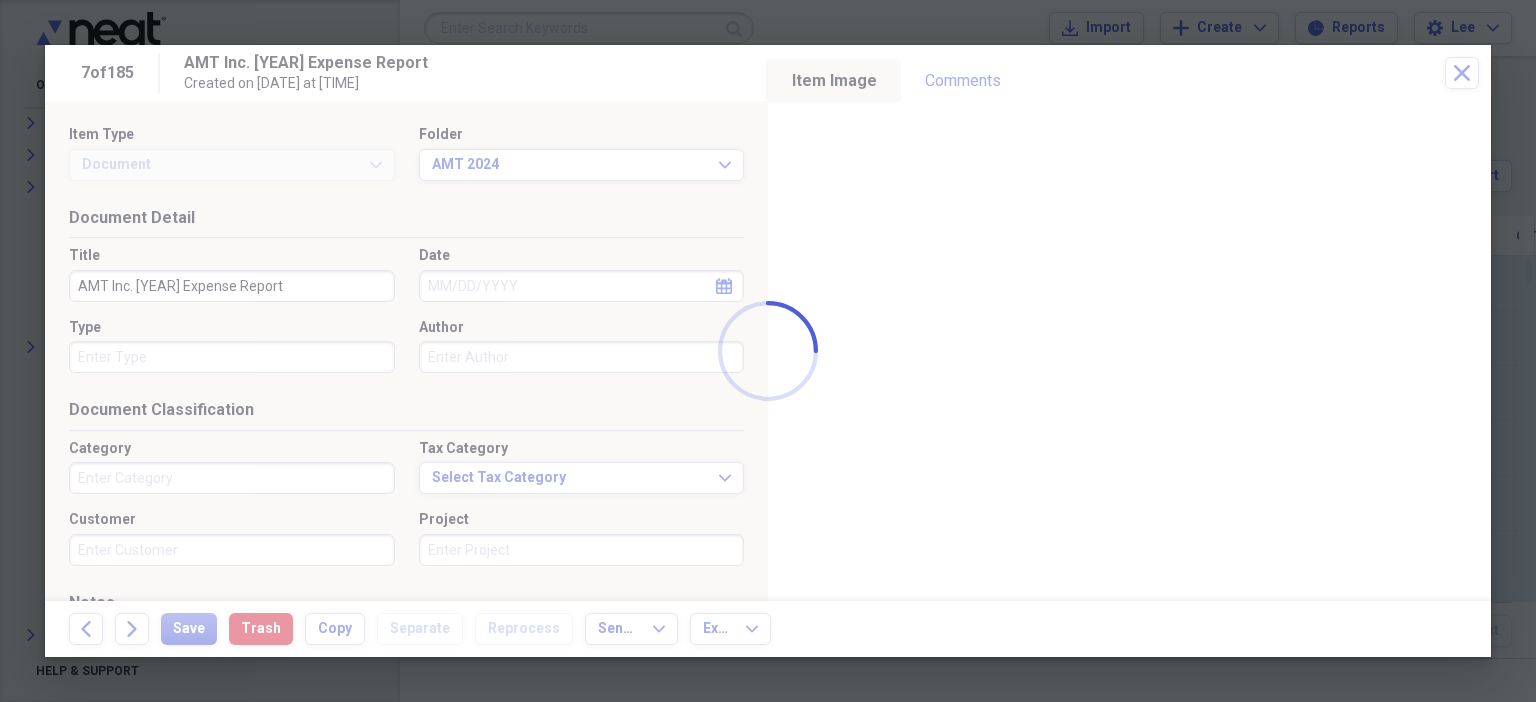 click at bounding box center [768, 351] 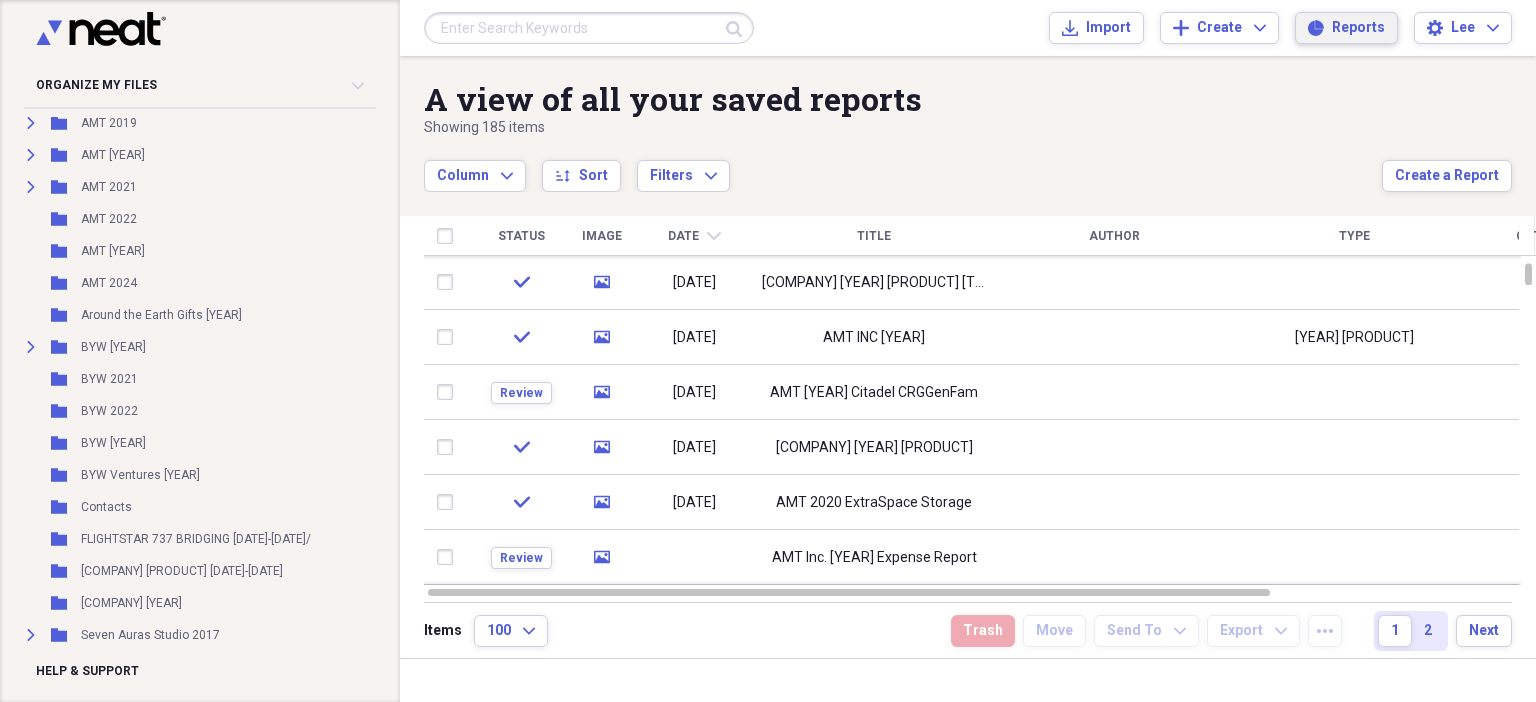 click on "Reports Reports" at bounding box center (1346, 28) 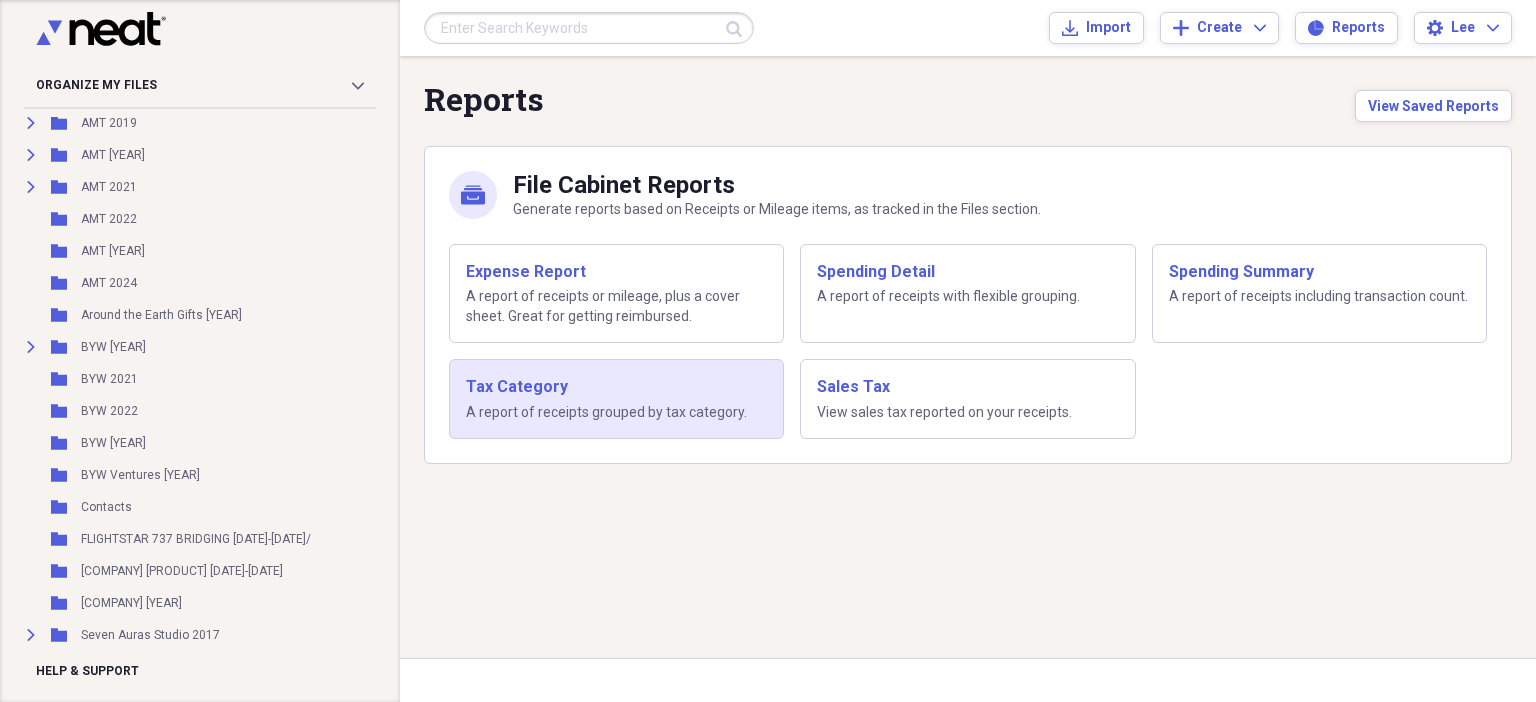 click on "Tax Category A report of receipts grouped by tax category." at bounding box center [616, 399] 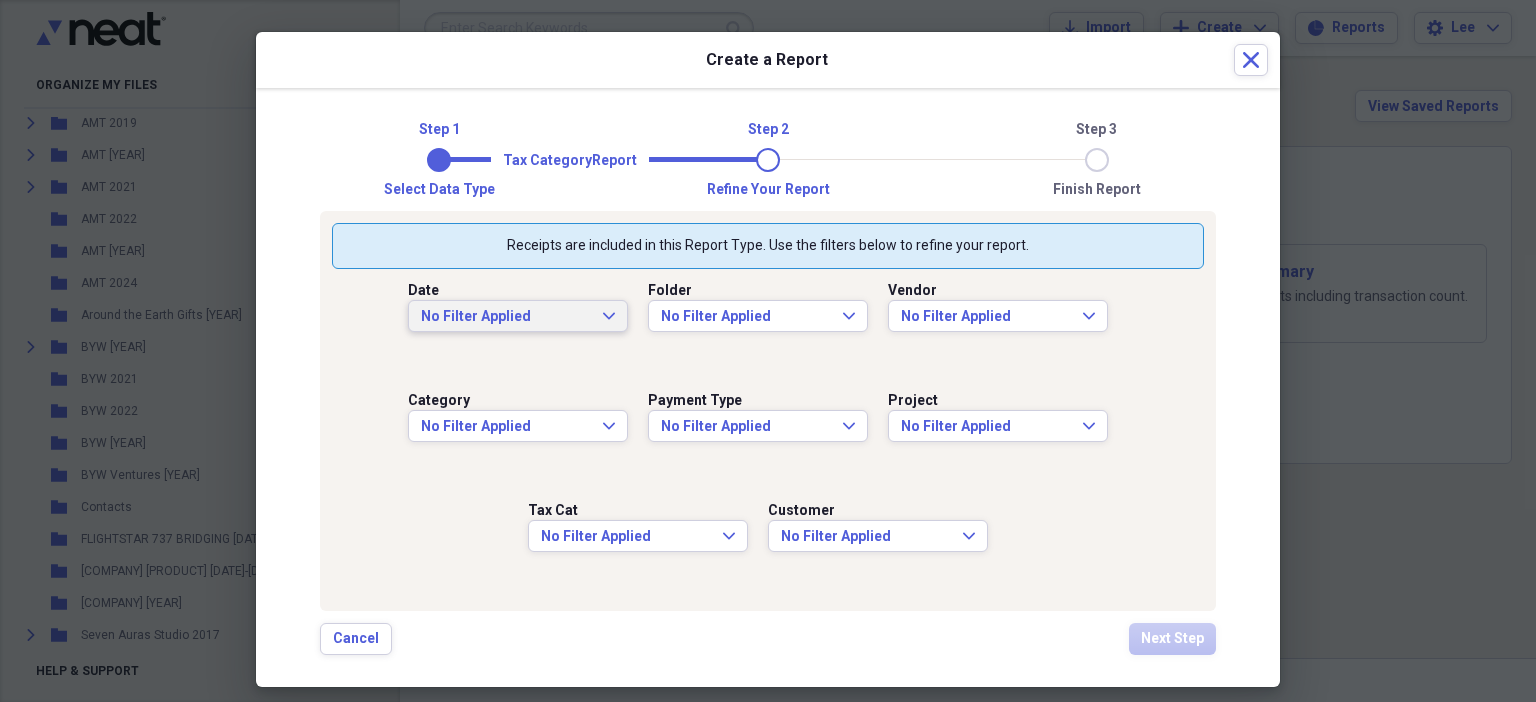 click on "Expand" 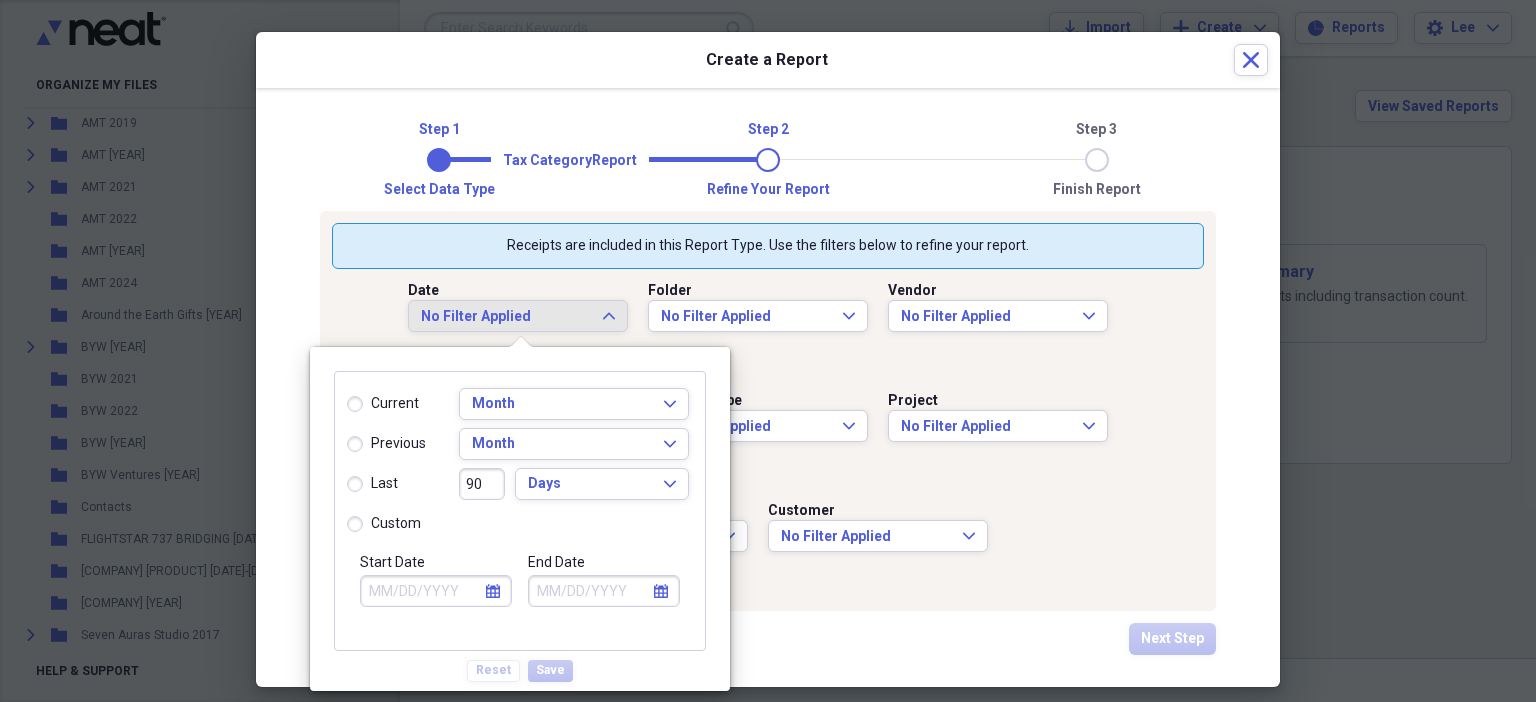 click on "calendar" 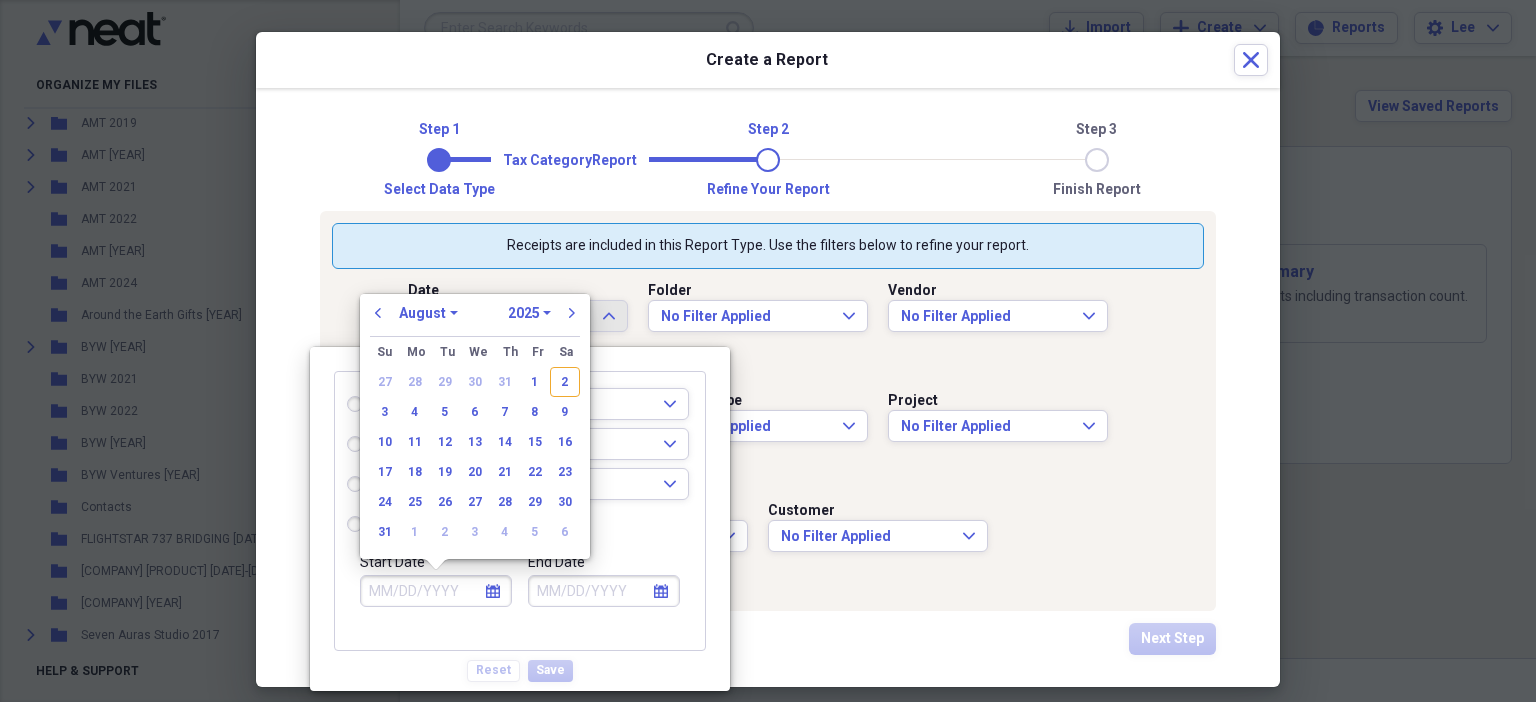 click on "January February March April May June July August September October November December" at bounding box center (428, 313) 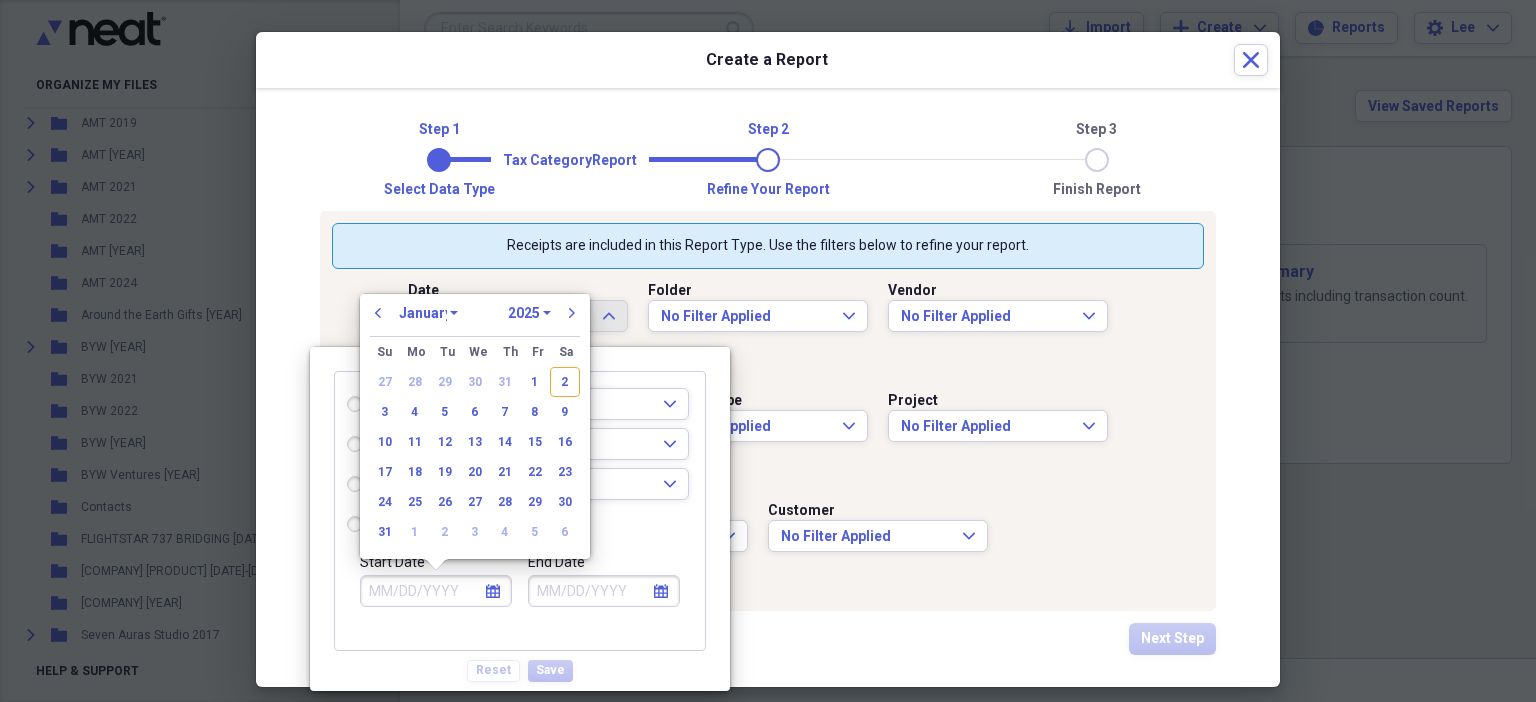 click on "January February March April May June July August September October November December" at bounding box center (428, 313) 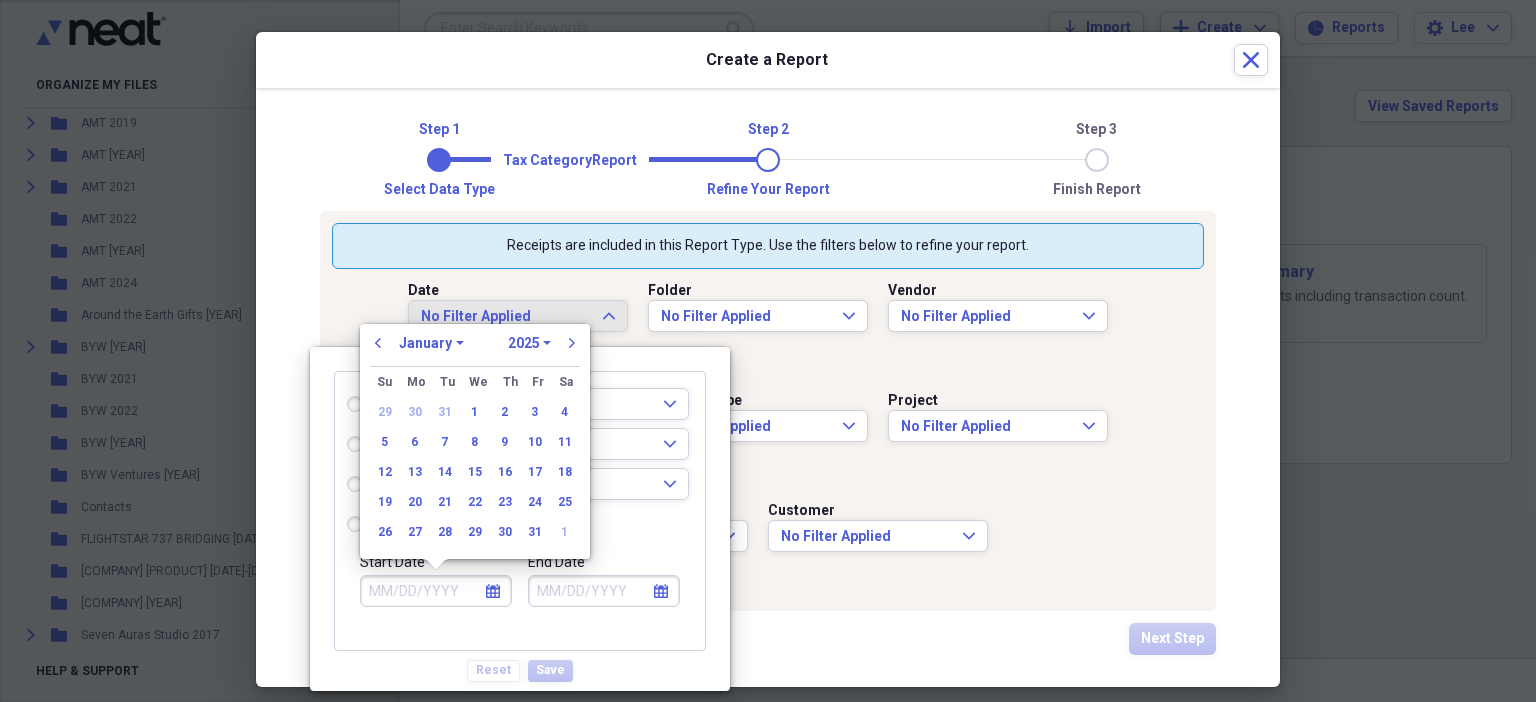 click on "1970 1971 1972 1973 1974 1975 1976 1977 1978 1979 1980 1981 1982 1983 1984 1985 1986 1987 1988 1989 1990 1991 1992 1993 1994 1995 1996 1997 1998 1999 2000 2001 2002 2003 2004 2005 2006 2007 2008 2009 2010 2011 2012 2013 2014 2015 2016 2017 2018 2019 2020 2021 2022 2023 2024 2025 2026 2027 2028 2029 2030 2031 2032 2033 2034 2035" at bounding box center [529, 343] 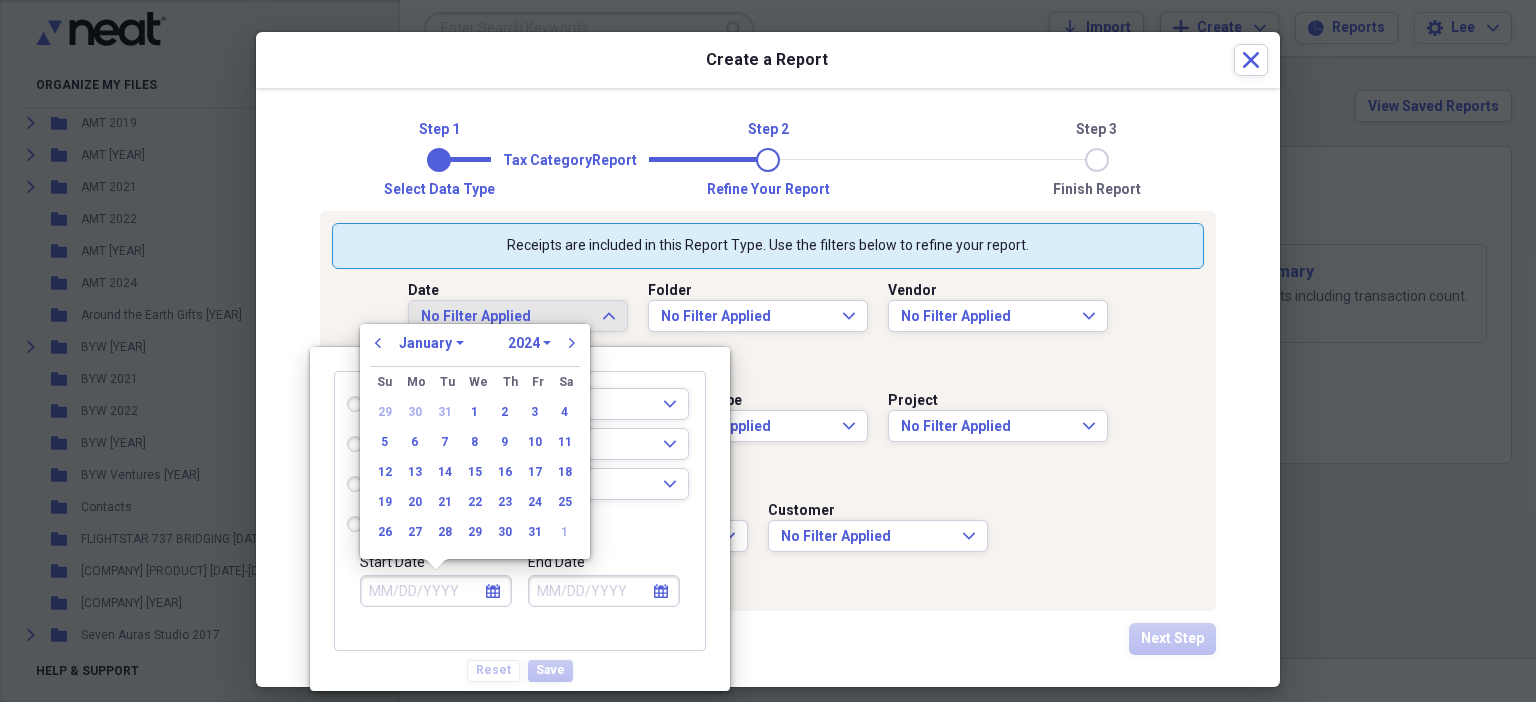 click on "1970 1971 1972 1973 1974 1975 1976 1977 1978 1979 1980 1981 1982 1983 1984 1985 1986 1987 1988 1989 1990 1991 1992 1993 1994 1995 1996 1997 1998 1999 2000 2001 2002 2003 2004 2005 2006 2007 2008 2009 2010 2011 2012 2013 2014 2015 2016 2017 2018 2019 2020 2021 2022 2023 2024 2025 2026 2027 2028 2029 2030 2031 2032 2033 2034 2035" at bounding box center (529, 343) 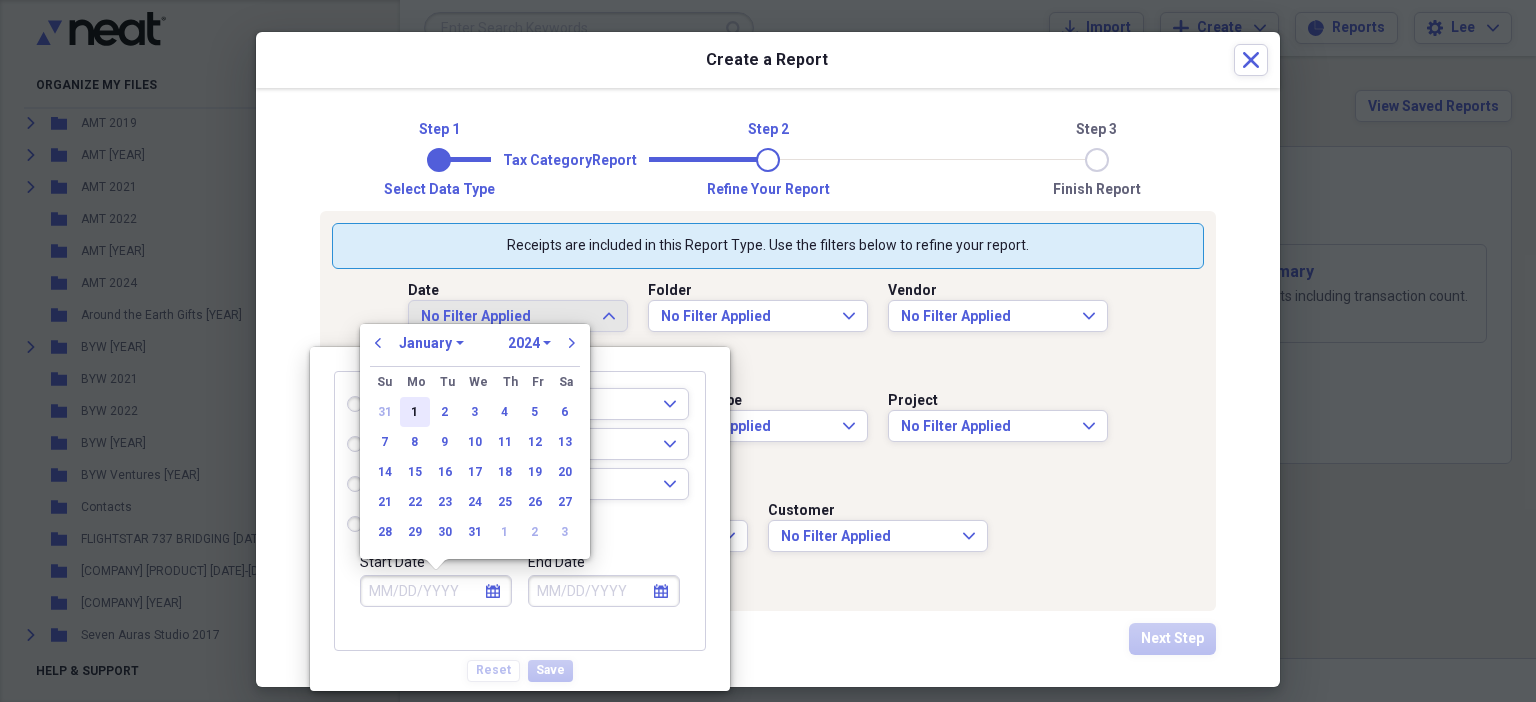 click on "1" at bounding box center [415, 412] 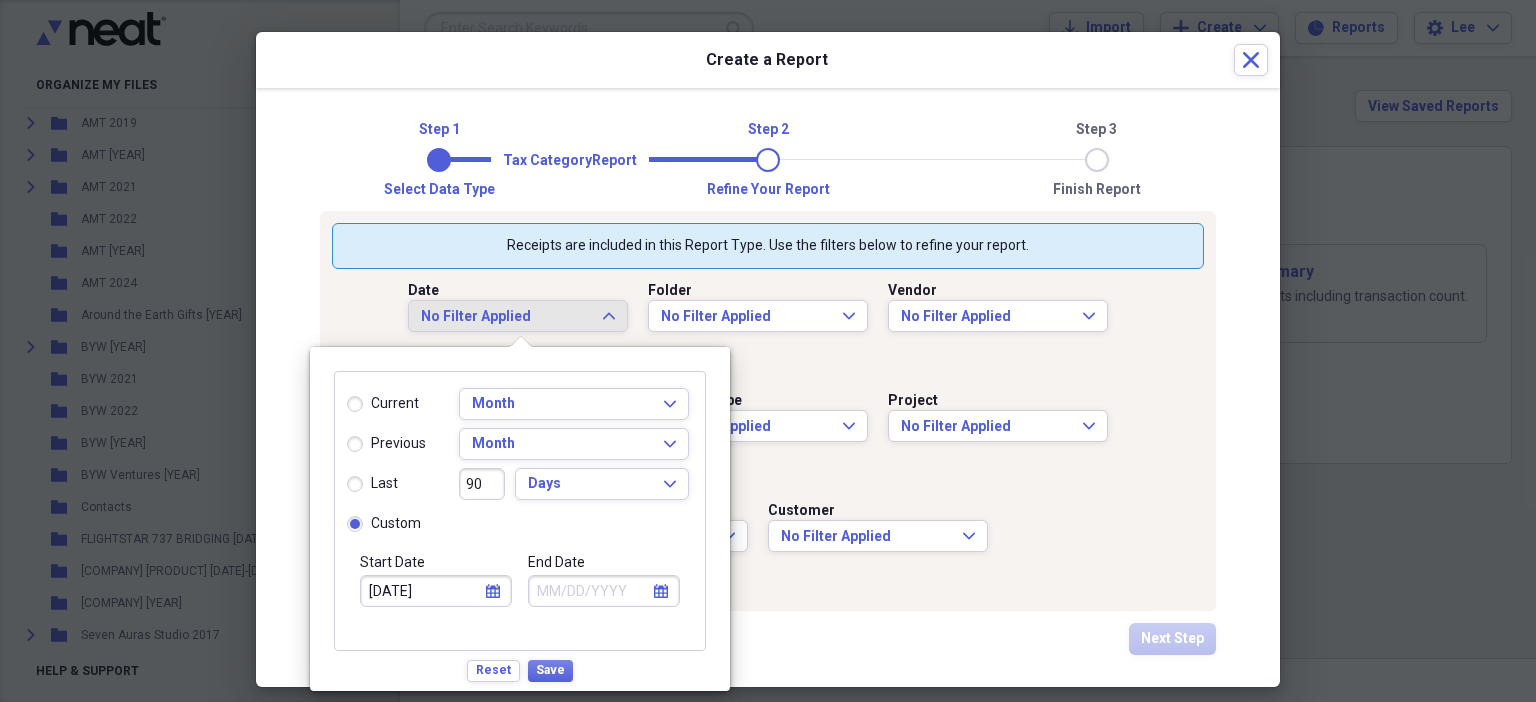 click on "calendar" 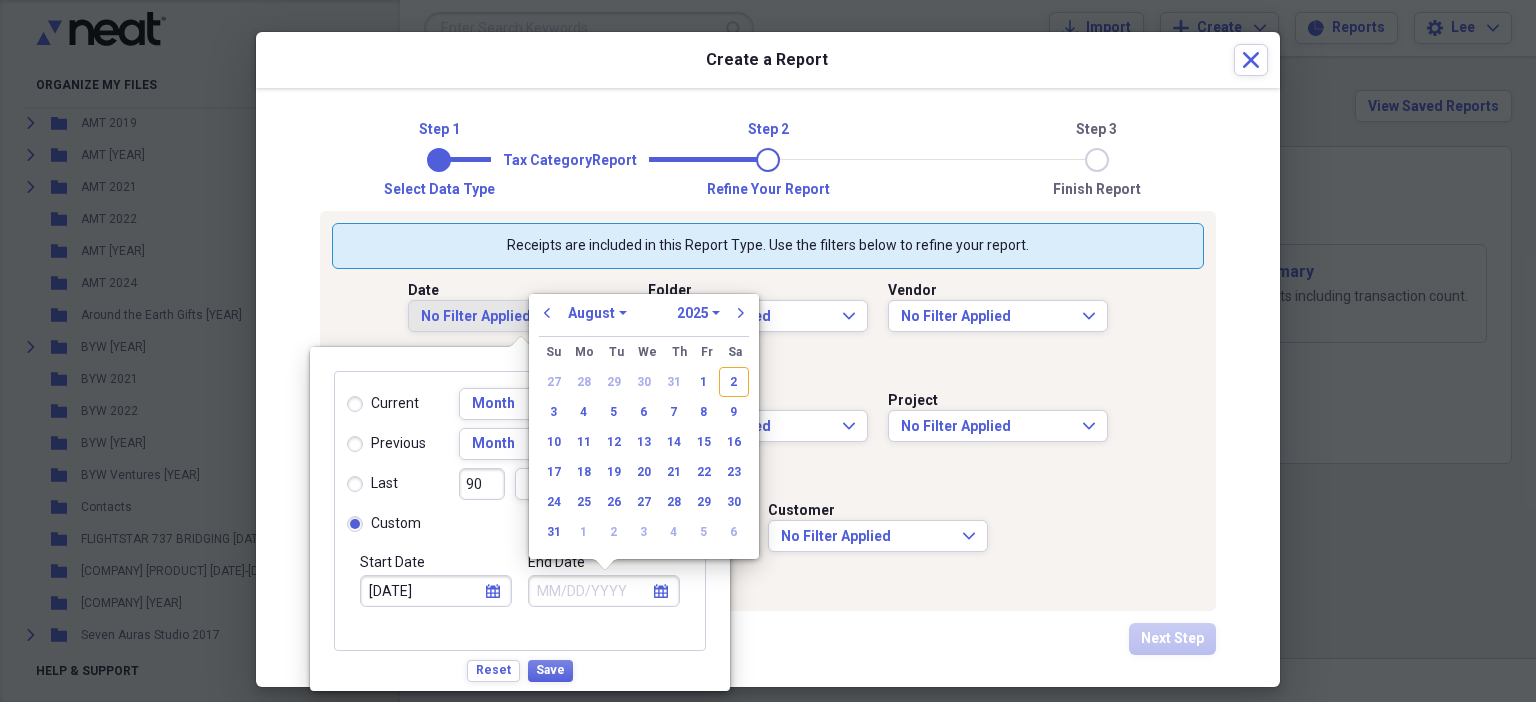 click on "January February March April May June July August September October November December" at bounding box center [597, 313] 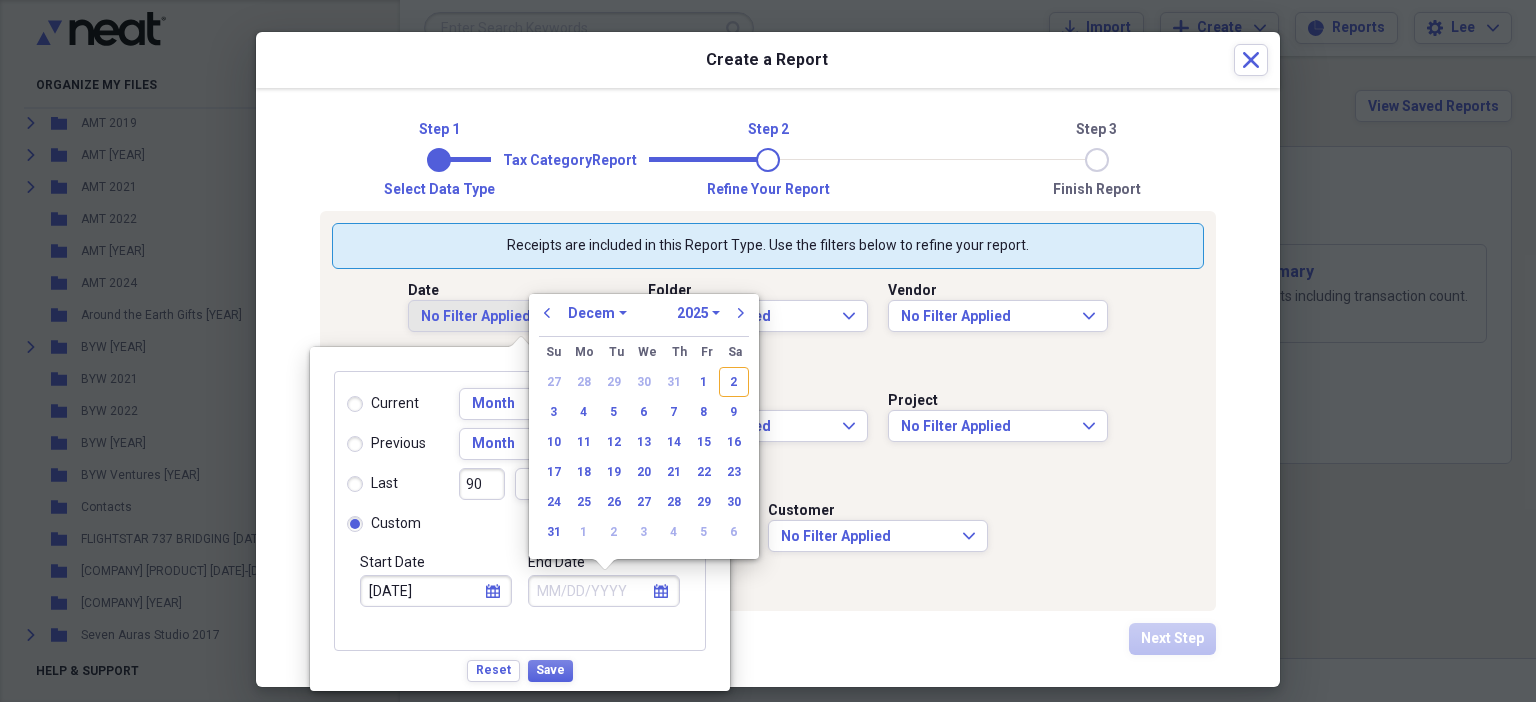 click on "January February March April May June July August September October November December" at bounding box center (597, 313) 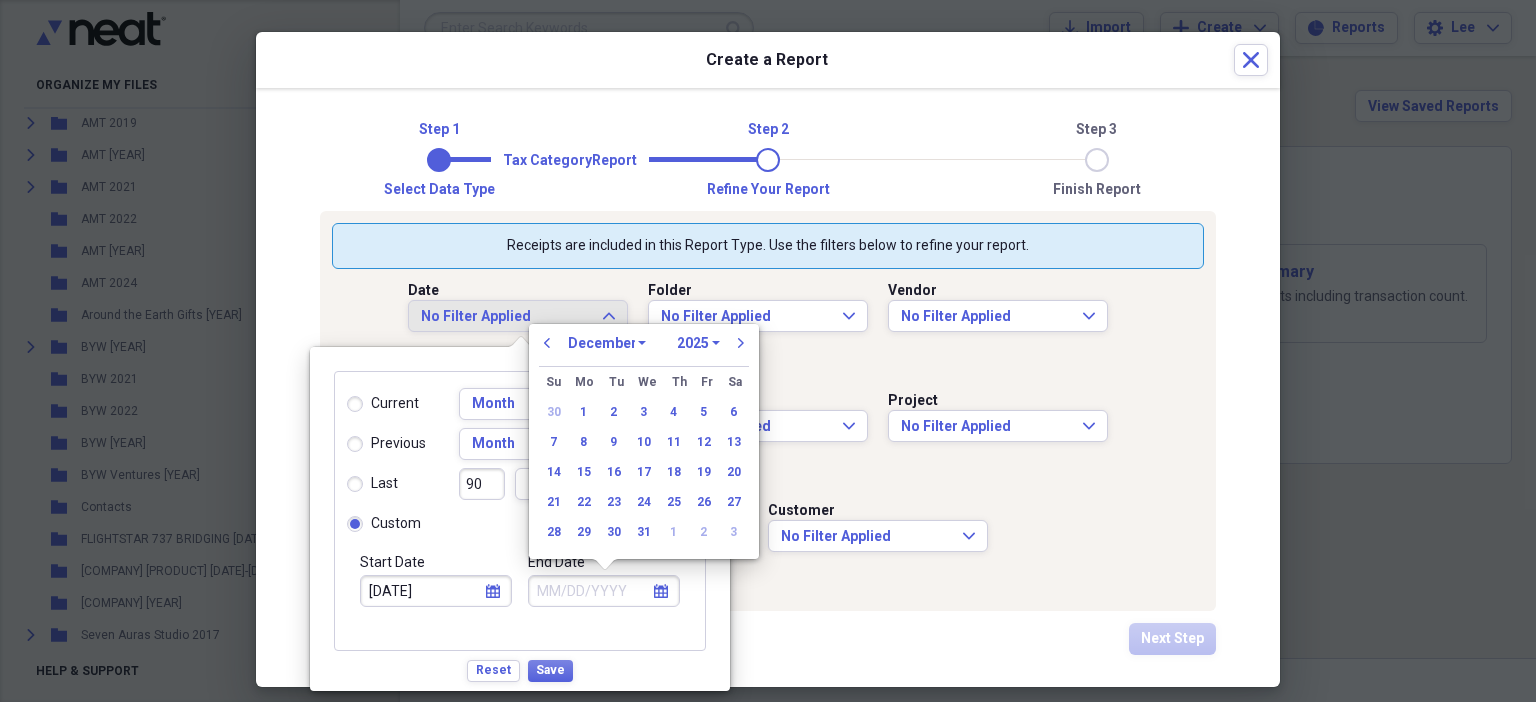 click on "1970 1971 1972 1973 1974 1975 1976 1977 1978 1979 1980 1981 1982 1983 1984 1985 1986 1987 1988 1989 1990 1991 1992 1993 1994 1995 1996 1997 1998 1999 2000 2001 2002 2003 2004 2005 2006 2007 2008 2009 2010 2011 2012 2013 2014 2015 2016 2017 2018 2019 2020 2021 2022 2023 2024 2025 2026 2027 2028 2029 2030 2031 2032 2033 2034 2035" at bounding box center [698, 343] 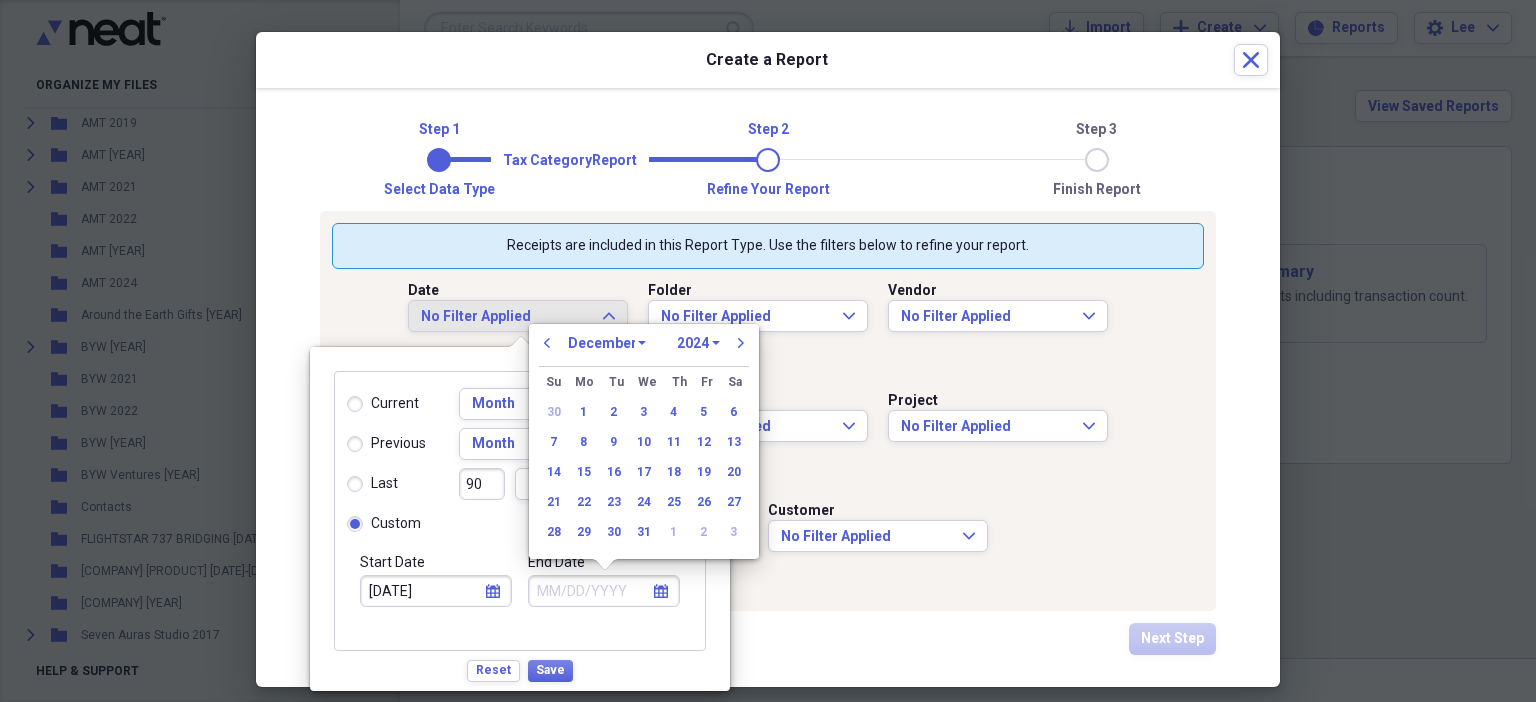 click on "1970 1971 1972 1973 1974 1975 1976 1977 1978 1979 1980 1981 1982 1983 1984 1985 1986 1987 1988 1989 1990 1991 1992 1993 1994 1995 1996 1997 1998 1999 2000 2001 2002 2003 2004 2005 2006 2007 2008 2009 2010 2011 2012 2013 2014 2015 2016 2017 2018 2019 2020 2021 2022 2023 2024 2025 2026 2027 2028 2029 2030 2031 2032 2033 2034 2035" at bounding box center [698, 343] 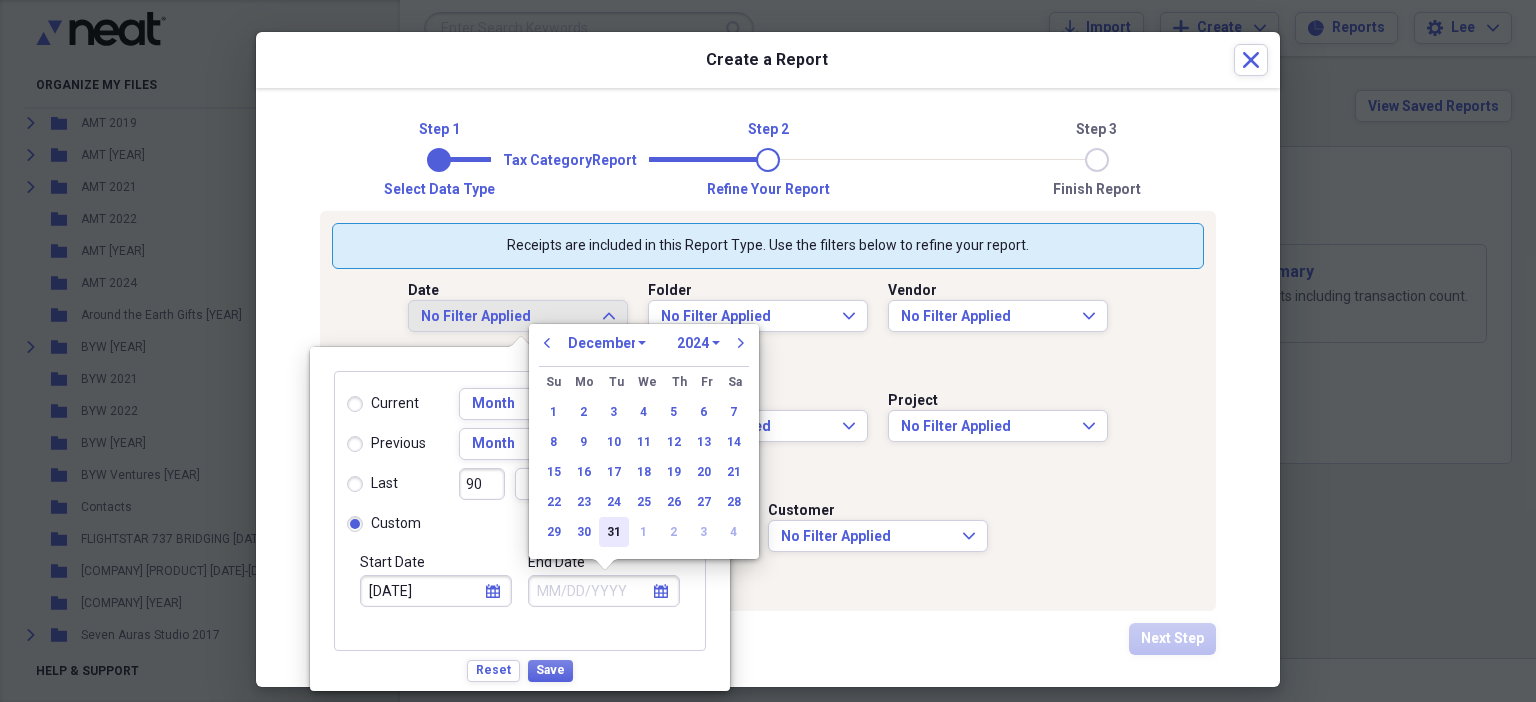 click on "31" at bounding box center (614, 532) 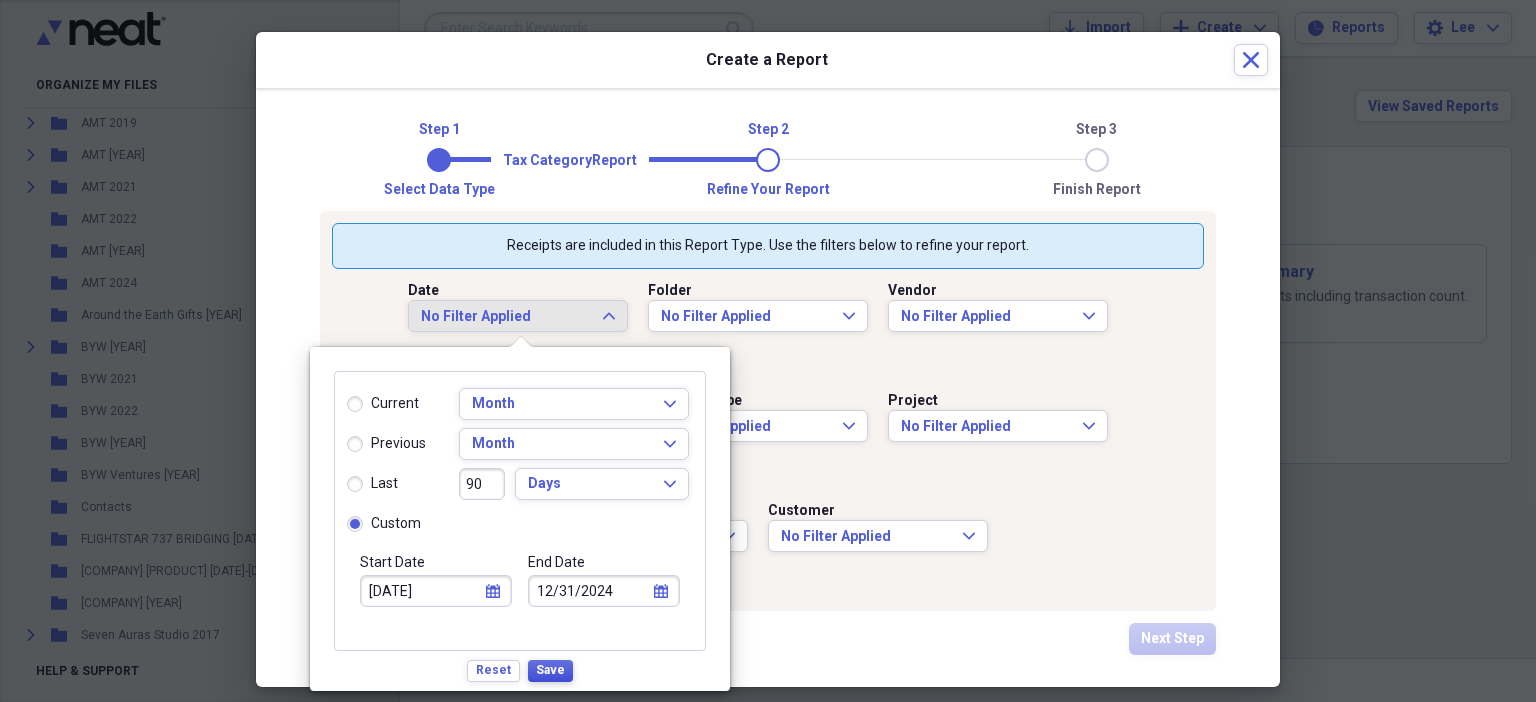 click on "Save" at bounding box center (550, 670) 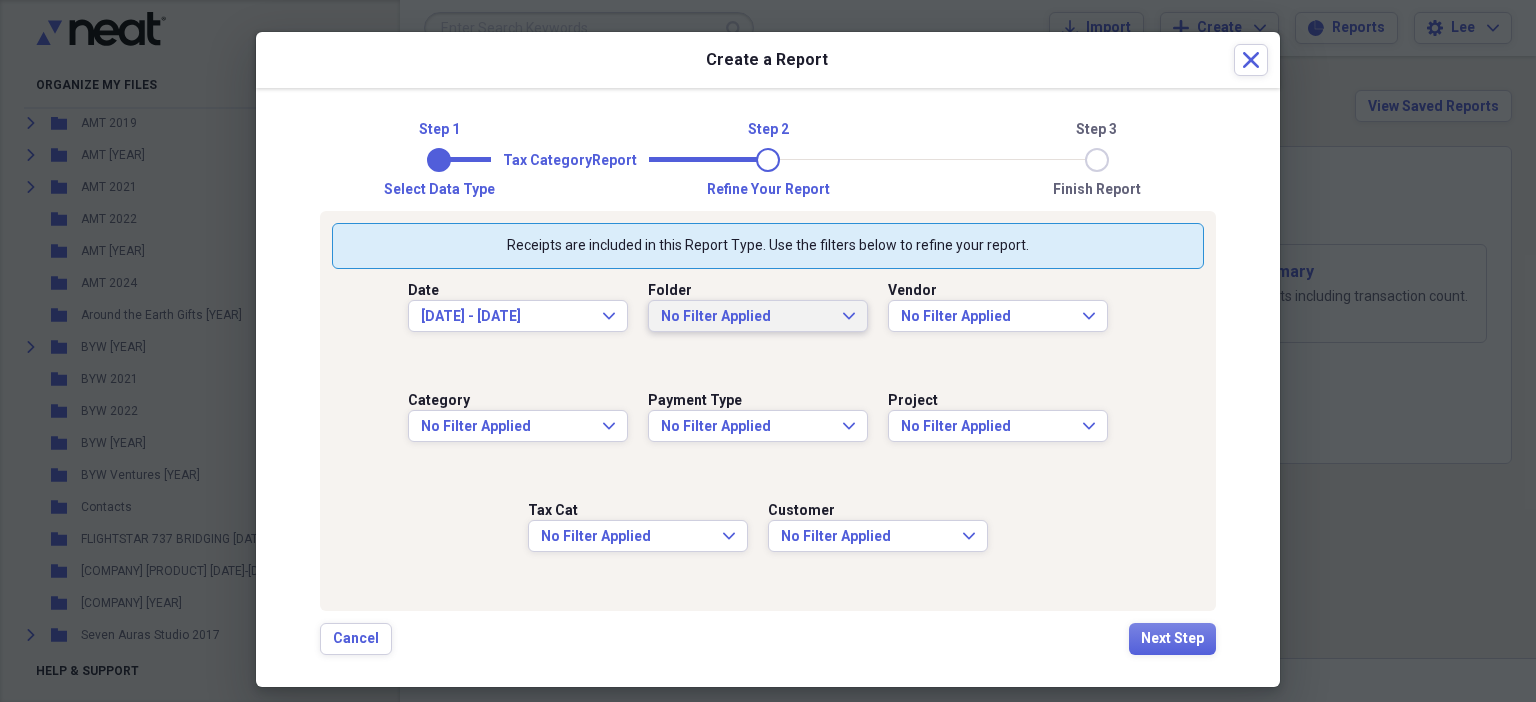 click on "Expand" 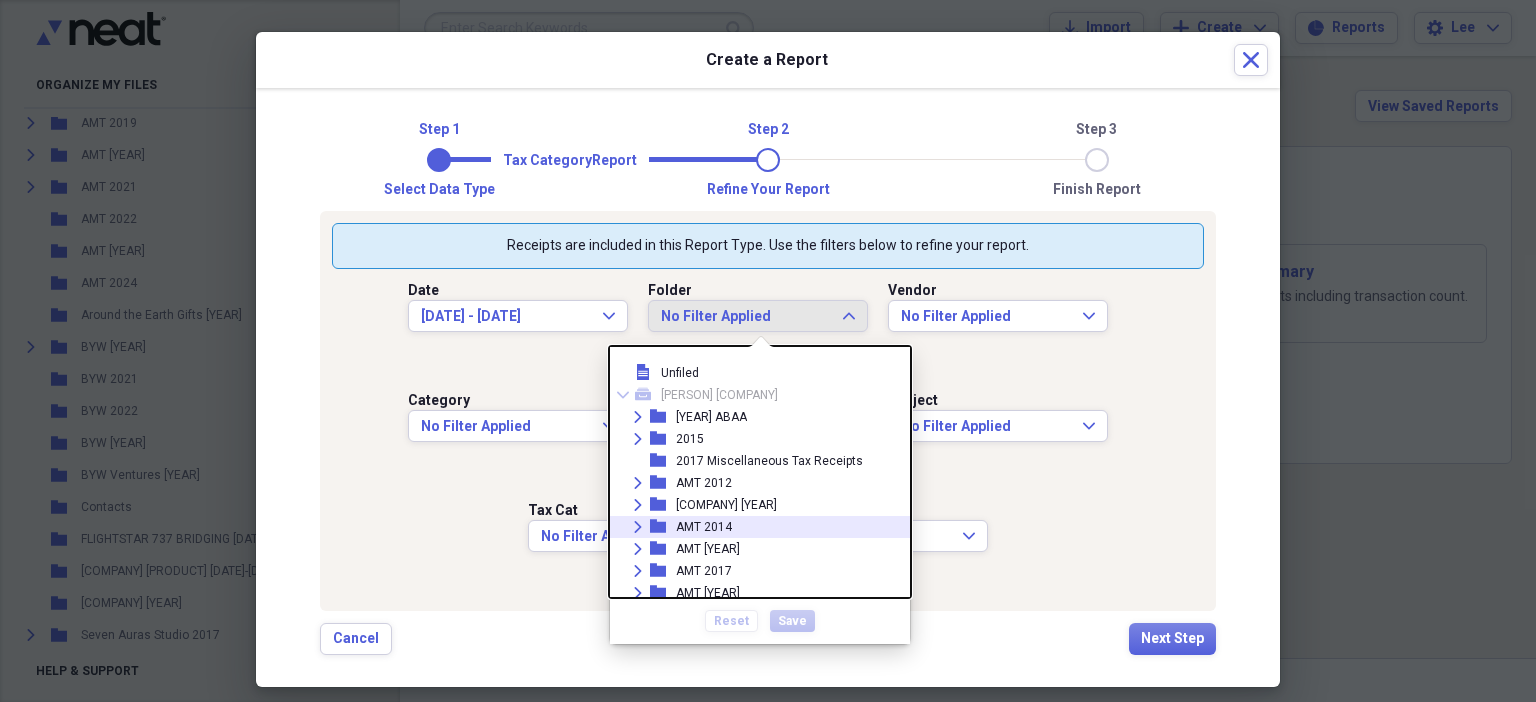 scroll, scrollTop: 219, scrollLeft: 0, axis: vertical 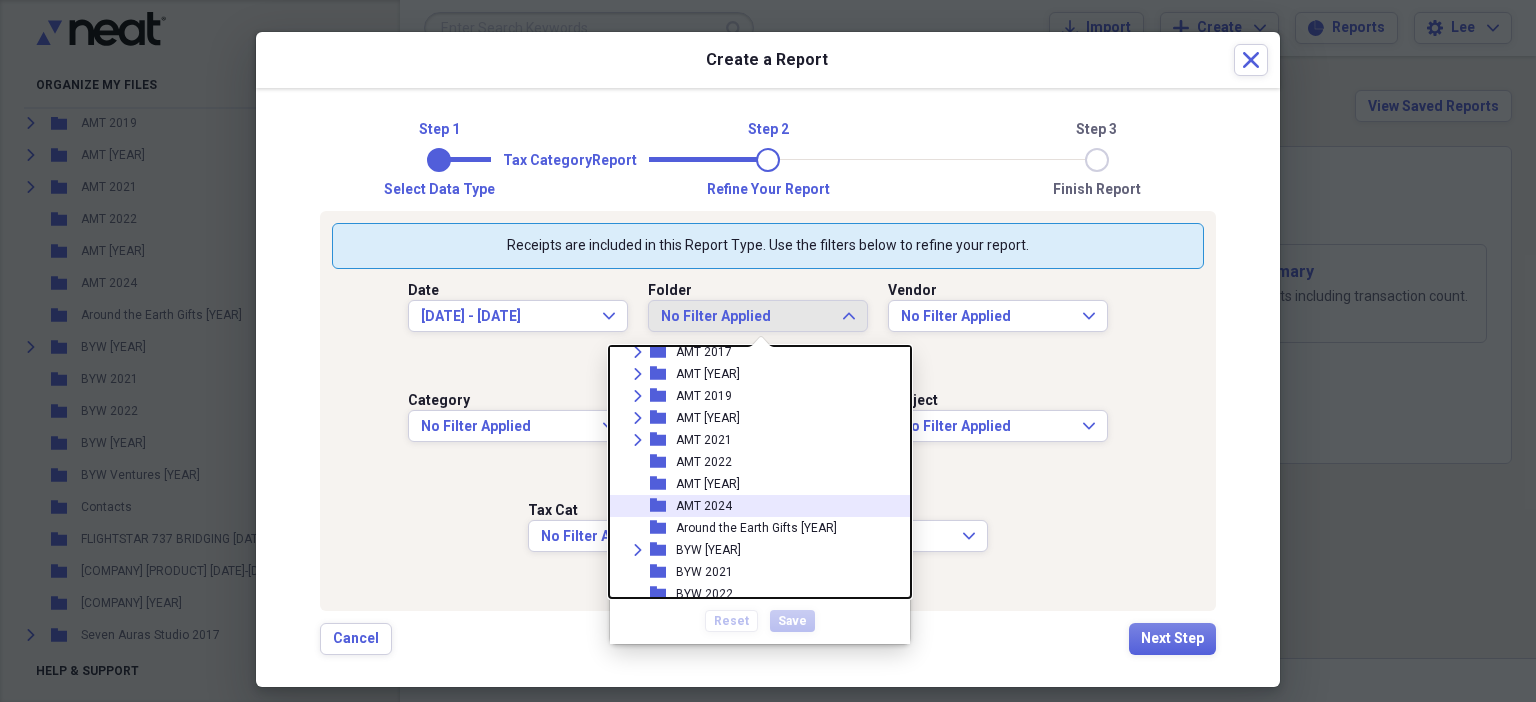 click on "AMT 2024" at bounding box center (704, 506) 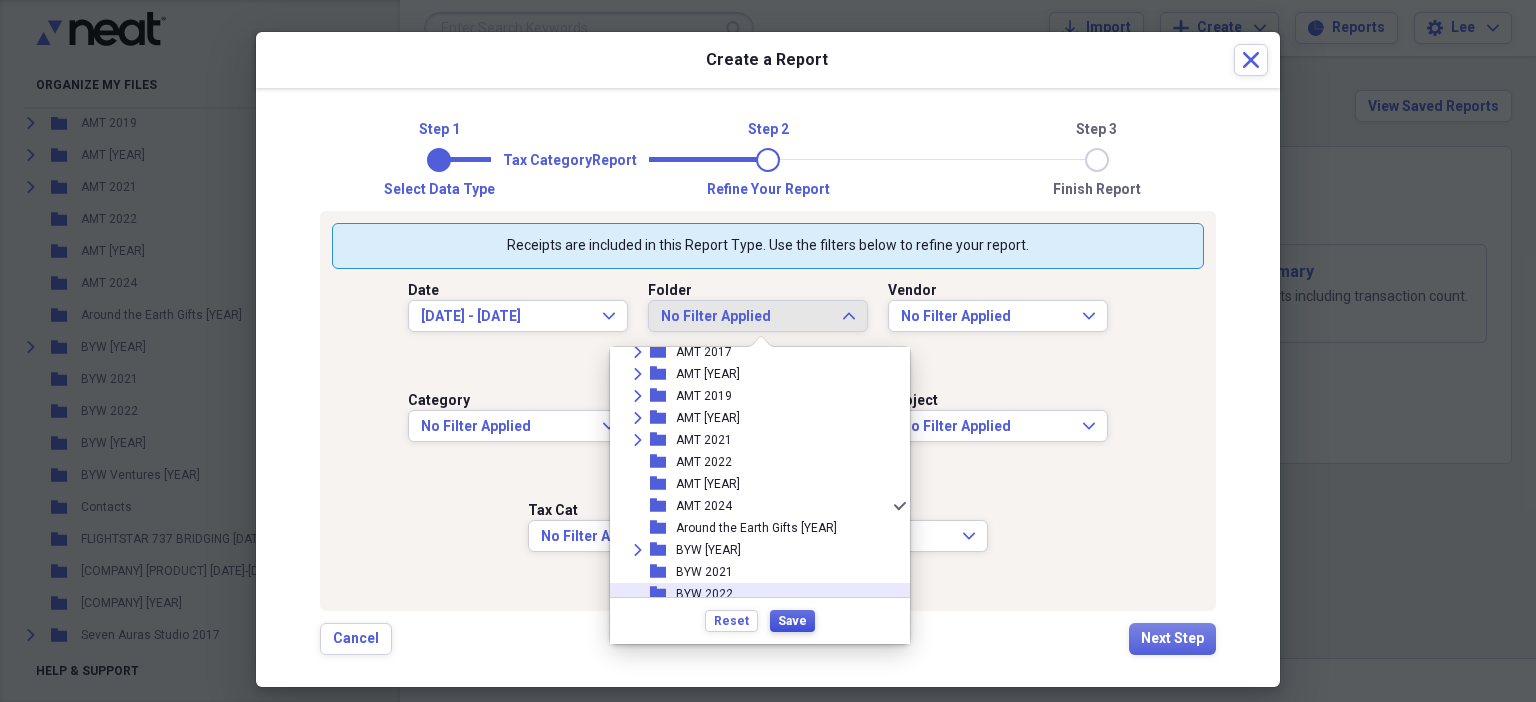click on "Save" at bounding box center [792, 621] 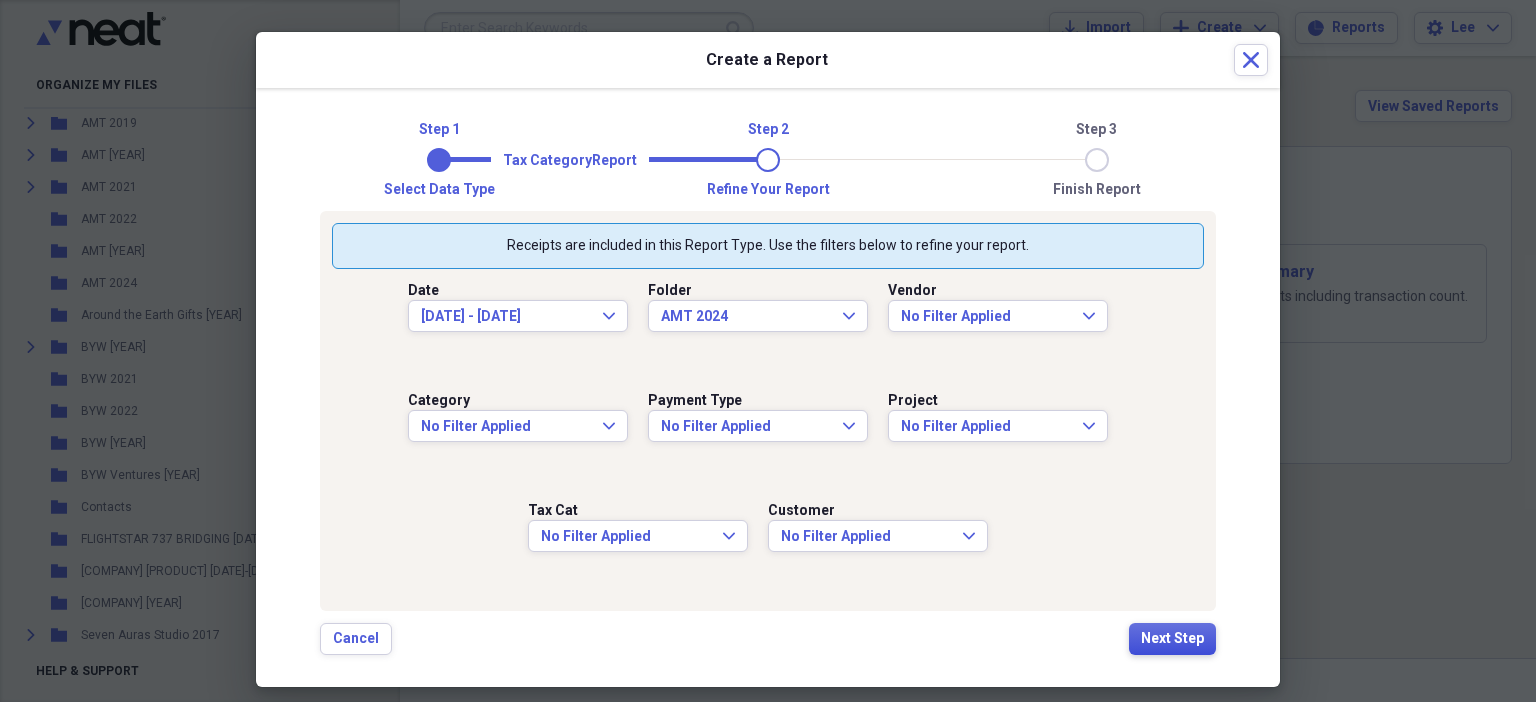 click on "Next Step" at bounding box center (1172, 639) 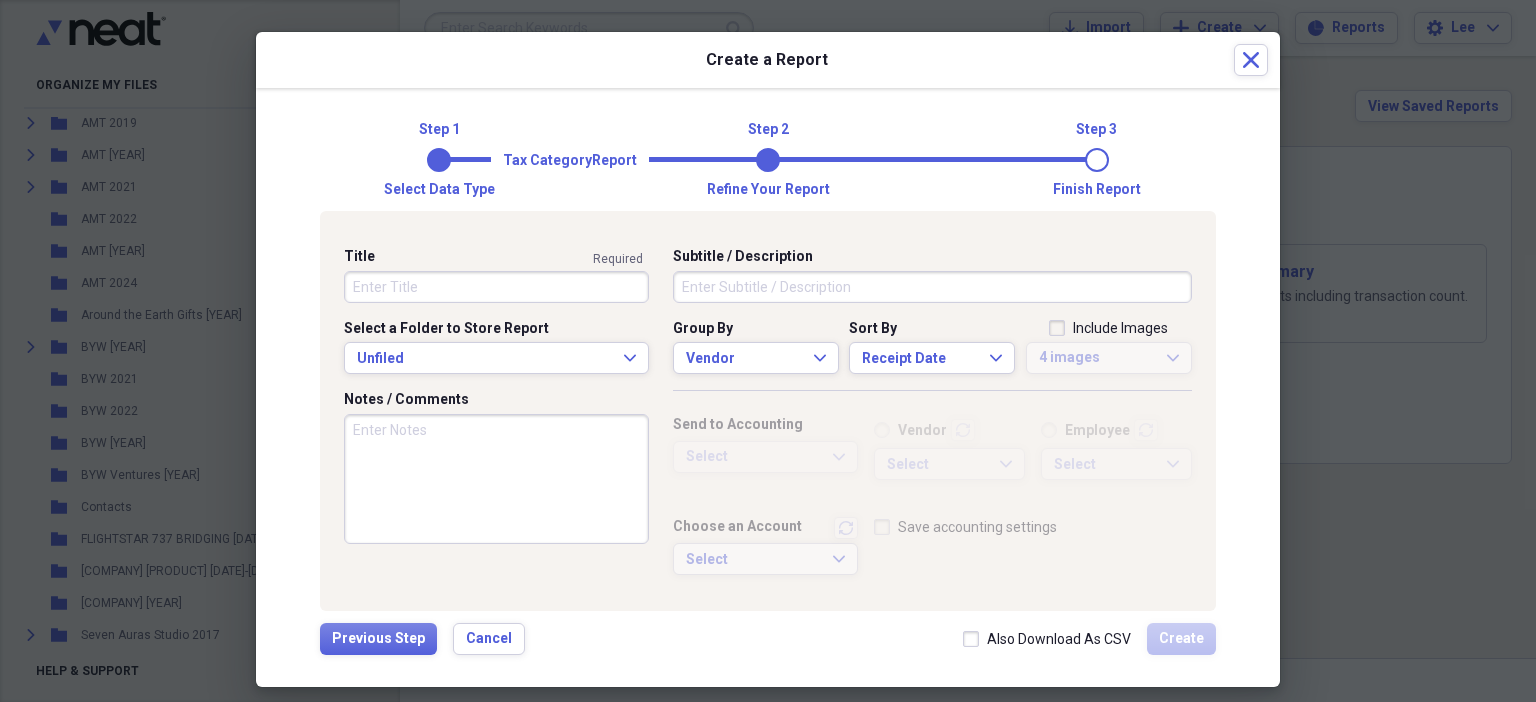 click on "Title" at bounding box center (496, 287) 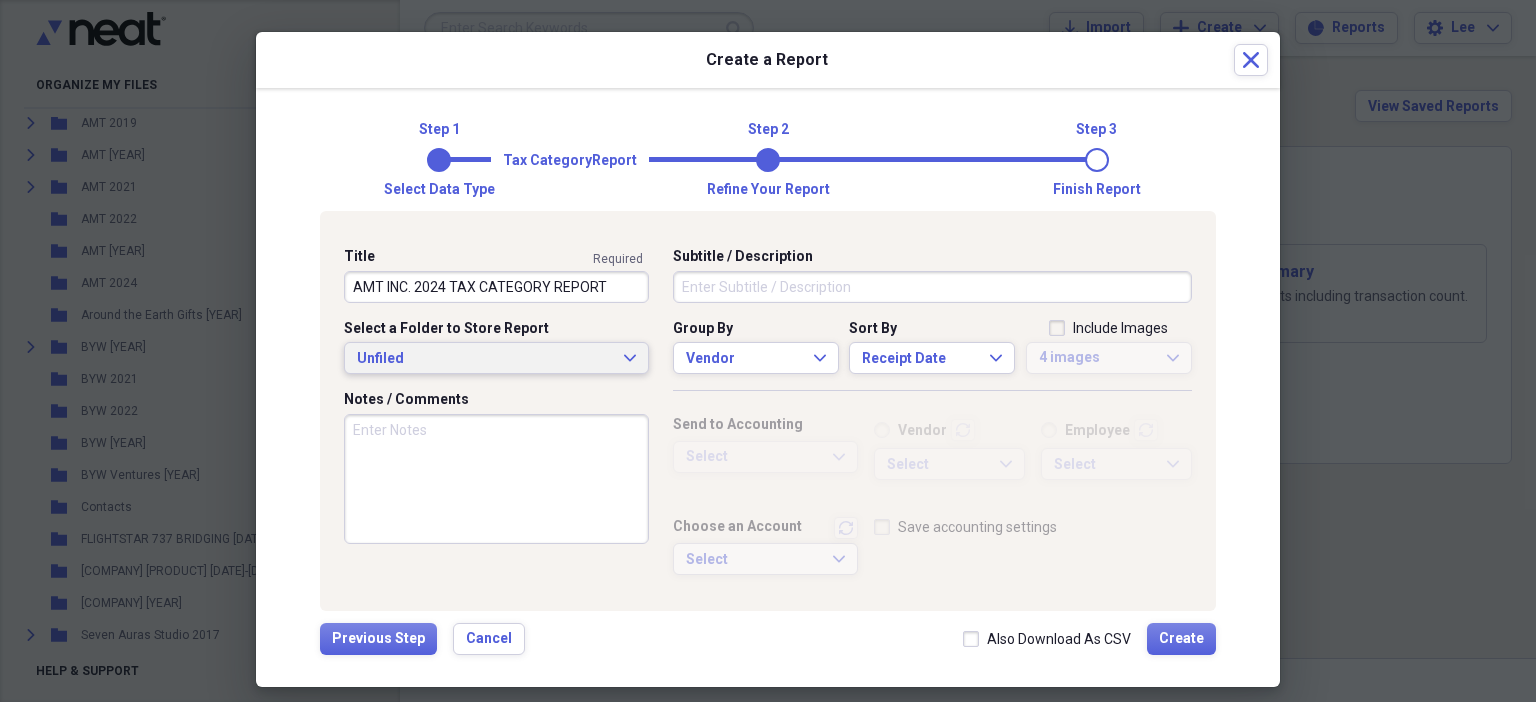 type on "AMT INC. 2024 TAX CATEGORY REPORT" 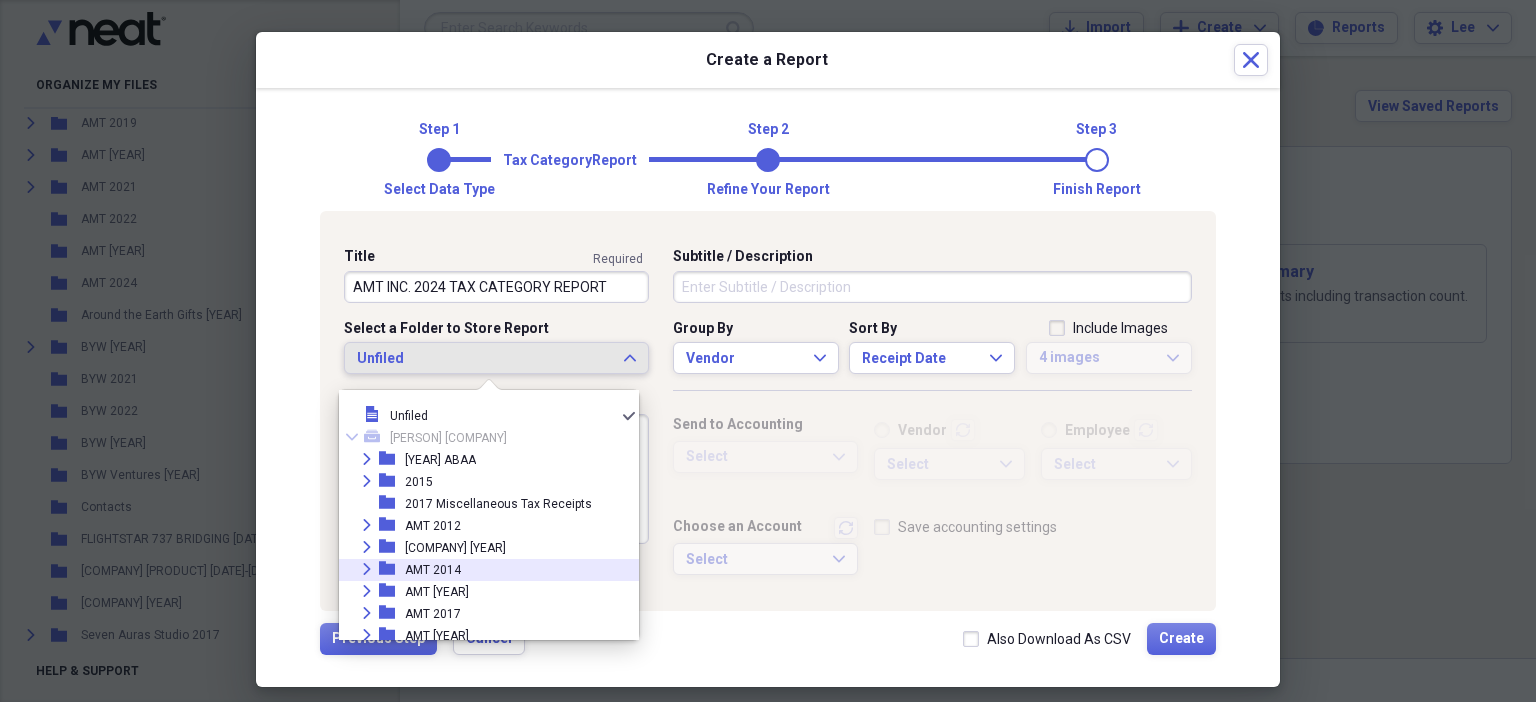 scroll, scrollTop: 218, scrollLeft: 0, axis: vertical 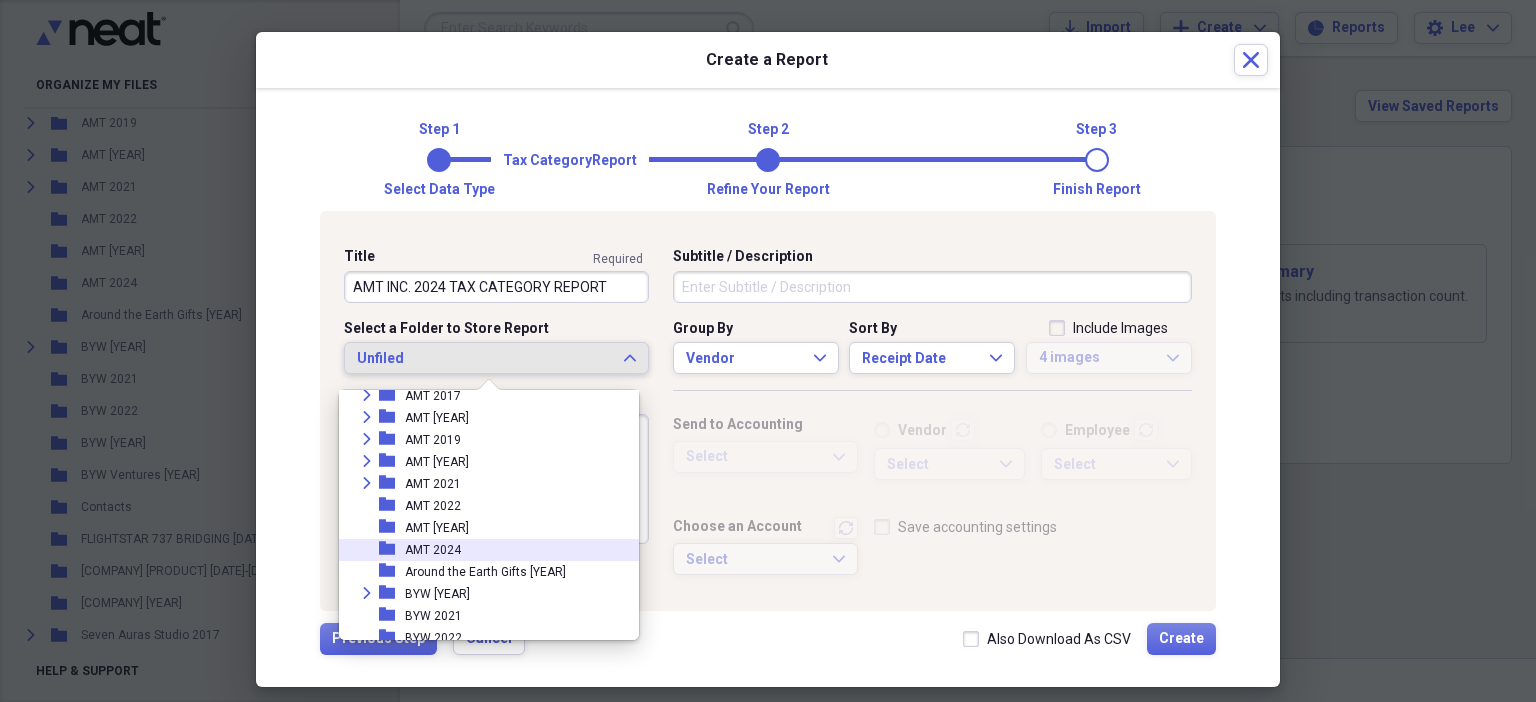 click on "folder AMT 2024" at bounding box center [481, 550] 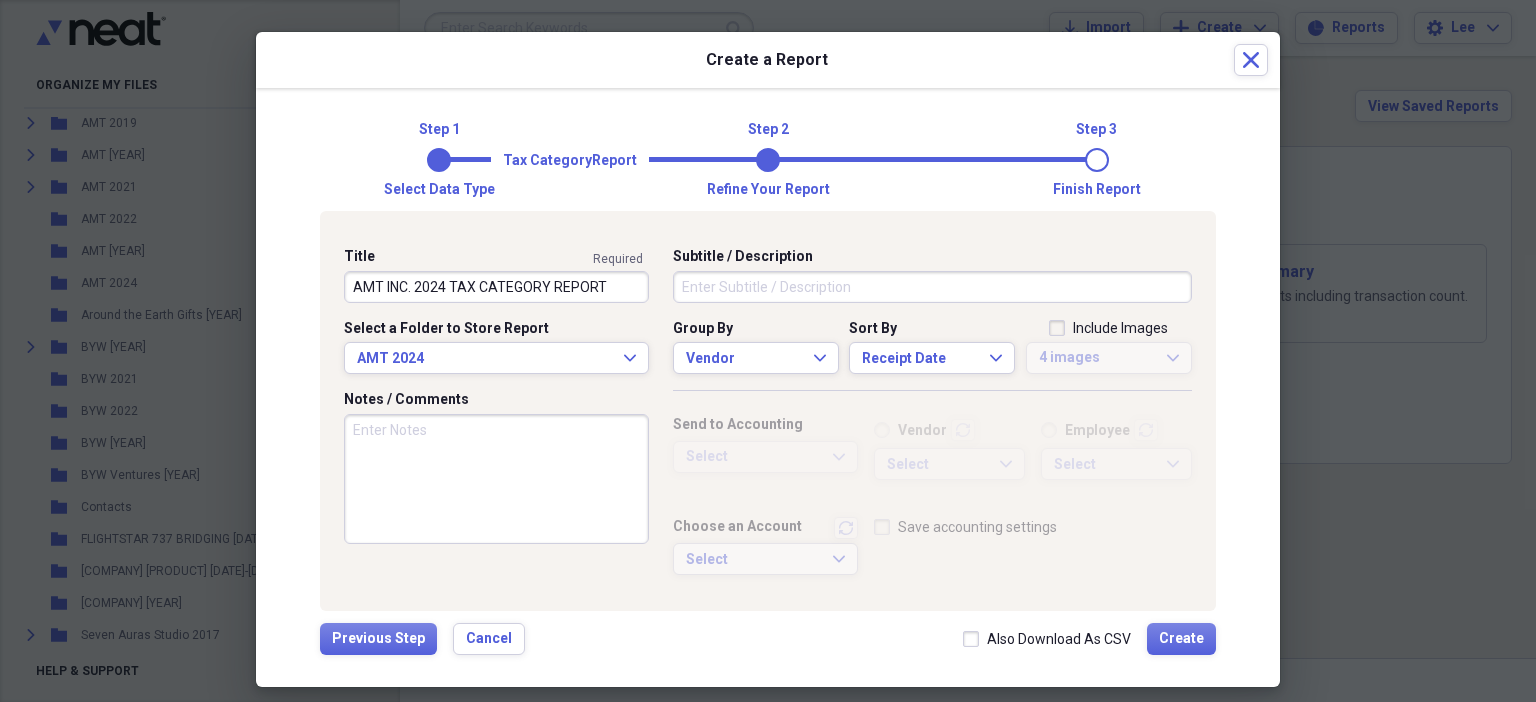 click on "Title AMT INC. [YEAR] TAX CATEGORY REPORT required Select a Folder to Store Report AMT [YEAR] Expand Notes / Comments Subtitle / Description Group By Vendor Expand Sort By Receipt Date Expand Include Images 4 images Expand Send to Accounting Select Expand Vendor transactions Employee transactions Select Expand Select Expand Choose an Account transactions Select Expand Save accounting settings" at bounding box center [768, 419] 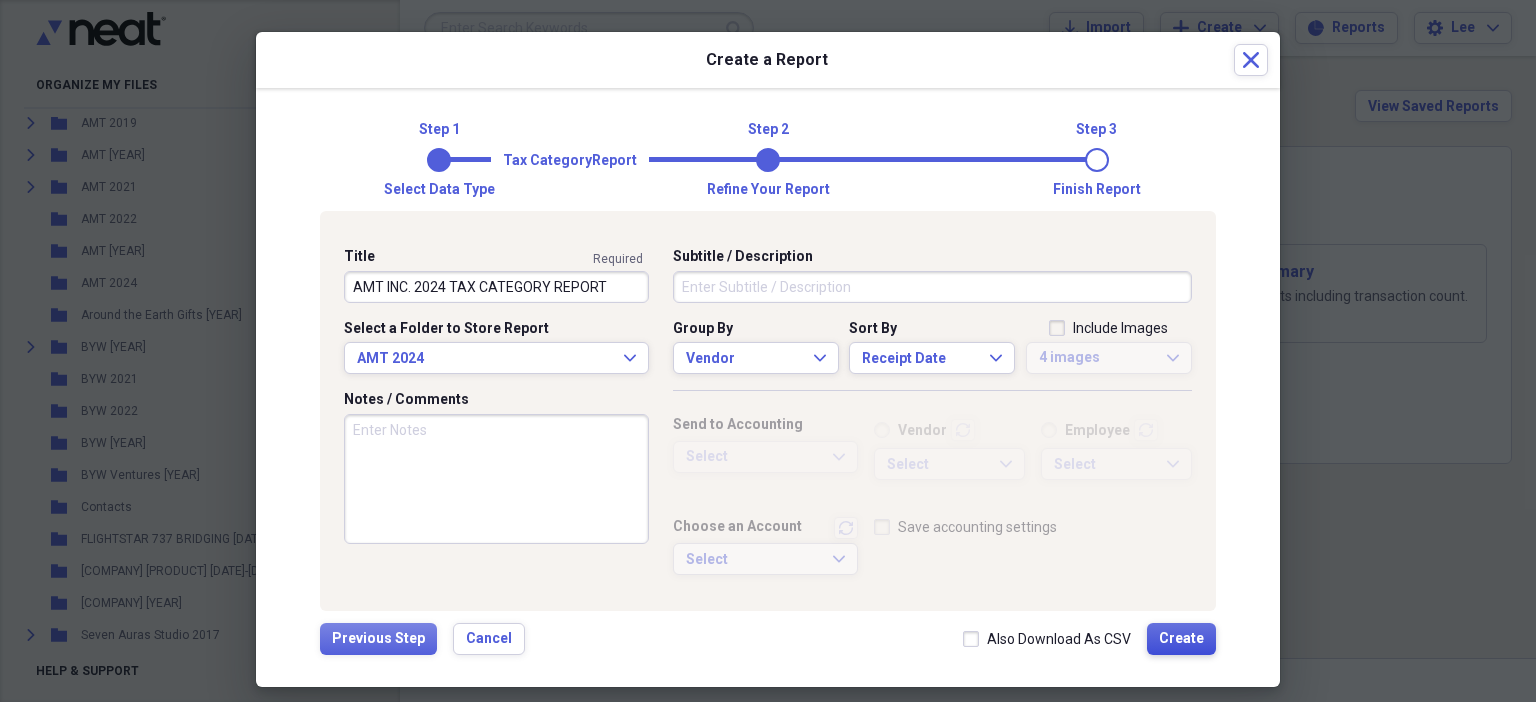 click on "Create" at bounding box center [1181, 639] 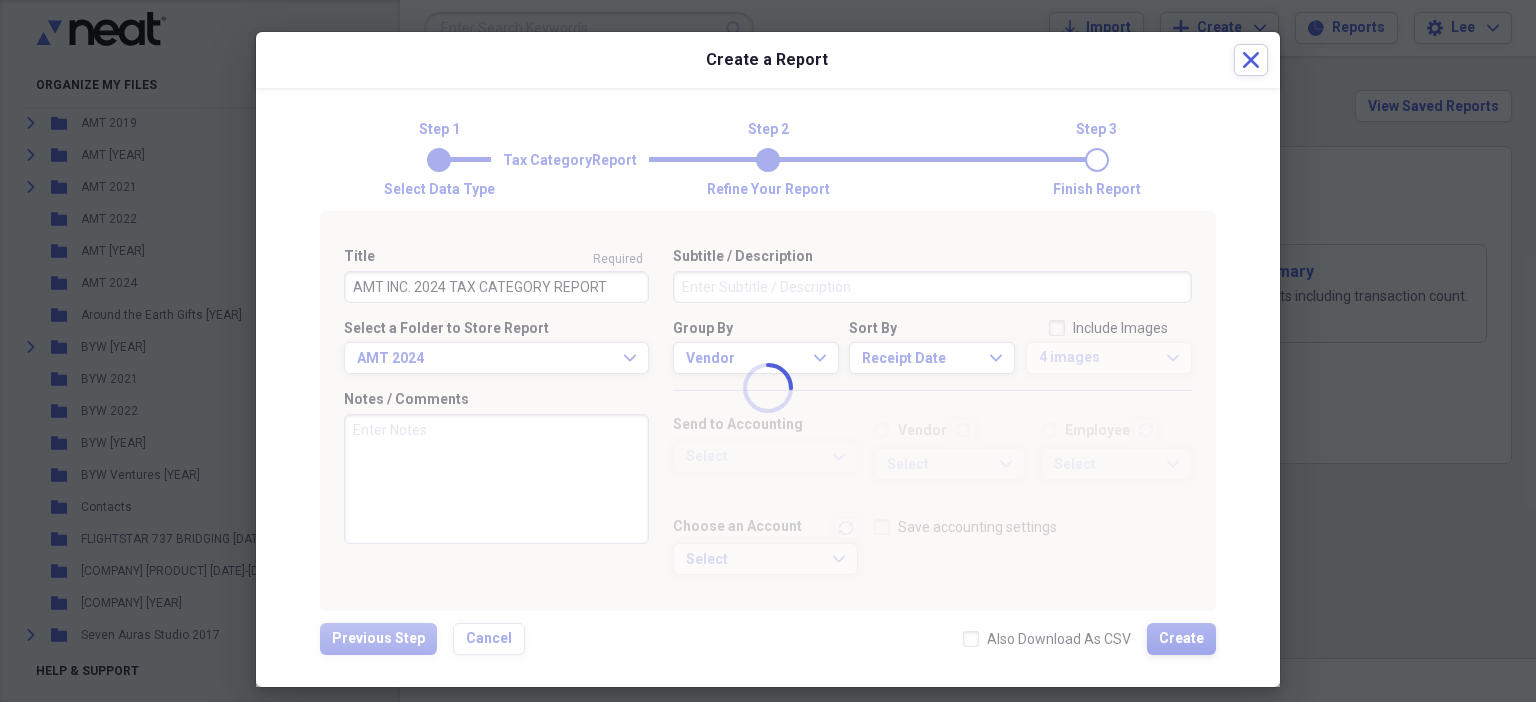 type 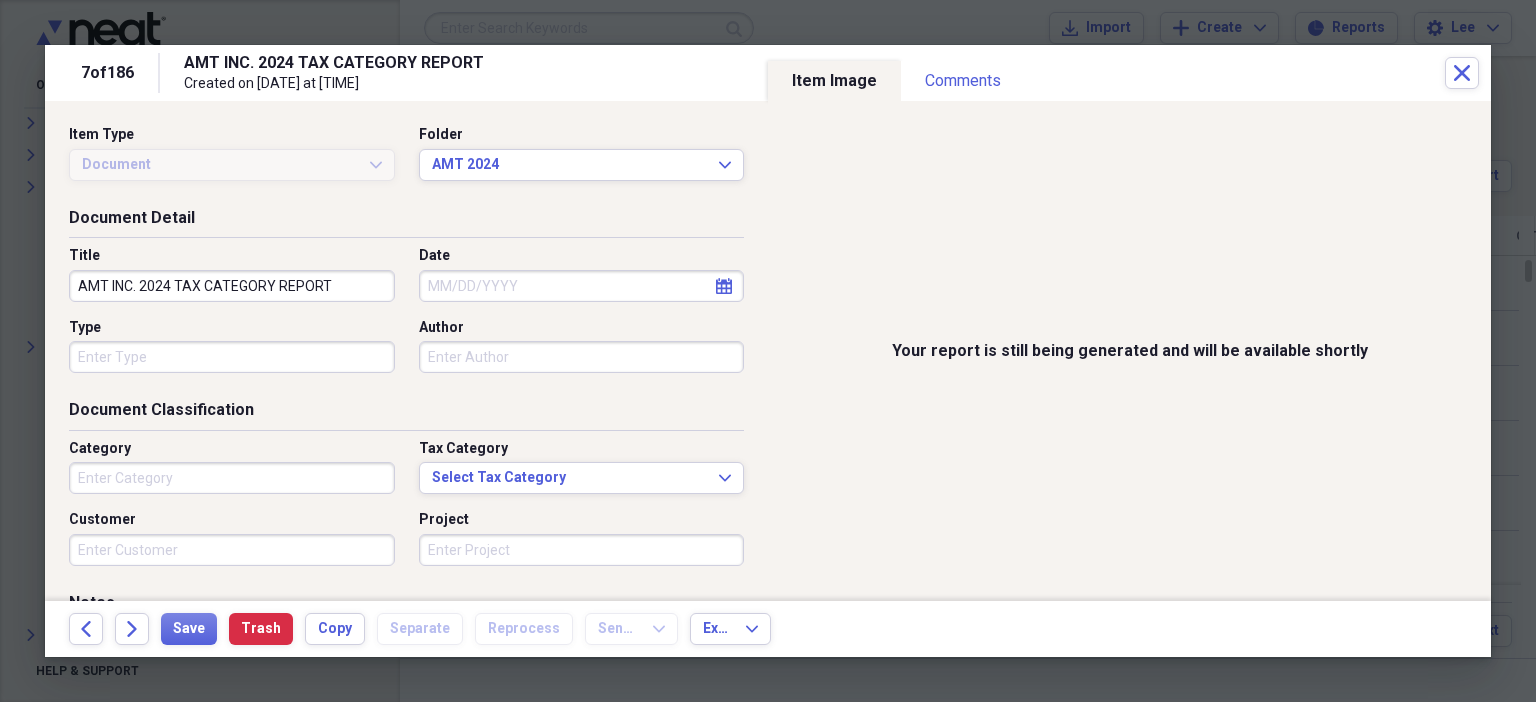 type on "Health" 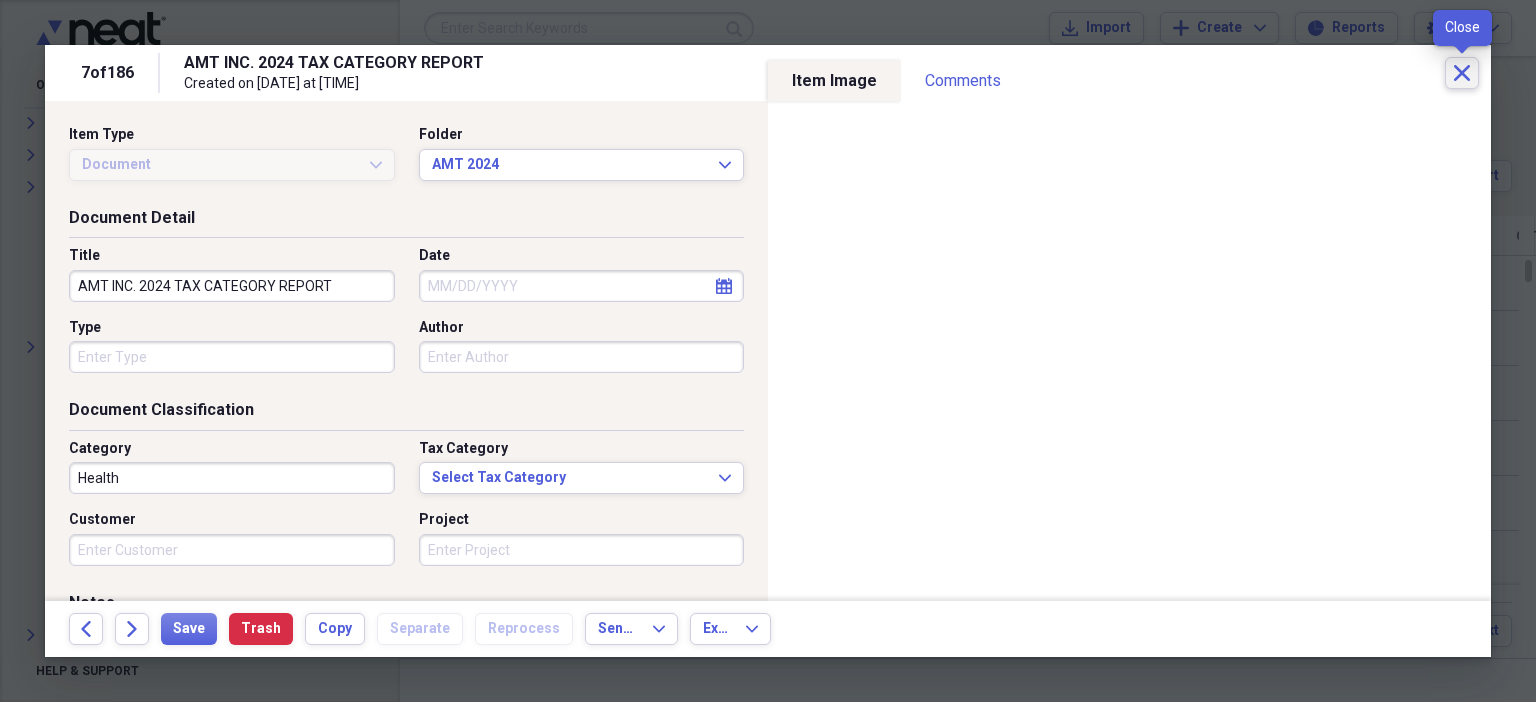 click on "Close" 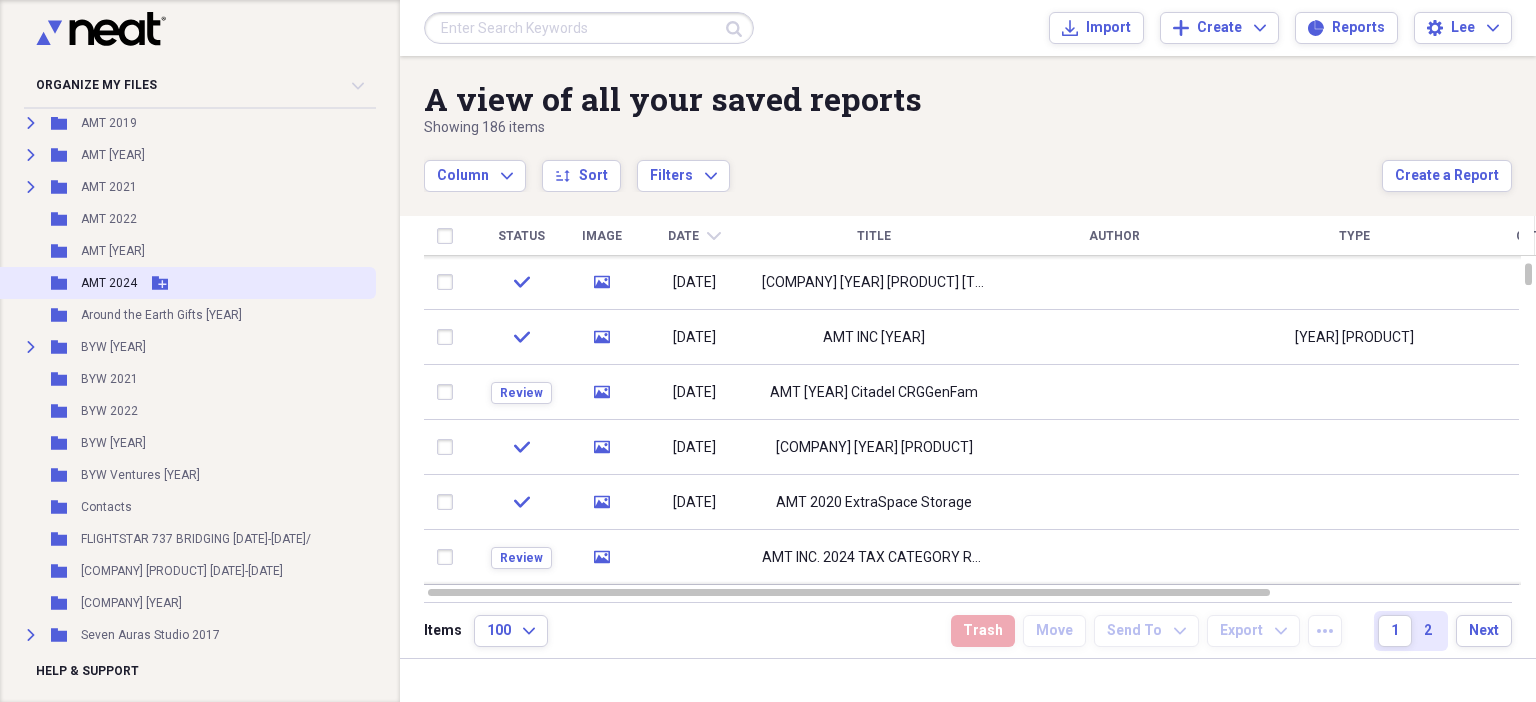 click on "AMT 2024" at bounding box center [109, 283] 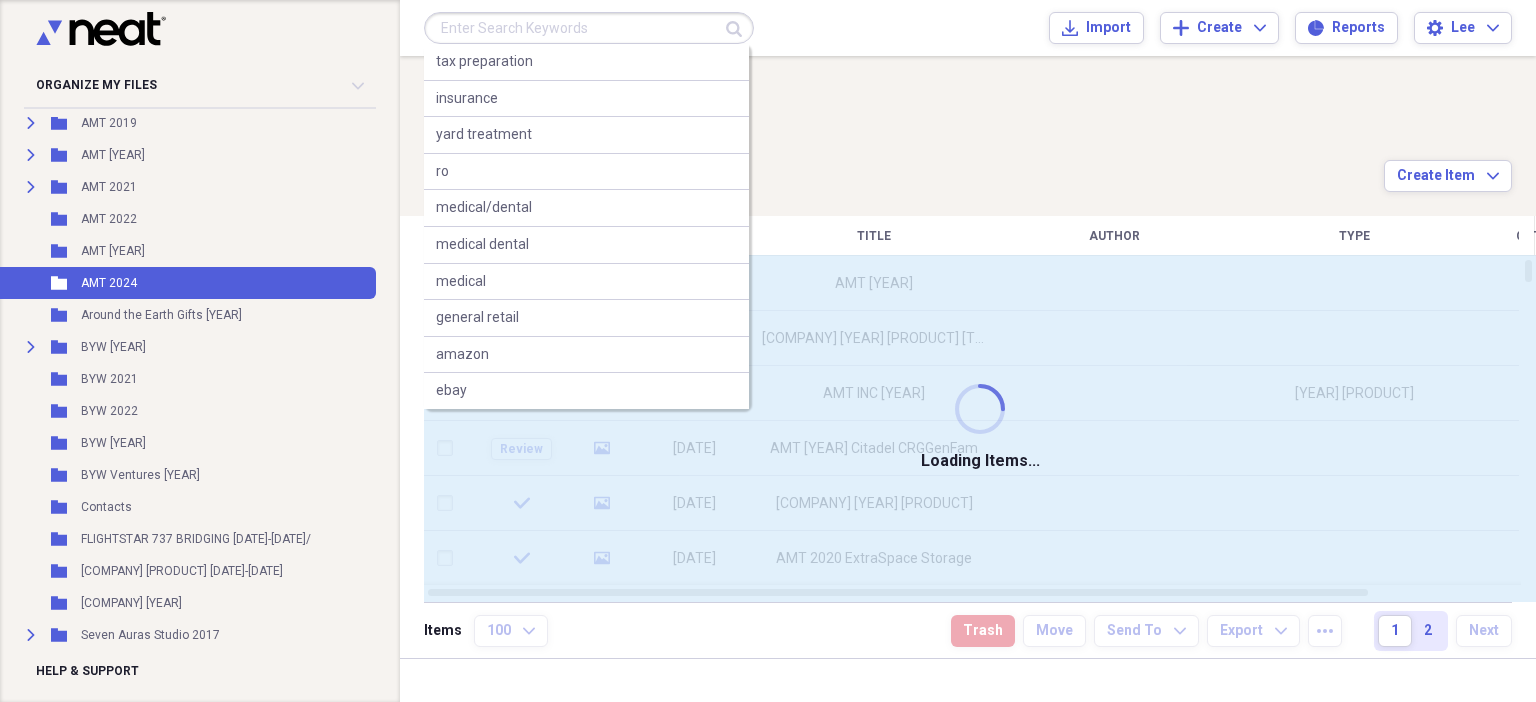 click at bounding box center (589, 28) 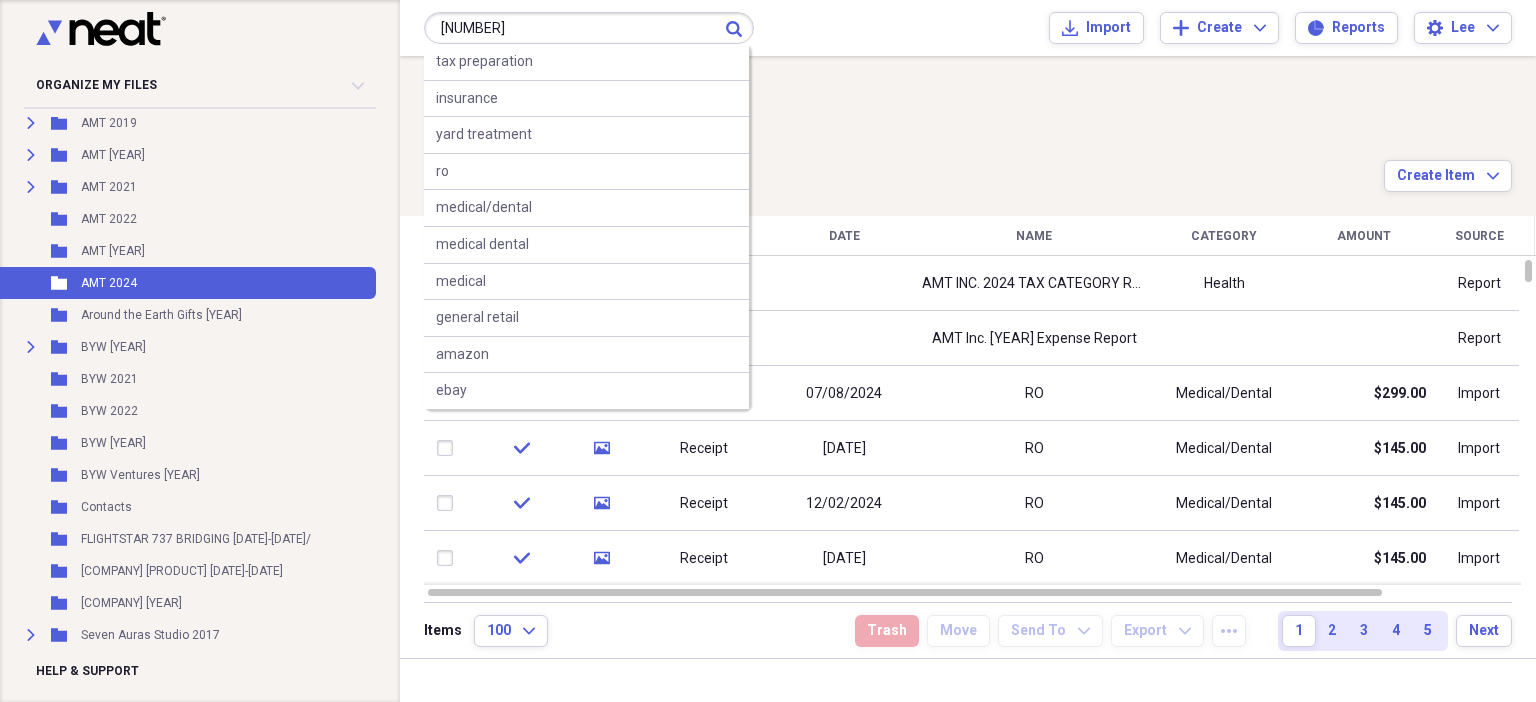 type on "[NUMBER]" 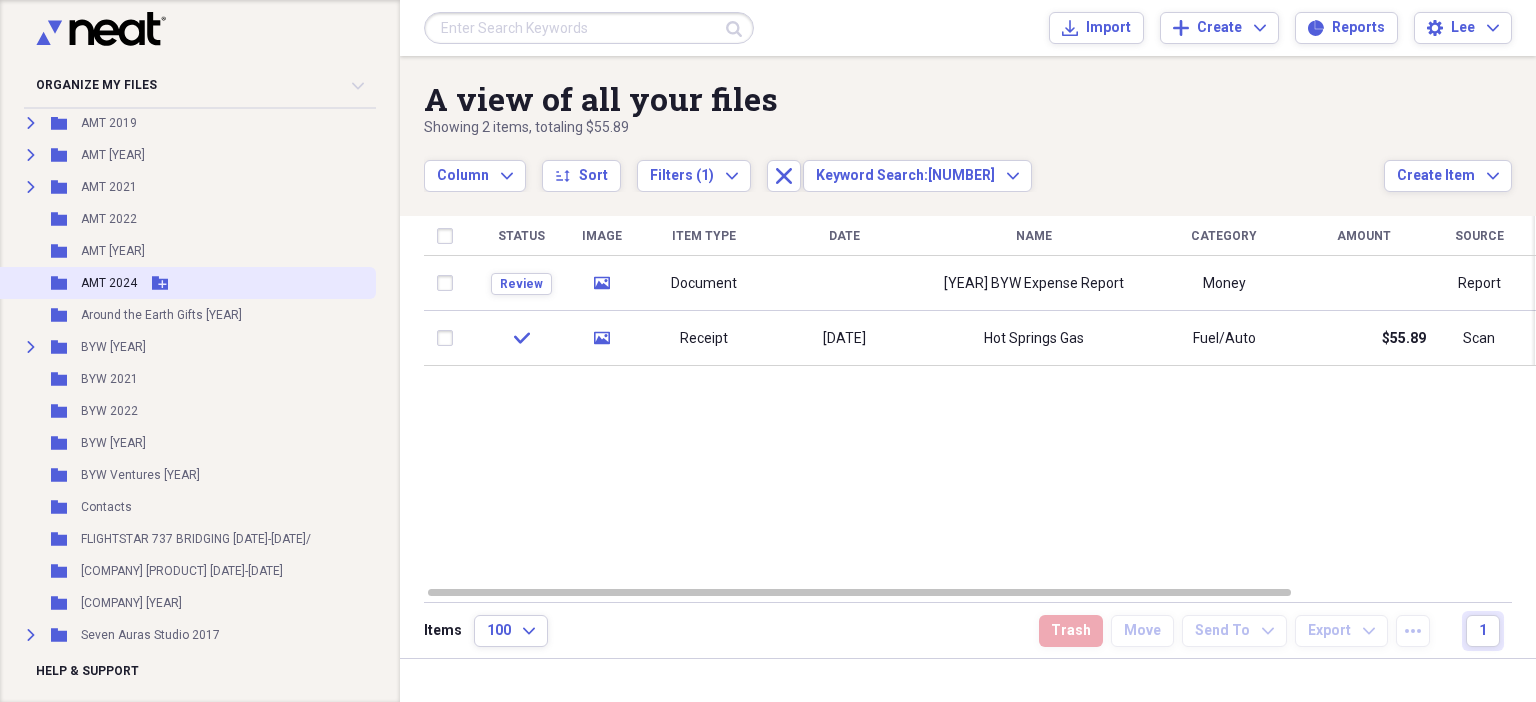click on "AMT 2024" at bounding box center [109, 283] 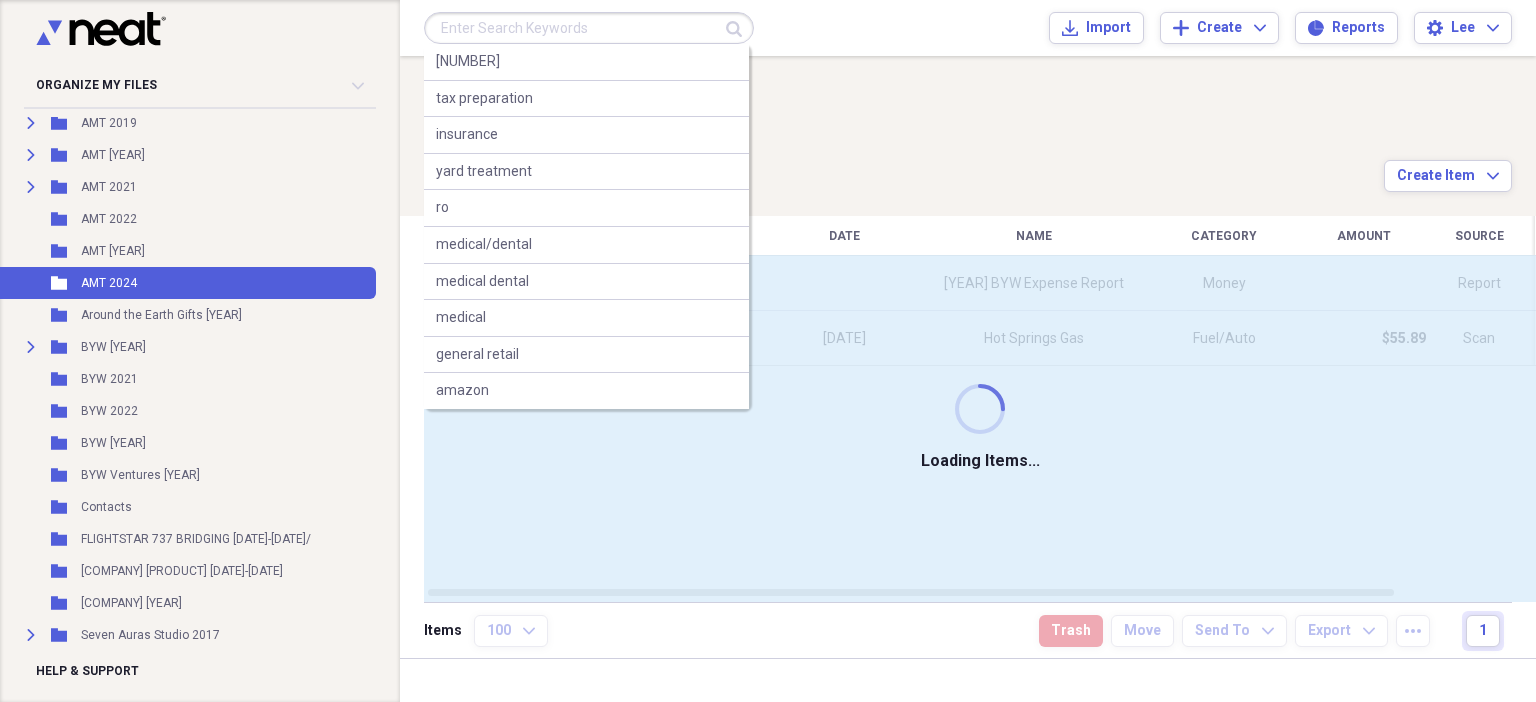 click at bounding box center [589, 28] 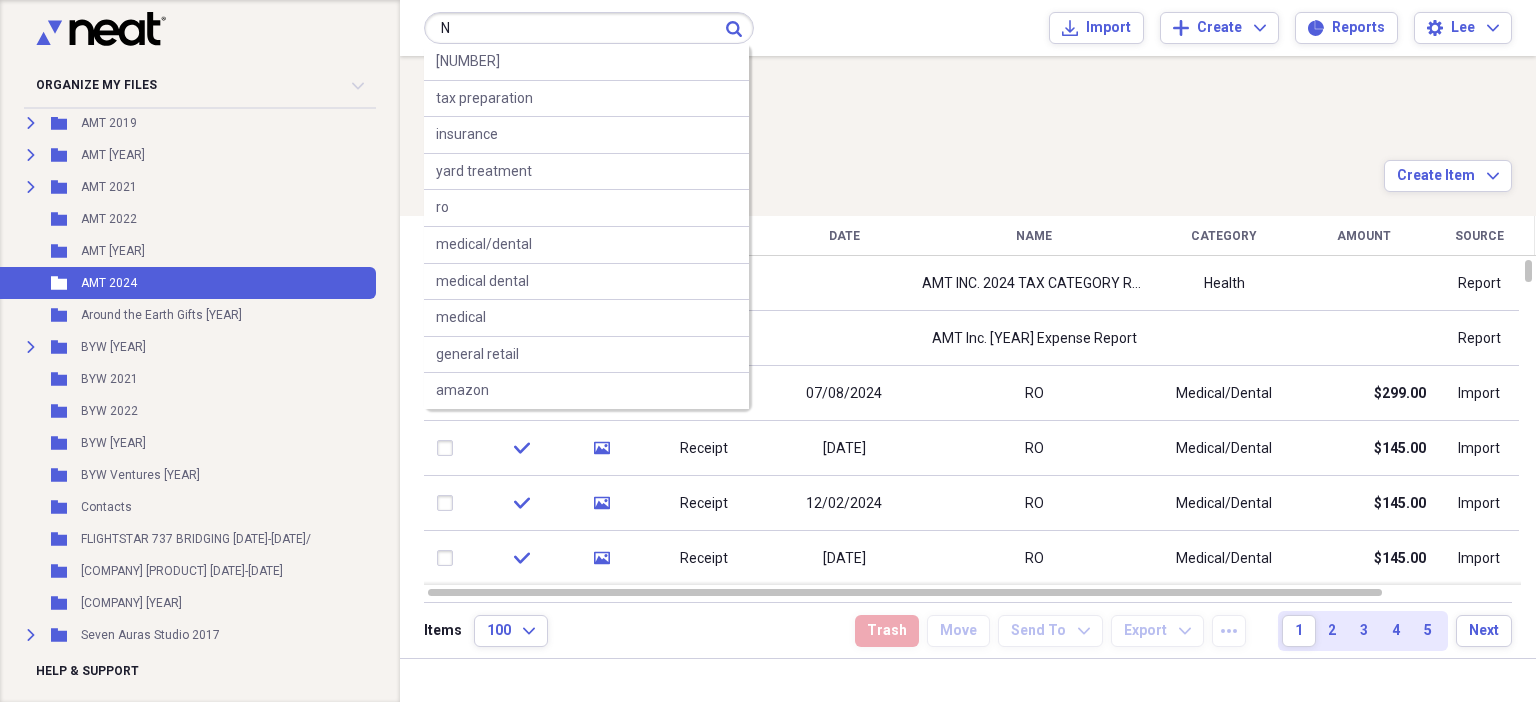 click on "N" at bounding box center (589, 28) 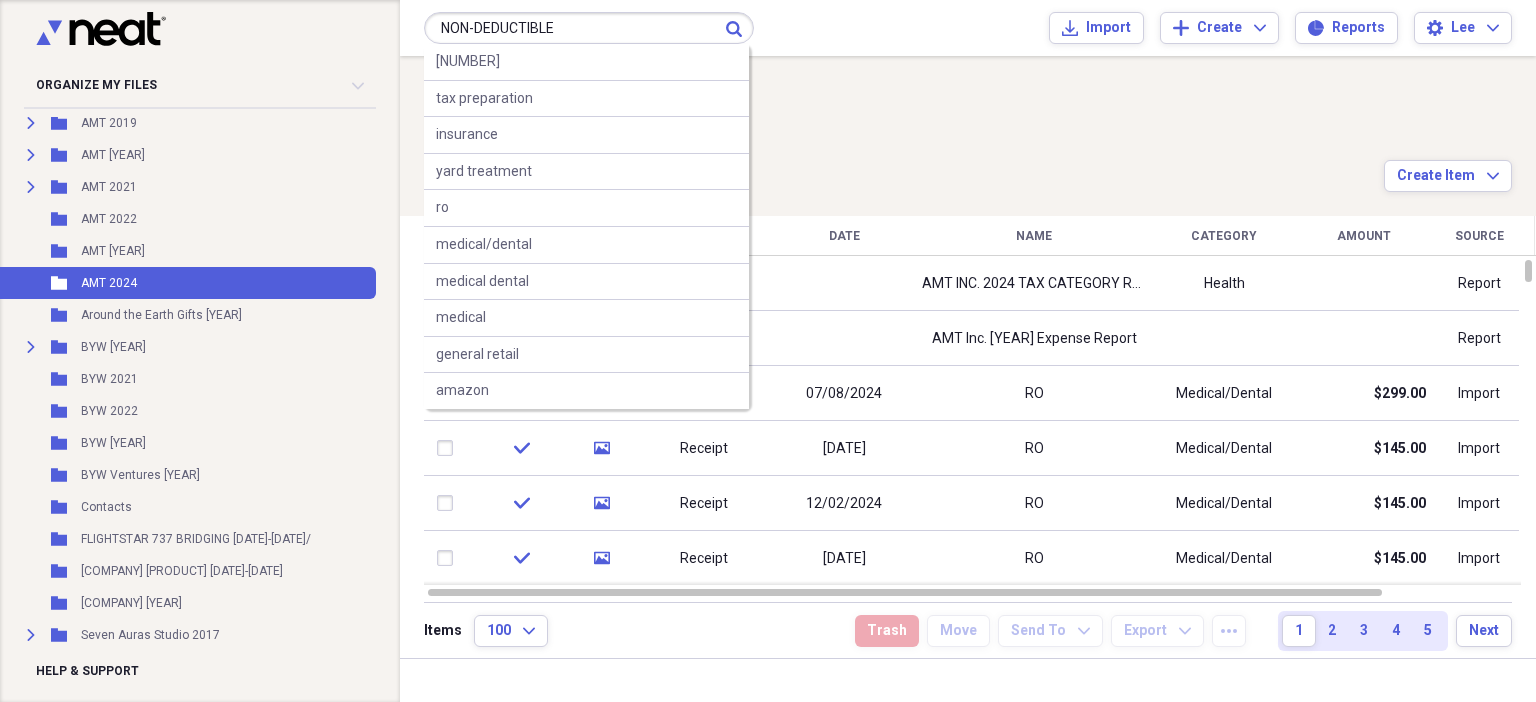 type on "NON-DEDUCTIBLE" 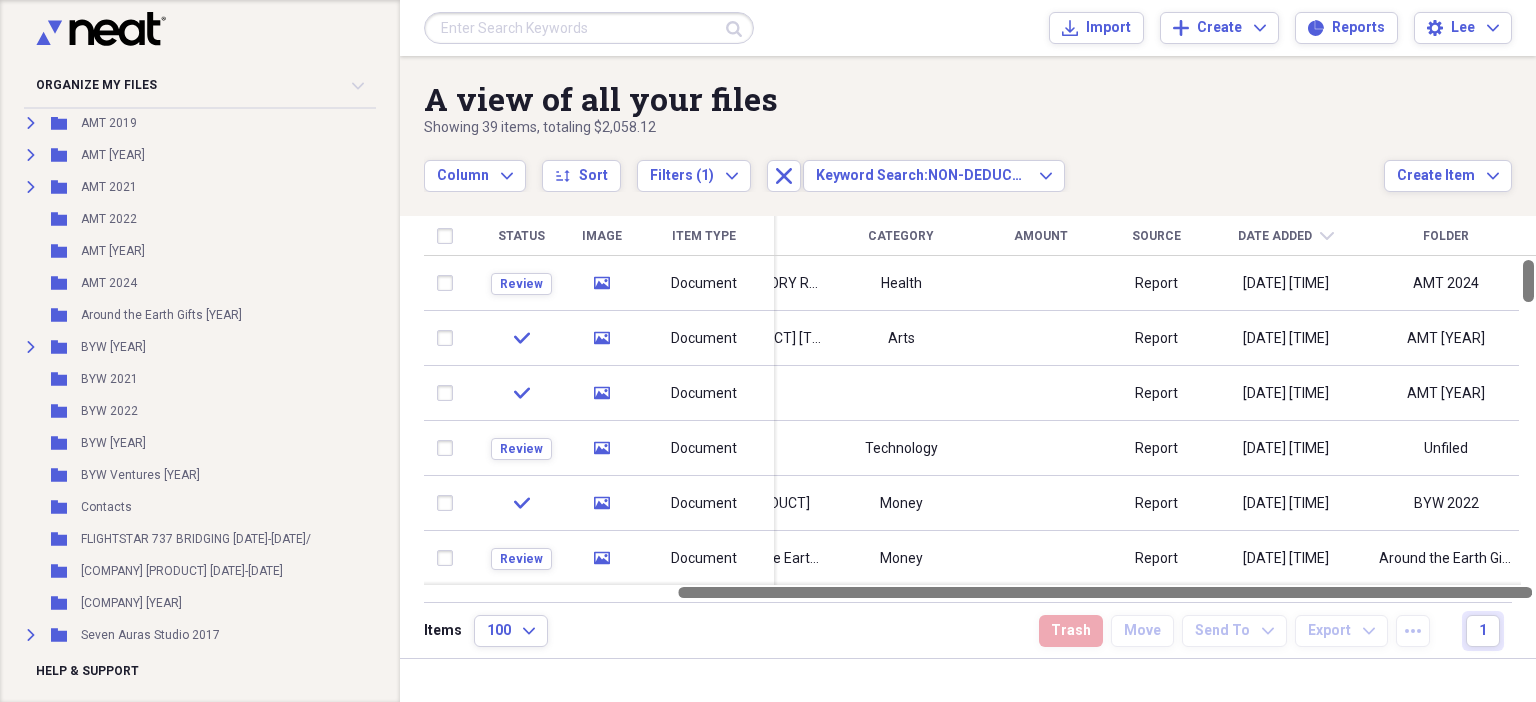 drag, startPoint x: 1255, startPoint y: 589, endPoint x: 1535, endPoint y: 566, distance: 280.94305 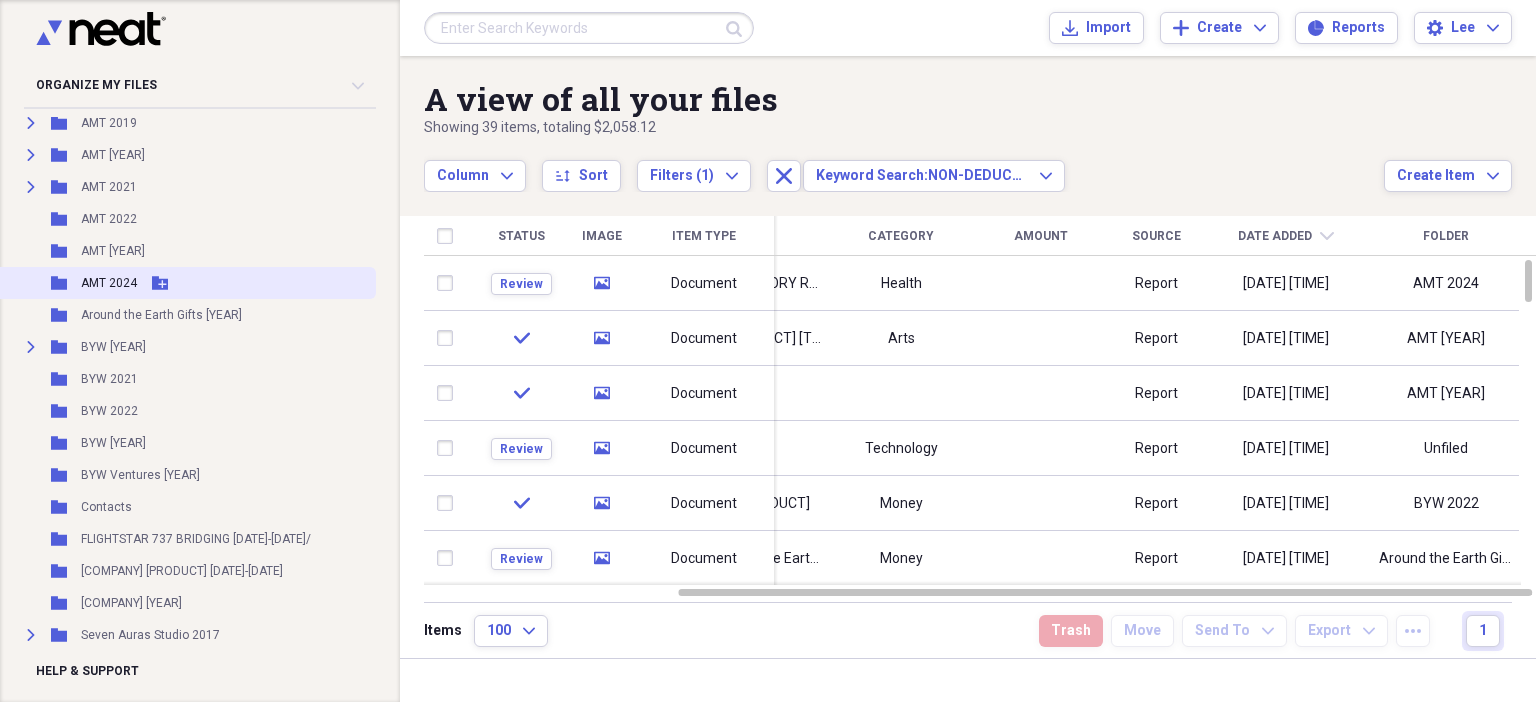 click on "AMT 2024" at bounding box center (109, 283) 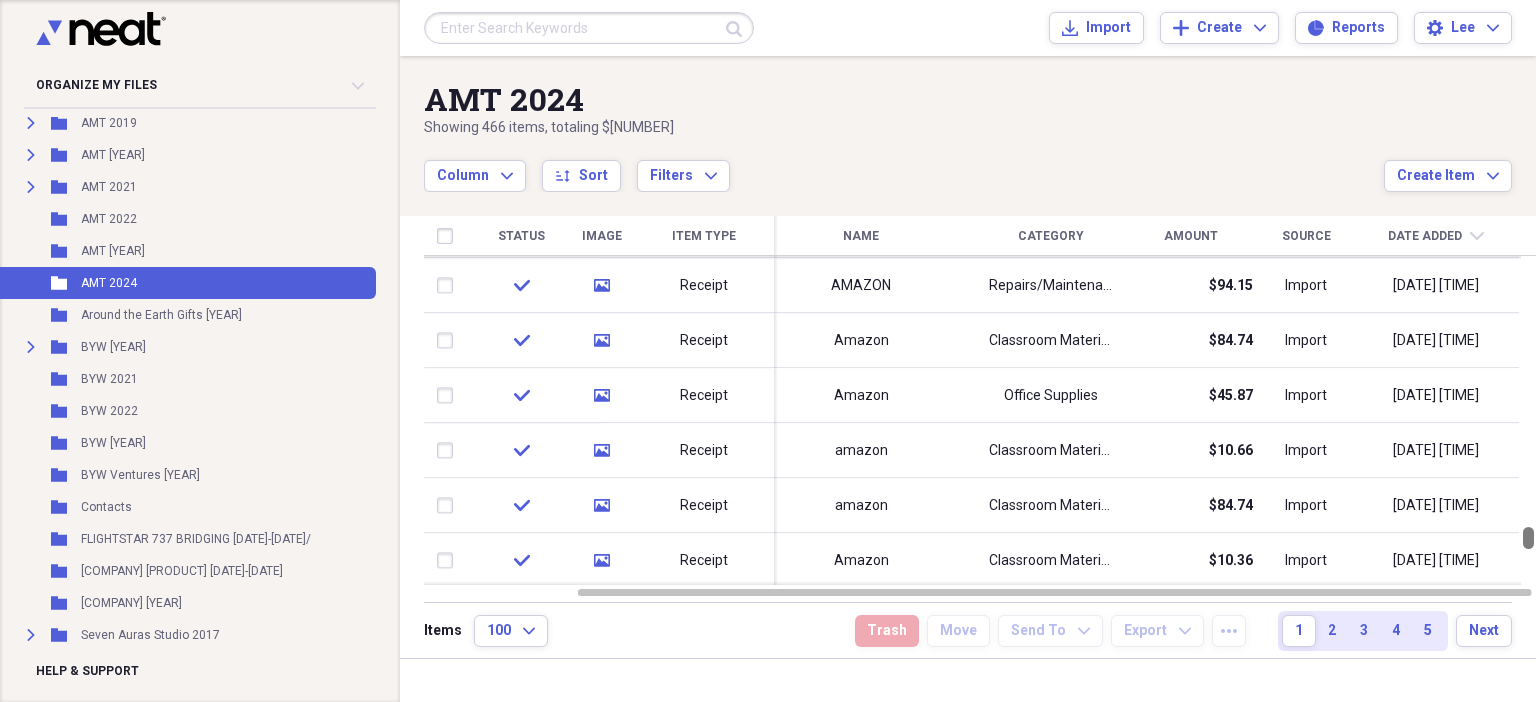 click at bounding box center [1528, 420] 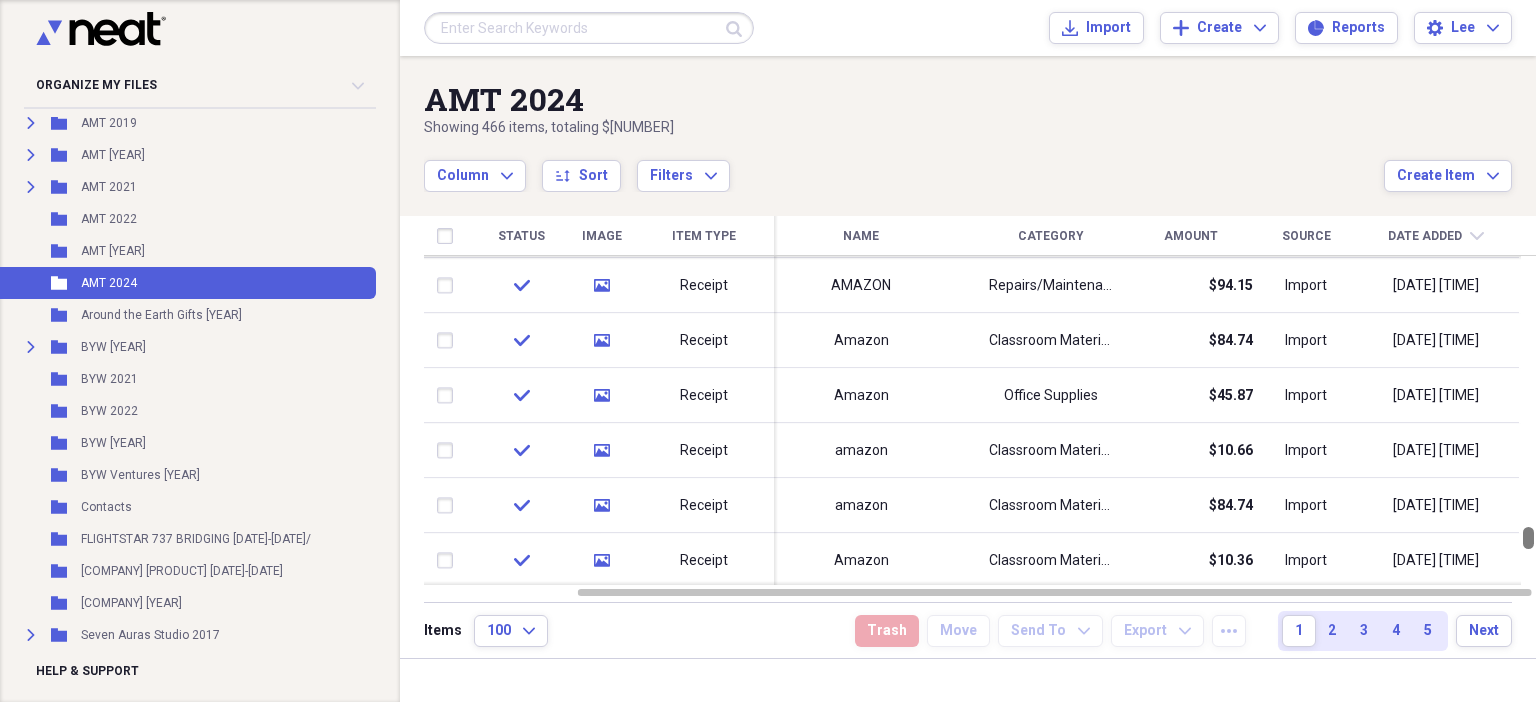 click at bounding box center [1528, 538] 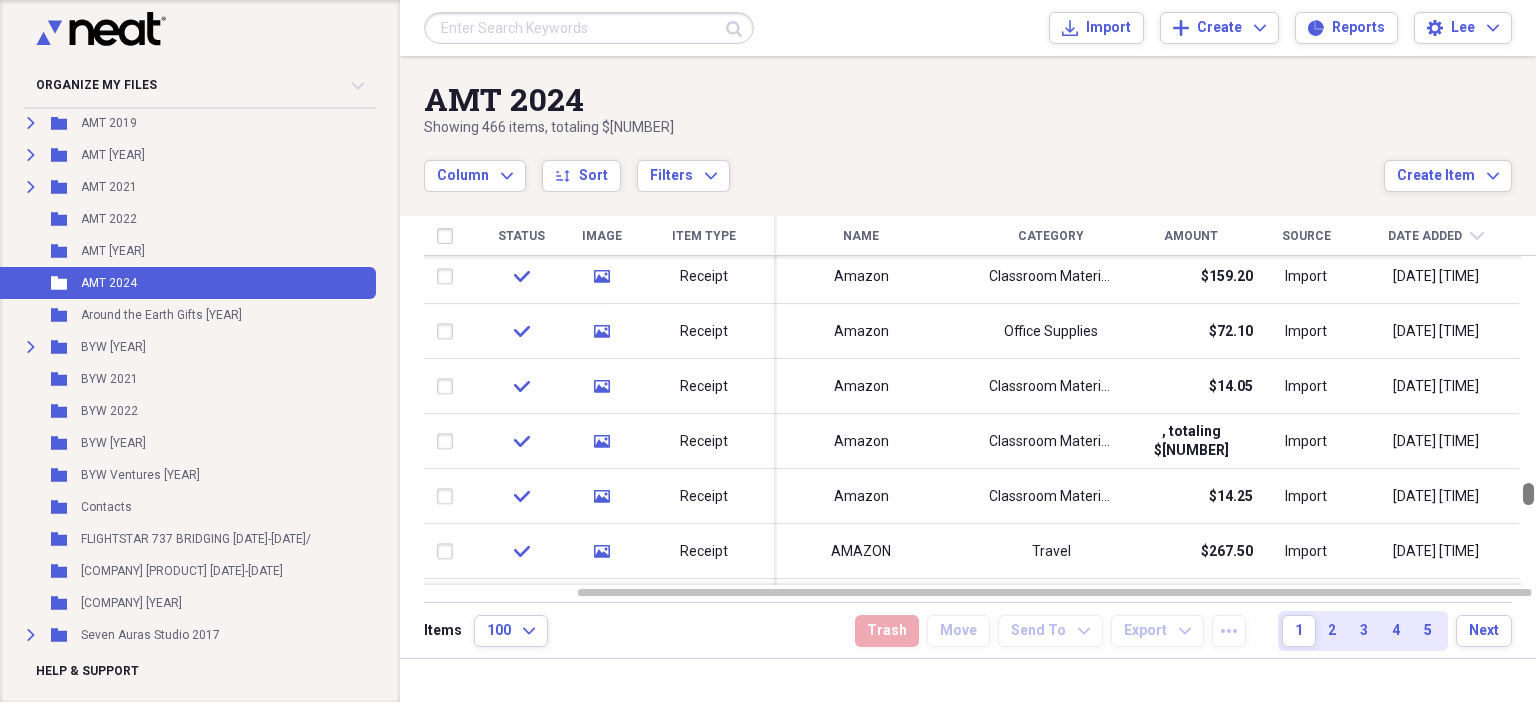 drag, startPoint x: 1531, startPoint y: 537, endPoint x: 1532, endPoint y: 486, distance: 51.009804 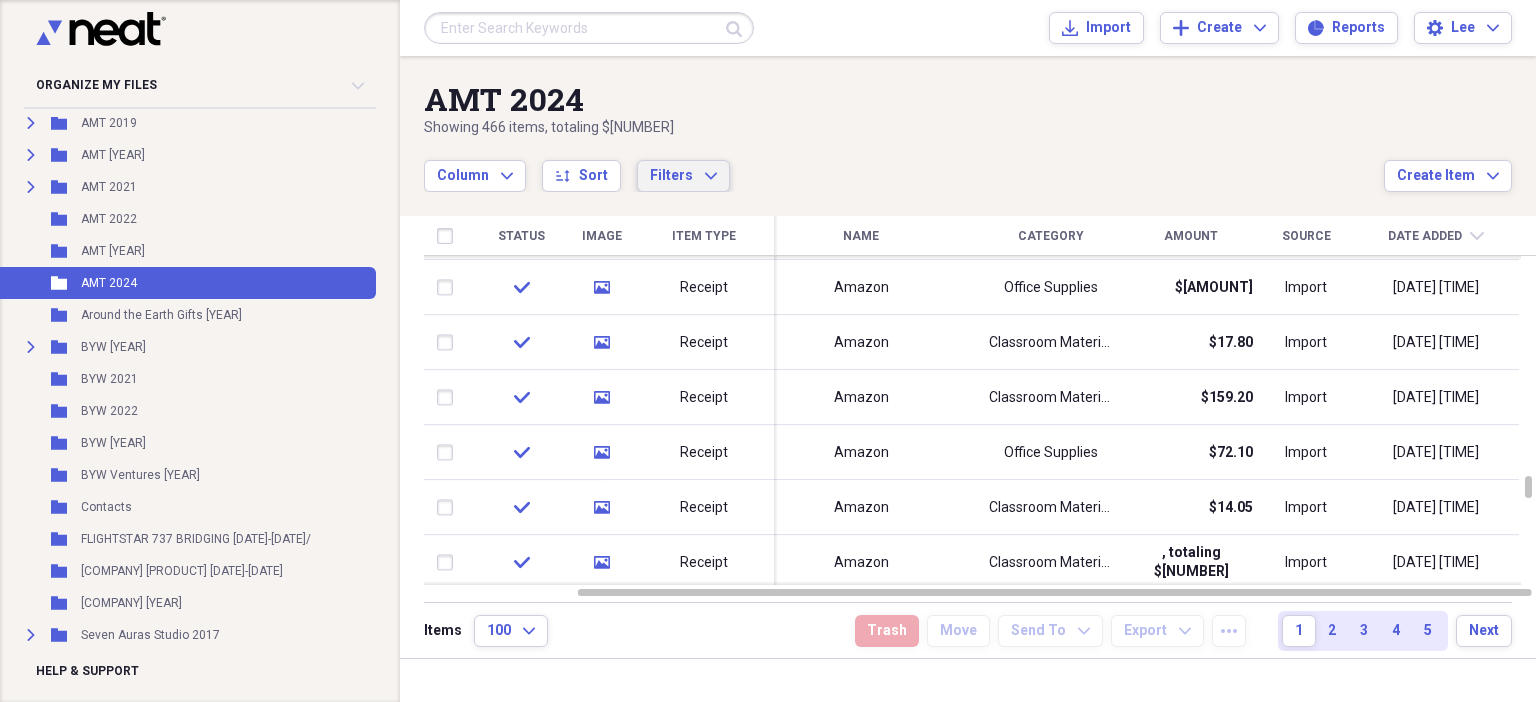 click on "Filters  Expand" at bounding box center [683, 176] 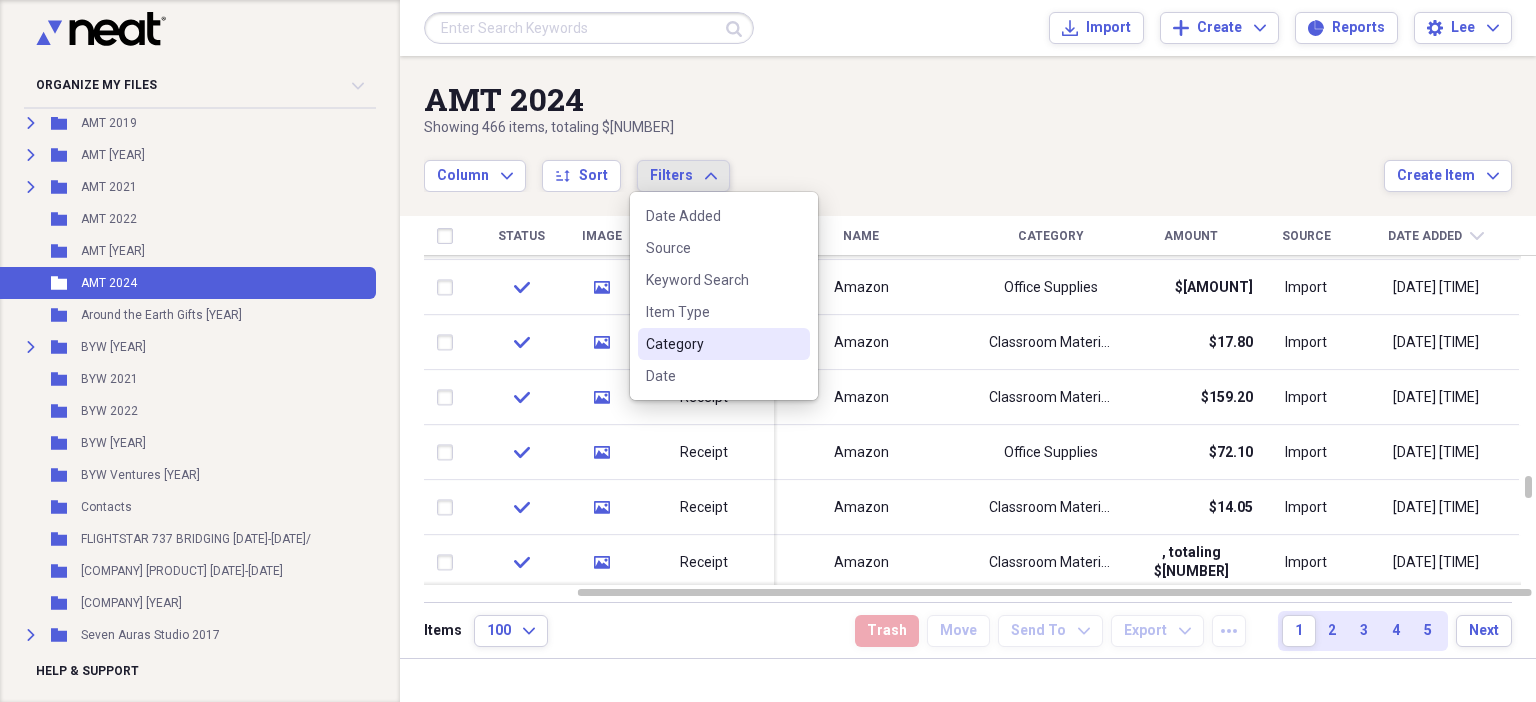 click on "Category" at bounding box center (712, 344) 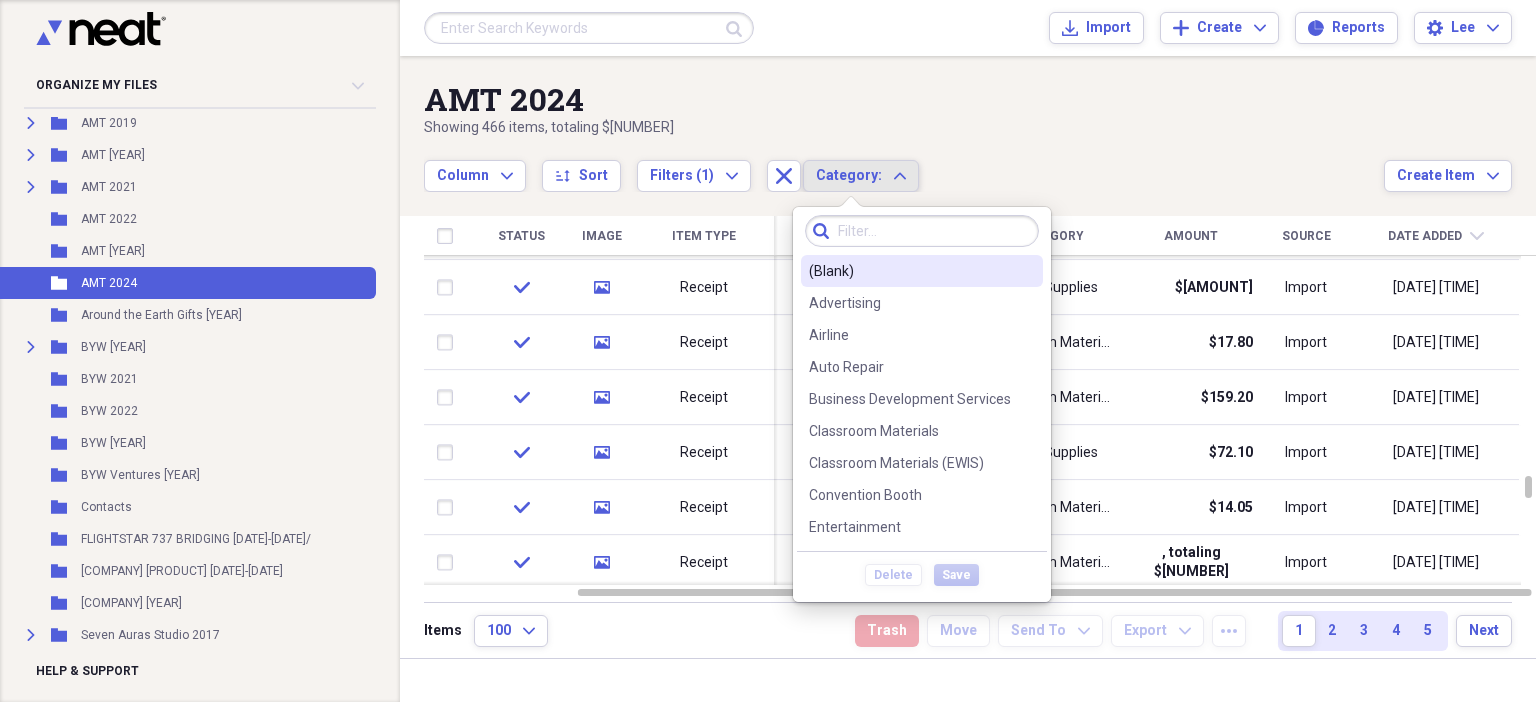 click on "Category:  Expand" at bounding box center [861, 176] 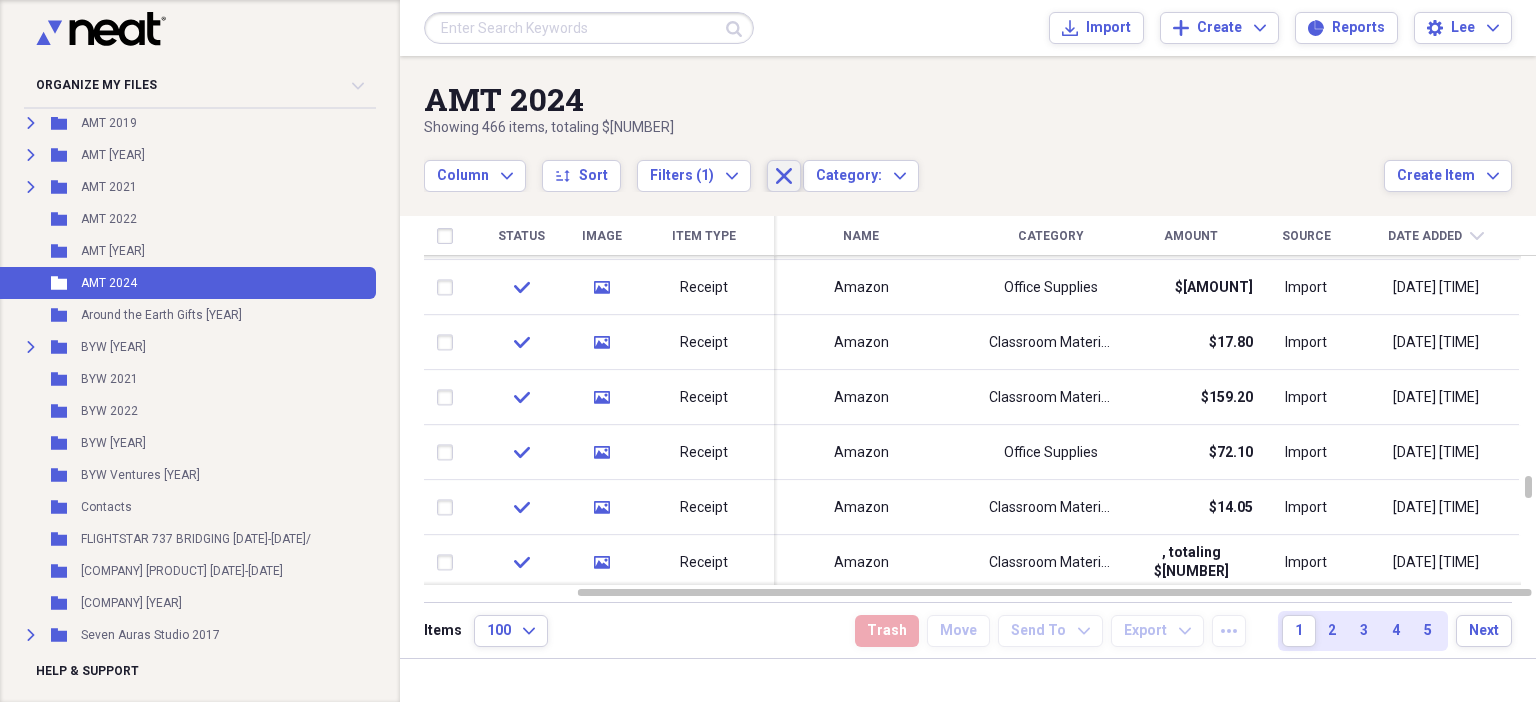 click on "Close" at bounding box center [784, 176] 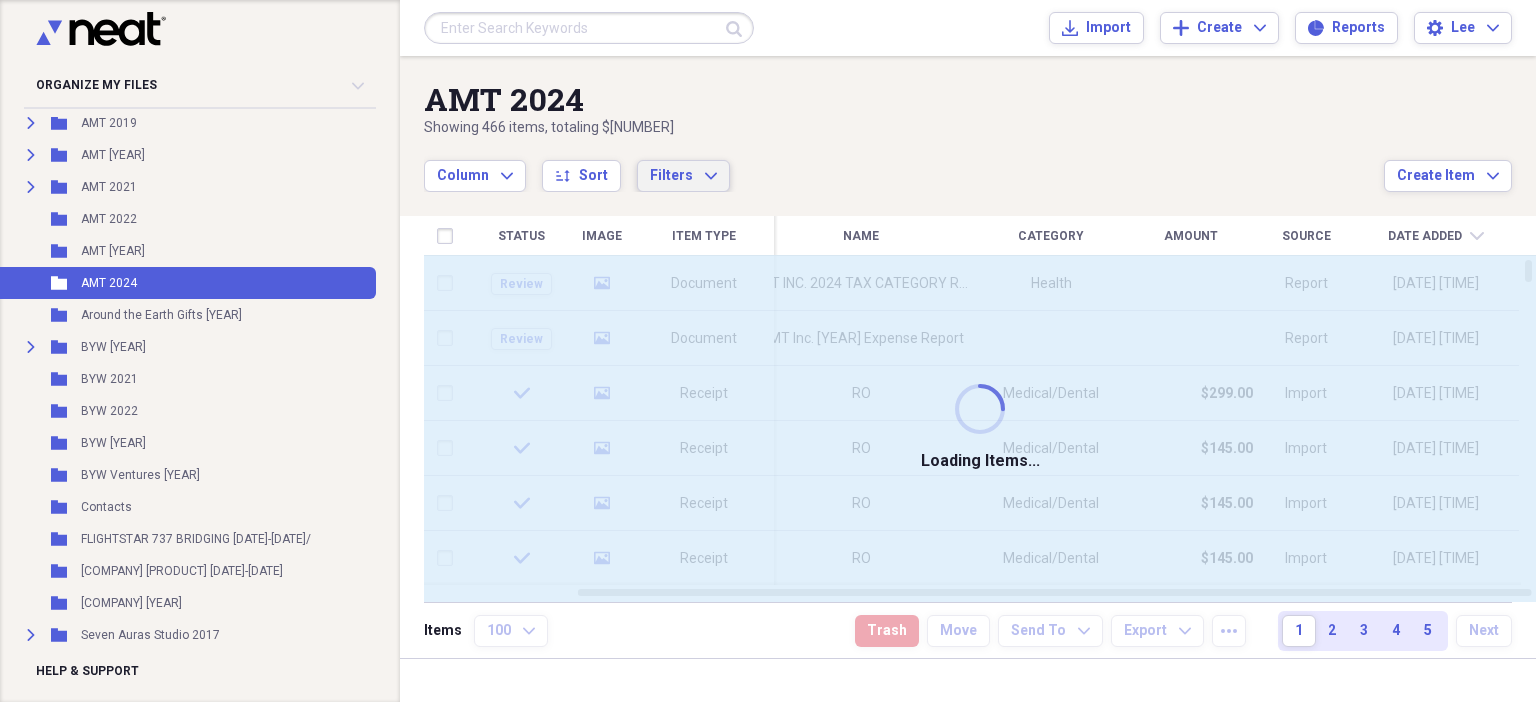 click on "Expand" 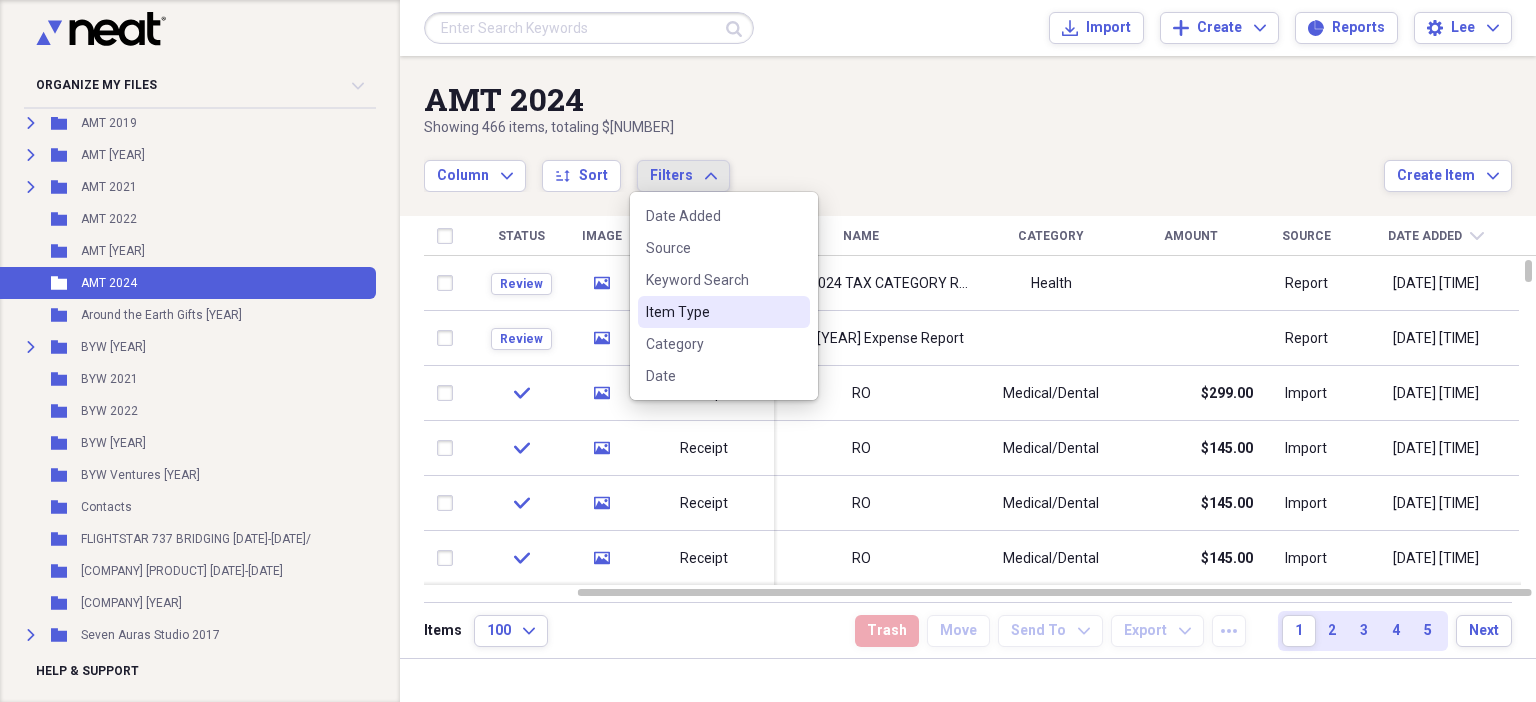click on "Item Type" at bounding box center (712, 312) 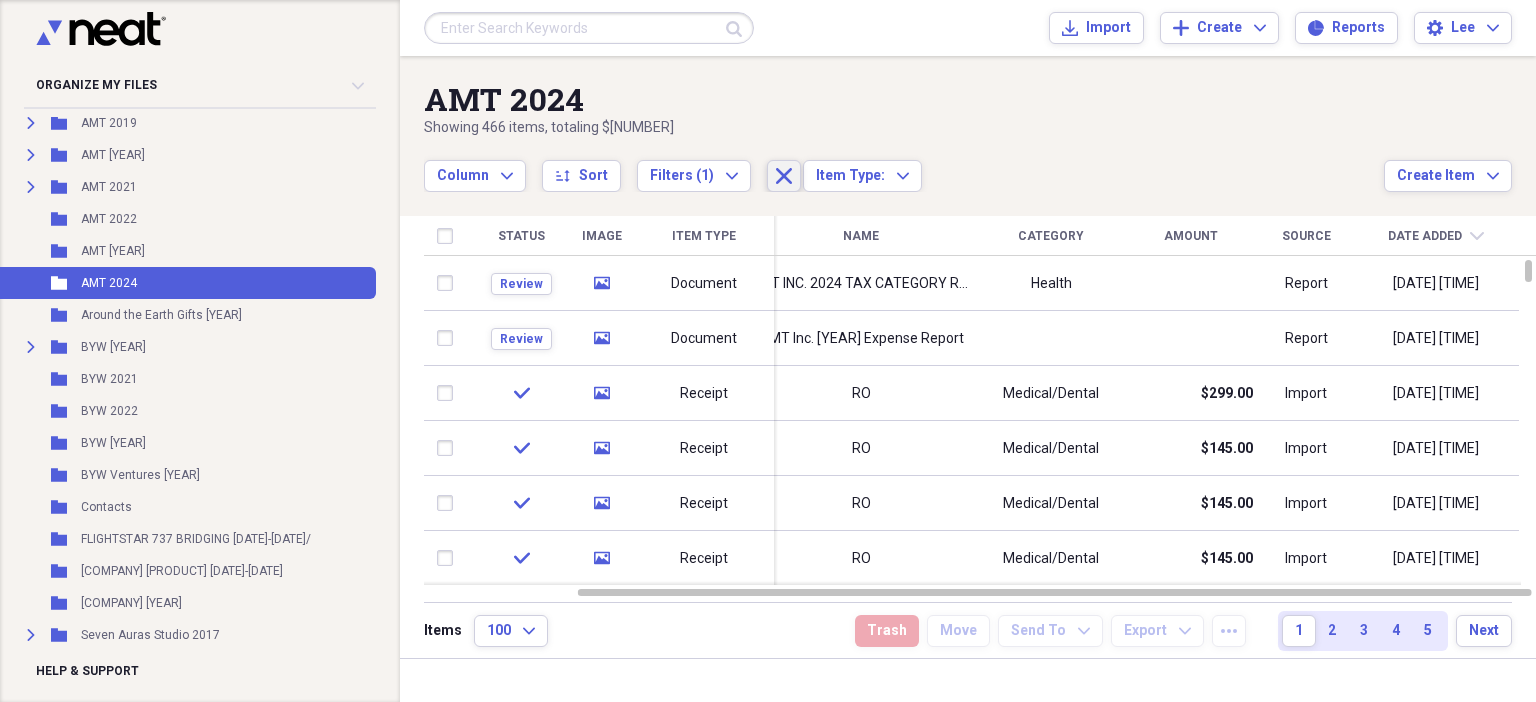 click 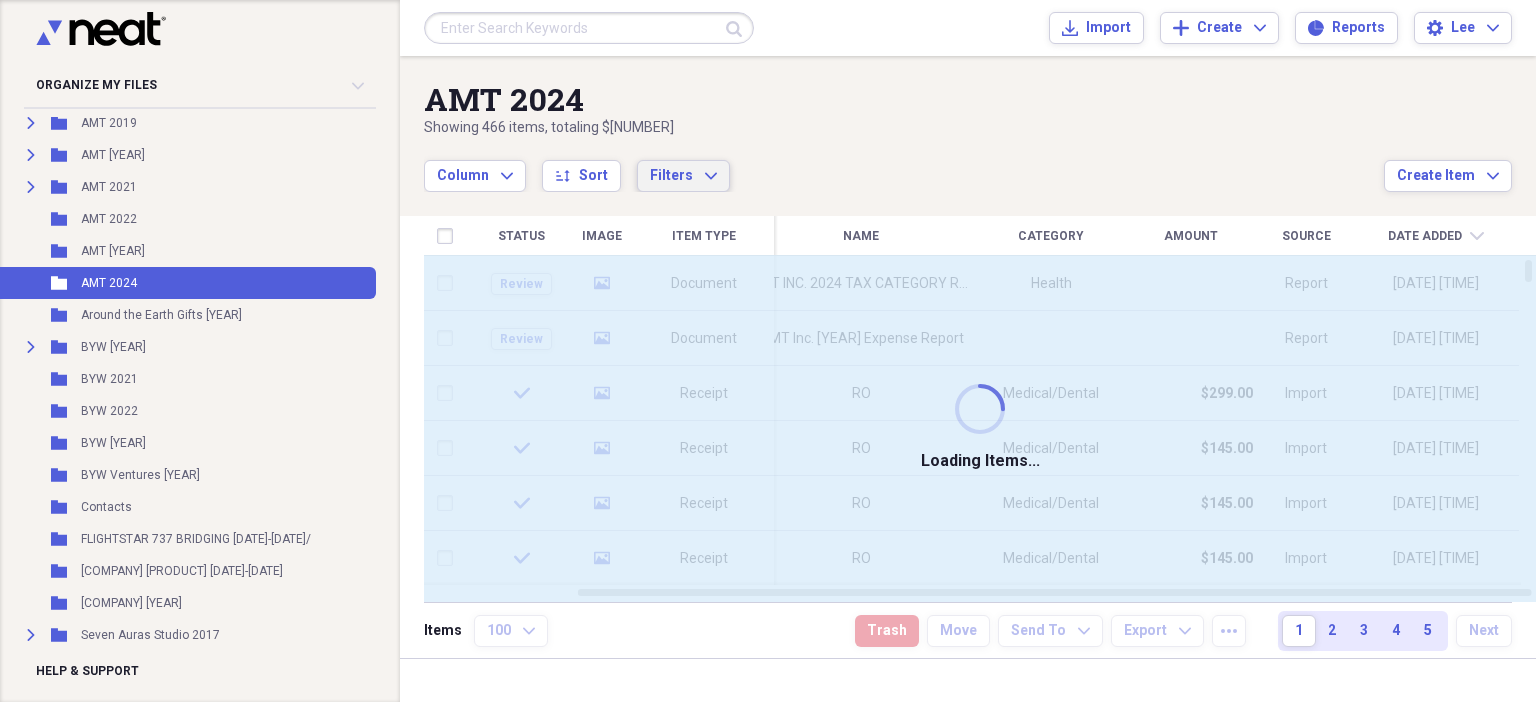 click on "Filters  Expand" at bounding box center [683, 176] 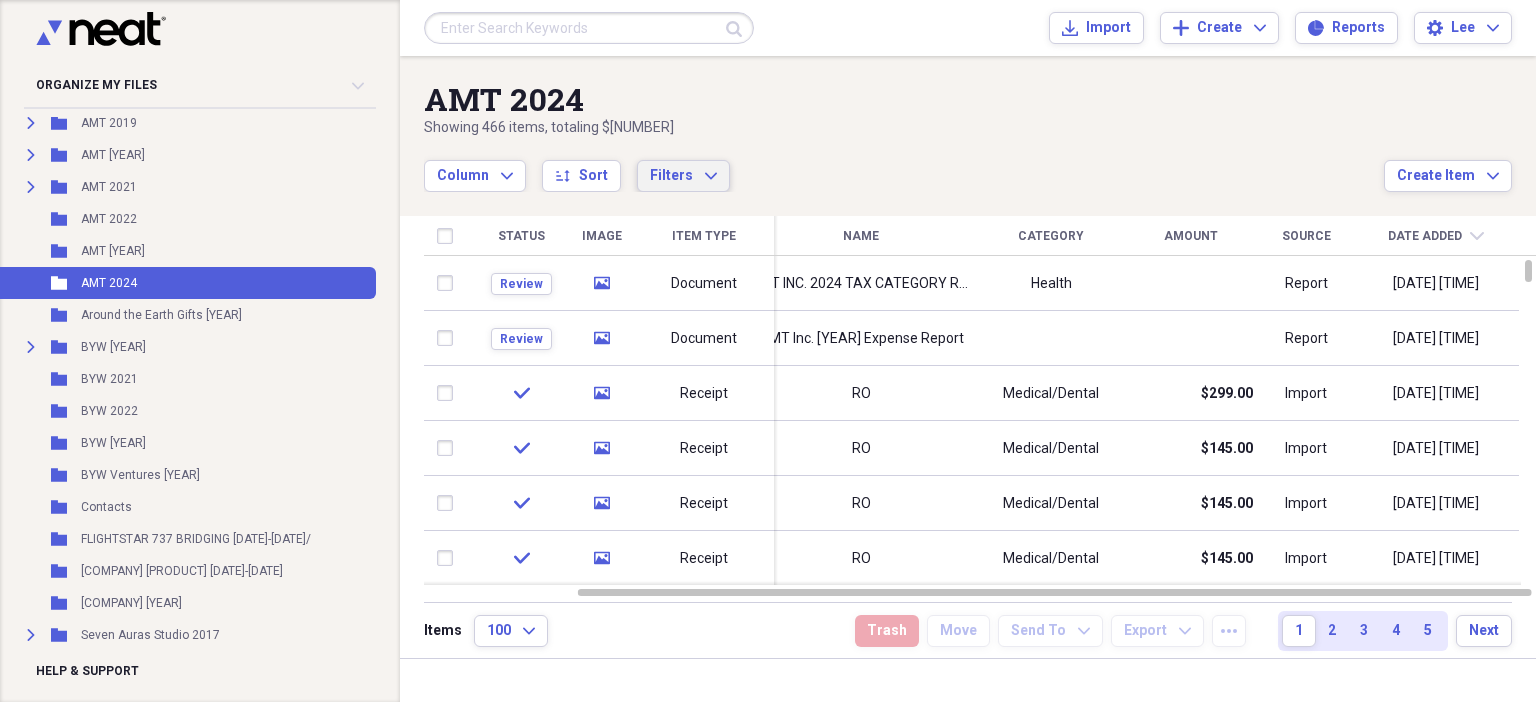 click on "Showing 466 items , totaling $142,483.27" at bounding box center (904, 128) 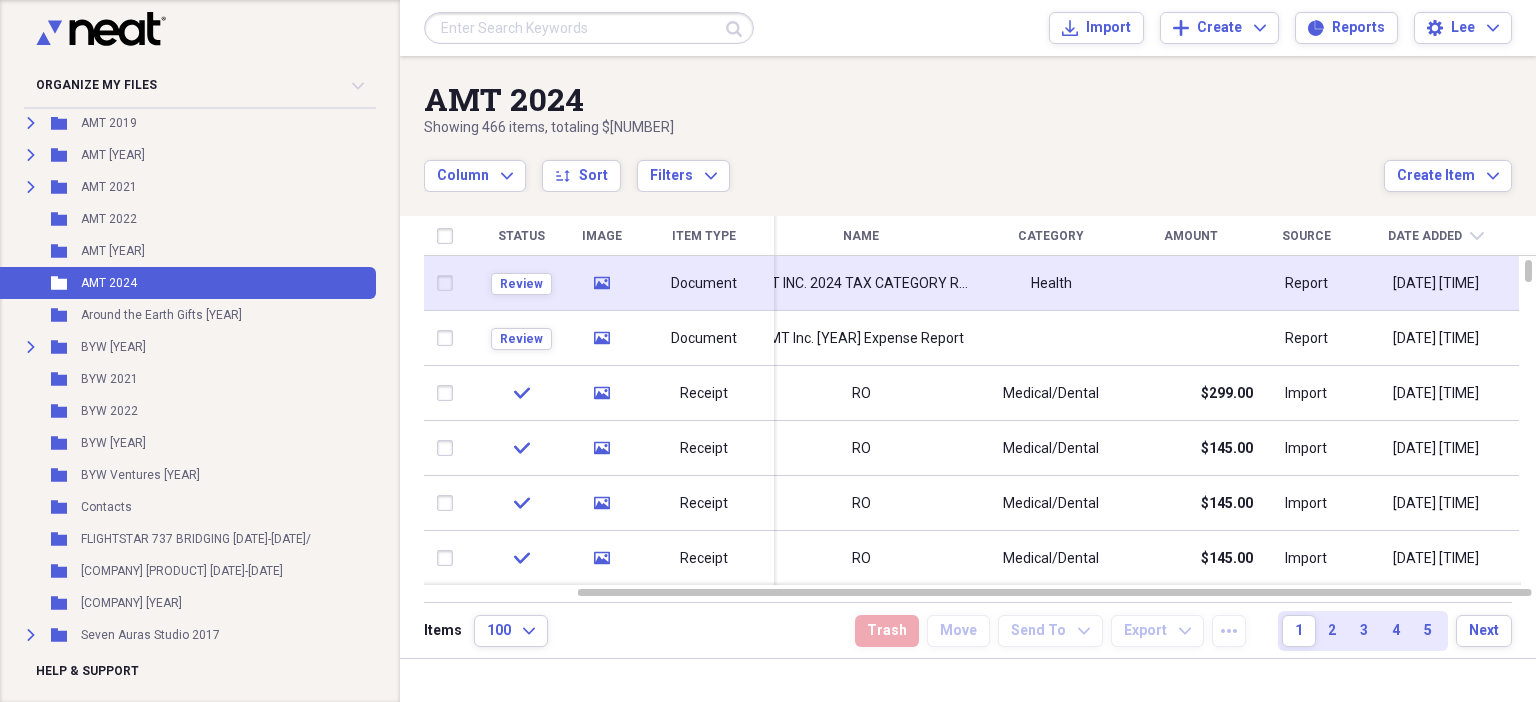 click on "AMT INC. 2024 TAX CATEGORY REPORT" at bounding box center (861, 284) 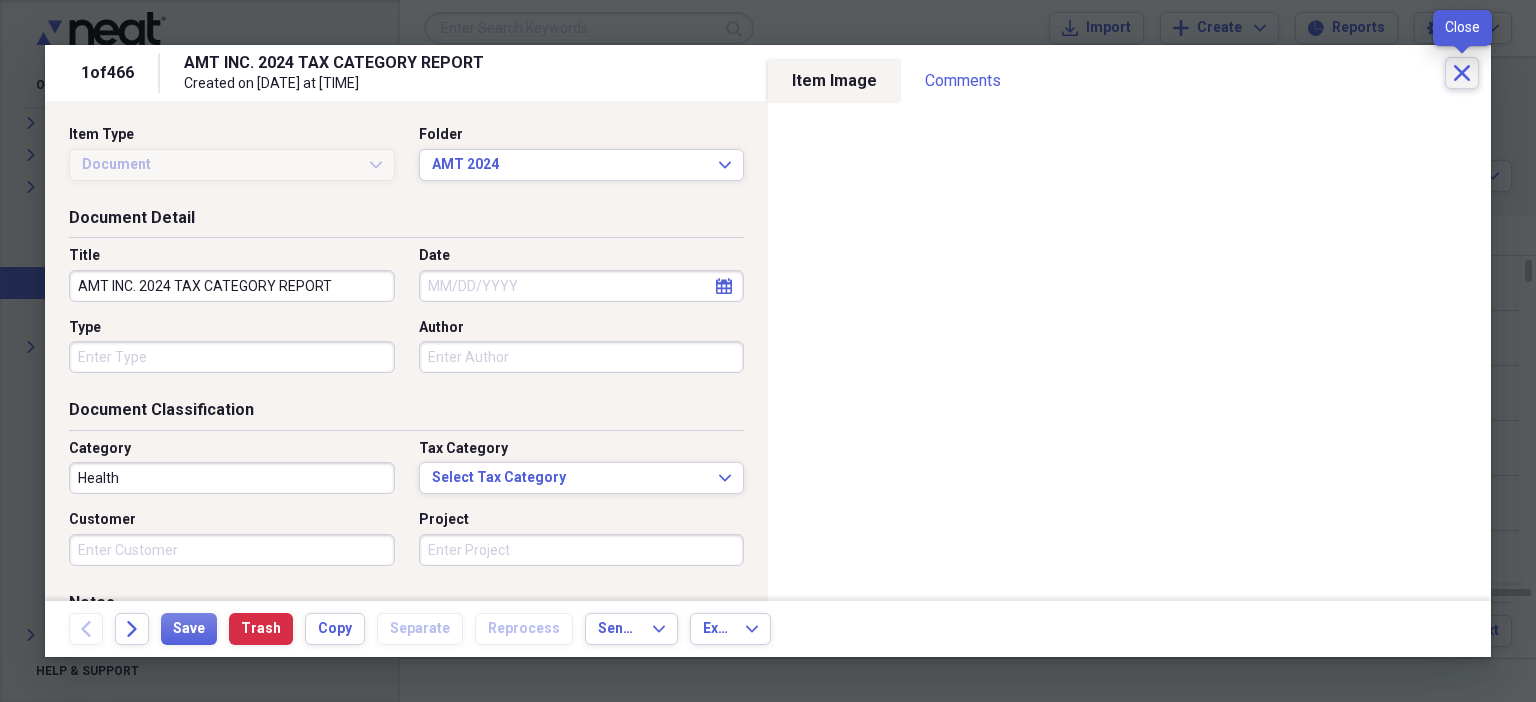 click on "Close" 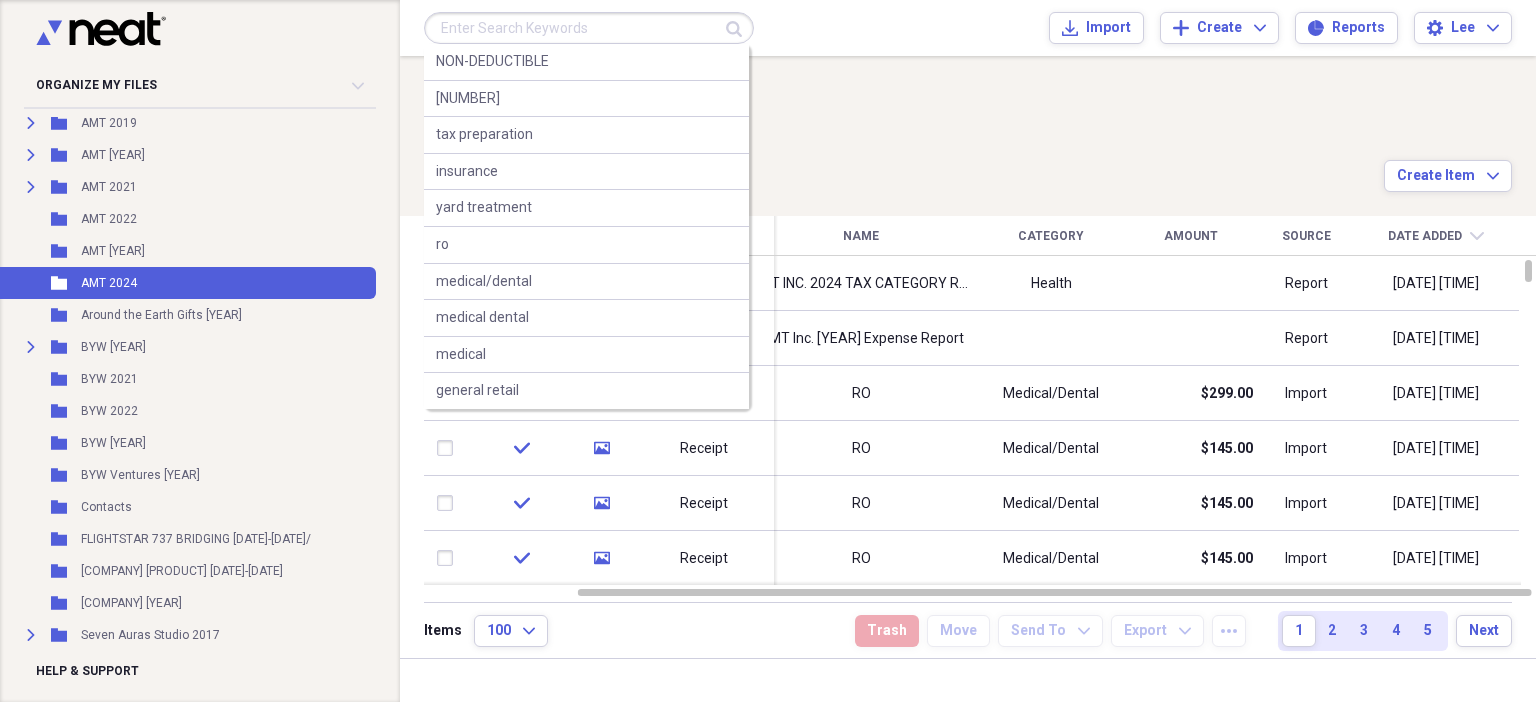 click at bounding box center (589, 28) 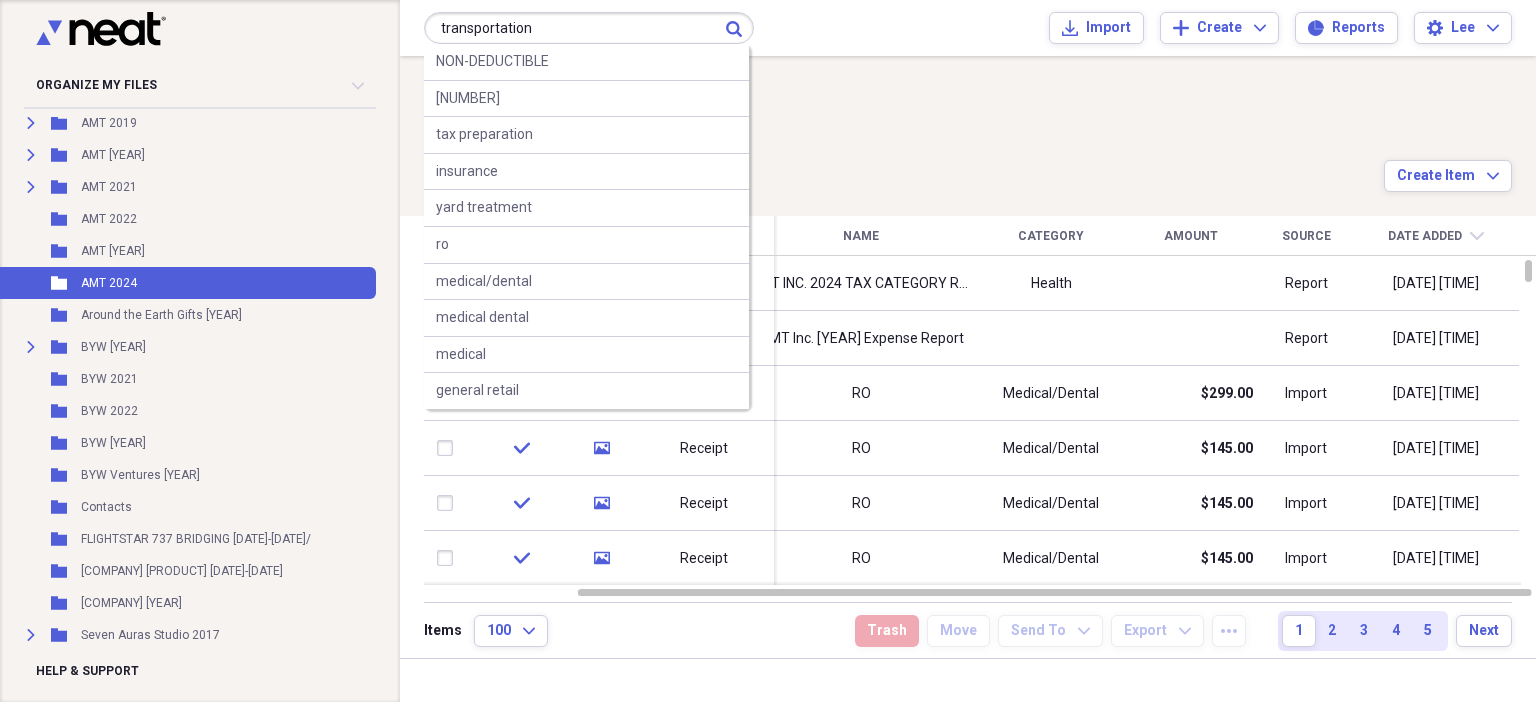 type on "transportation" 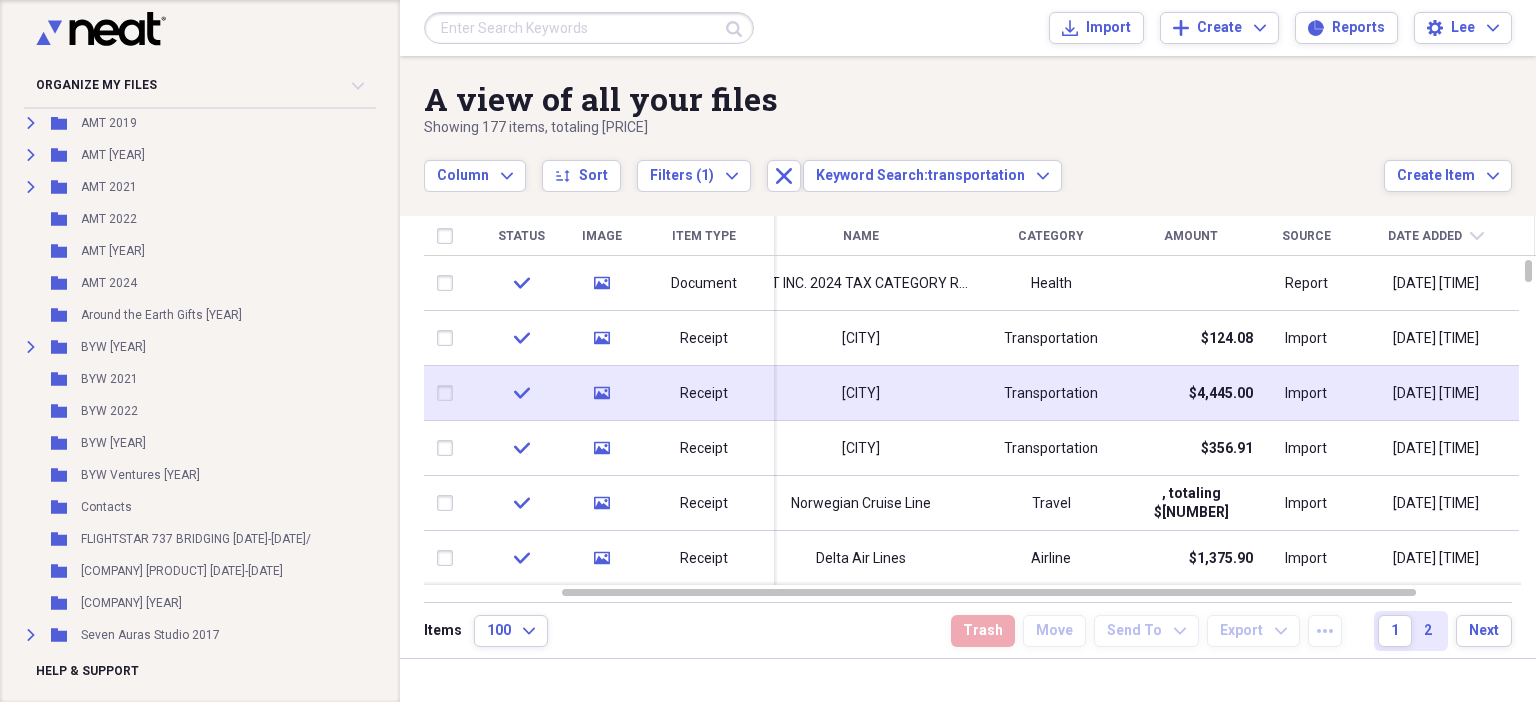 click on "Receipt" at bounding box center (704, 394) 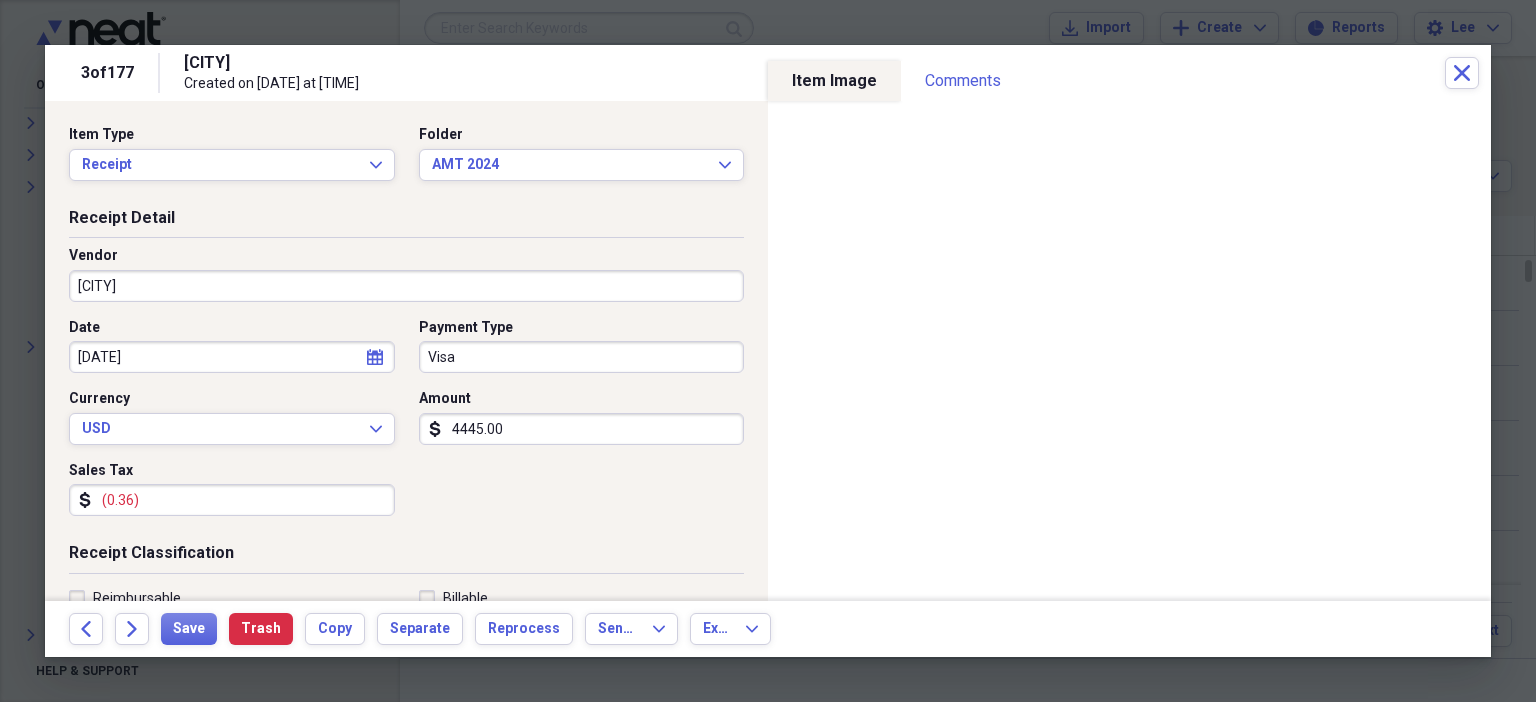 scroll, scrollTop: 436, scrollLeft: 0, axis: vertical 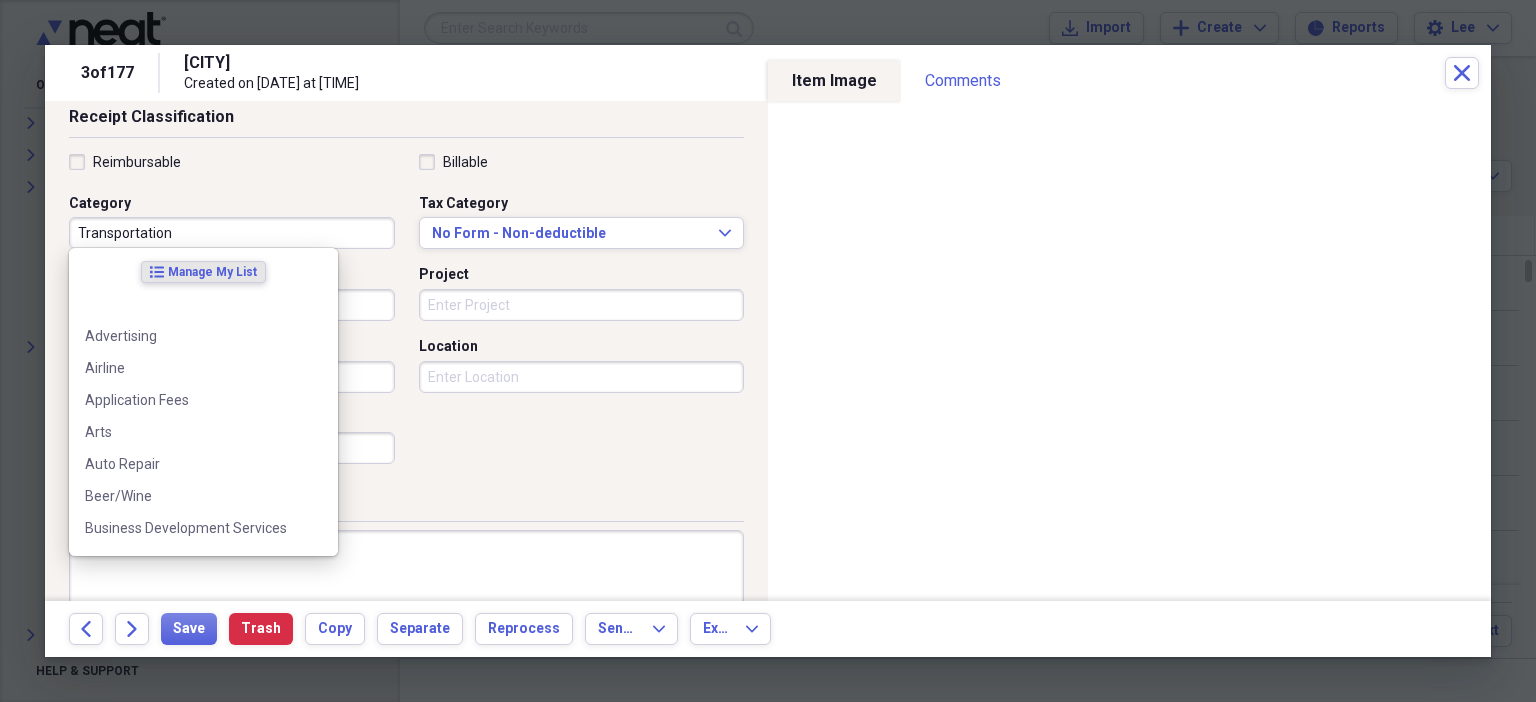 click on "Transportation" at bounding box center [232, 233] 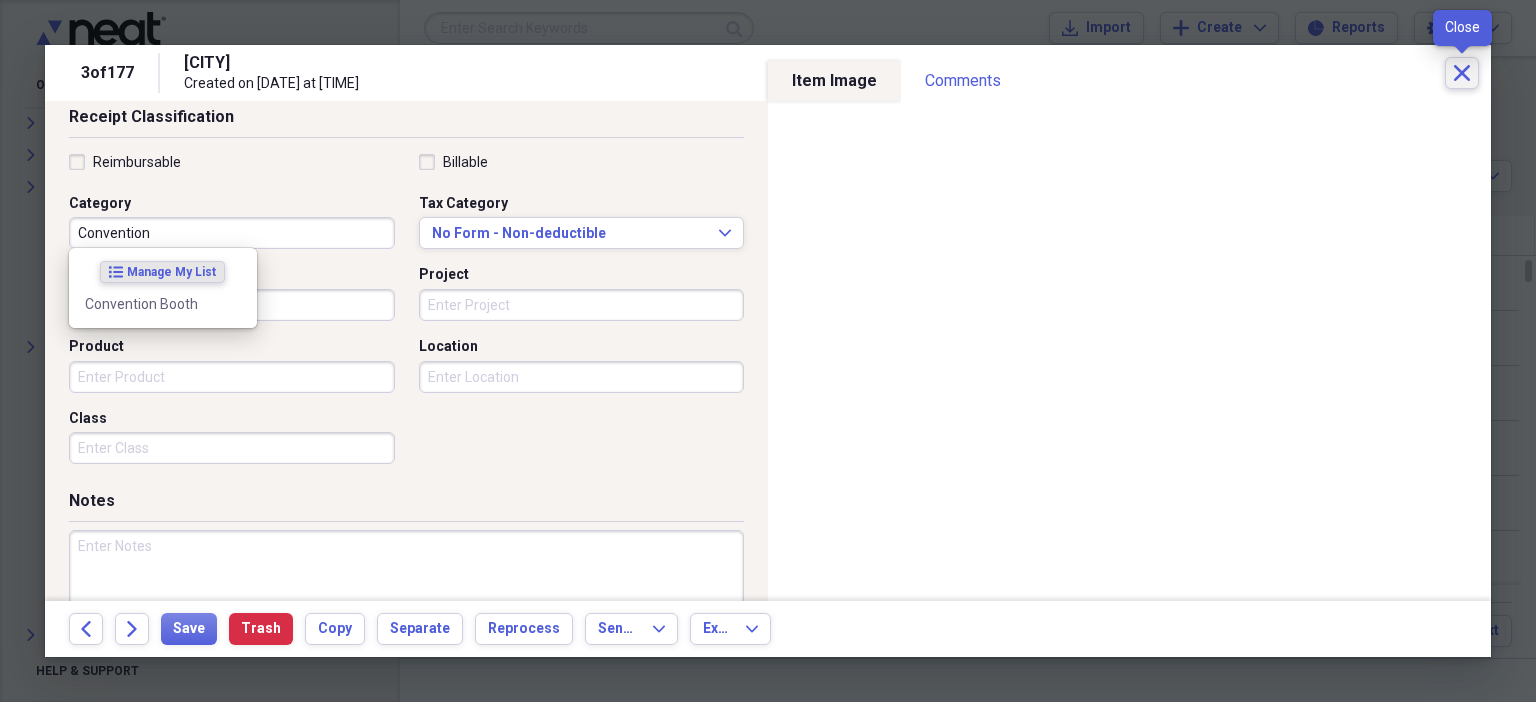 type on "Convention" 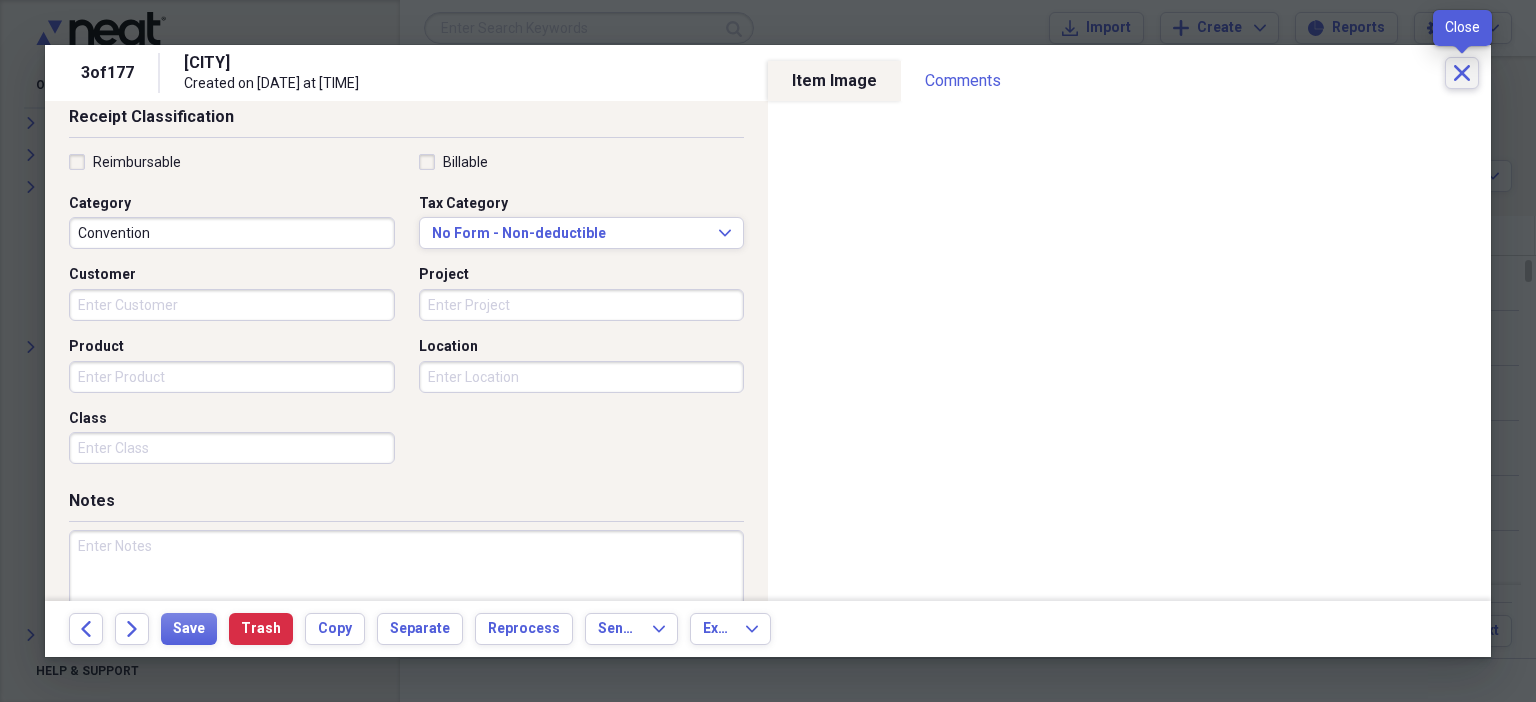 click on "Close" at bounding box center [1462, 73] 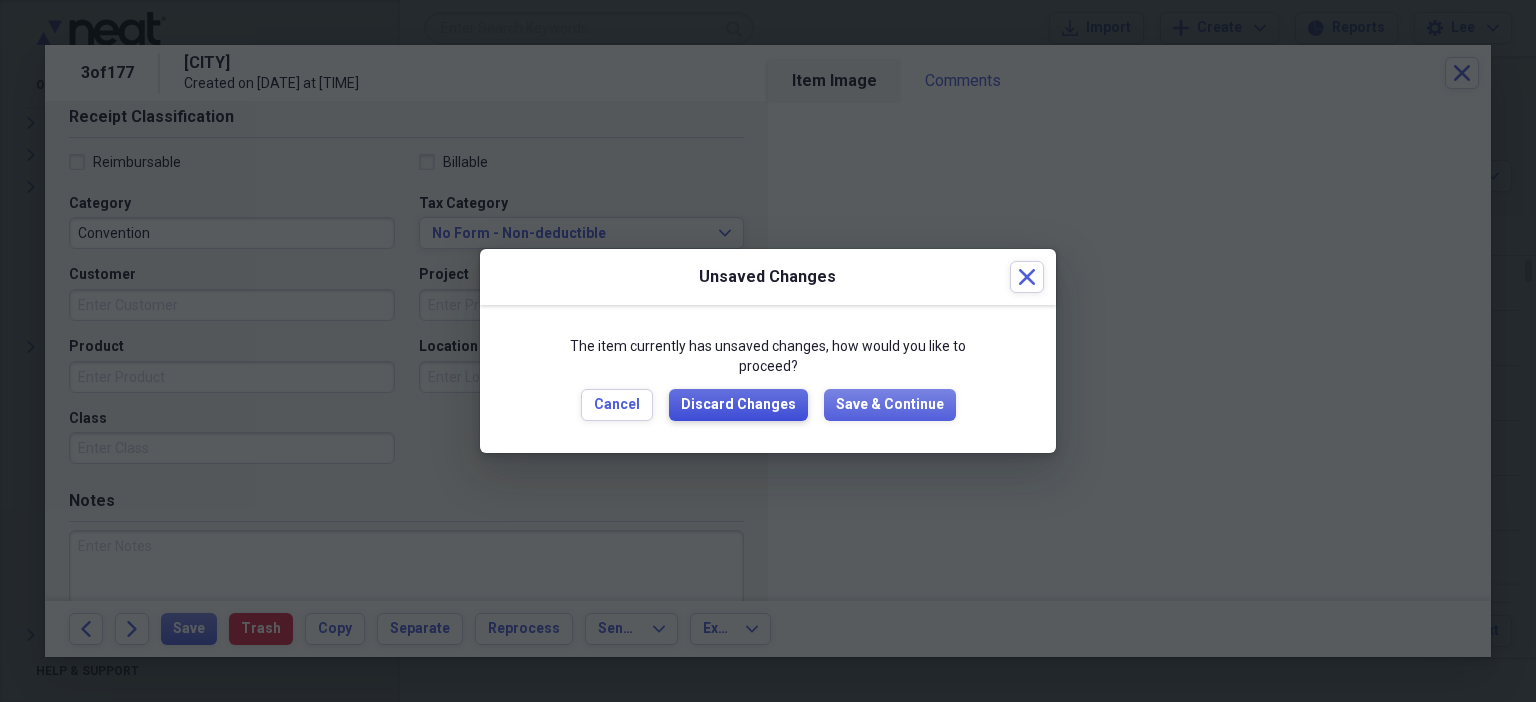 click on "Discard Changes" at bounding box center (738, 405) 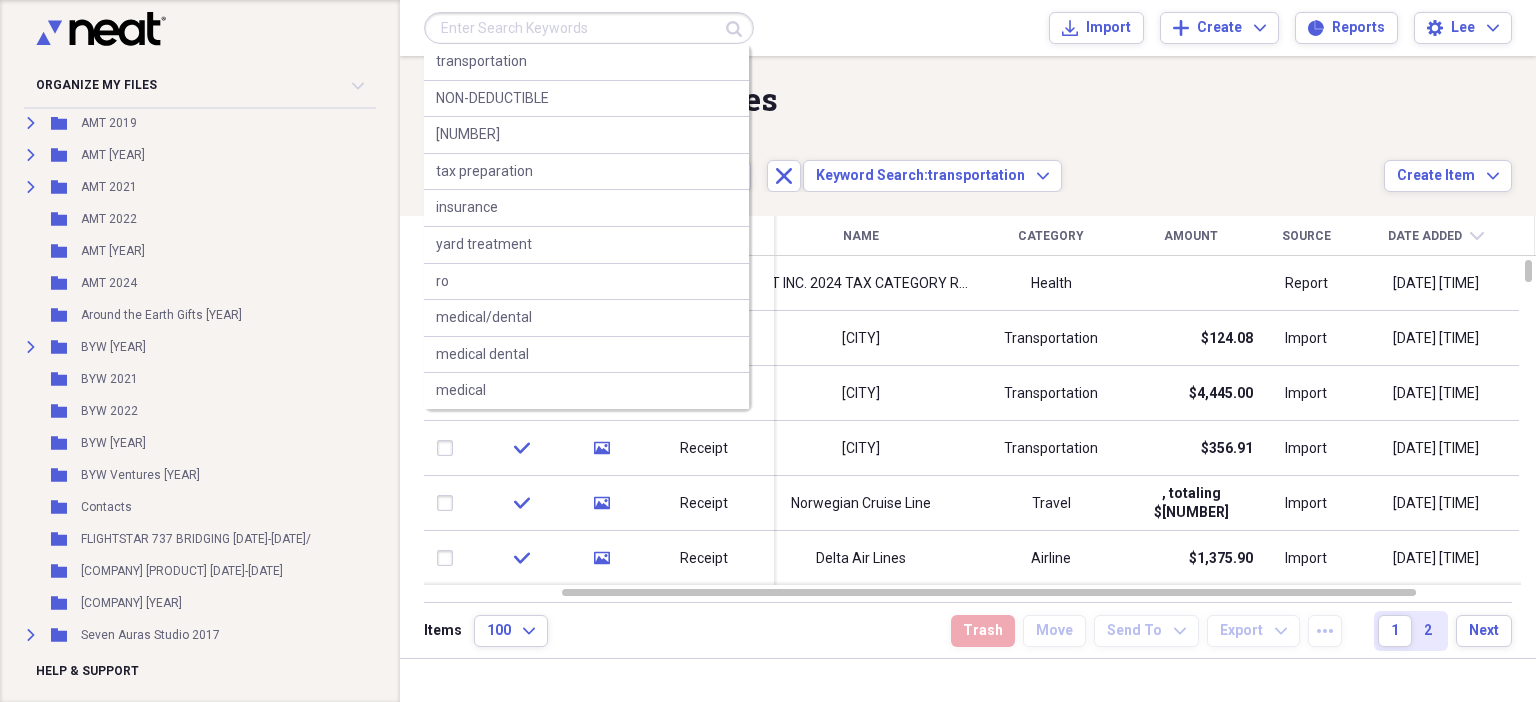 click at bounding box center [589, 28] 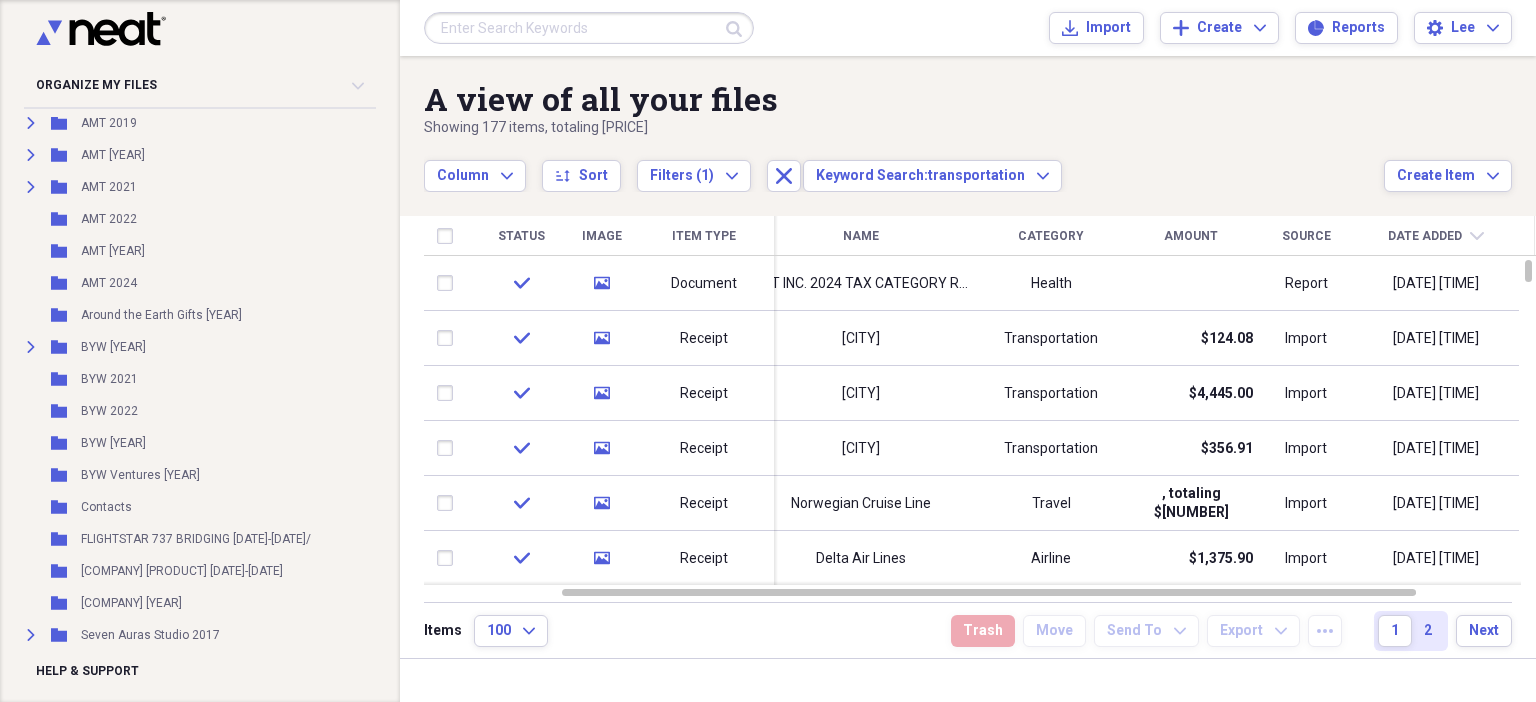 click on "A view of all your files Showing 177 items , totaling [PRICE] Column Expand sort Sort Filters (1) Expand Close Keyword Search:  transportation Expand Create Item Expand" at bounding box center [968, 124] 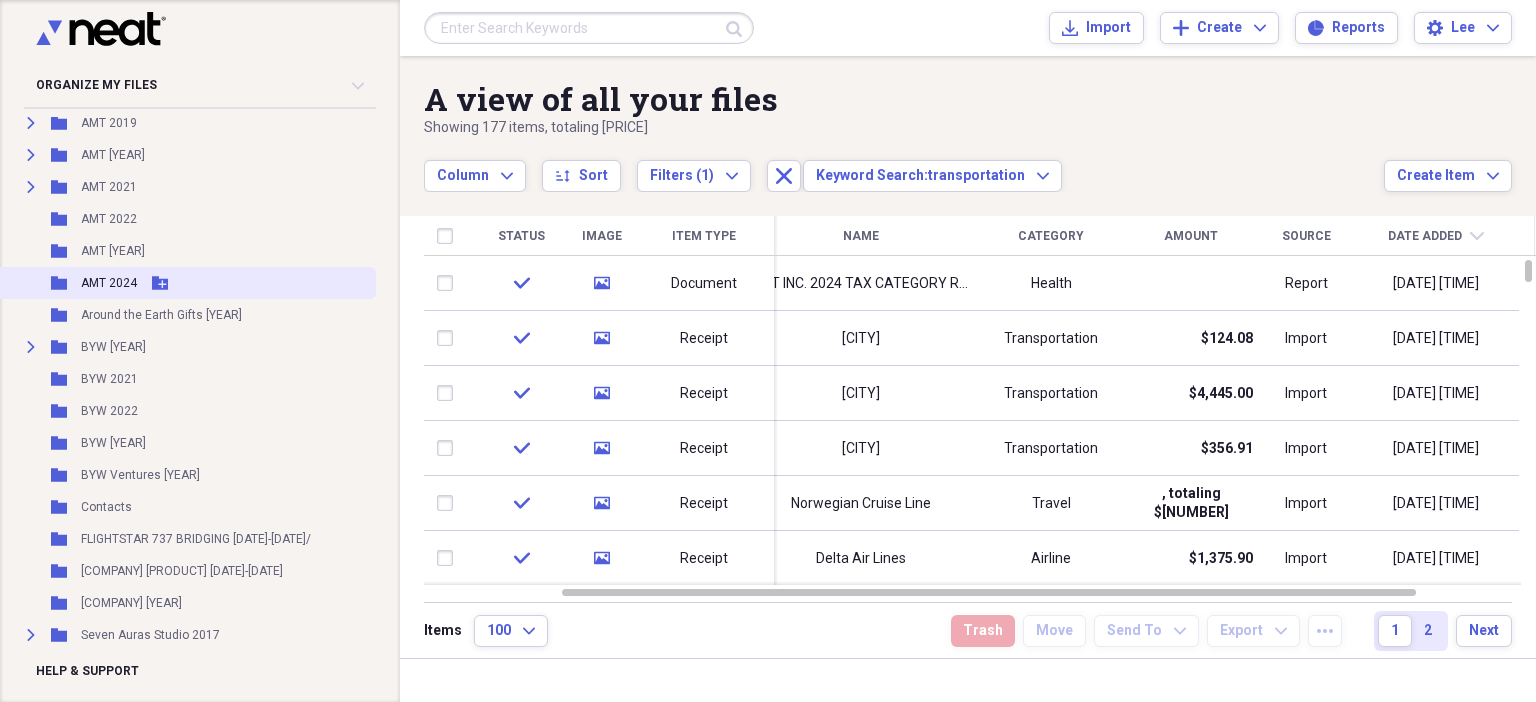 click on "AMT 2024" at bounding box center (109, 283) 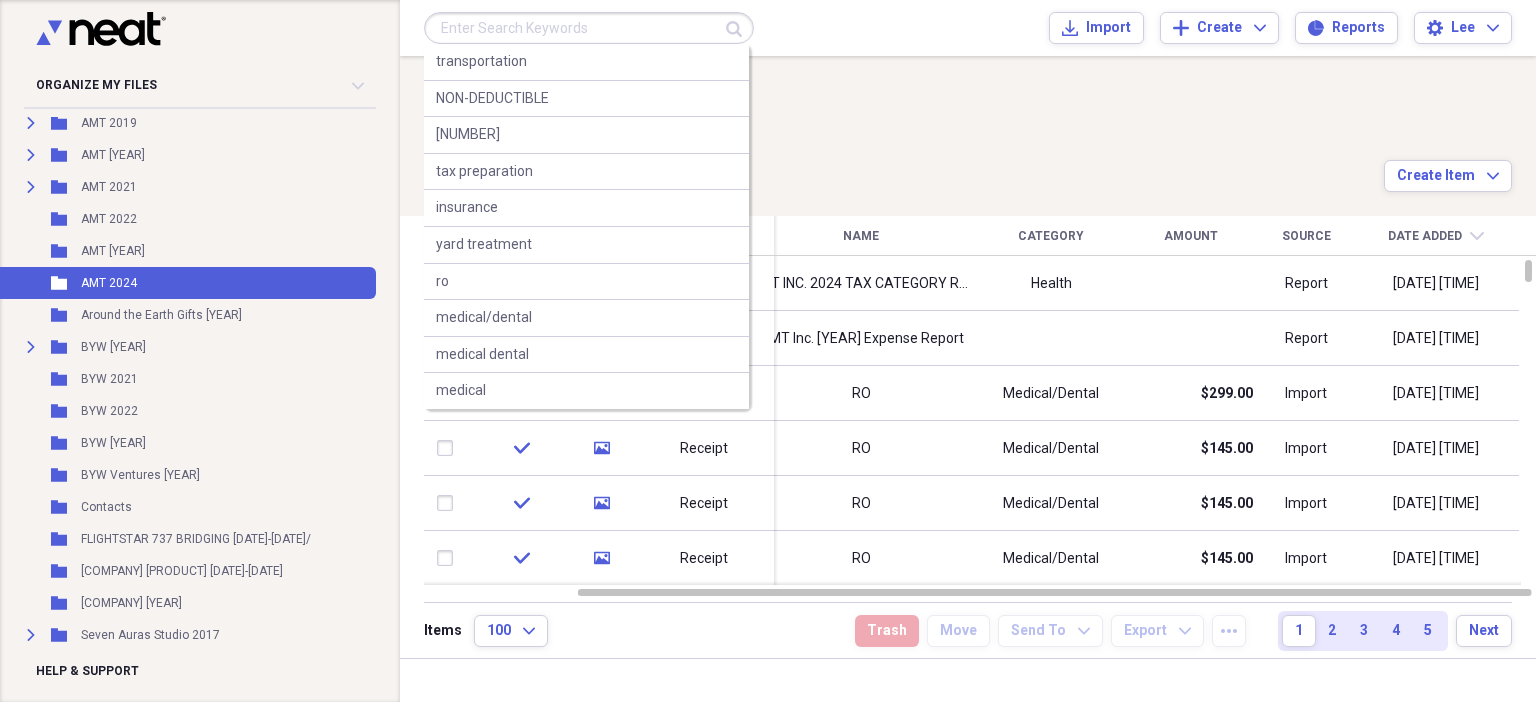 click at bounding box center [589, 28] 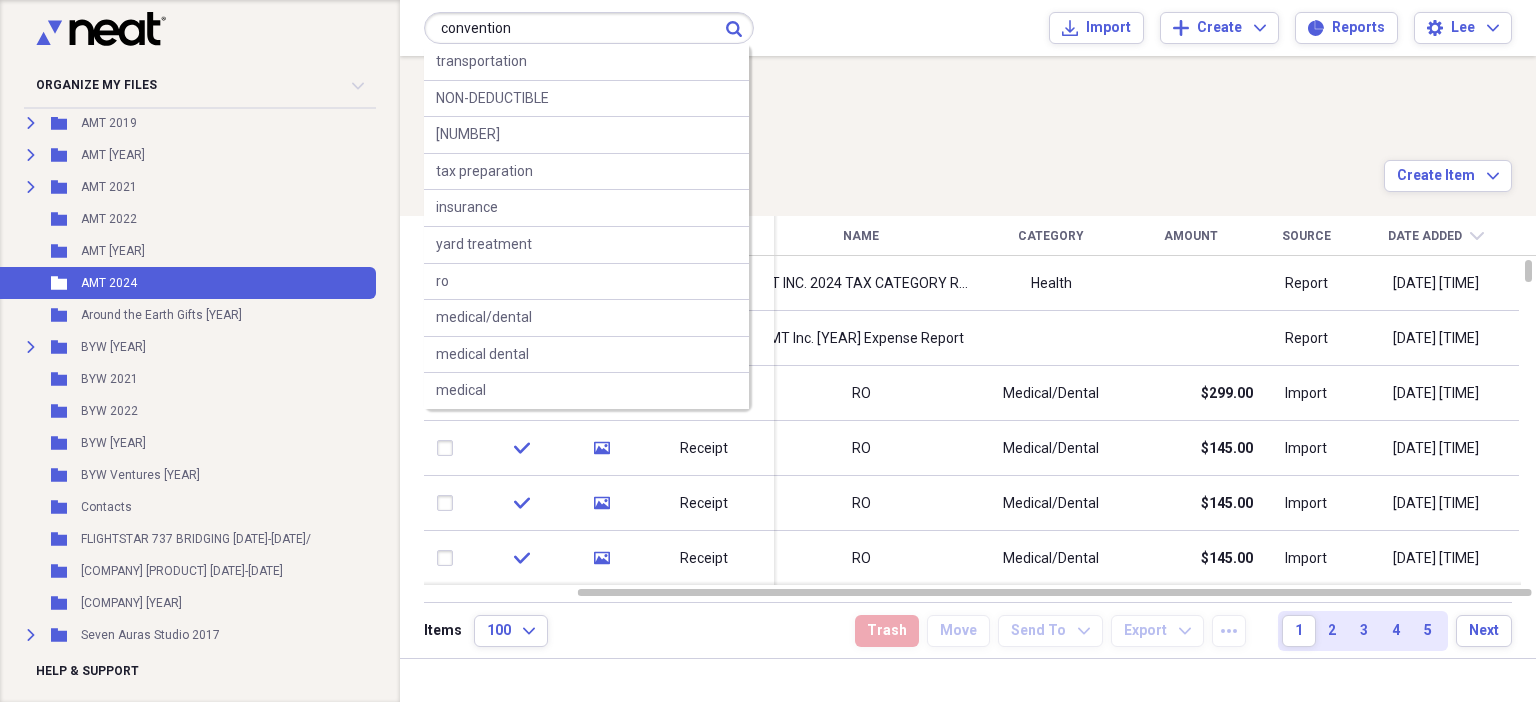 type on "convention" 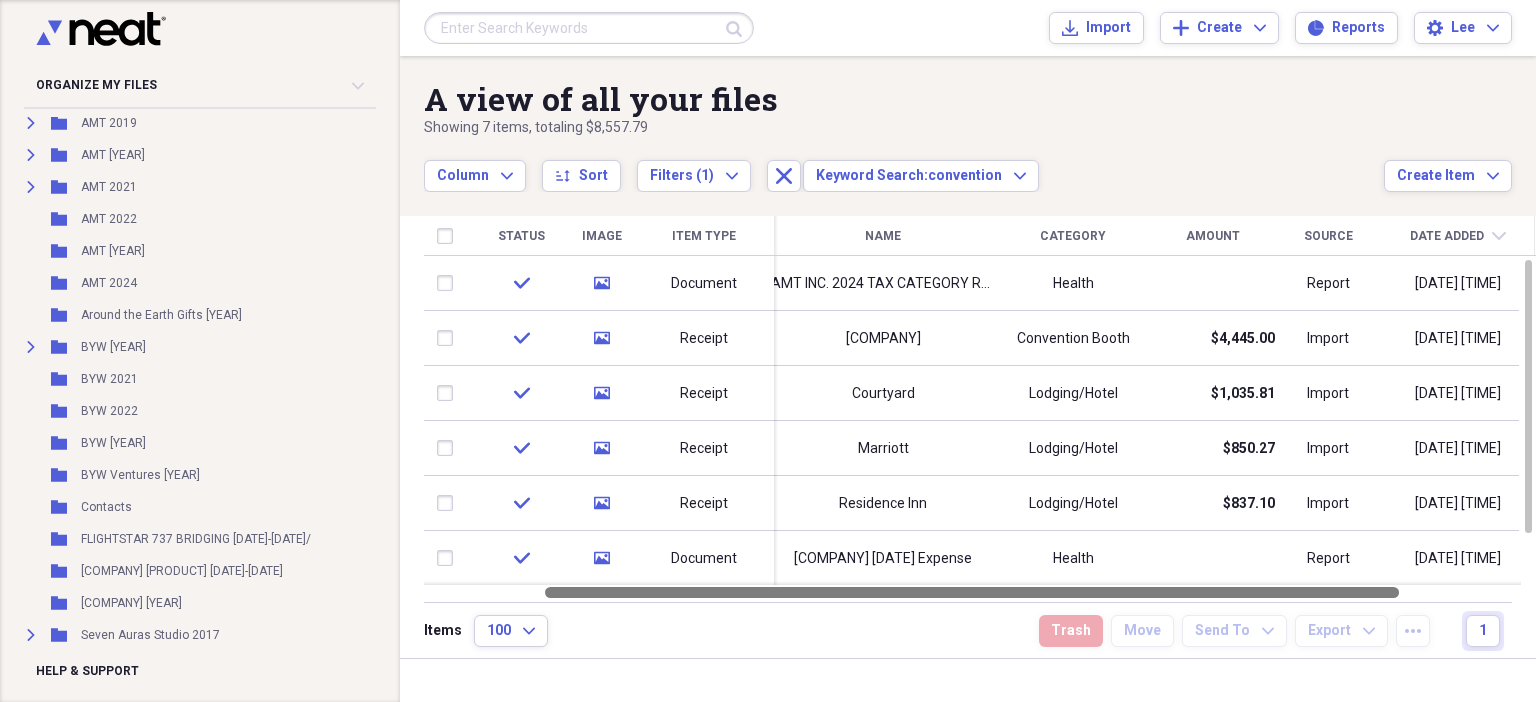 drag, startPoint x: 913, startPoint y: 588, endPoint x: 892, endPoint y: 601, distance: 24.698177 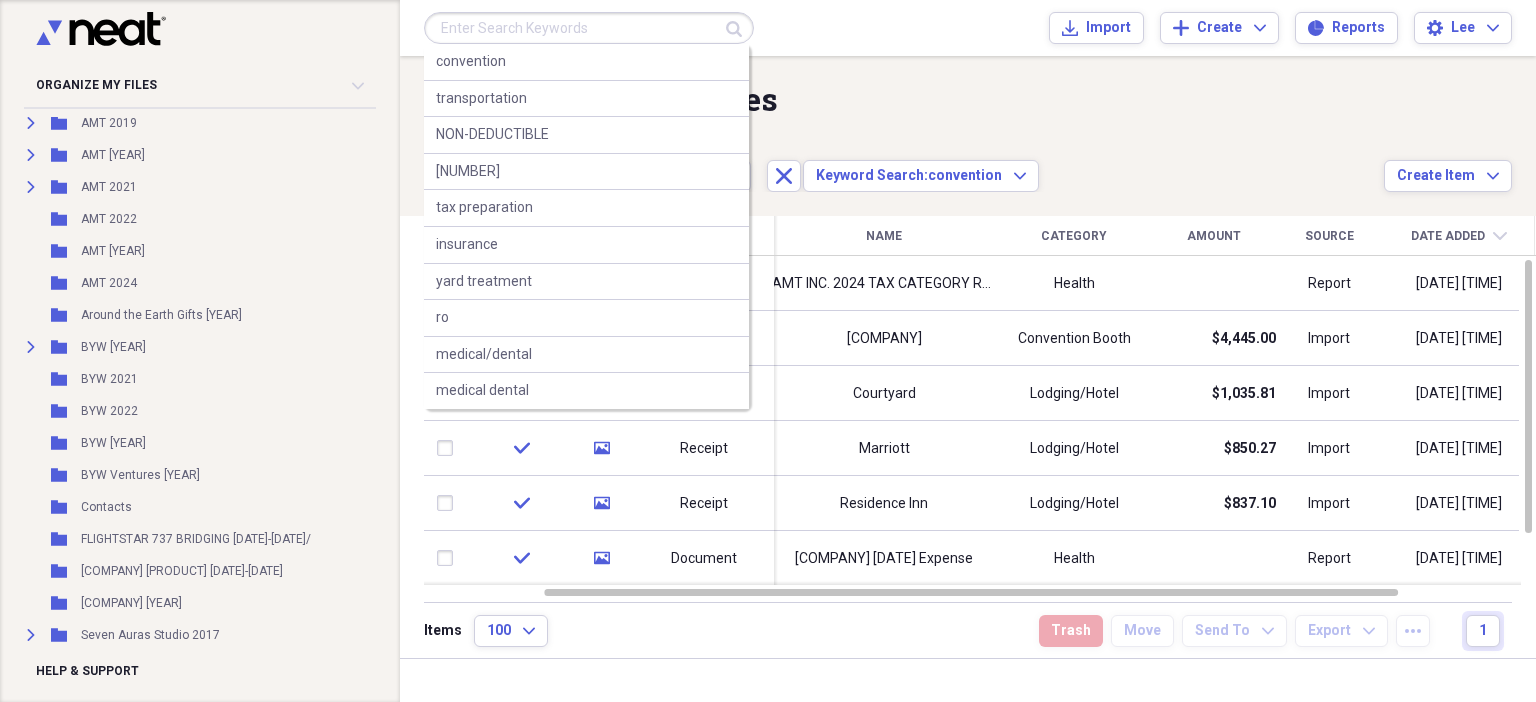 click at bounding box center [589, 28] 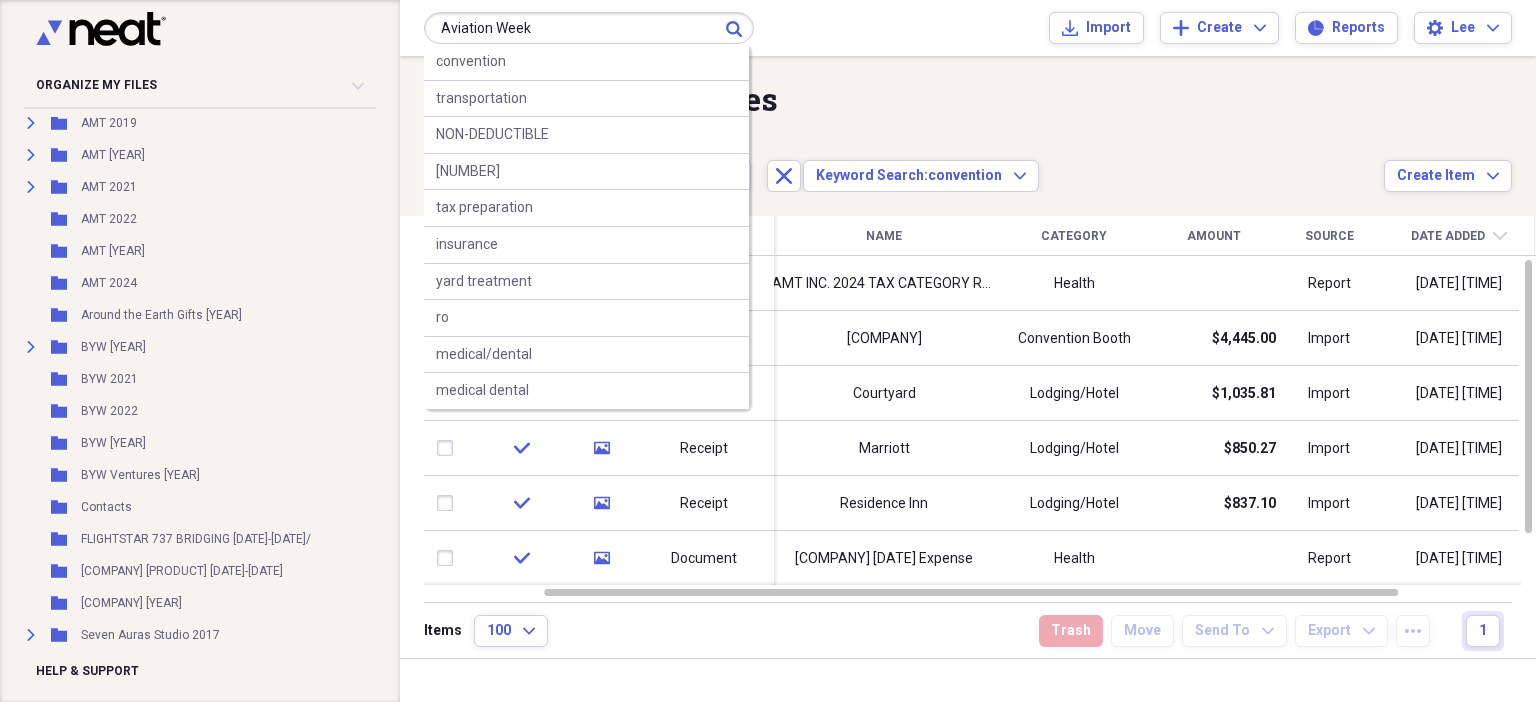 type on "Aviation Week" 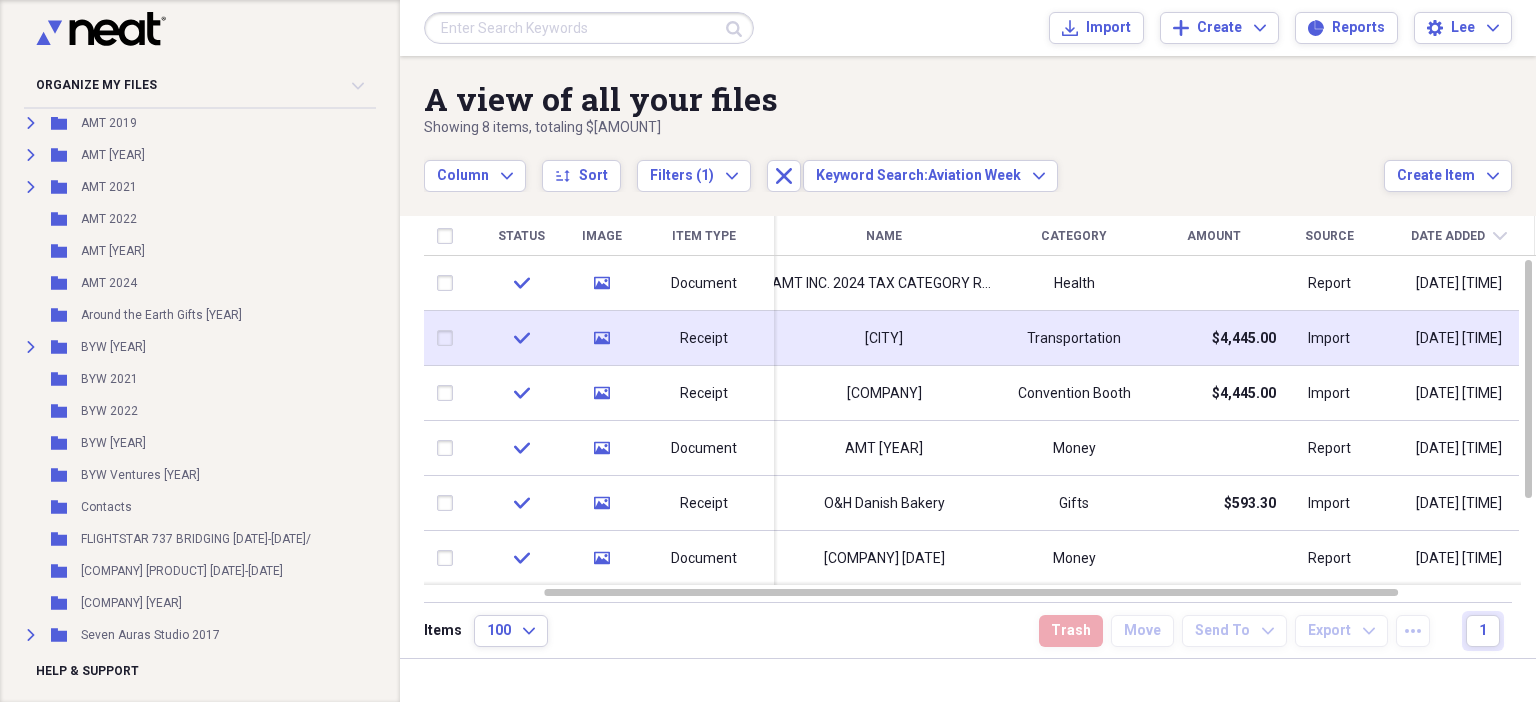 click on "[CITY]" at bounding box center [884, 338] 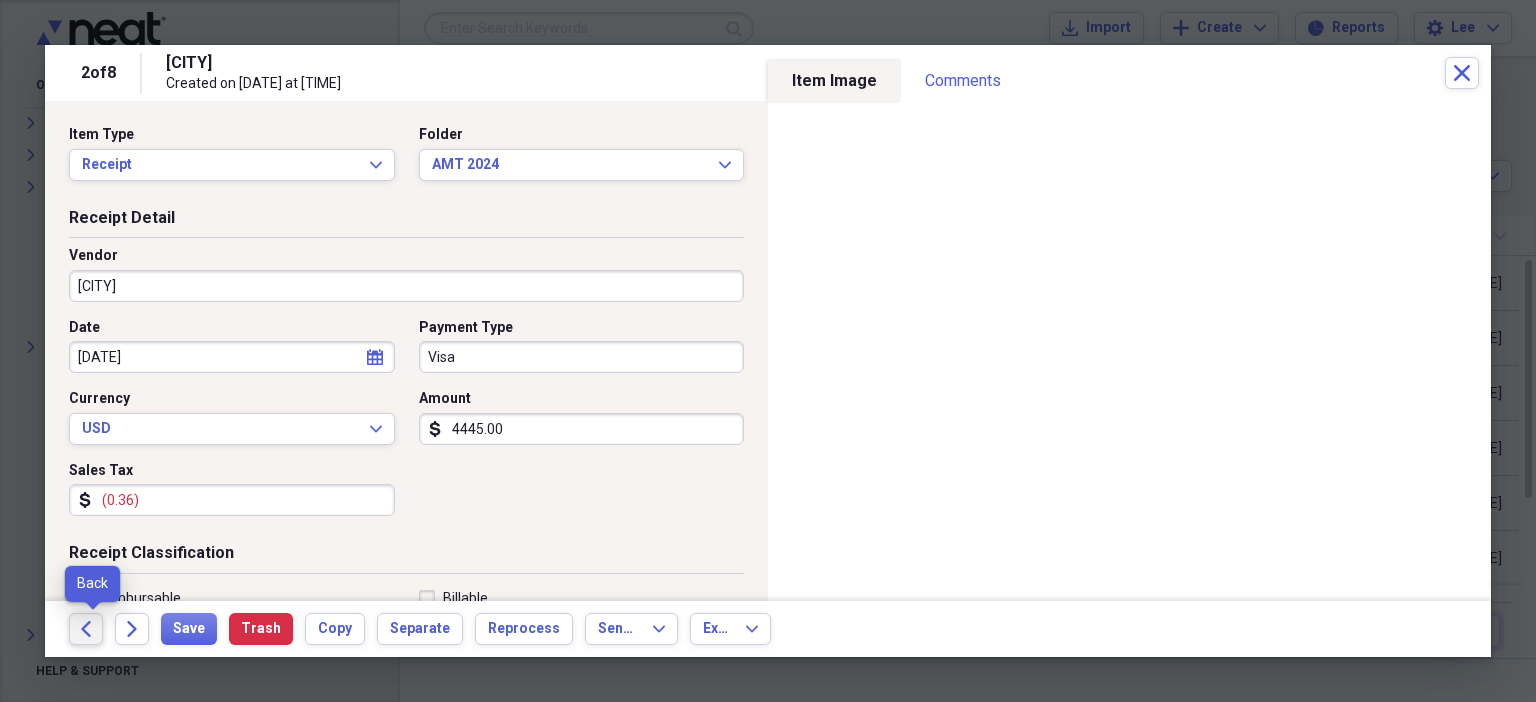 click on "Back" at bounding box center (86, 629) 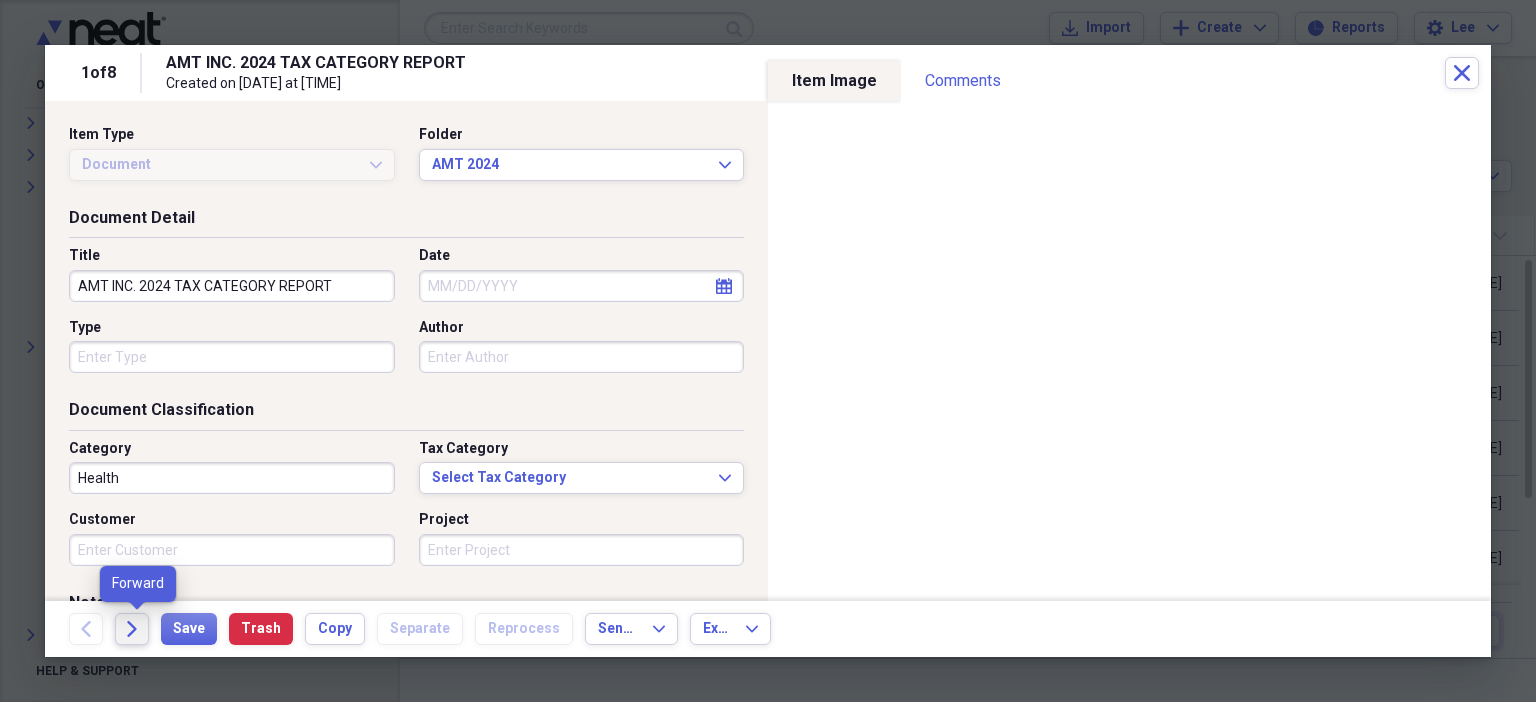 click on "Forward" 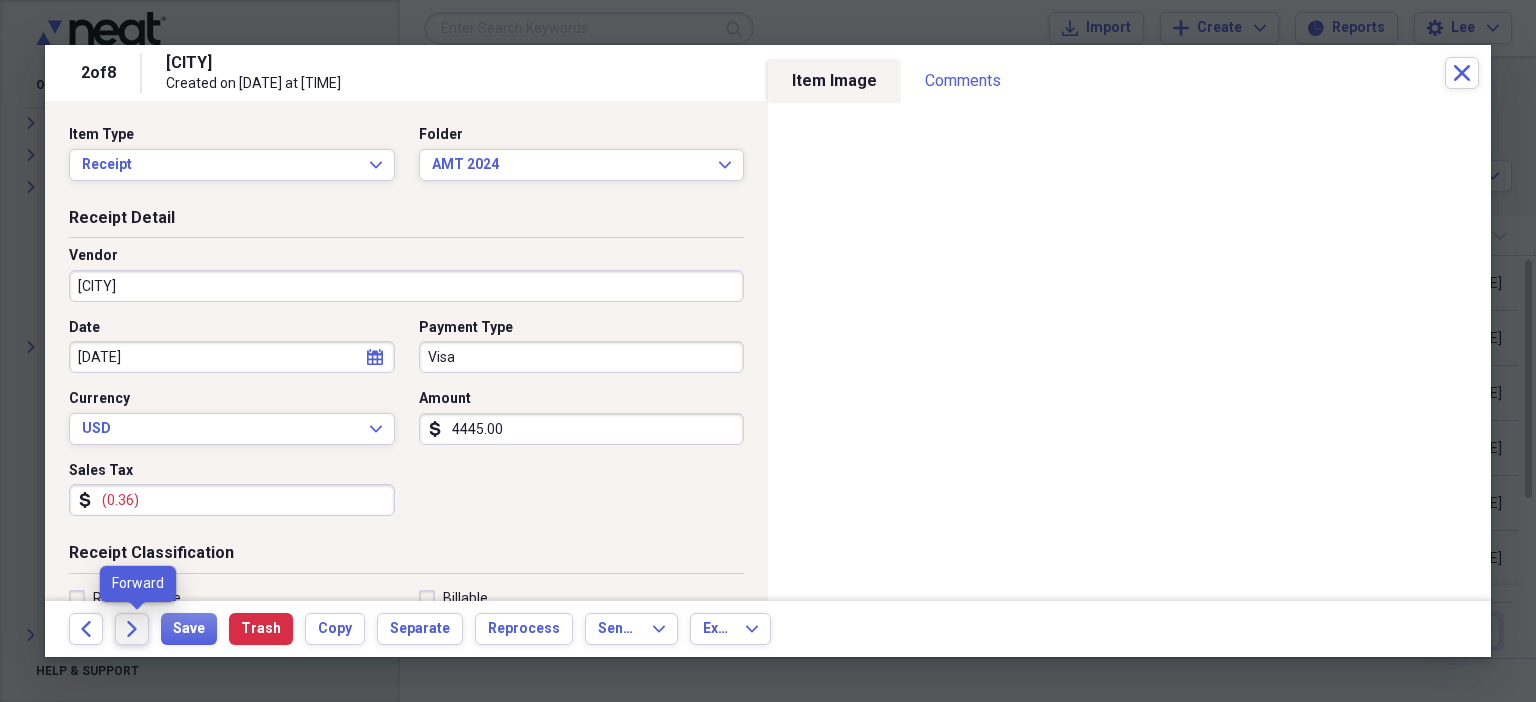 click on "Forward" 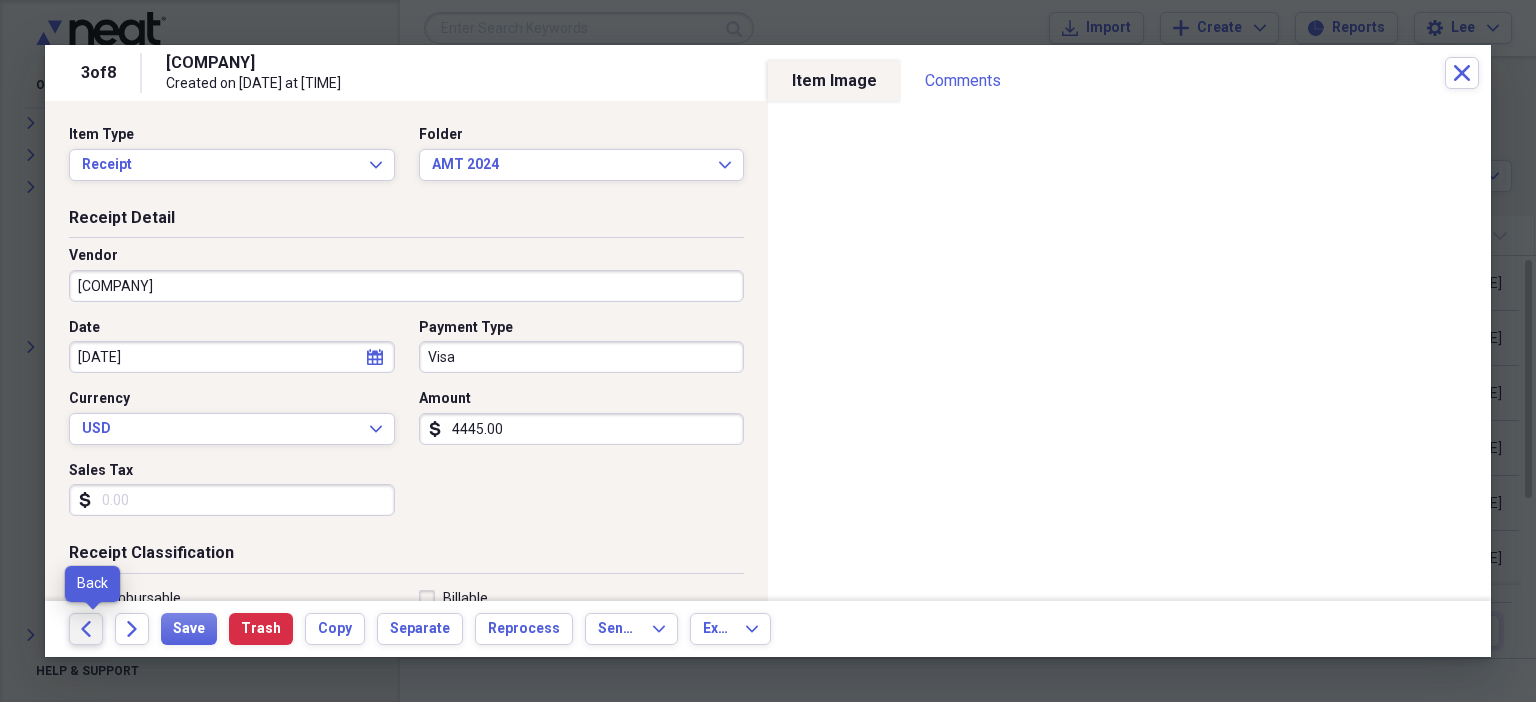 click on "Back" 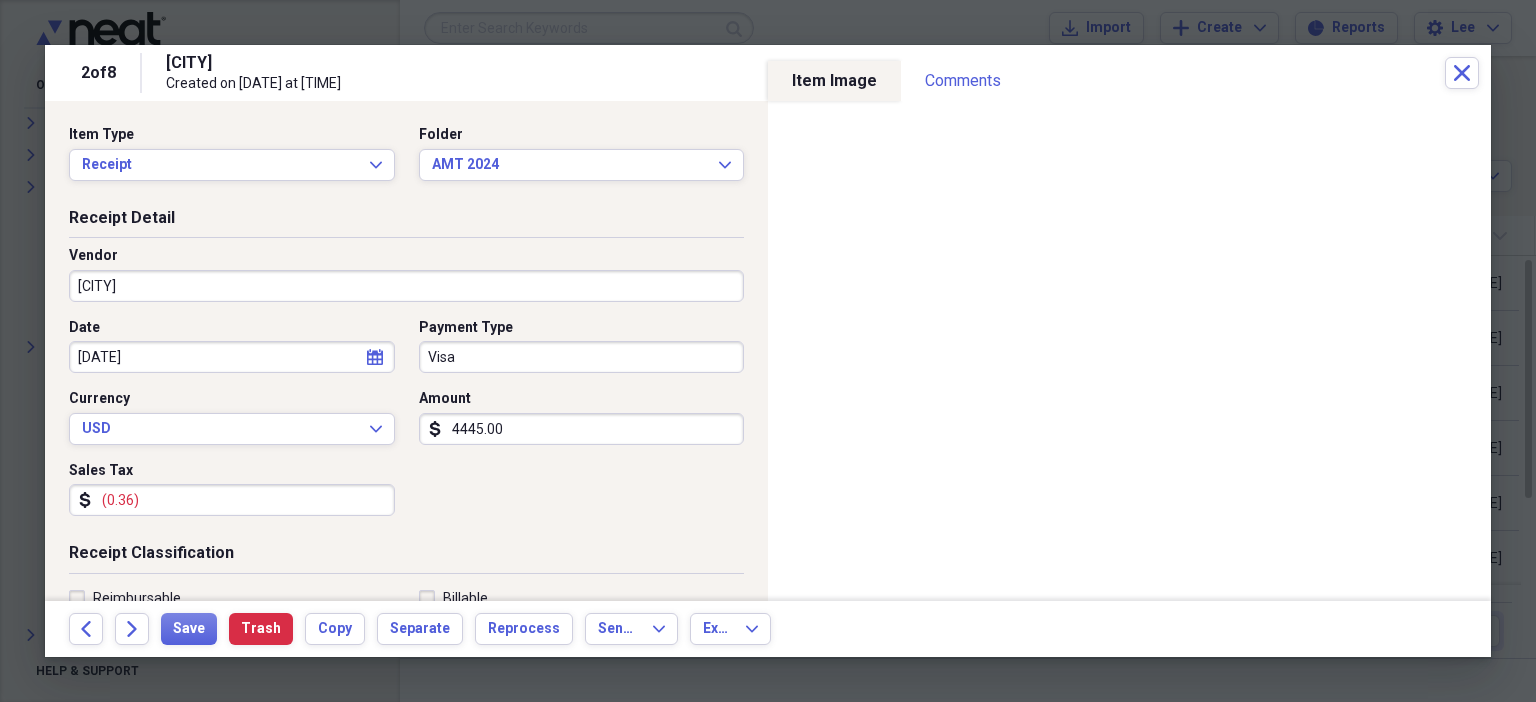 scroll, scrollTop: 436, scrollLeft: 0, axis: vertical 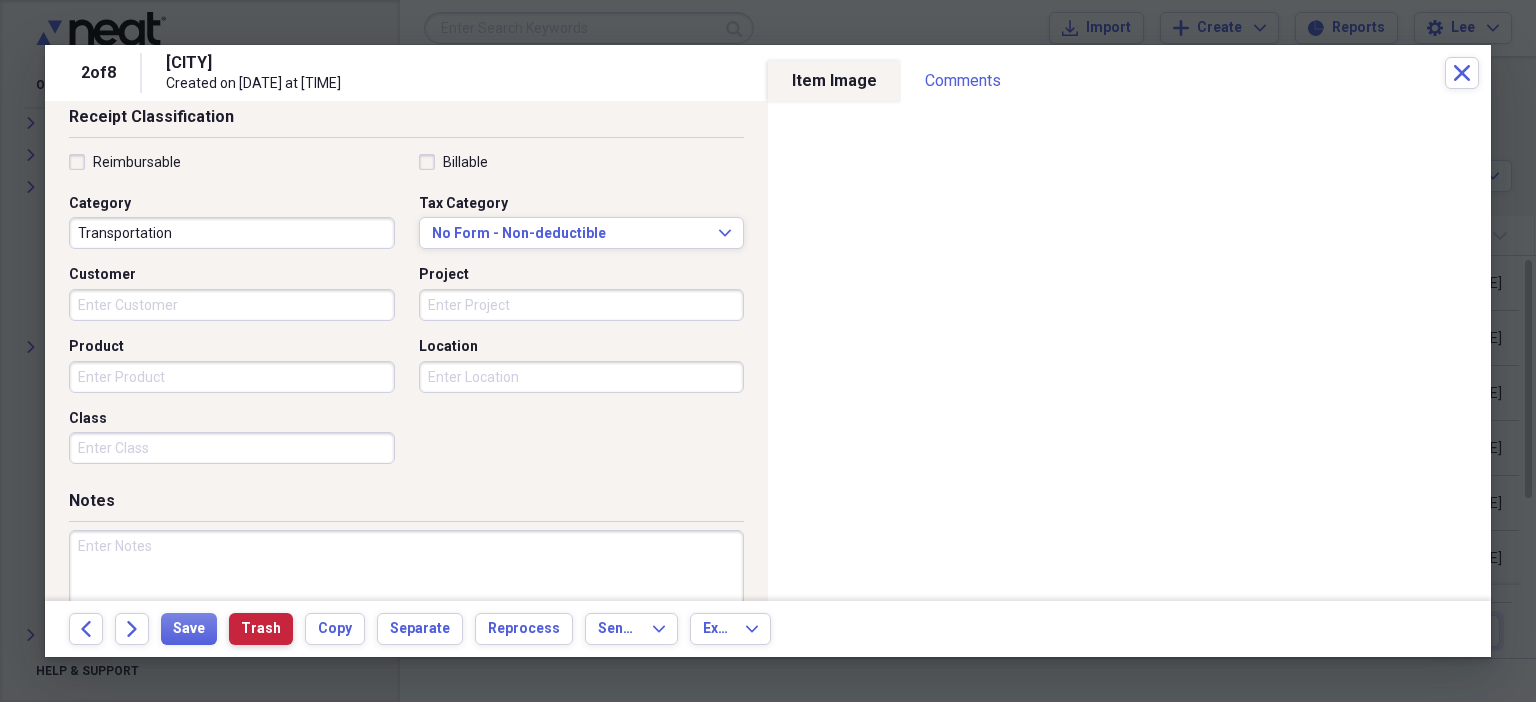 click on "Trash" at bounding box center [261, 629] 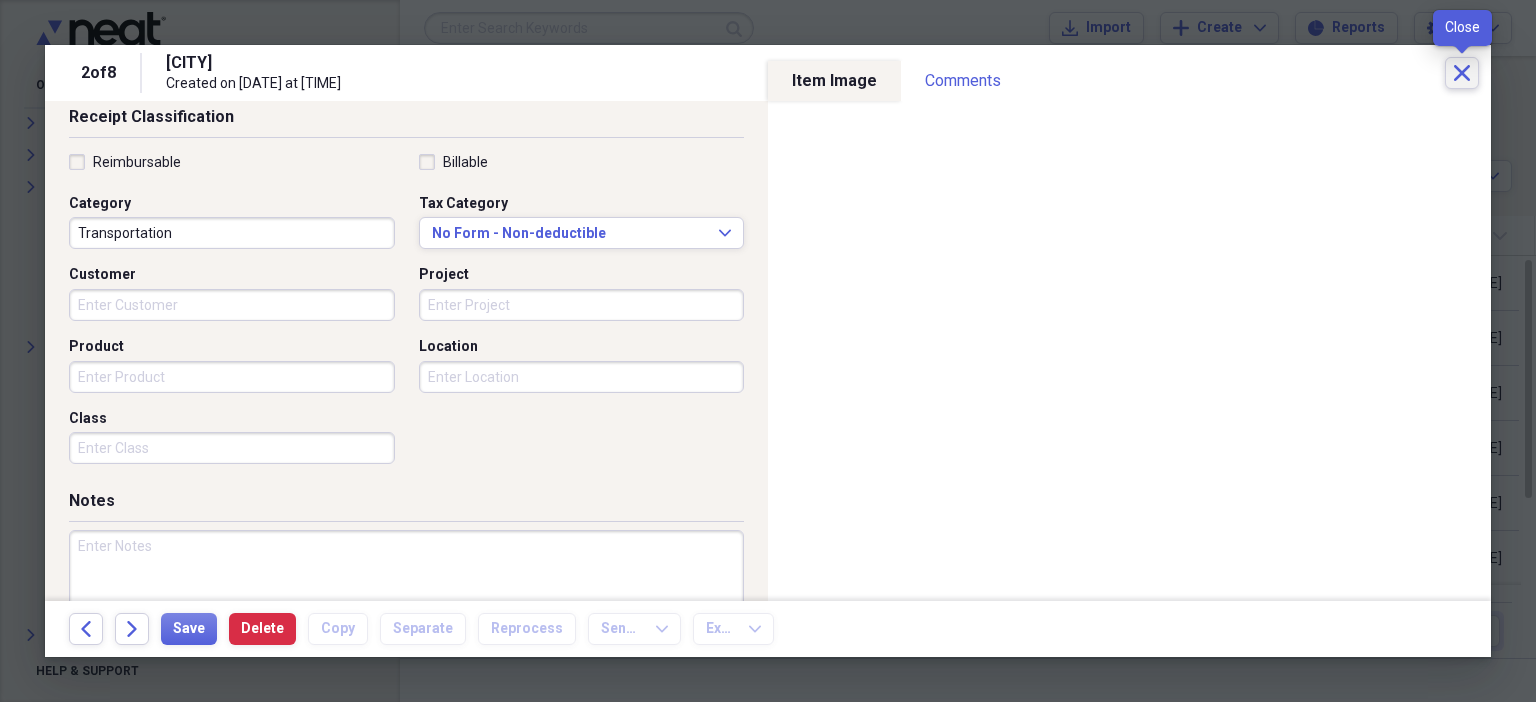click 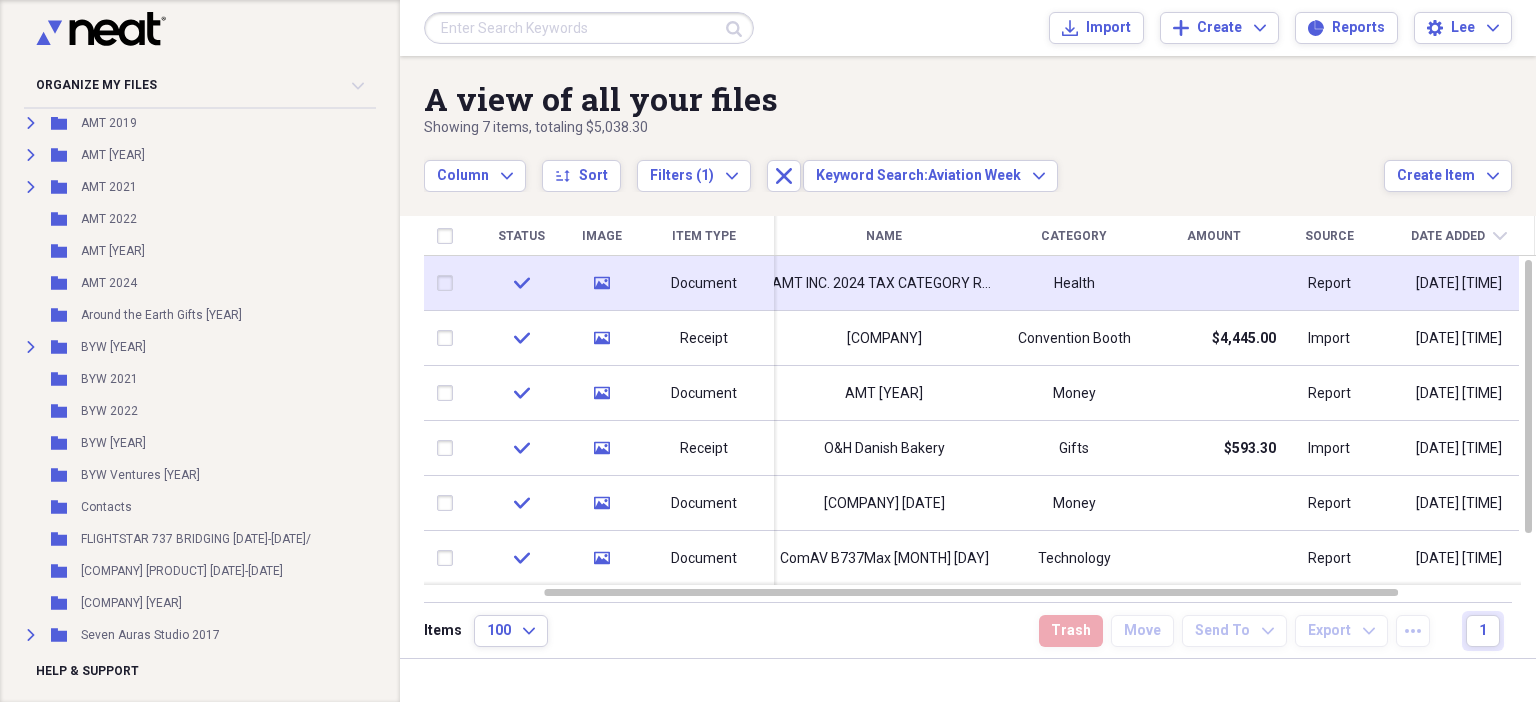 click on "AMT INC. 2024 TAX CATEGORY REPORT" at bounding box center [884, 284] 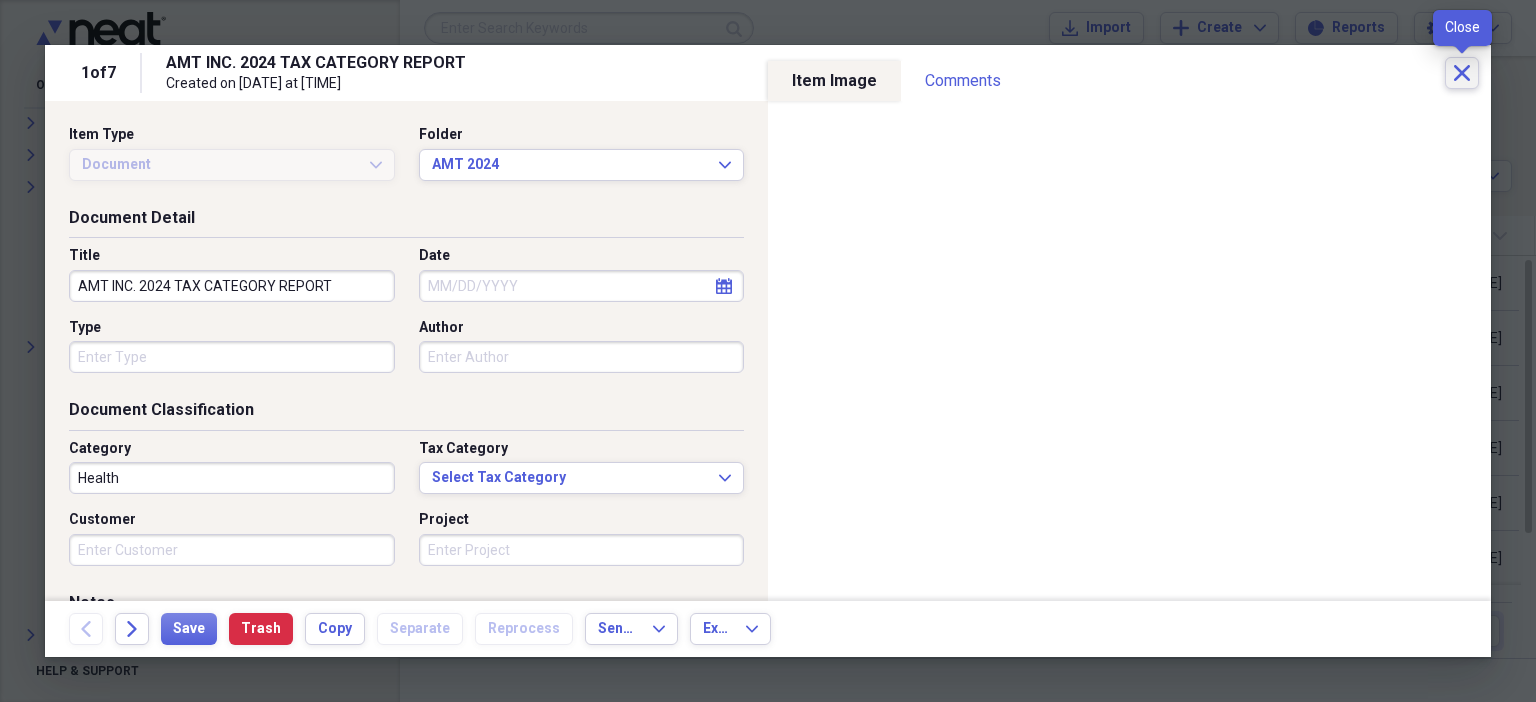 click 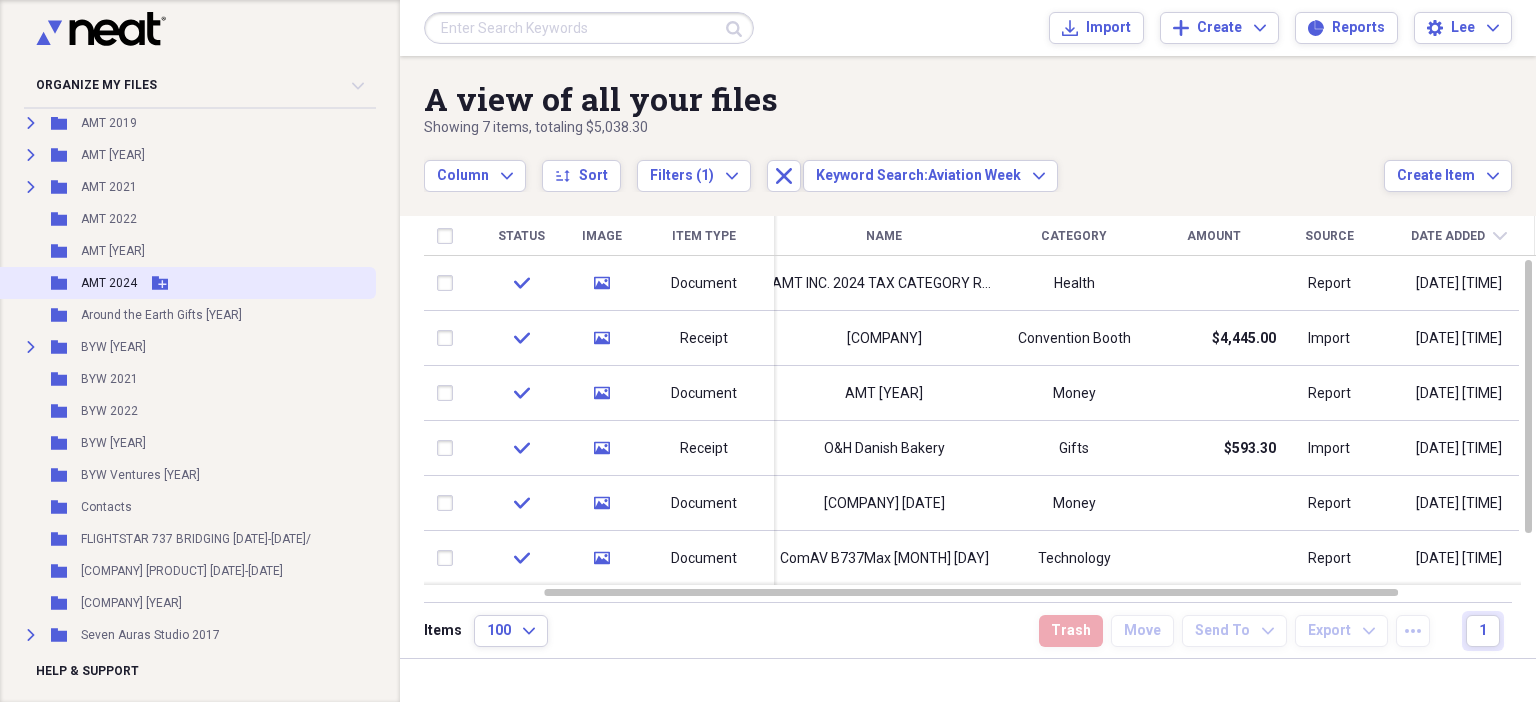 click on "AMT 2024" at bounding box center [109, 283] 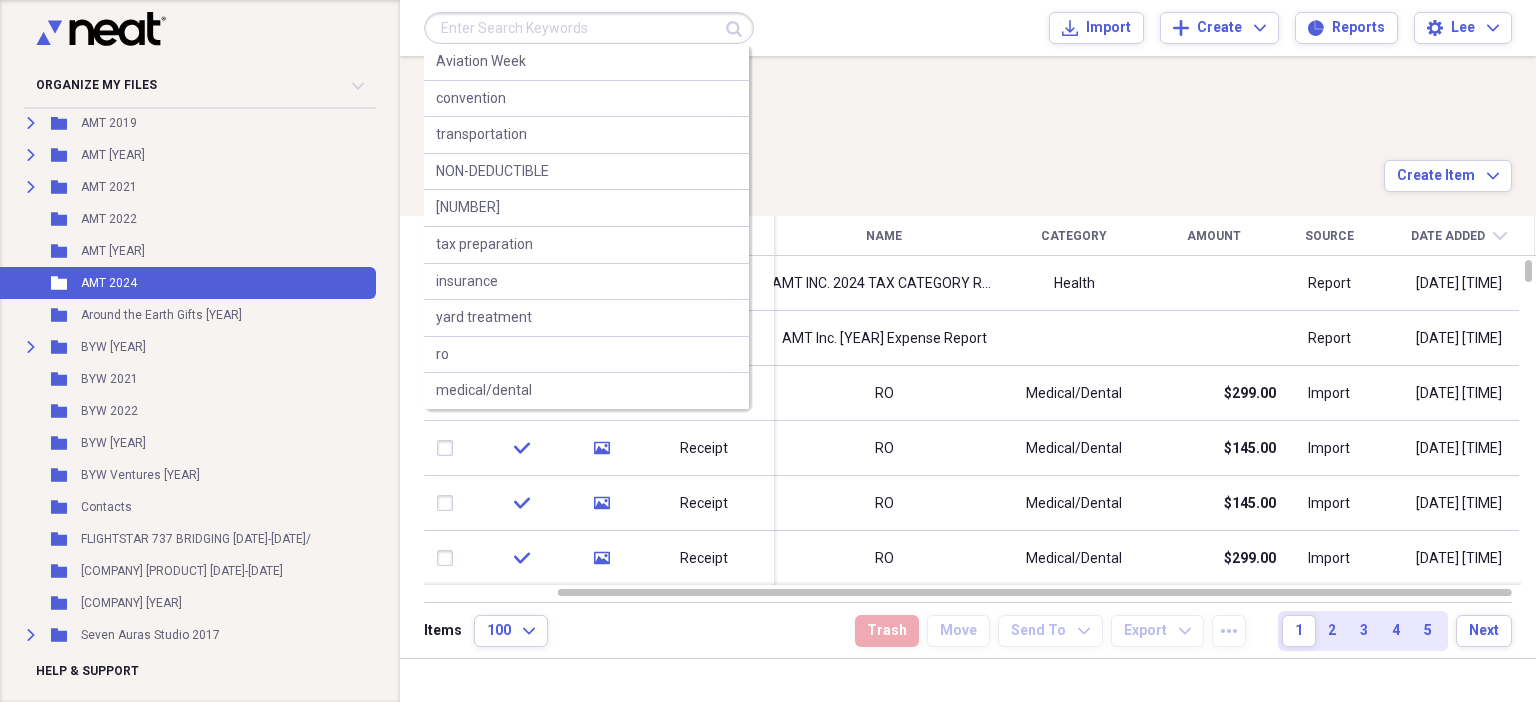click at bounding box center [589, 28] 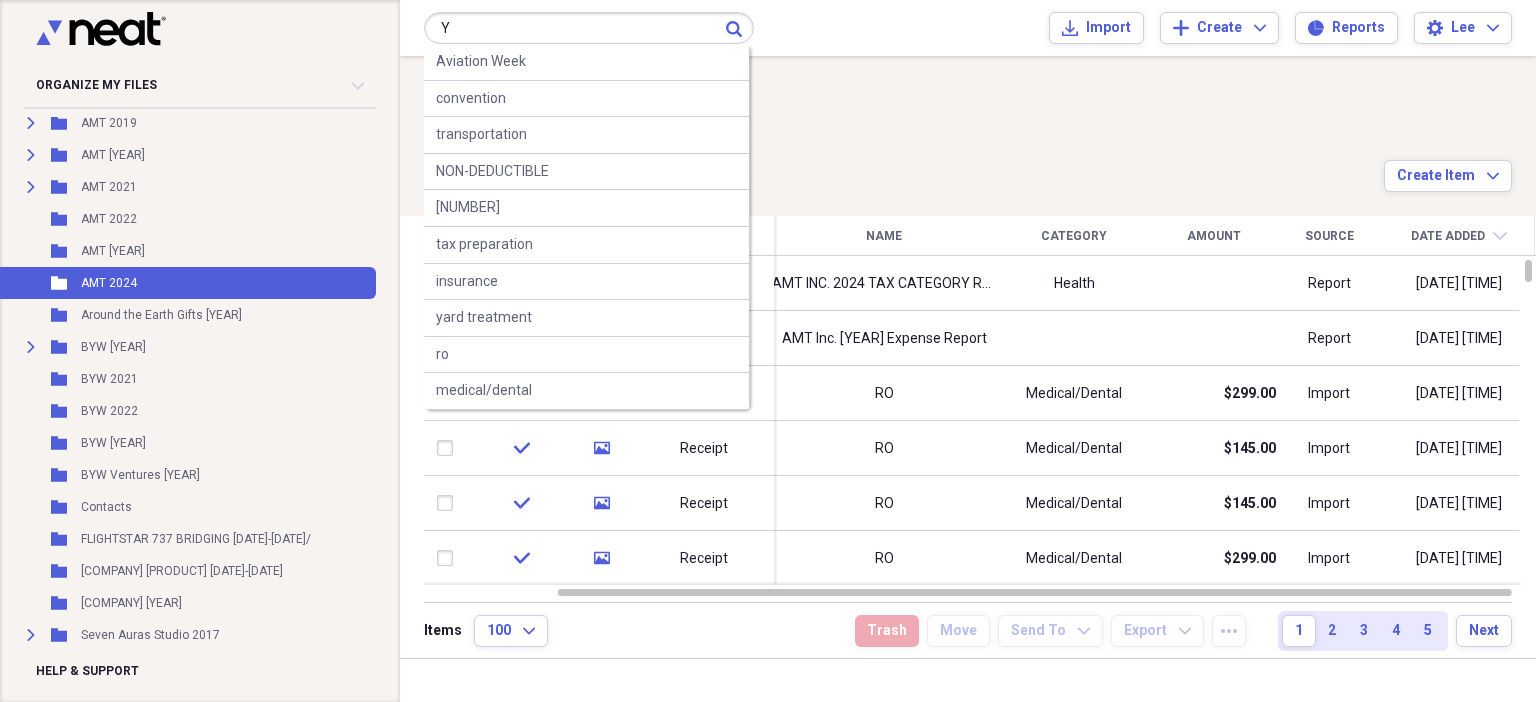 click on "Y" at bounding box center [589, 28] 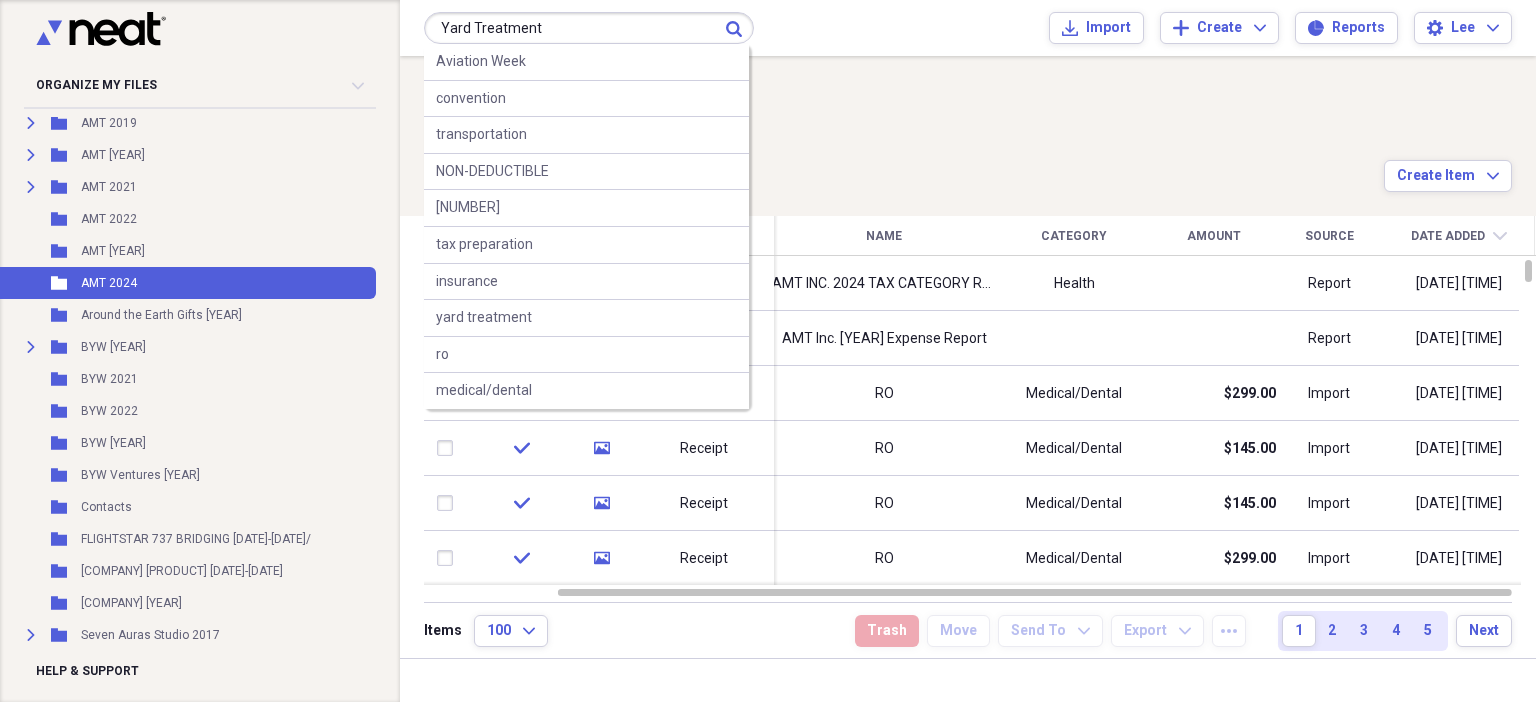 type on "Yard Treatment" 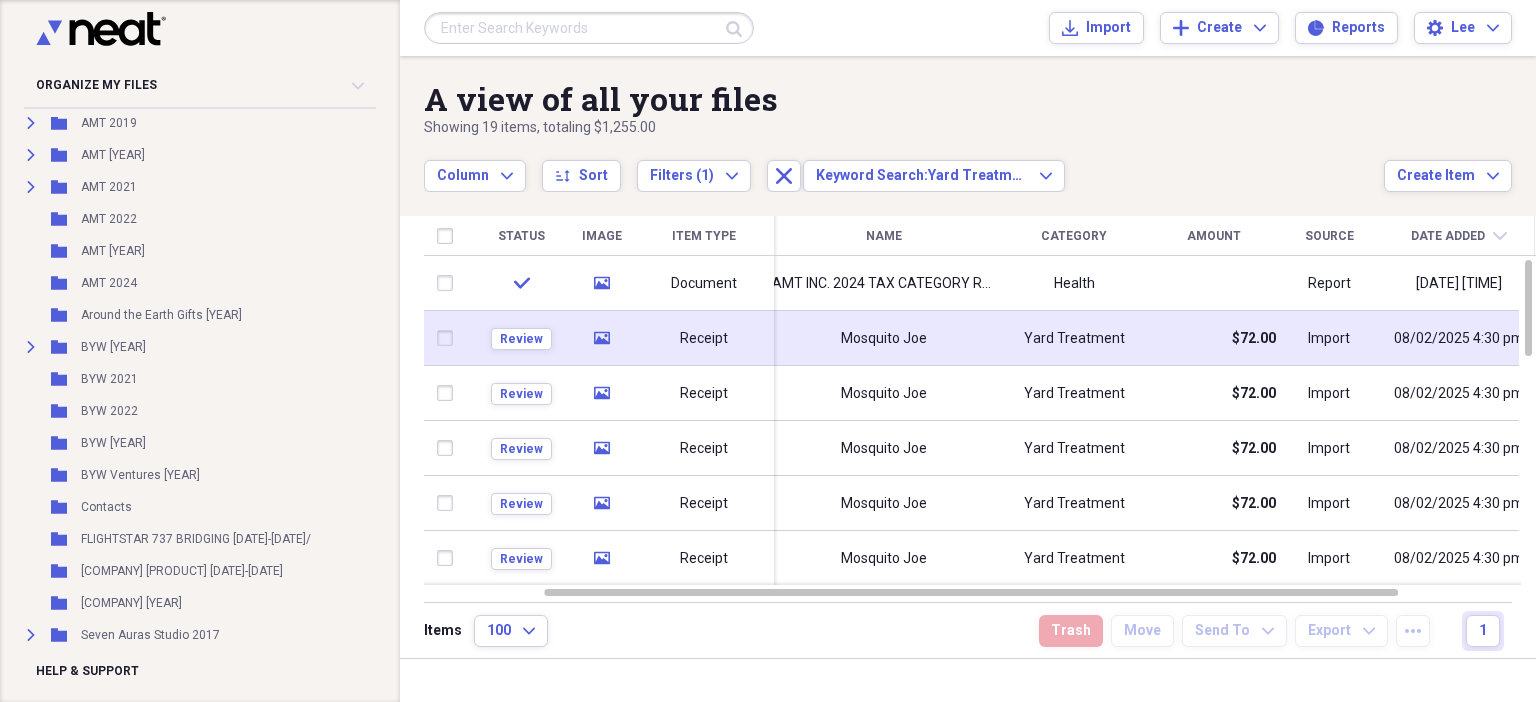 click on "Receipt" at bounding box center (704, 339) 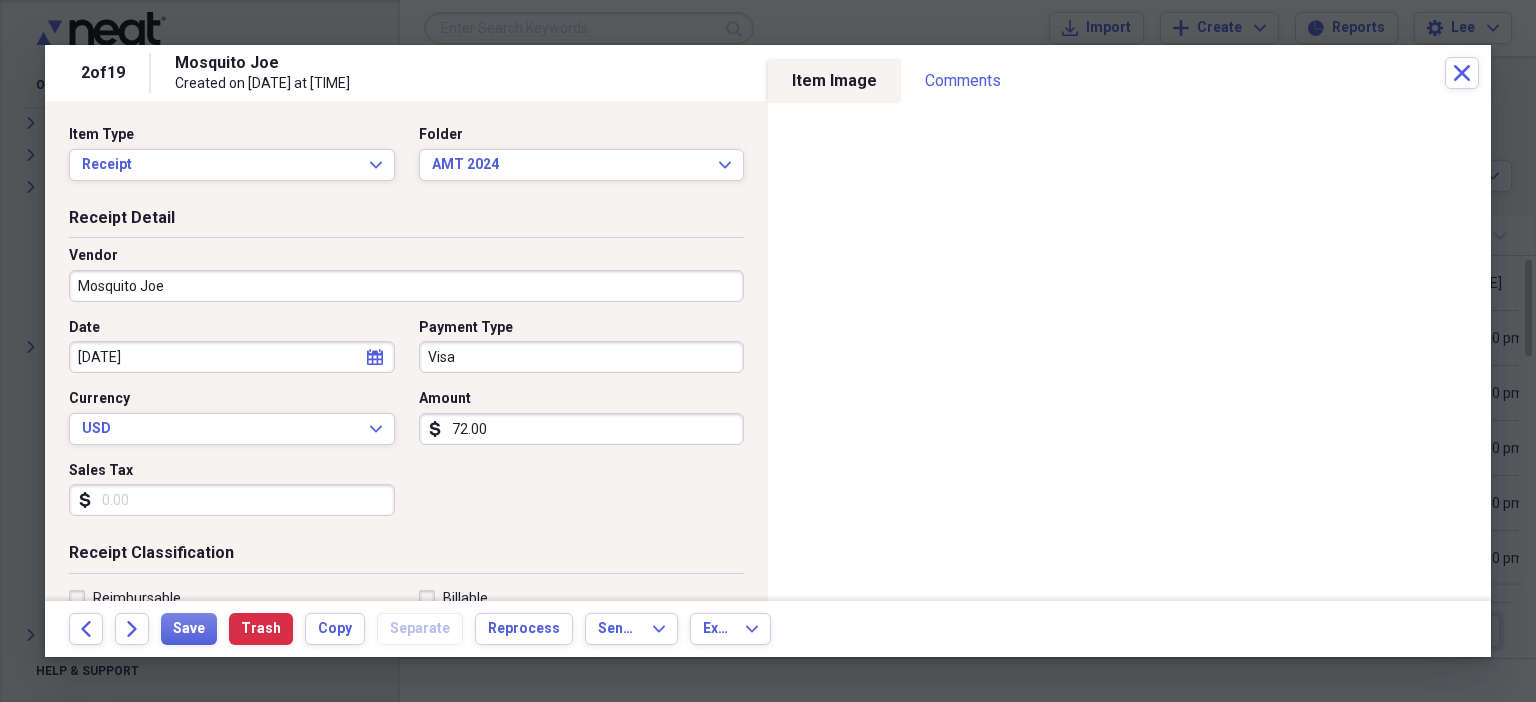 scroll, scrollTop: 436, scrollLeft: 0, axis: vertical 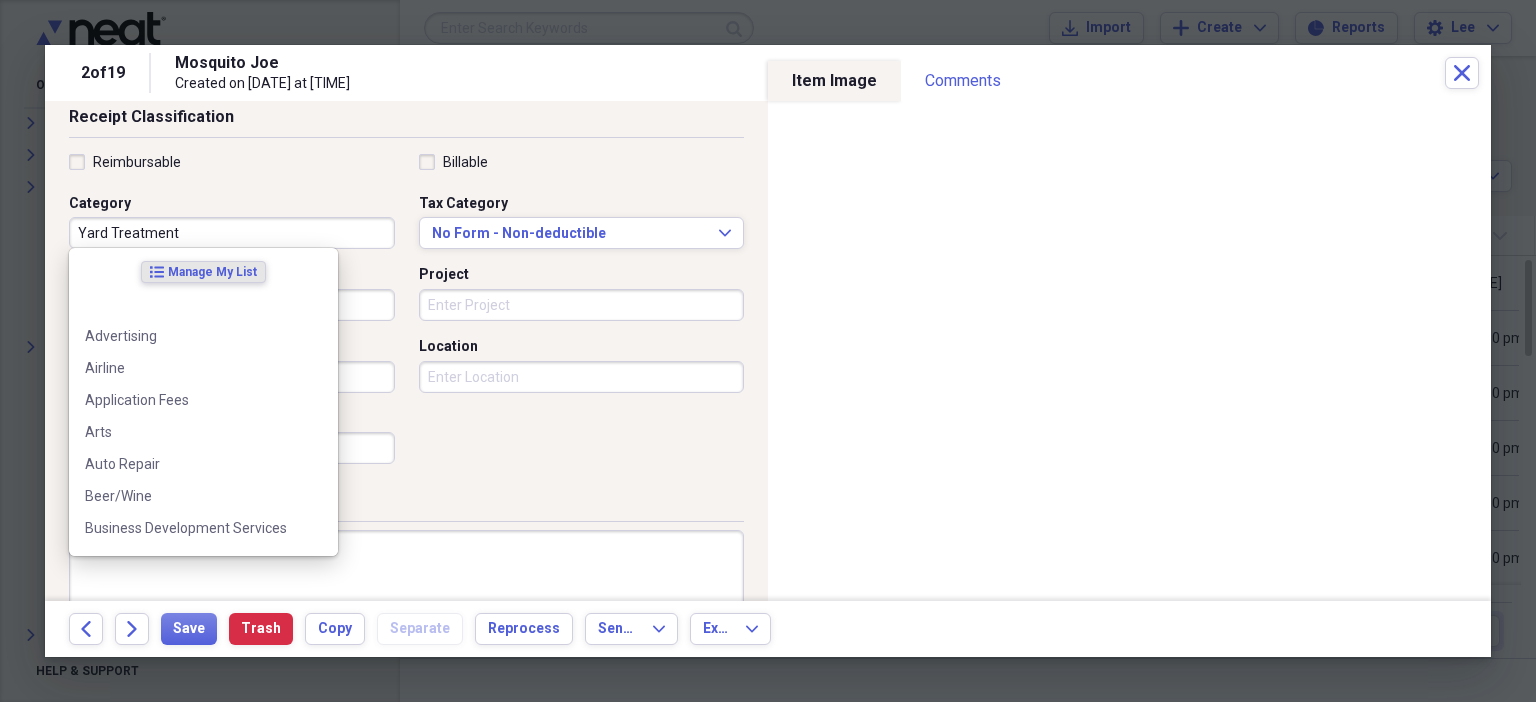 click on "Yard Treatment" at bounding box center (232, 233) 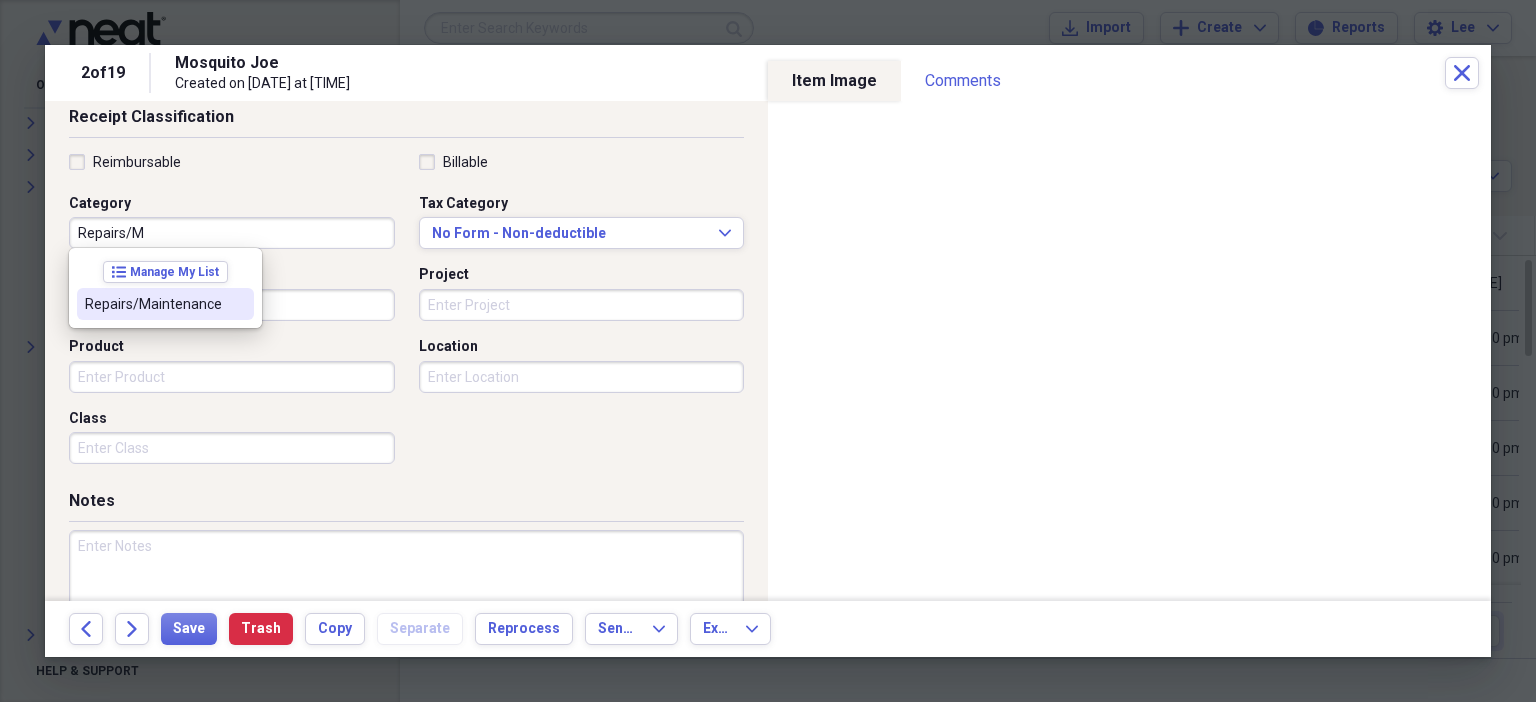 click at bounding box center [238, 304] 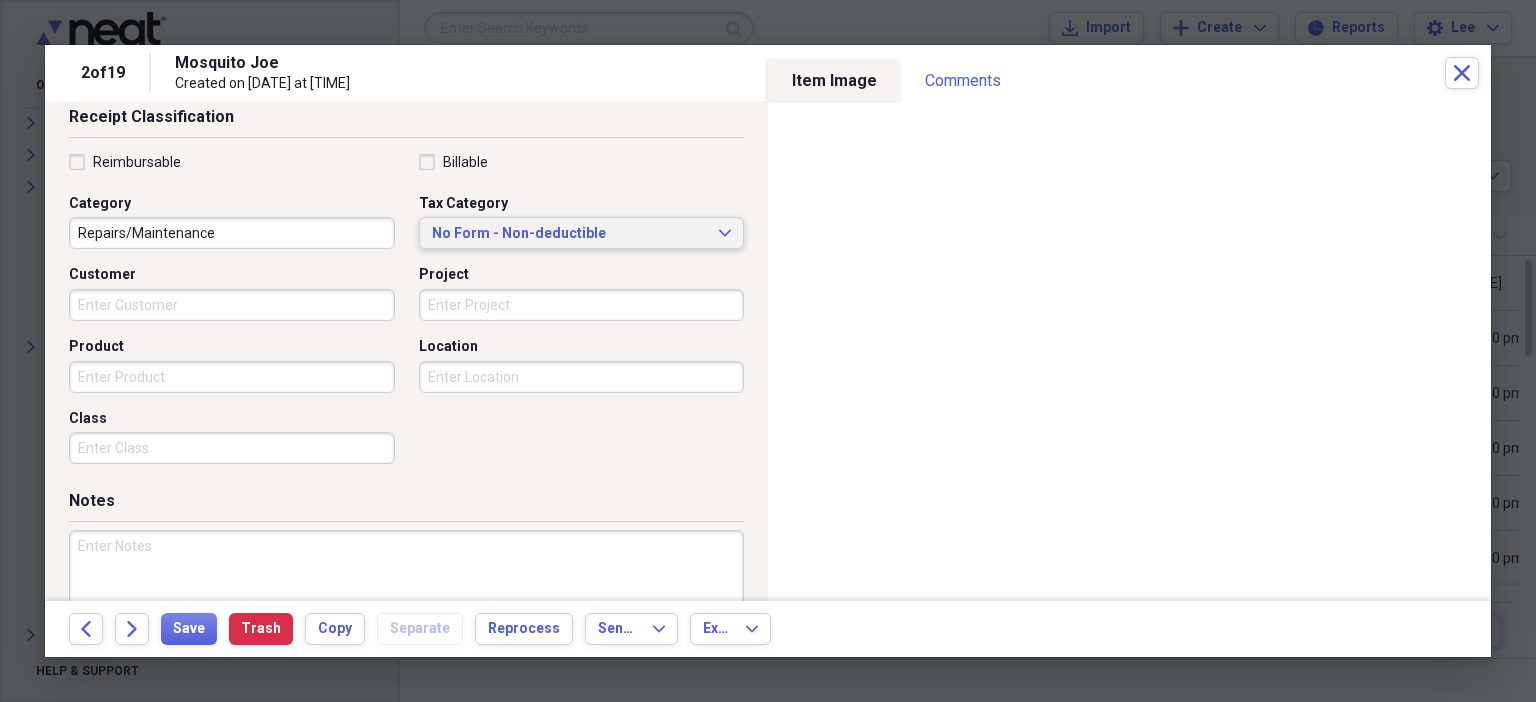 click on "No Form - Non-deductible" at bounding box center (570, 234) 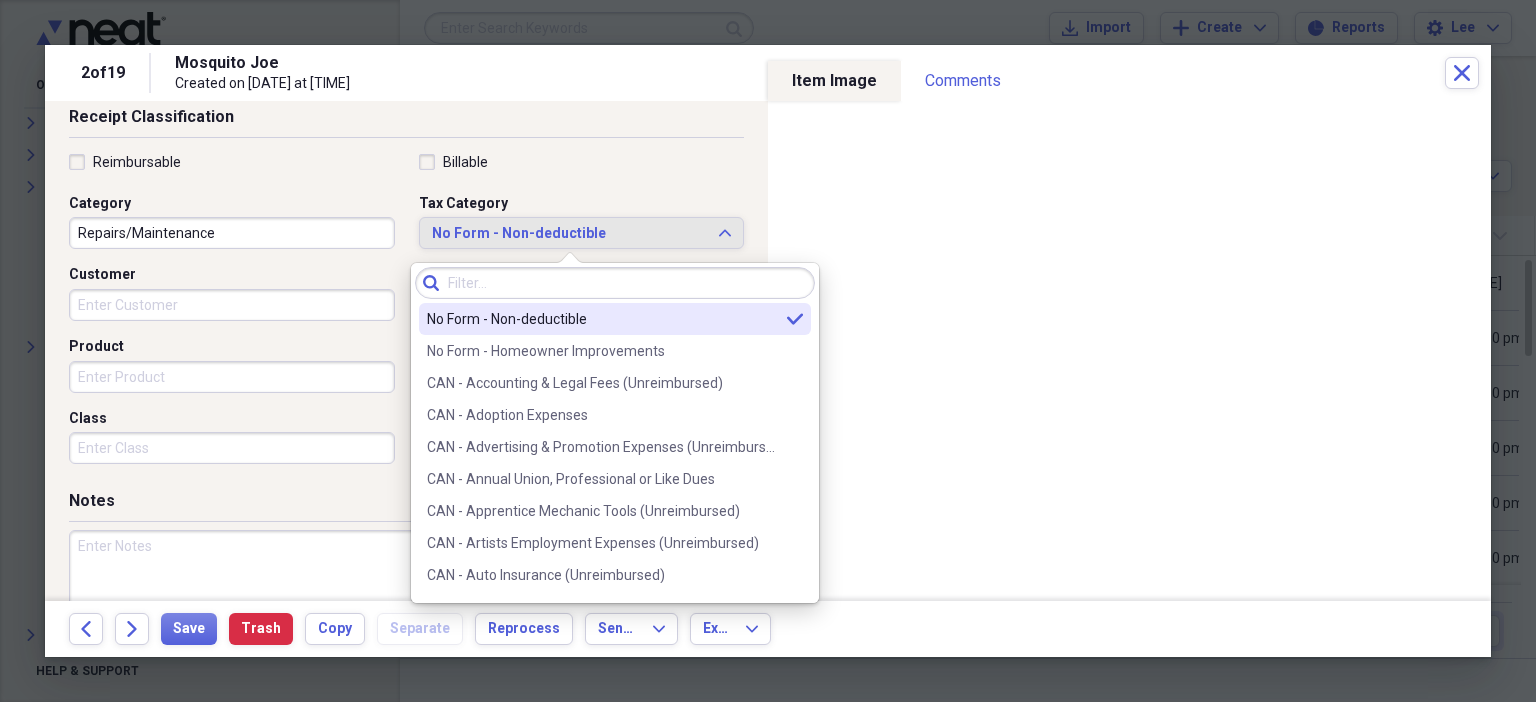 click at bounding box center [615, 283] 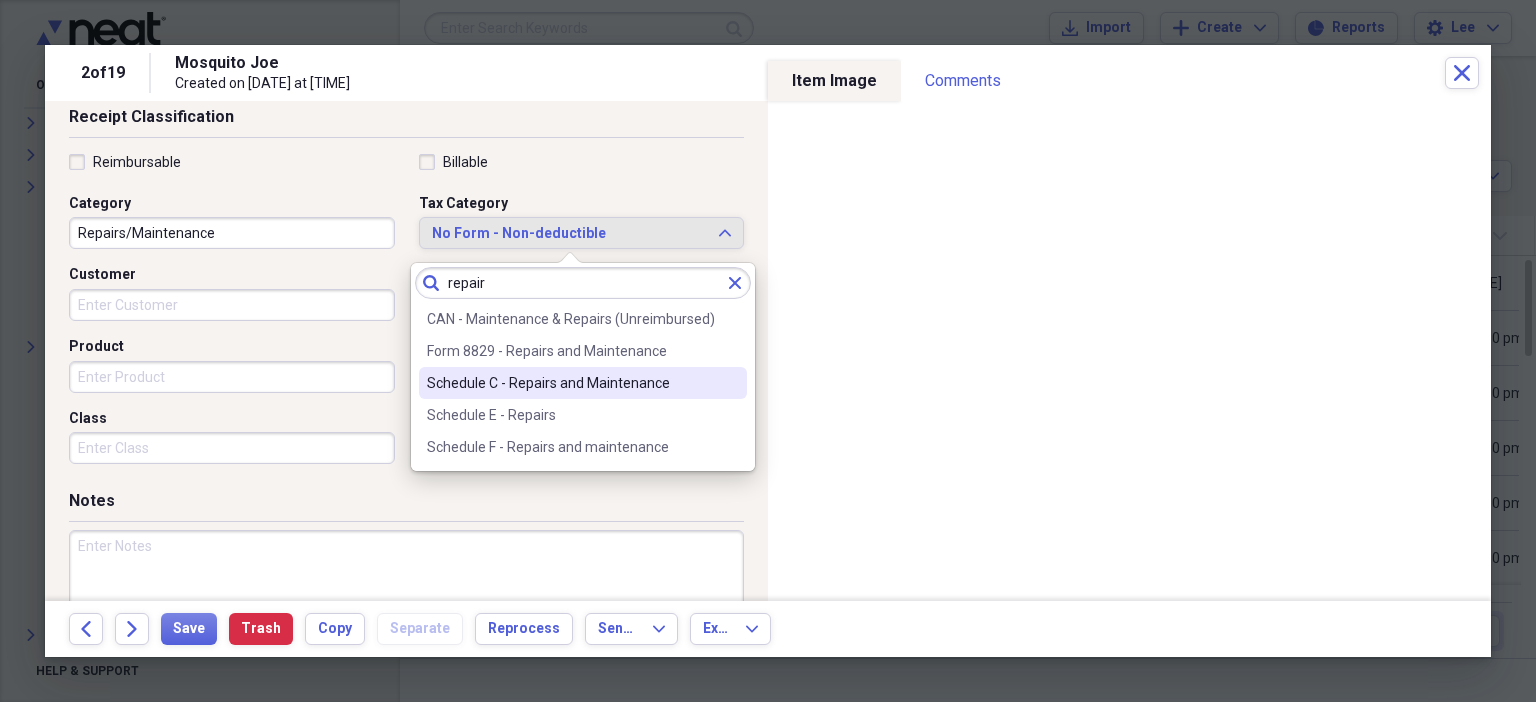 type on "repair" 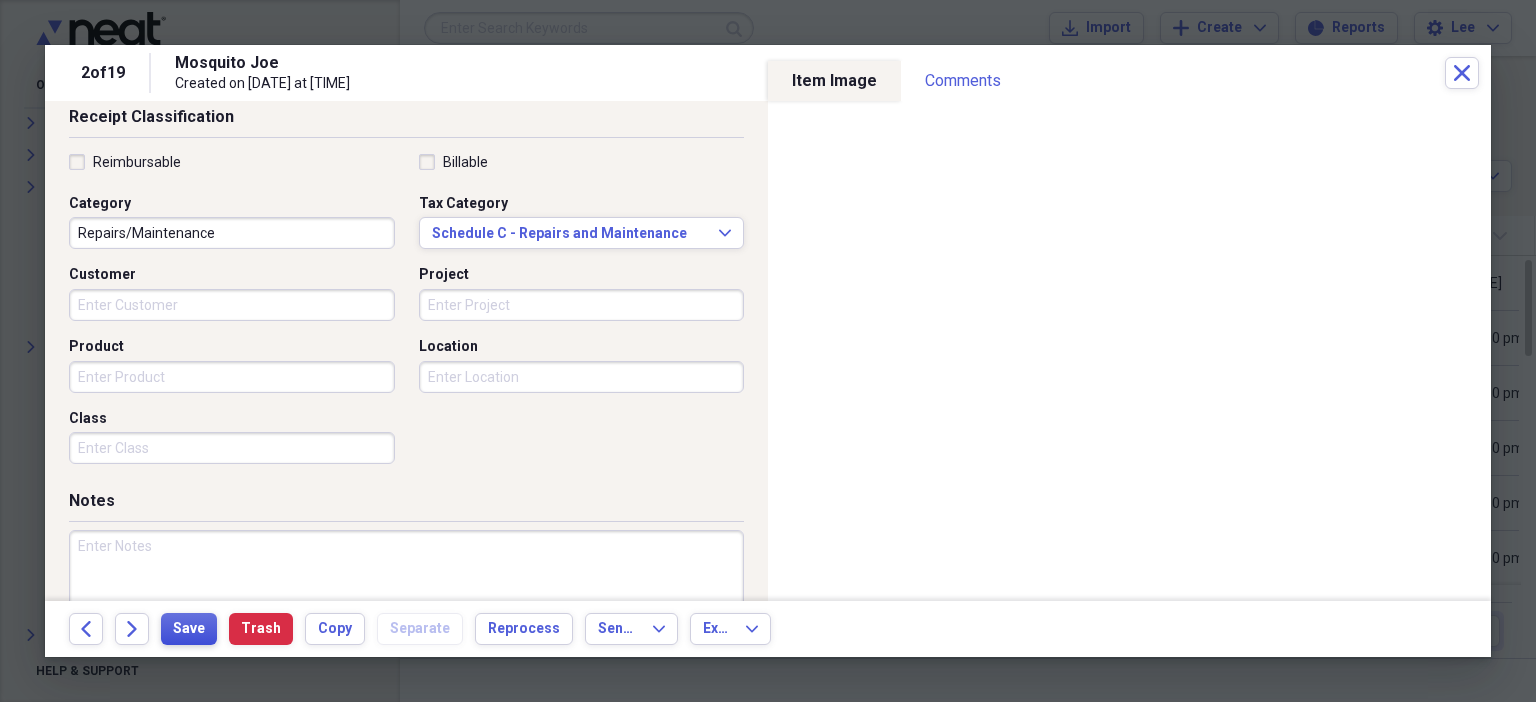 click on "Save" at bounding box center [189, 629] 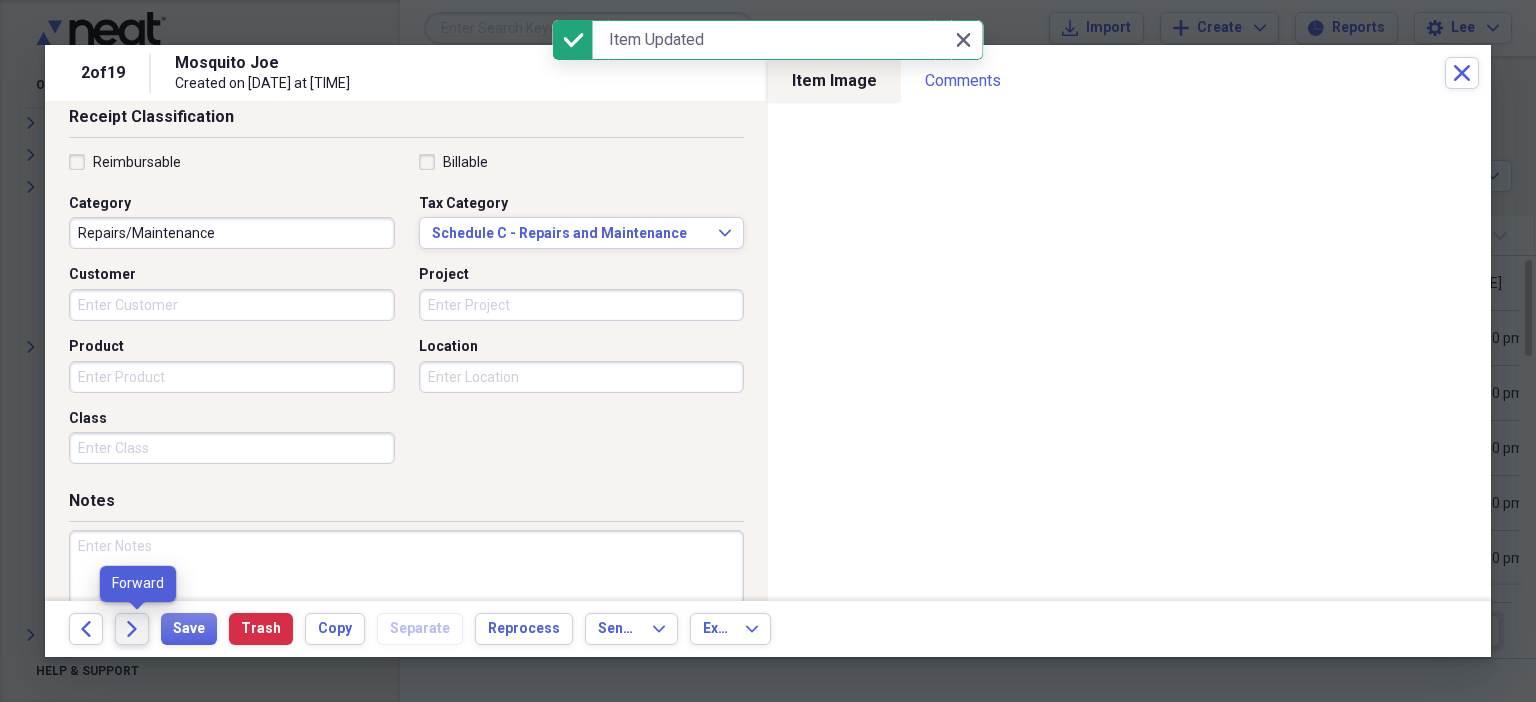 click on "Forward" 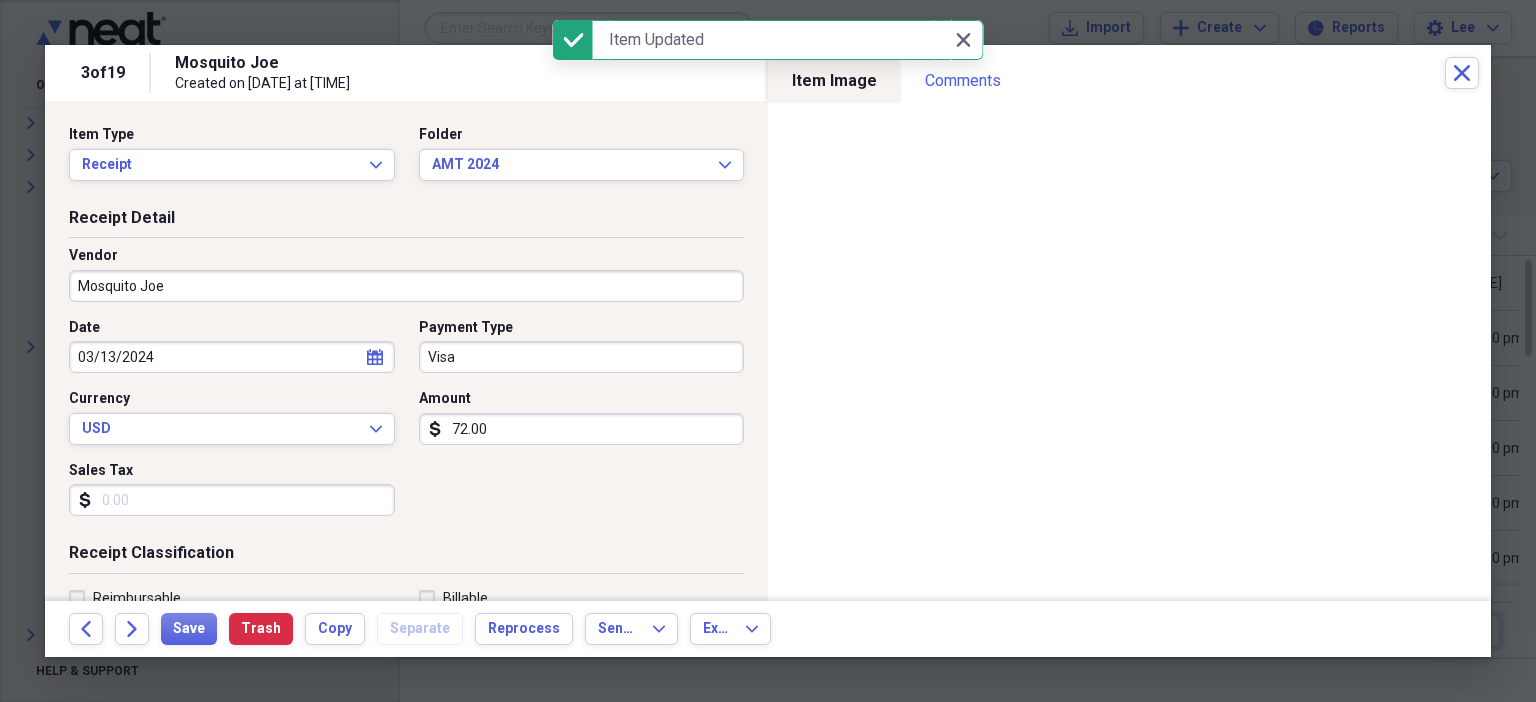 scroll, scrollTop: 436, scrollLeft: 0, axis: vertical 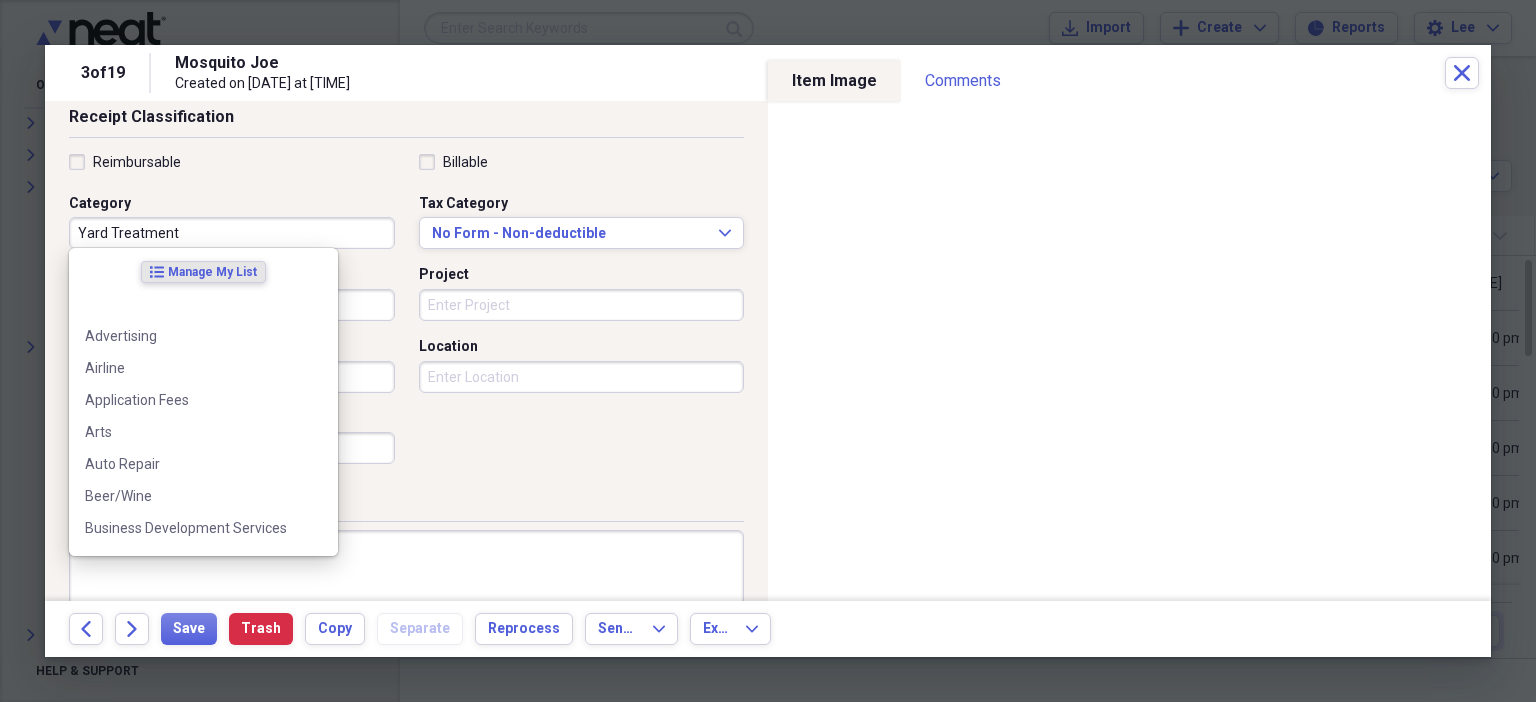 click on "Yard Treatment" at bounding box center (232, 233) 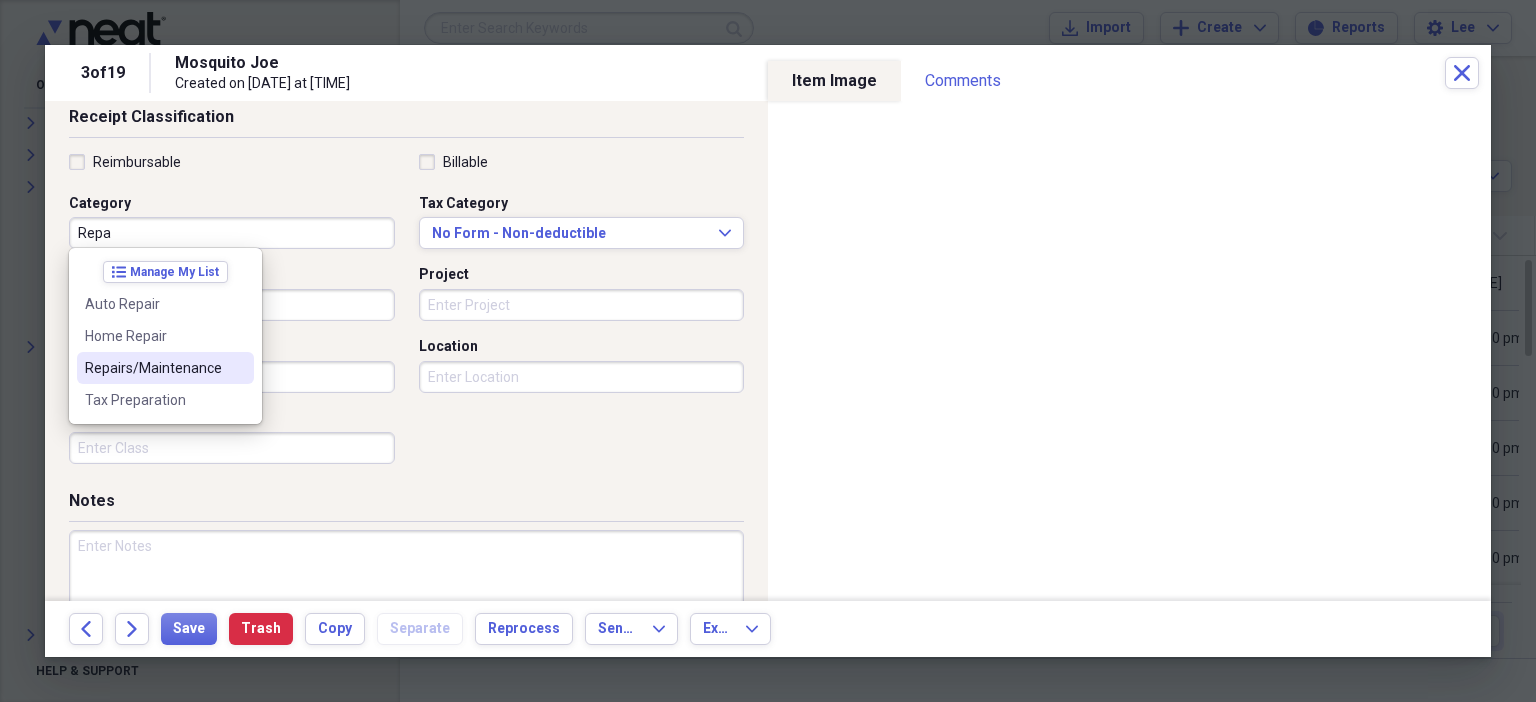 click on "Repairs/Maintenance" at bounding box center [153, 368] 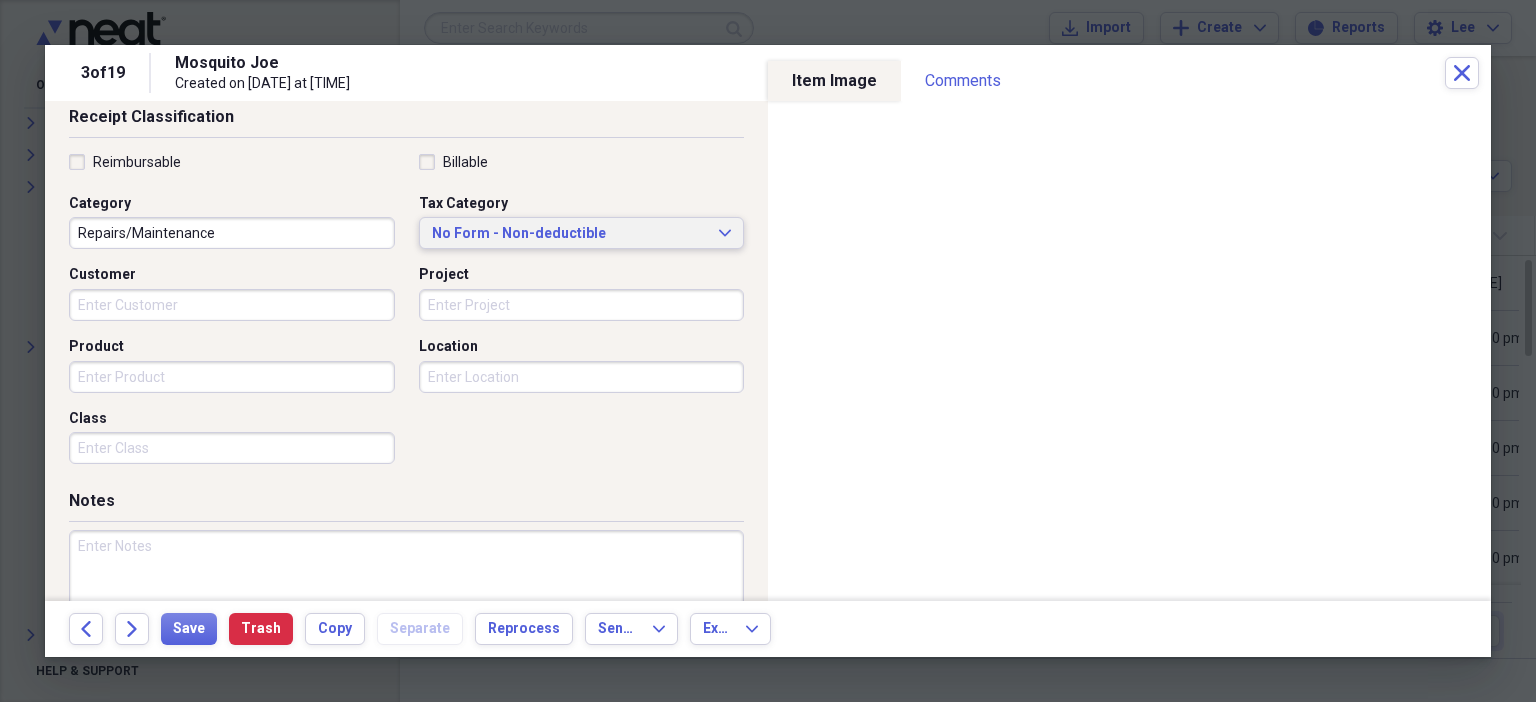 click on "No Form - Non-deductible" at bounding box center (570, 234) 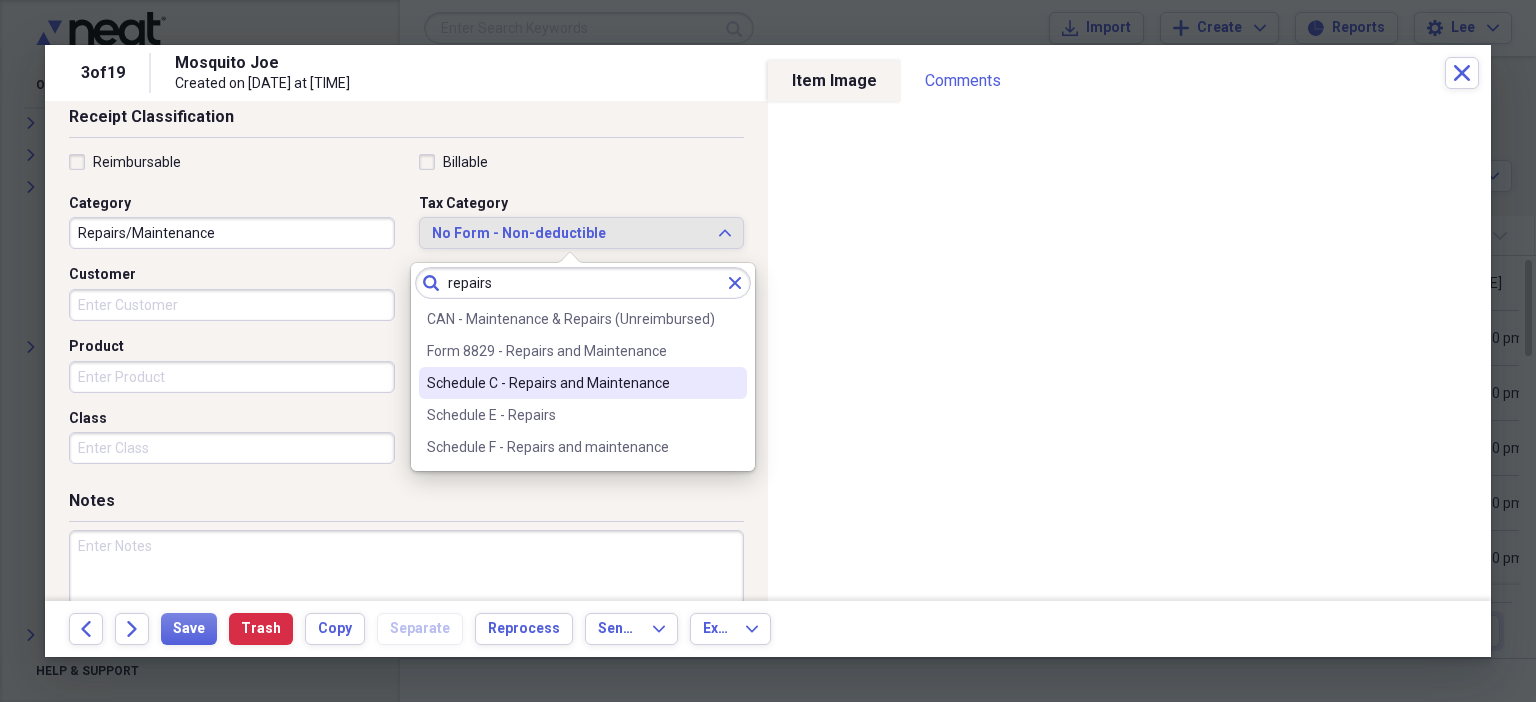 type on "repairs" 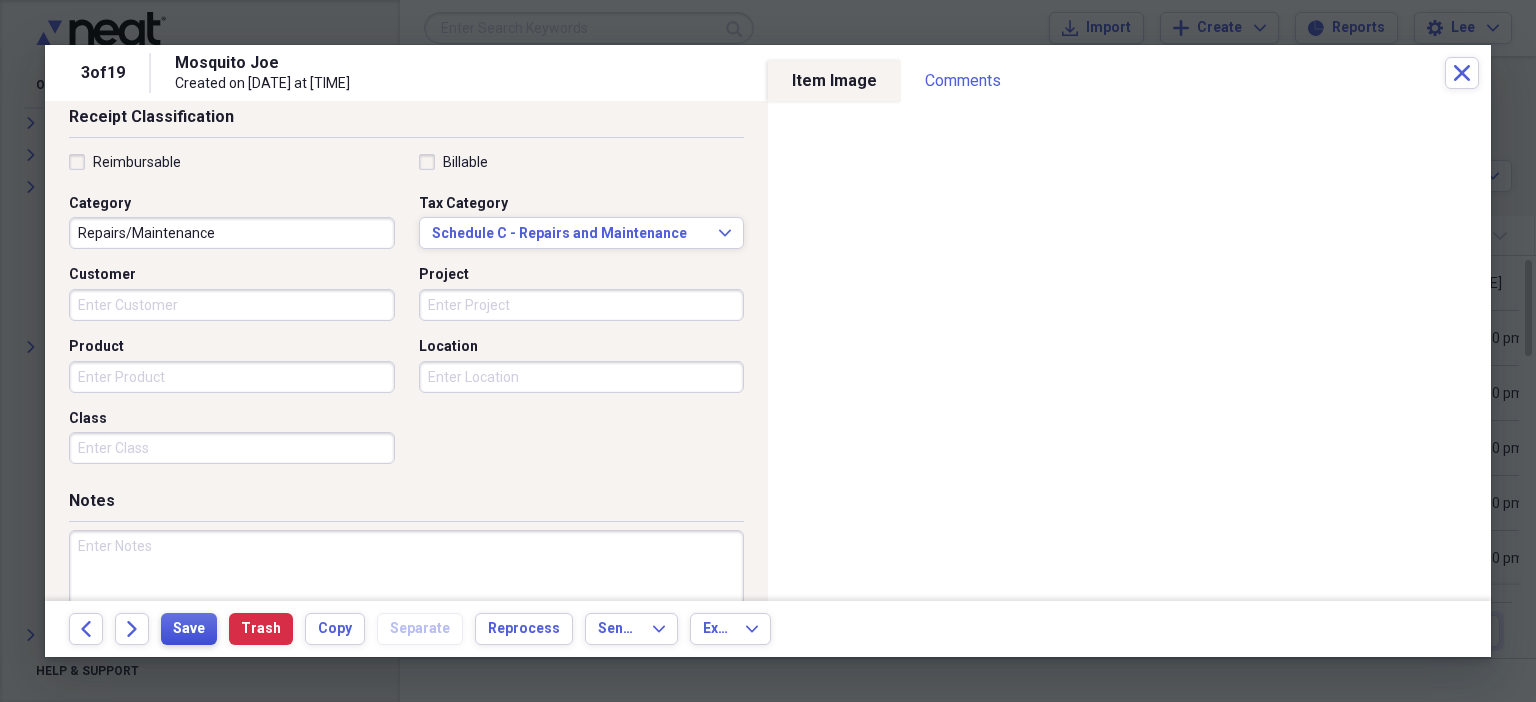 click on "Save" at bounding box center (189, 629) 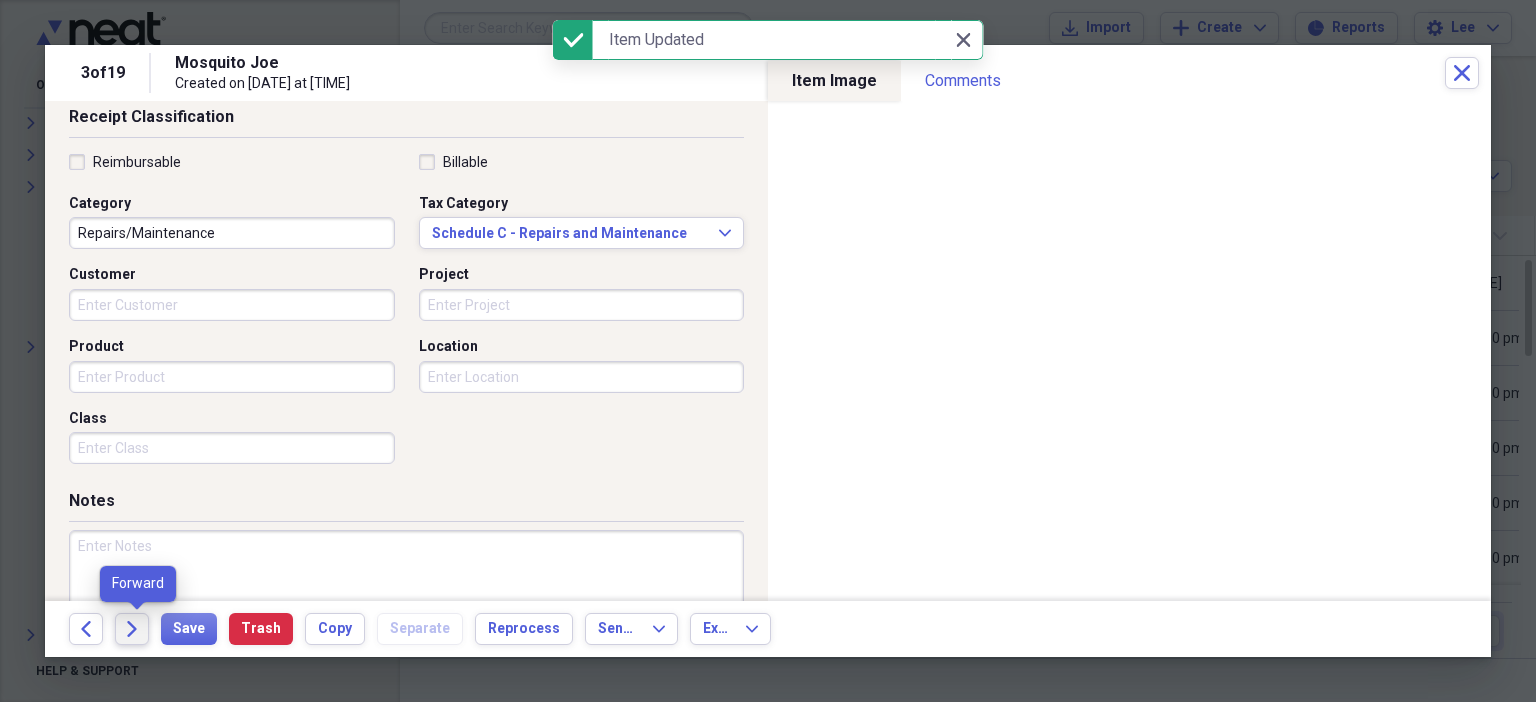 click on "Forward" 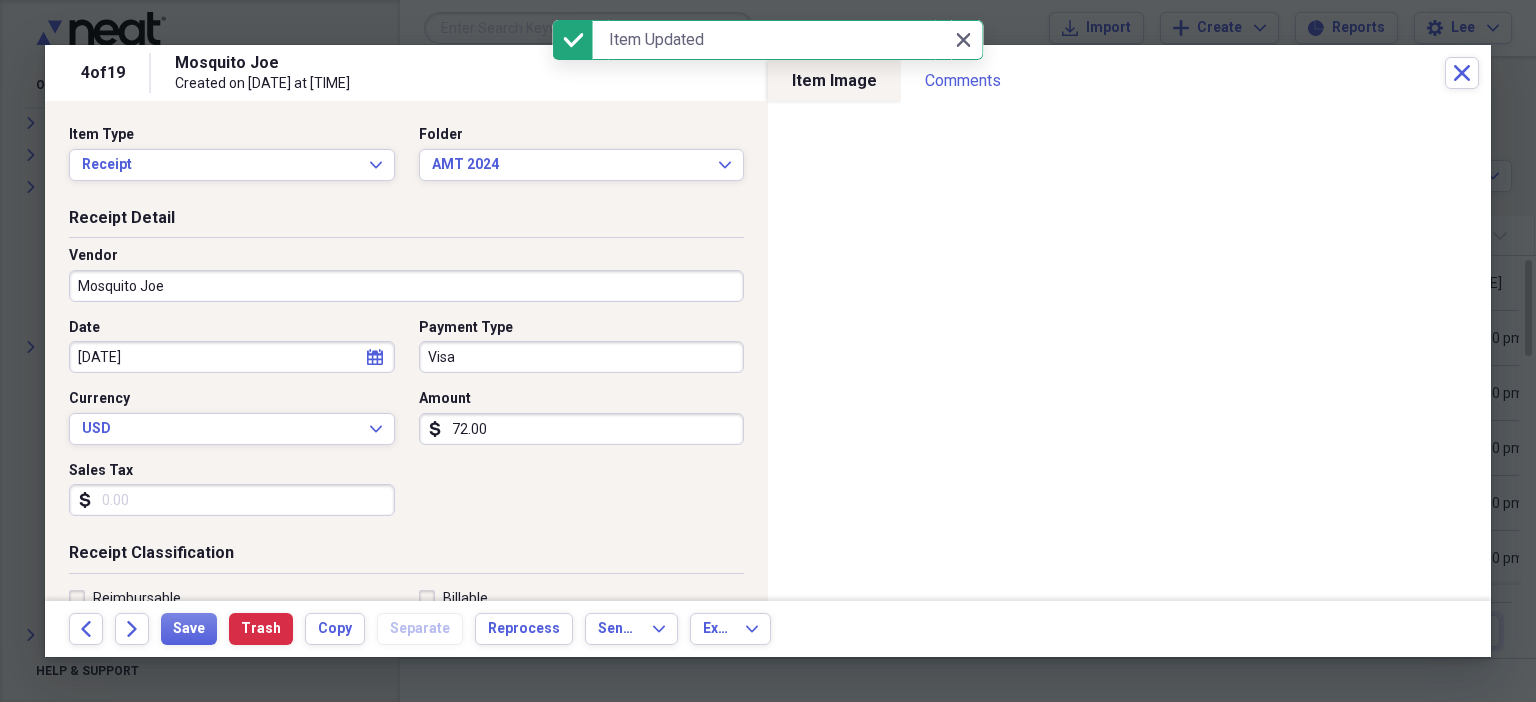 scroll, scrollTop: 436, scrollLeft: 0, axis: vertical 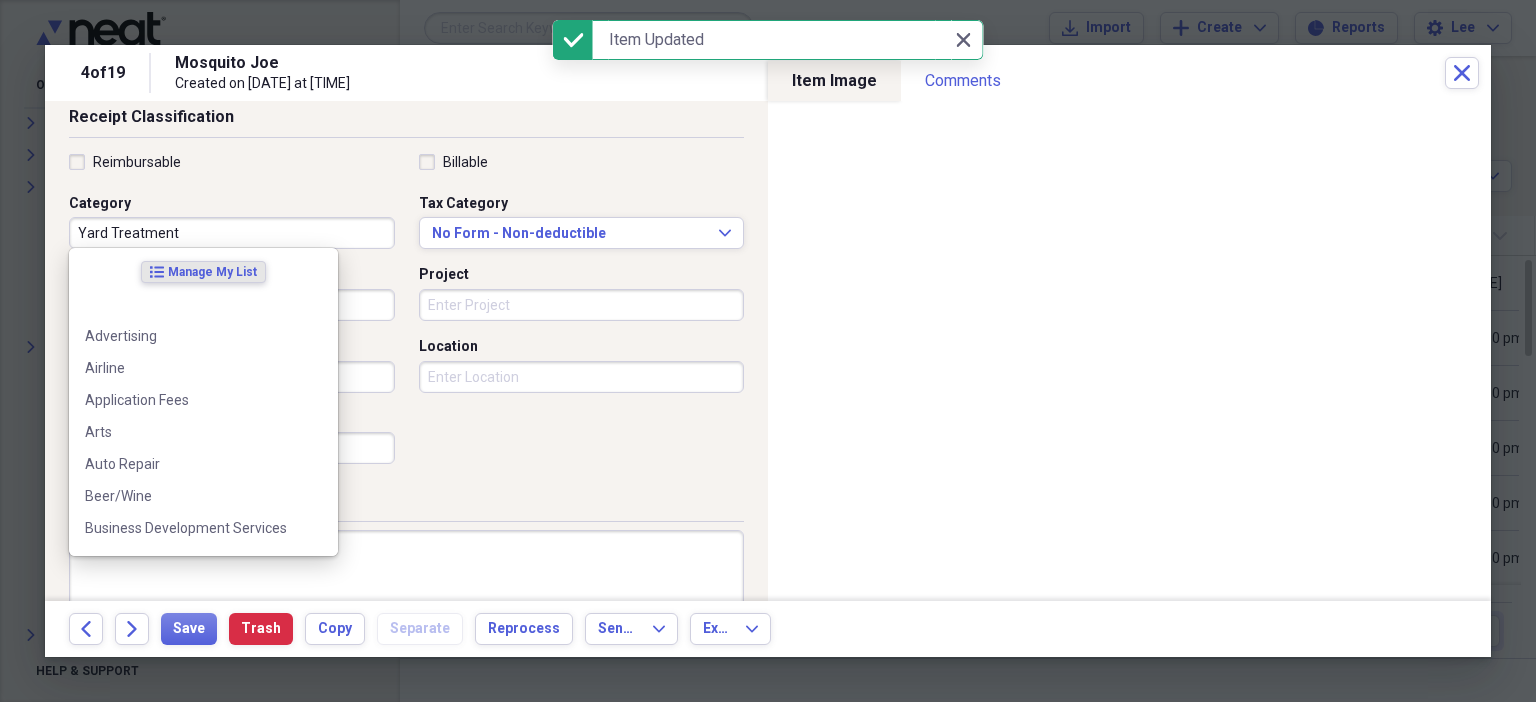 click on "Yard Treatment" at bounding box center (232, 233) 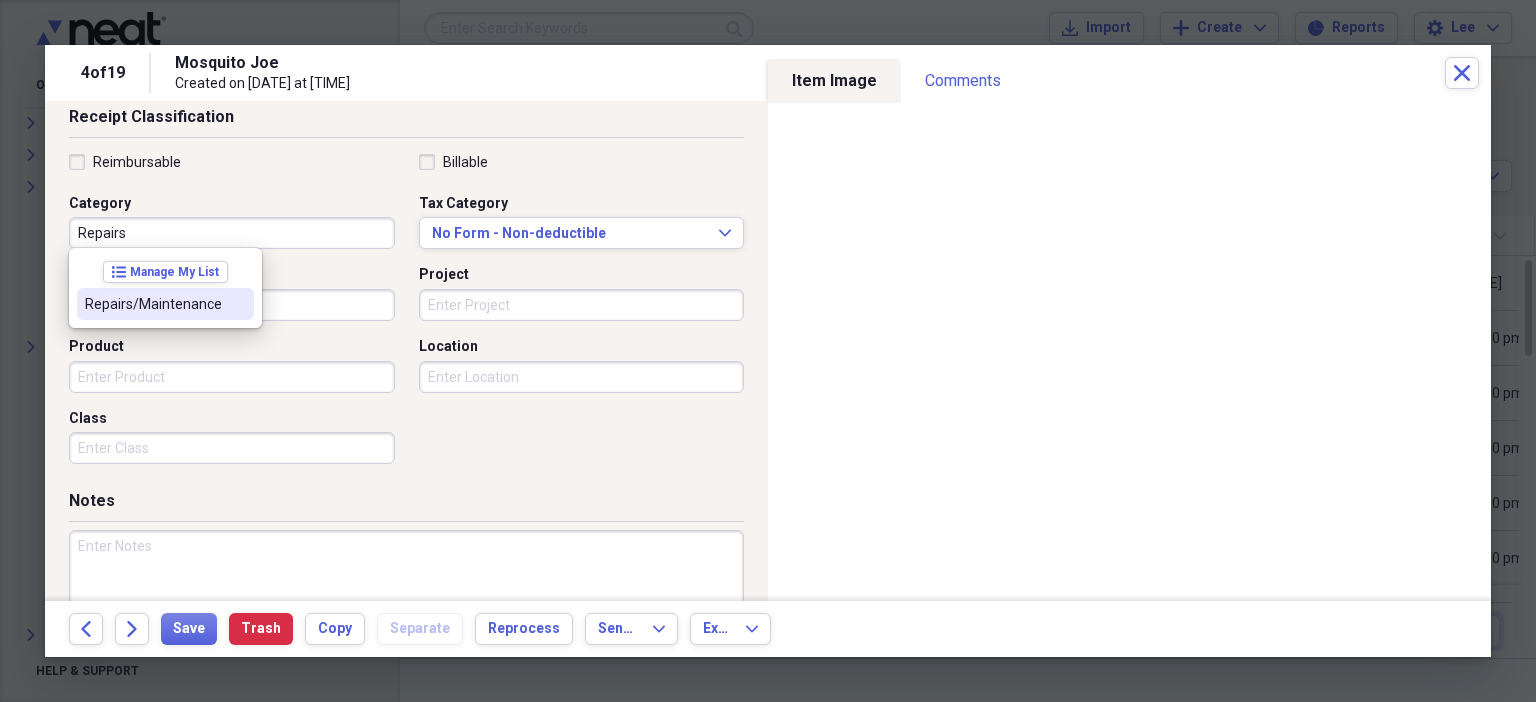 click on "Repairs/Maintenance" at bounding box center [165, 304] 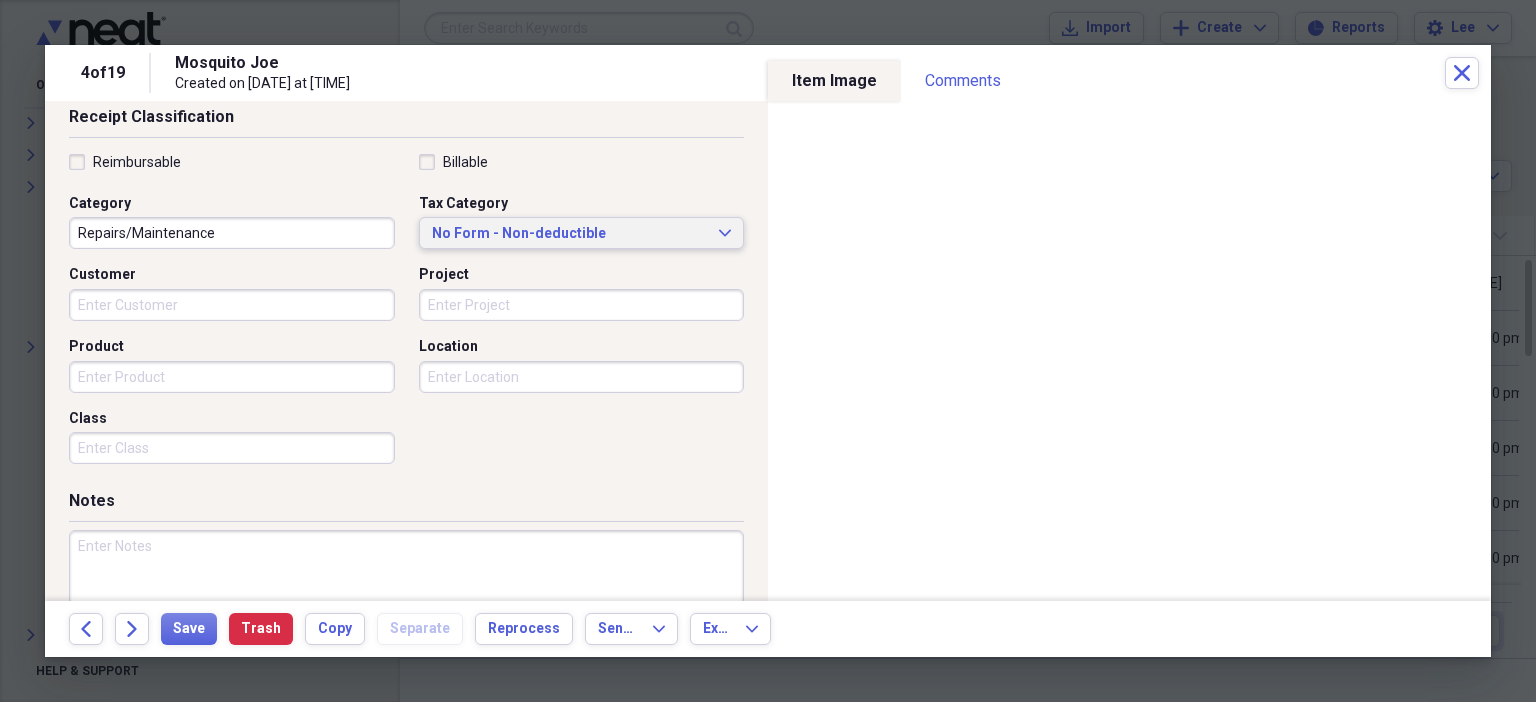 click on "No Form - Non-deductible" at bounding box center (570, 234) 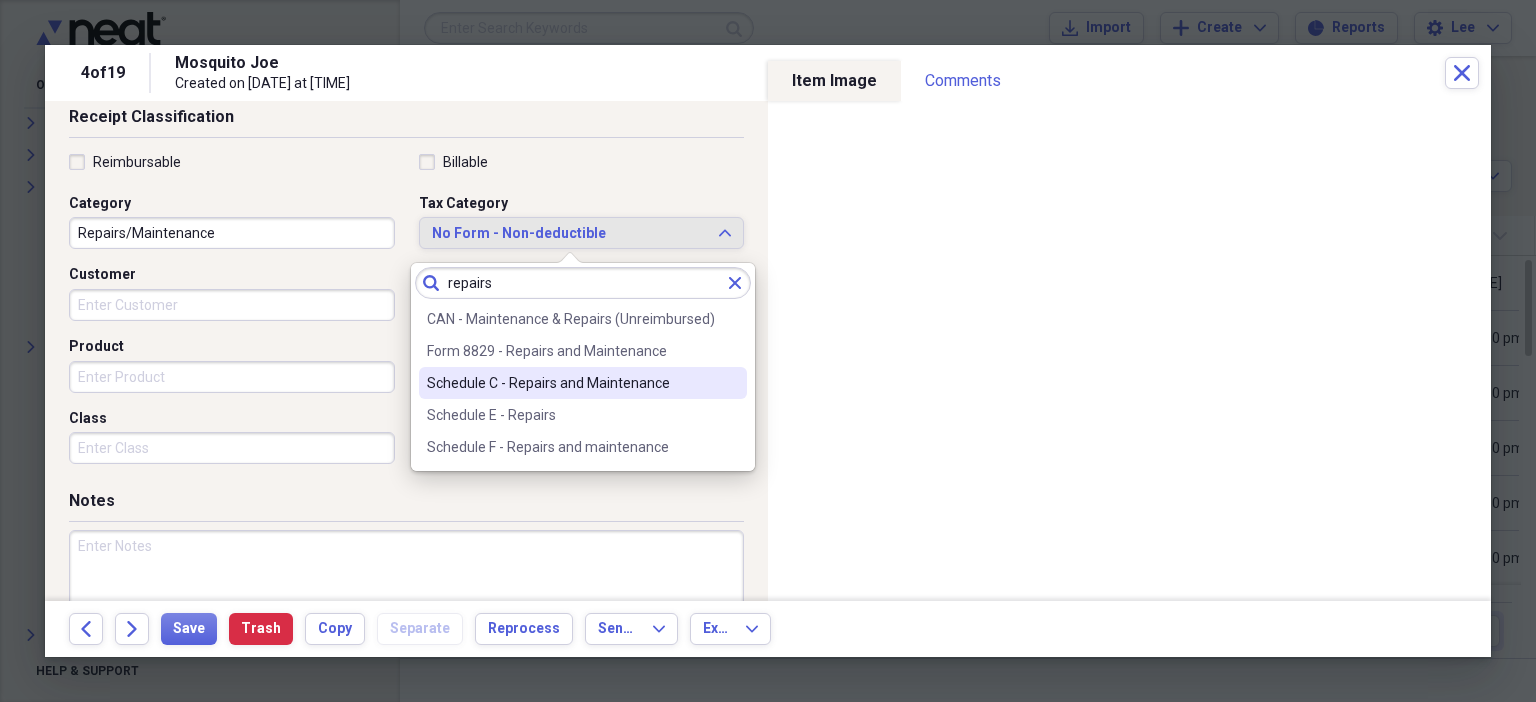 type on "repairs" 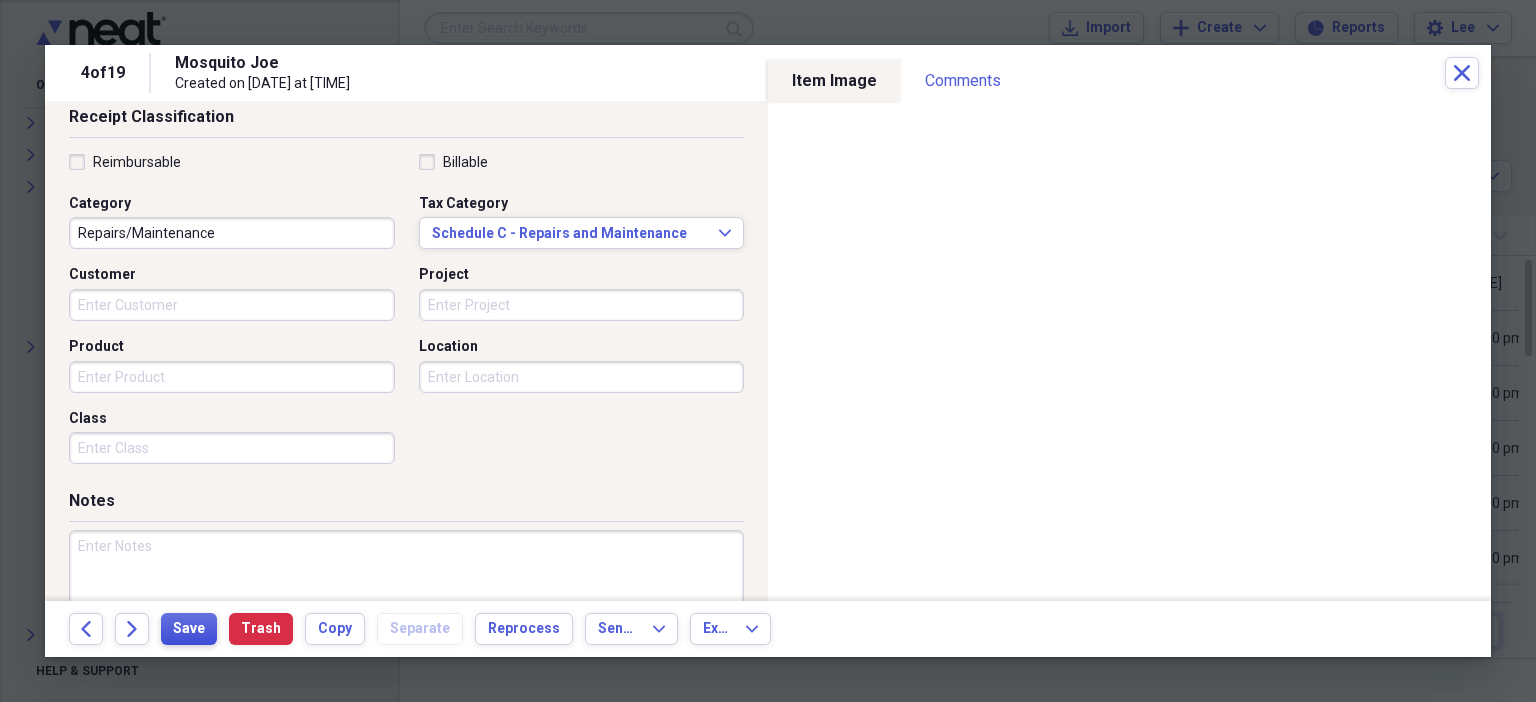 click on "Save" at bounding box center (189, 629) 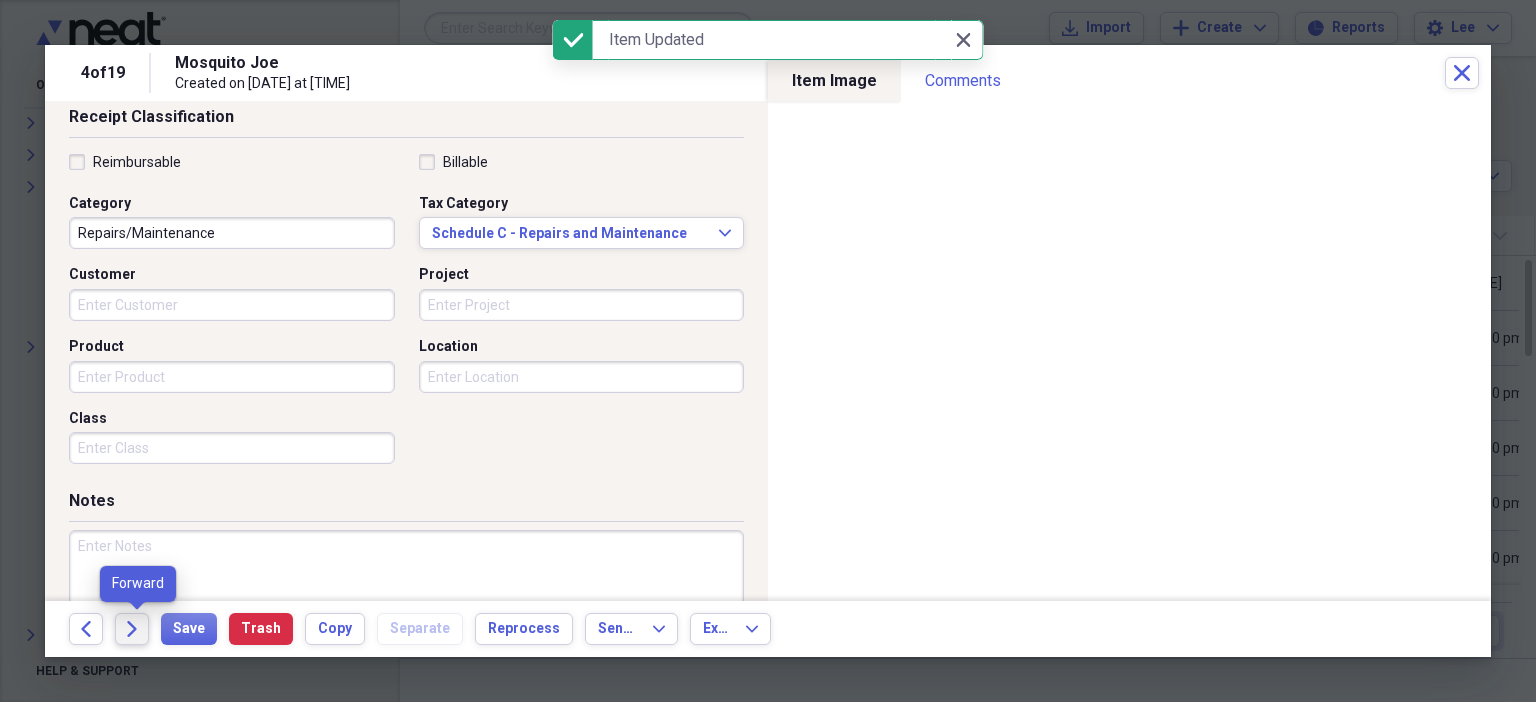 click on "Forward" 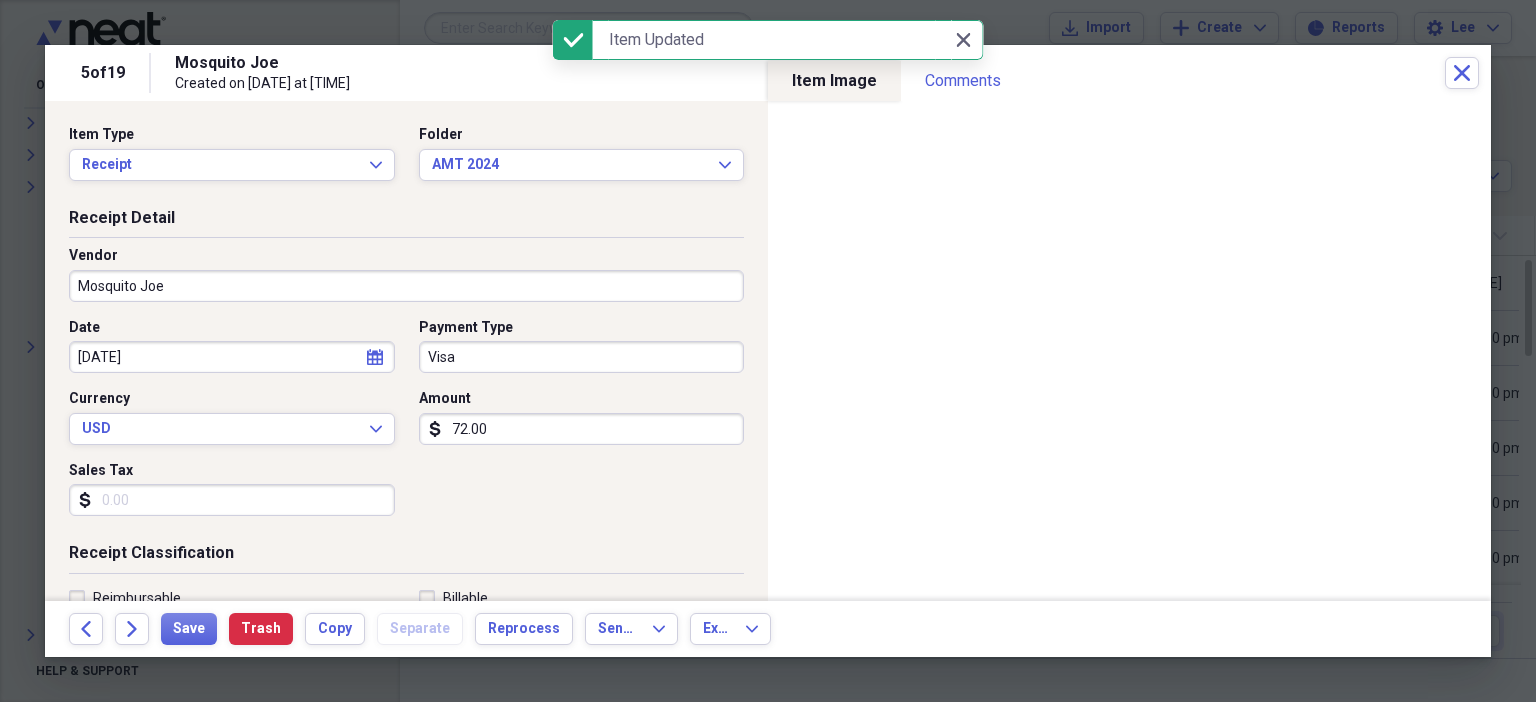 scroll, scrollTop: 436, scrollLeft: 0, axis: vertical 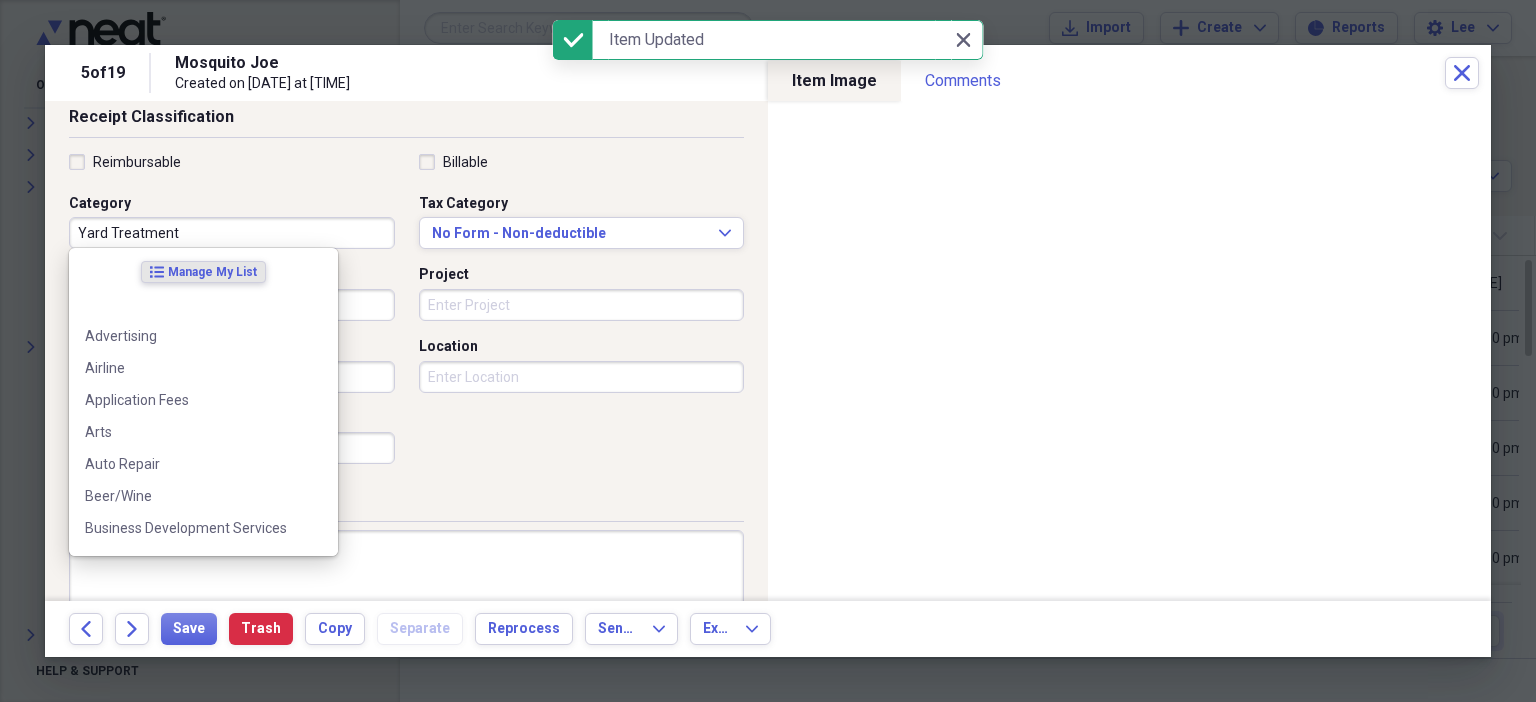 click on "Yard Treatment" at bounding box center [232, 233] 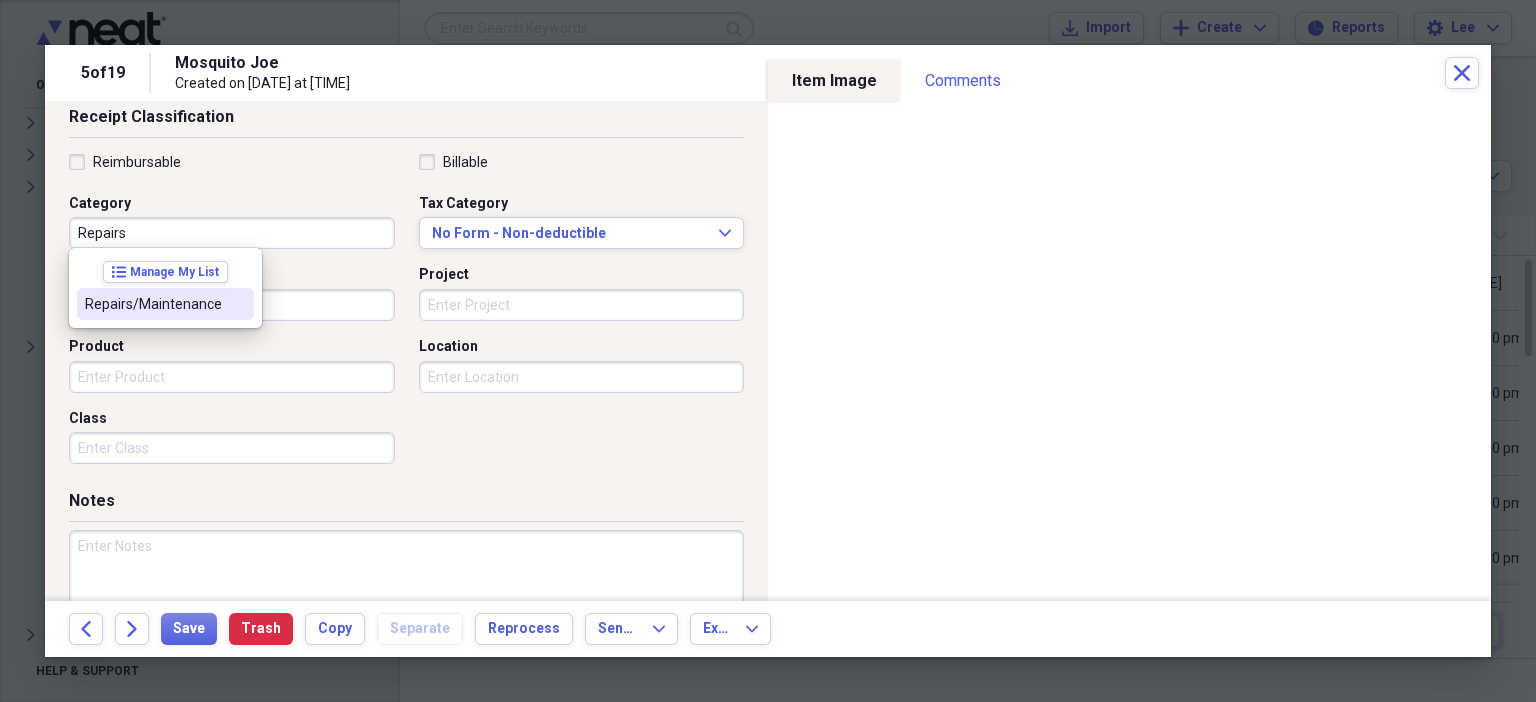 click on "Repairs/Maintenance" at bounding box center [153, 304] 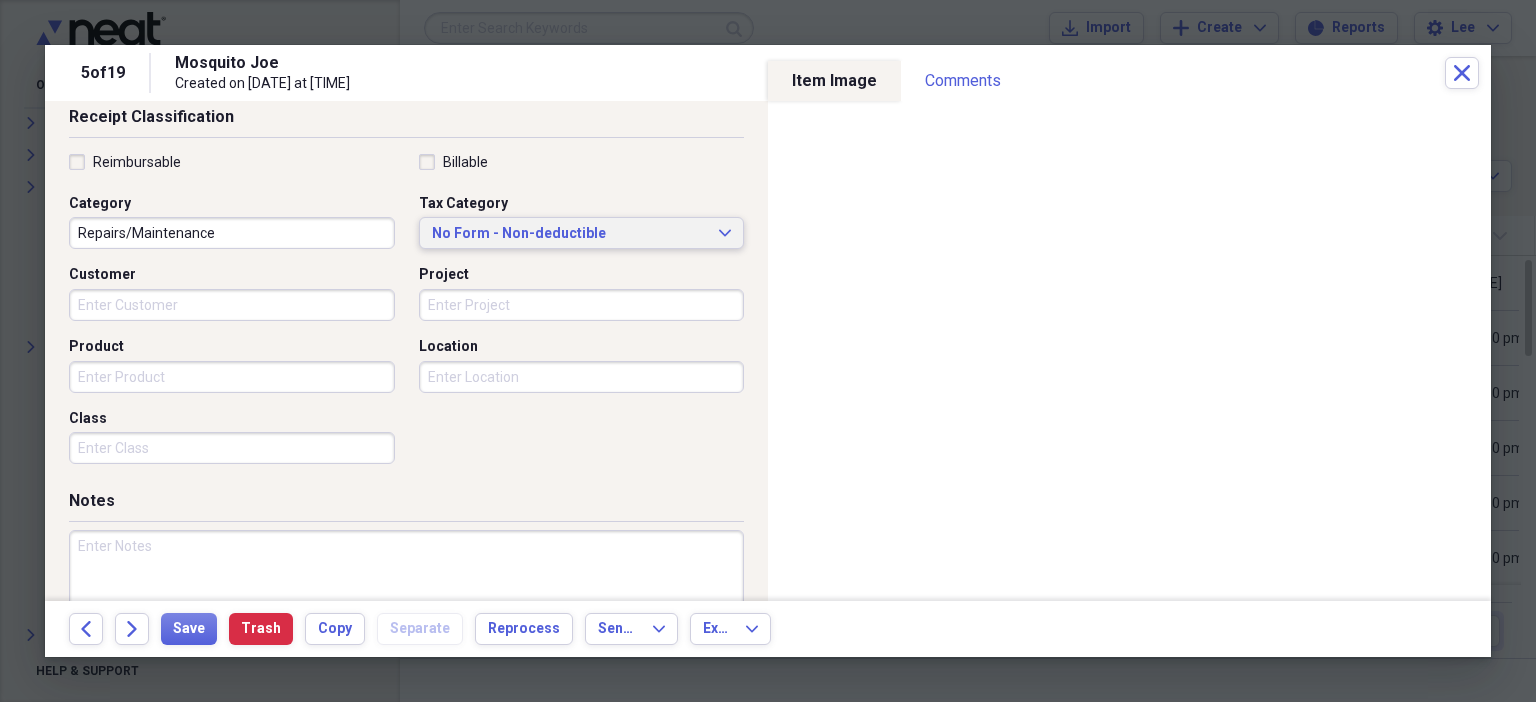 click on "No Form - Non-deductible" at bounding box center (570, 234) 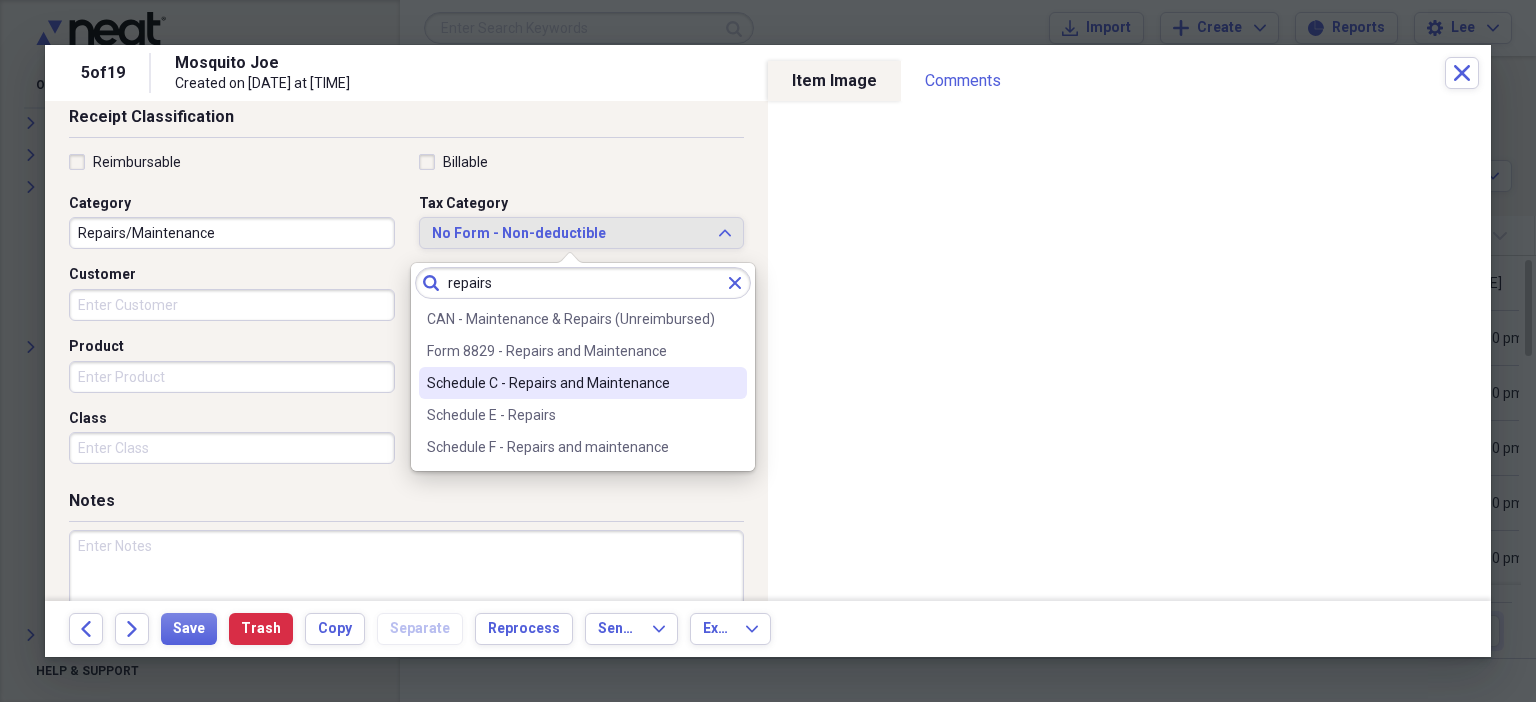 type on "repairs" 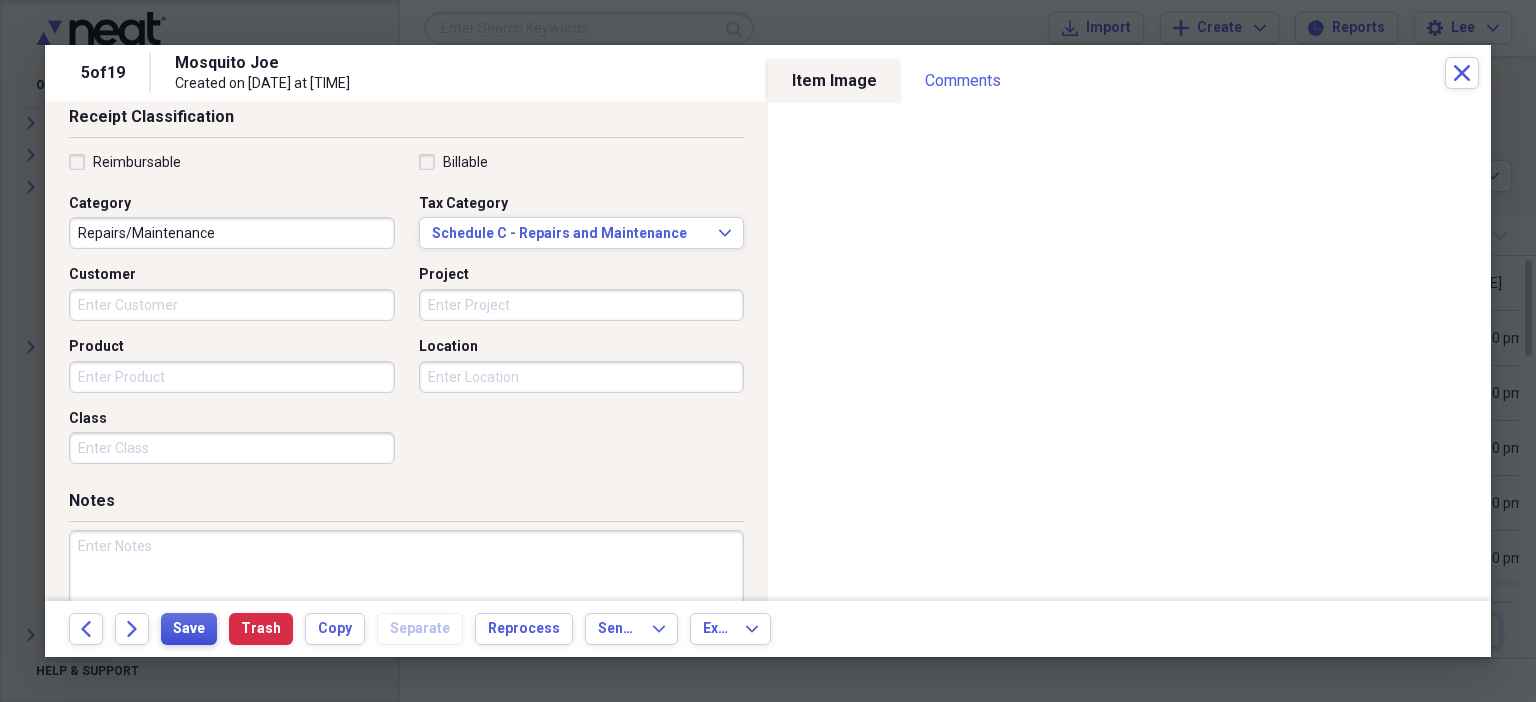 click on "Save" at bounding box center (189, 629) 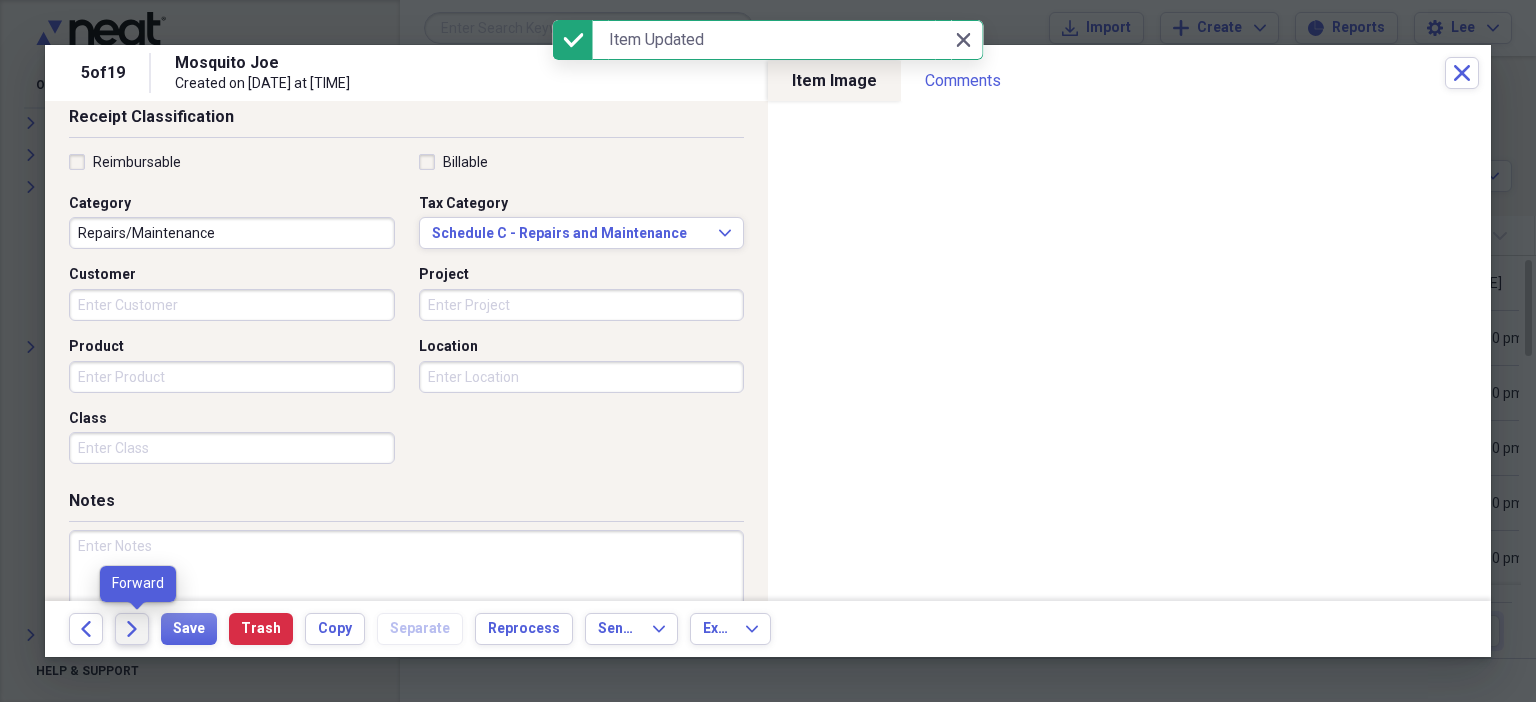 click on "Forward" at bounding box center (132, 629) 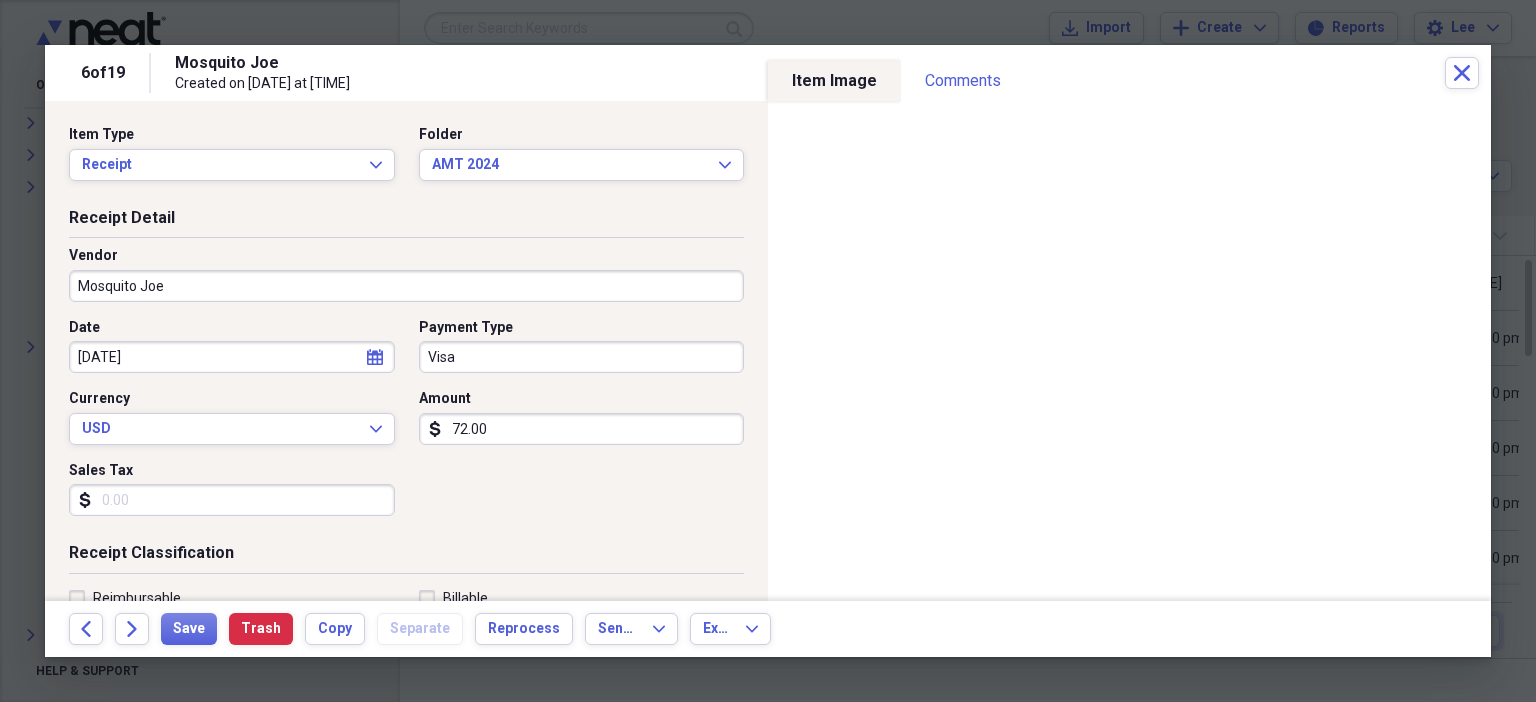 scroll, scrollTop: 436, scrollLeft: 0, axis: vertical 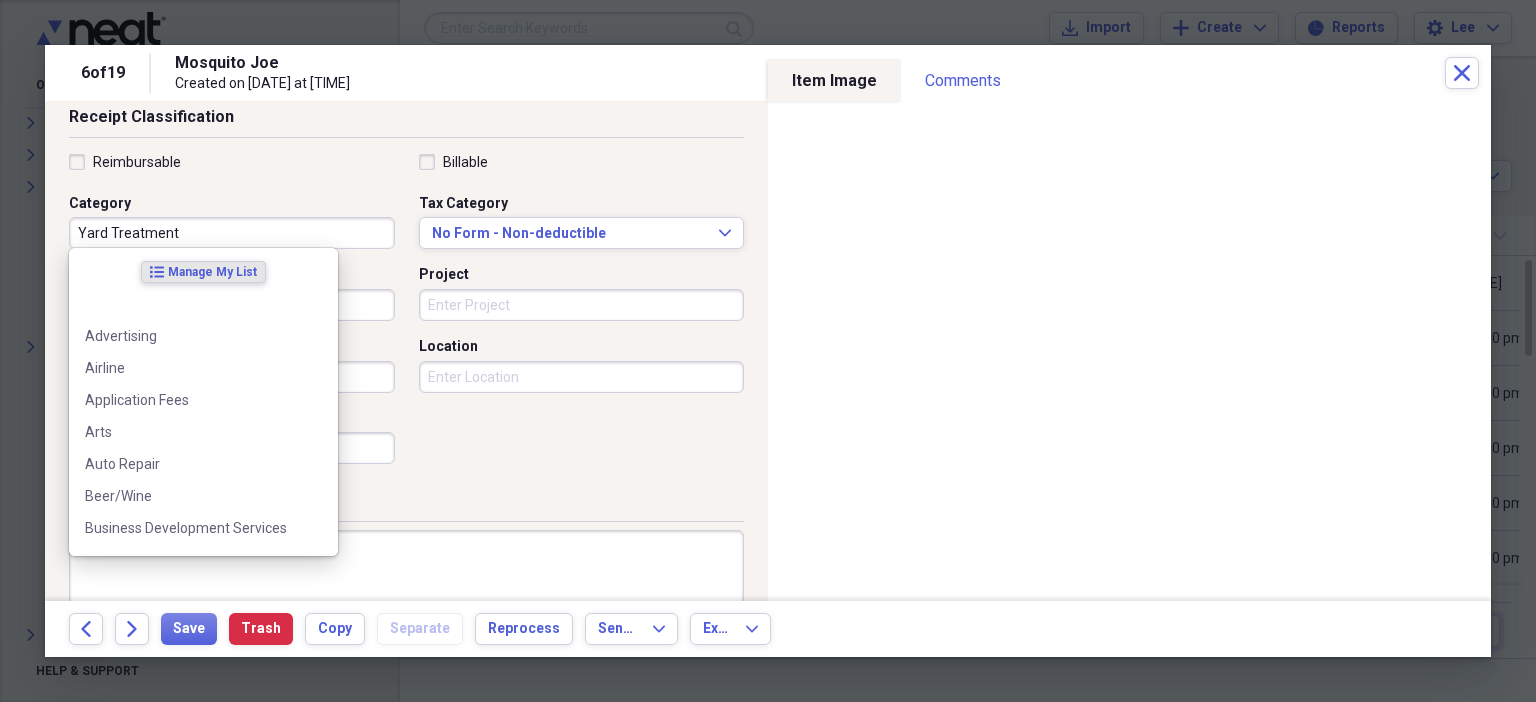 drag, startPoint x: 219, startPoint y: 236, endPoint x: 210, endPoint y: 241, distance: 10.29563 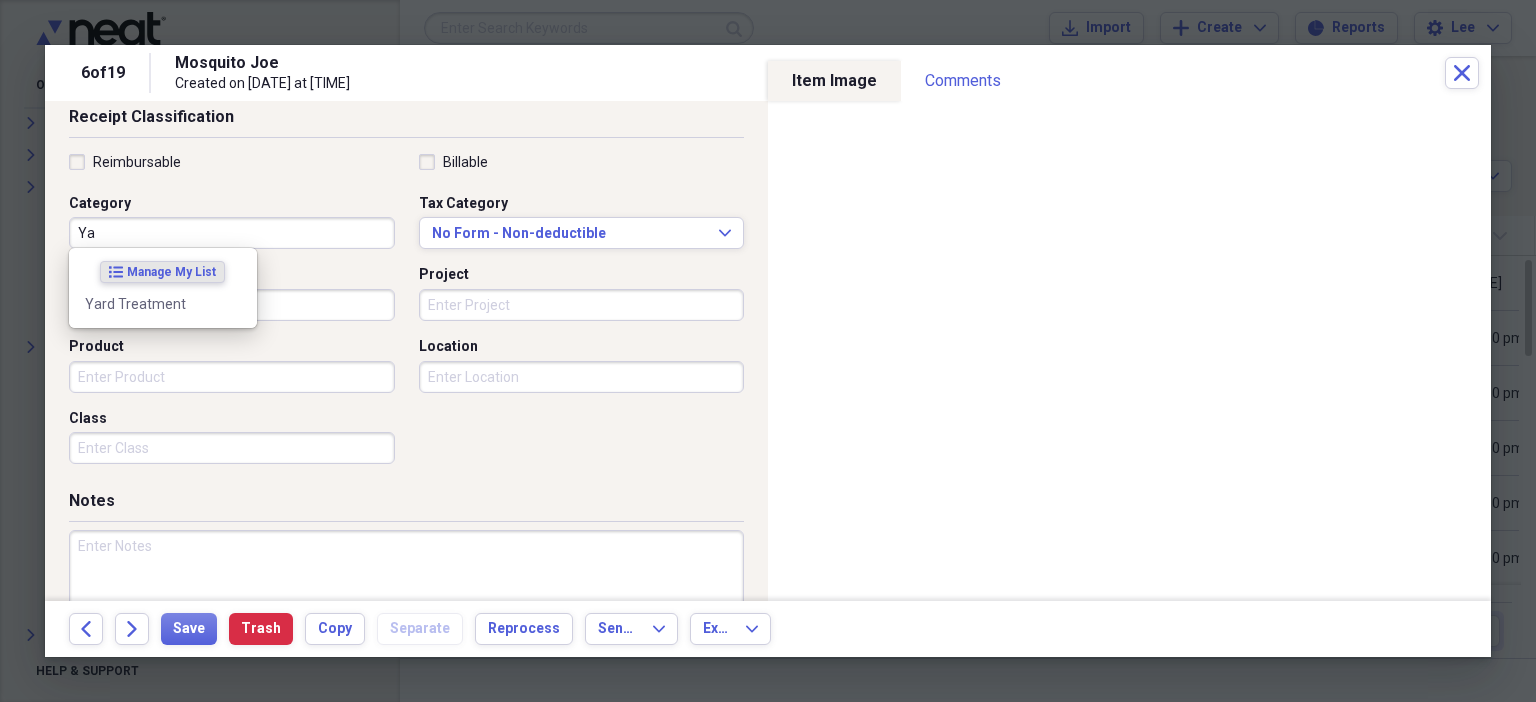 type on "Y" 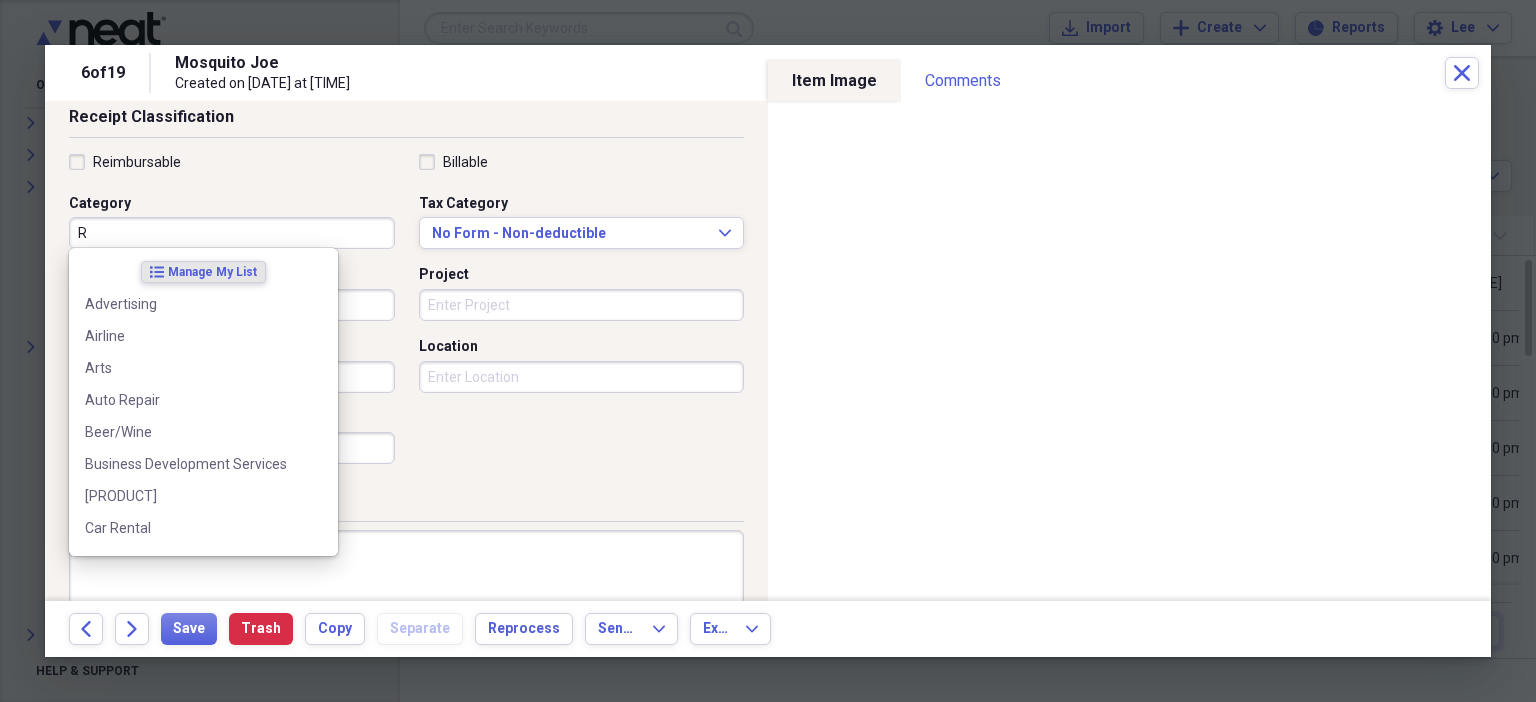click on "R" at bounding box center (232, 233) 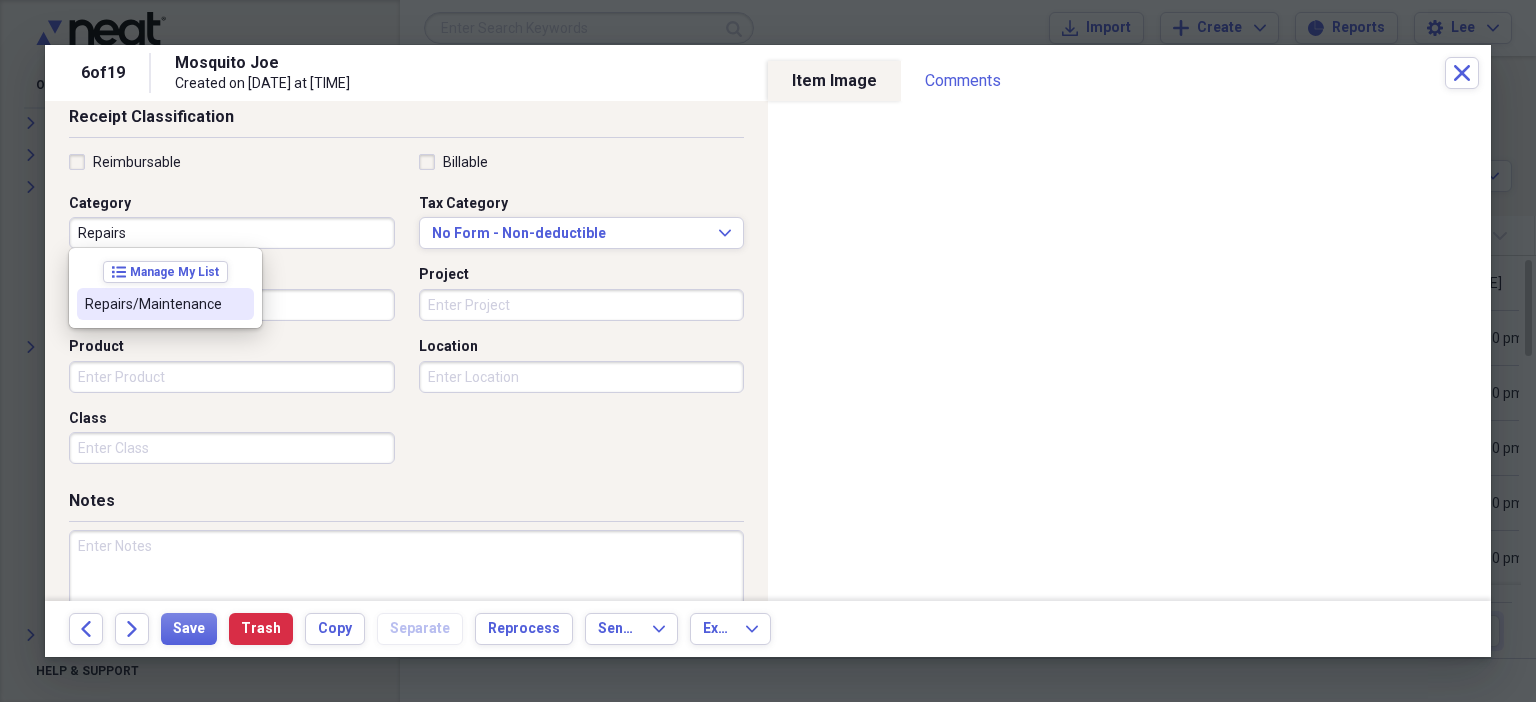 click on "Repairs/Maintenance" at bounding box center (153, 304) 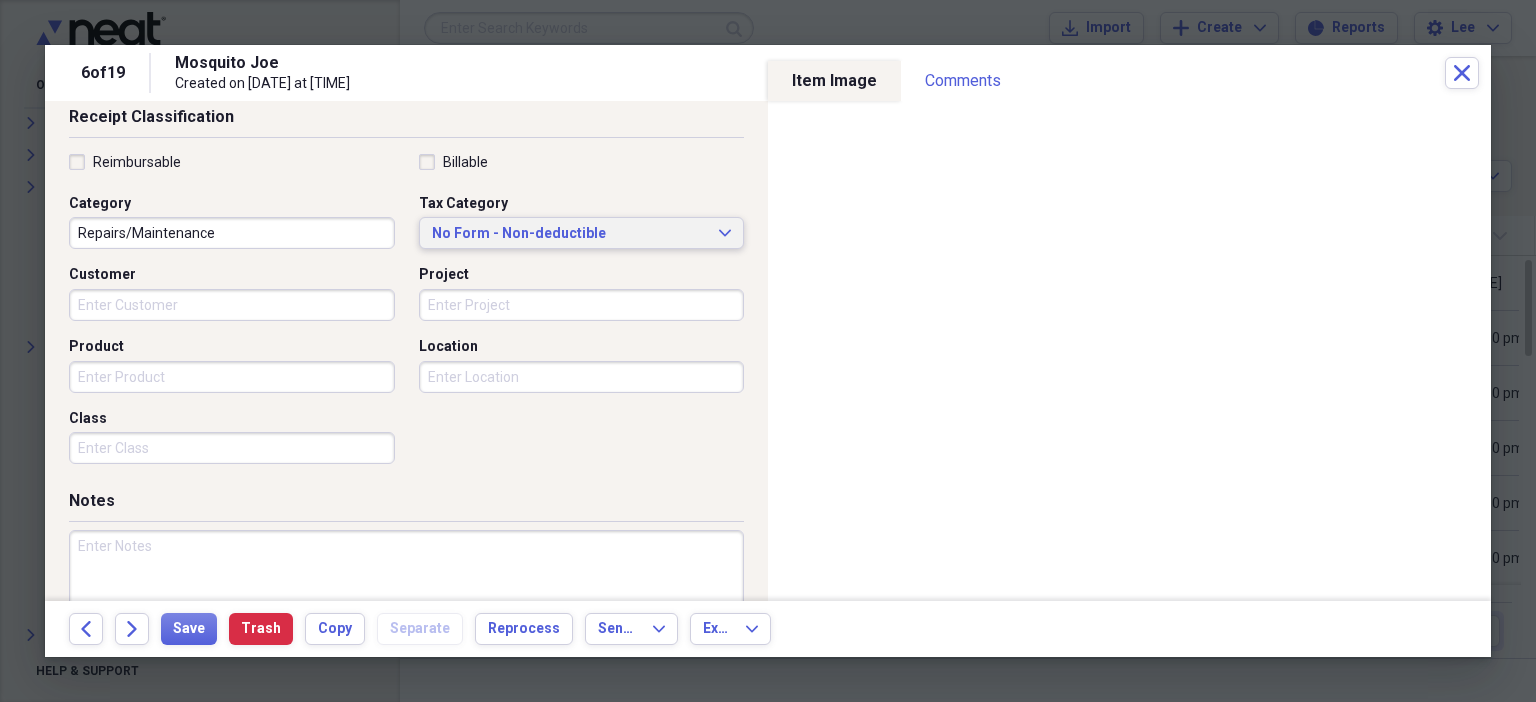 click on "No Form - Non-deductible" at bounding box center (570, 234) 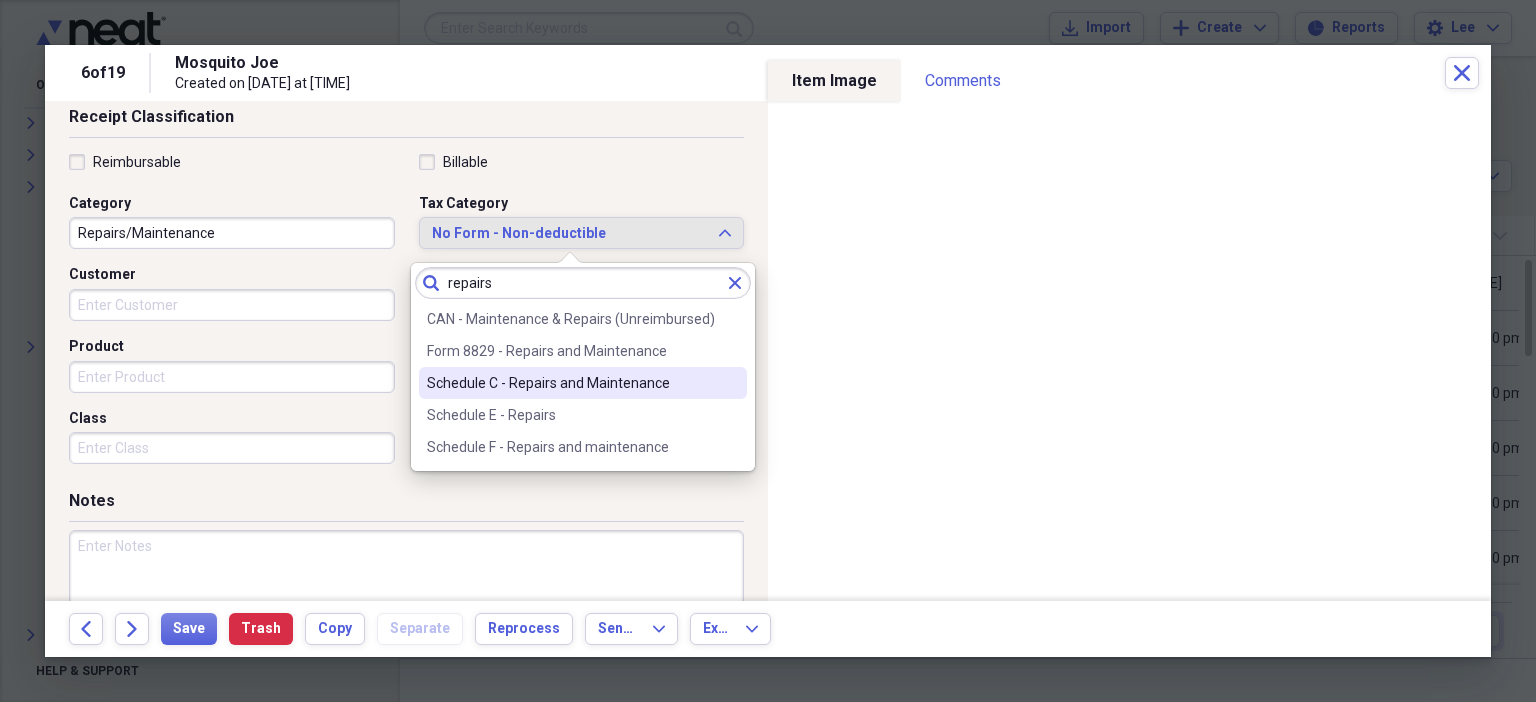 type on "repairs" 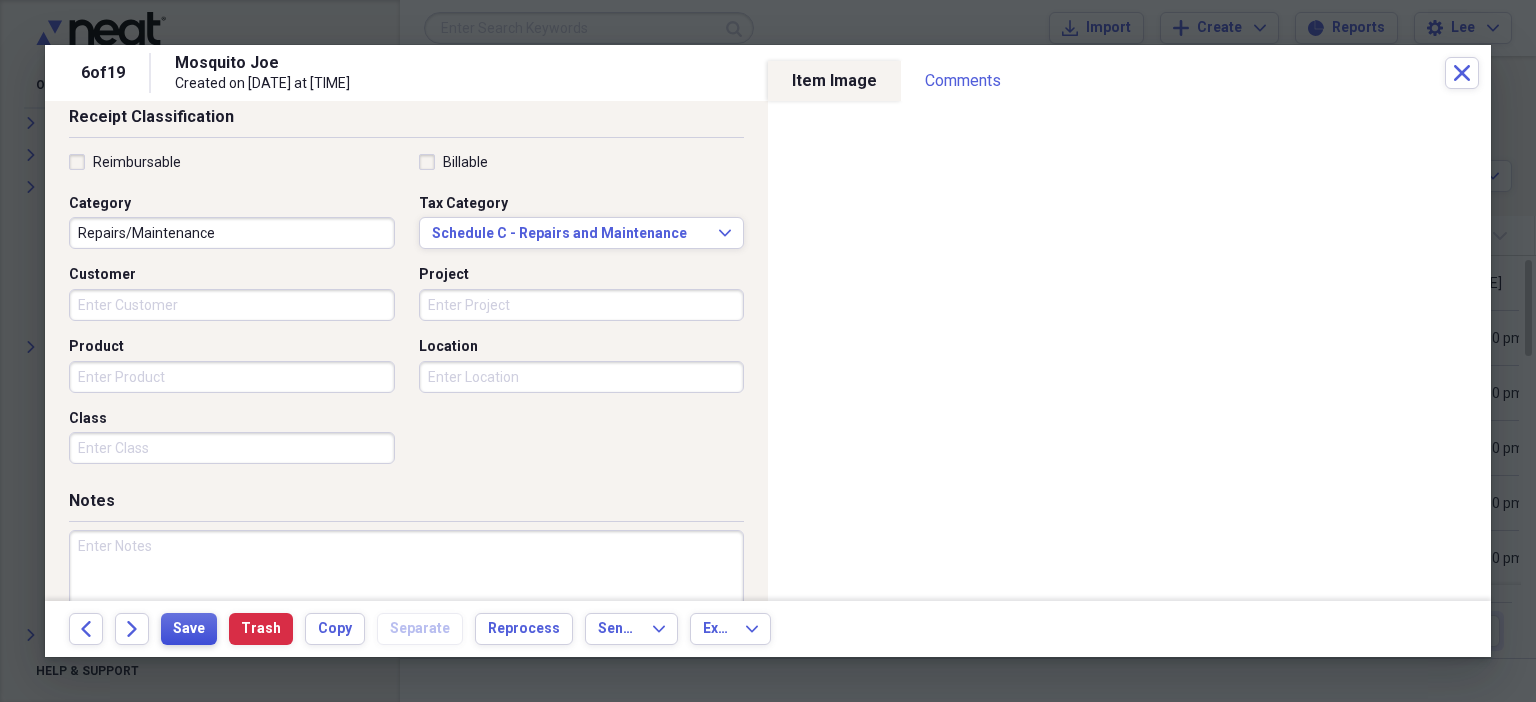 click on "Save" at bounding box center [189, 629] 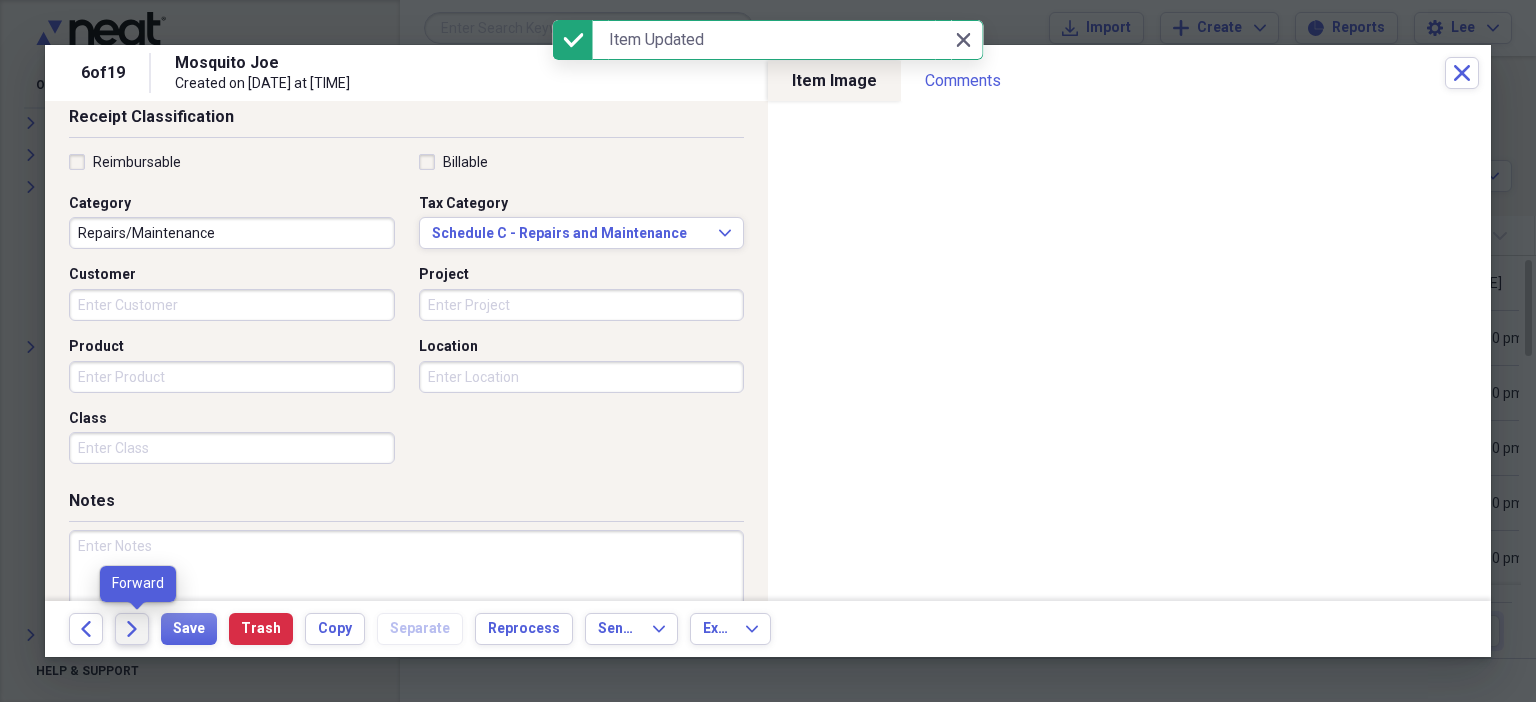 click 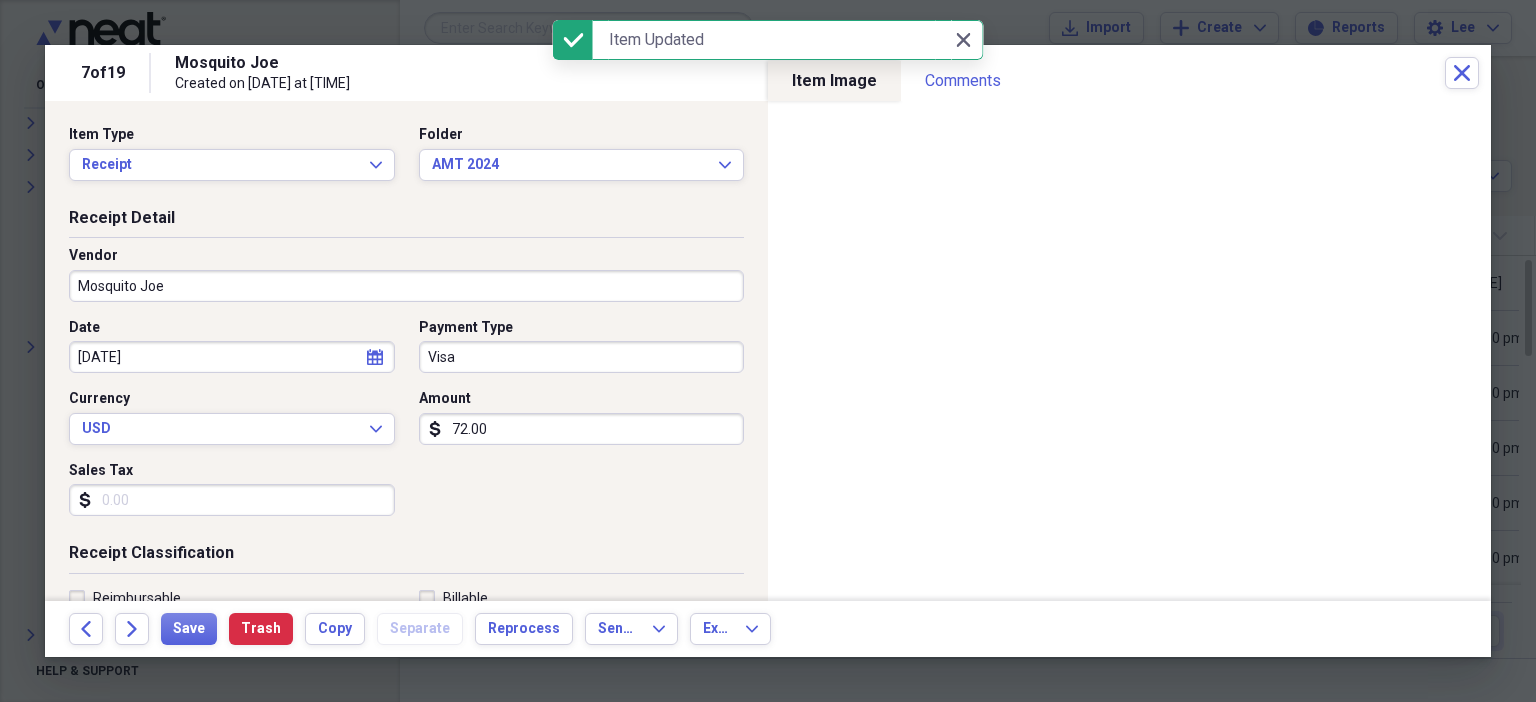 drag, startPoint x: 749, startPoint y: 429, endPoint x: 757, endPoint y: 453, distance: 25.298222 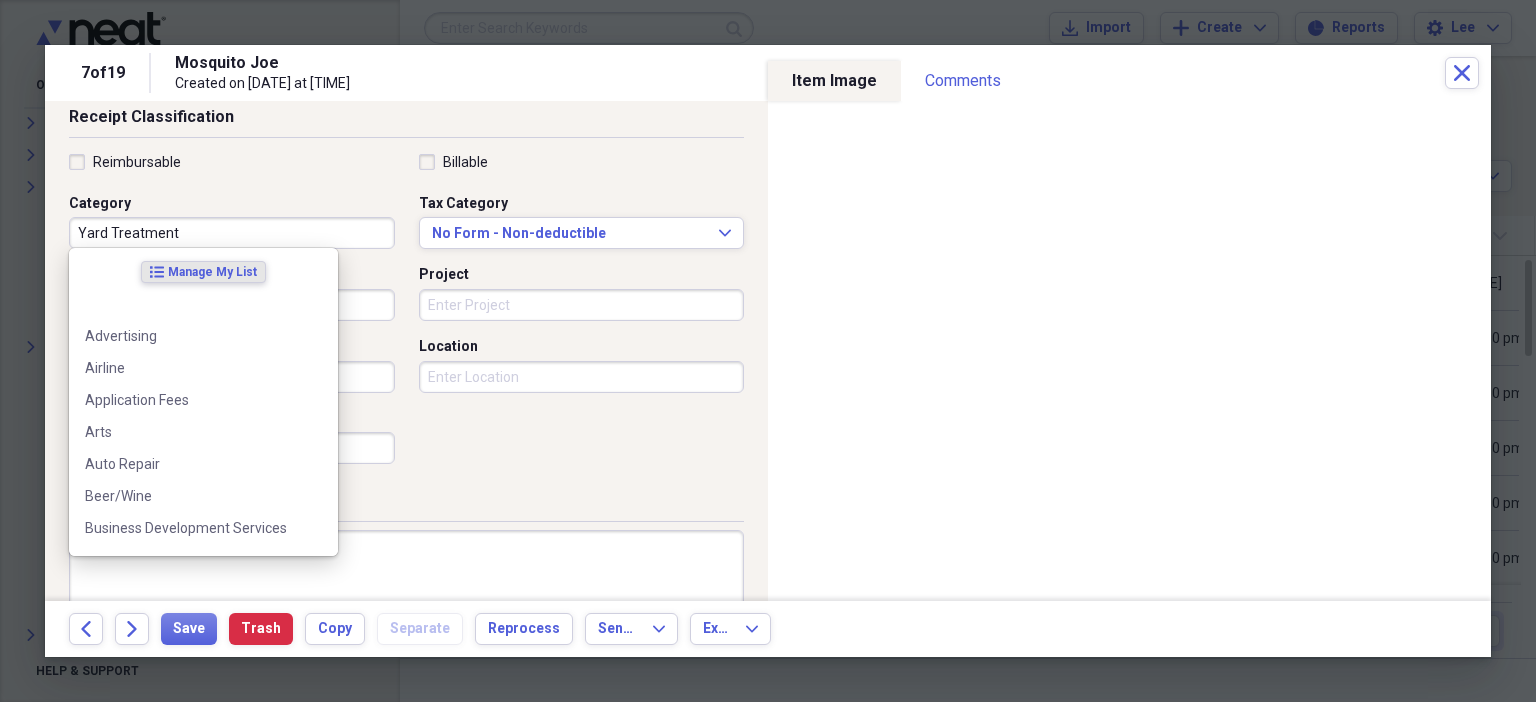 click on "Yard Treatment" at bounding box center (232, 233) 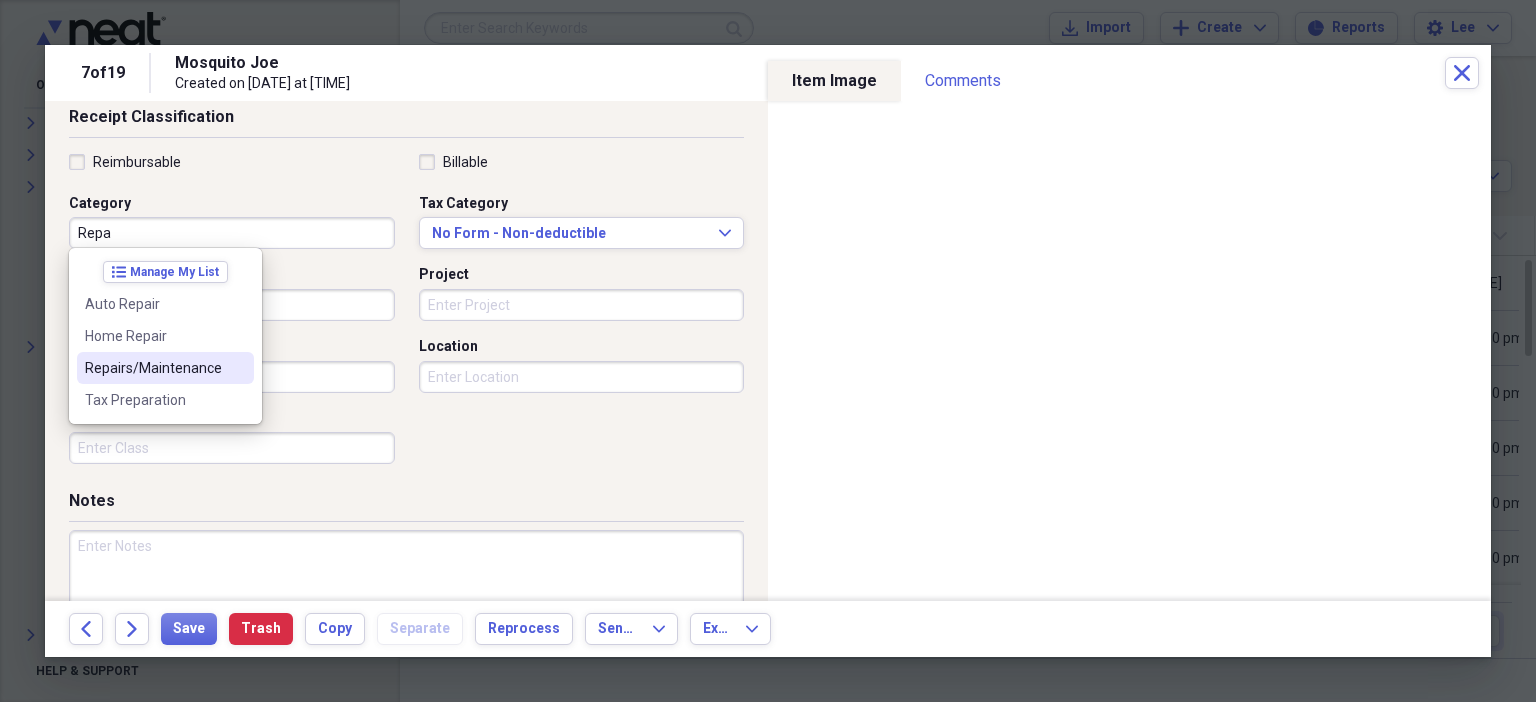 click on "Repairs/Maintenance" at bounding box center (165, 368) 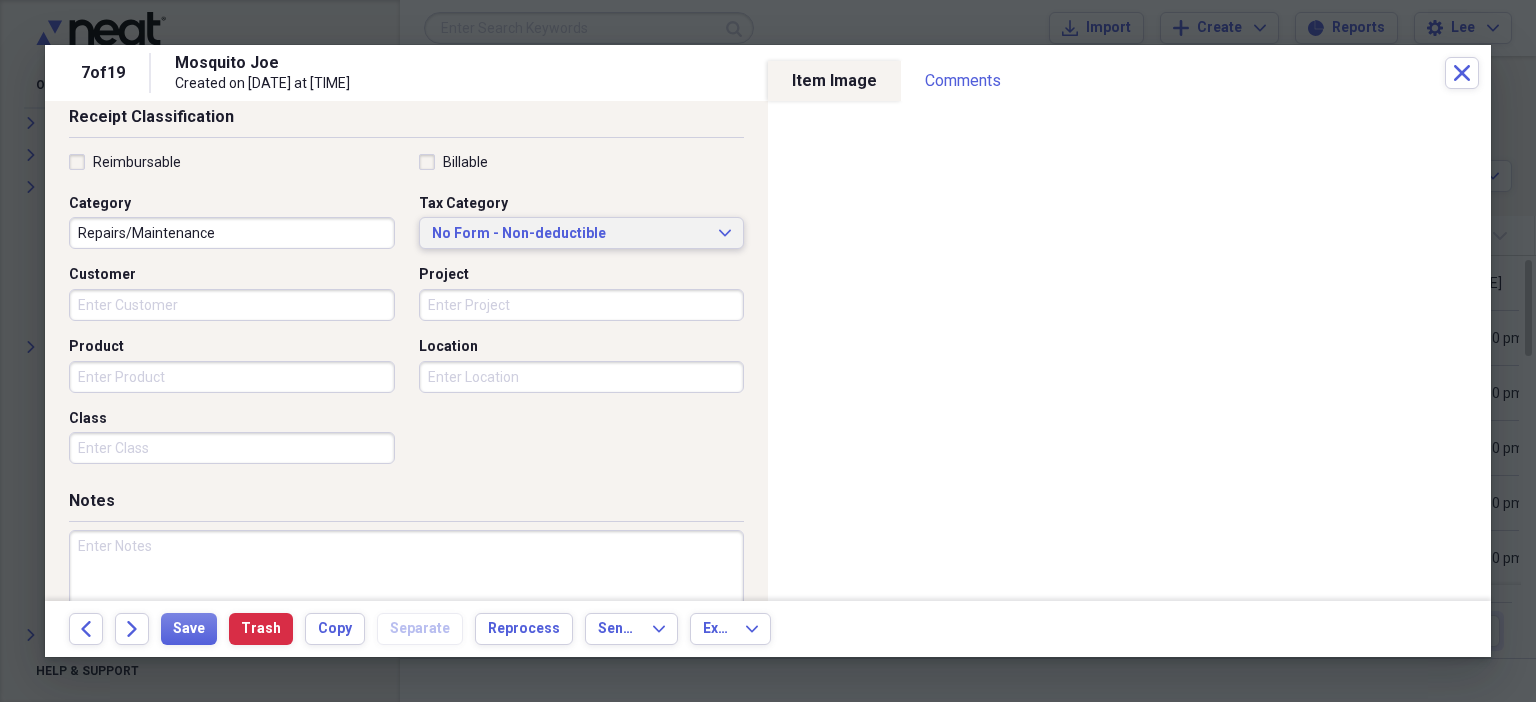 click on "No Form - Non-deductible Expand" at bounding box center [582, 233] 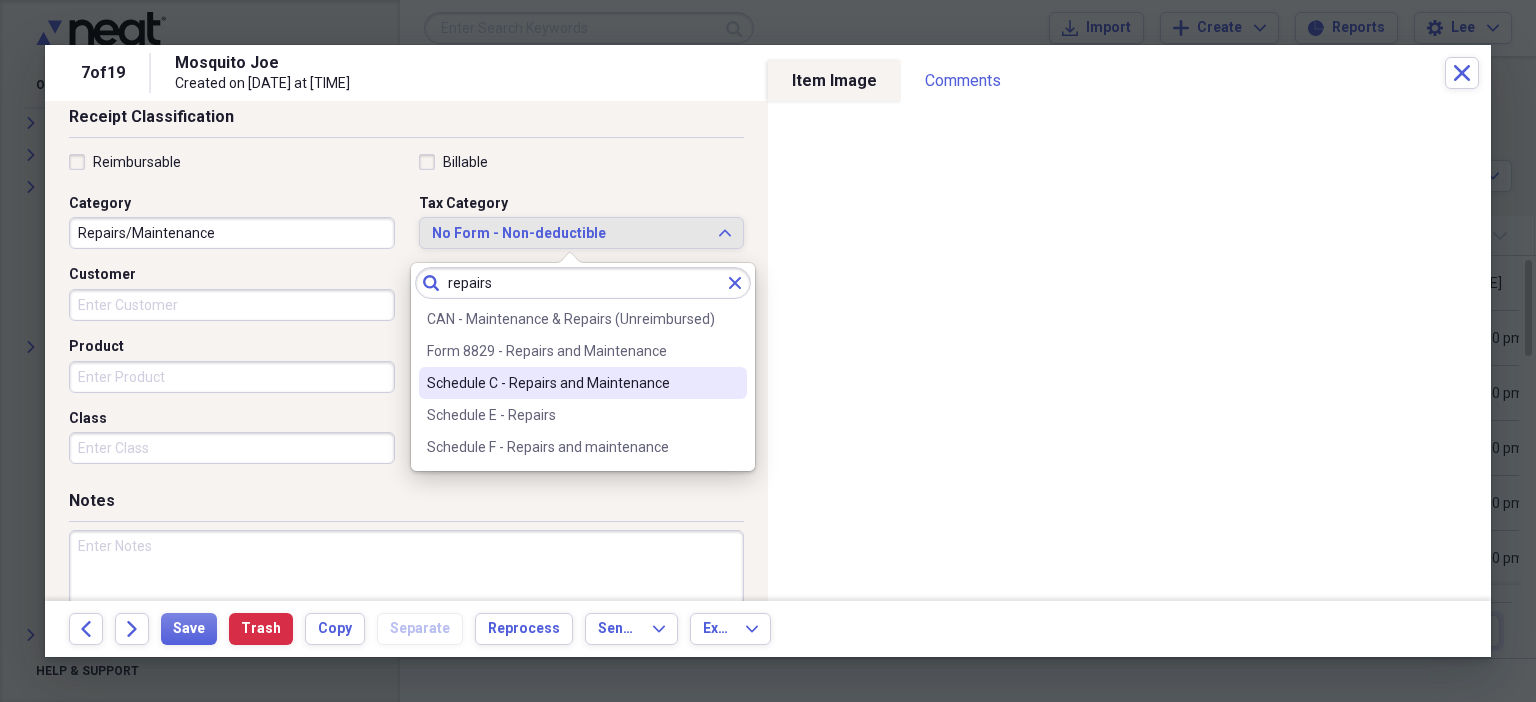 type on "repairs" 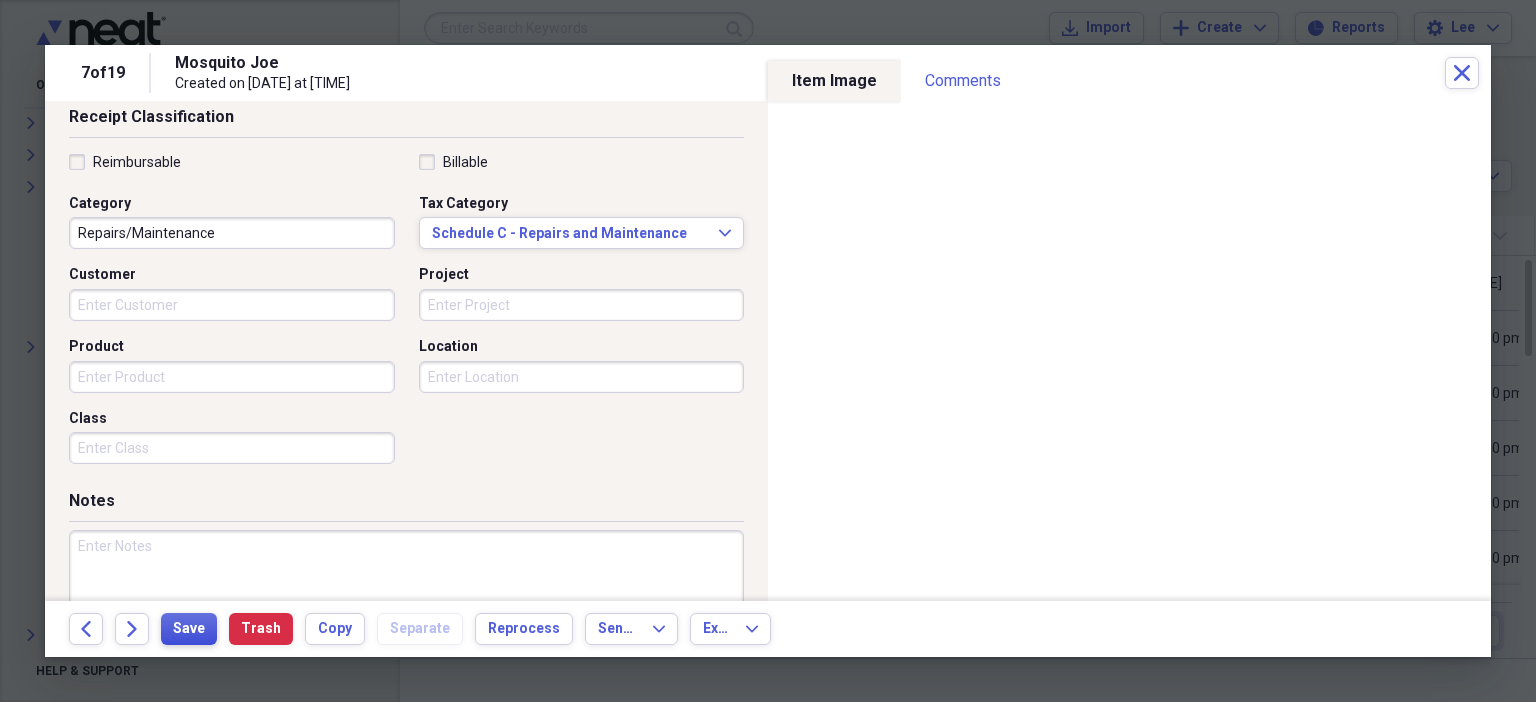 click on "Save" at bounding box center (189, 629) 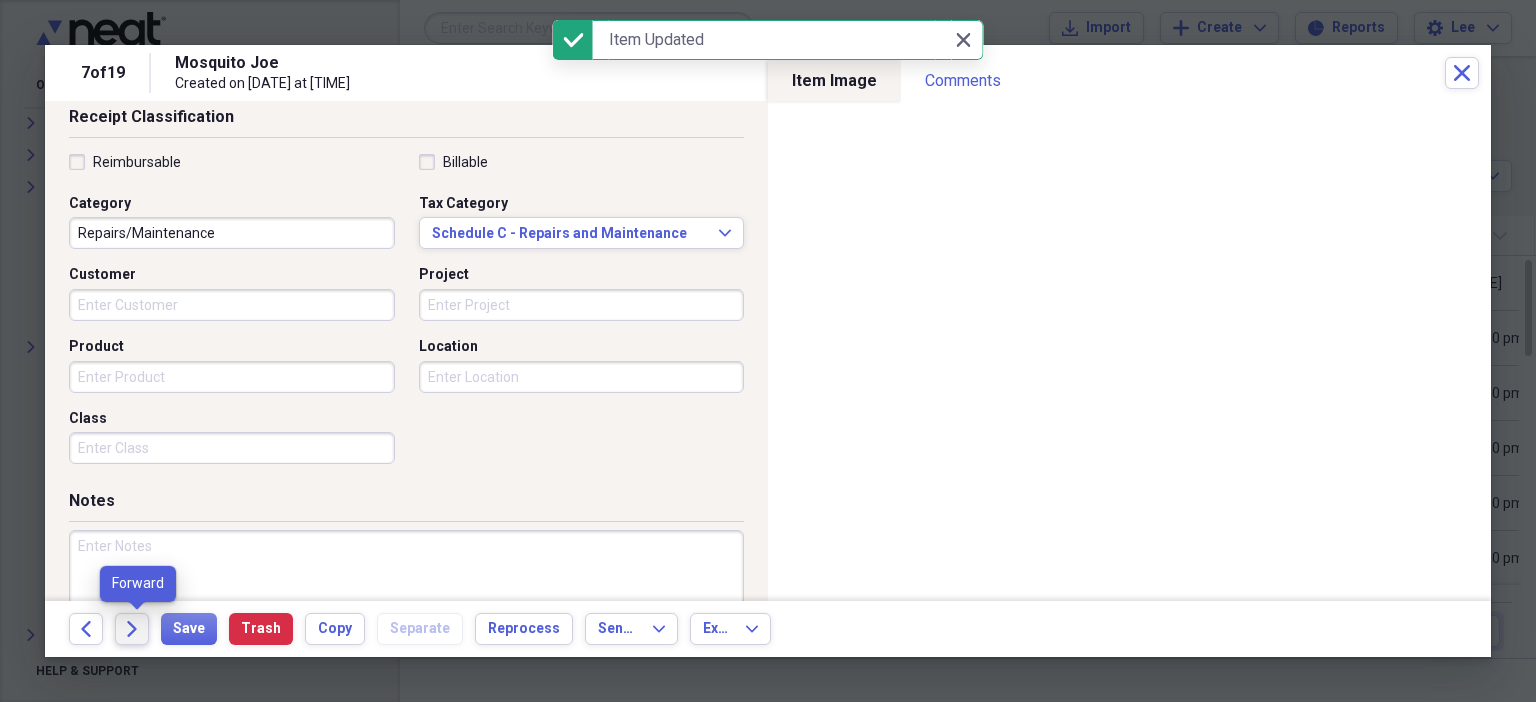 click on "Forward" 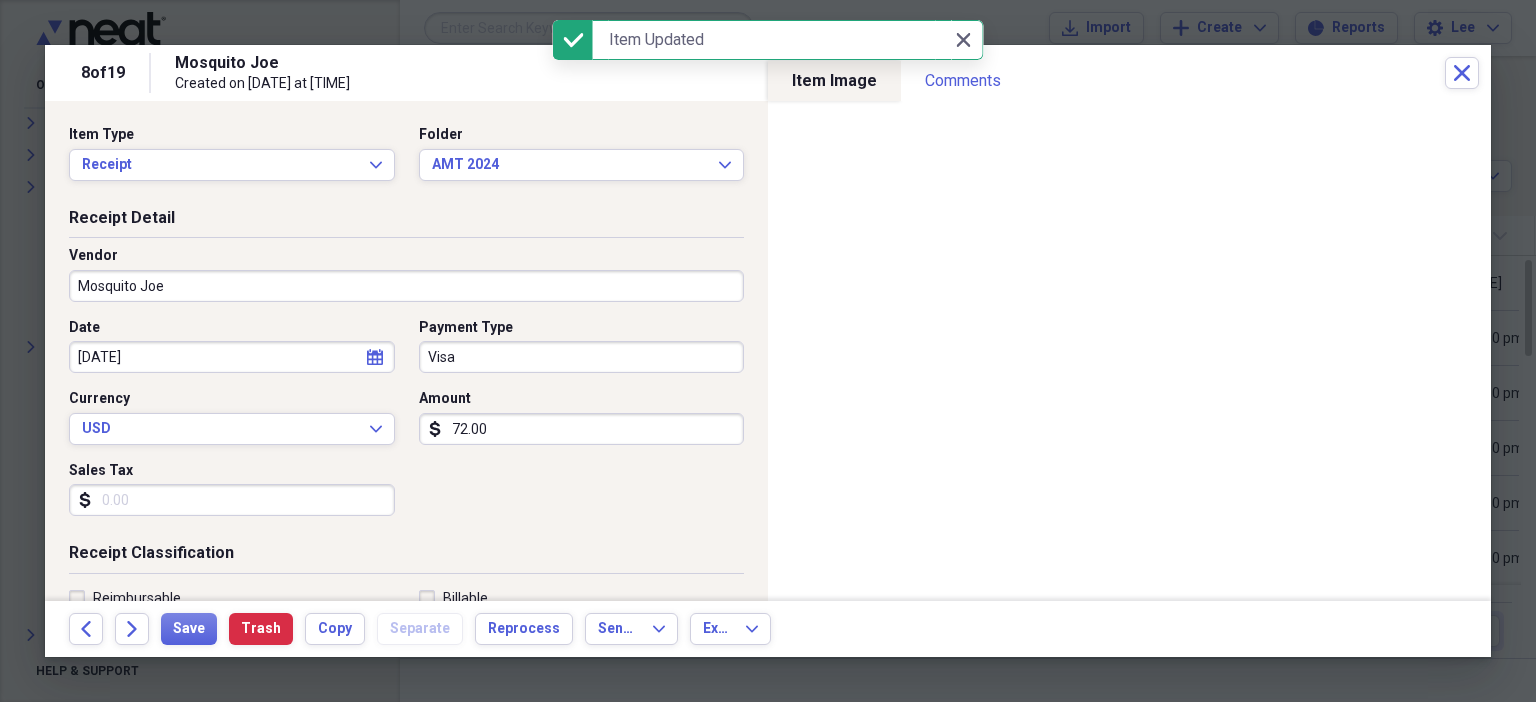 click on "Receipt Detail Vendor [COMPANY] Date [DATE] calendar Calendar Payment Type Visa Currency USD Expand Amount dollar-sign [AMOUNT] Sales Tax dollar-sign" at bounding box center [406, 375] 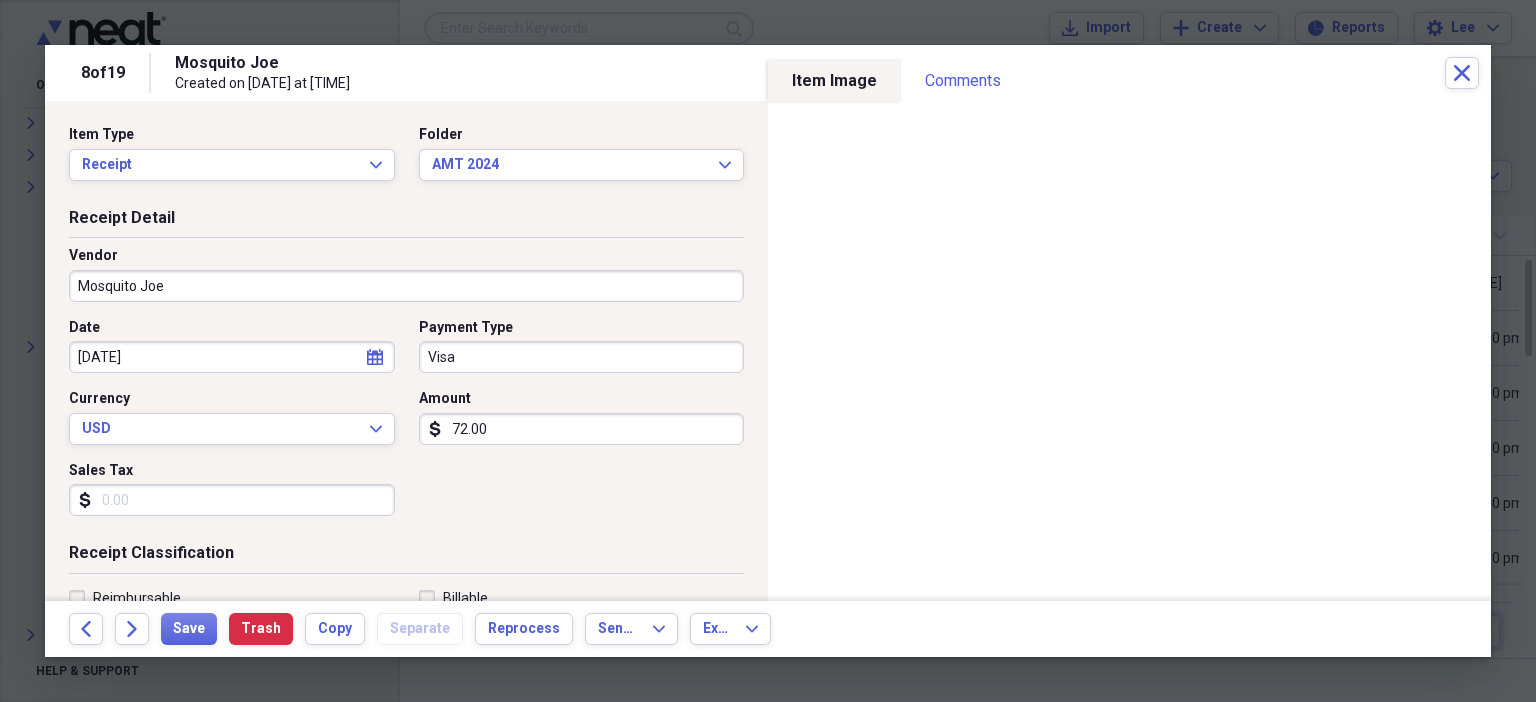 scroll, scrollTop: 436, scrollLeft: 0, axis: vertical 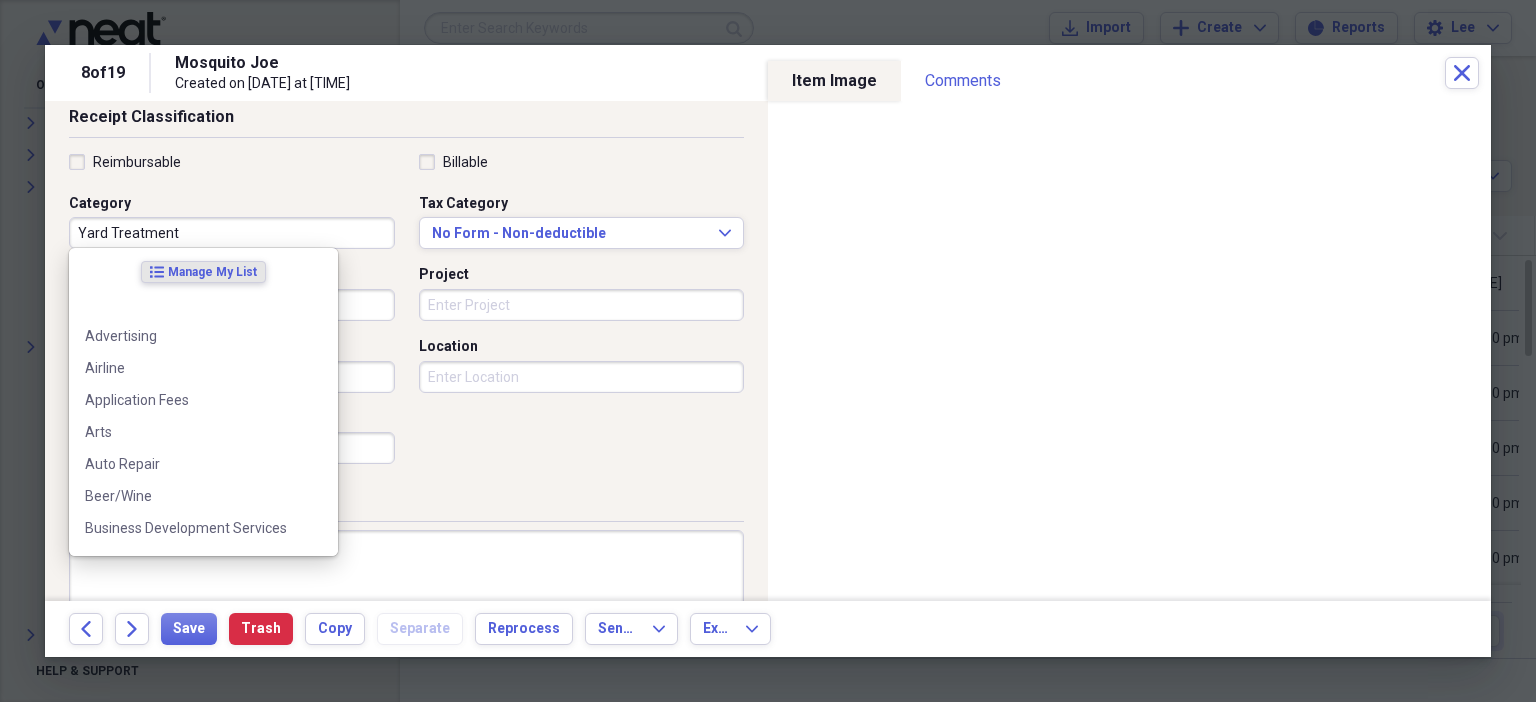 click on "Yard Treatment" at bounding box center [232, 233] 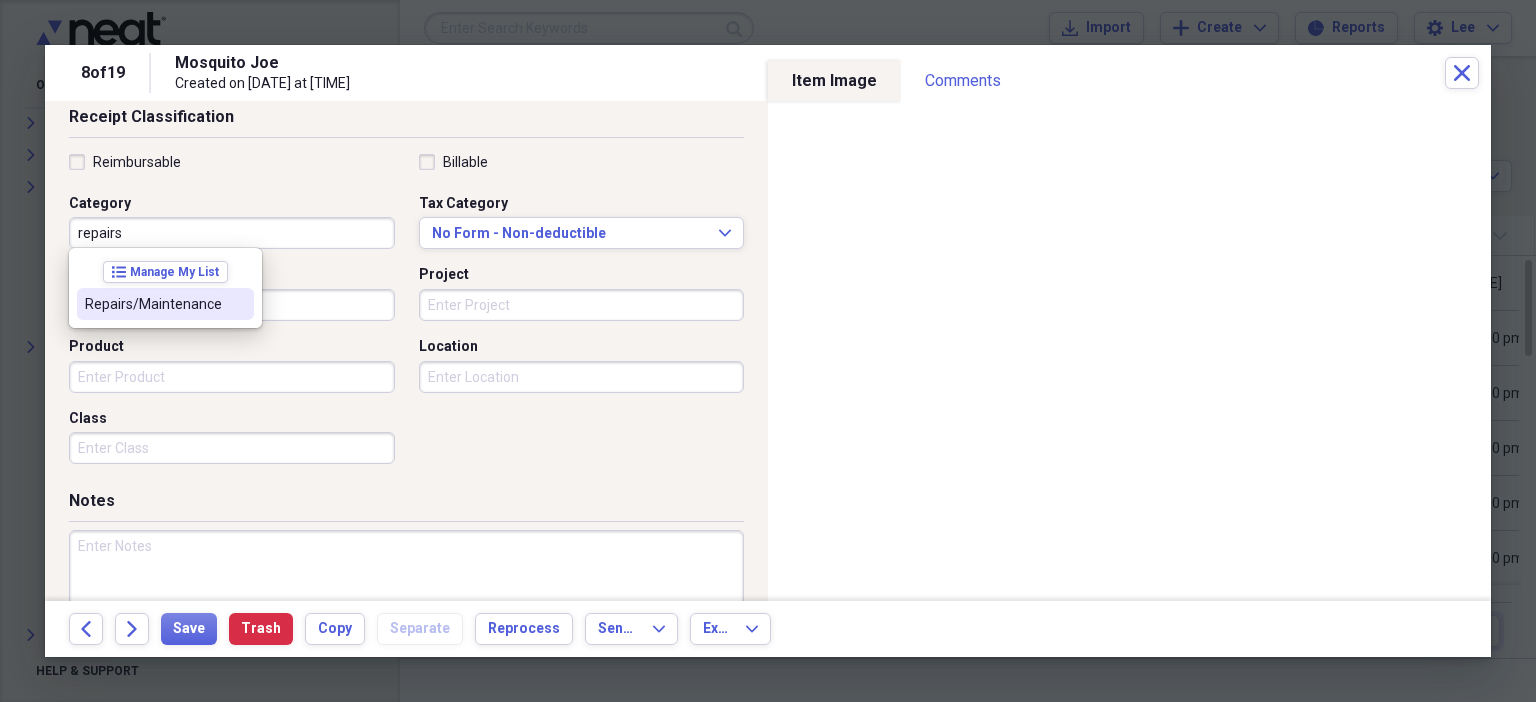click on "Repairs/Maintenance" at bounding box center (165, 304) 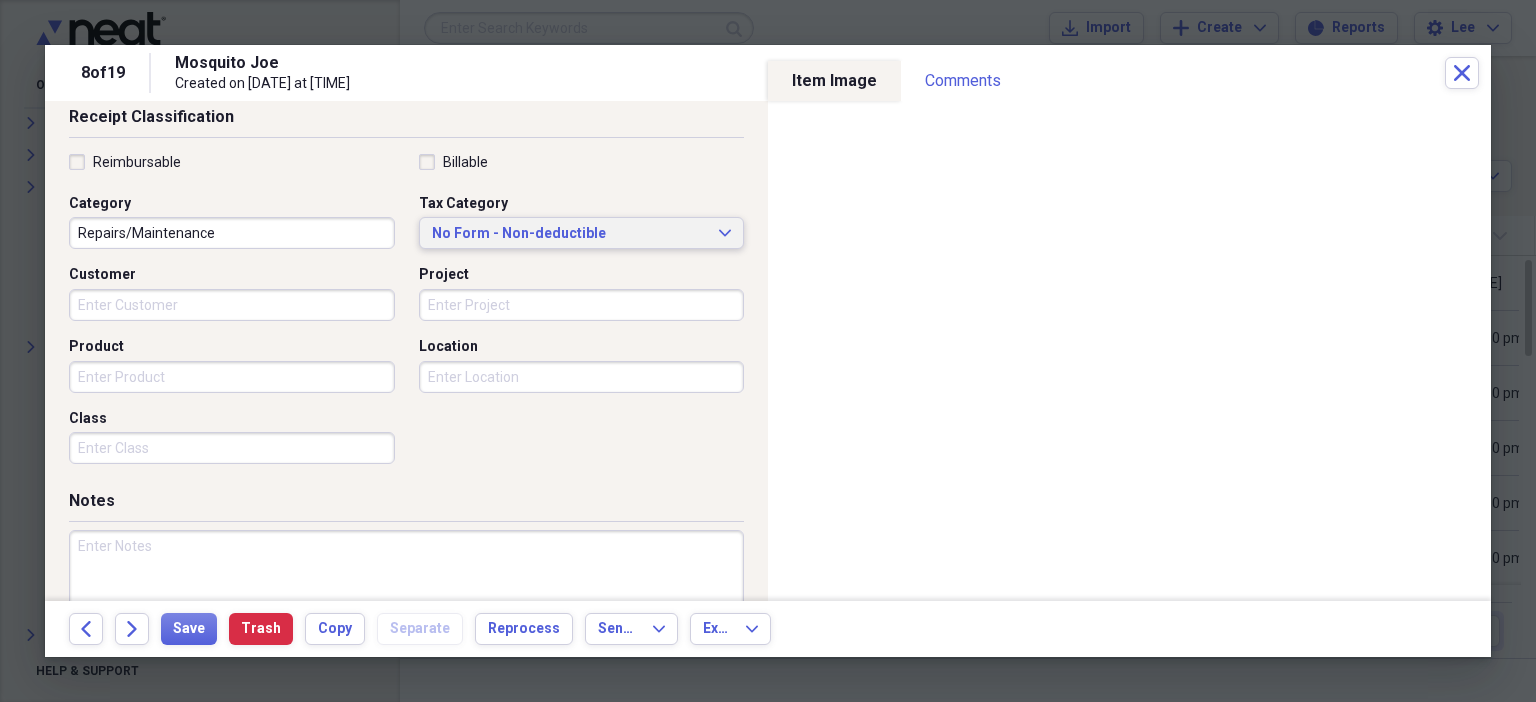 click on "No Form - Non-deductible" at bounding box center [570, 234] 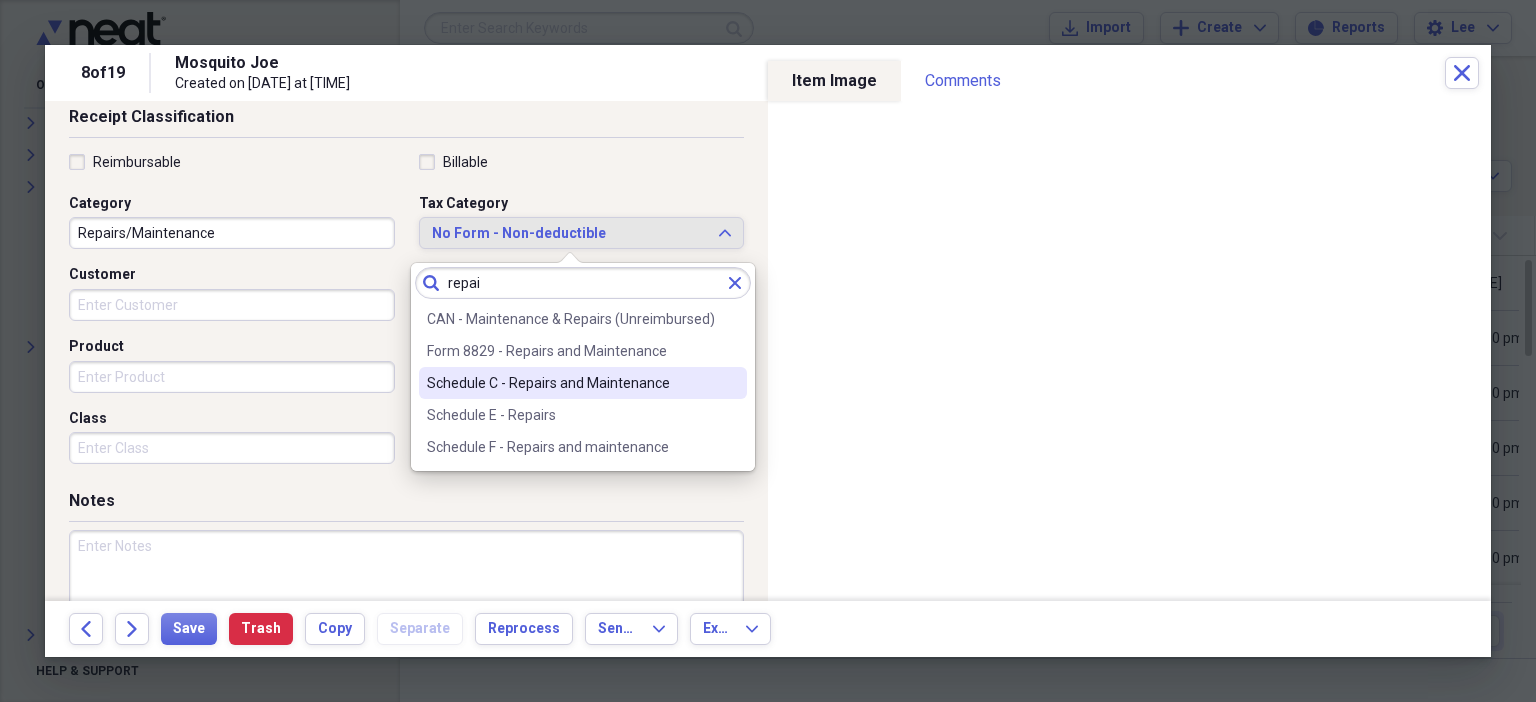 type on "repai" 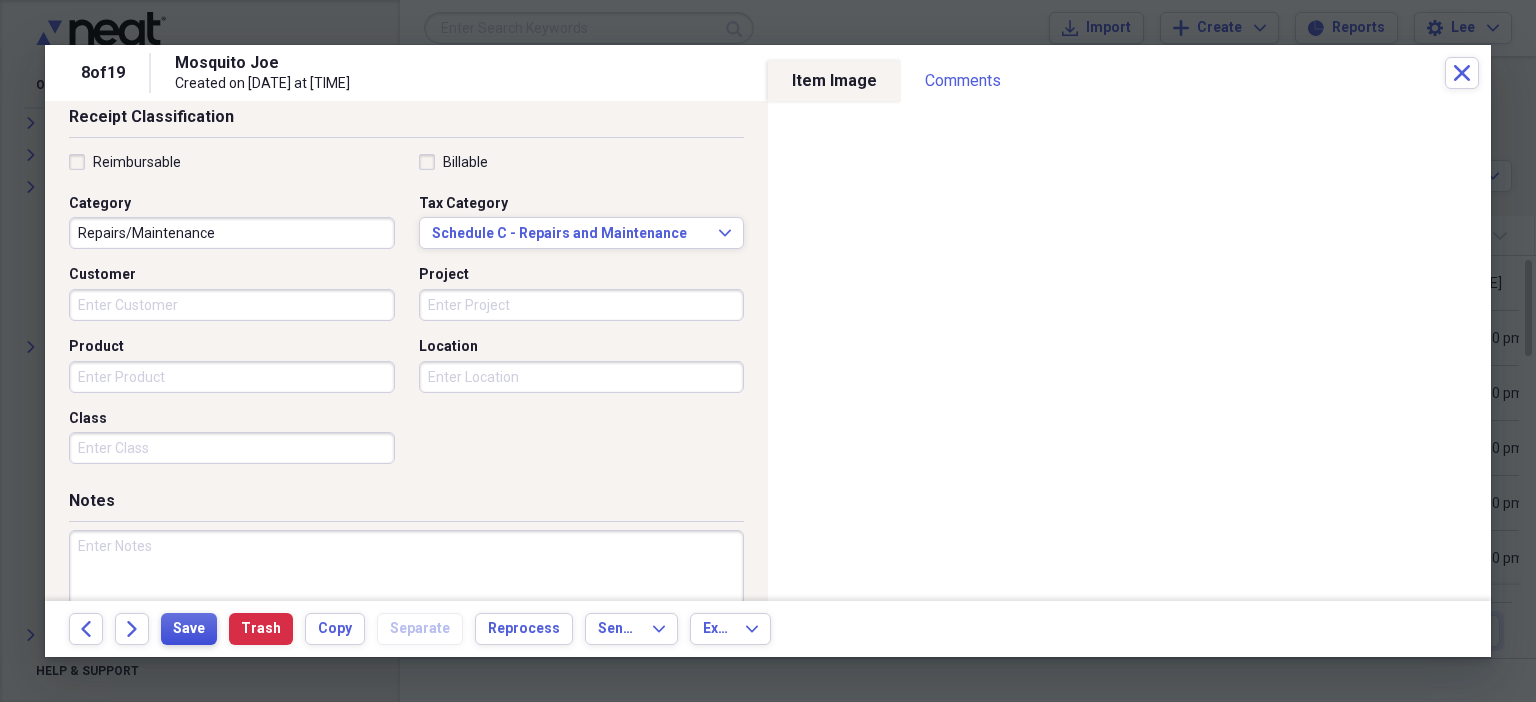 click on "Save" at bounding box center (189, 629) 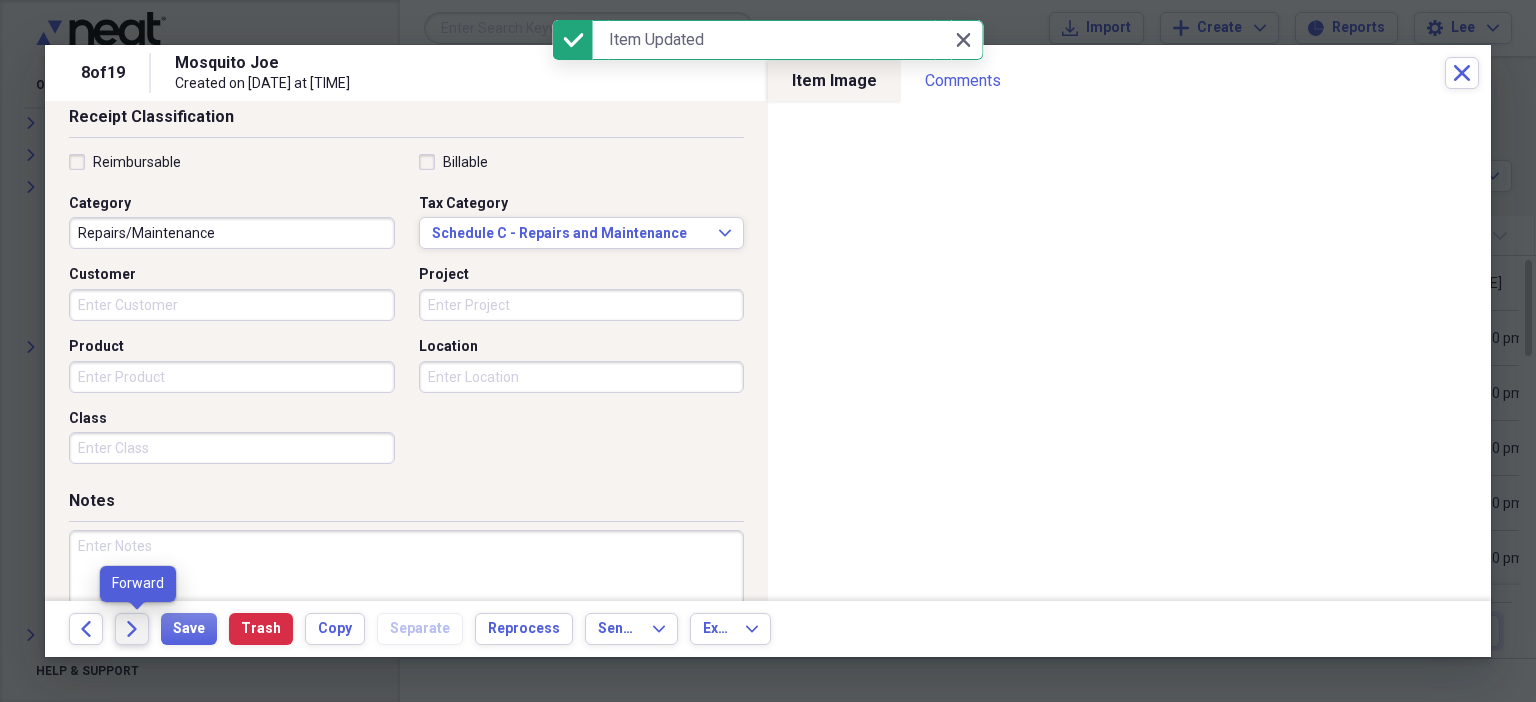 click on "Forward" 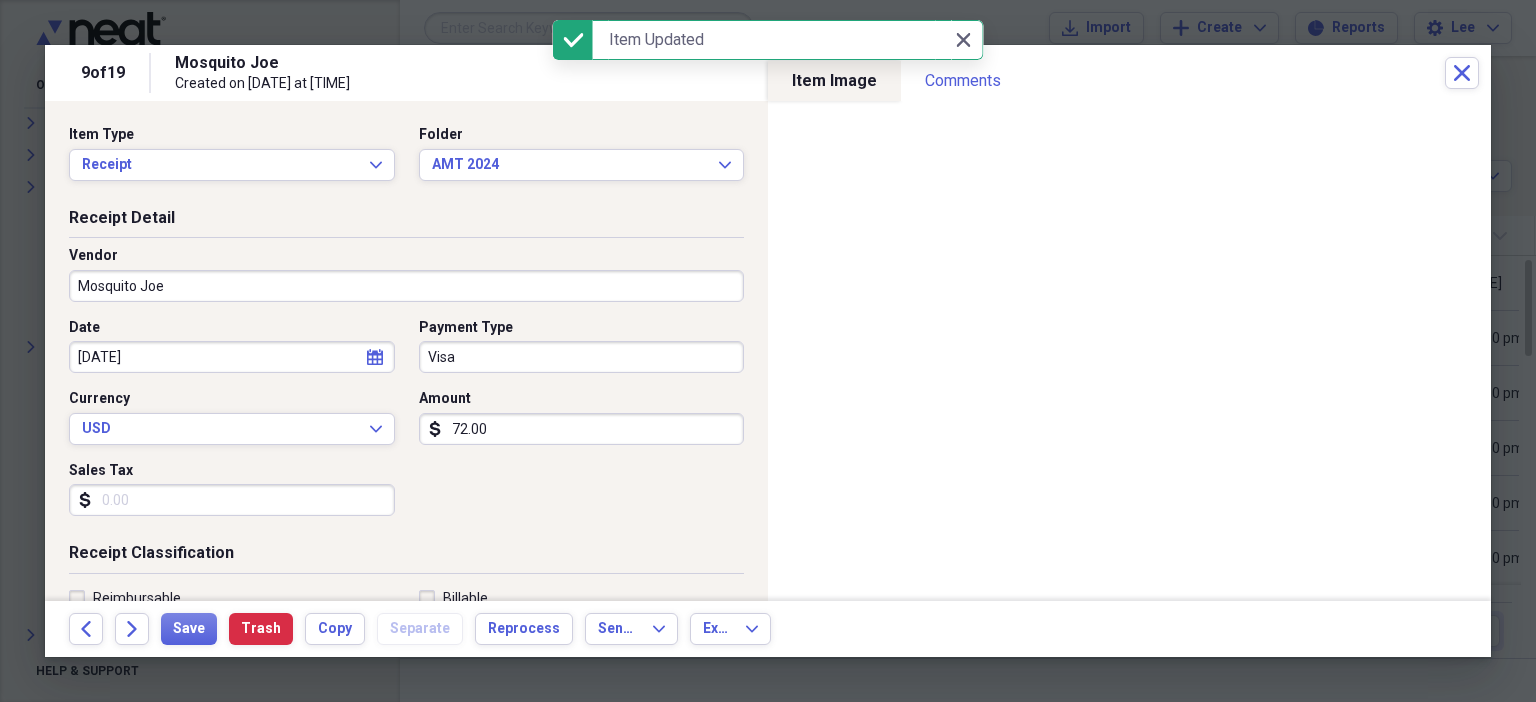 click on "Receipt Detail Vendor Mosquito Joe Date [DATE] calendar Calendar Payment Type Visa Currency USD Expand Amount dollar-sign 72.00 Sales Tax dollar-sign" at bounding box center [406, 375] 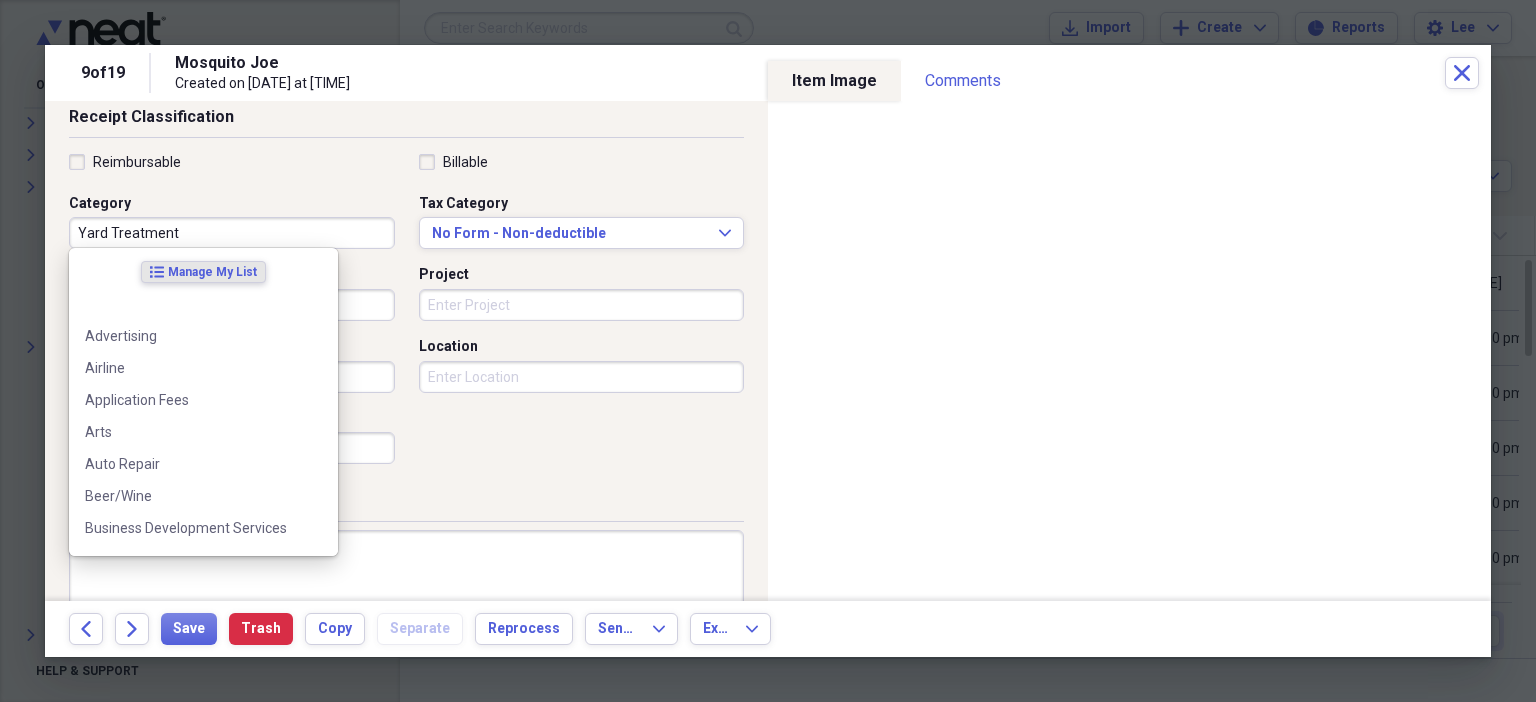 click on "Yard Treatment" at bounding box center [232, 233] 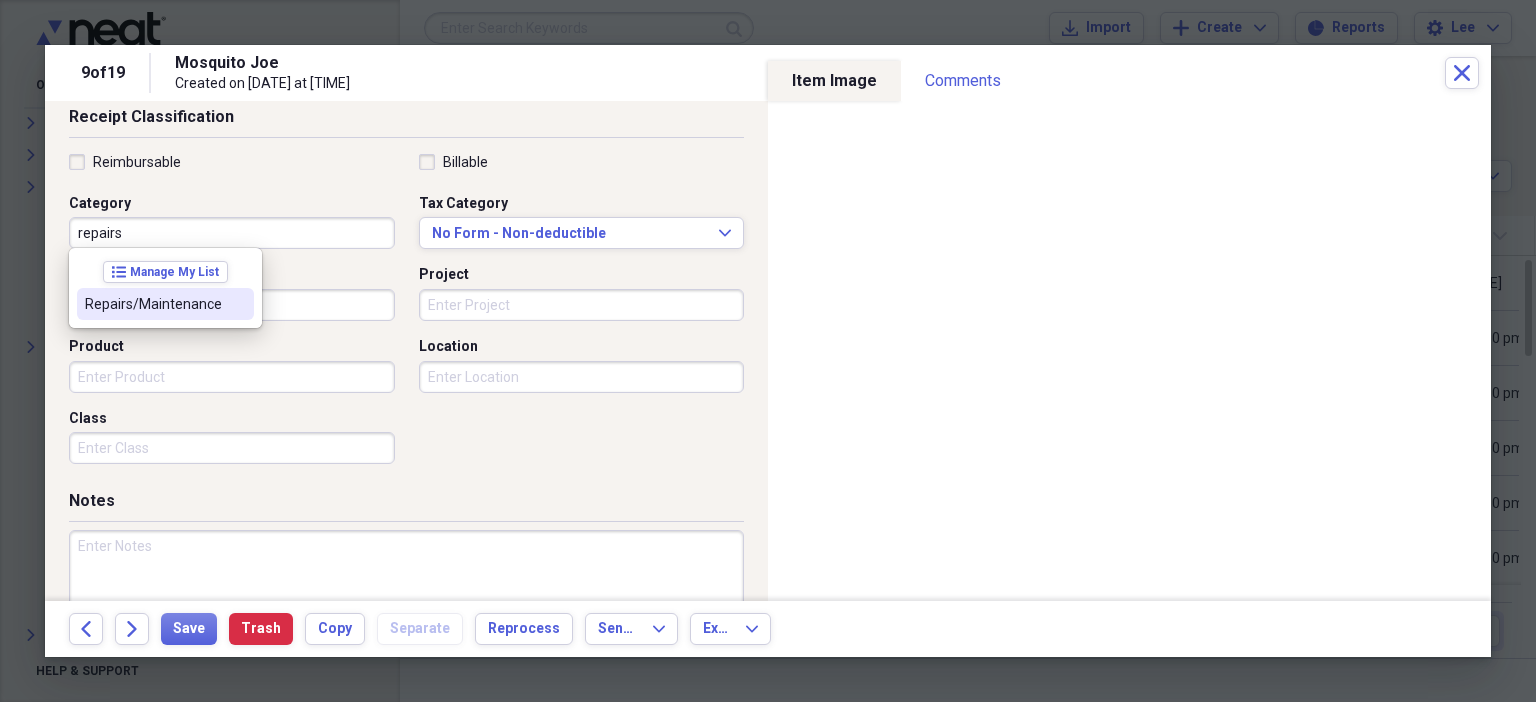 click on "Repairs/Maintenance" at bounding box center [165, 304] 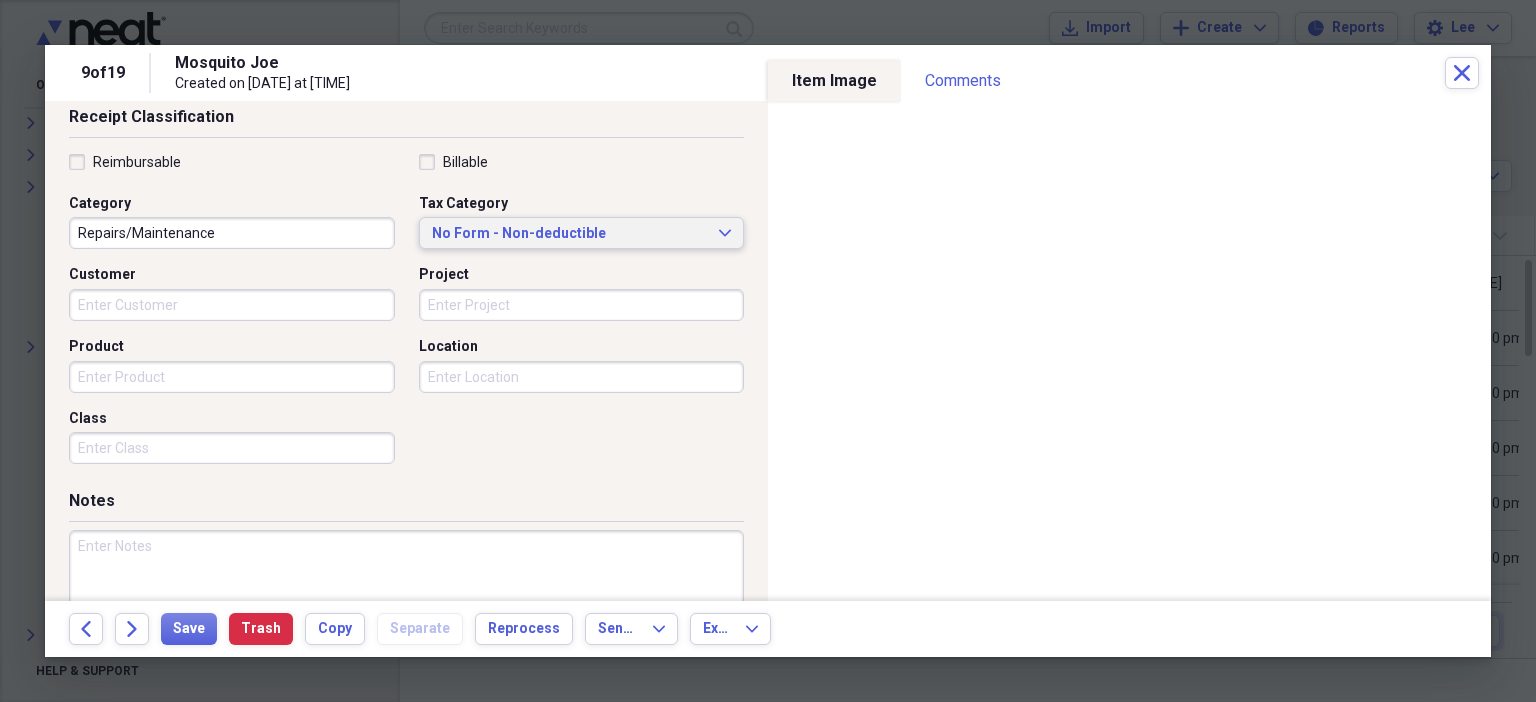 click on "No Form - Non-deductible" at bounding box center [570, 234] 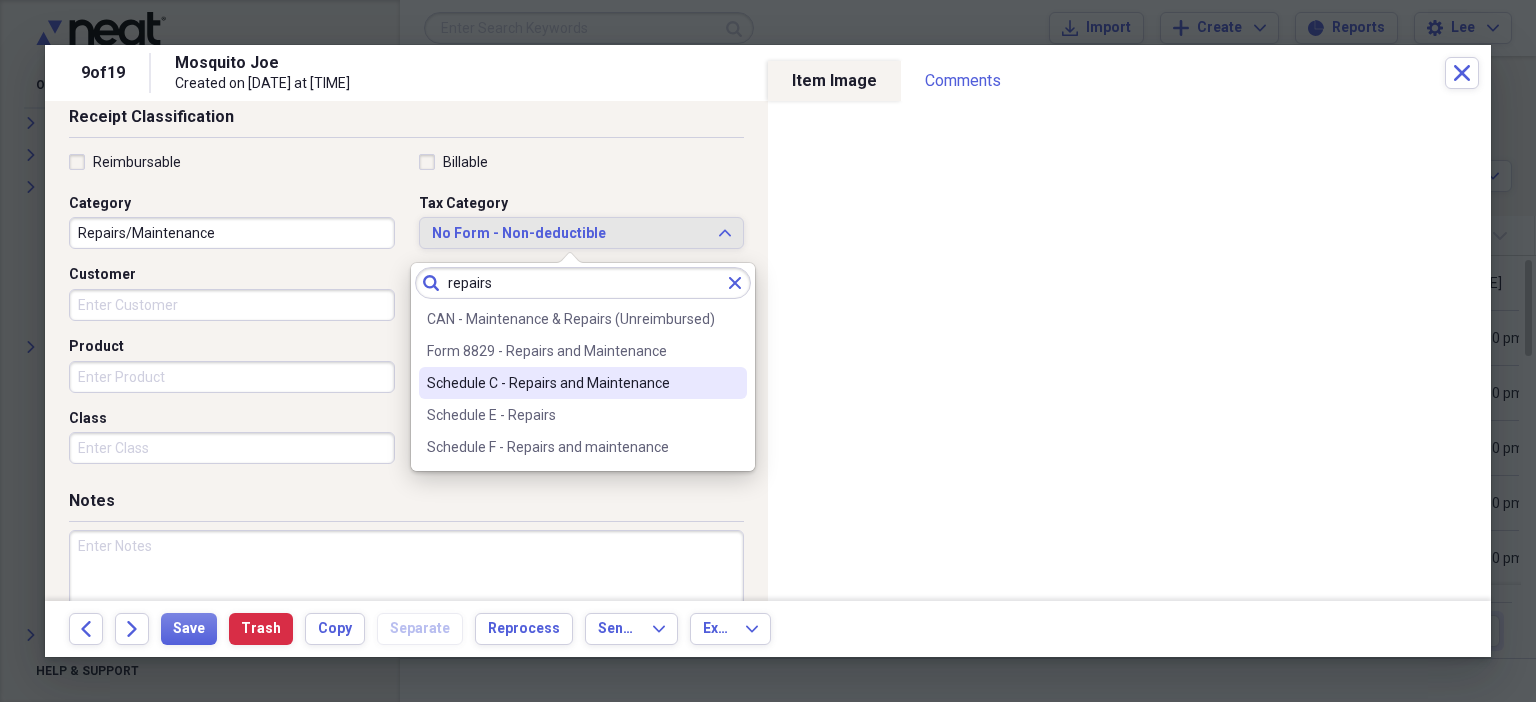 type on "repairs" 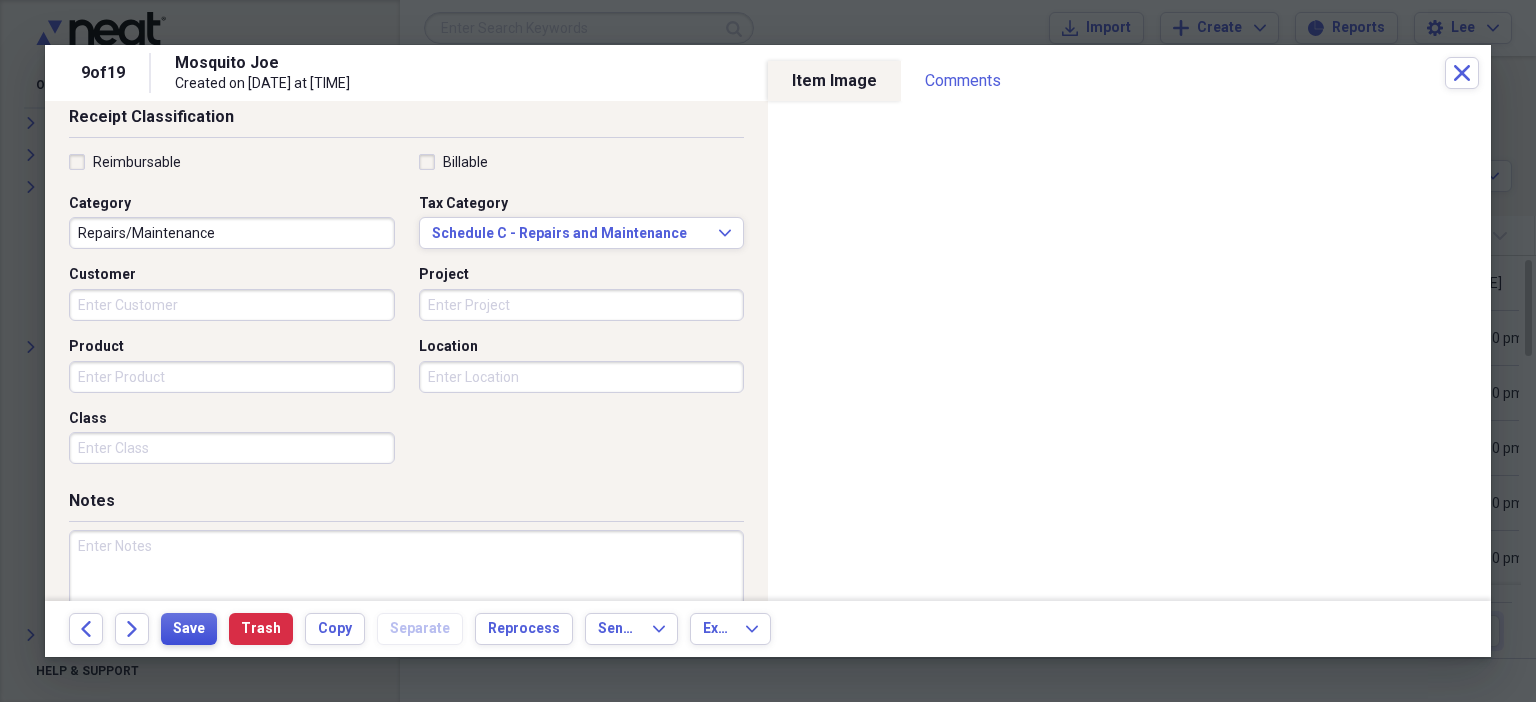 click on "Save" at bounding box center [189, 629] 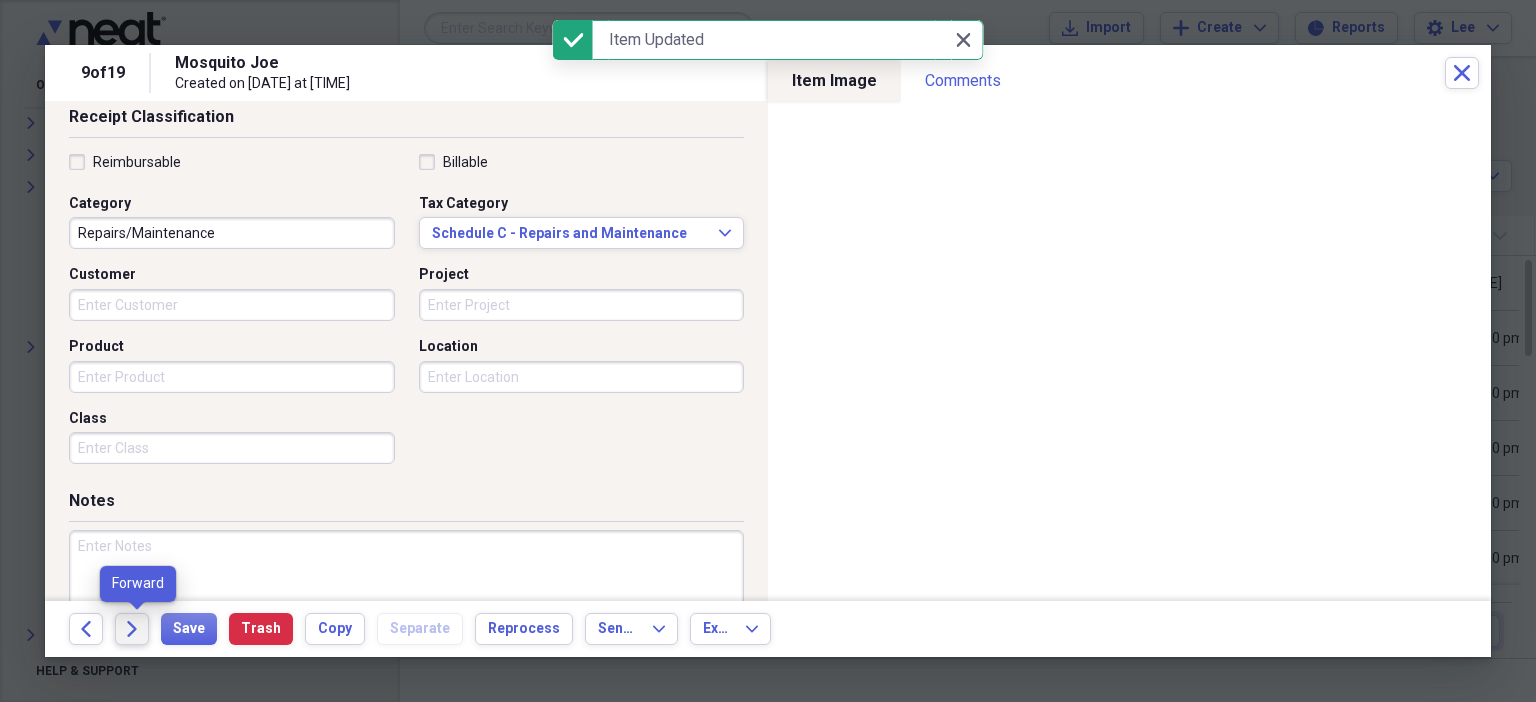 click on "Forward" 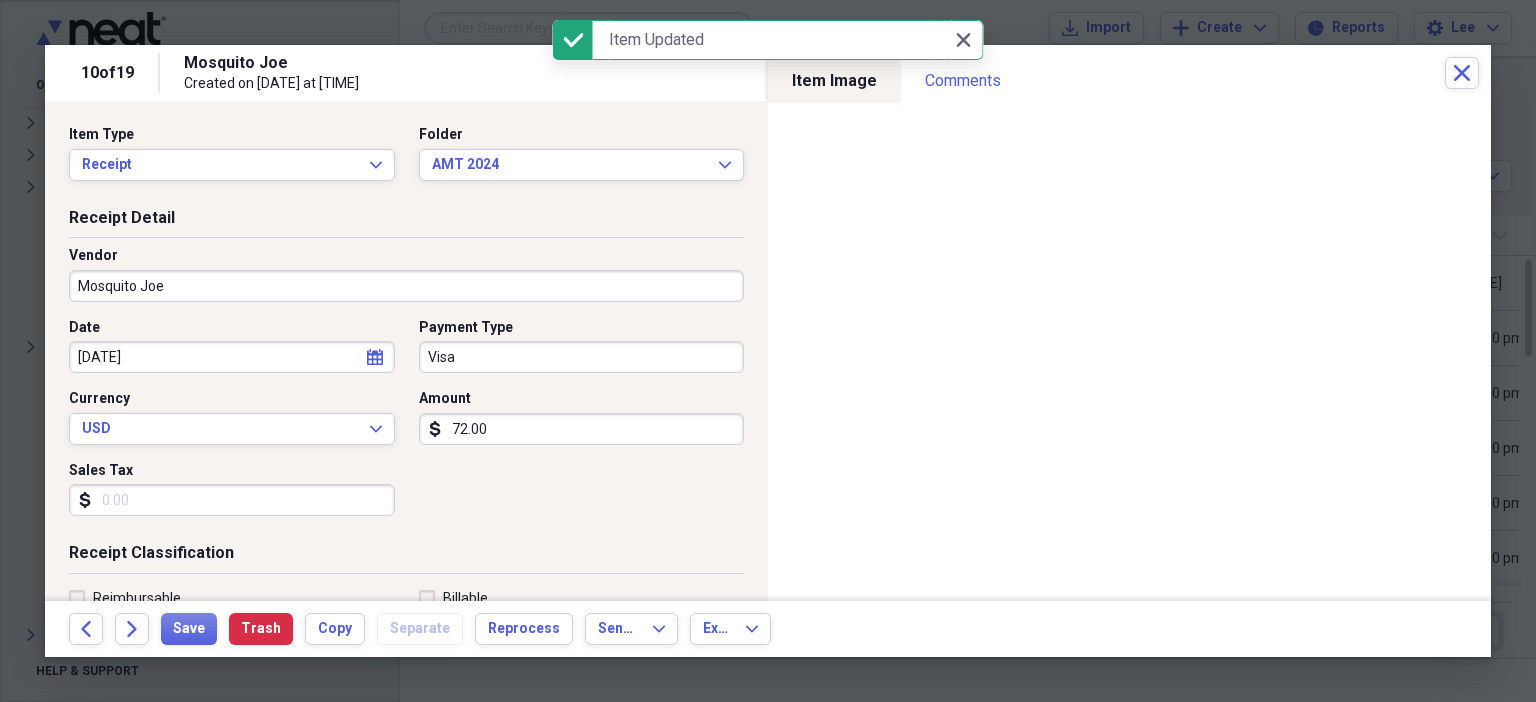 scroll, scrollTop: 436, scrollLeft: 0, axis: vertical 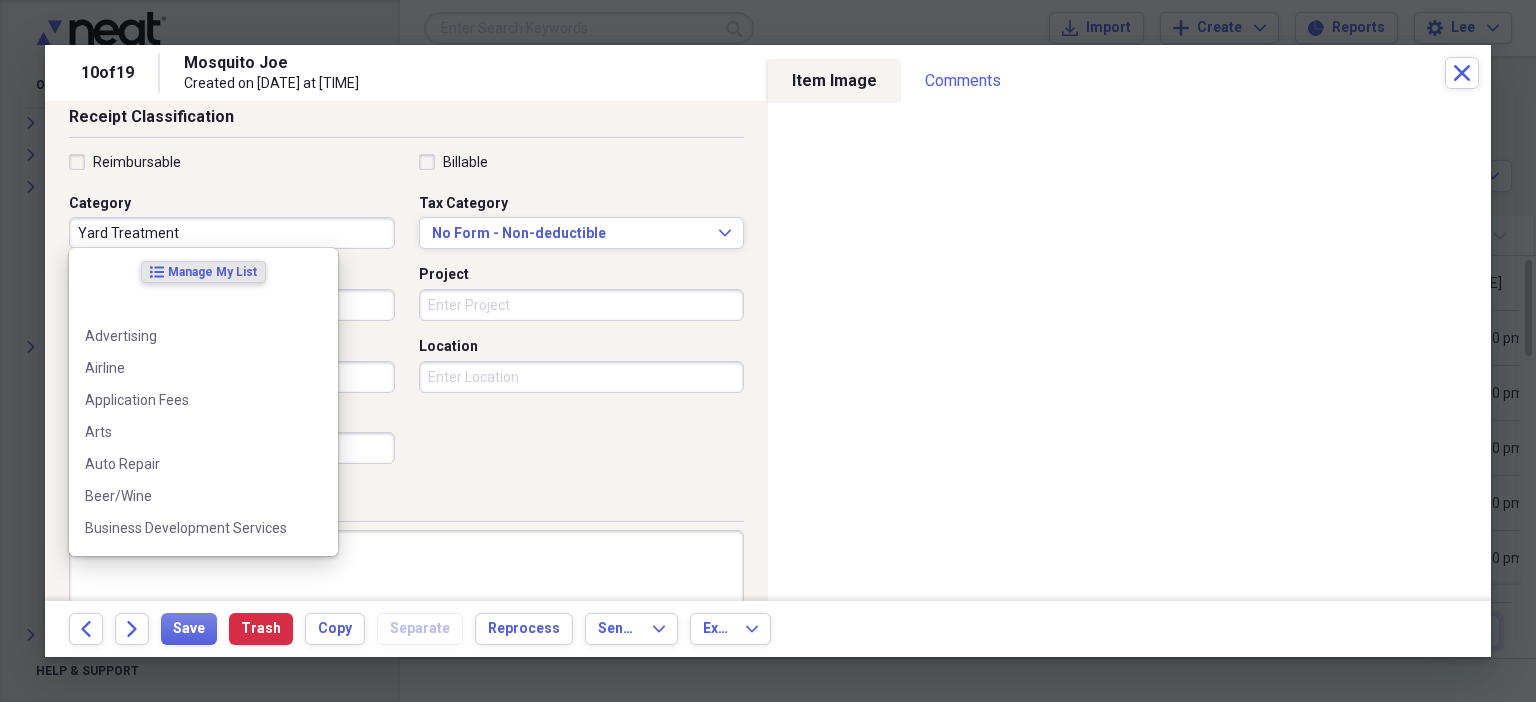 click on "Yard Treatment" at bounding box center (232, 233) 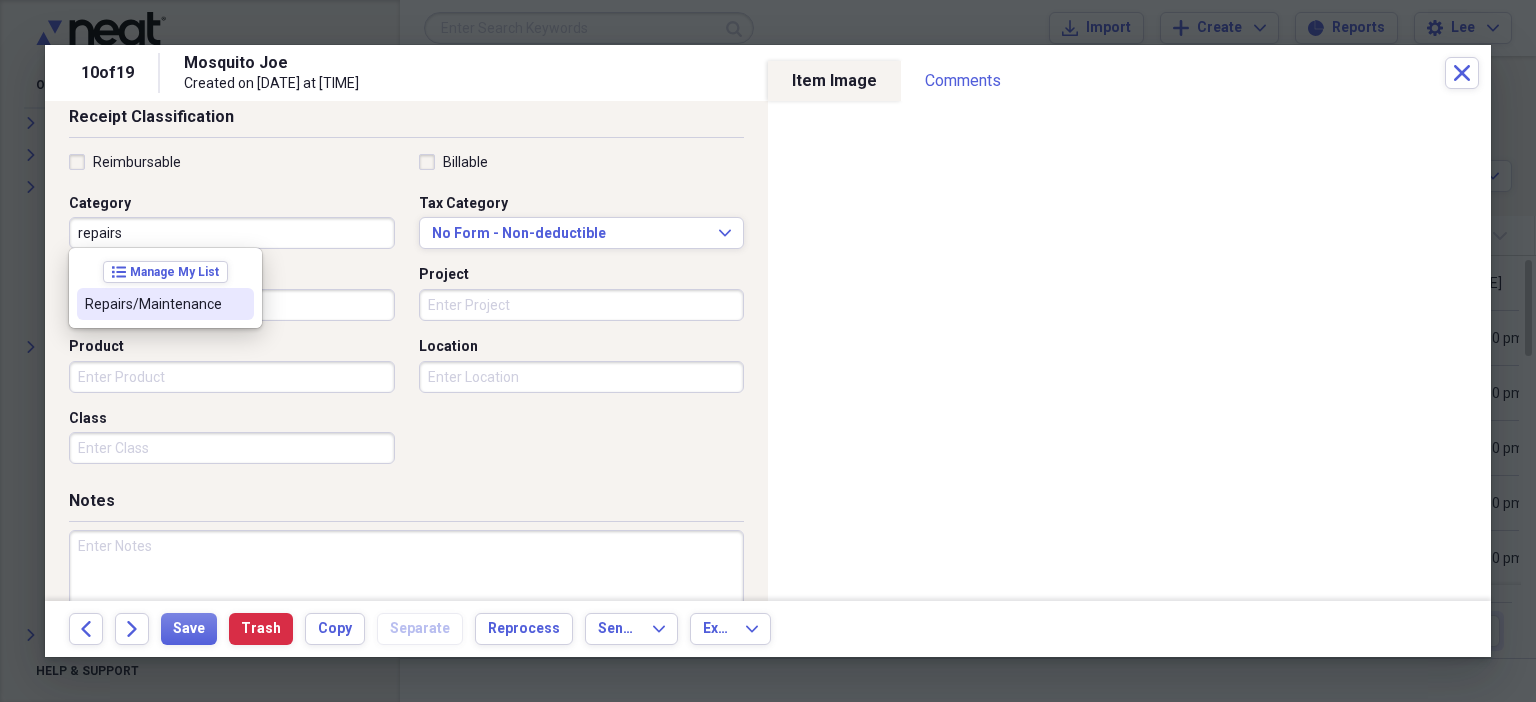 click at bounding box center [238, 304] 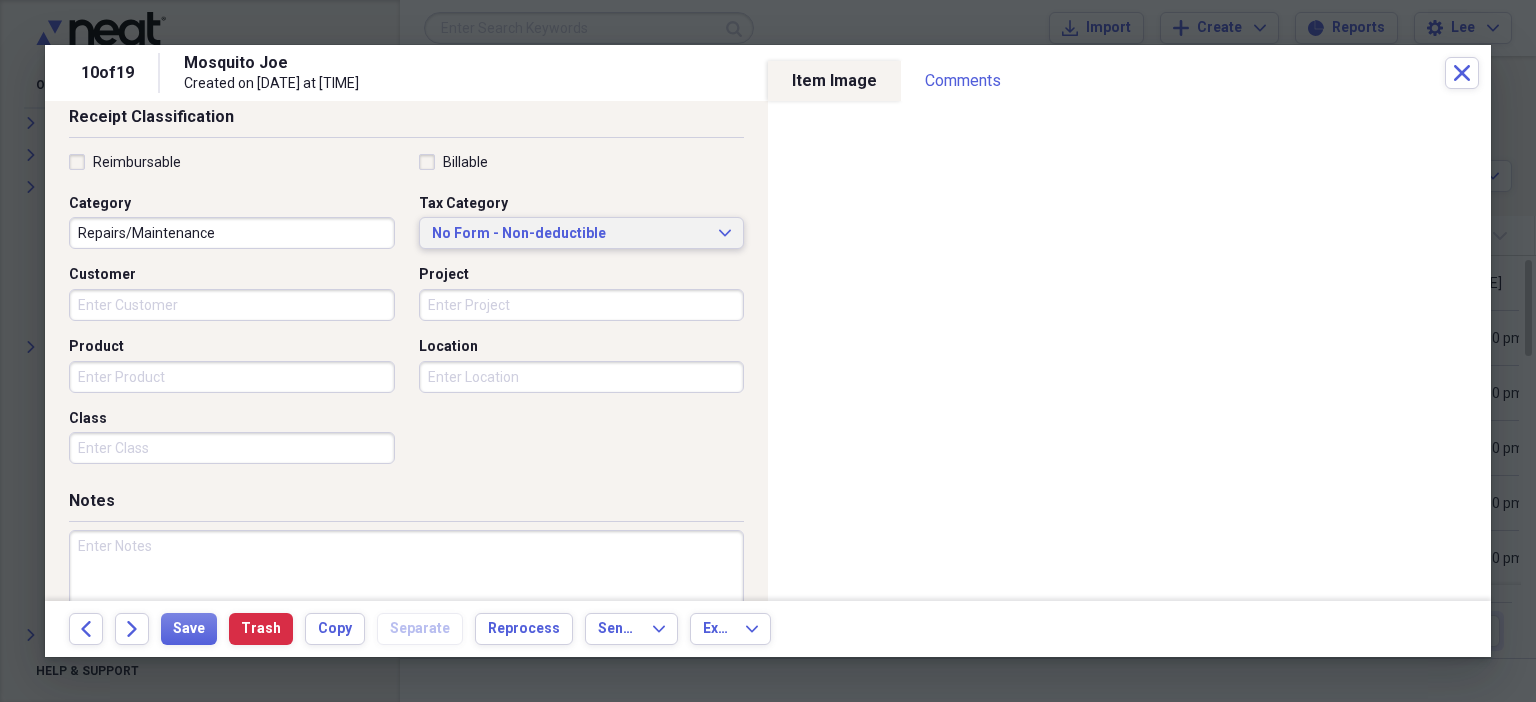 click on "No Form - Non-deductible" at bounding box center (570, 234) 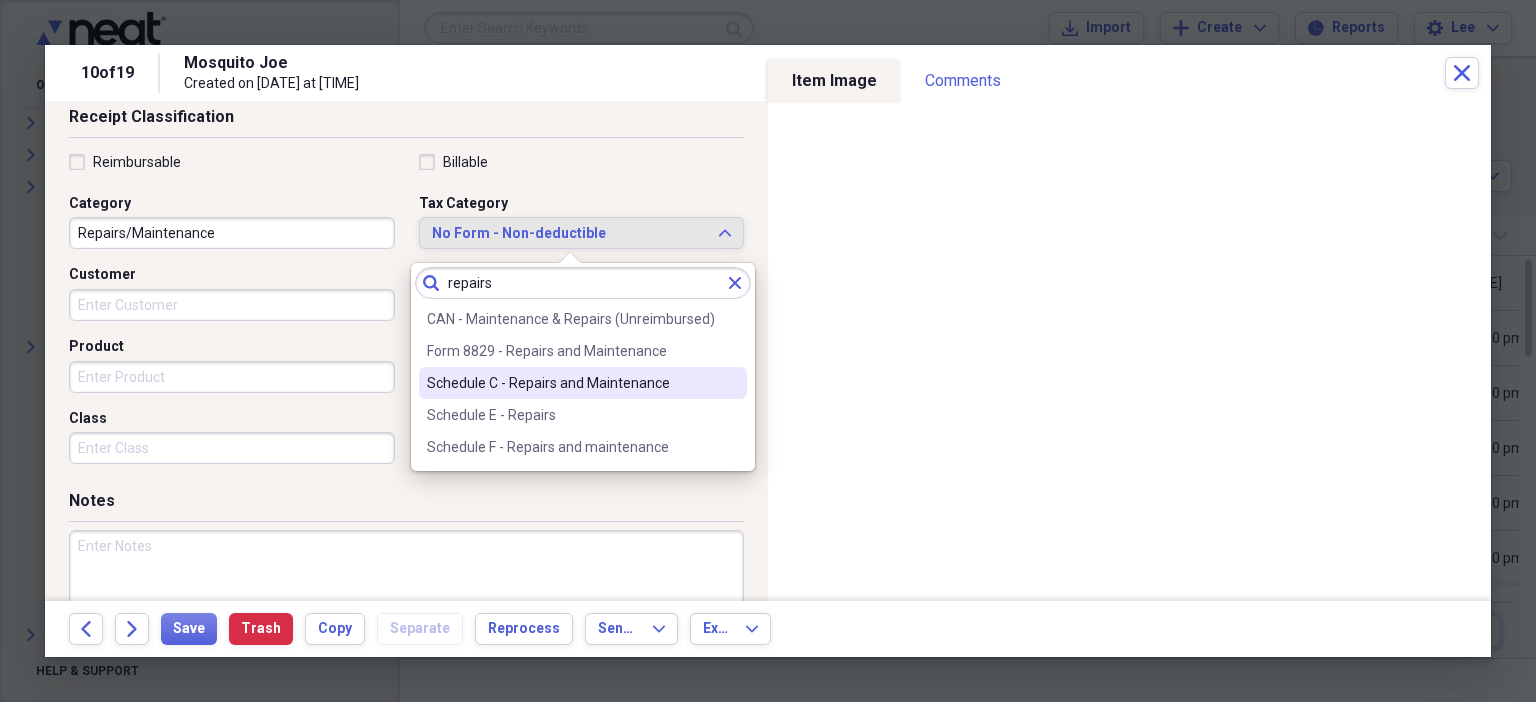 type on "repairs" 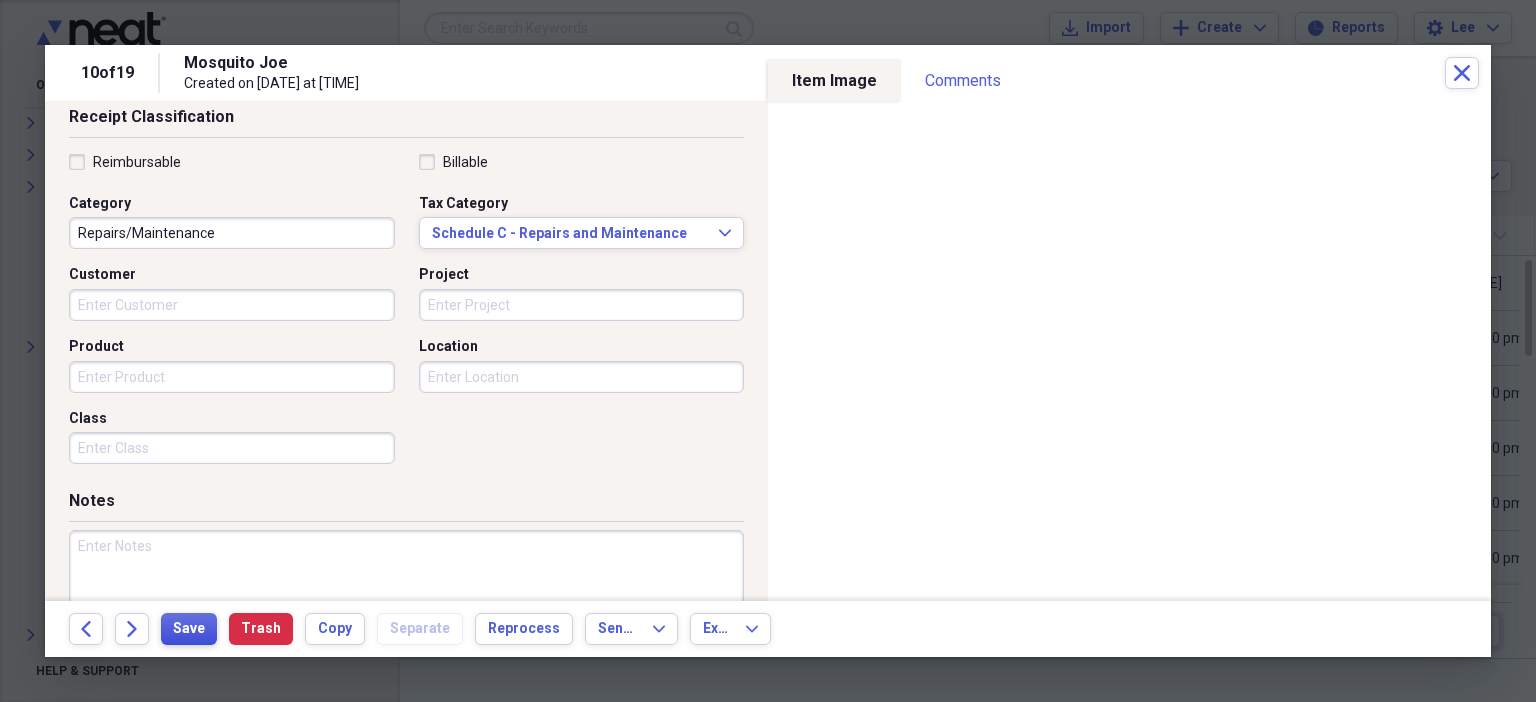 click on "Save" at bounding box center (189, 629) 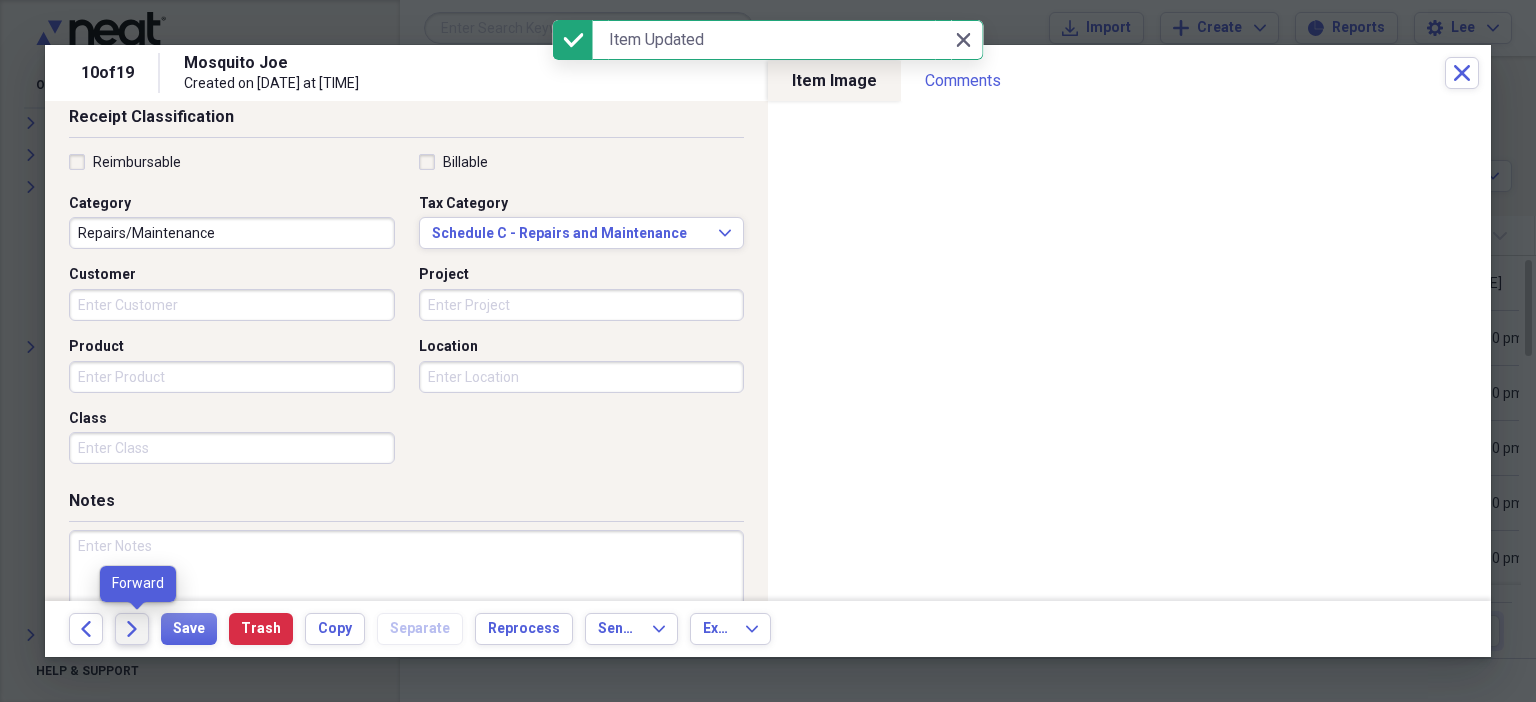 click on "Forward" 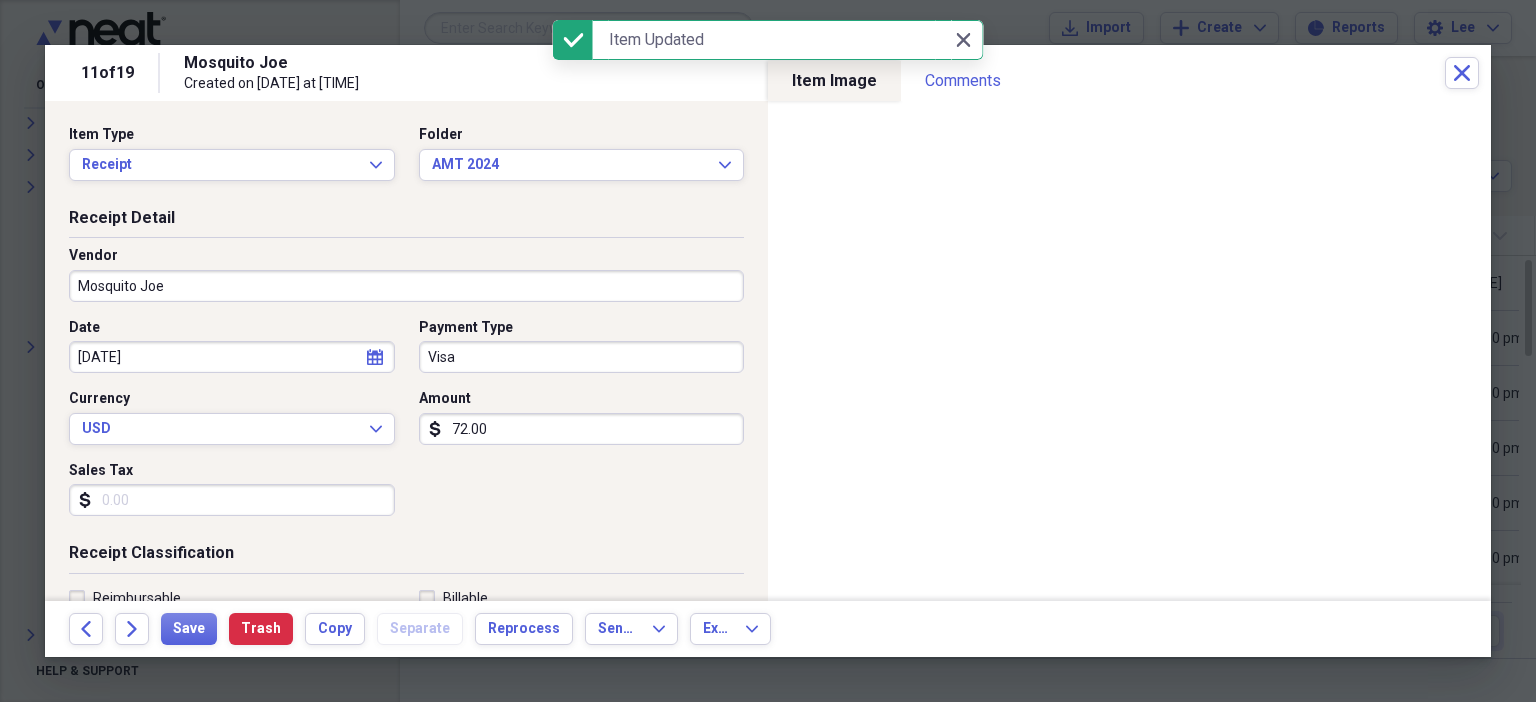 scroll, scrollTop: 436, scrollLeft: 0, axis: vertical 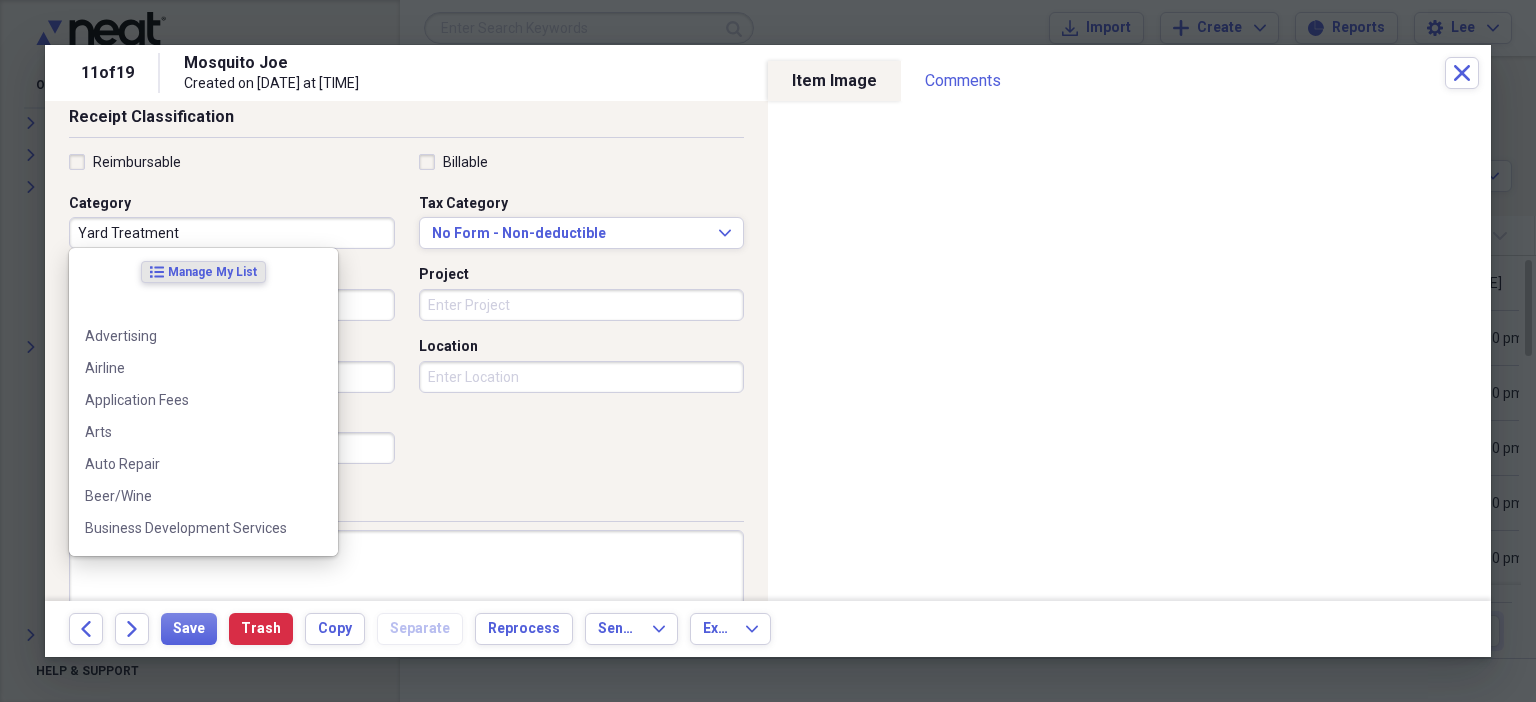click on "Yard Treatment" at bounding box center (232, 233) 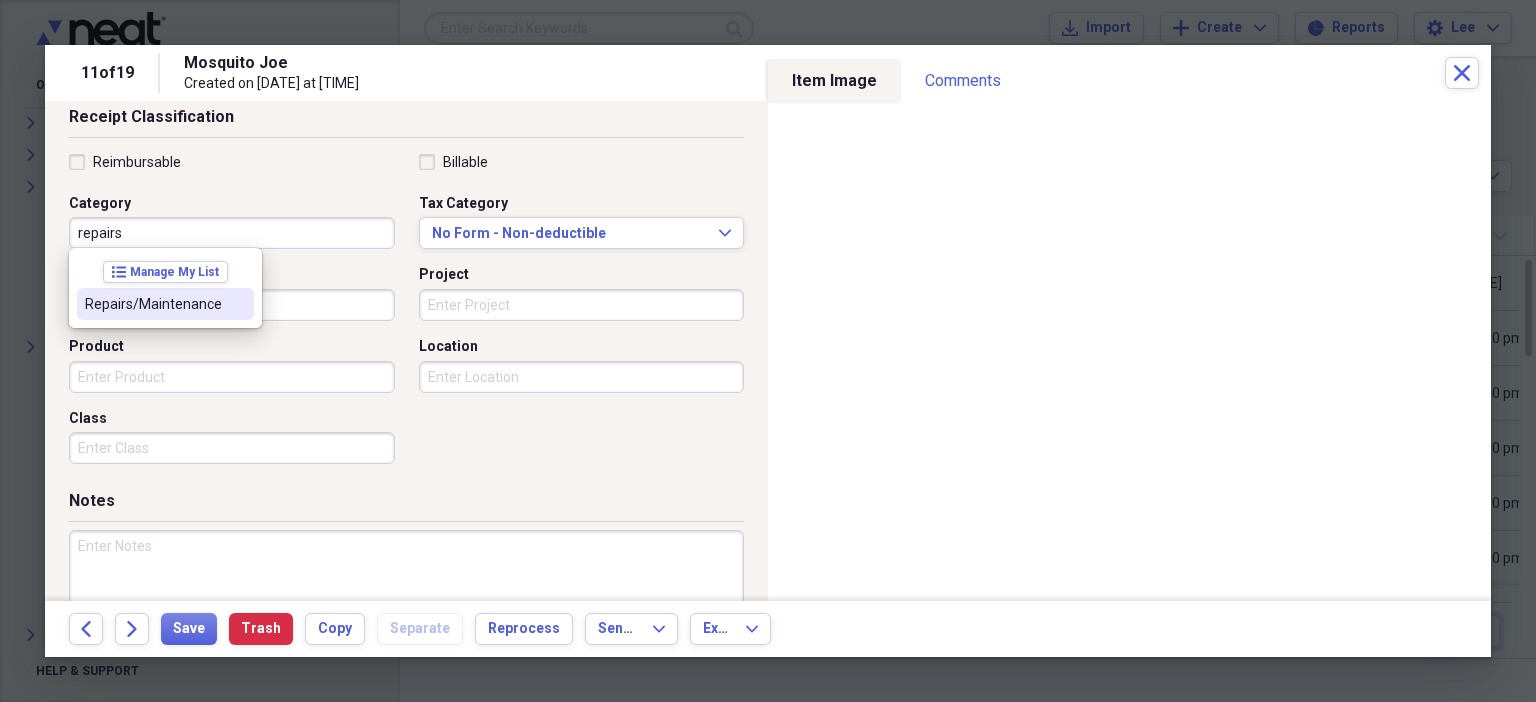 click at bounding box center [238, 304] 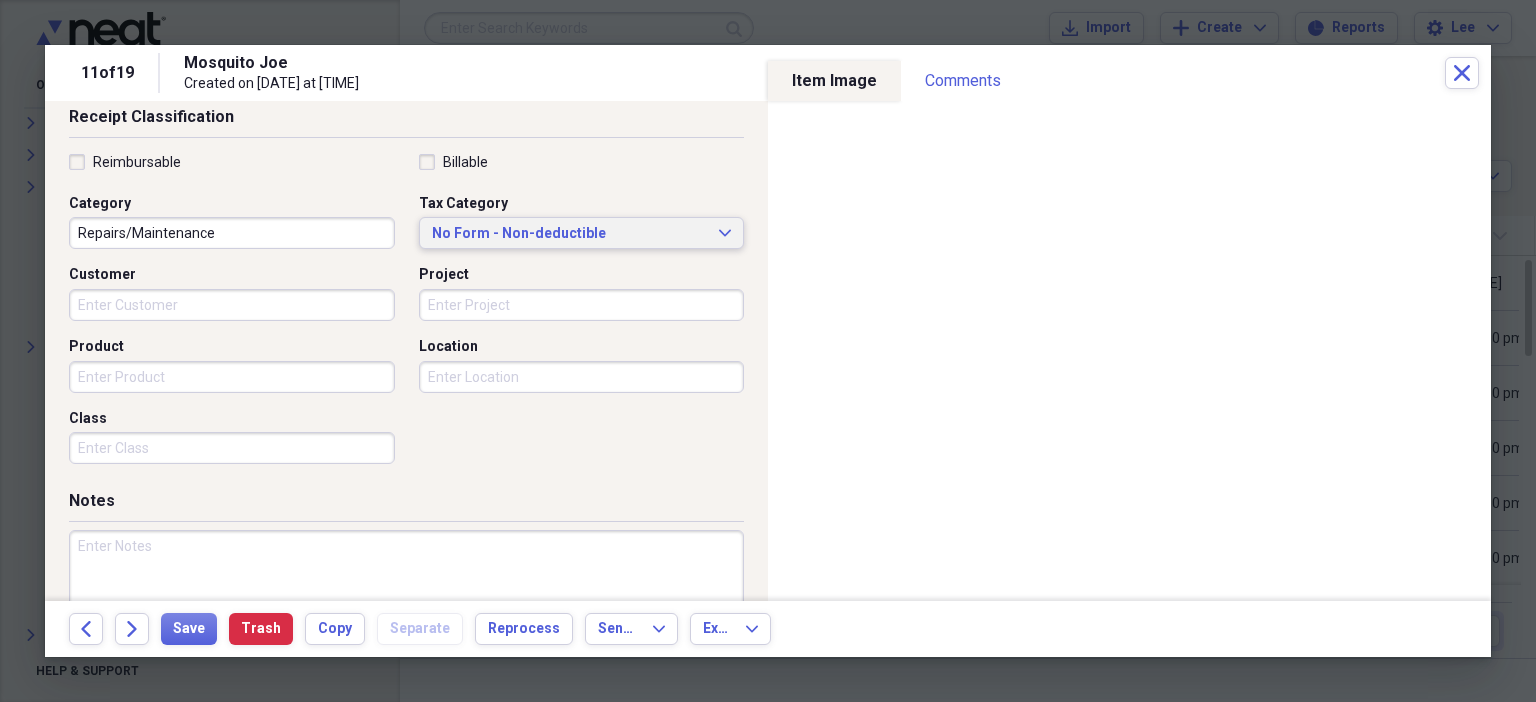 click on "No Form - Non-deductible" at bounding box center (570, 234) 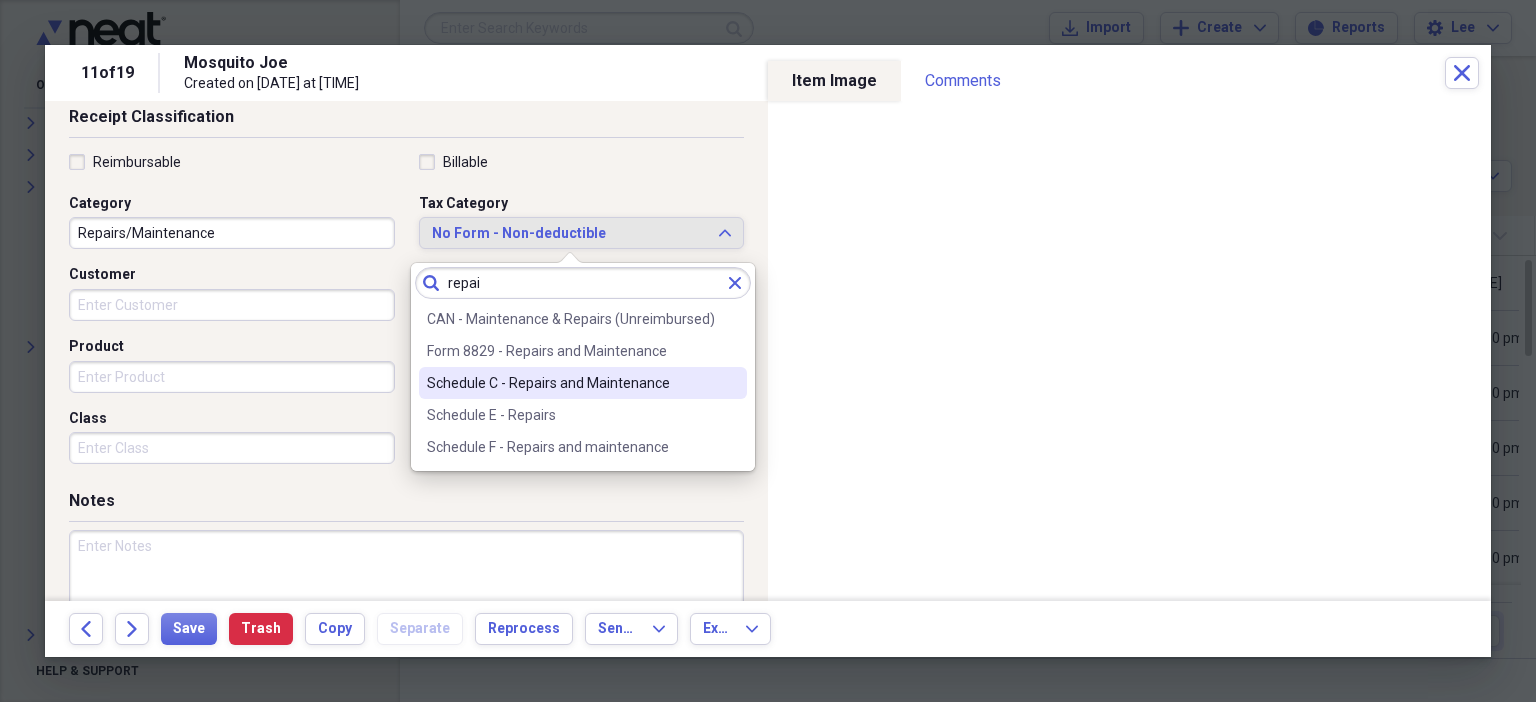 type on "repai" 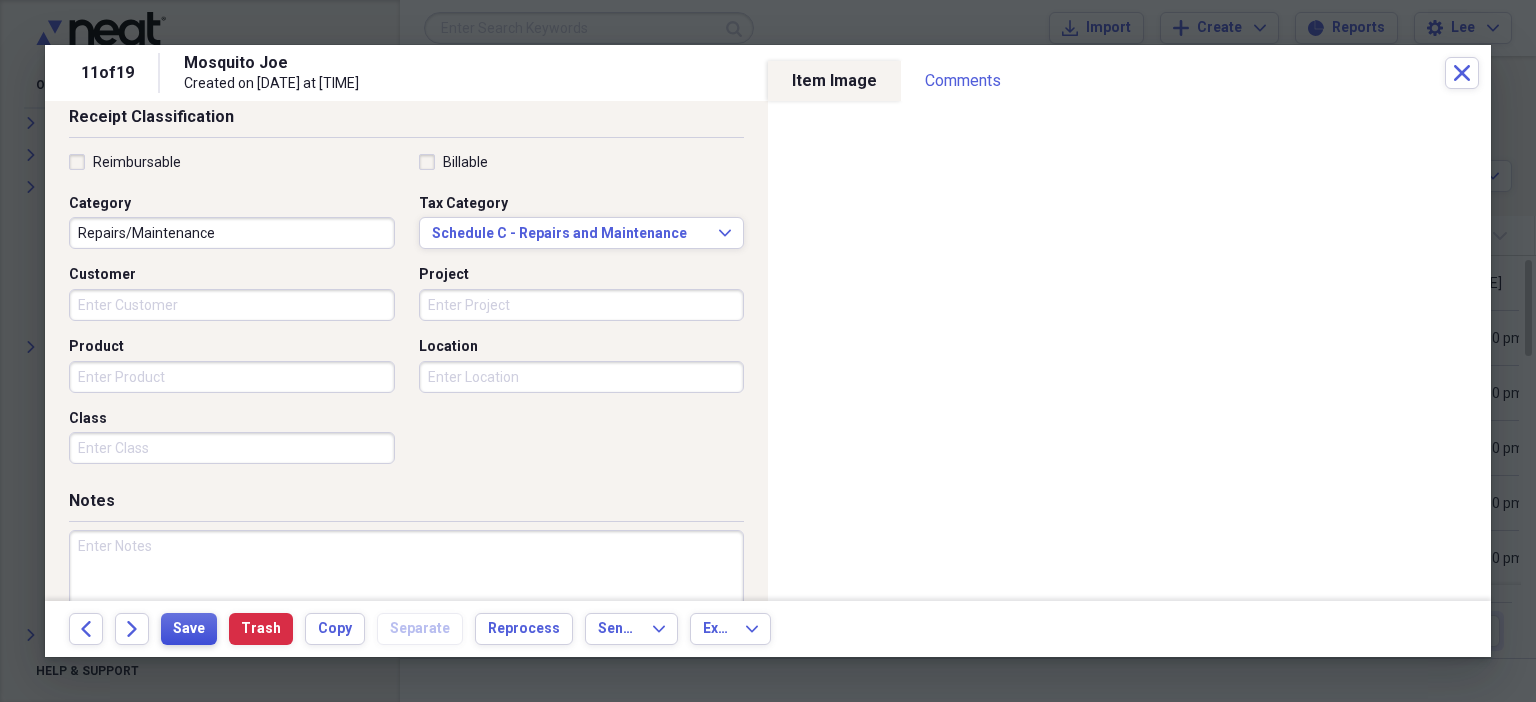 click on "Save" at bounding box center [189, 629] 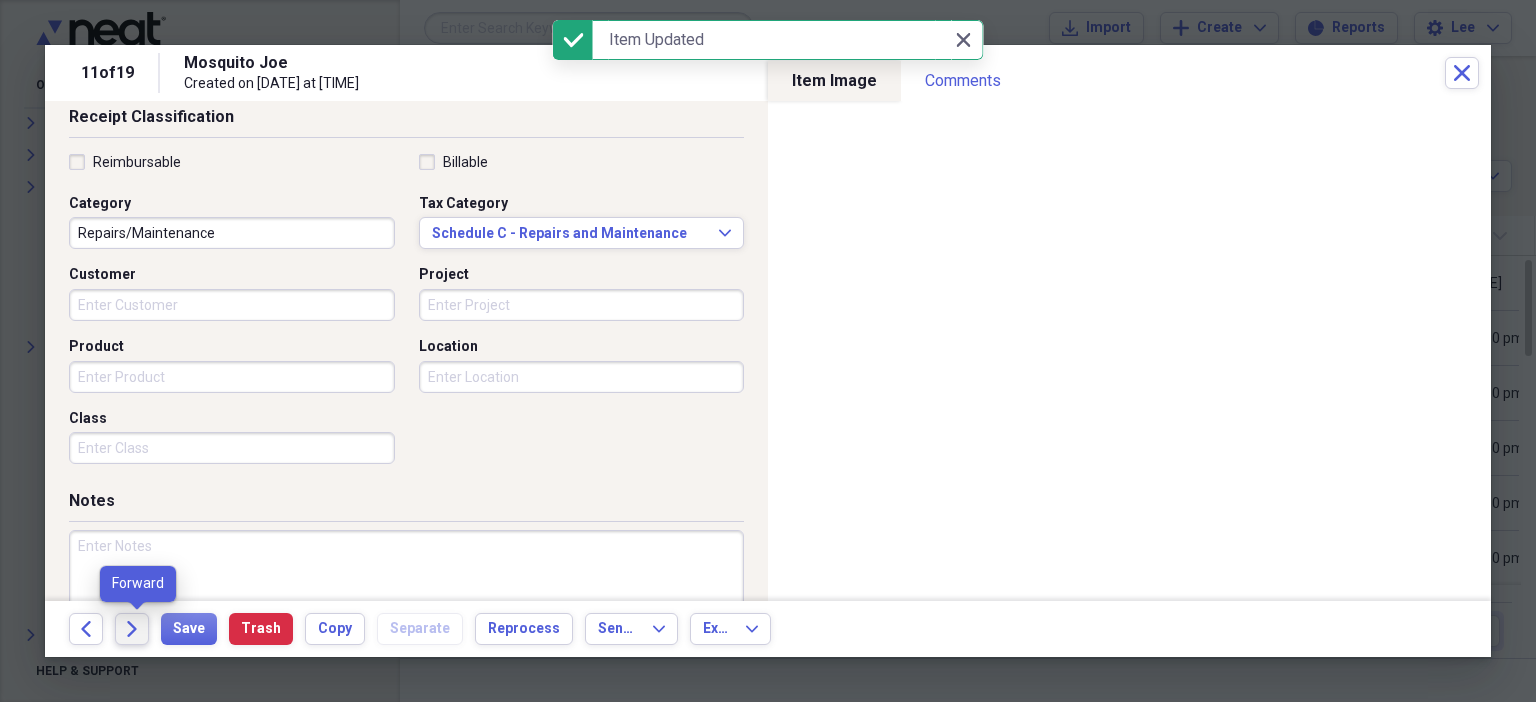 click on "Forward" at bounding box center [132, 629] 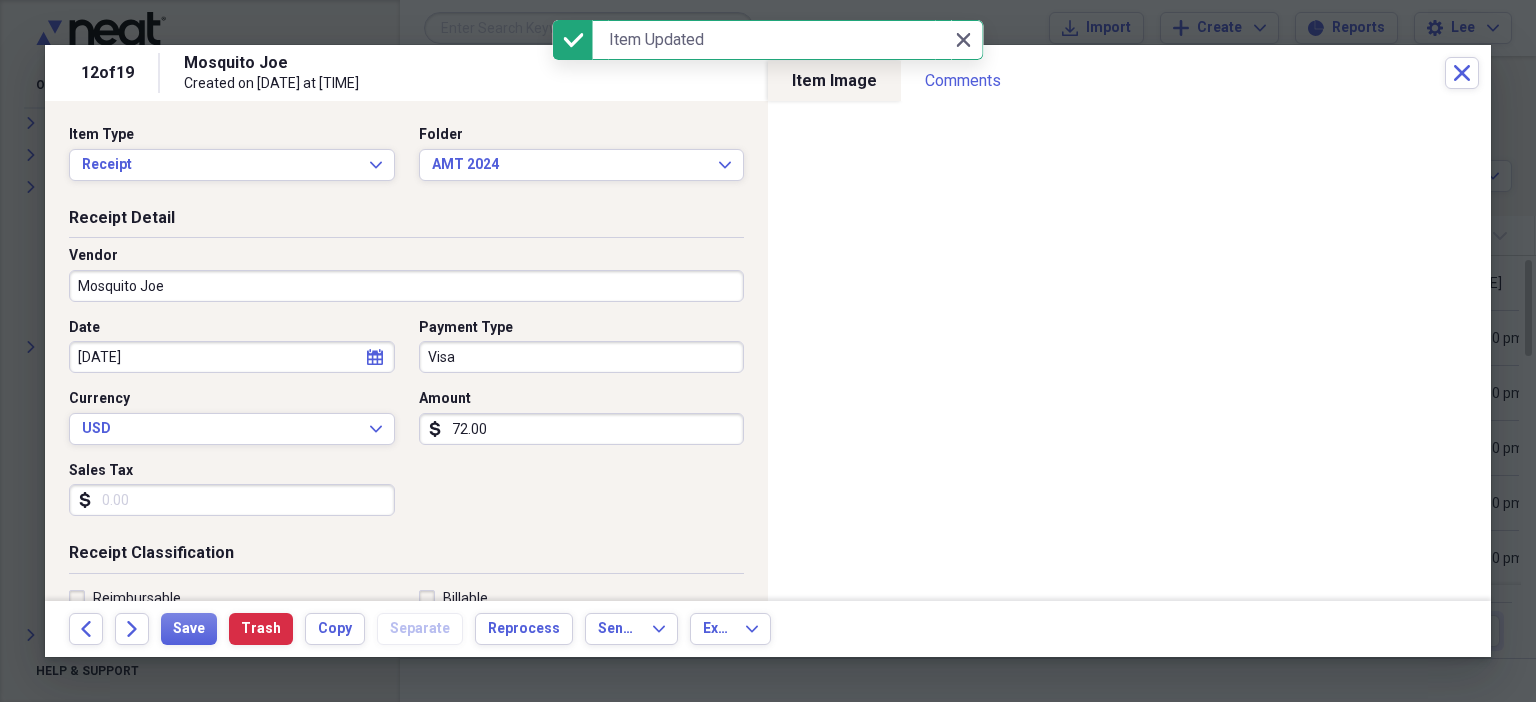 scroll, scrollTop: 436, scrollLeft: 0, axis: vertical 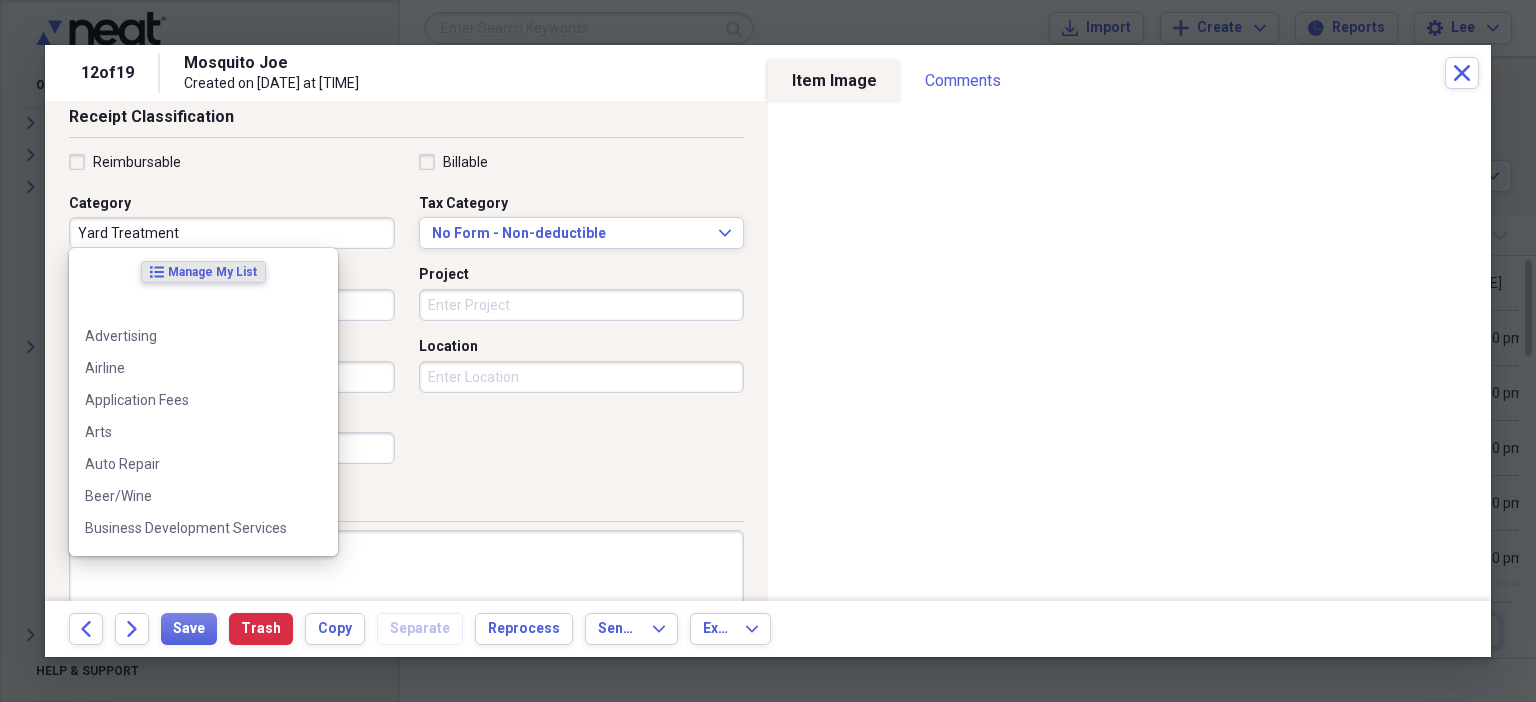 click on "Yard Treatment" at bounding box center [232, 233] 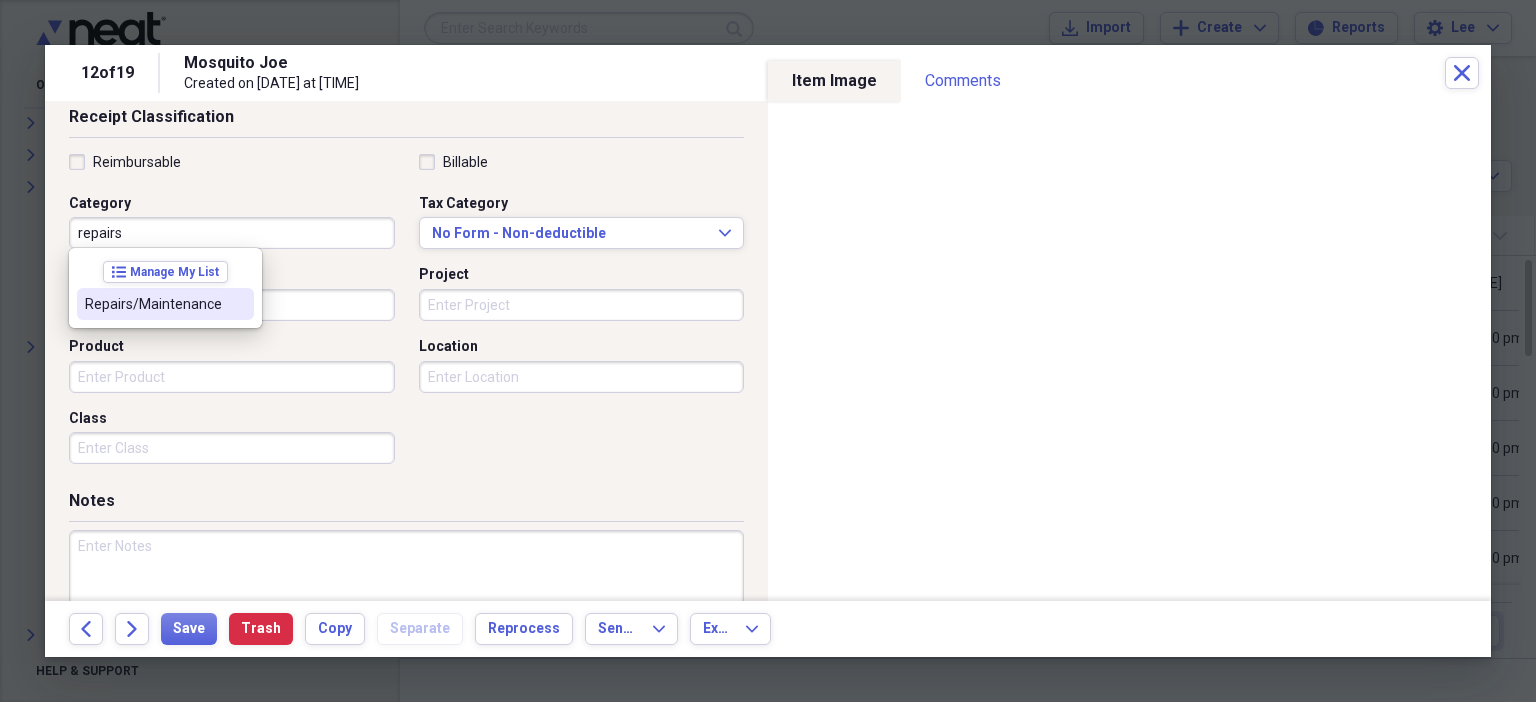 click at bounding box center [238, 304] 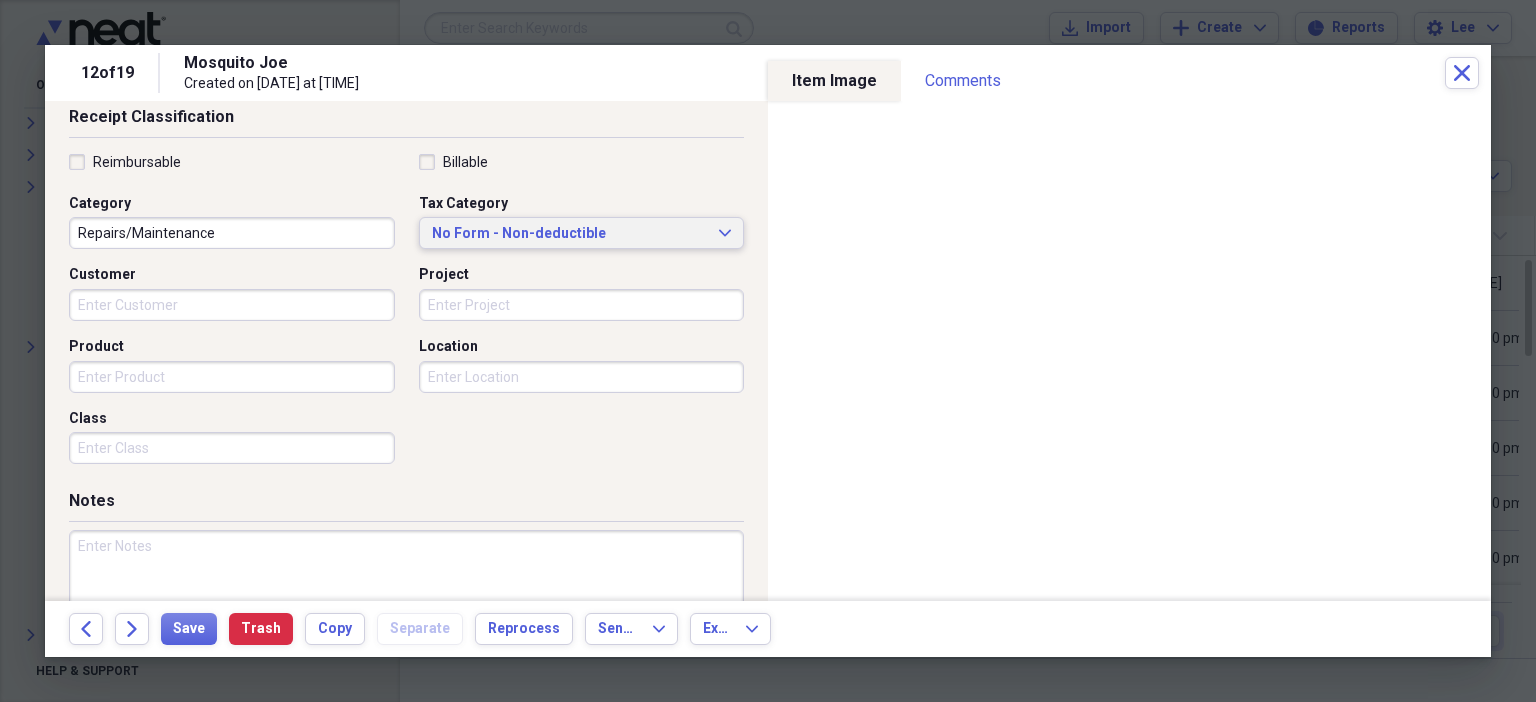 click on "No Form - Non-deductible" at bounding box center (570, 234) 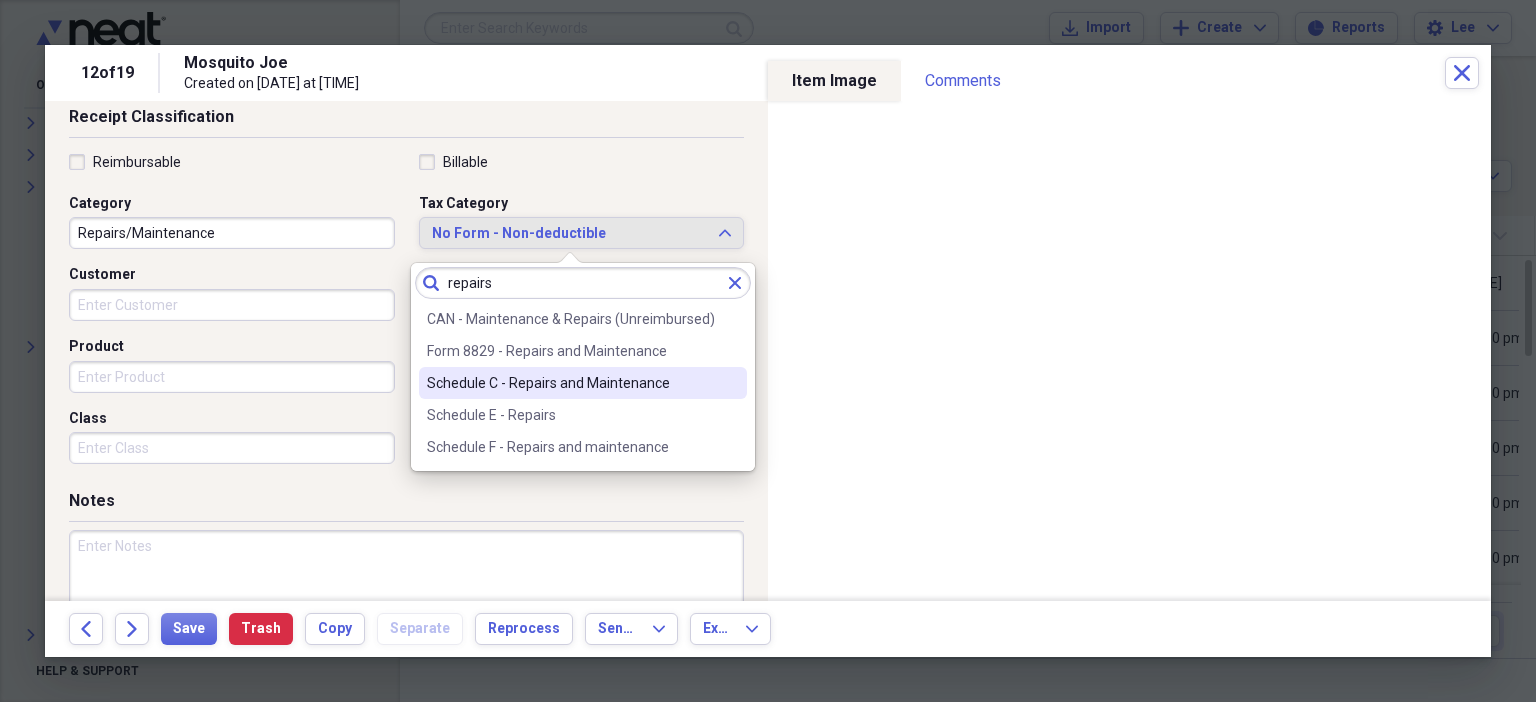 type on "repairs" 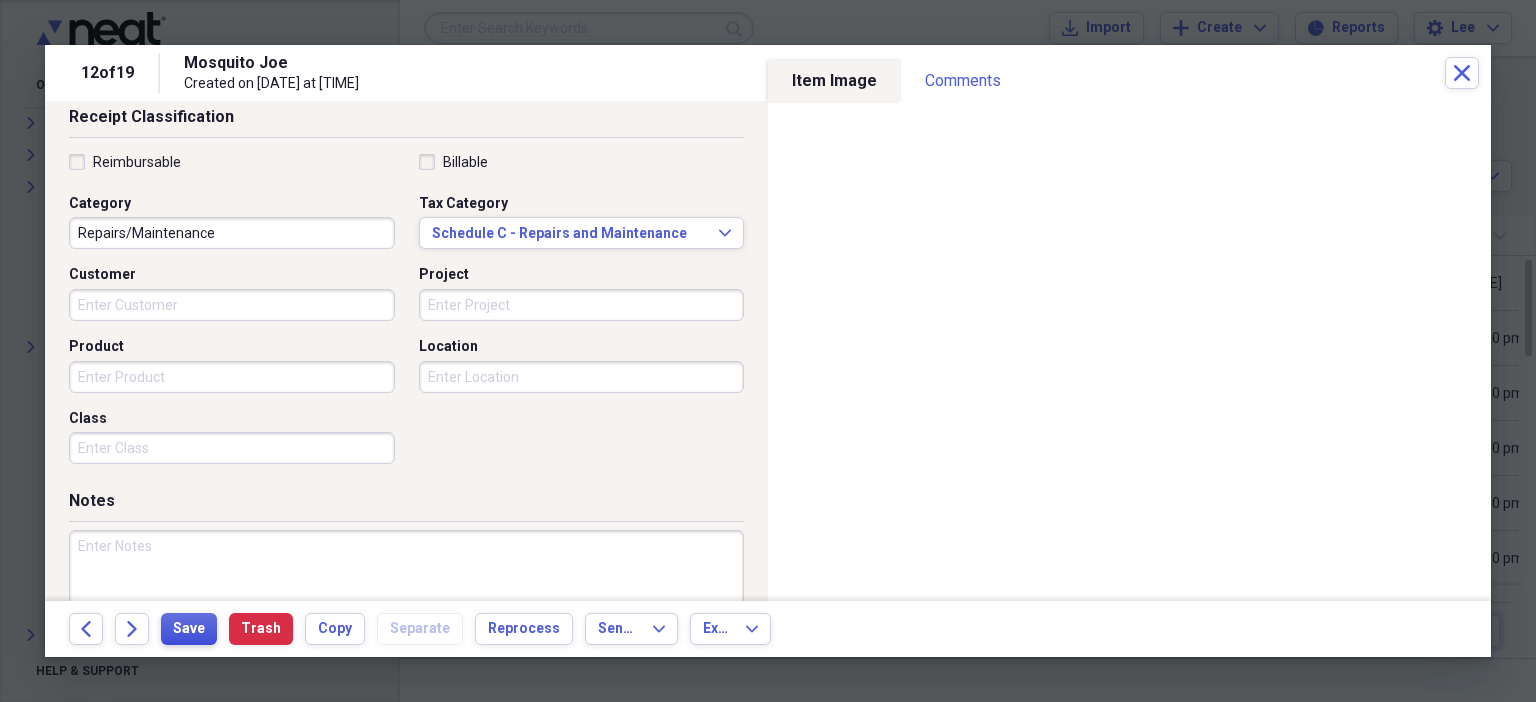 click on "Save" at bounding box center [189, 629] 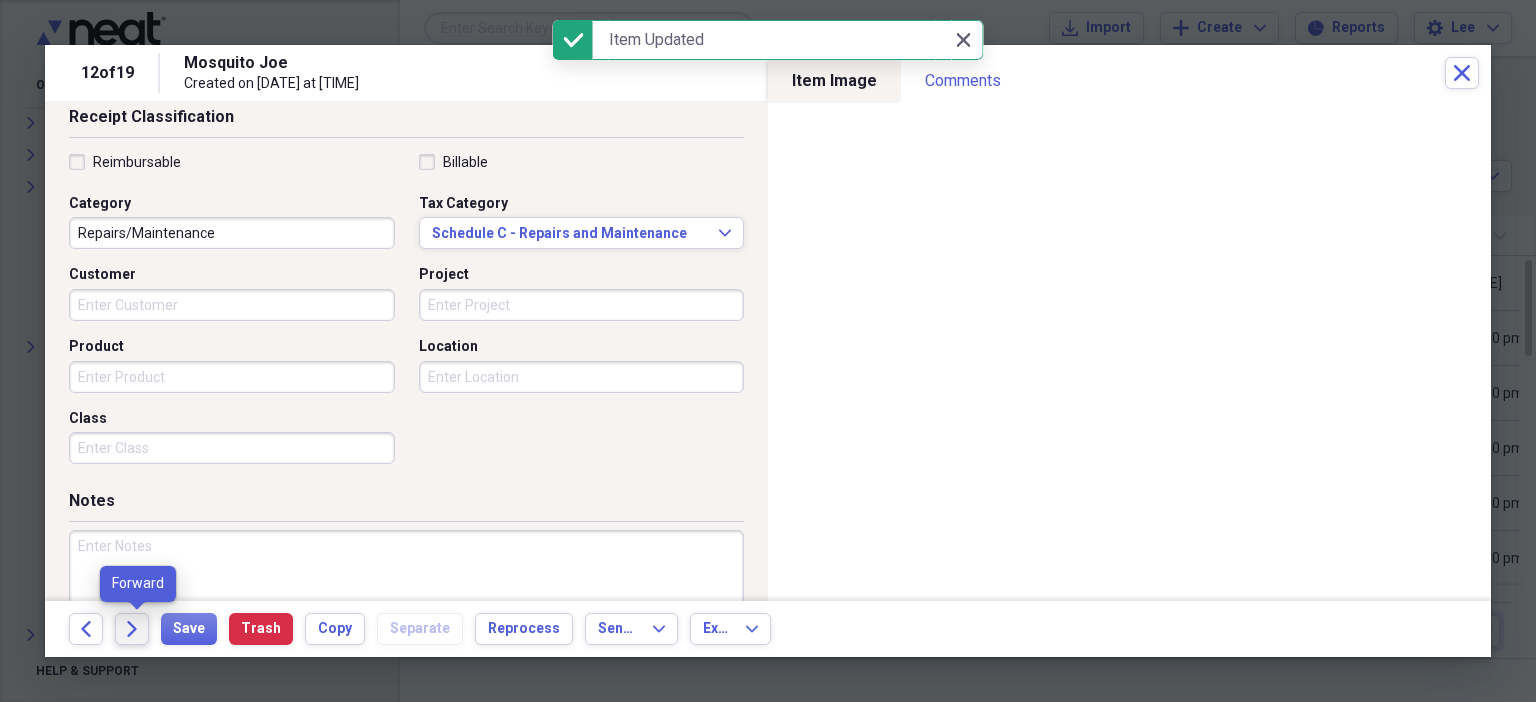 click 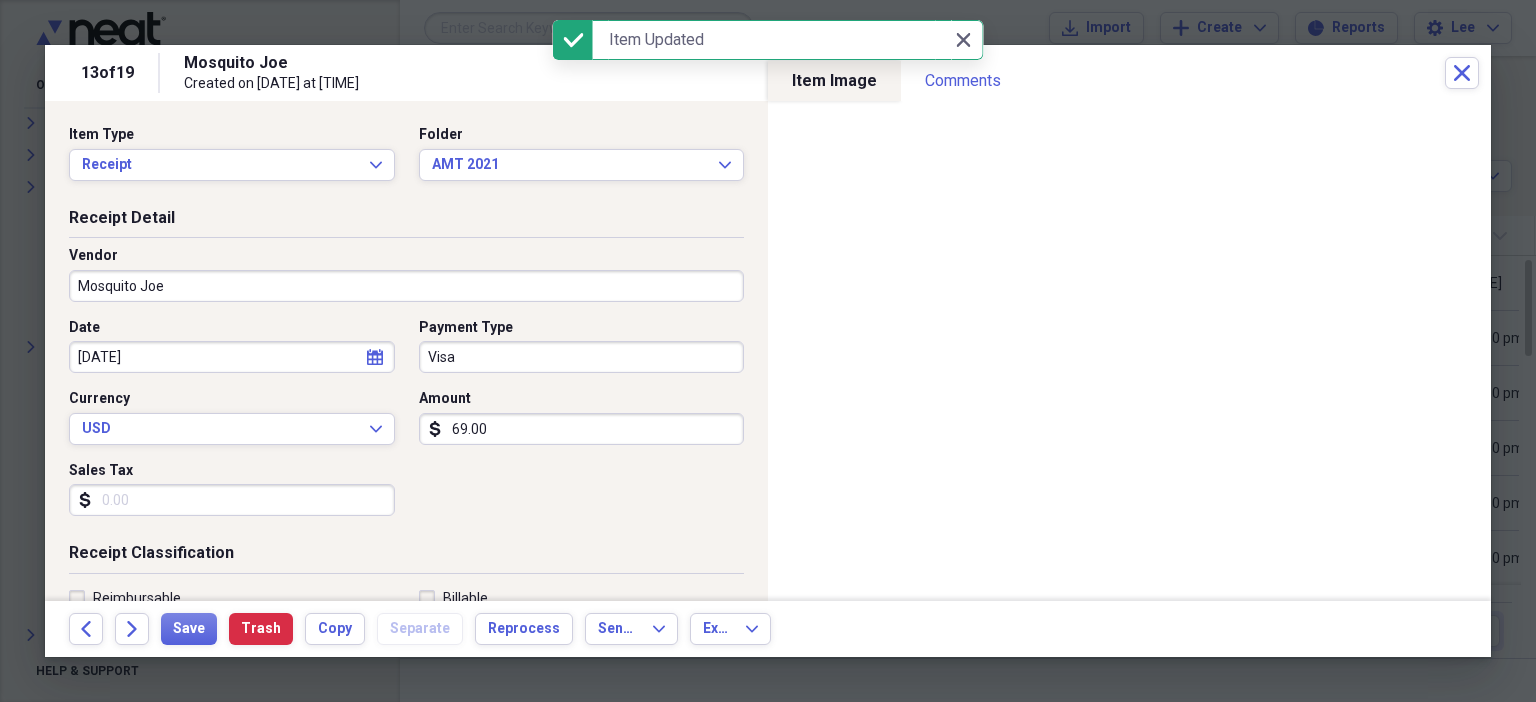 scroll, scrollTop: 436, scrollLeft: 0, axis: vertical 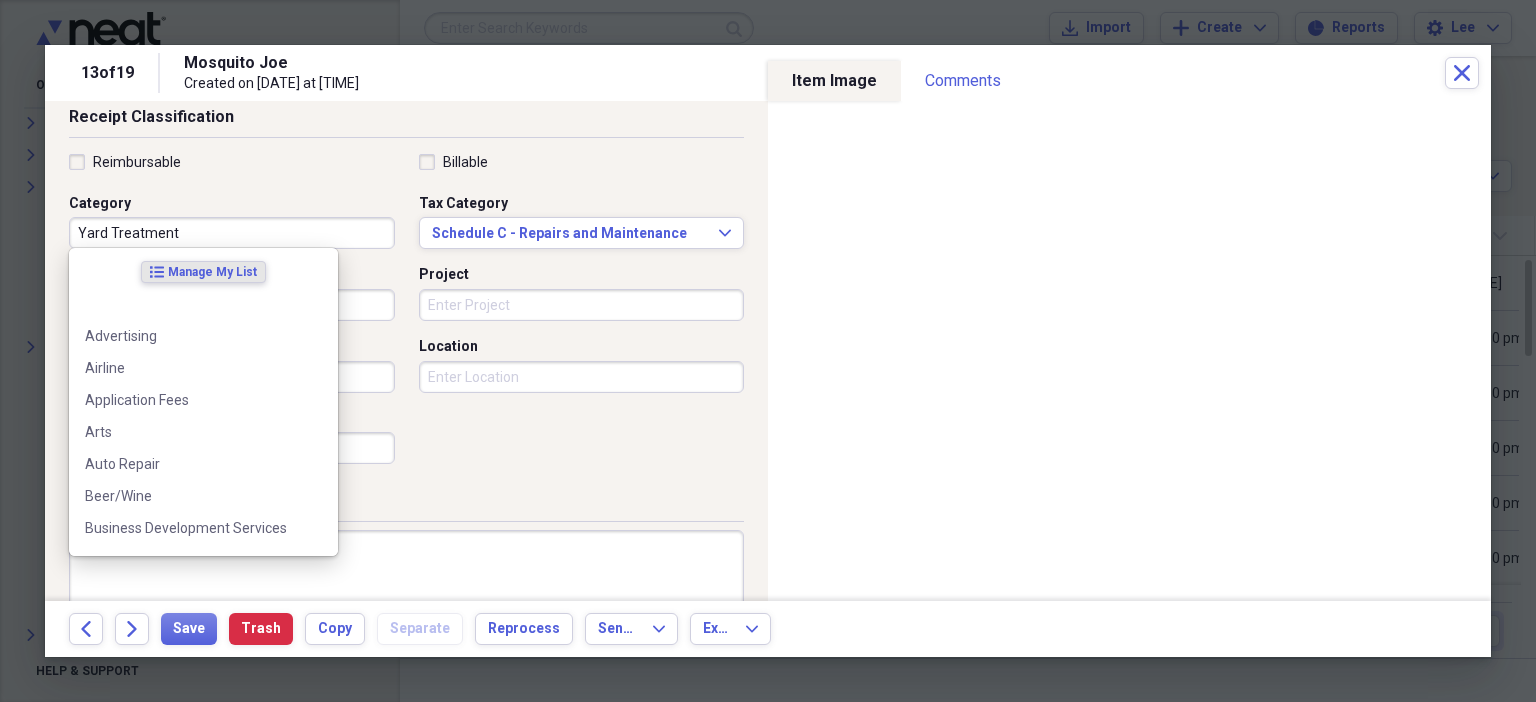 click on "Yard Treatment" at bounding box center [232, 233] 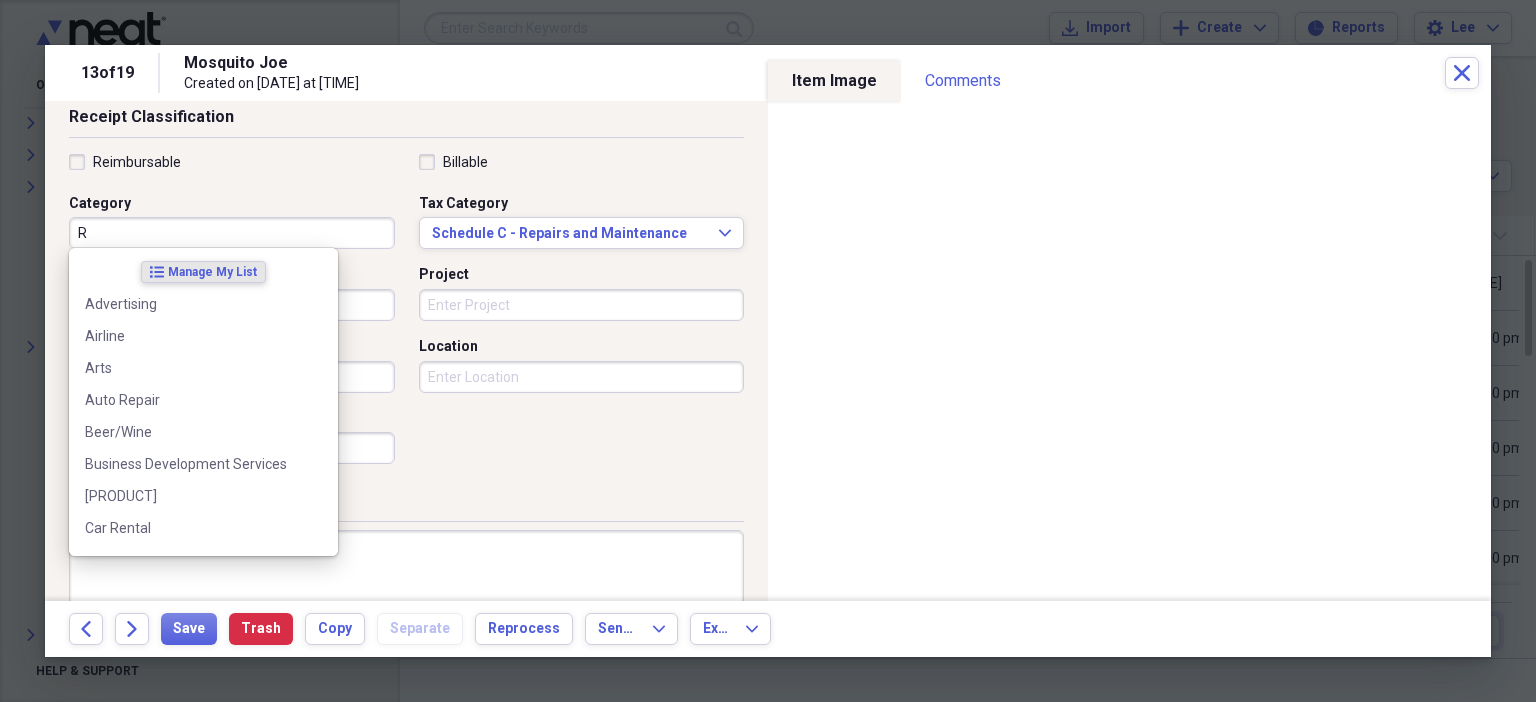 click on "R" at bounding box center (232, 233) 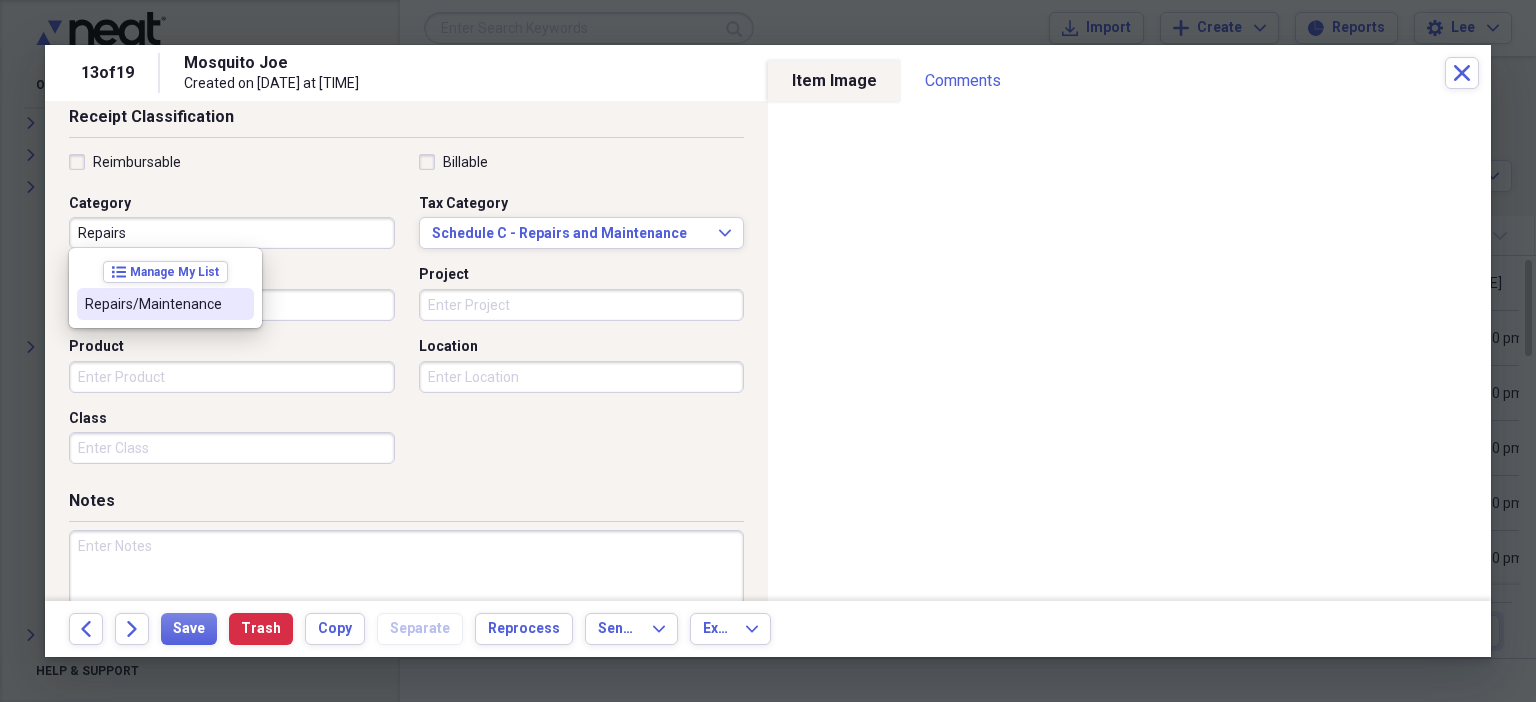 click on "Repairs/Maintenance" at bounding box center [165, 304] 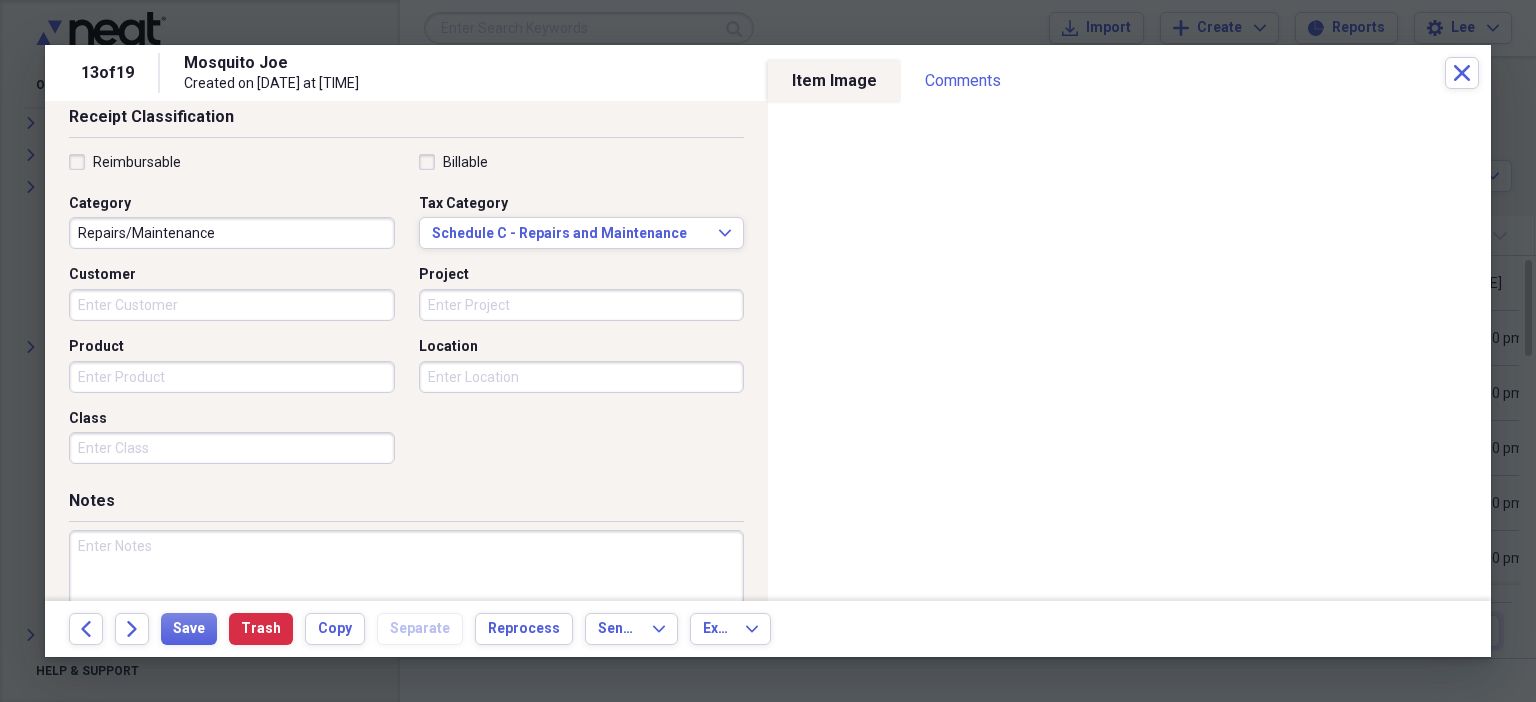 click on "Customer" at bounding box center [232, 305] 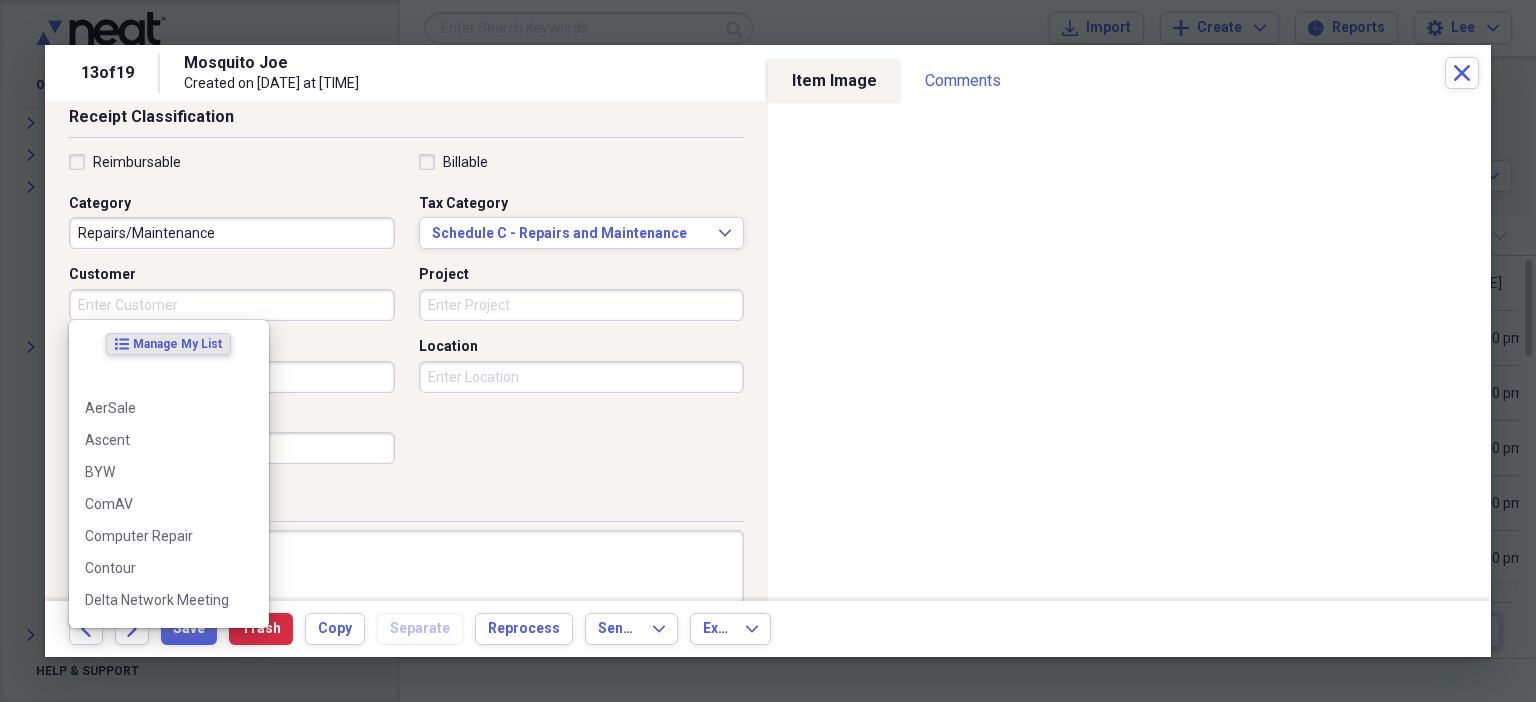 click on "Reimbursable Billable Category Repairs/Maintenance Tax Category Schedule C - Repairs and Maintenance Expand Customer Project Product Location Class" at bounding box center (406, 313) 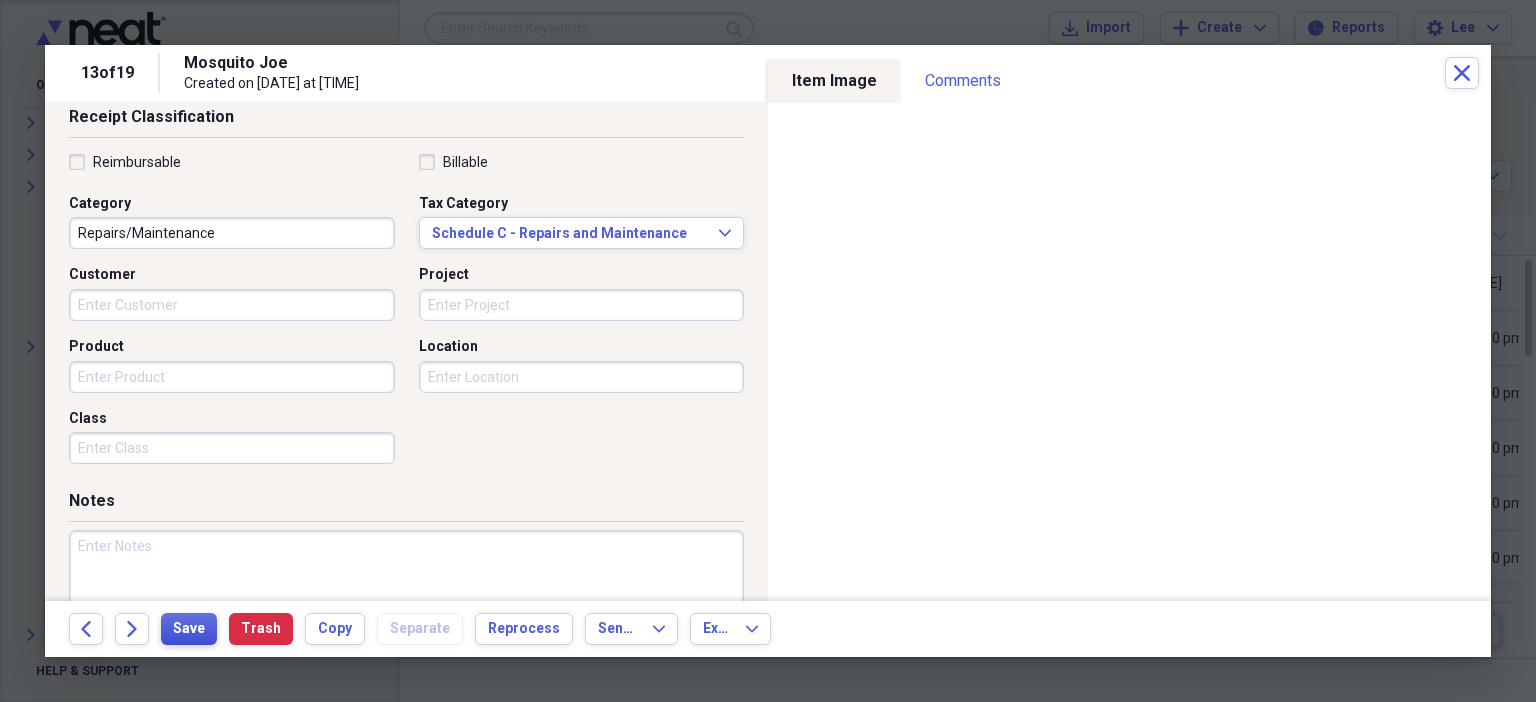 click on "Save" at bounding box center [189, 629] 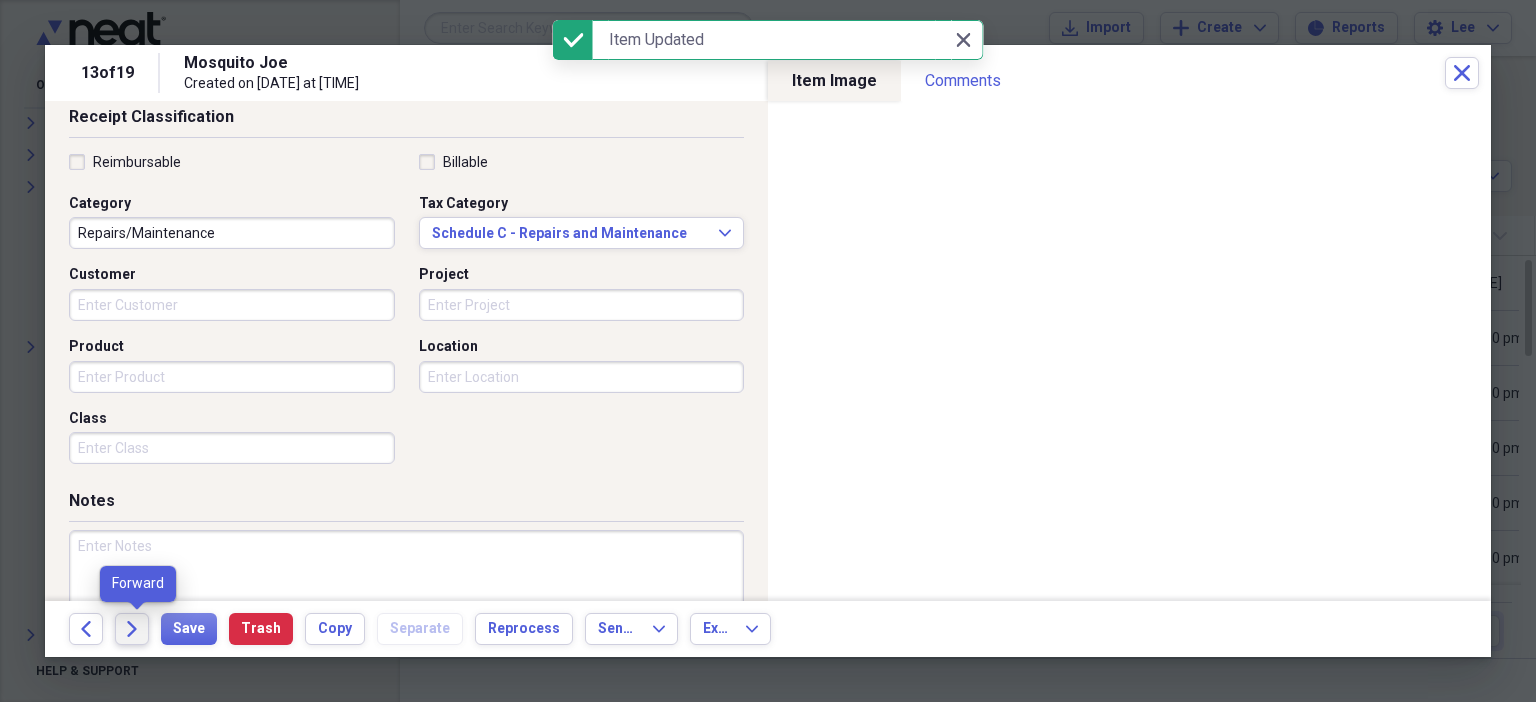 click on "Forward" at bounding box center [132, 629] 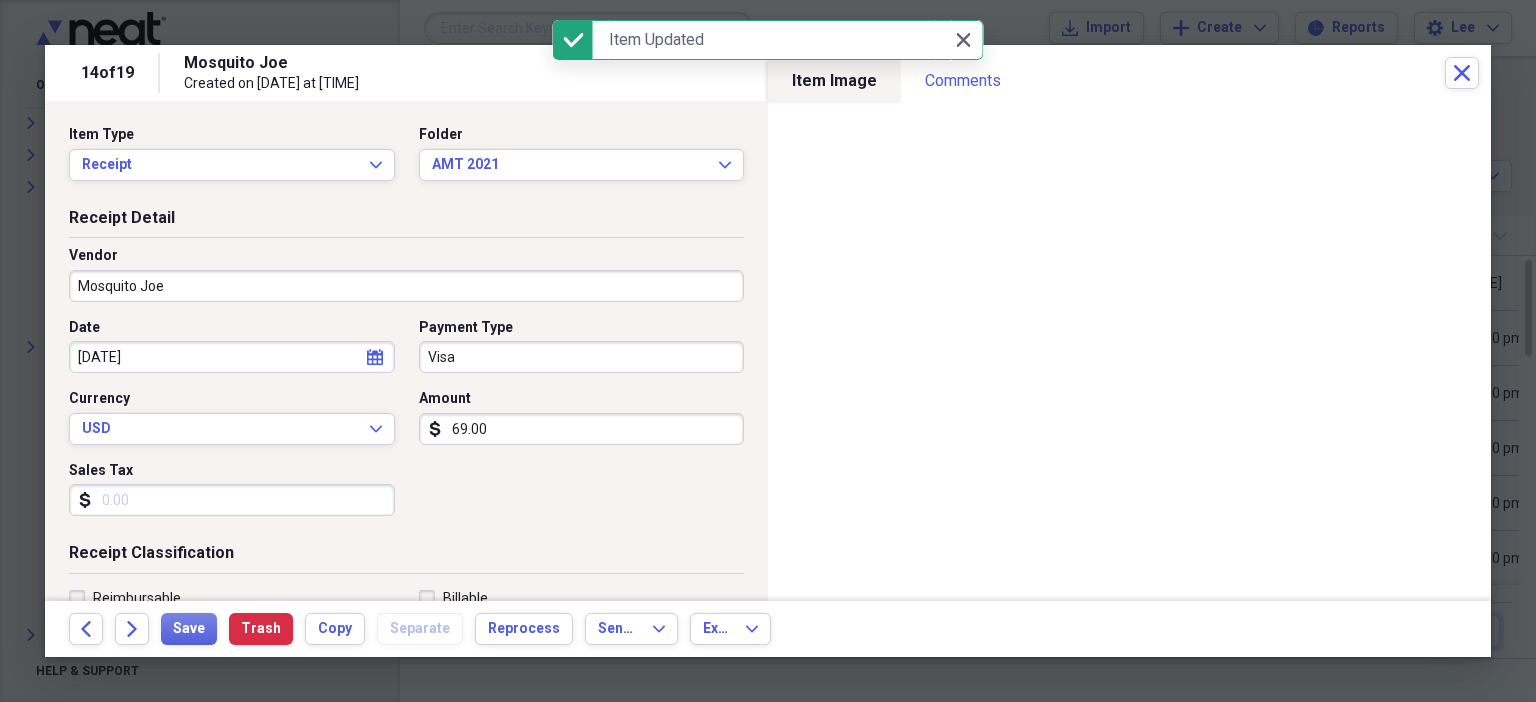 scroll, scrollTop: 436, scrollLeft: 0, axis: vertical 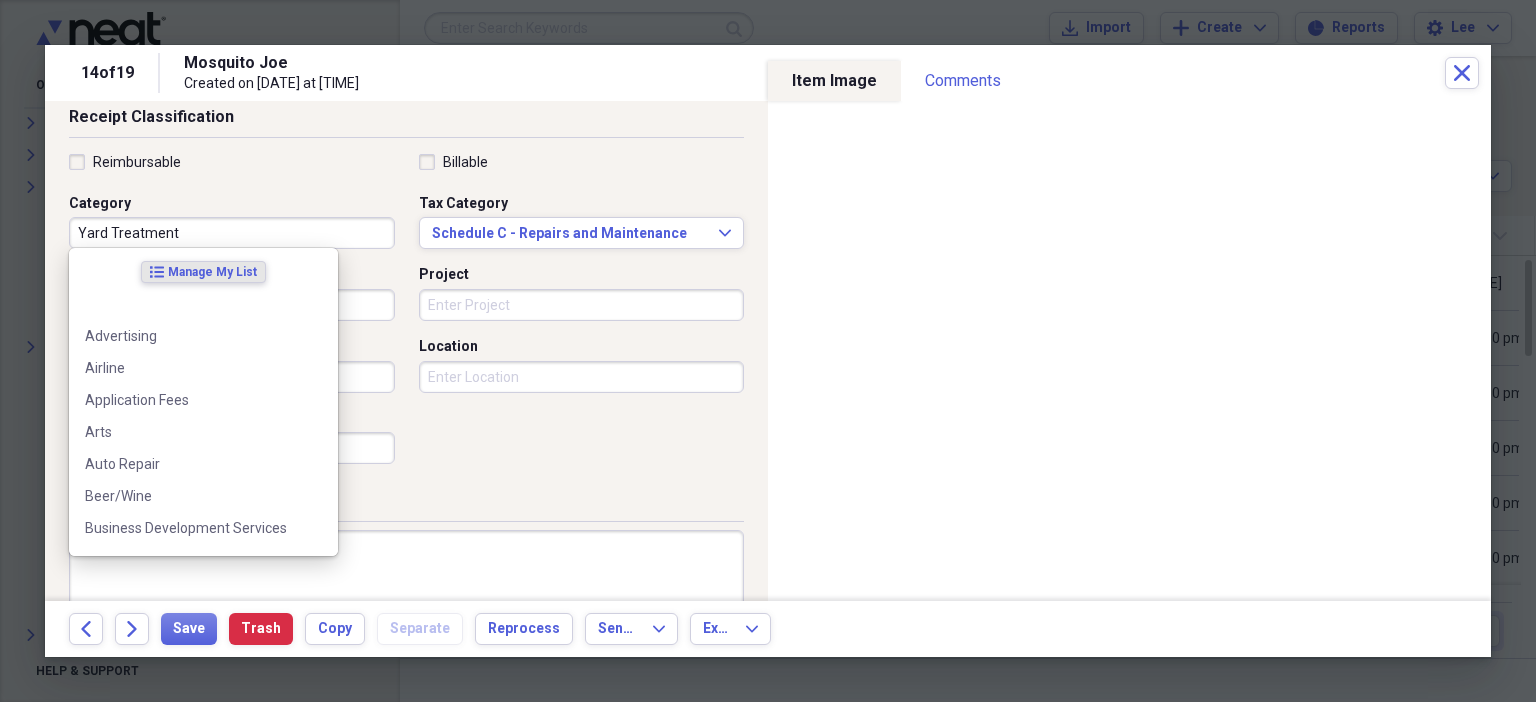 click on "Yard Treatment" at bounding box center [232, 233] 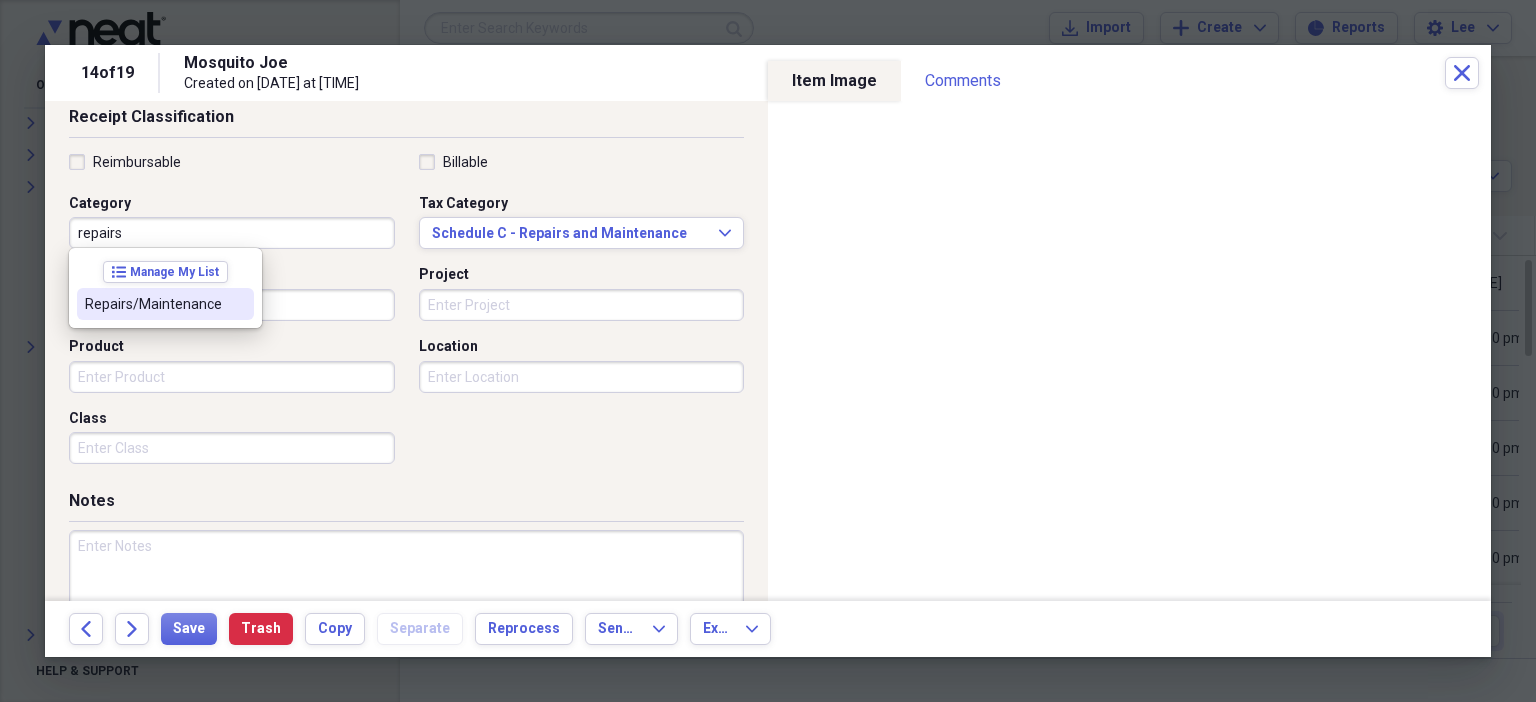 click on "Repairs/Maintenance" at bounding box center [153, 304] 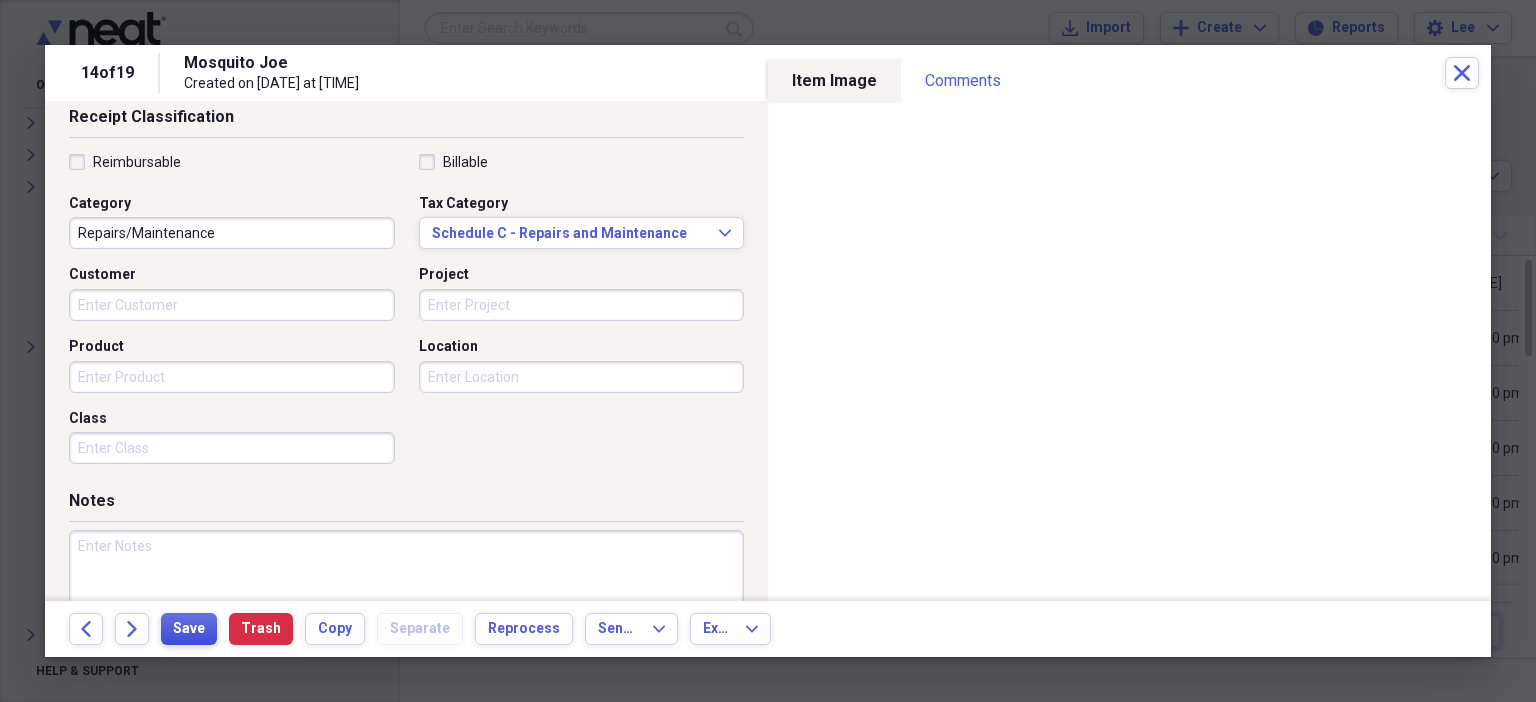 click on "Save" at bounding box center [189, 629] 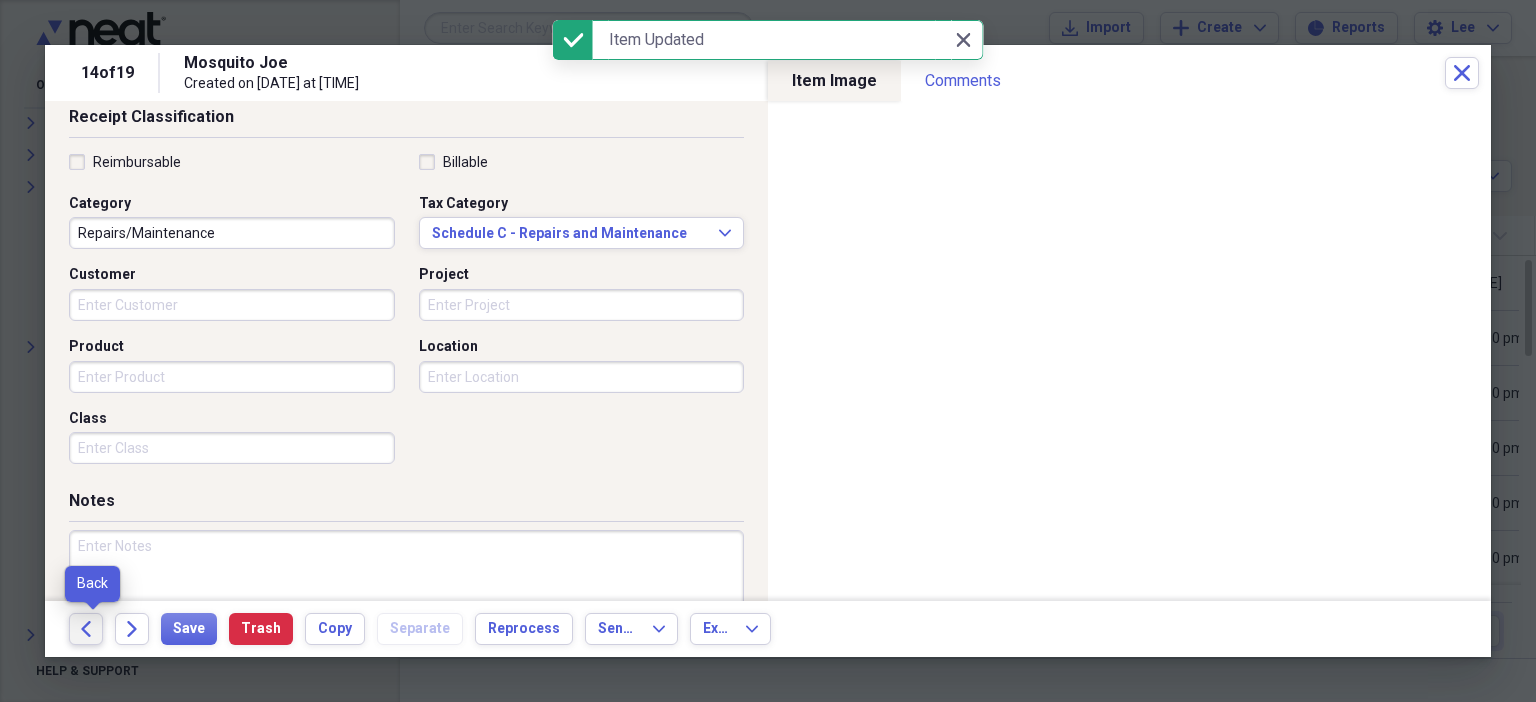 click on "Back" at bounding box center [86, 629] 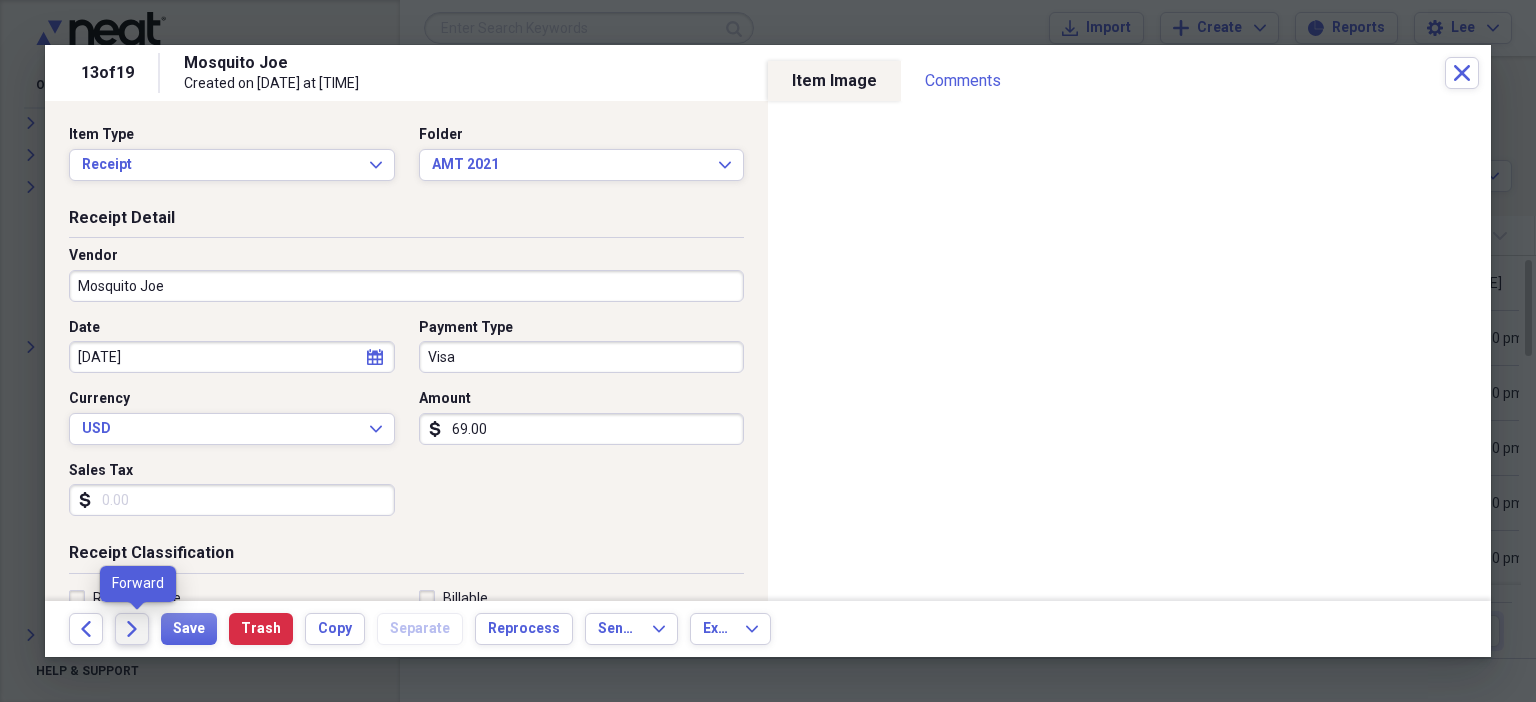 click on "Forward" 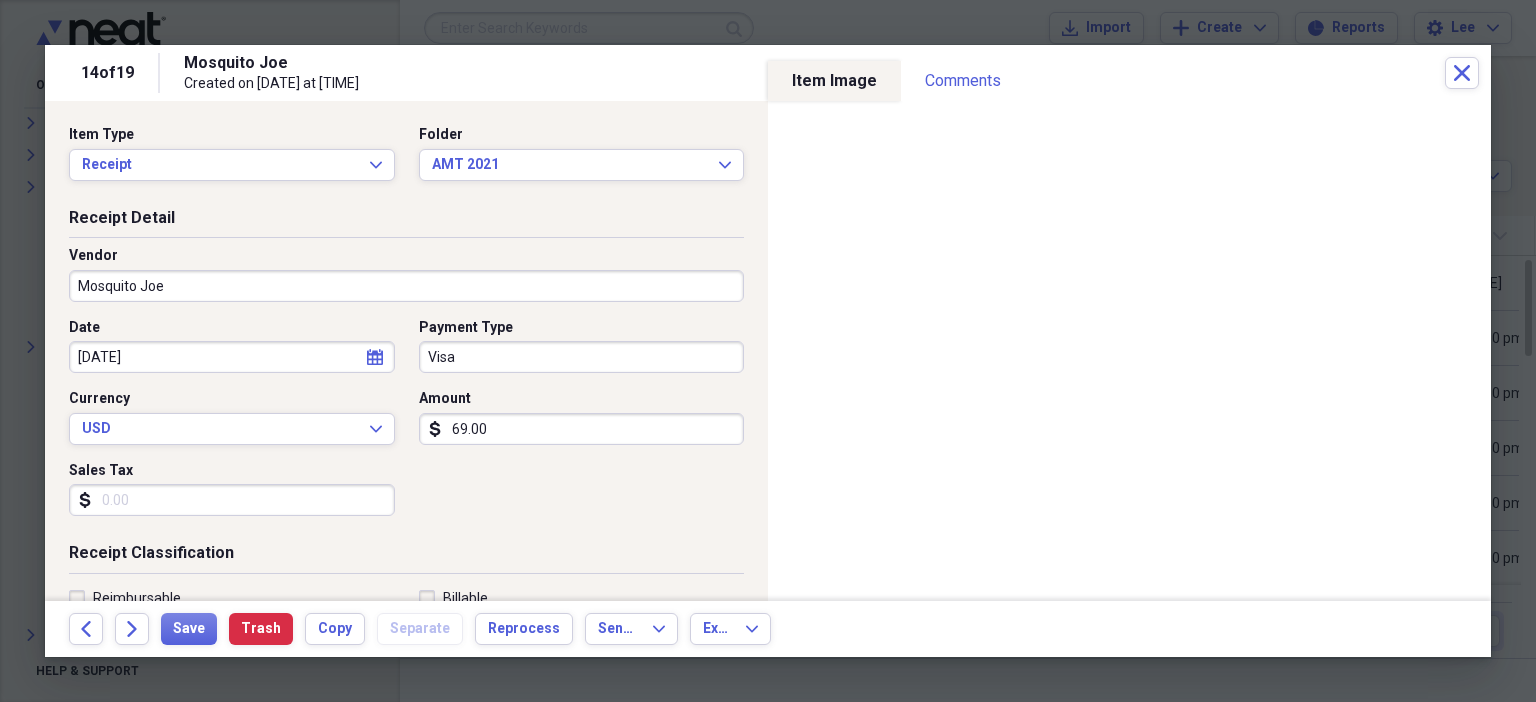 scroll, scrollTop: 436, scrollLeft: 0, axis: vertical 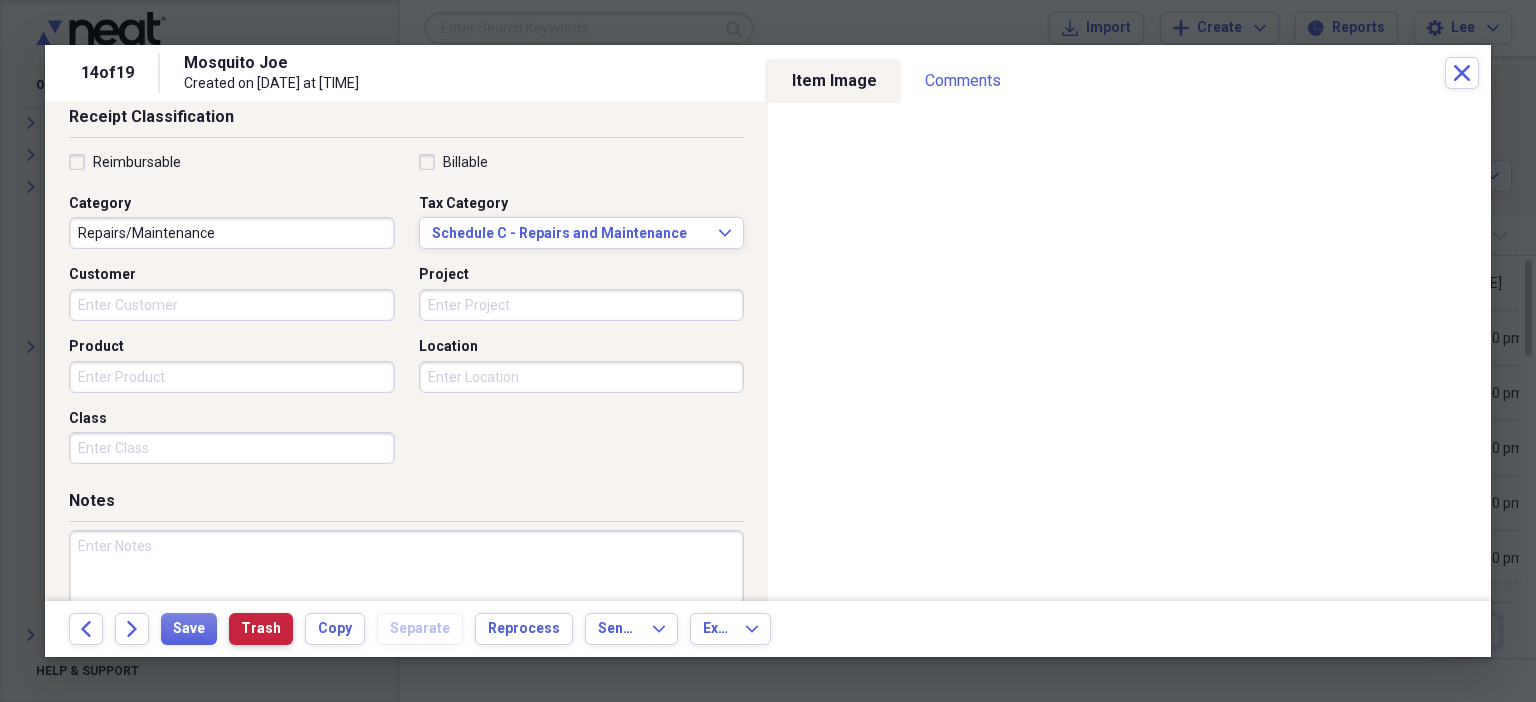 click on "Trash" at bounding box center [261, 629] 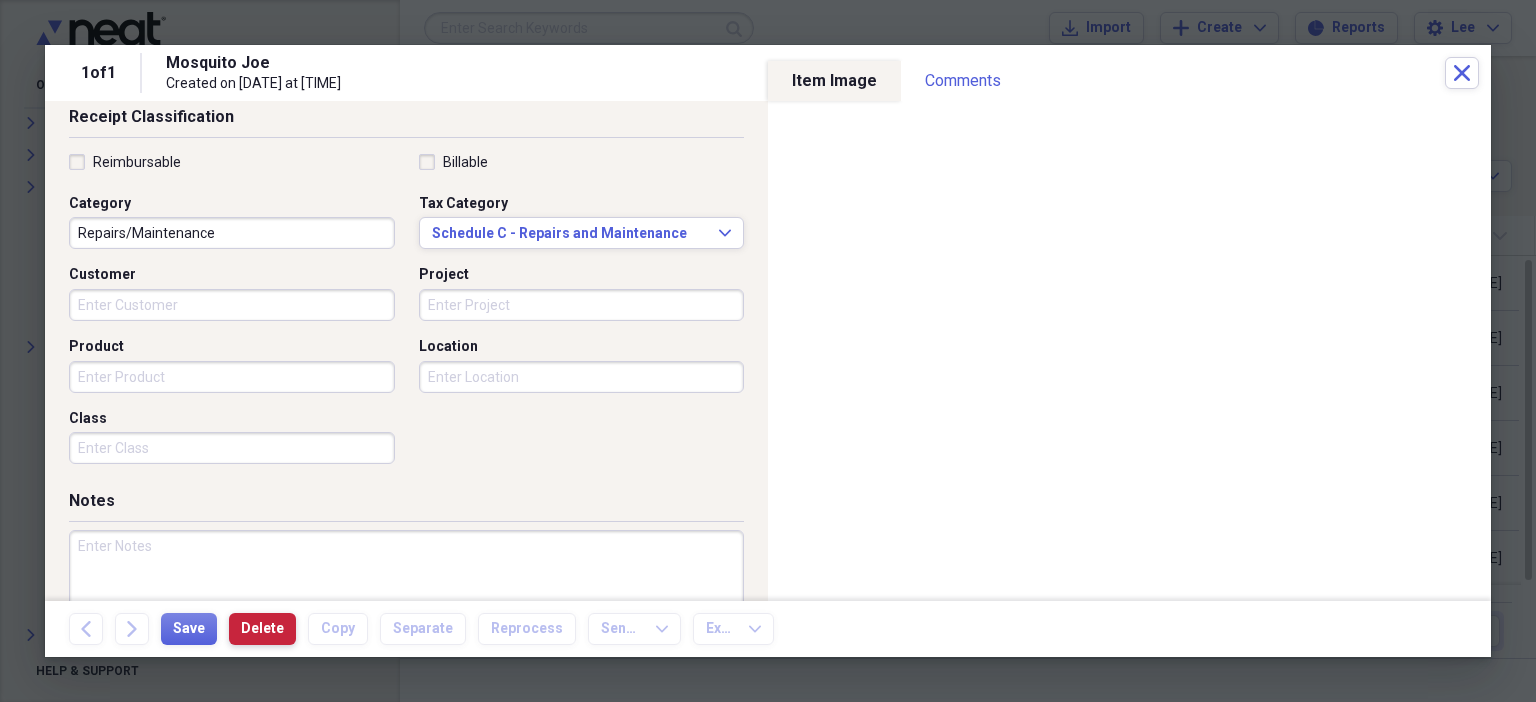 click on "Delete" at bounding box center [262, 629] 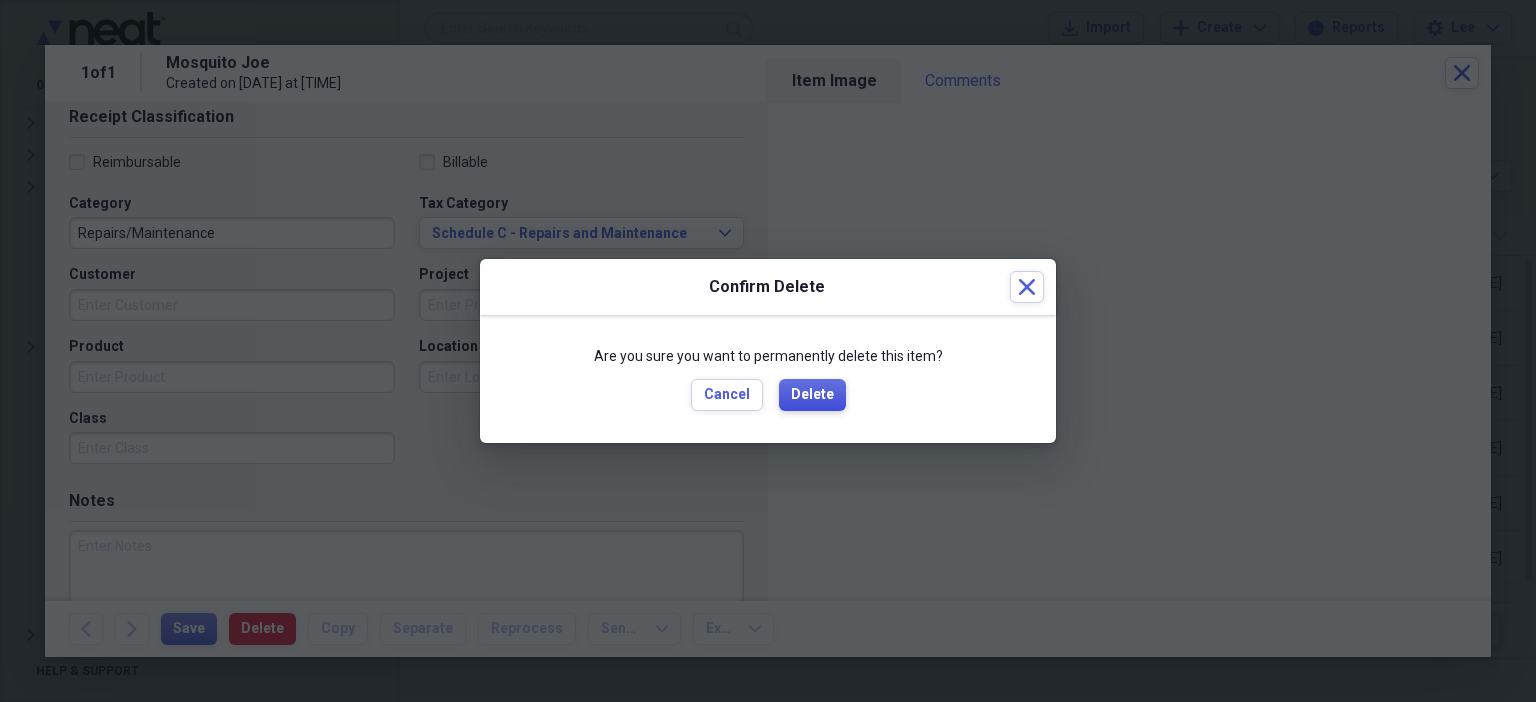 click on "Delete" at bounding box center (812, 395) 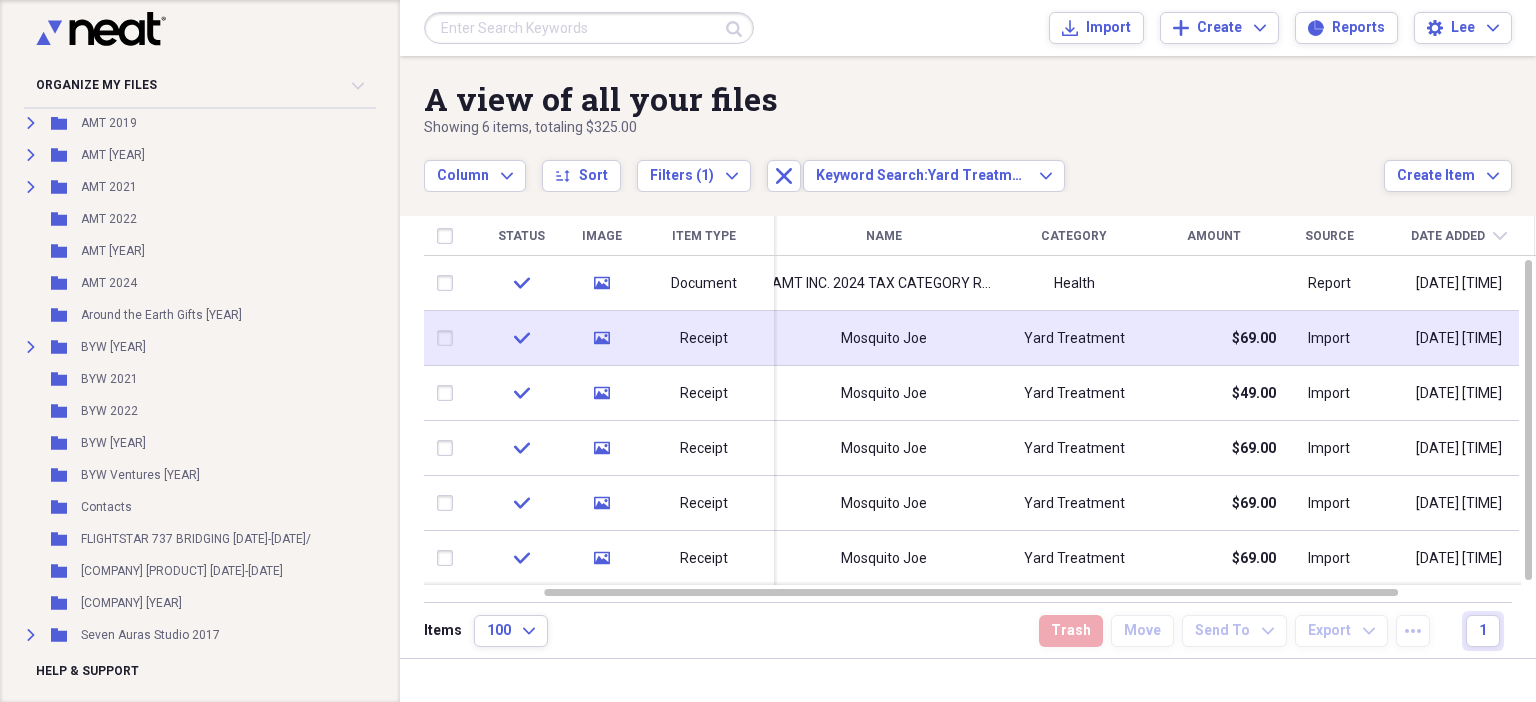 click on "Yard Treatment" at bounding box center (1074, 338) 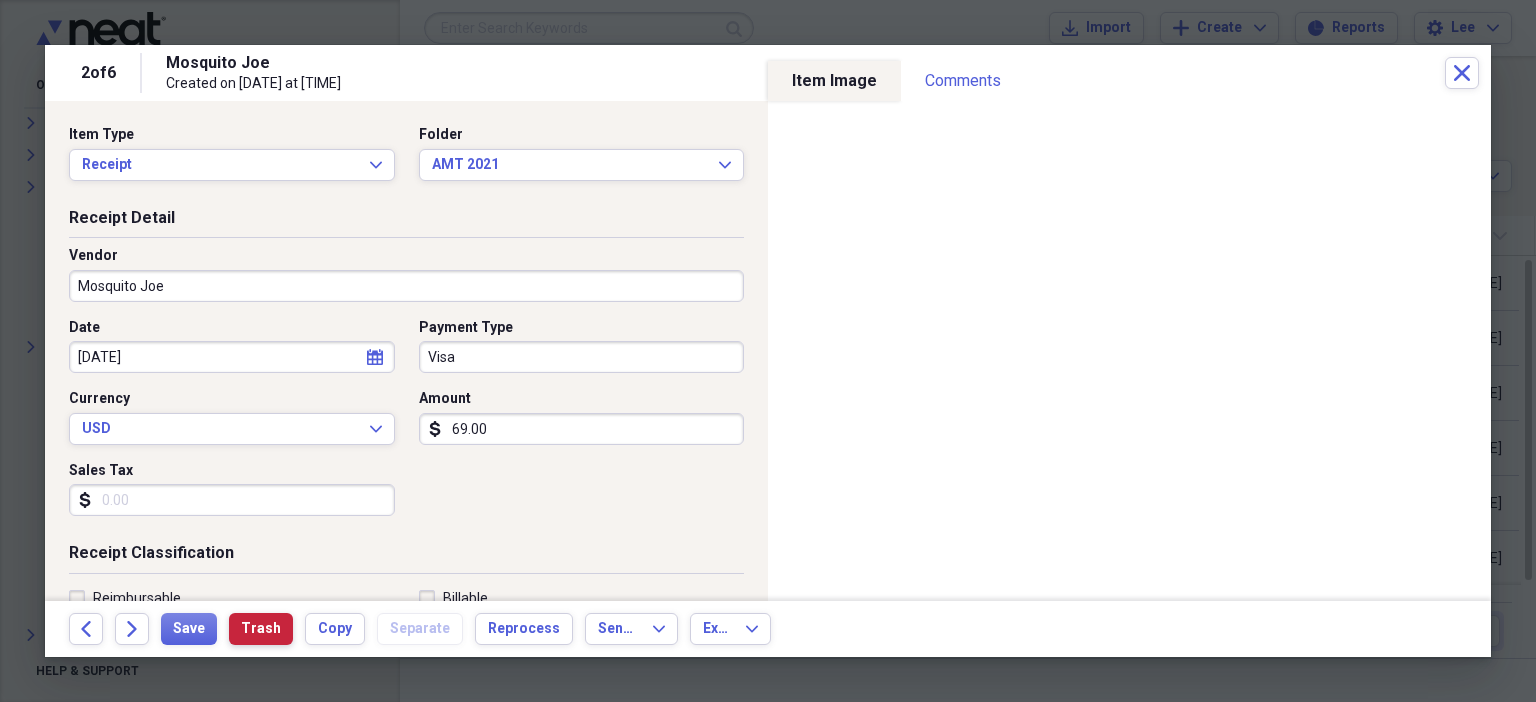 click on "Trash" at bounding box center (261, 629) 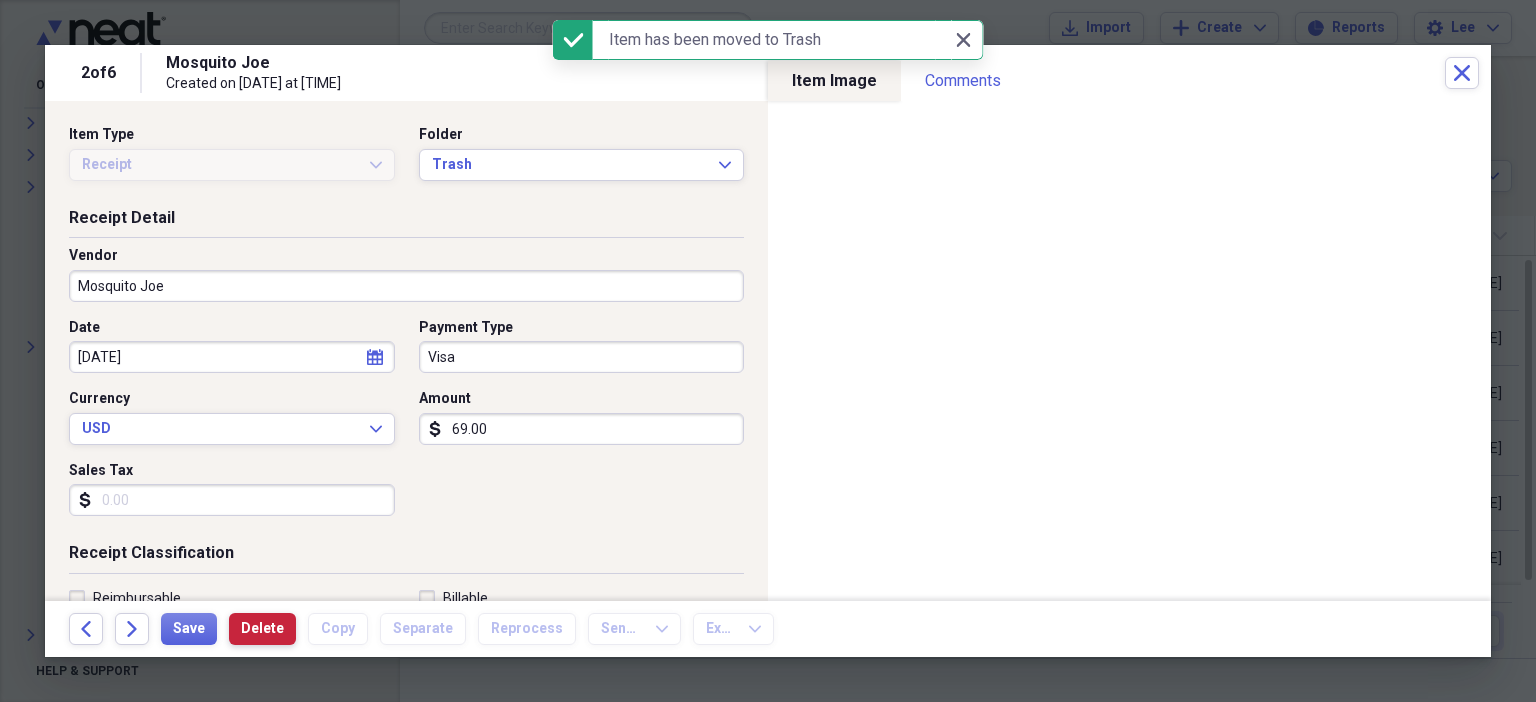 click on "Delete" at bounding box center (262, 629) 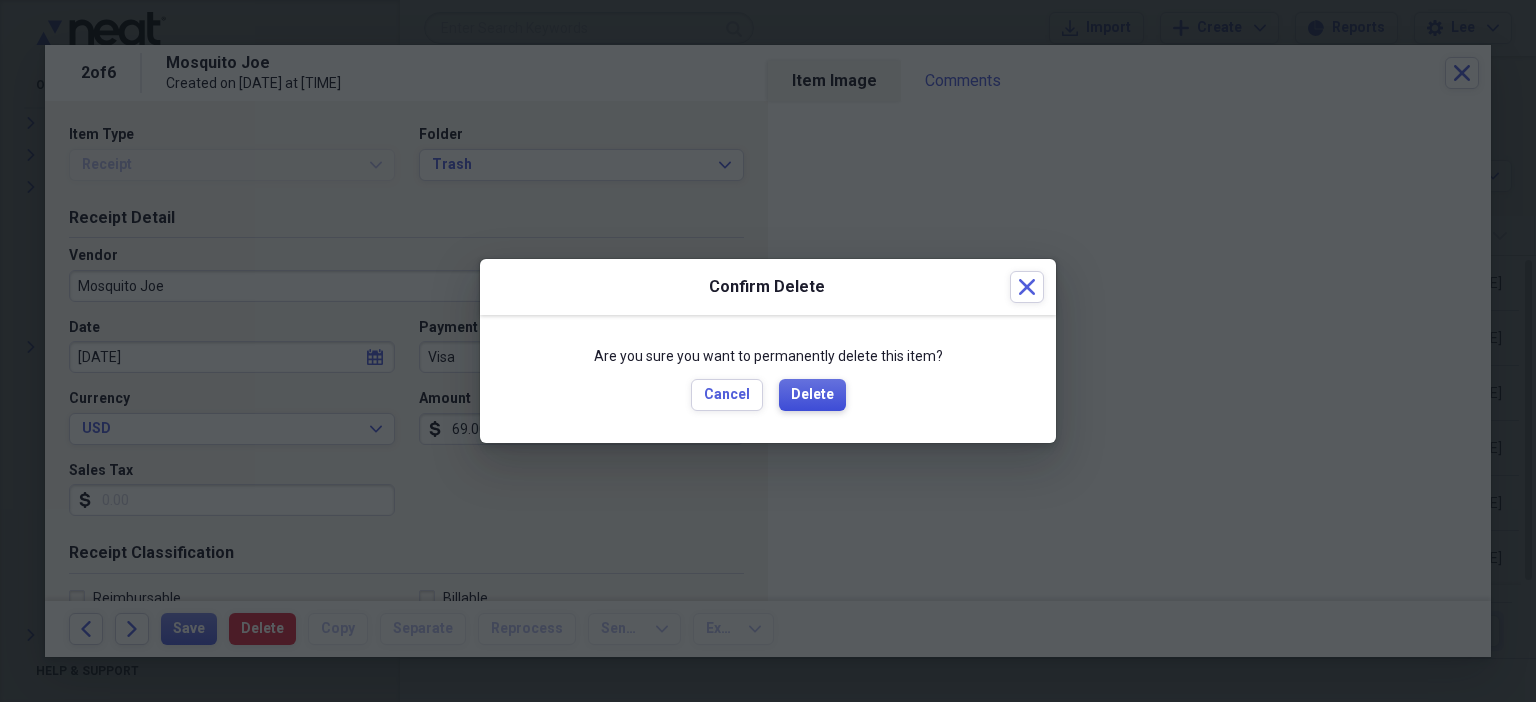 click on "Delete" at bounding box center (812, 395) 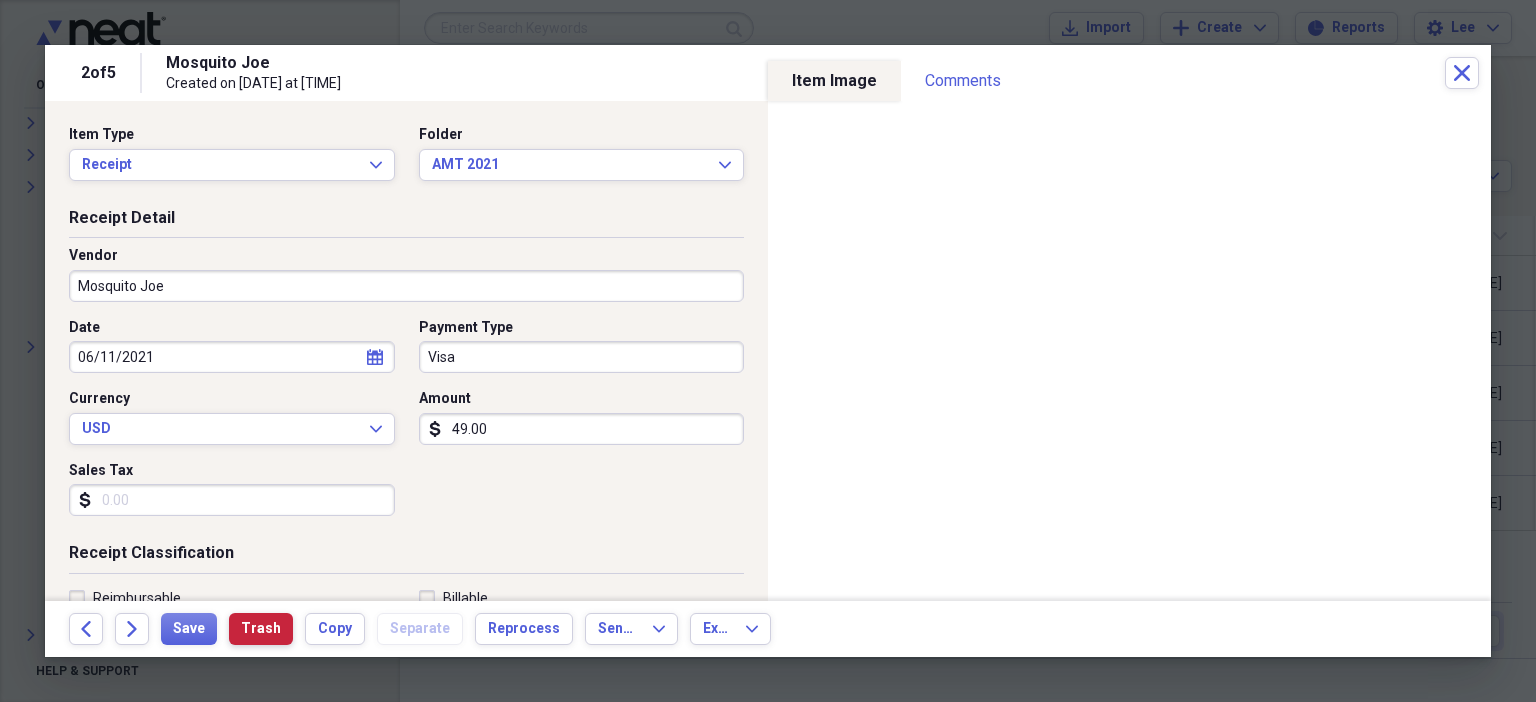 click on "Trash" at bounding box center (261, 629) 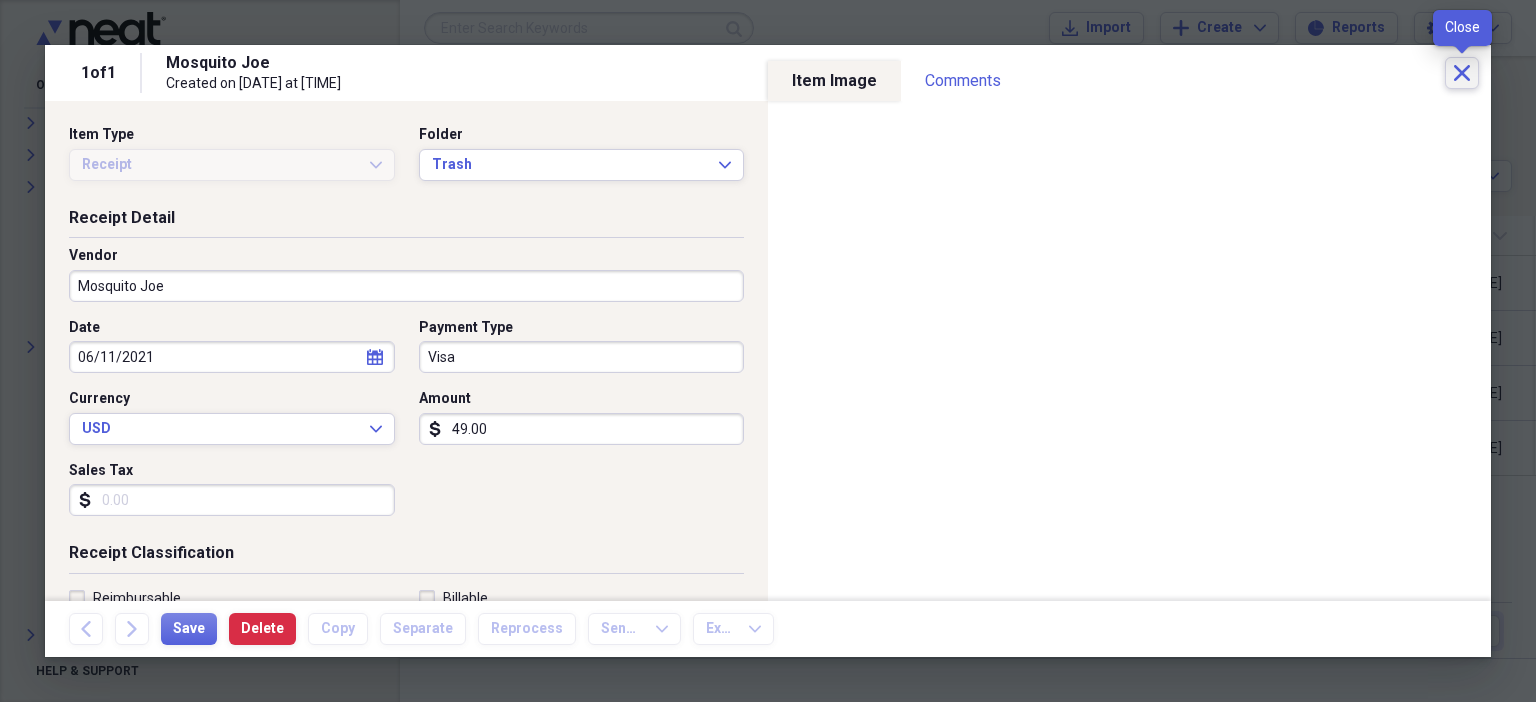 click 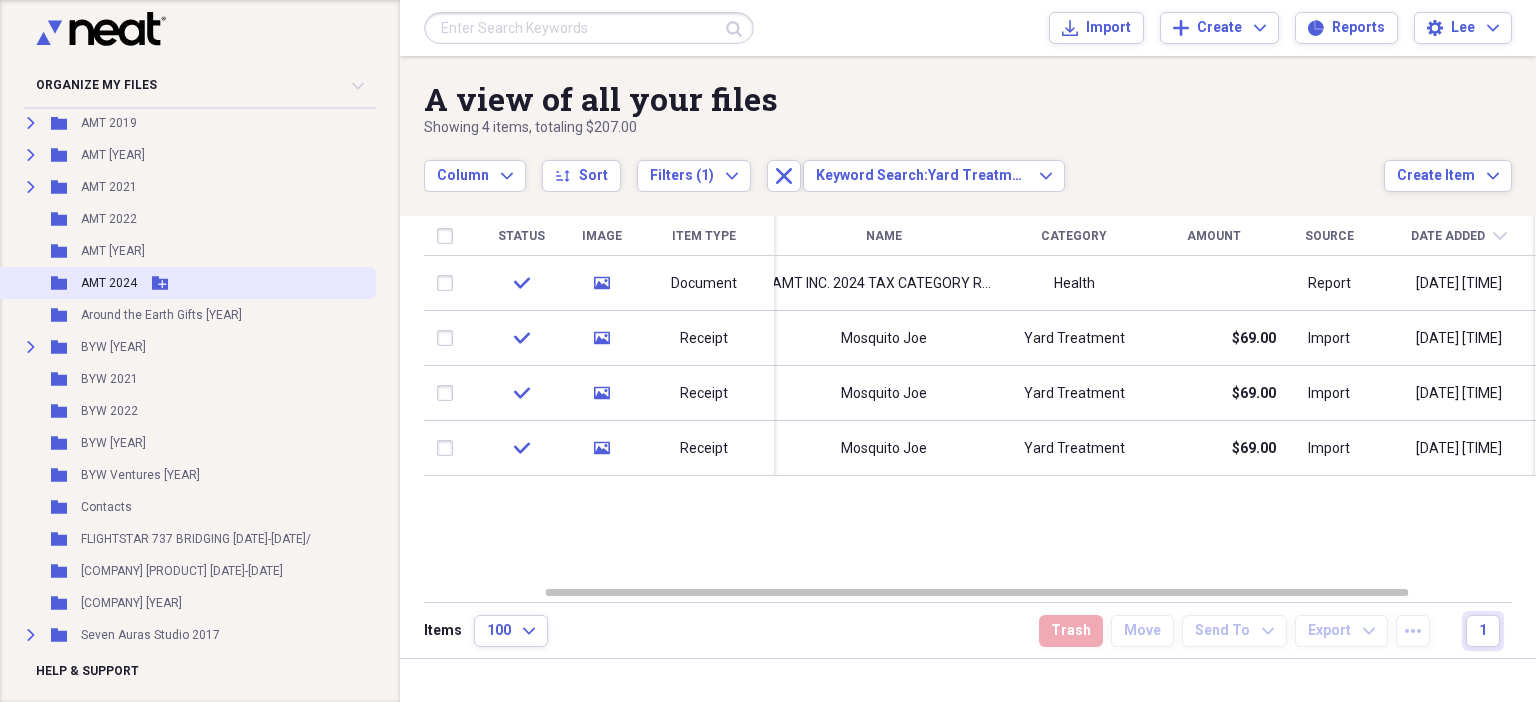 click on "AMT 2024" at bounding box center [109, 283] 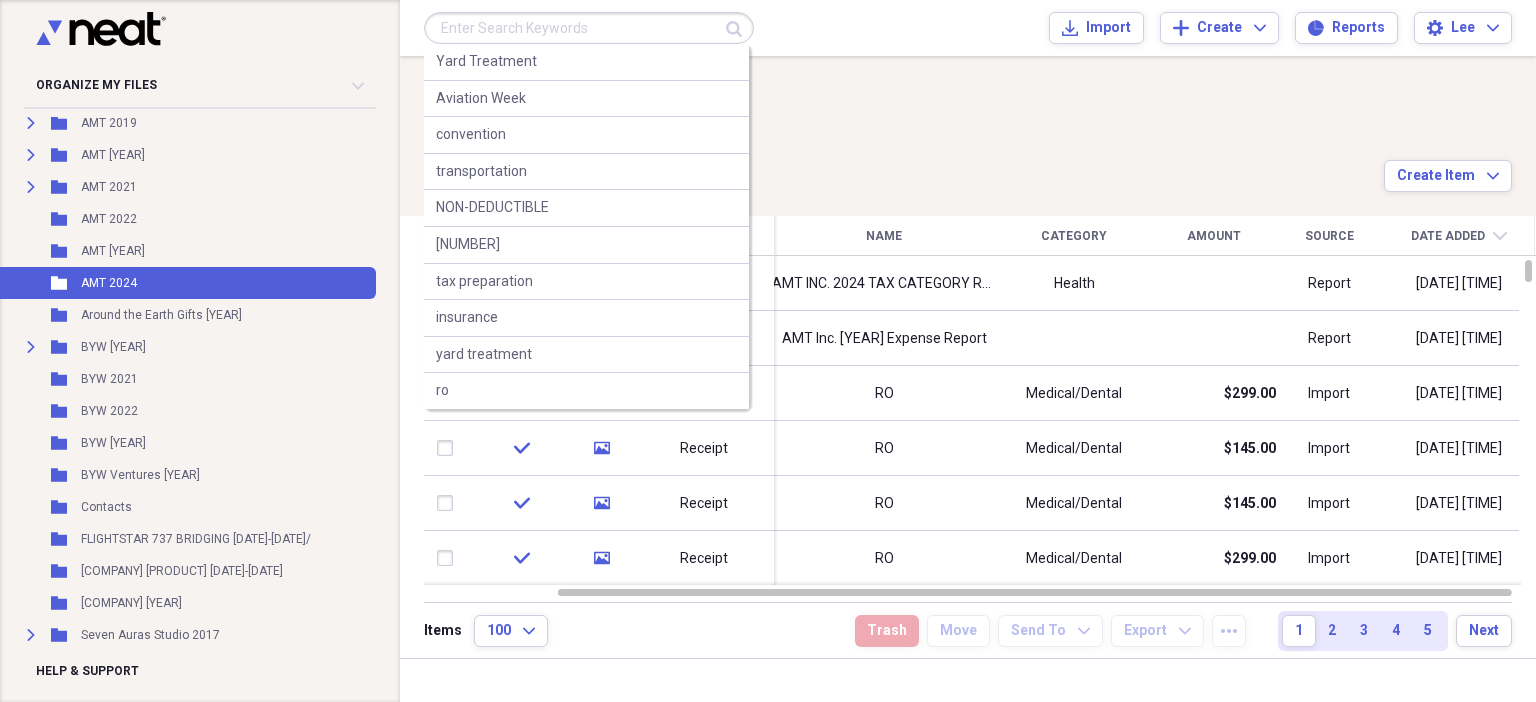 click at bounding box center (589, 28) 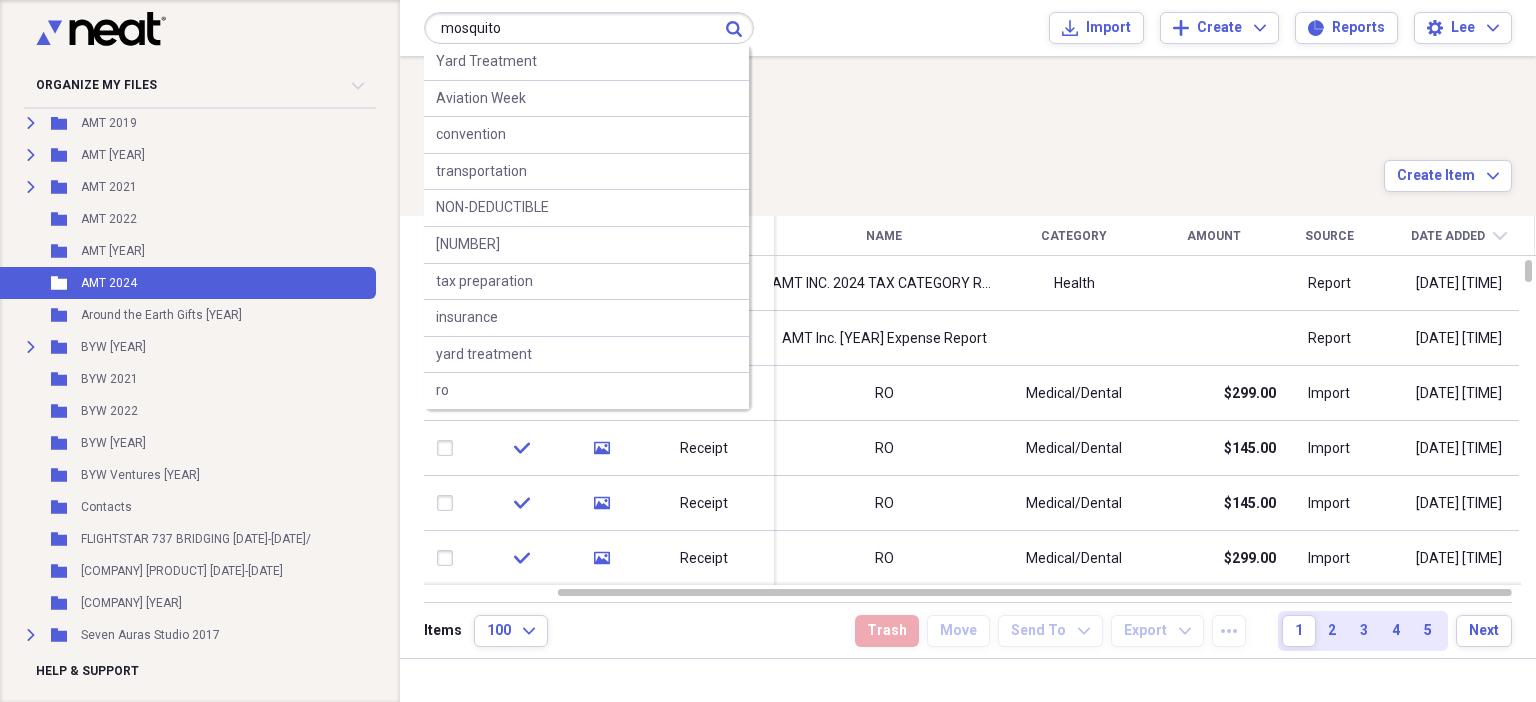 type on "mosquito" 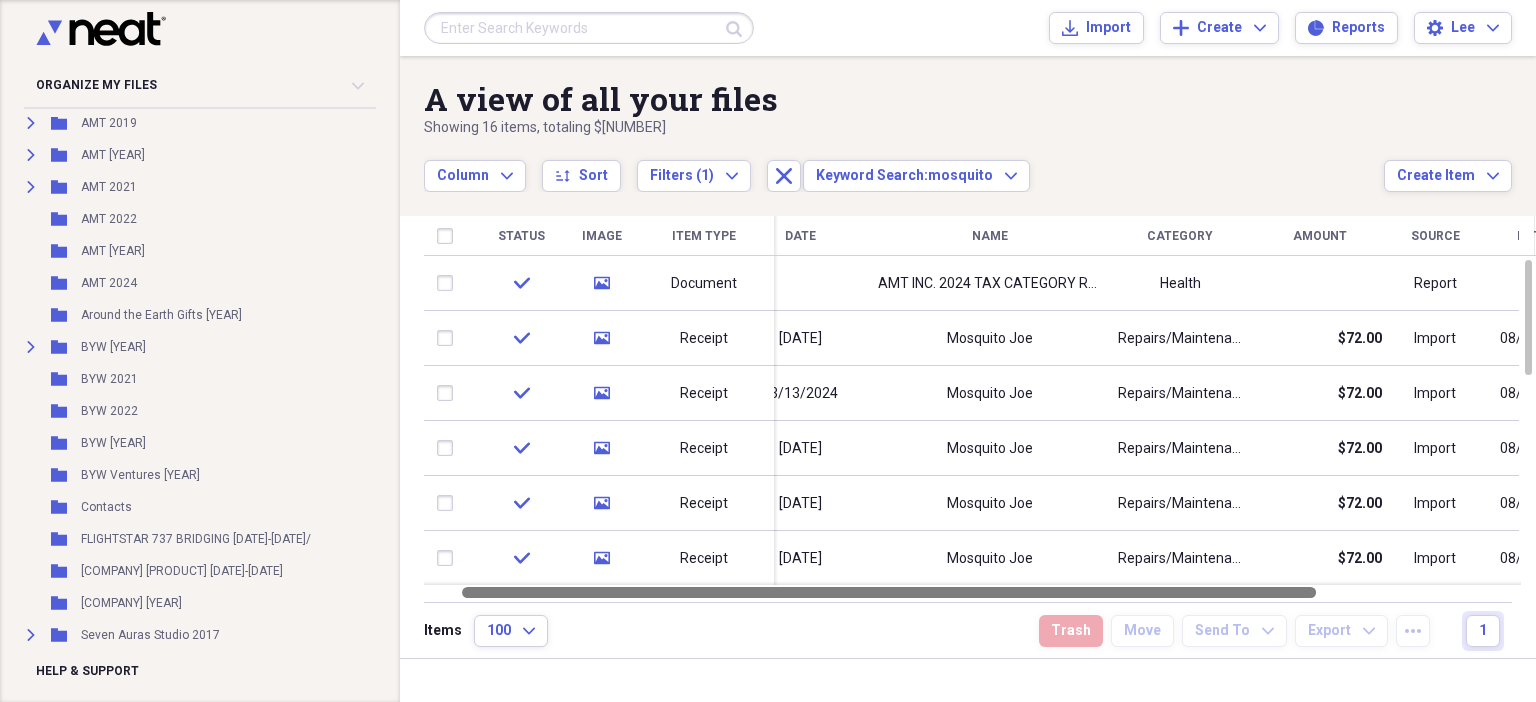 drag, startPoint x: 1355, startPoint y: 591, endPoint x: 1321, endPoint y: 600, distance: 35.17101 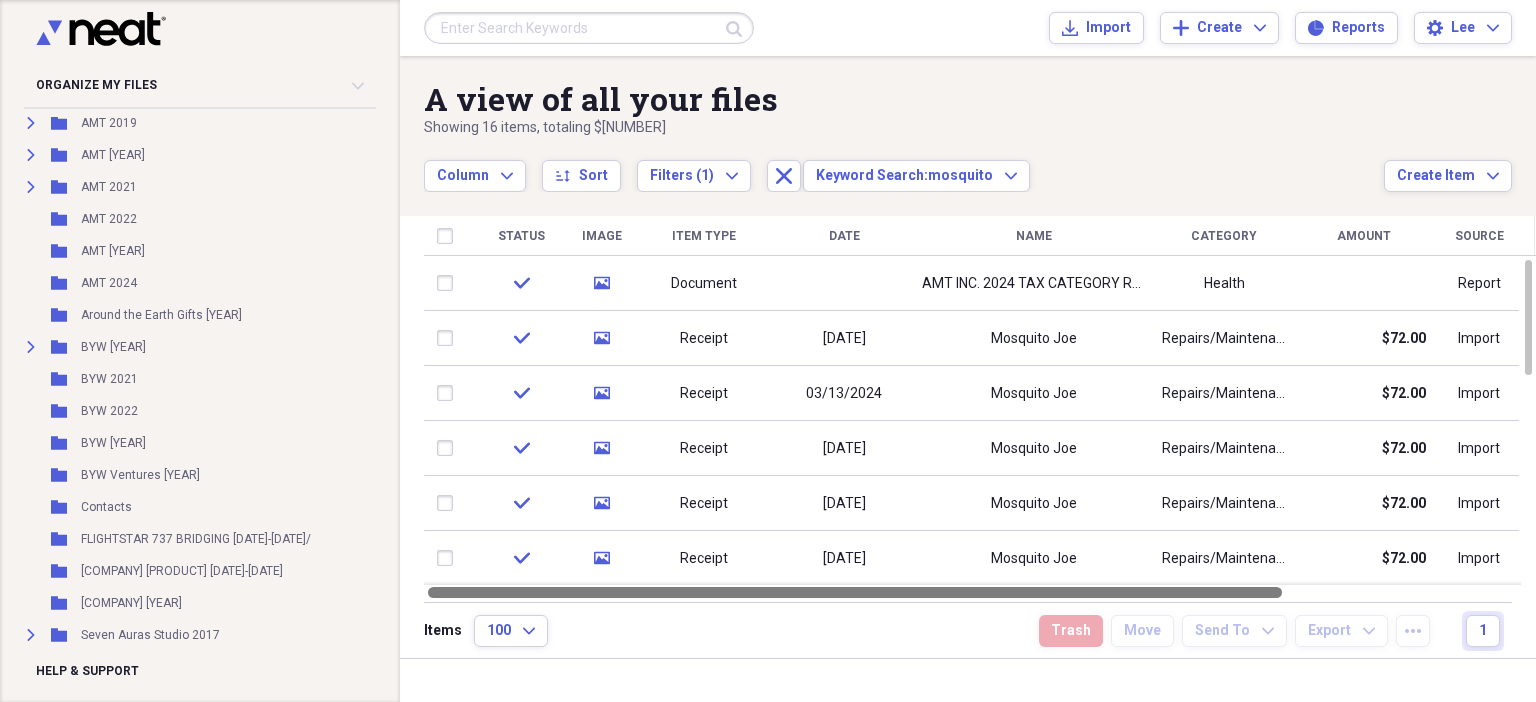 drag, startPoint x: 1217, startPoint y: 591, endPoint x: 1147, endPoint y: 598, distance: 70.34913 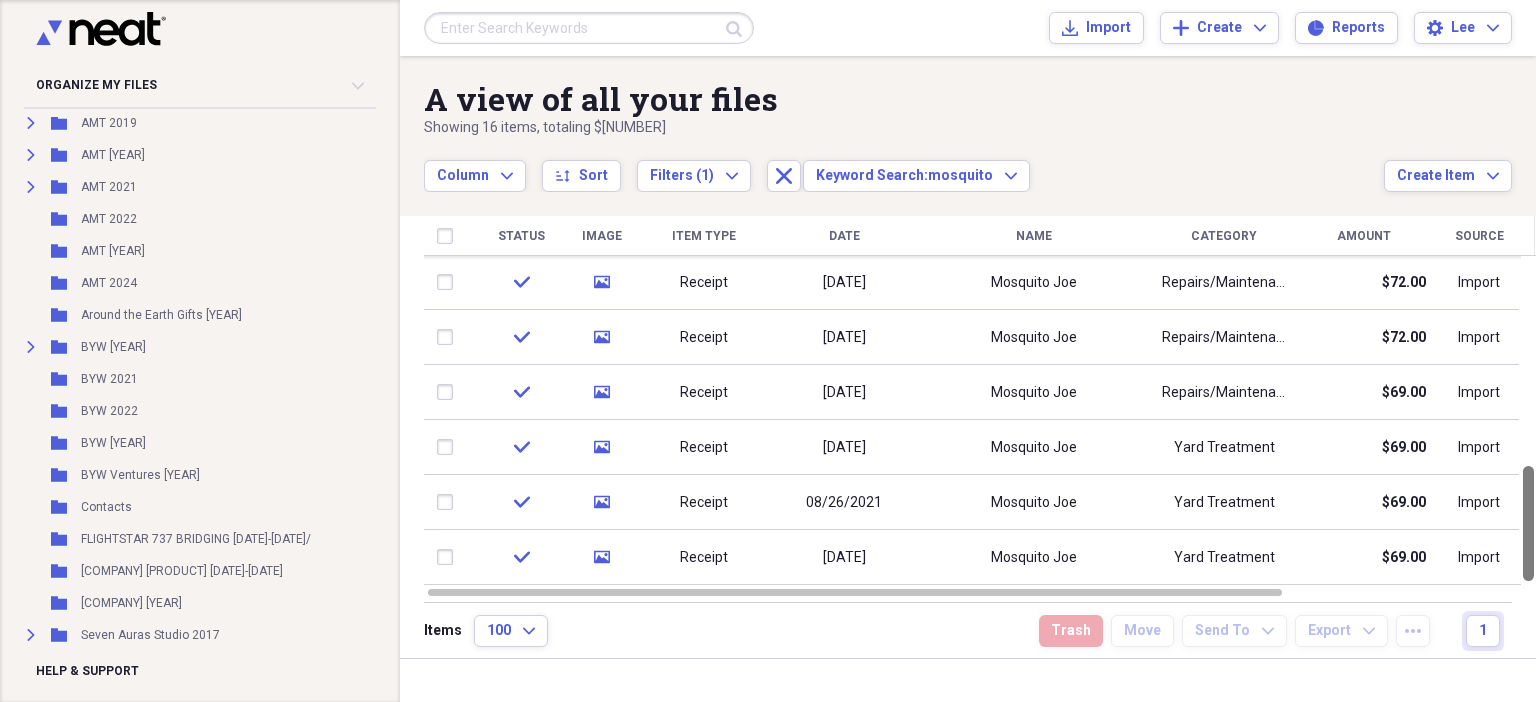 drag, startPoint x: 1533, startPoint y: 337, endPoint x: 1535, endPoint y: 545, distance: 208.00961 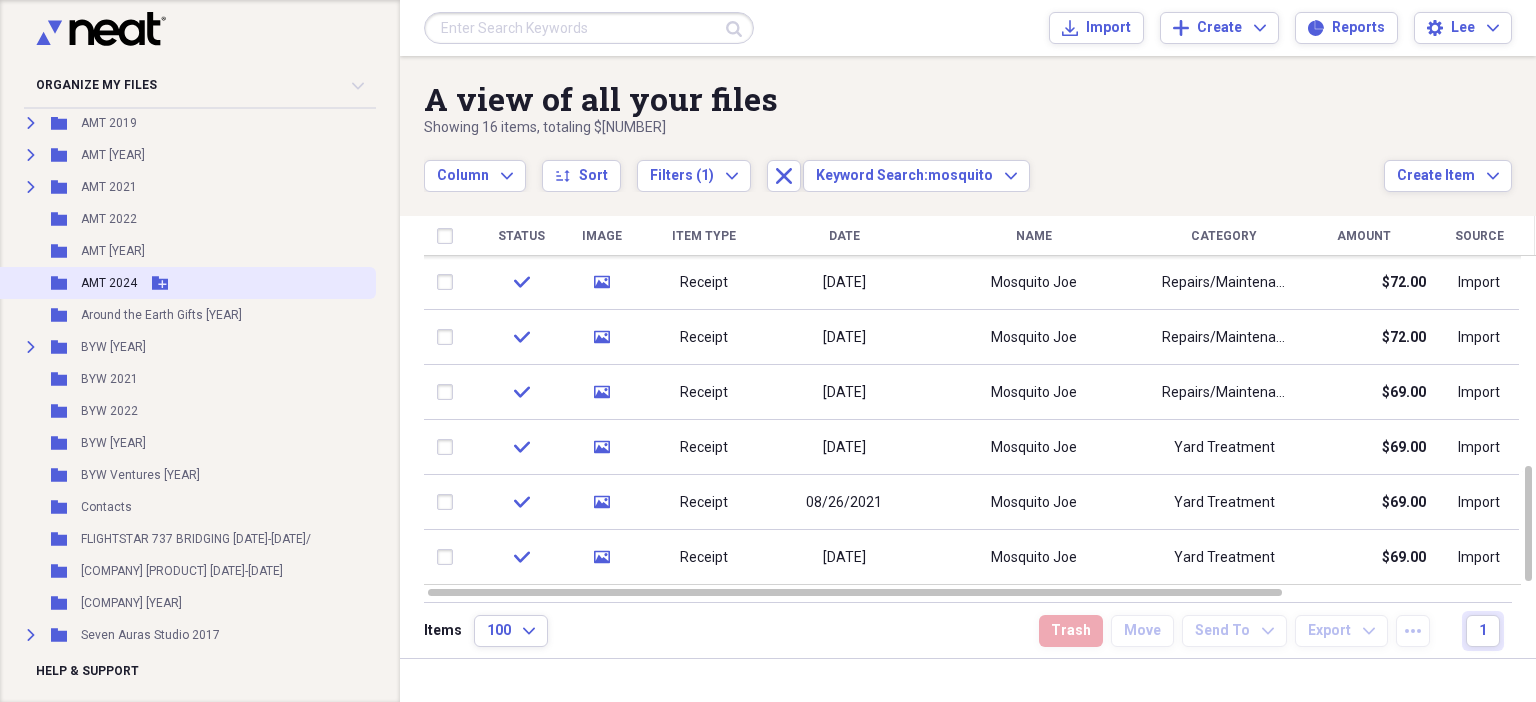 click on "AMT 2024" at bounding box center (109, 283) 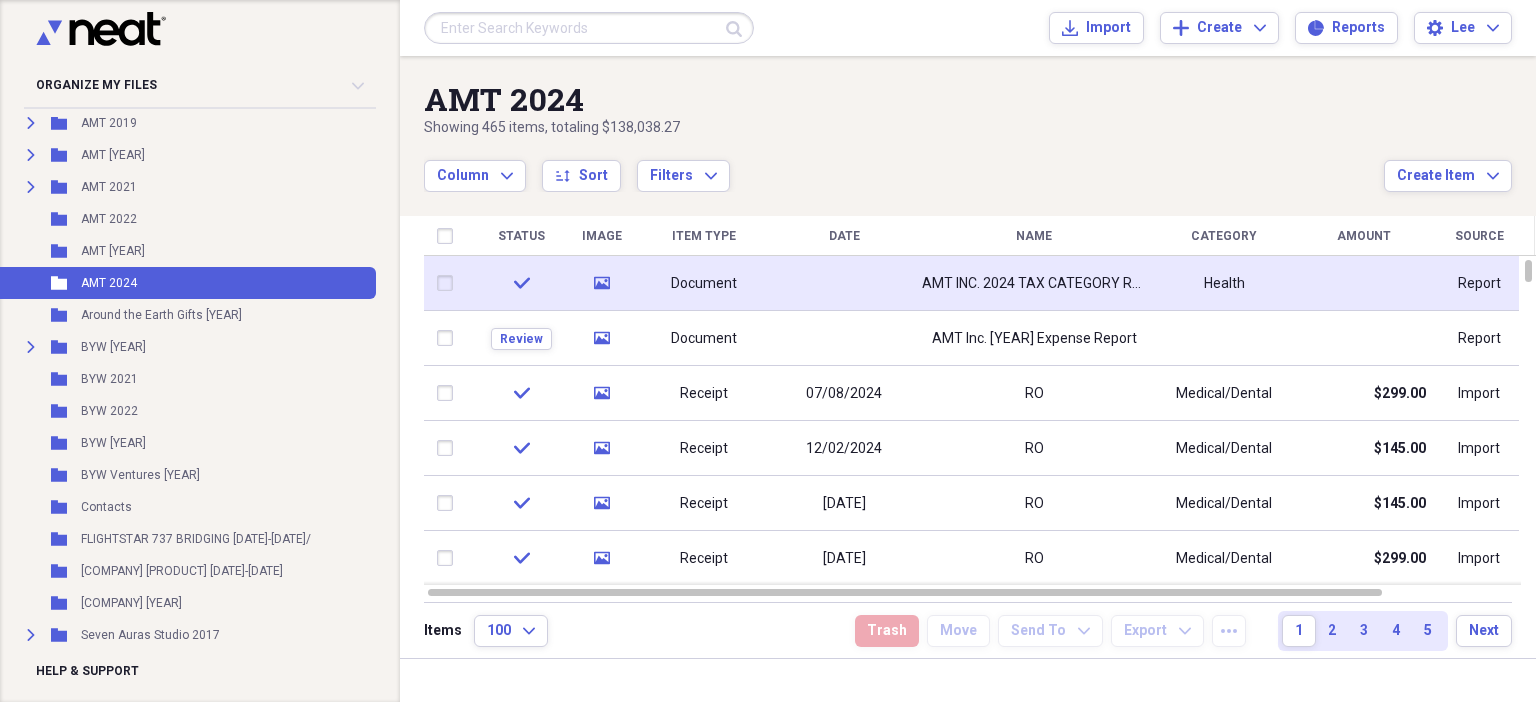 click on "AMT INC. 2024 TAX CATEGORY REPORT" at bounding box center [1034, 284] 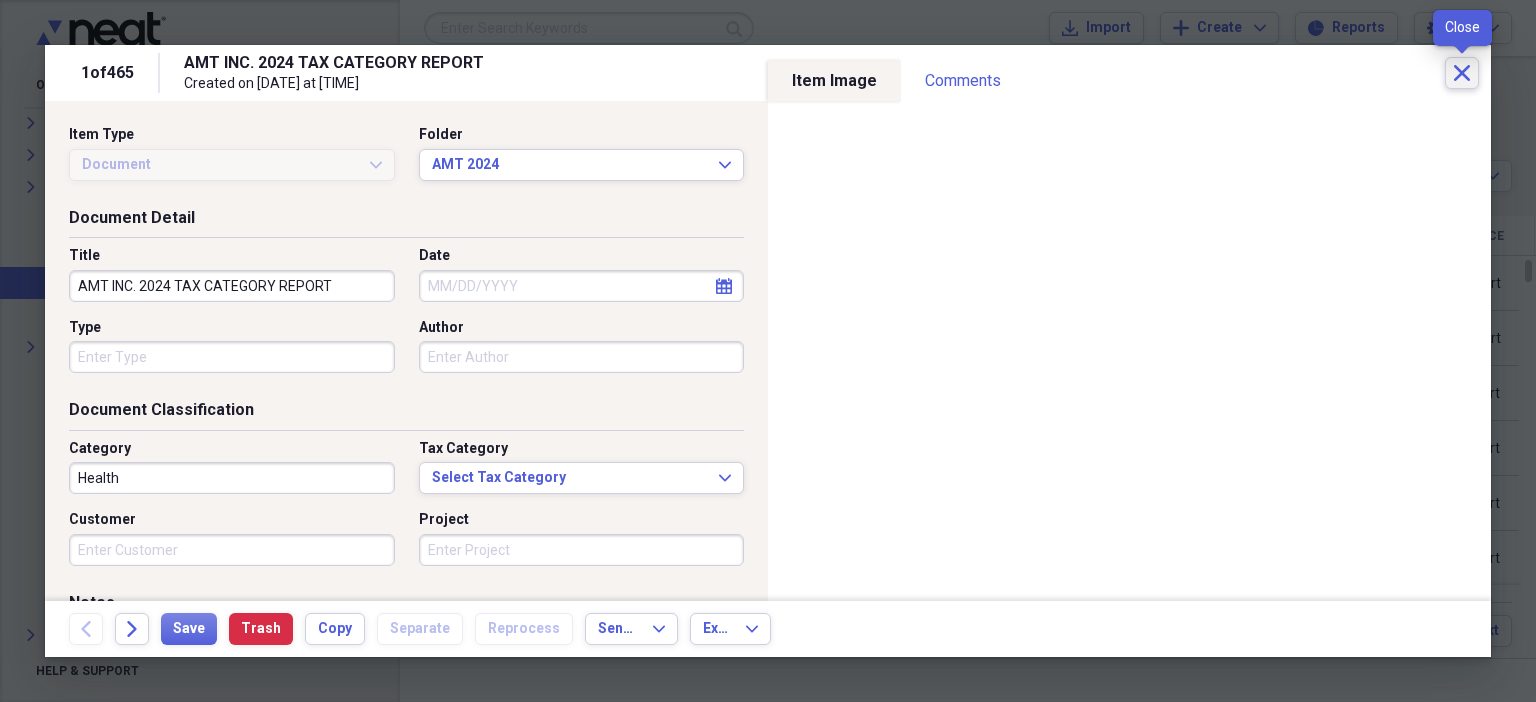 click 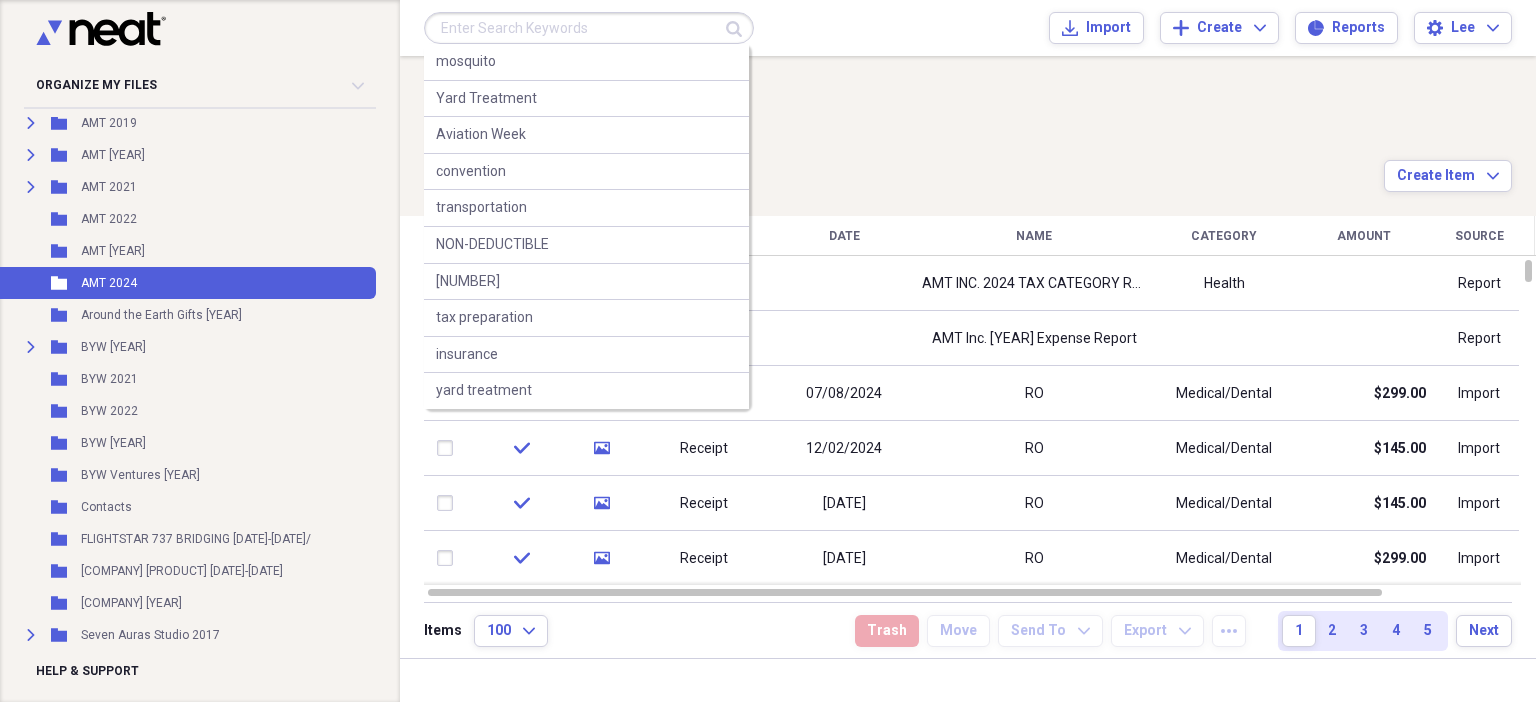 click at bounding box center [589, 28] 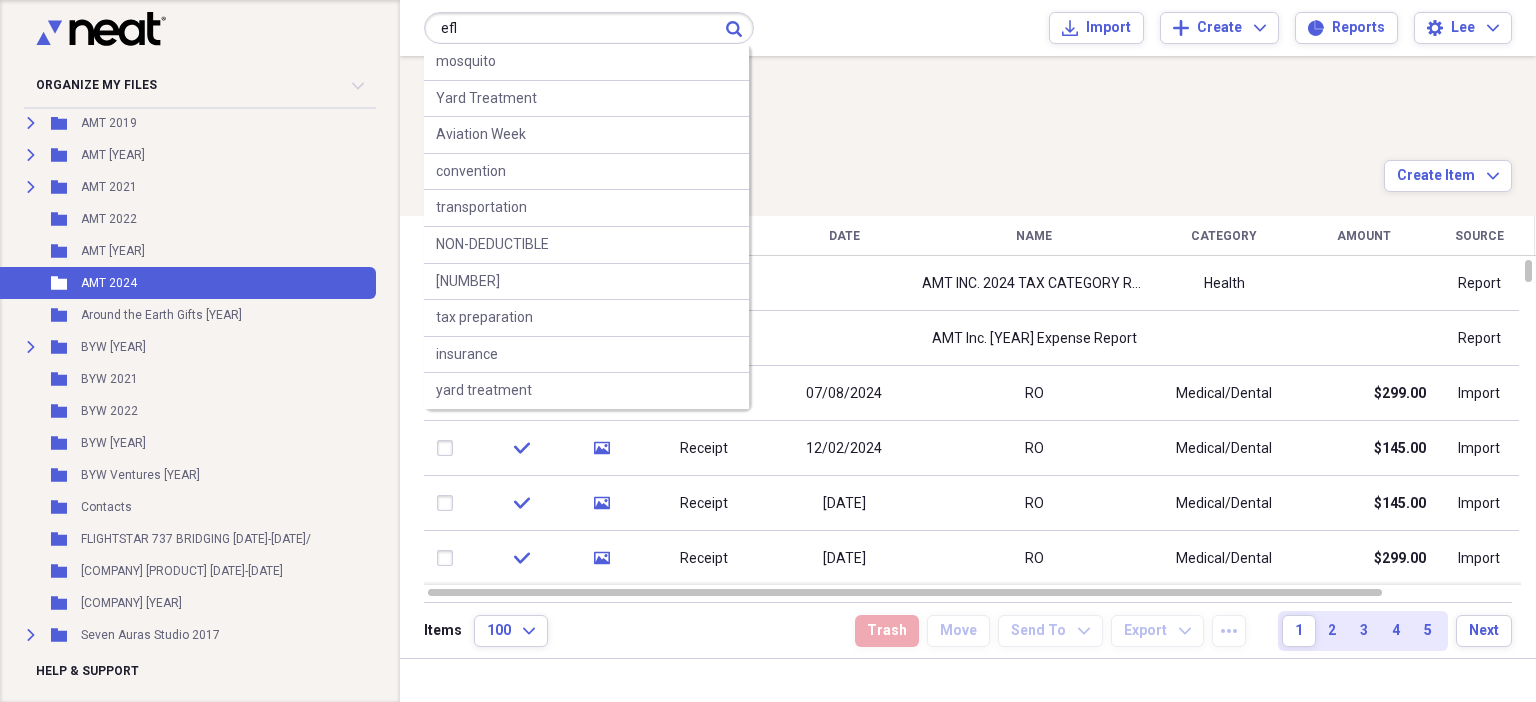 type on "efl" 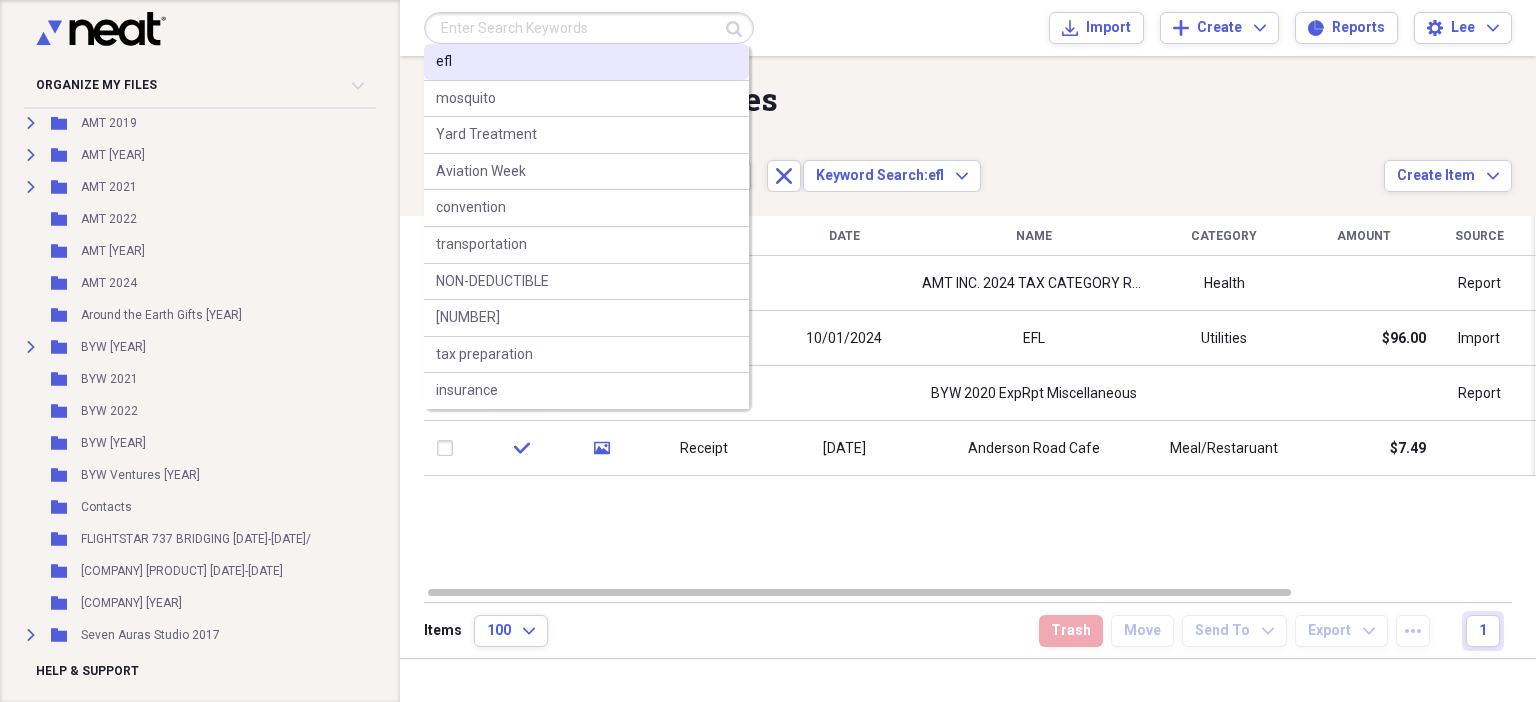 drag, startPoint x: 587, startPoint y: 17, endPoint x: 619, endPoint y: 77, distance: 68 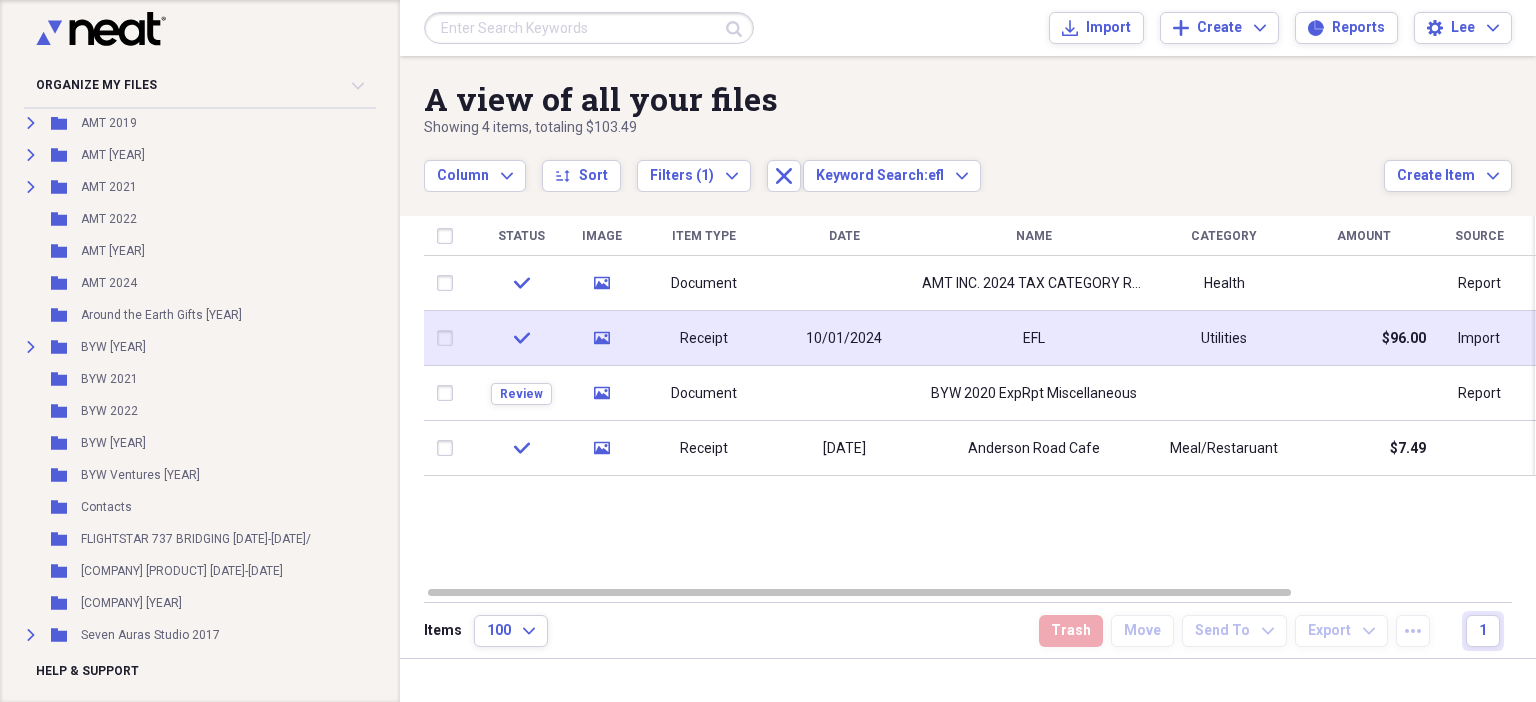 click on "10/01/2024" at bounding box center [844, 339] 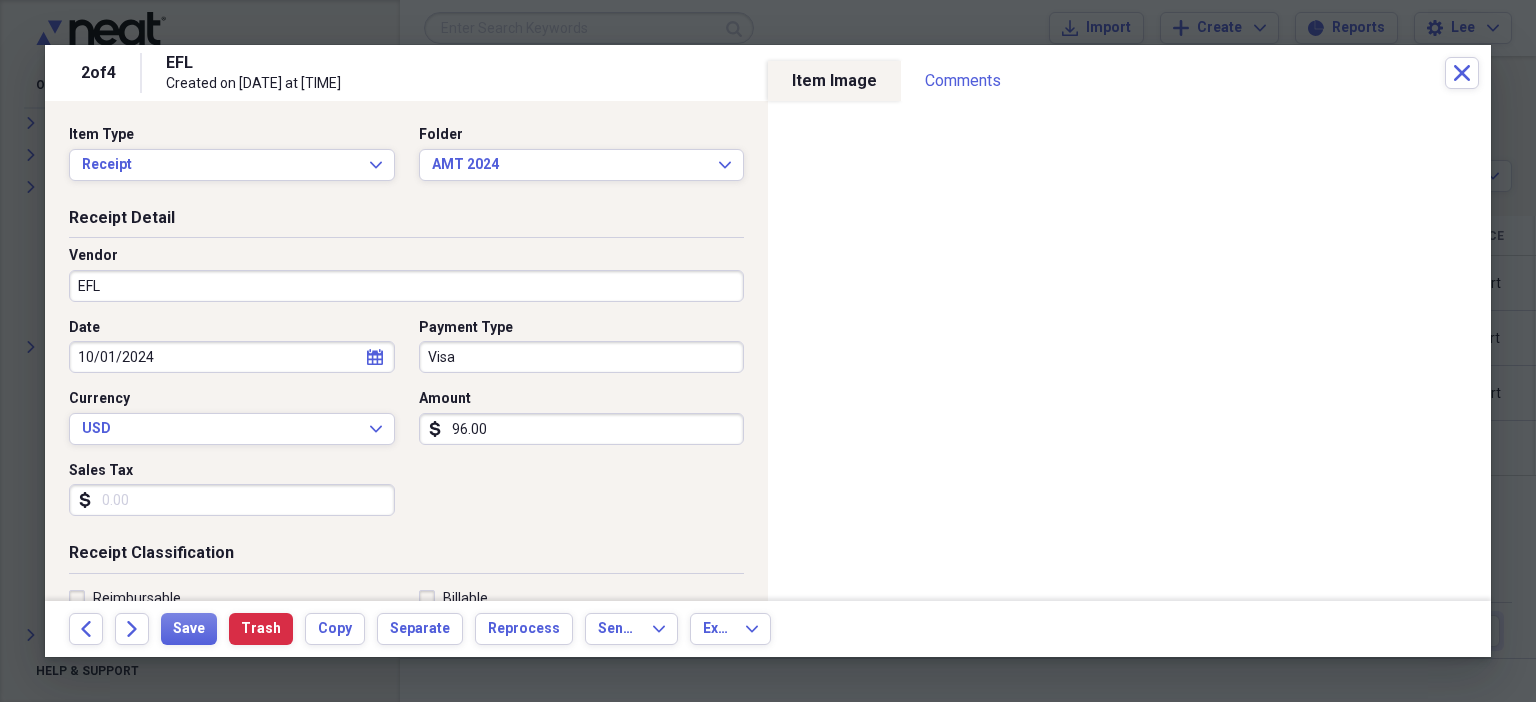 click on "EFL" at bounding box center (406, 286) 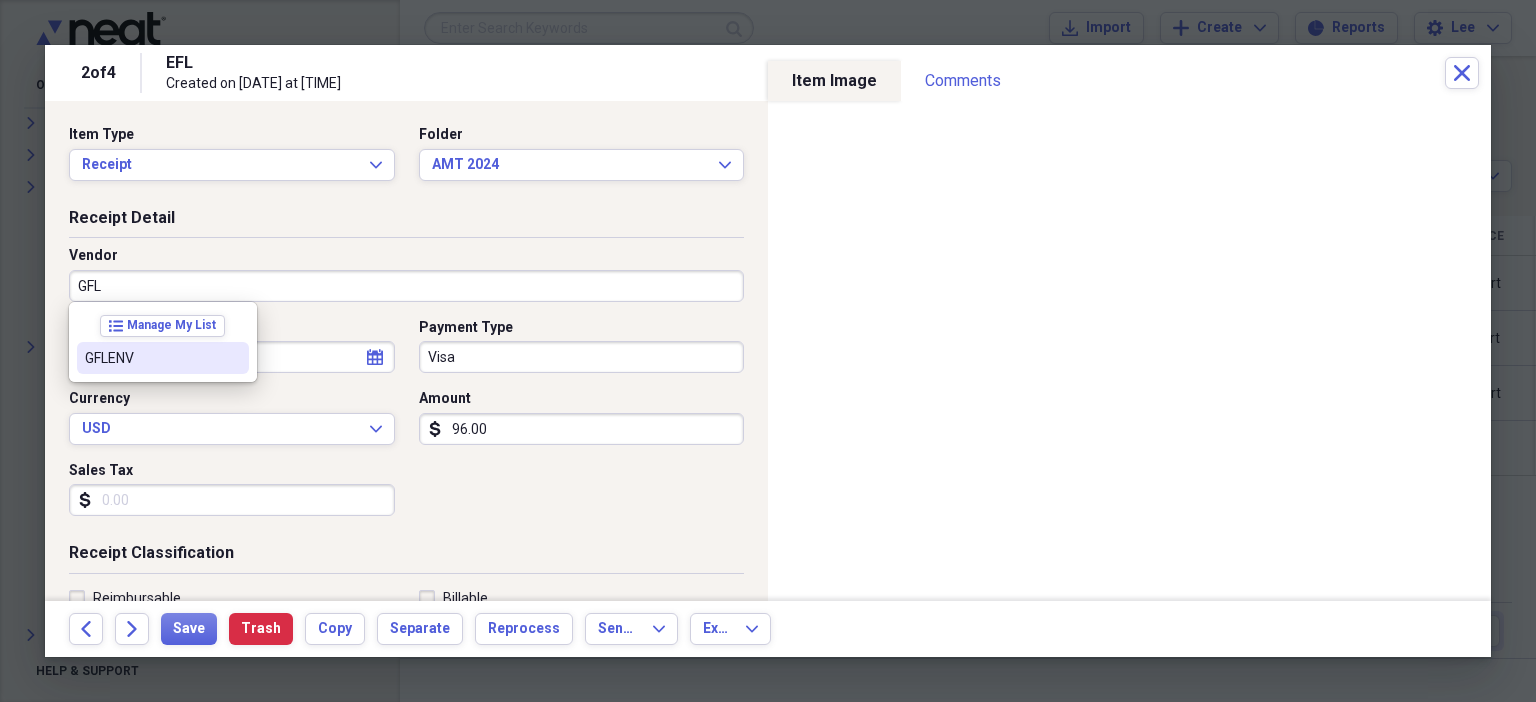 click on "GFLENV" at bounding box center (151, 358) 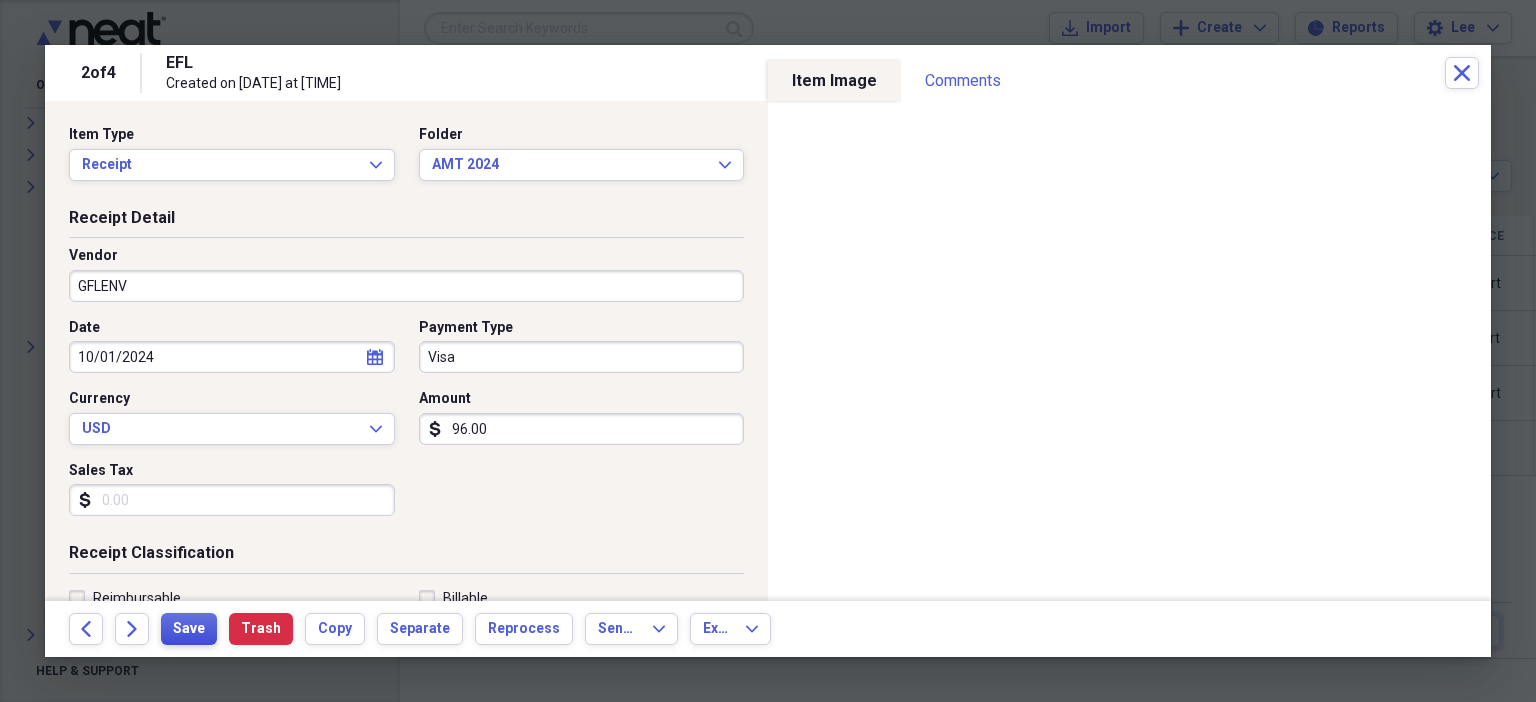 click on "Save" at bounding box center [189, 629] 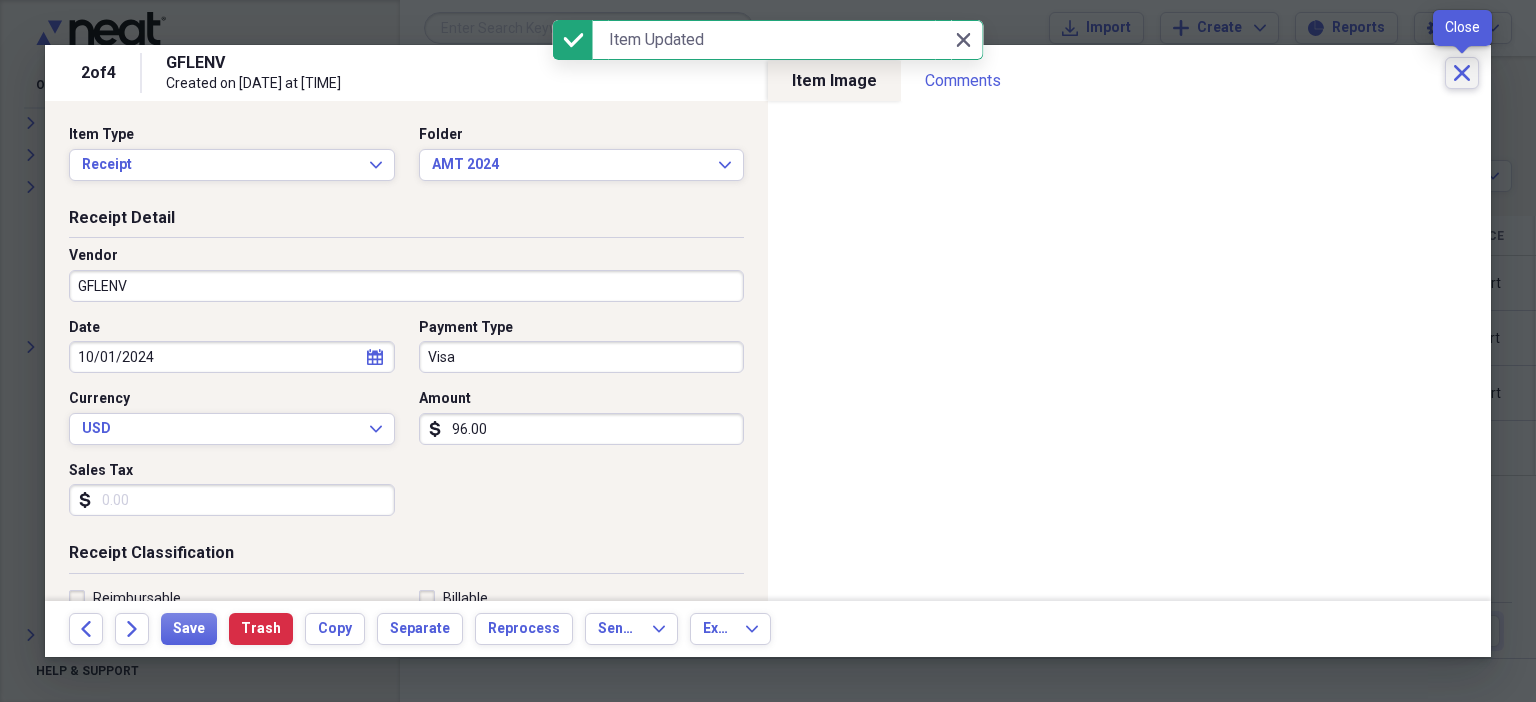 click on "Close" 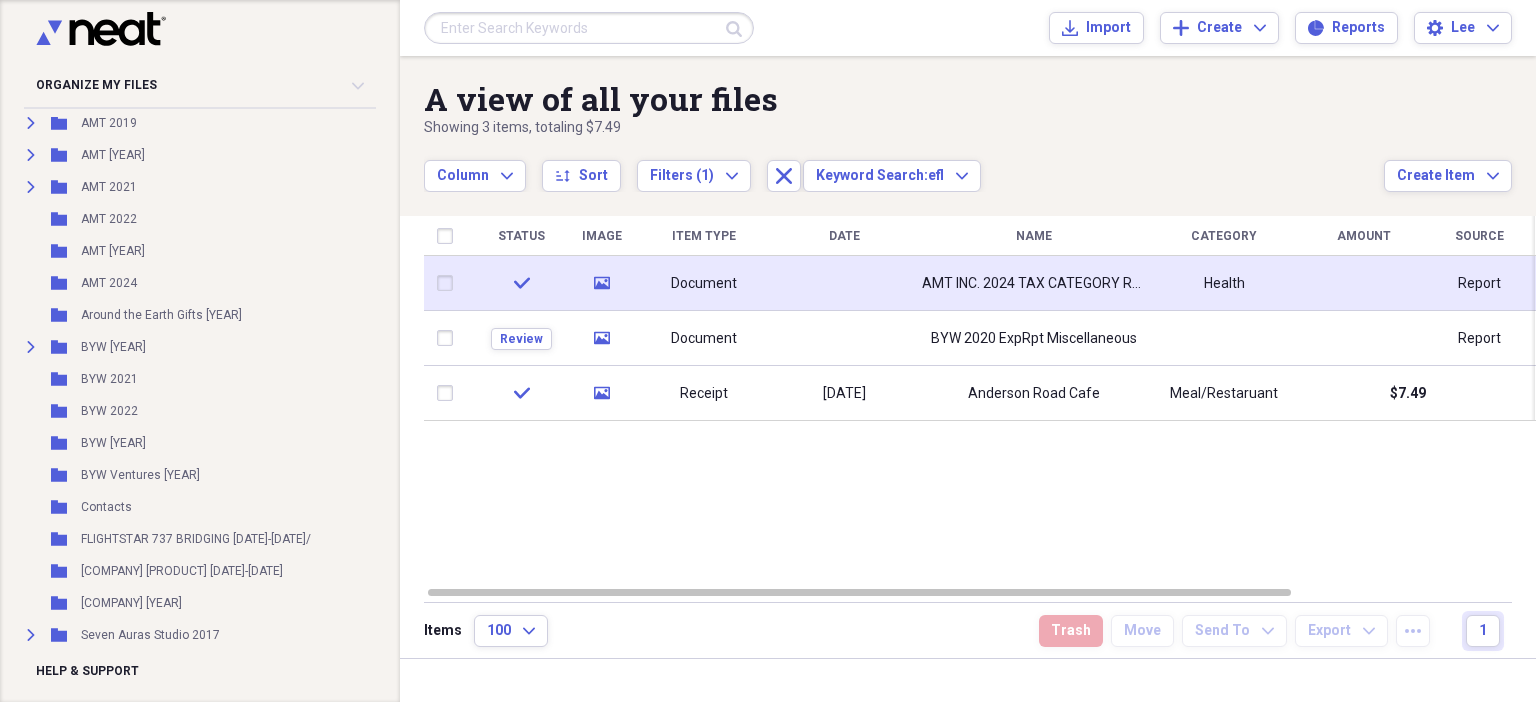 click on "Document" at bounding box center (704, 283) 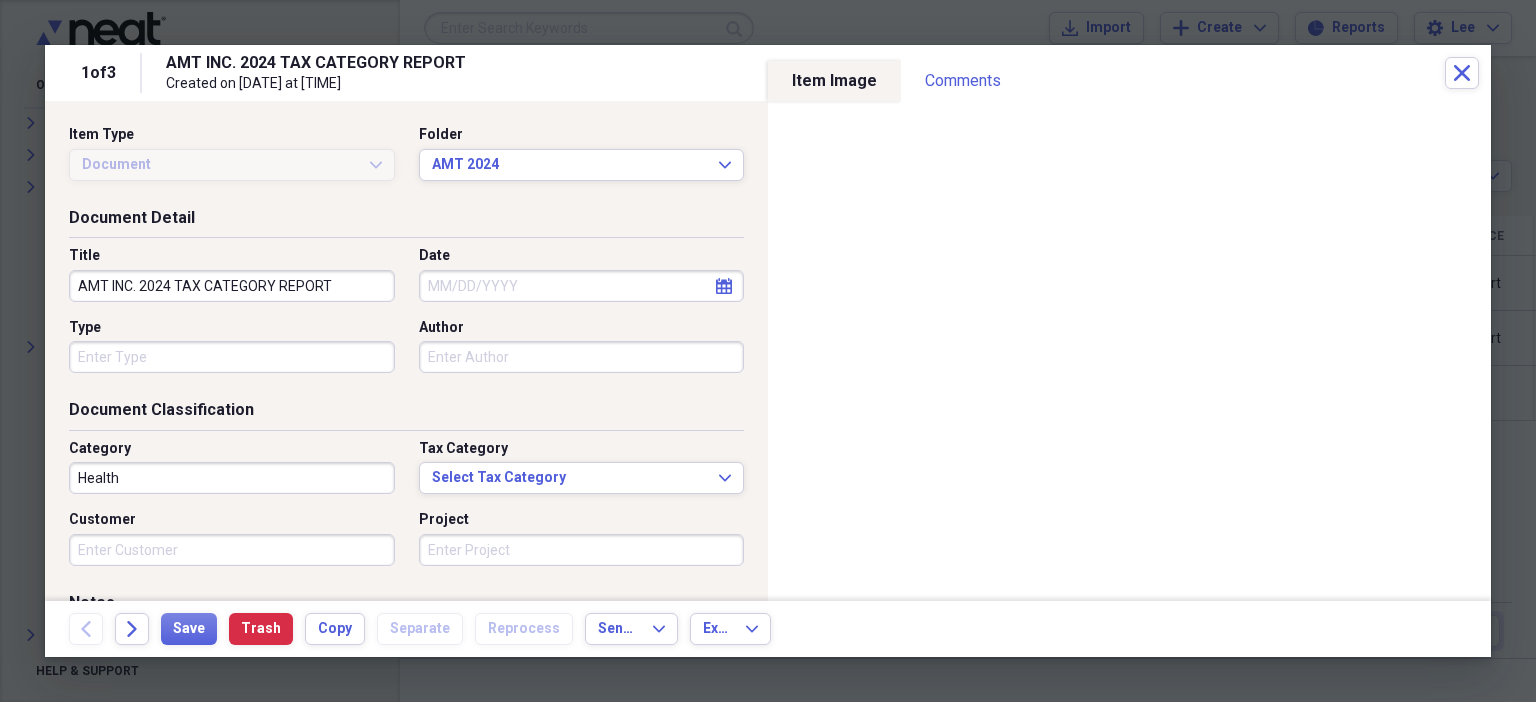 click on "[NUMBER] of [NUMBER] AMT INC. [YEAR] TAX CATEGORY REPORT Created on [DATE] at [TIME] Close" at bounding box center (768, 73) 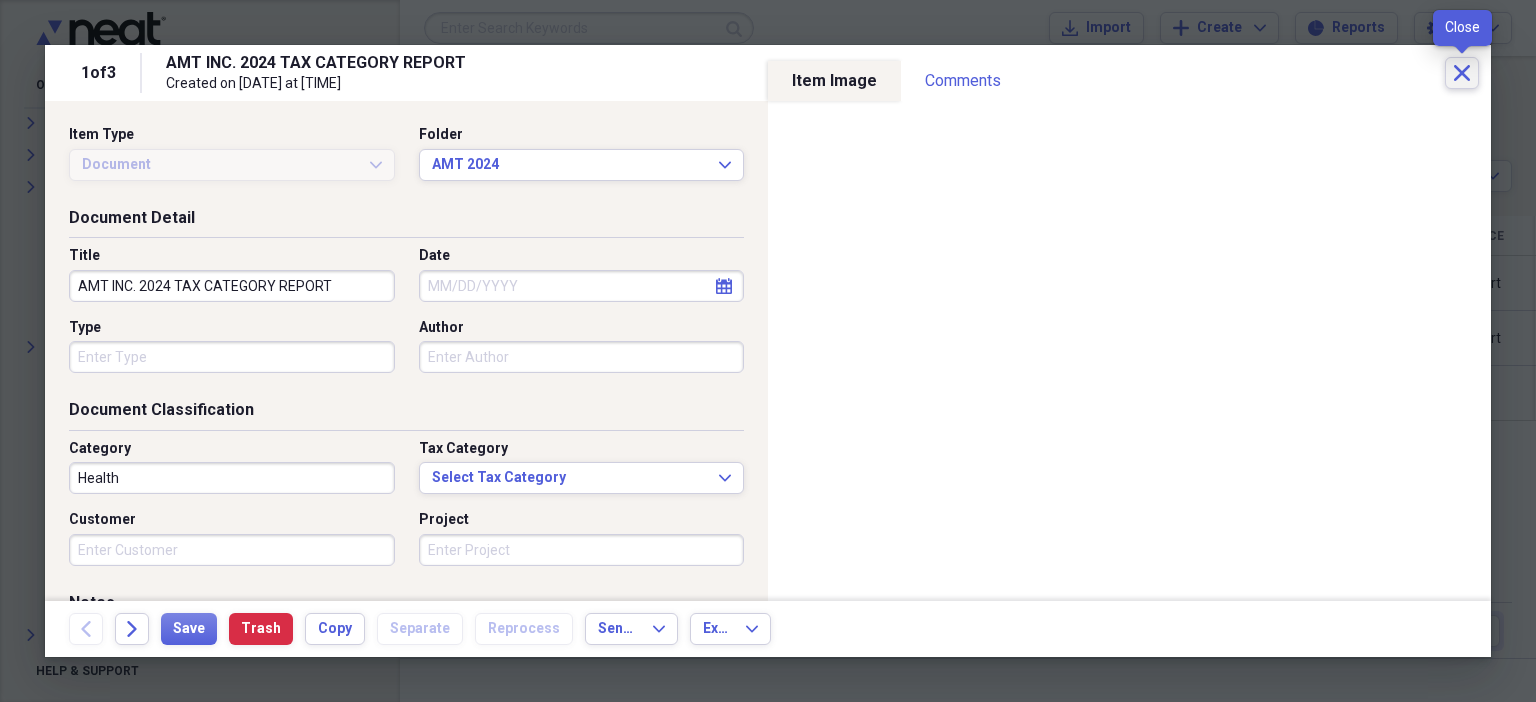 click on "Close" 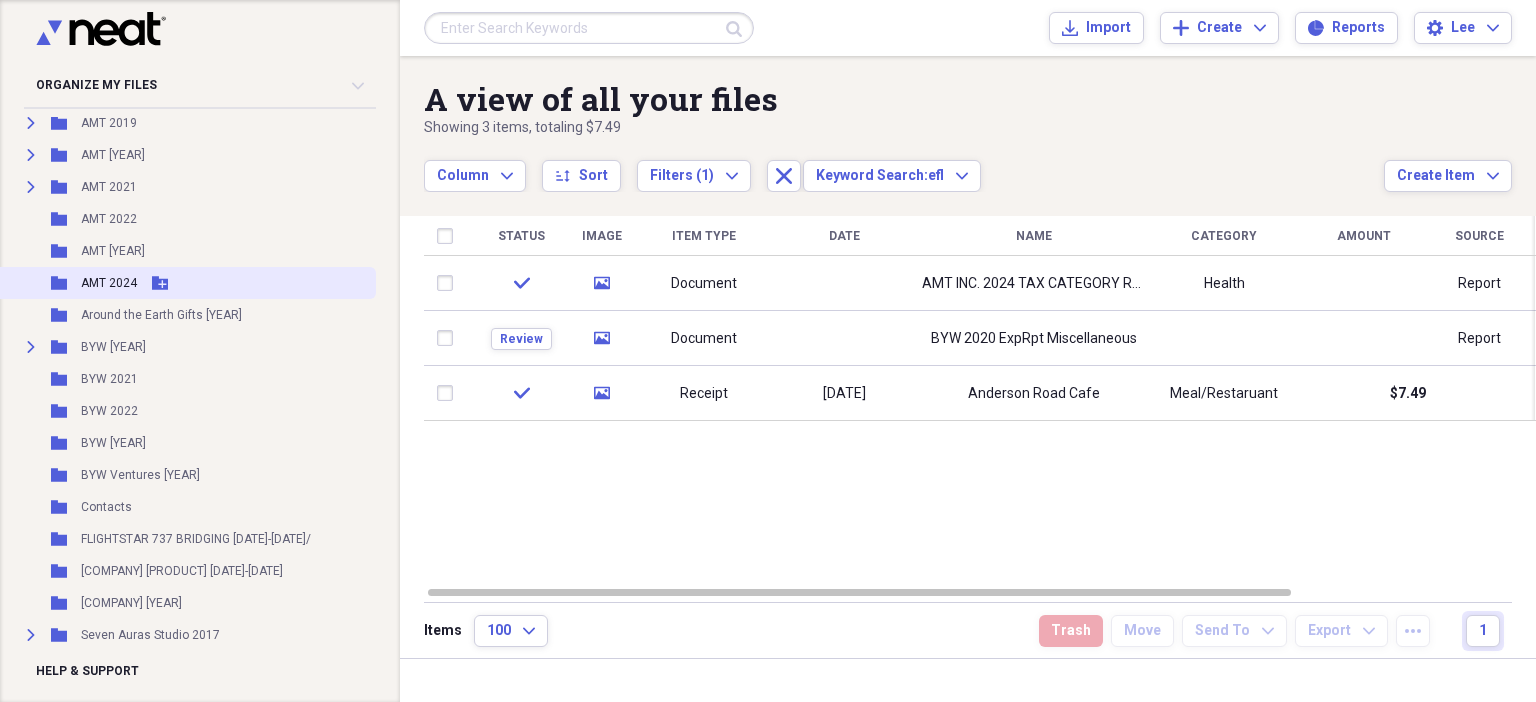 click on "AMT 2024" at bounding box center (109, 283) 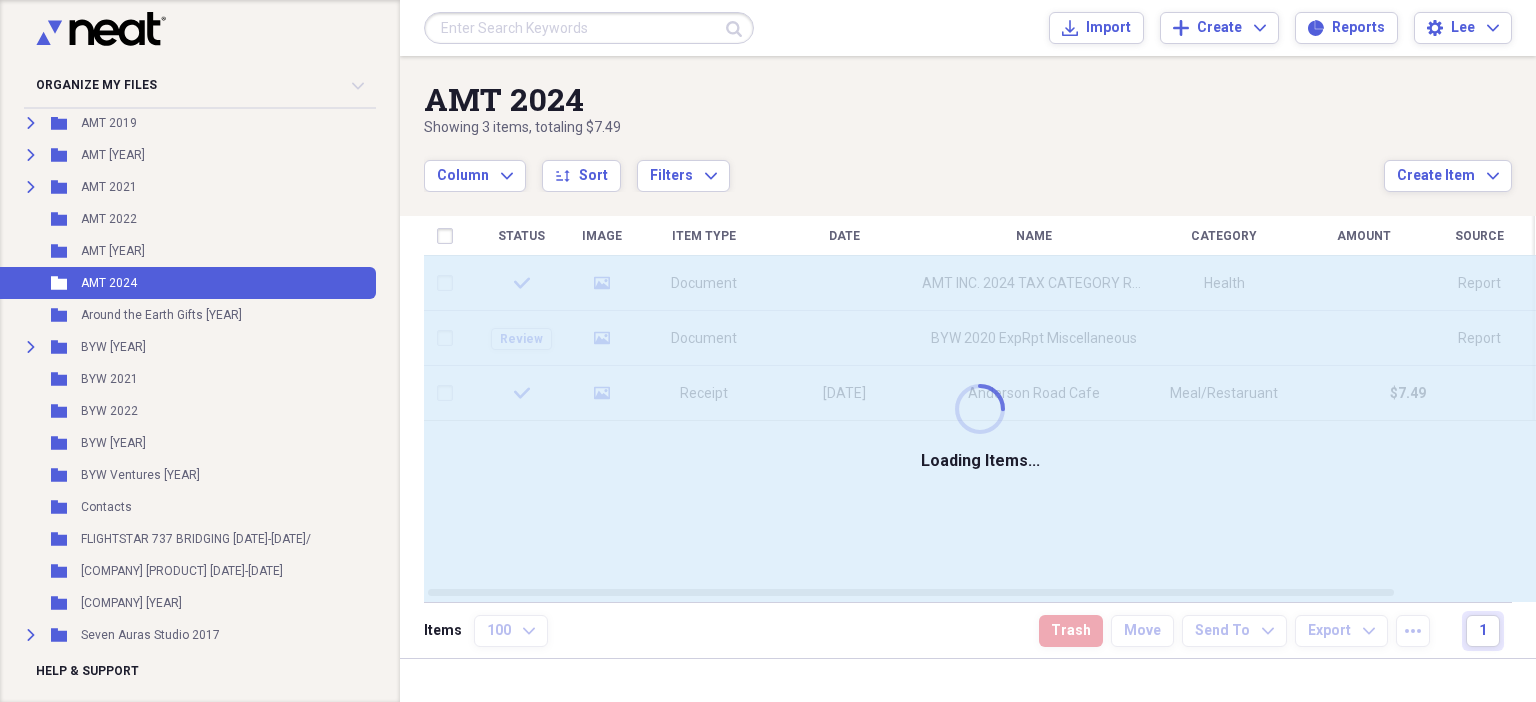 click at bounding box center [589, 28] 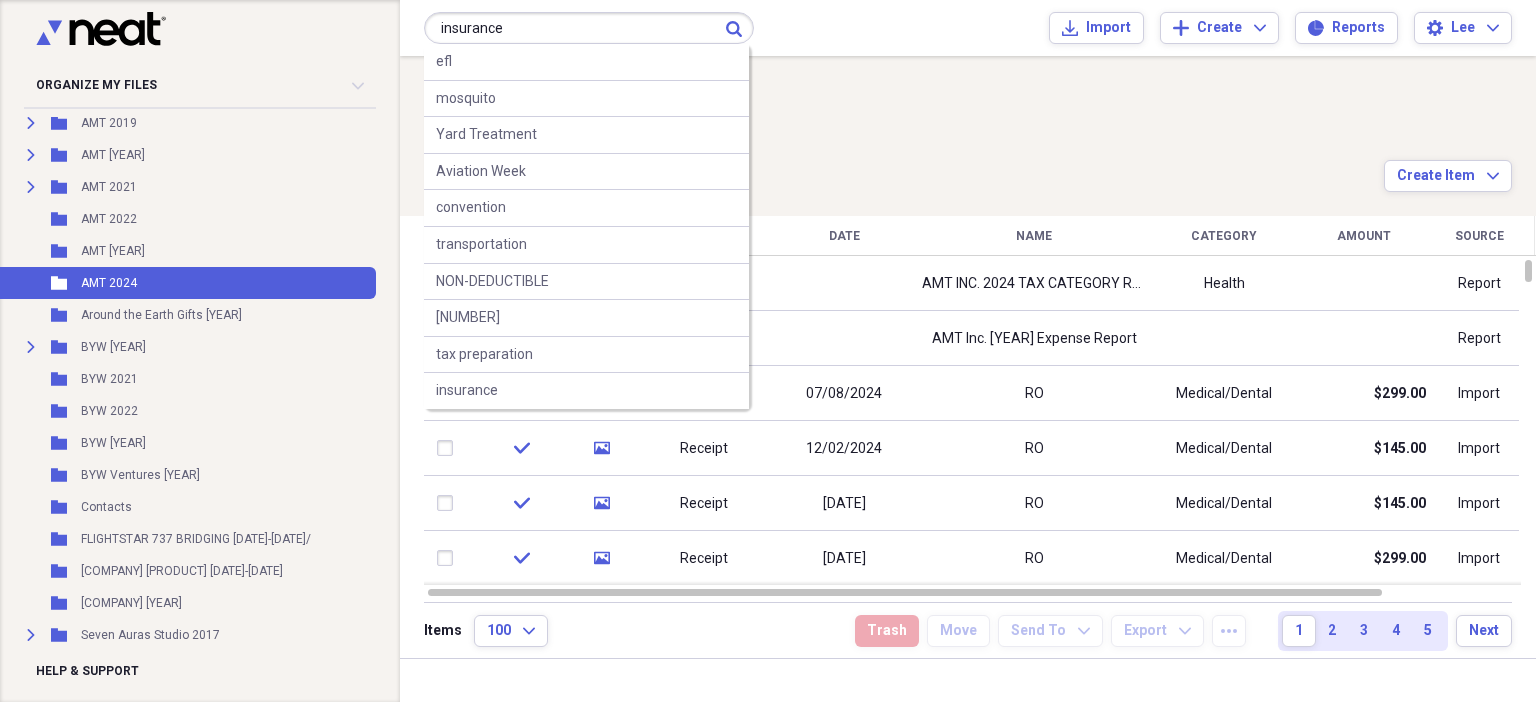 type on "insurance" 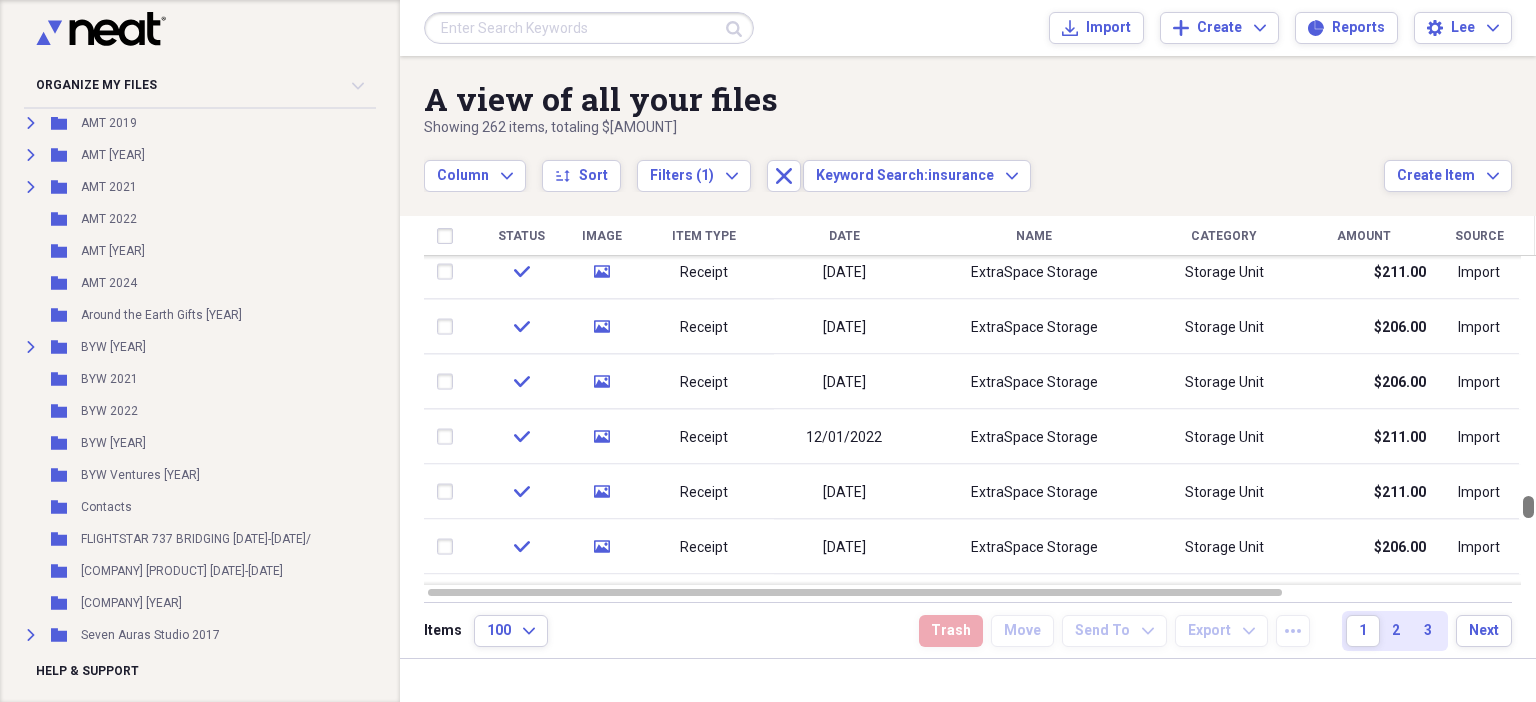 click at bounding box center [1528, 420] 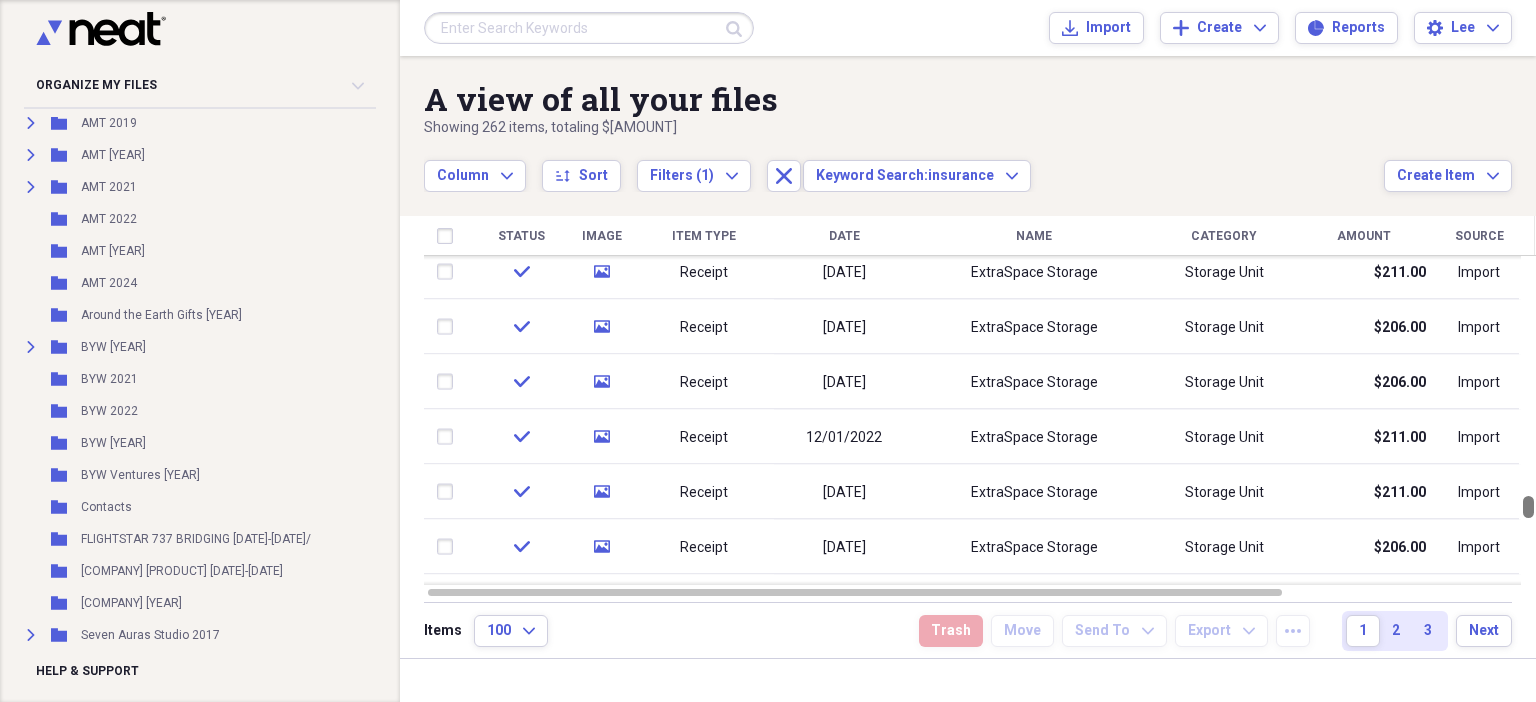 click at bounding box center [1528, 507] 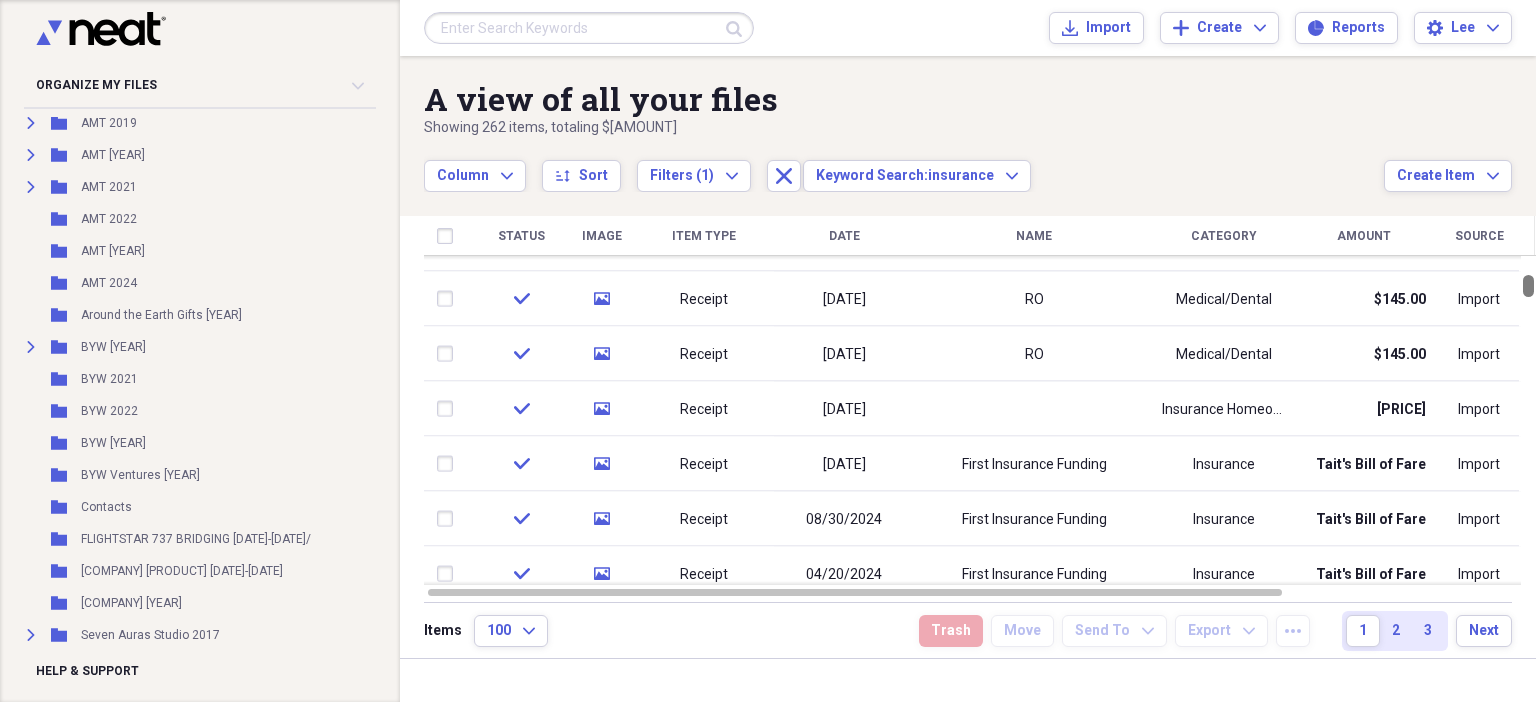 click at bounding box center (1528, 420) 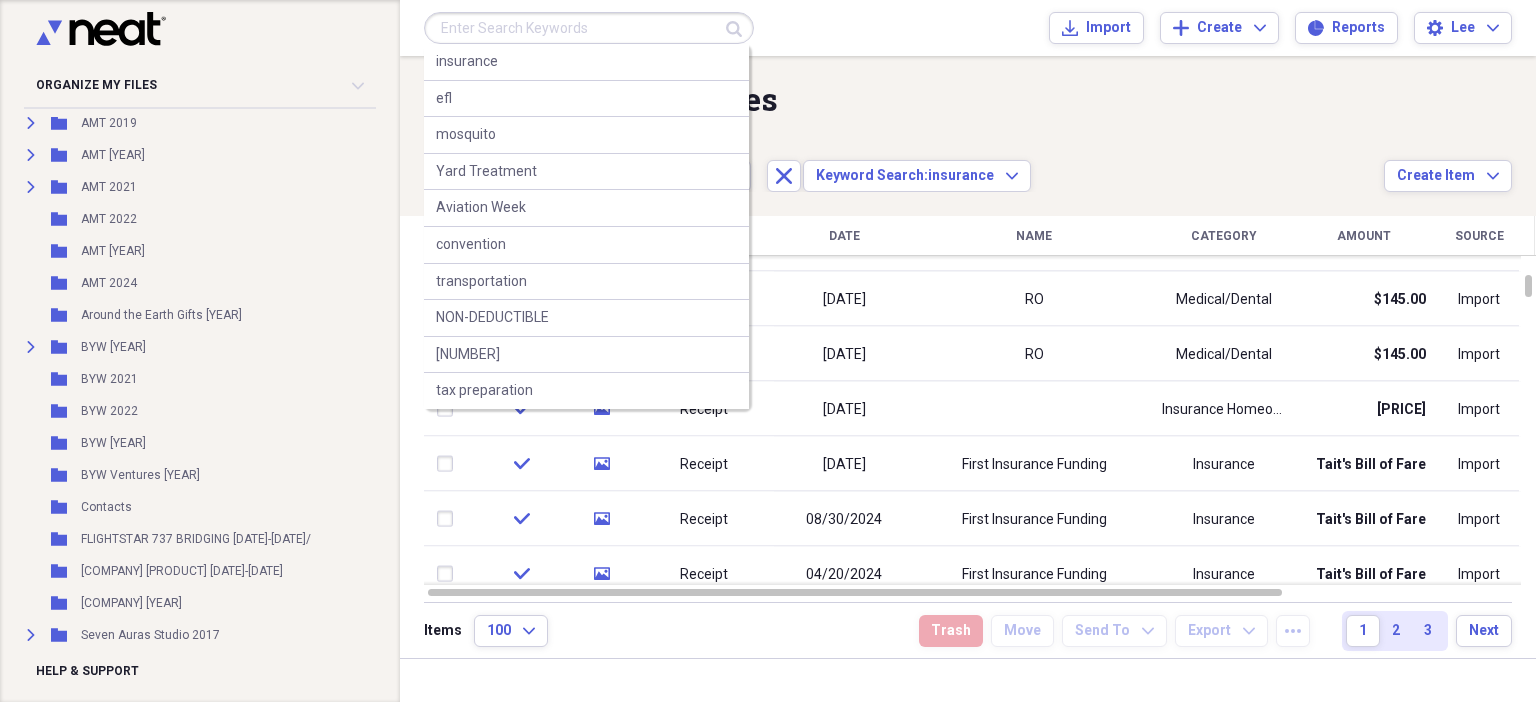 click at bounding box center [589, 28] 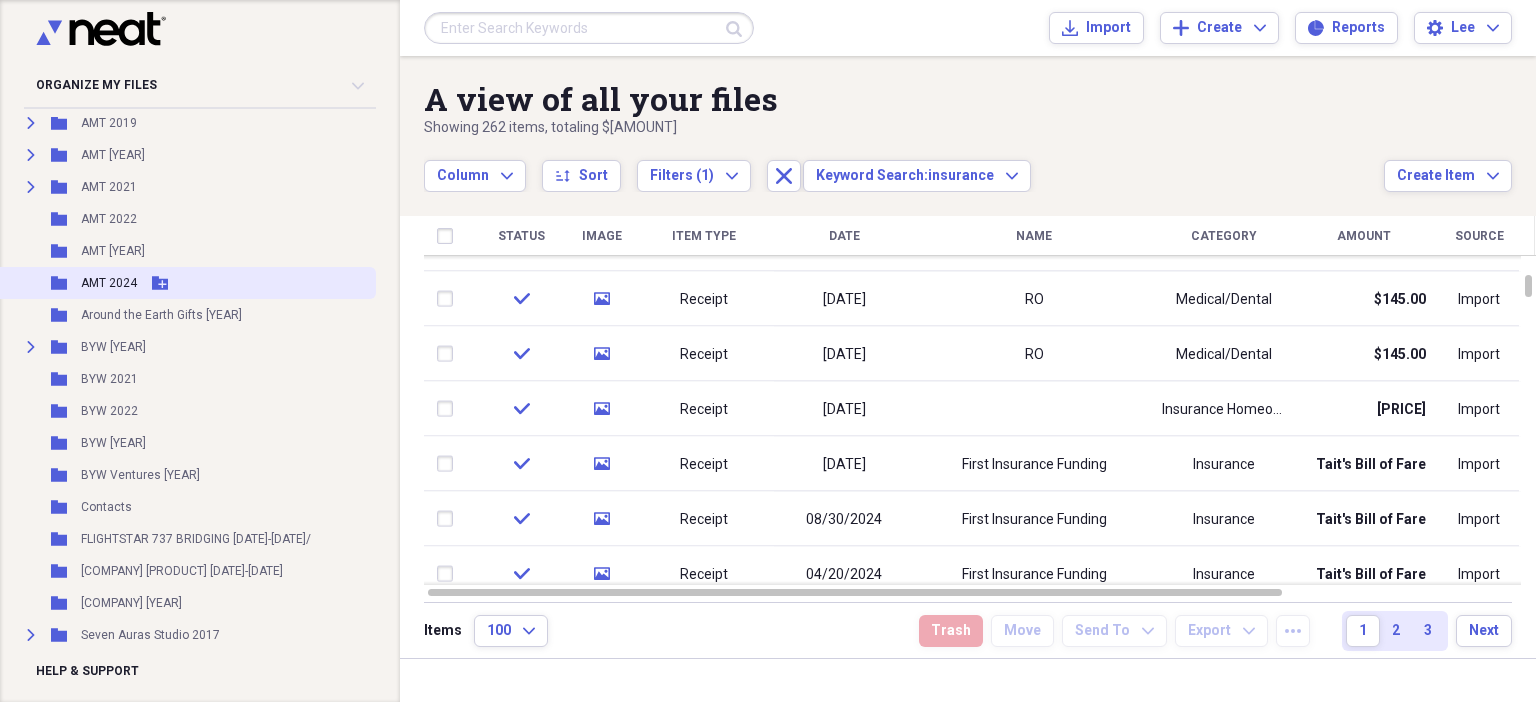 click on "AMT 2024" at bounding box center [109, 283] 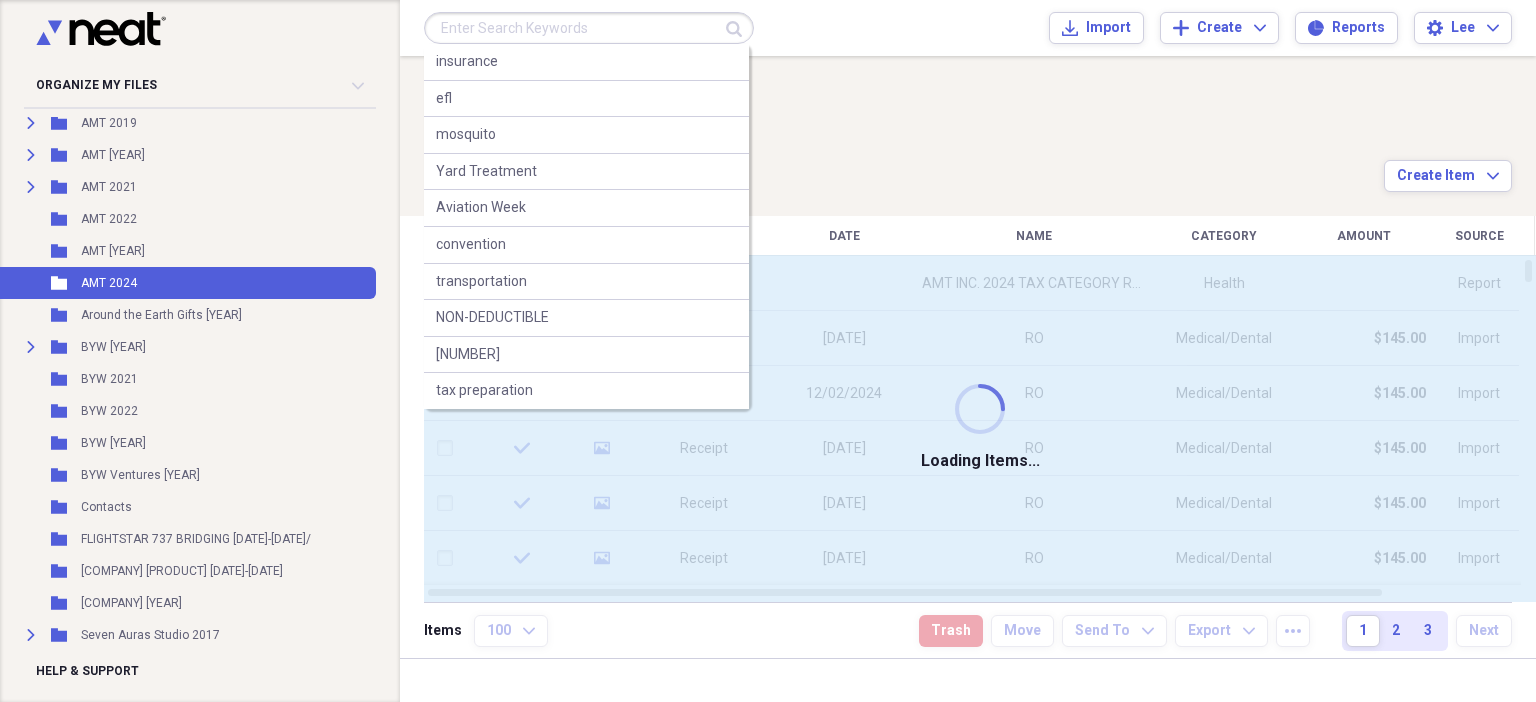 click at bounding box center (589, 28) 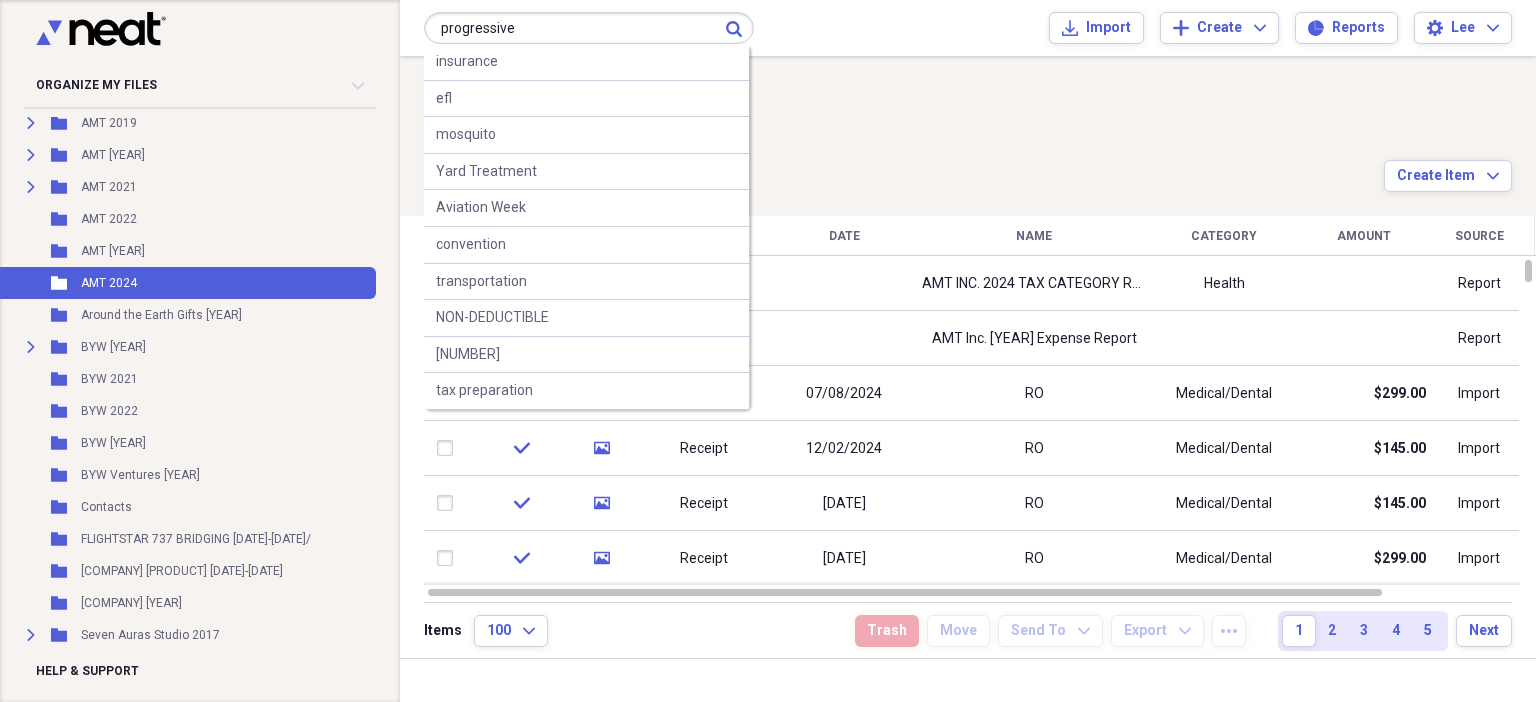 type on "progressive" 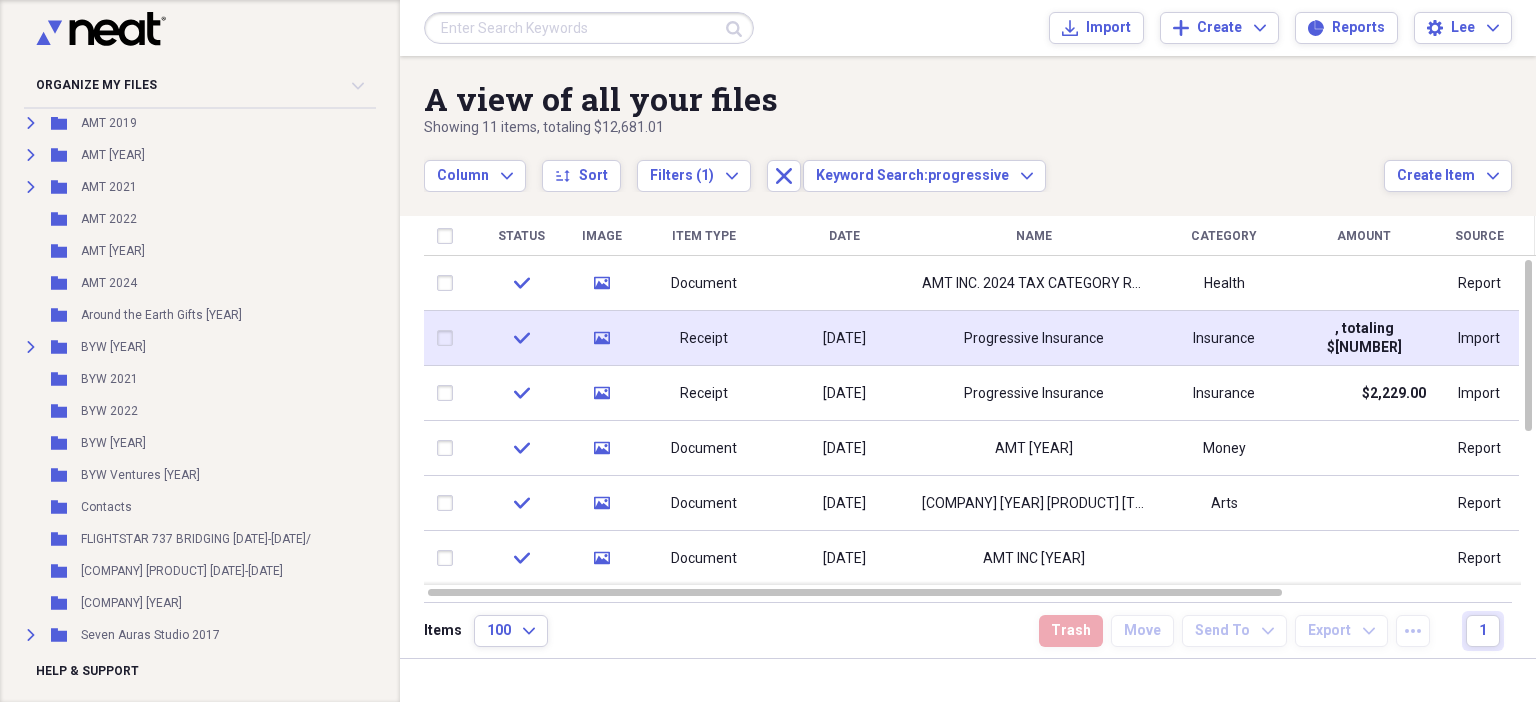 click on "Receipt" at bounding box center [704, 338] 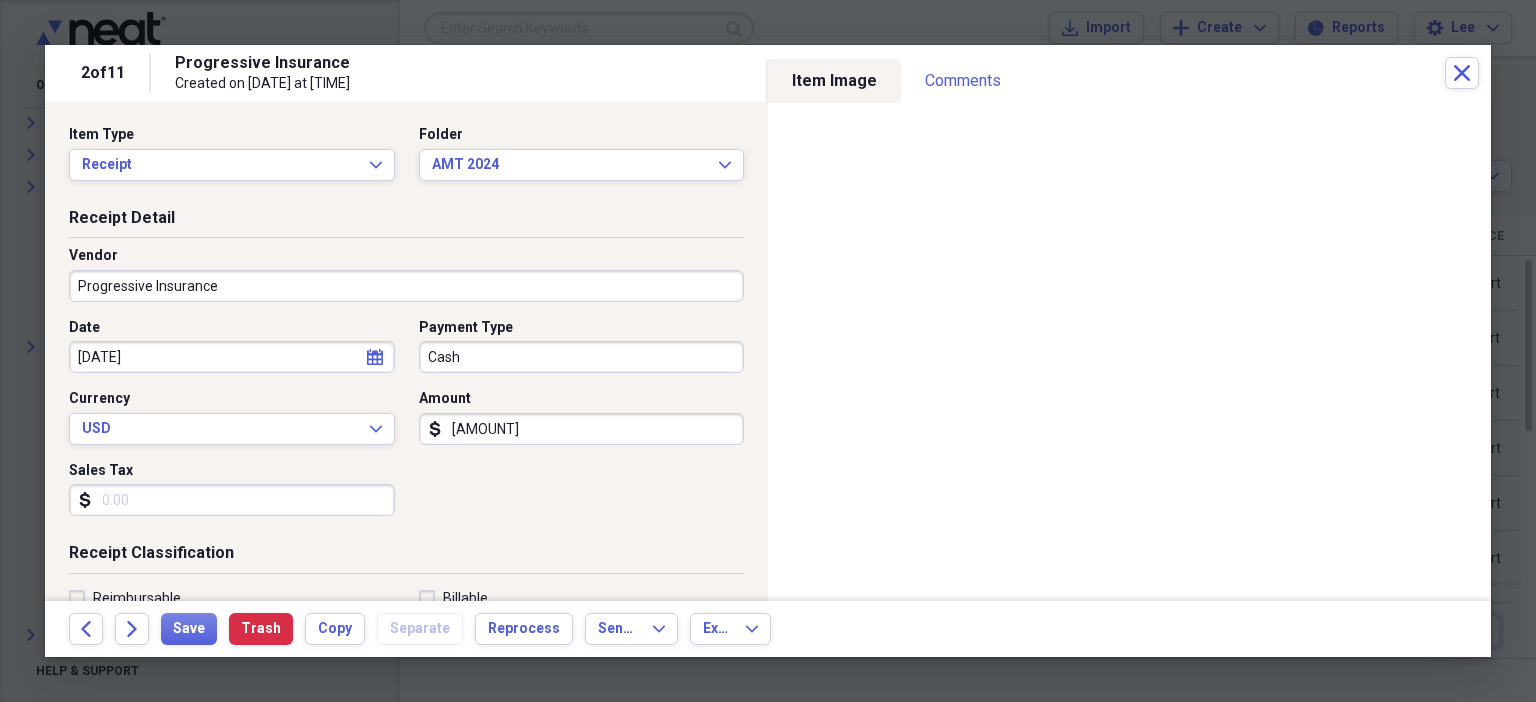 scroll, scrollTop: 436, scrollLeft: 0, axis: vertical 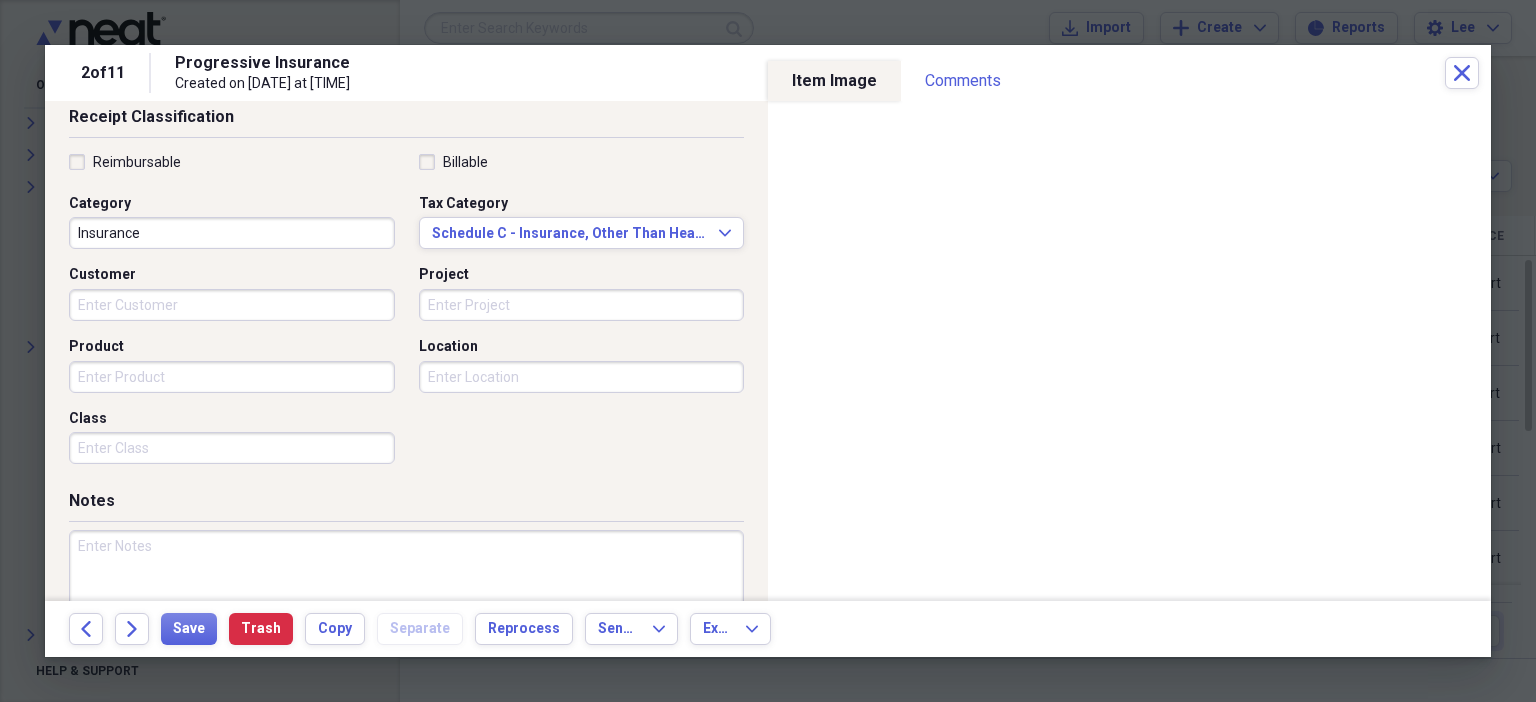 click on "Insurance" at bounding box center [232, 233] 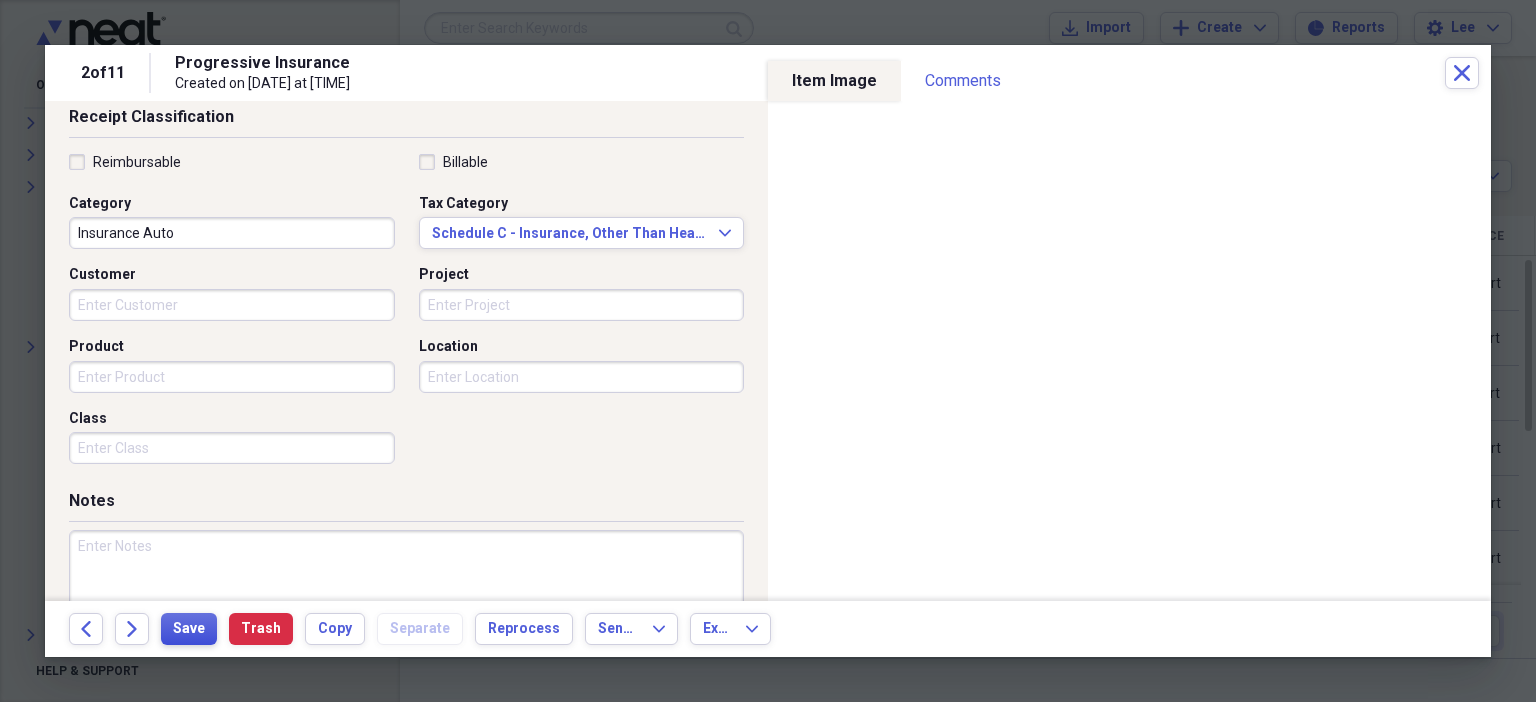 type on "Insurance Auto" 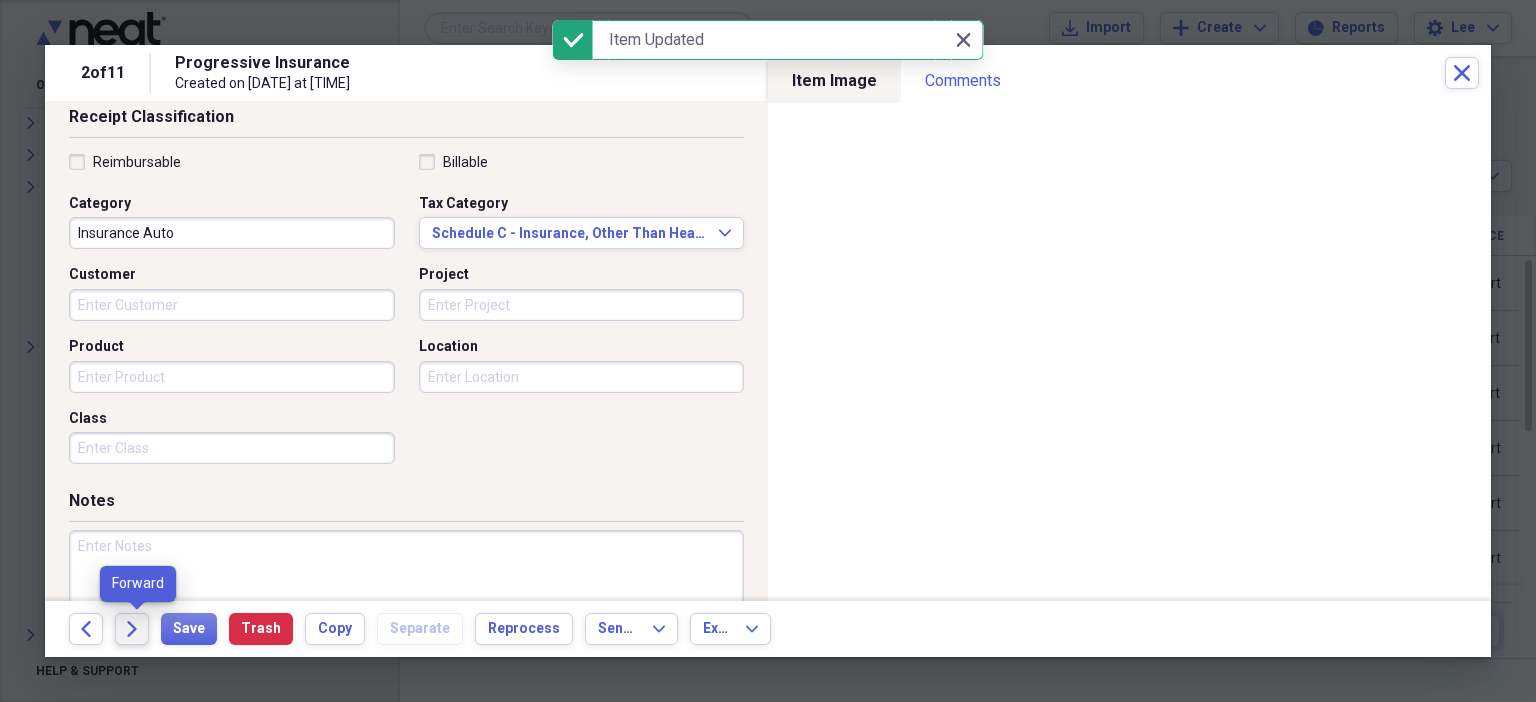 click on "Forward" 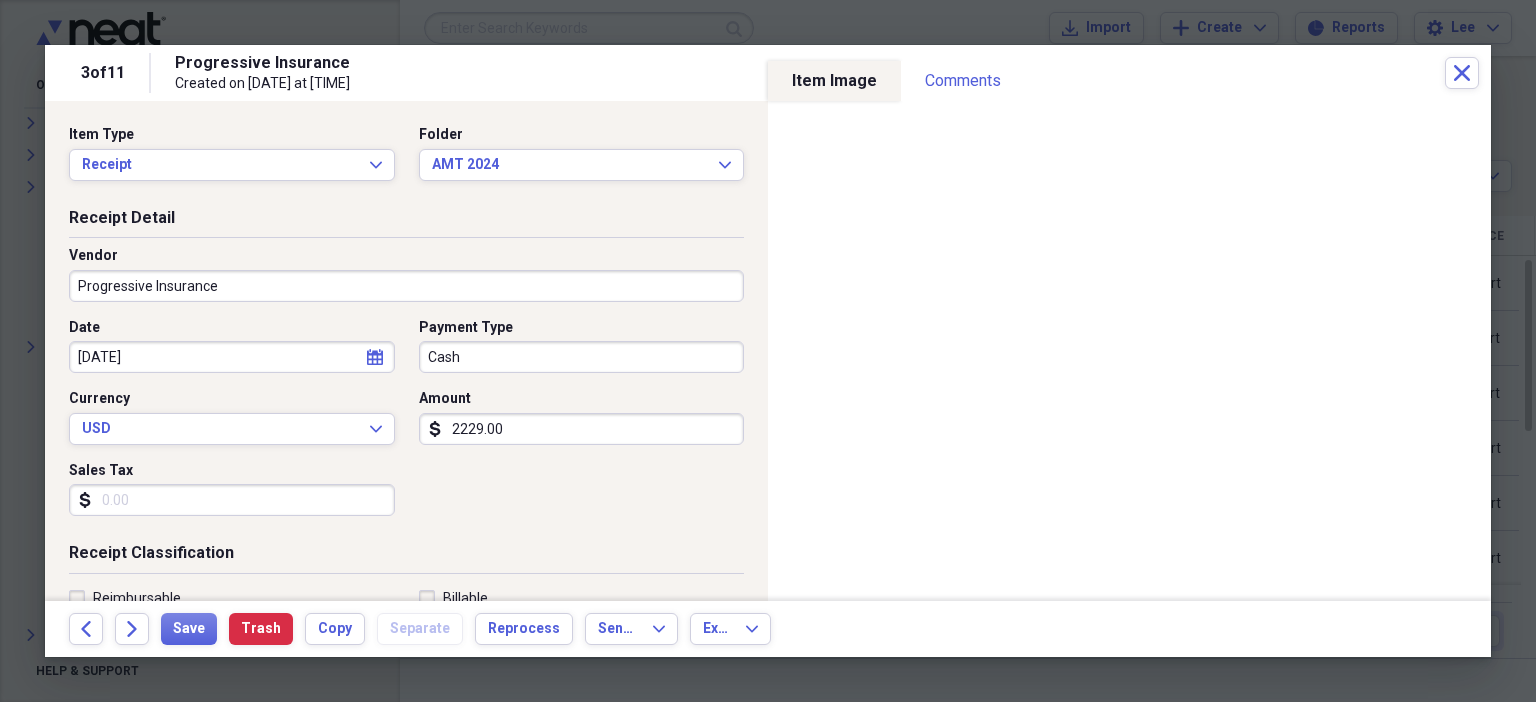 scroll, scrollTop: 436, scrollLeft: 0, axis: vertical 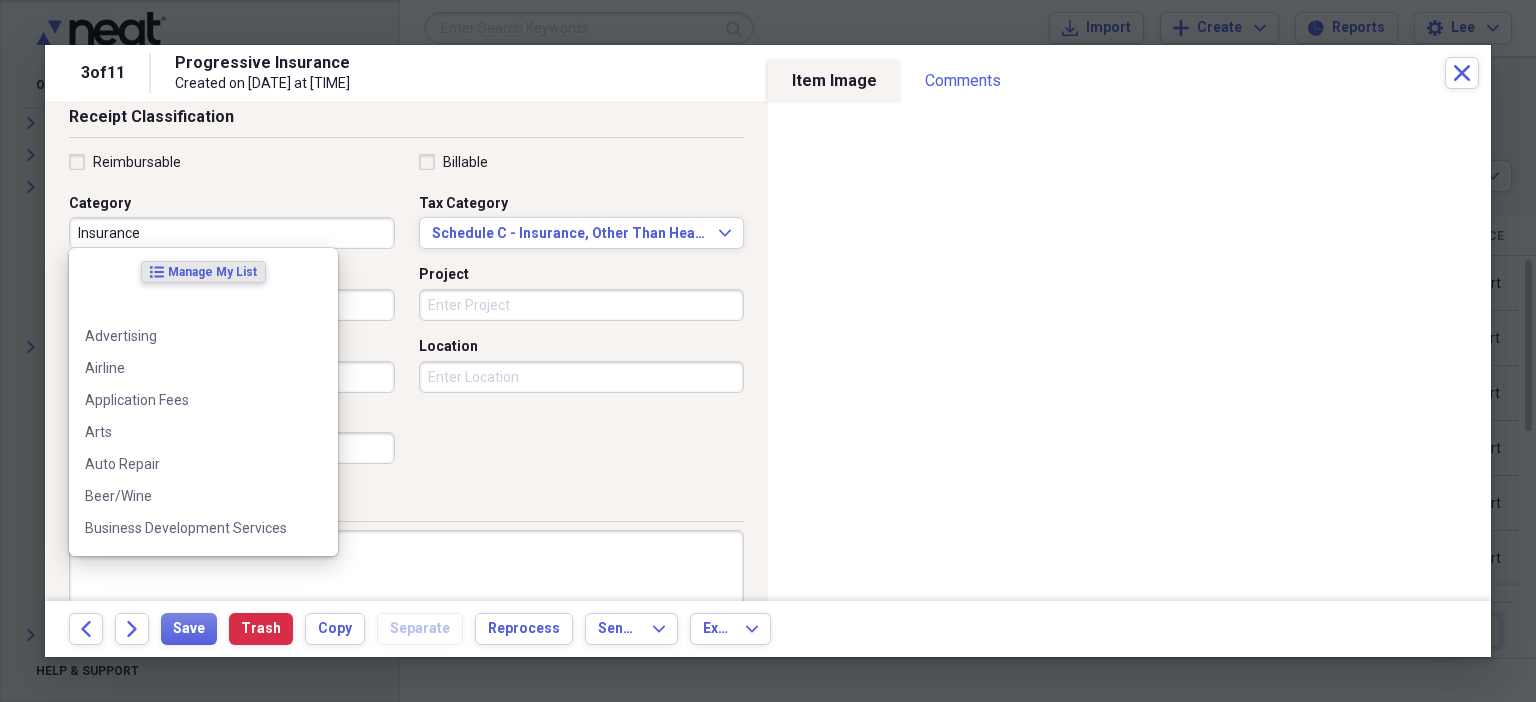 click on "Insurance" at bounding box center [232, 233] 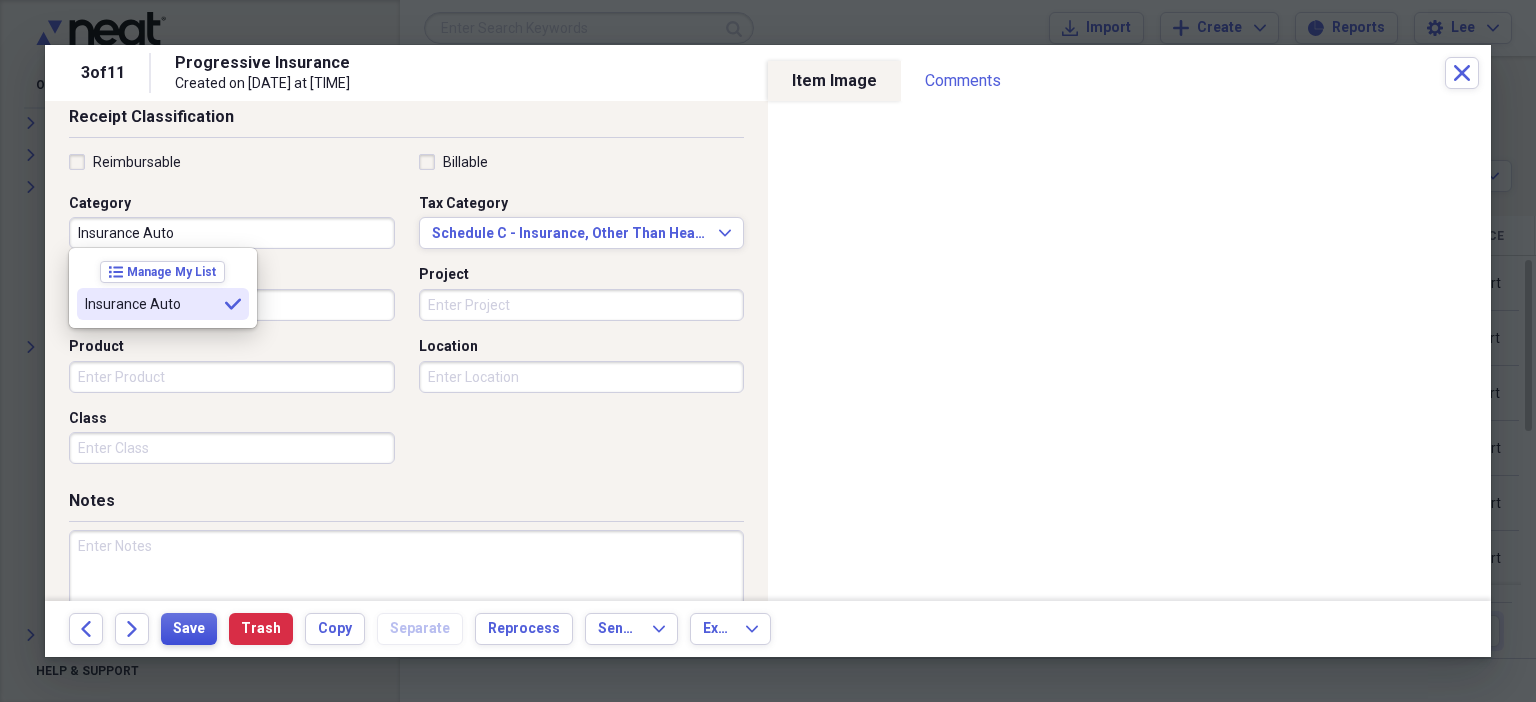 type on "Insurance Auto" 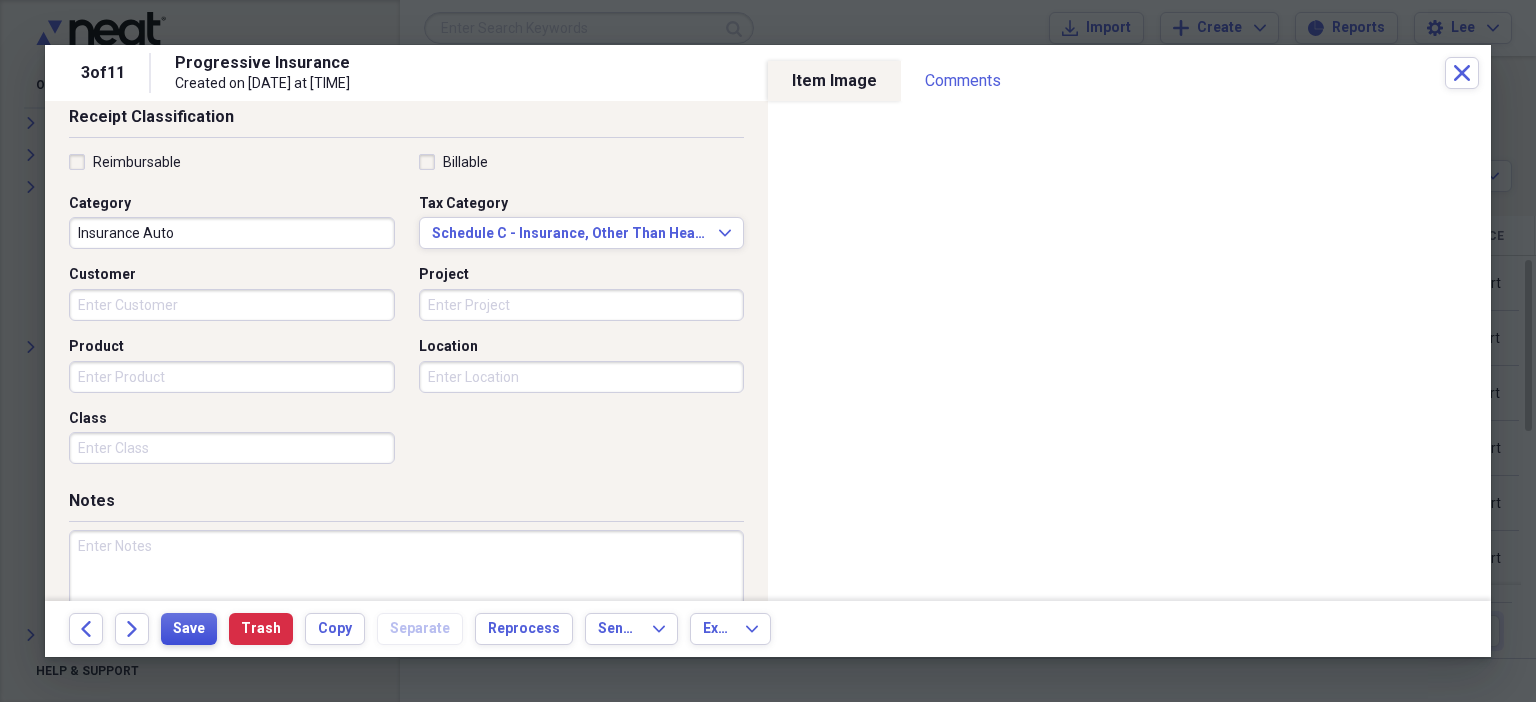 click on "Save" at bounding box center [189, 629] 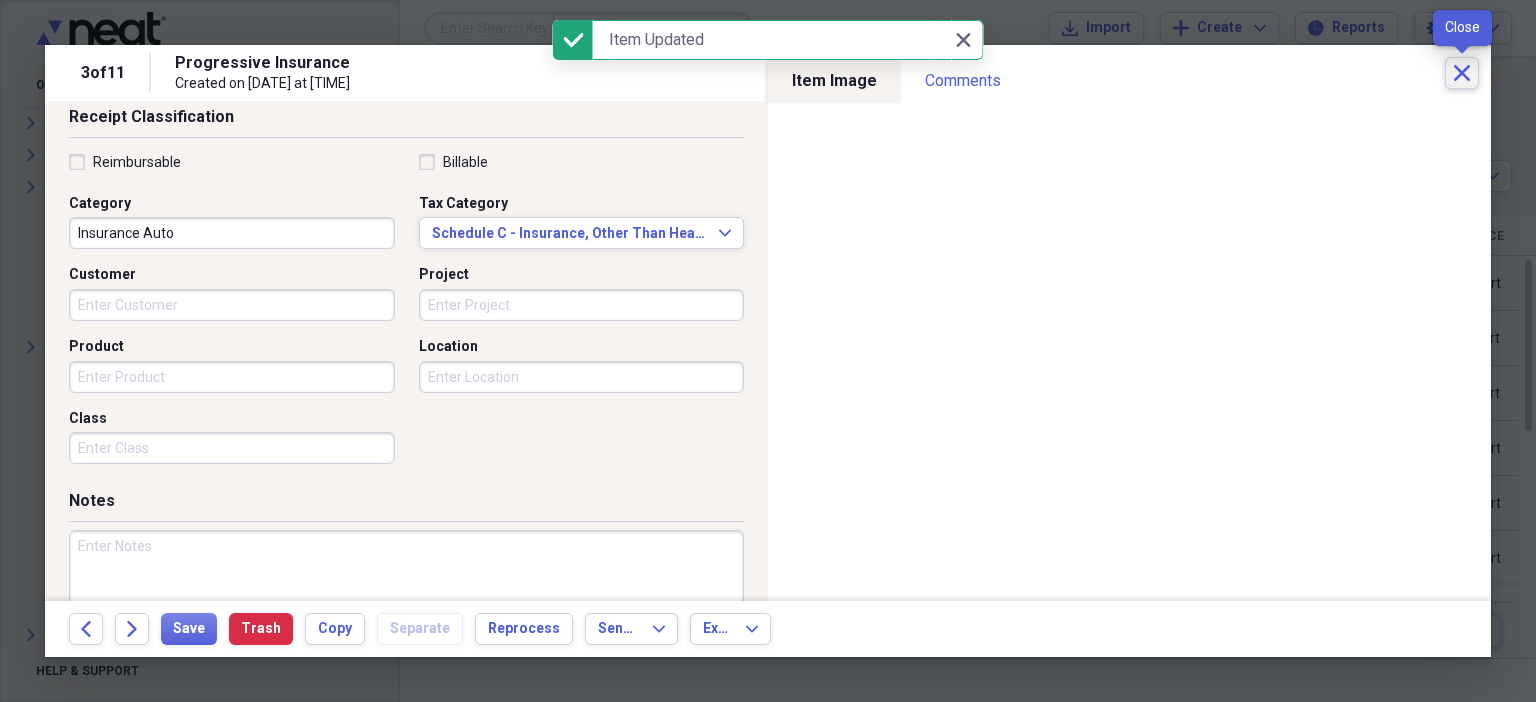 click on "Close" 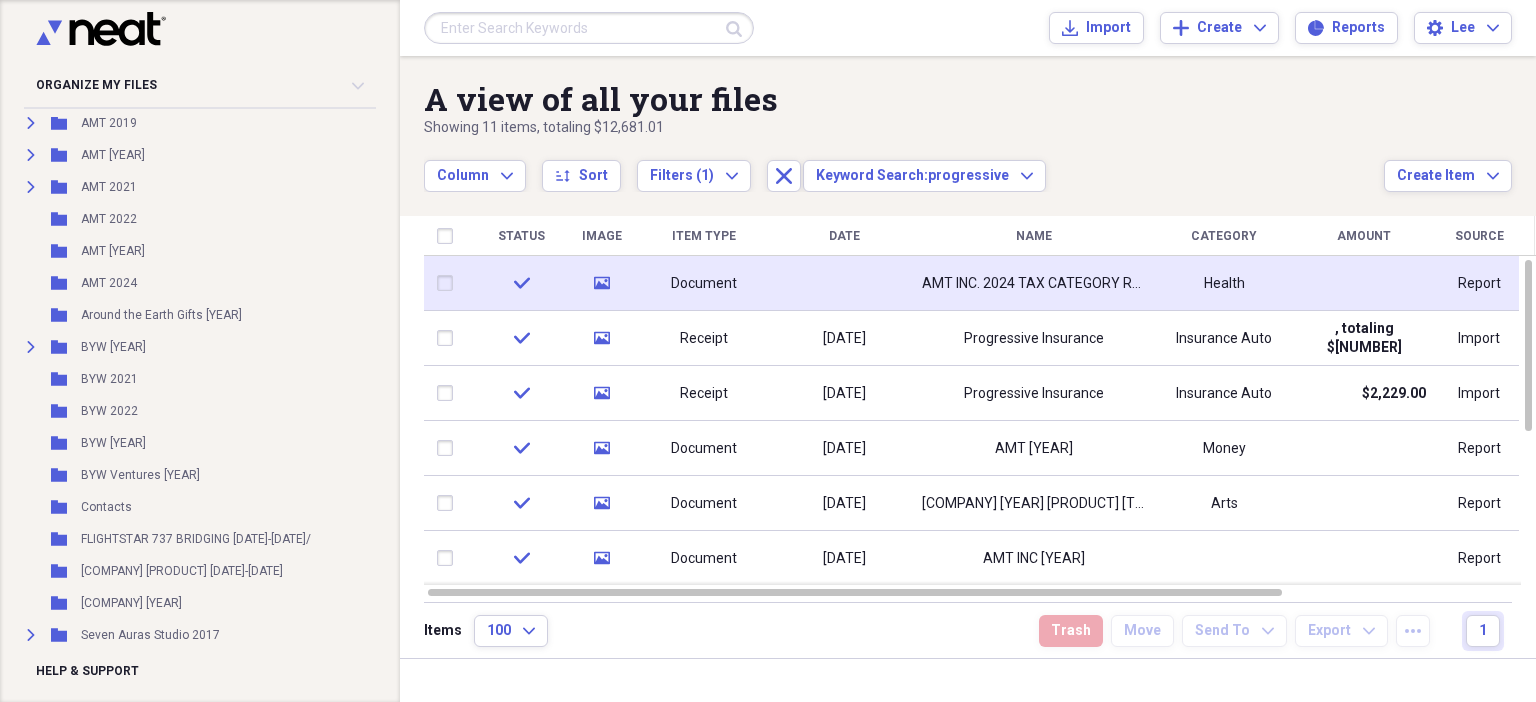 click on "Document" at bounding box center (704, 283) 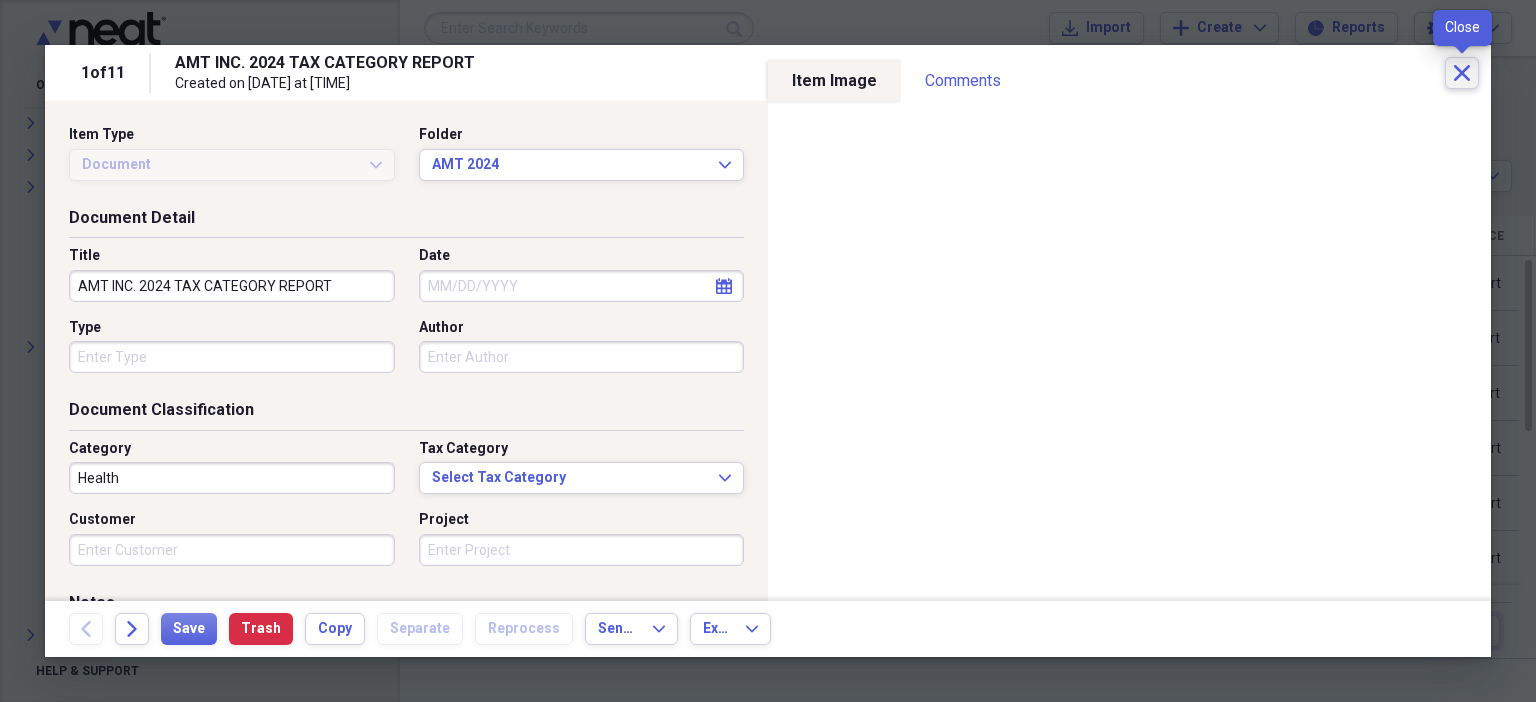 click on "Close" 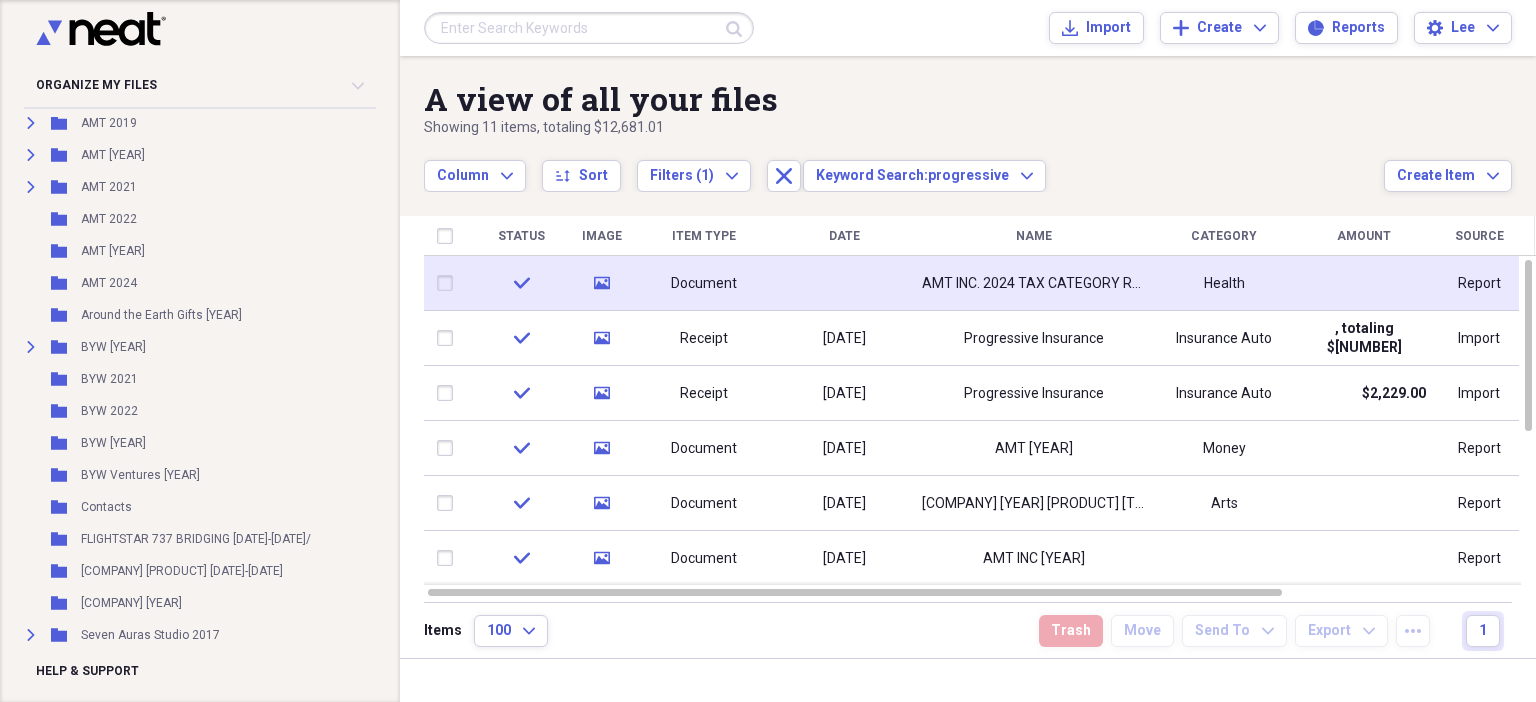 click at bounding box center (449, 283) 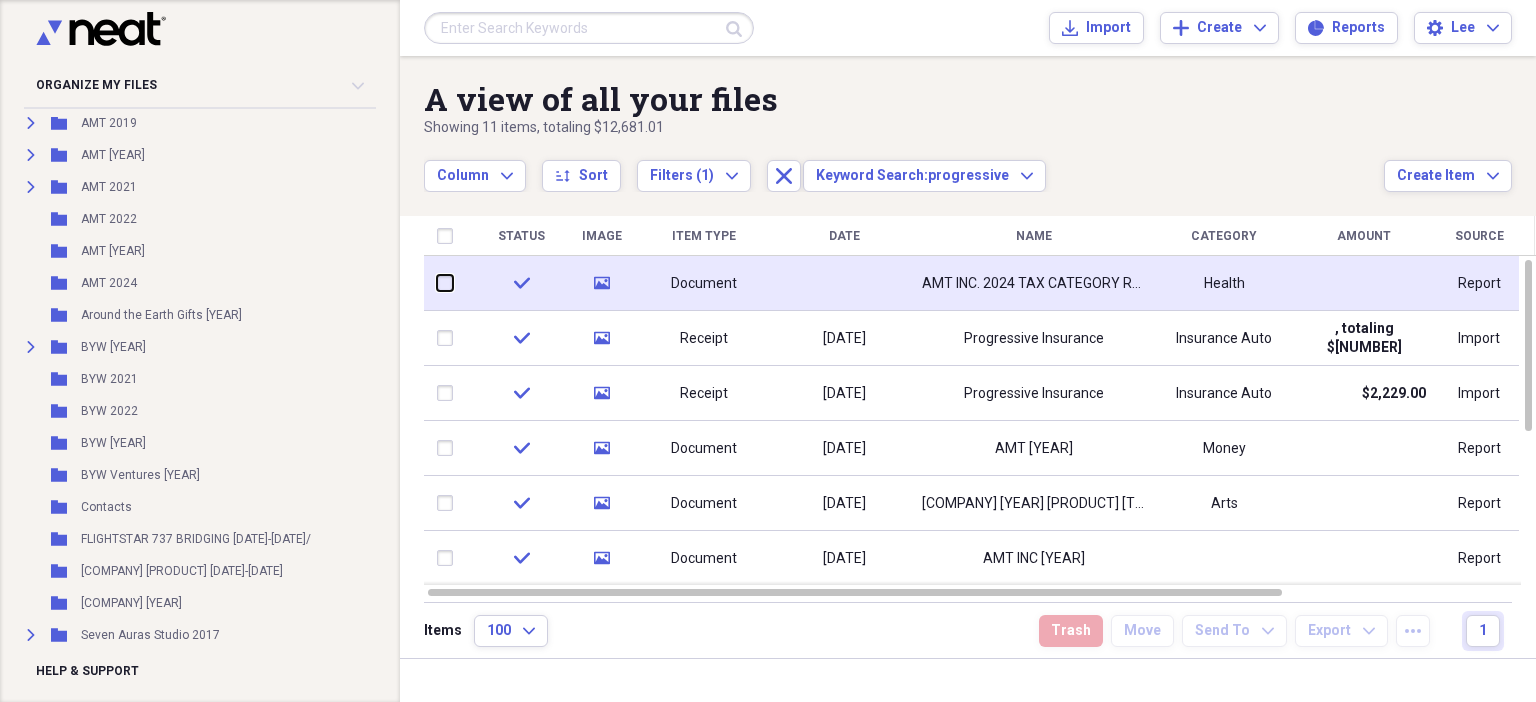 click at bounding box center (437, 283) 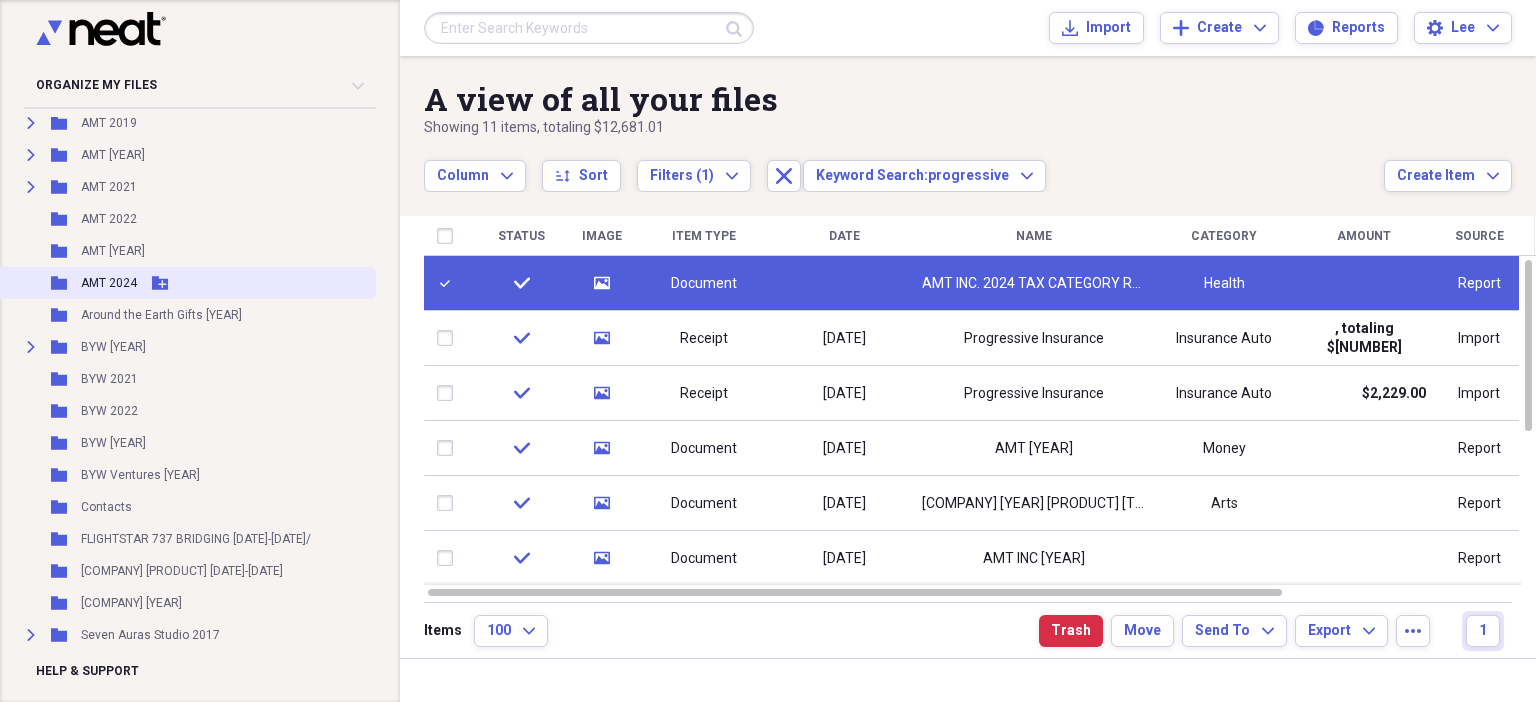 click on "Folder [COMPANY] [YEAR] [PRODUCT] Folder" at bounding box center (179, 283) 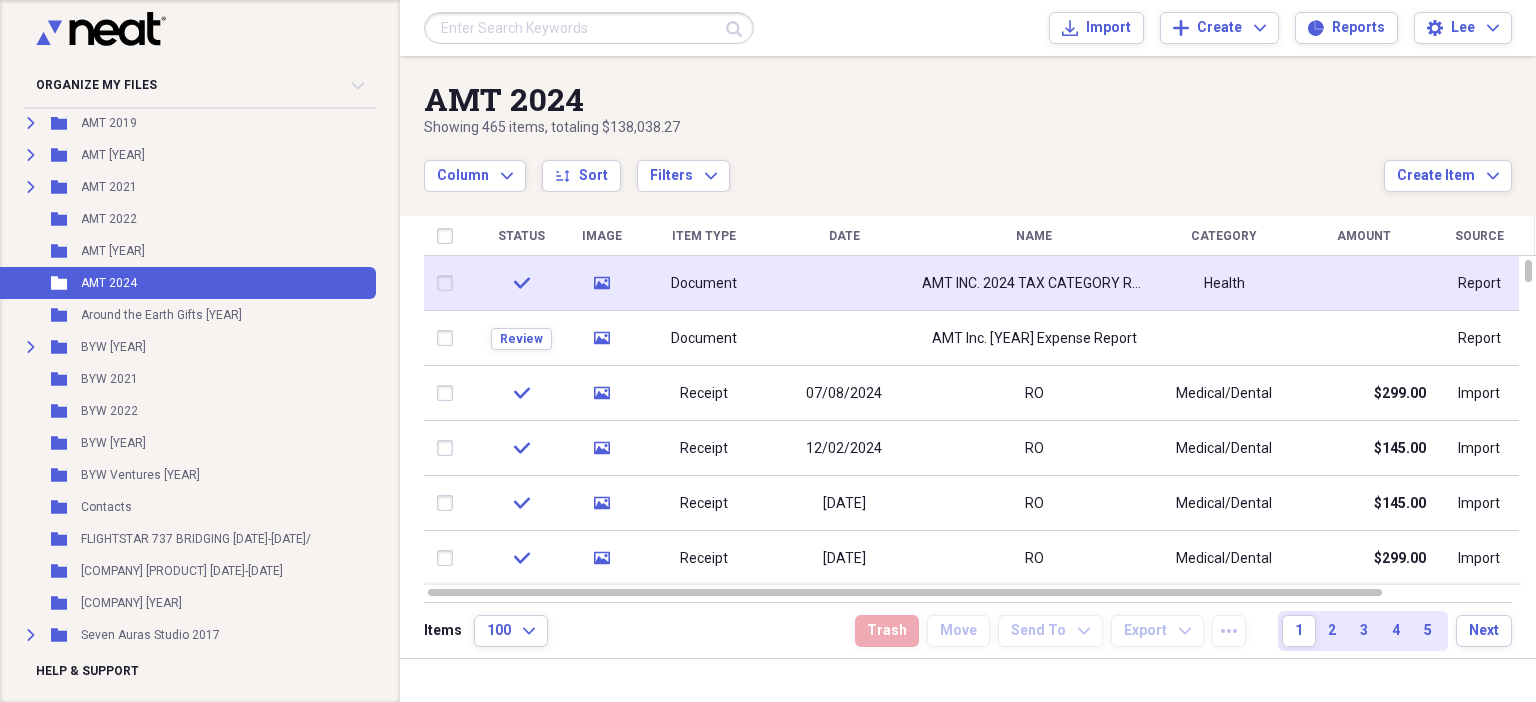 click at bounding box center (449, 283) 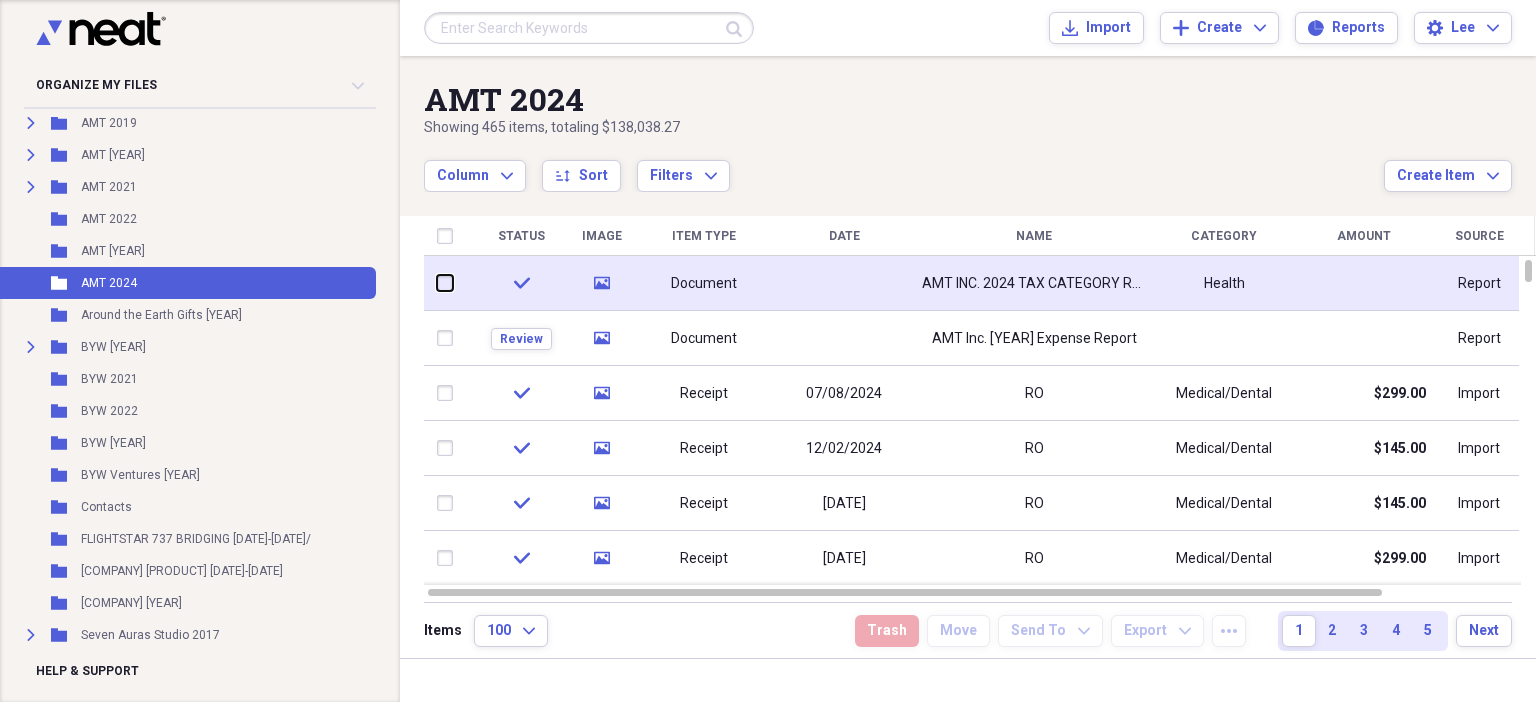 click at bounding box center [437, 283] 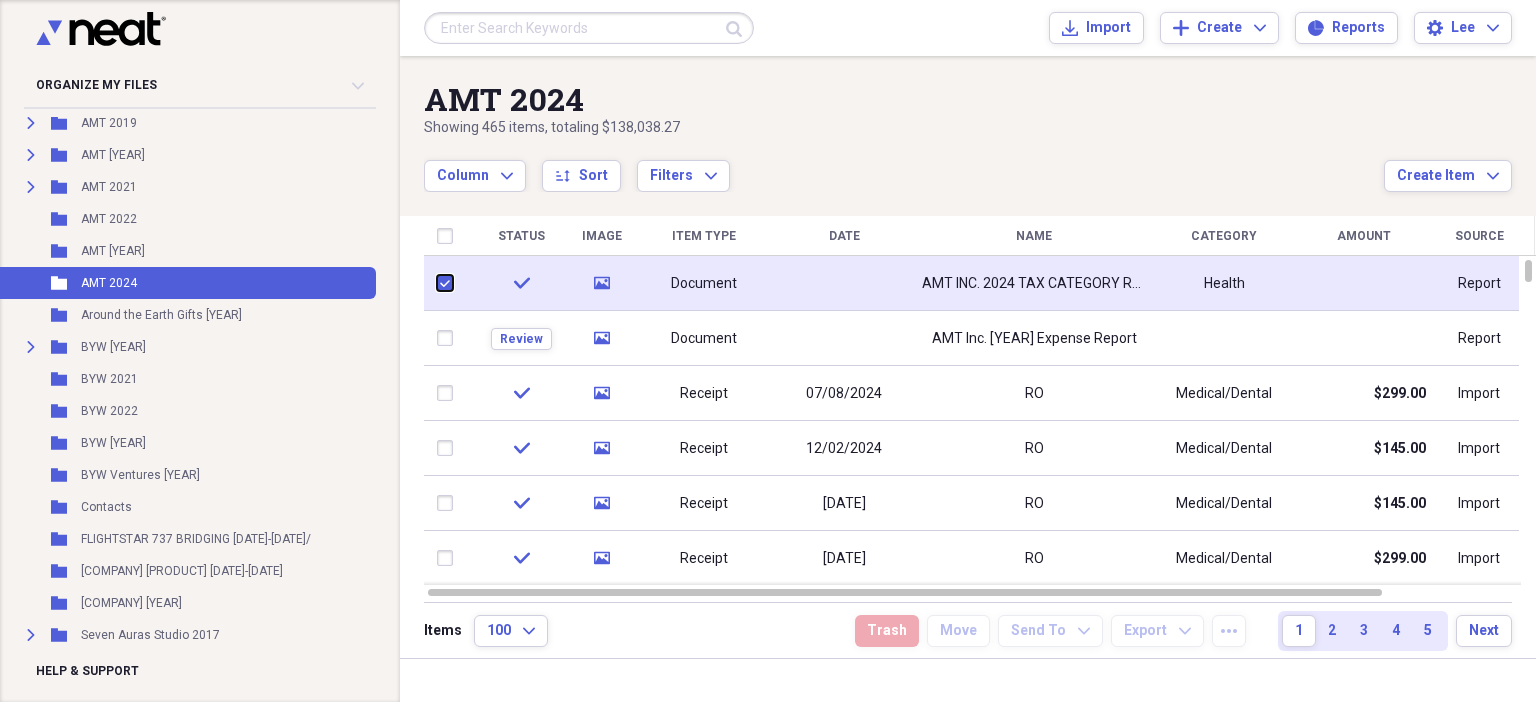 checkbox on "true" 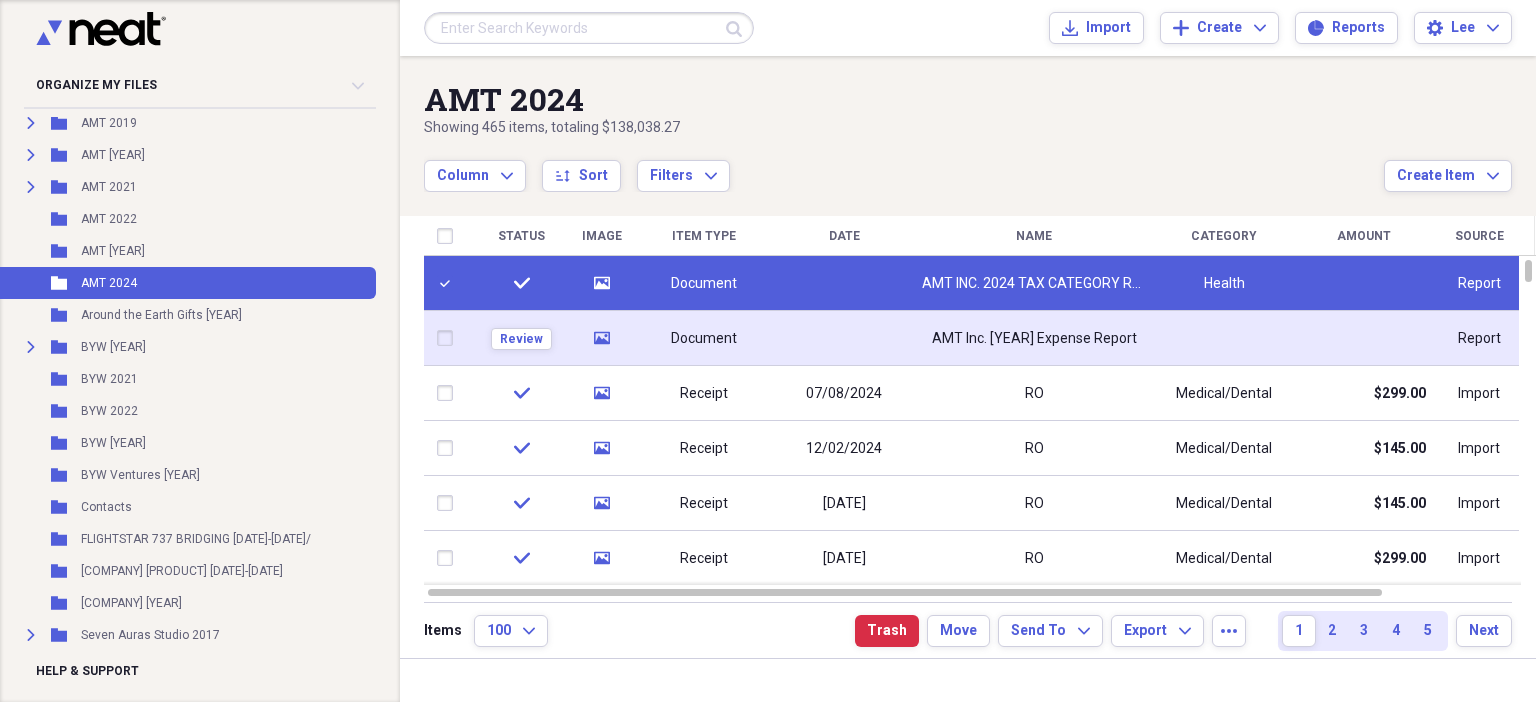 click at bounding box center [449, 338] 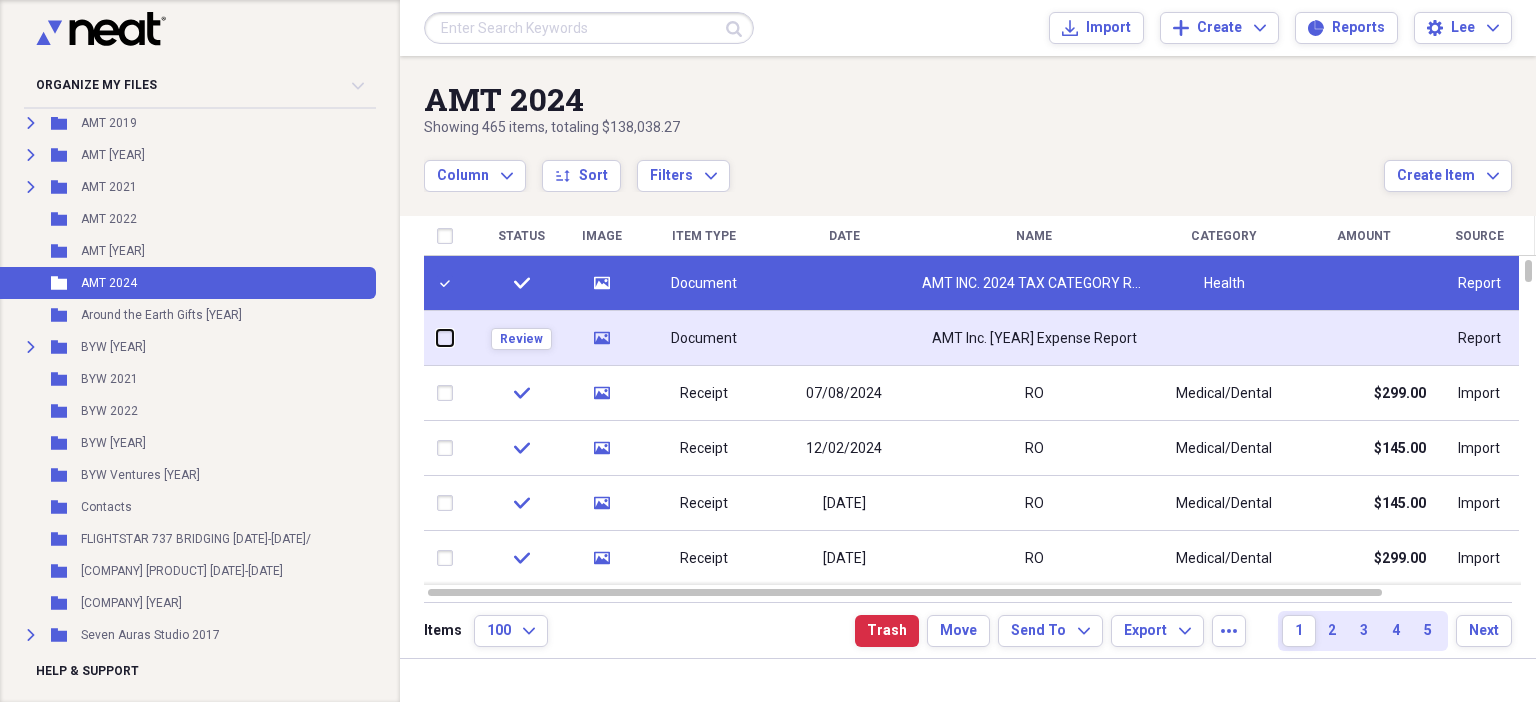 click at bounding box center (437, 338) 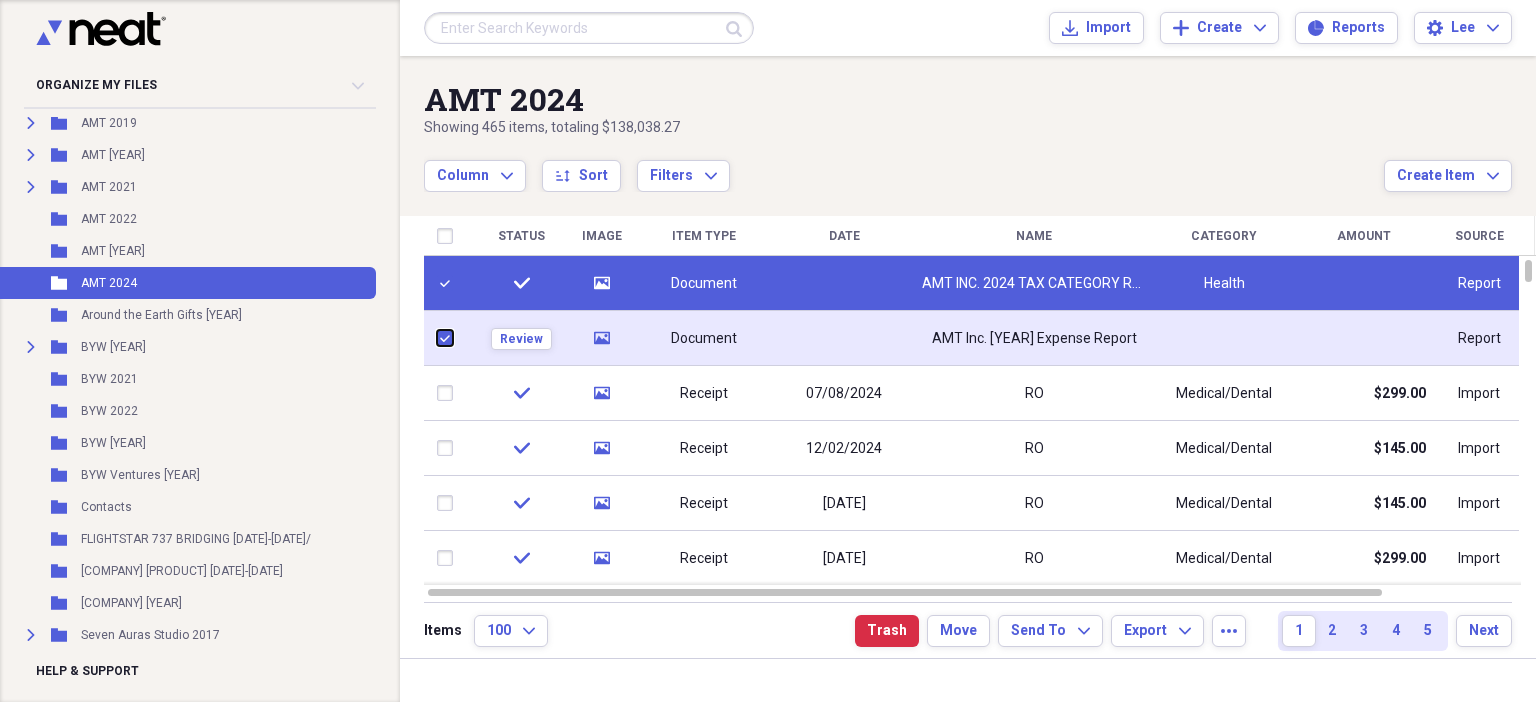 checkbox on "true" 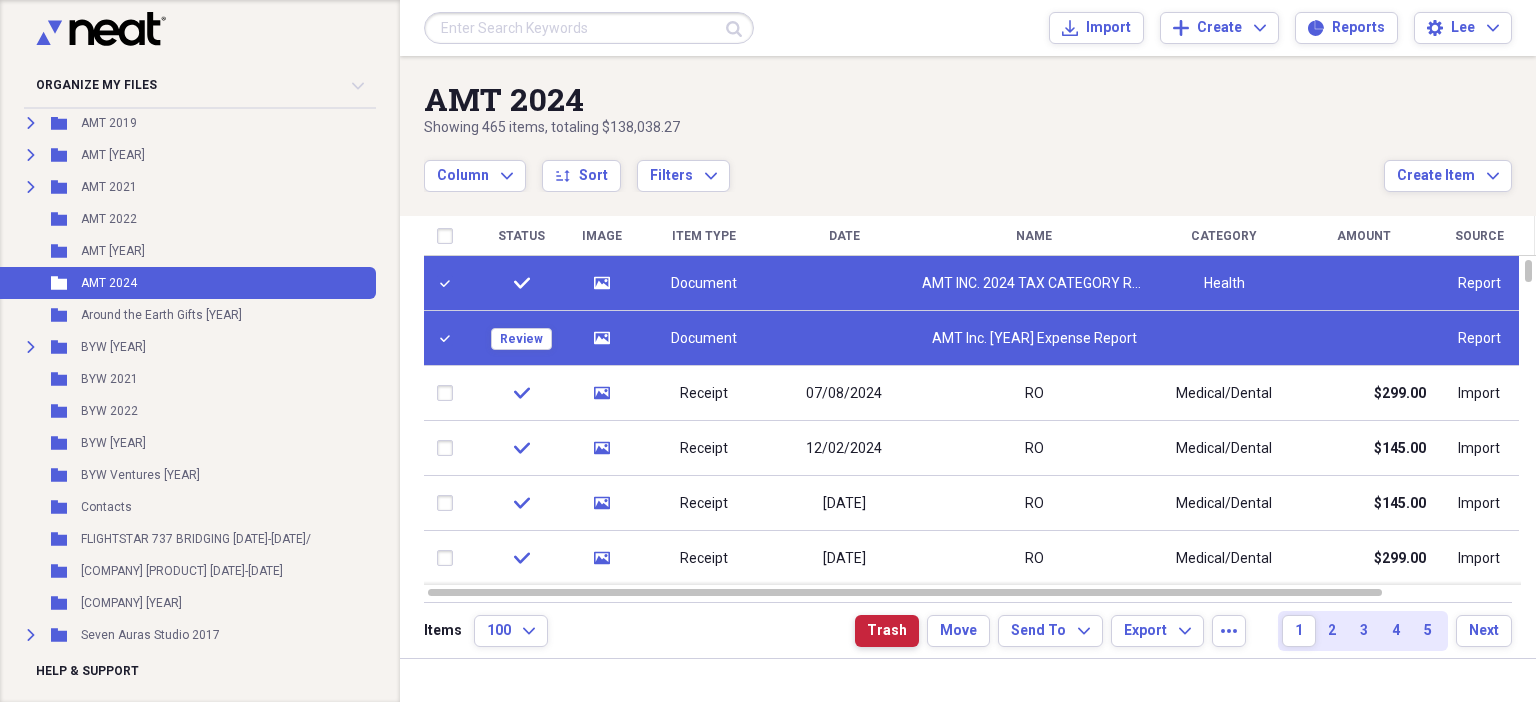 click on "Trash" at bounding box center [887, 631] 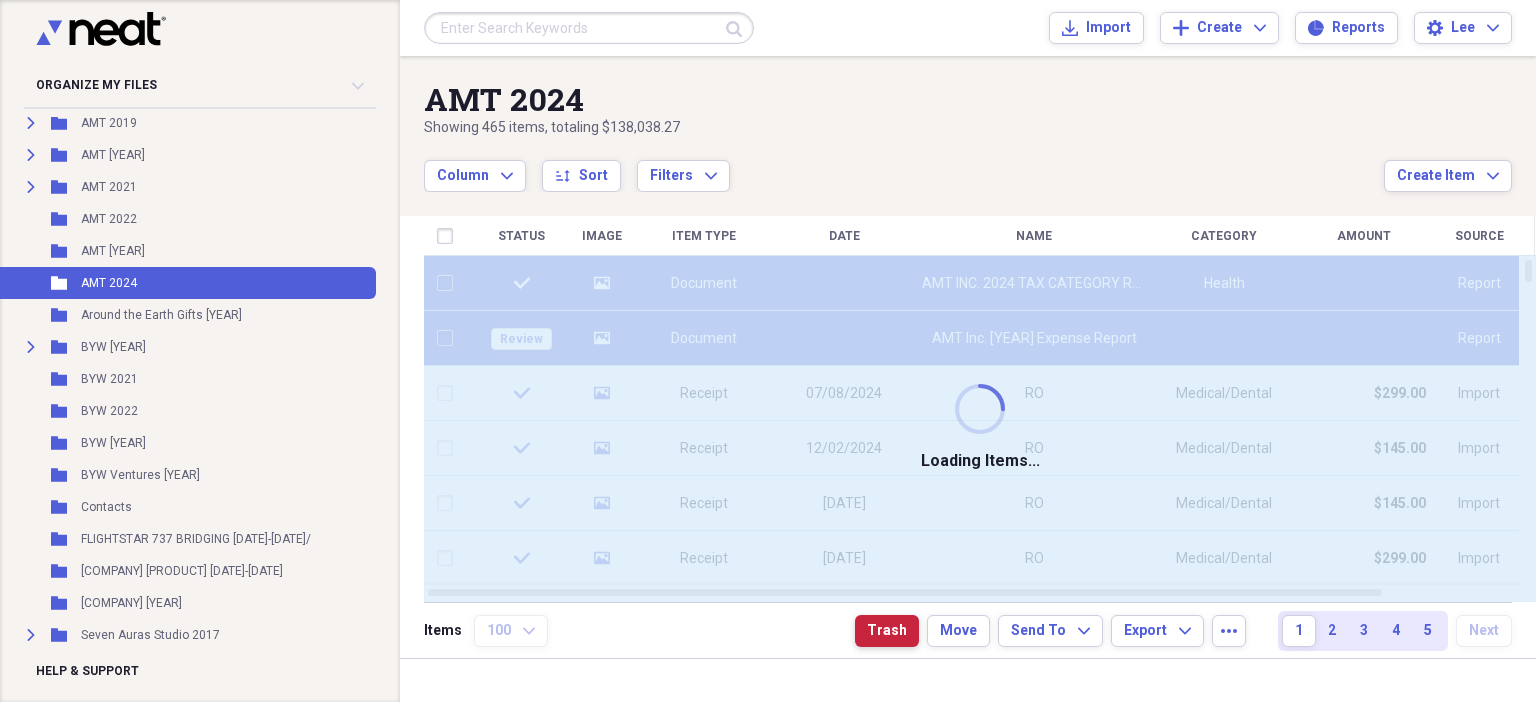 checkbox on "false" 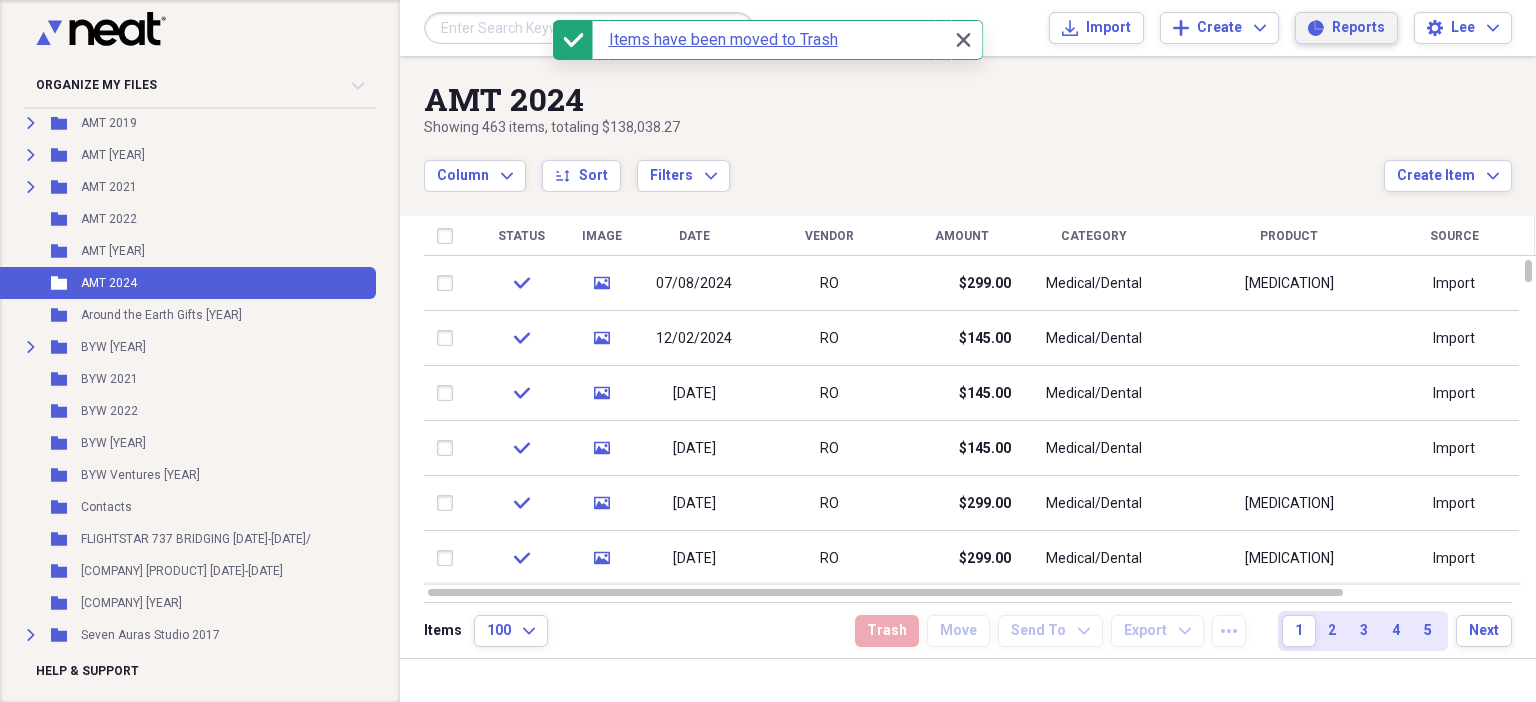 click on "Reports" at bounding box center (1358, 28) 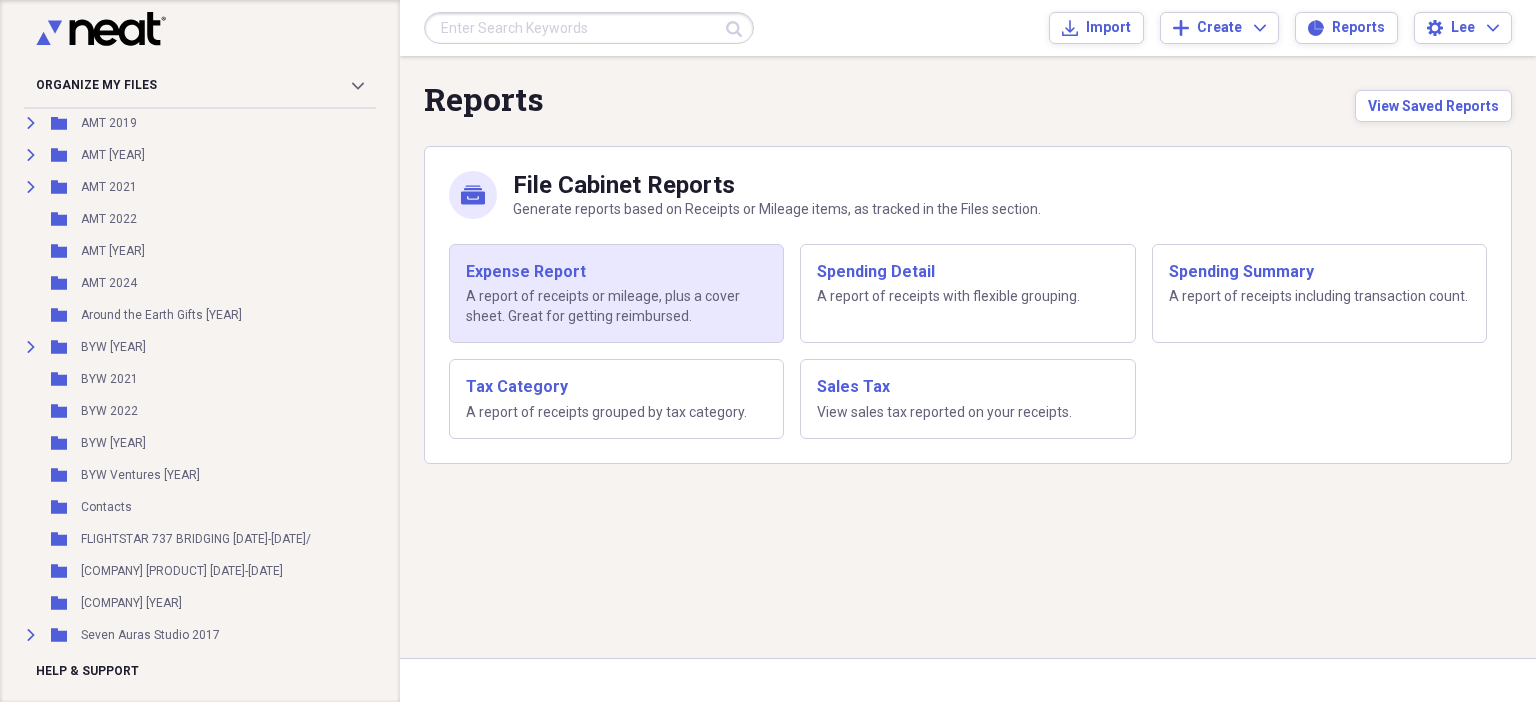 click on "A report of receipts or mileage, plus a cover sheet. Great for getting reimbursed." at bounding box center [616, 306] 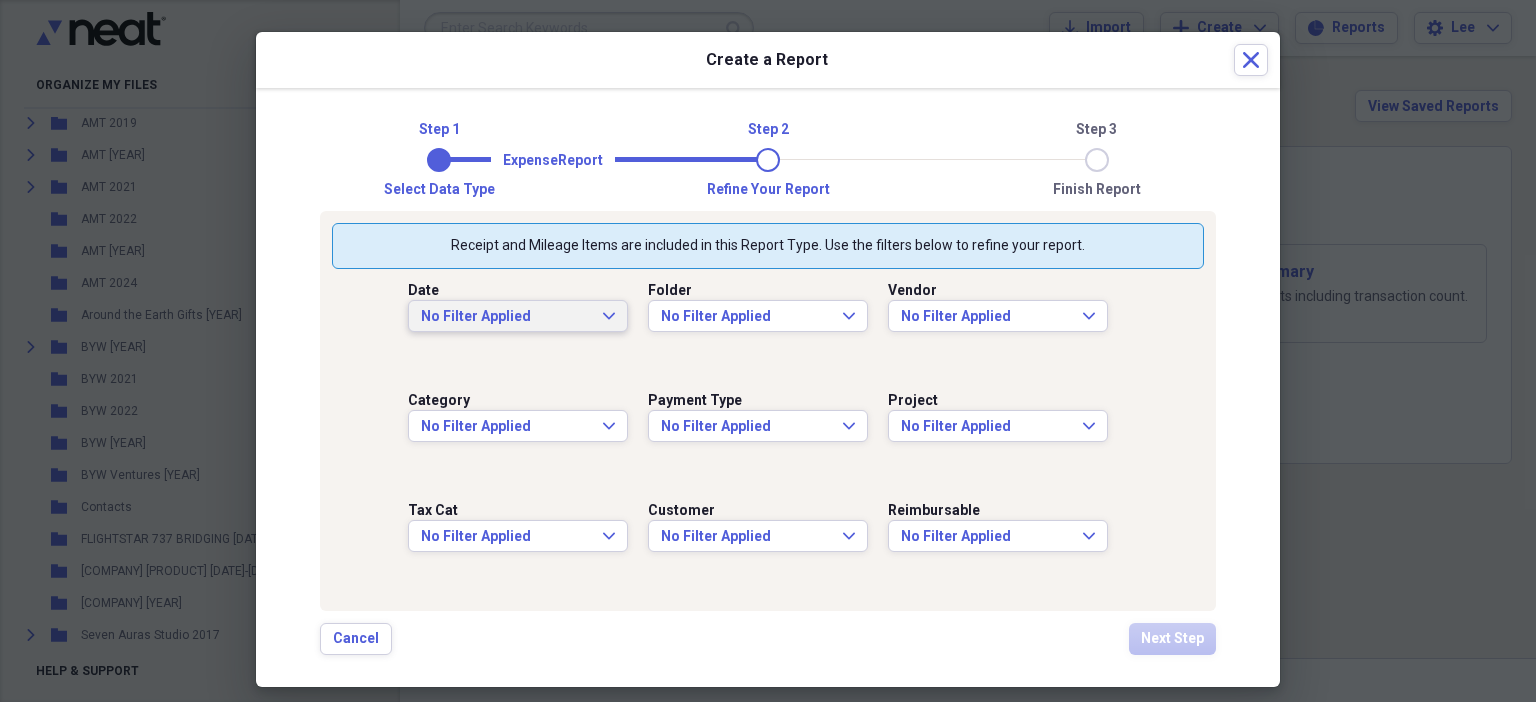 click on "No Filter Applied Expand" at bounding box center (518, 317) 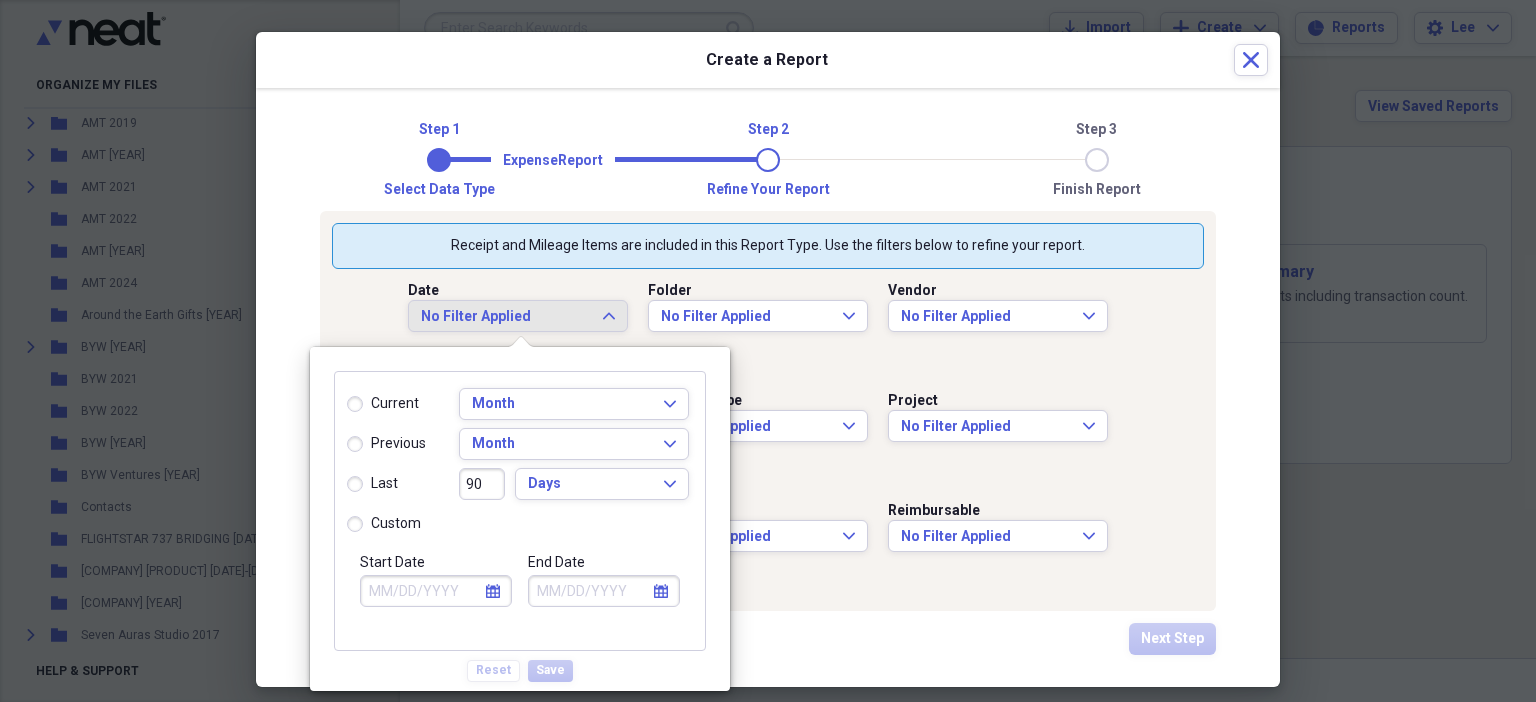 click on "calendar" 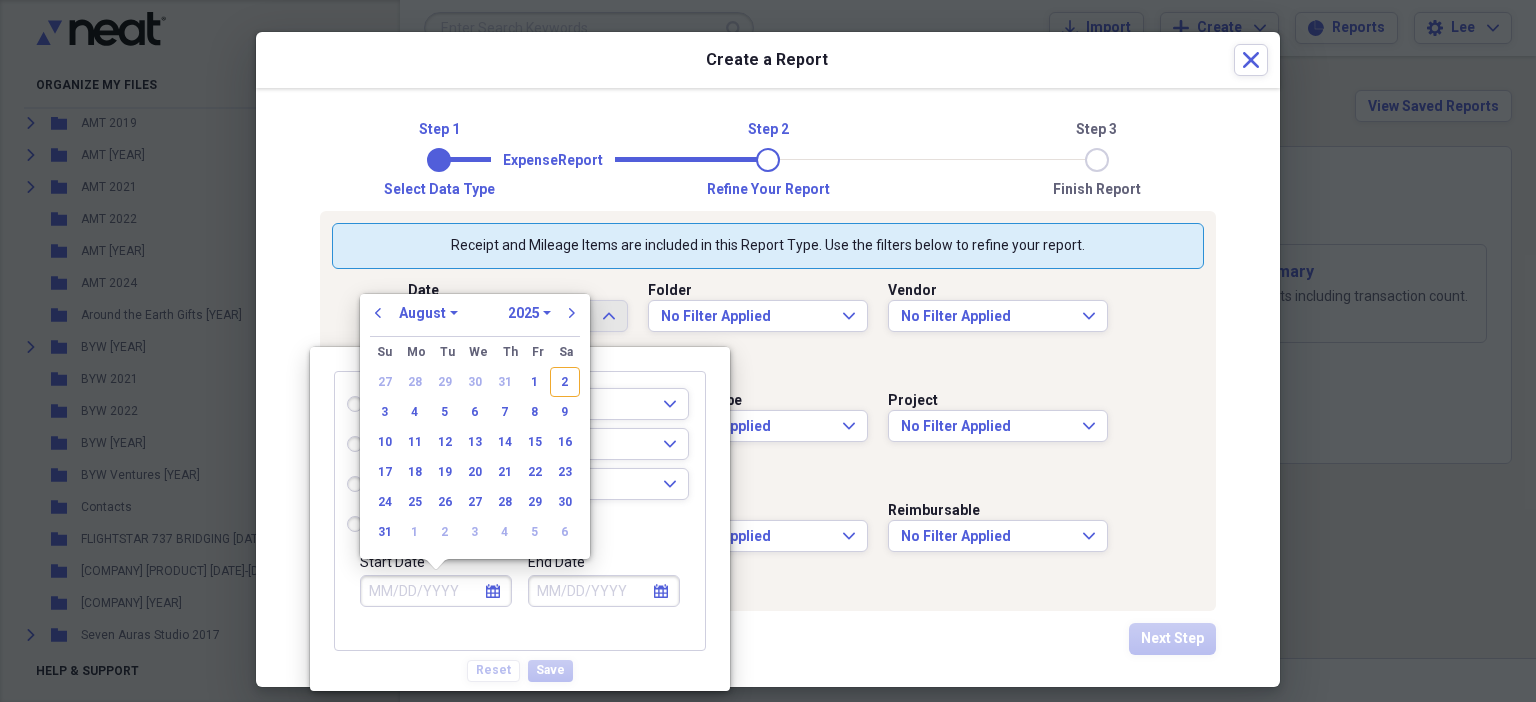 click on "January February March April May June July August September October November December" at bounding box center (428, 313) 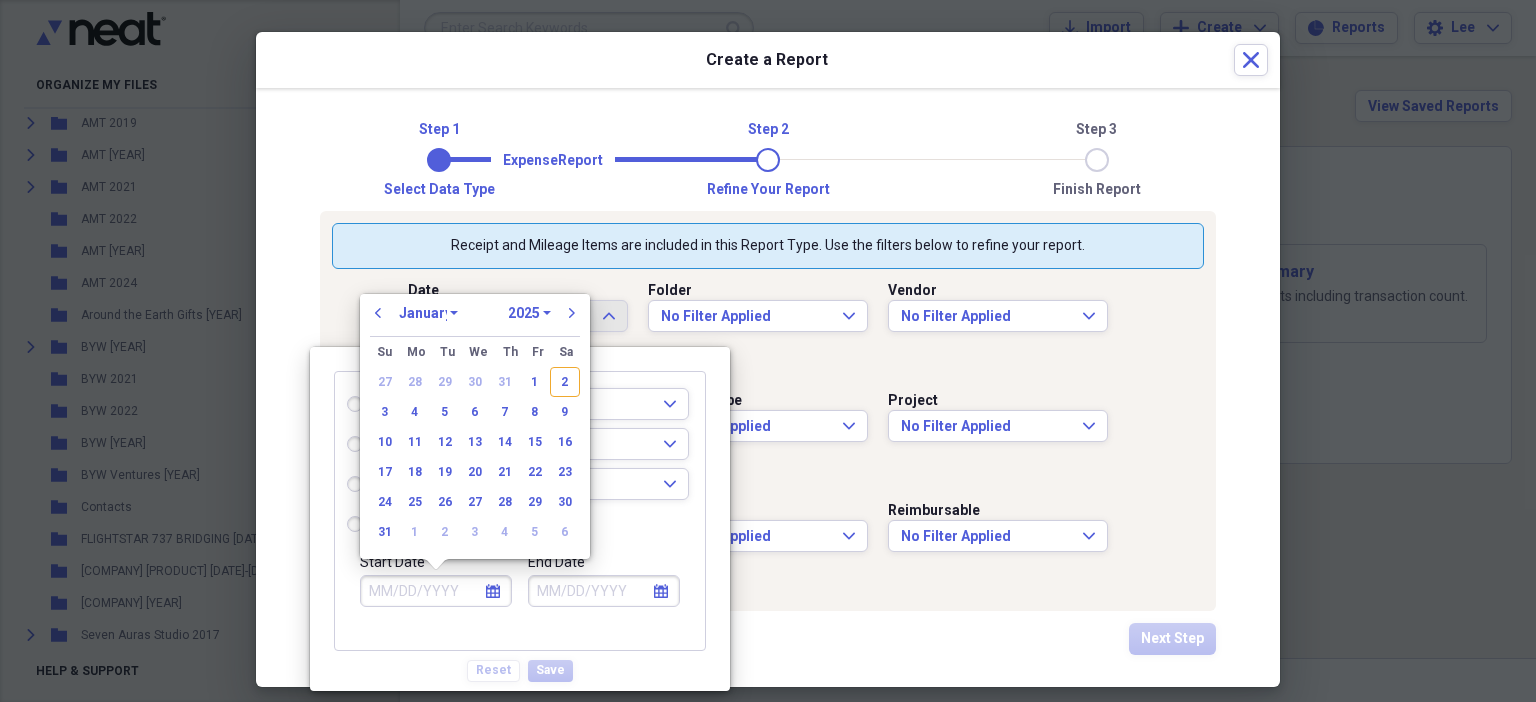 click on "January February March April May June July August September October November December" at bounding box center (428, 313) 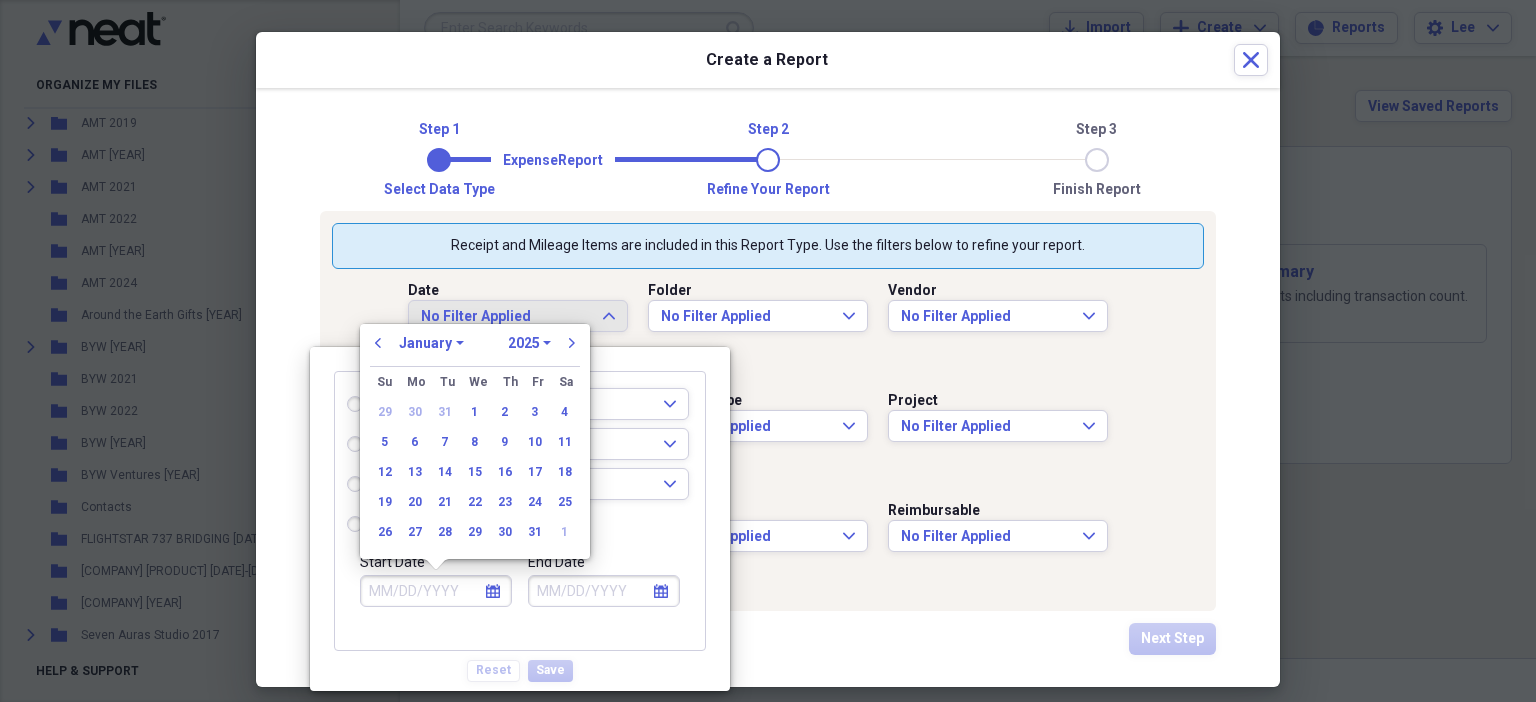 click on "1970 1971 1972 1973 1974 1975 1976 1977 1978 1979 1980 1981 1982 1983 1984 1985 1986 1987 1988 1989 1990 1991 1992 1993 1994 1995 1996 1997 1998 1999 2000 2001 2002 2003 2004 2005 2006 2007 2008 2009 2010 2011 2012 2013 2014 2015 2016 2017 2018 2019 2020 2021 2022 2023 2024 2025 2026 2027 2028 2029 2030 2031 2032 2033 2034 2035" at bounding box center (529, 343) 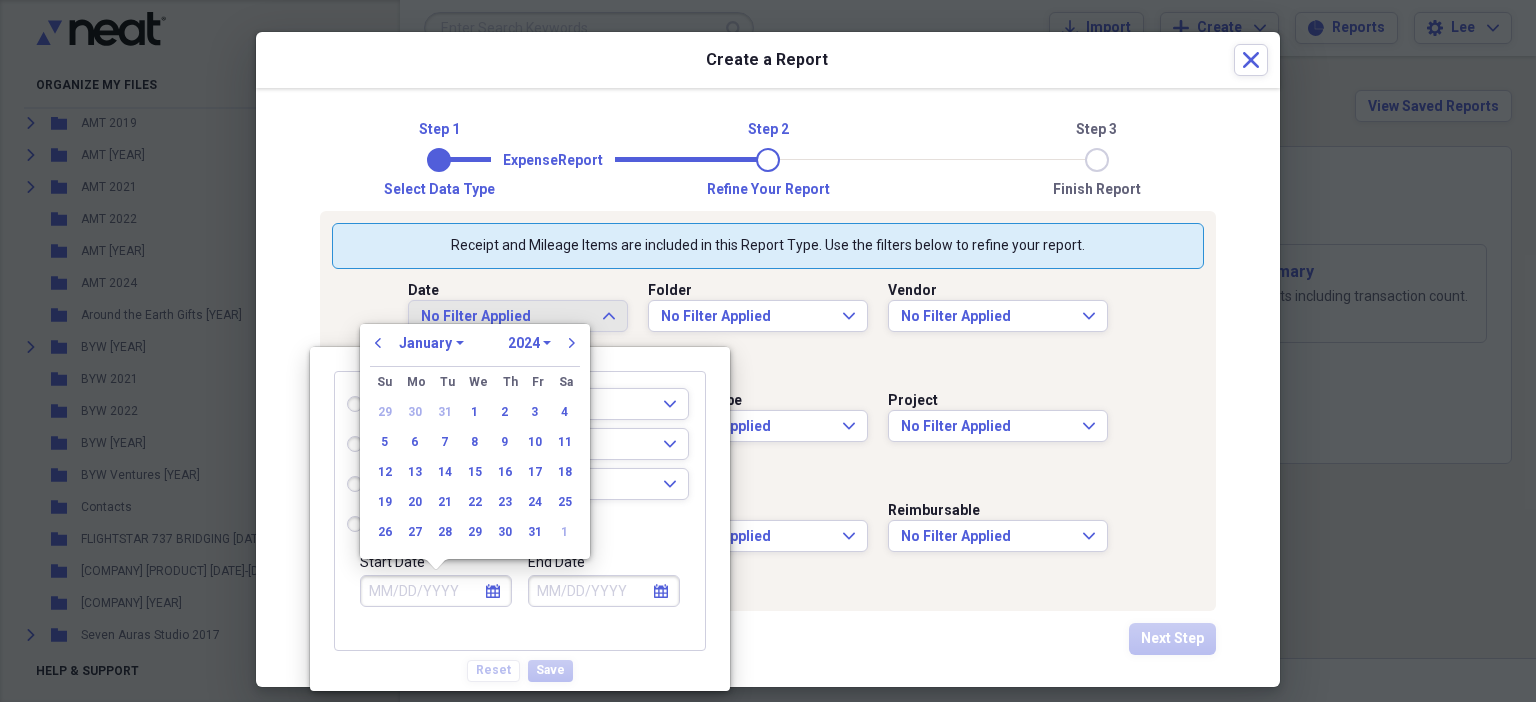 click on "1970 1971 1972 1973 1974 1975 1976 1977 1978 1979 1980 1981 1982 1983 1984 1985 1986 1987 1988 1989 1990 1991 1992 1993 1994 1995 1996 1997 1998 1999 2000 2001 2002 2003 2004 2005 2006 2007 2008 2009 2010 2011 2012 2013 2014 2015 2016 2017 2018 2019 2020 2021 2022 2023 2024 2025 2026 2027 2028 2029 2030 2031 2032 2033 2034 2035" at bounding box center (529, 343) 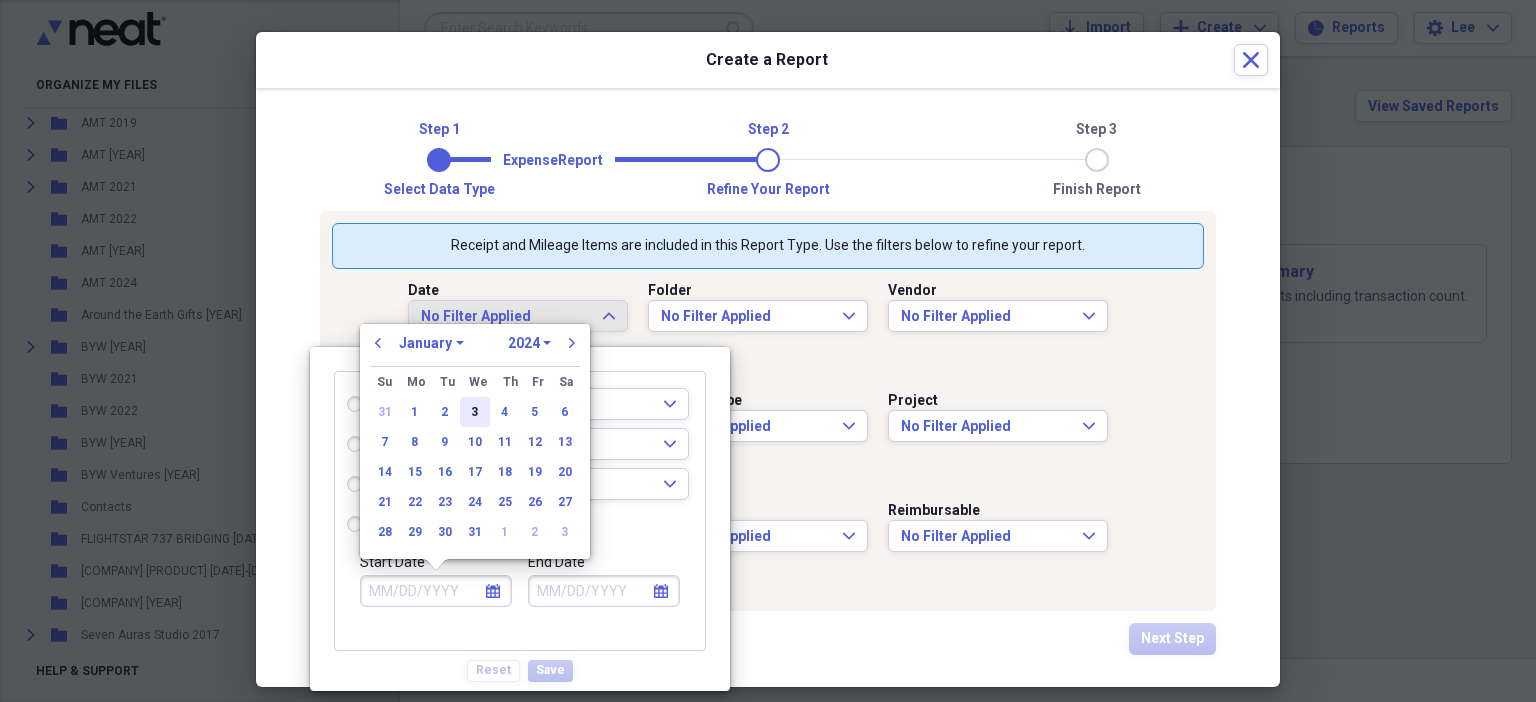 click on "3" at bounding box center [475, 412] 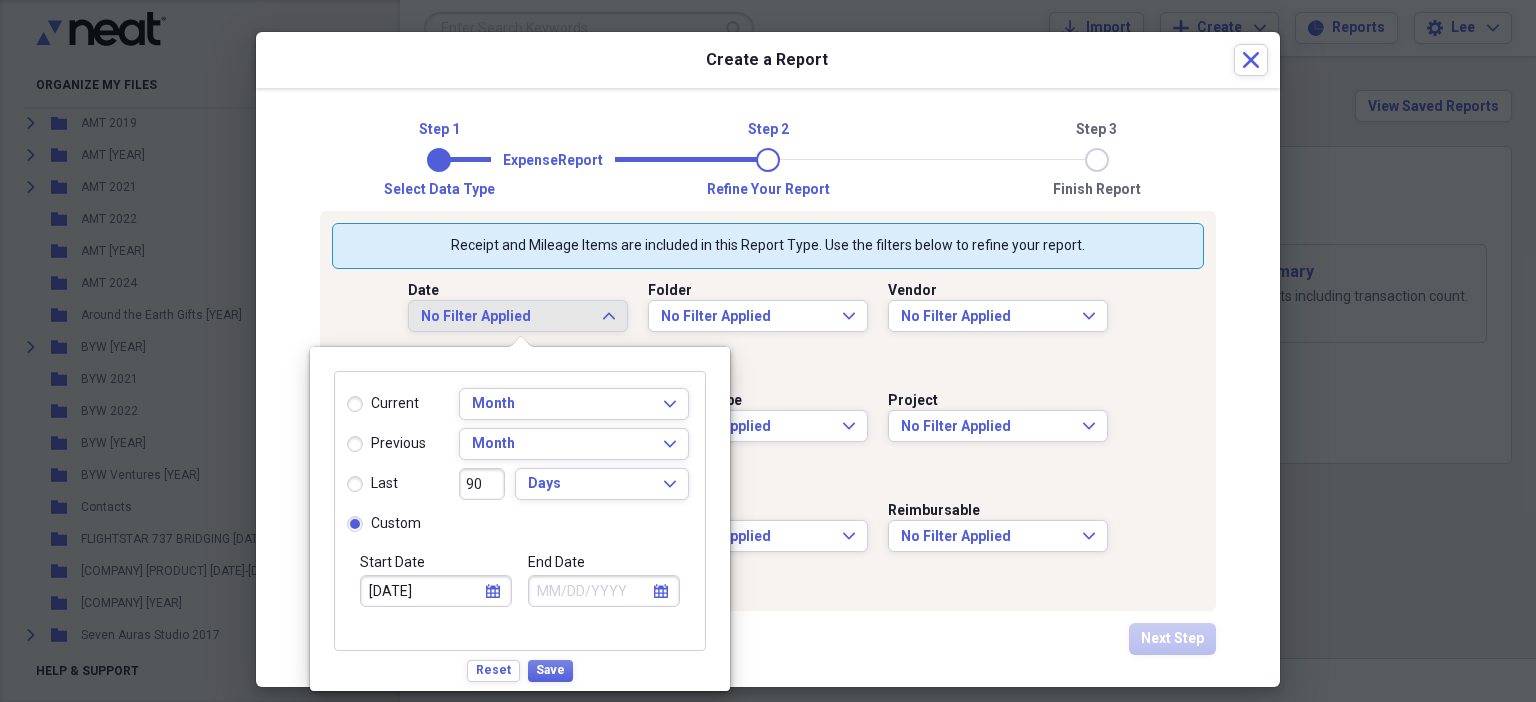 click on "calendar Calendar" at bounding box center [493, 591] 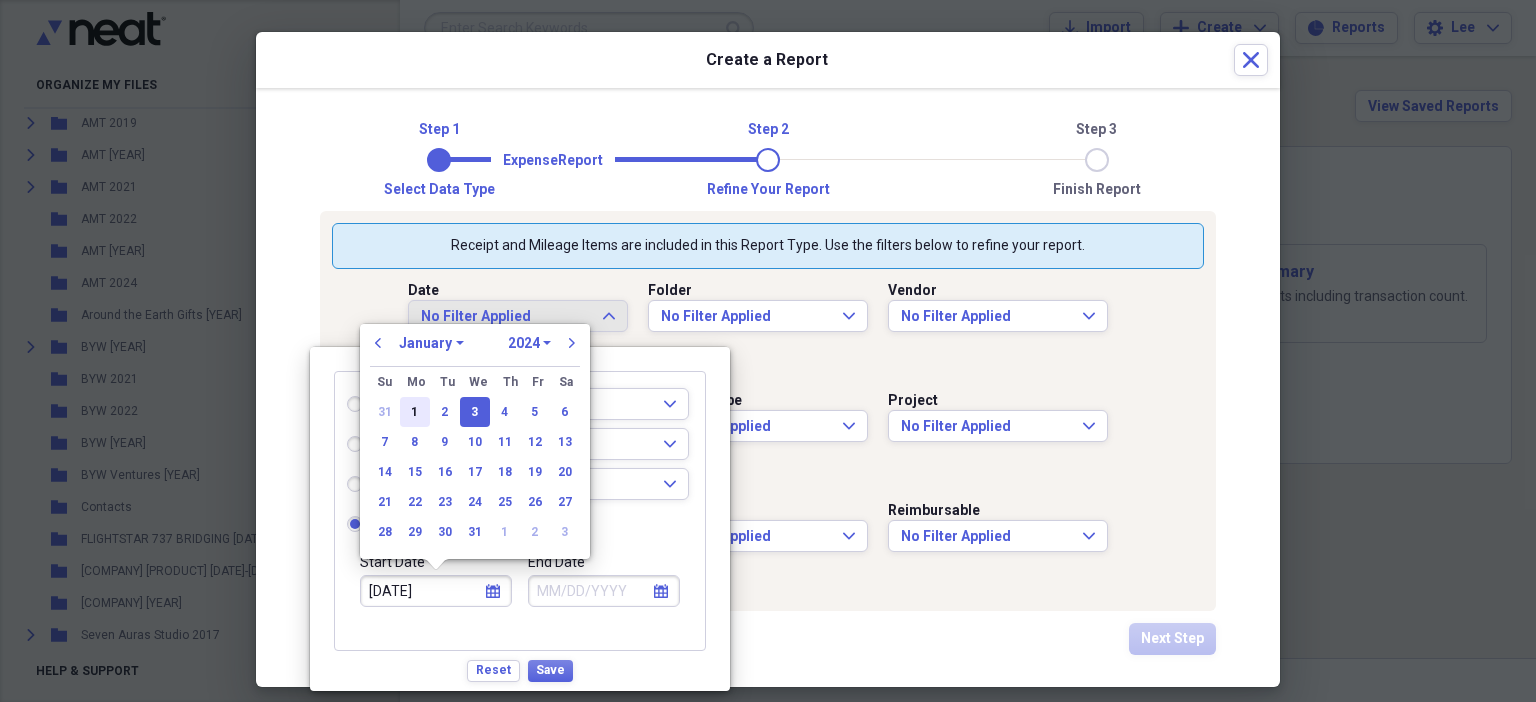 click on "1" at bounding box center (415, 412) 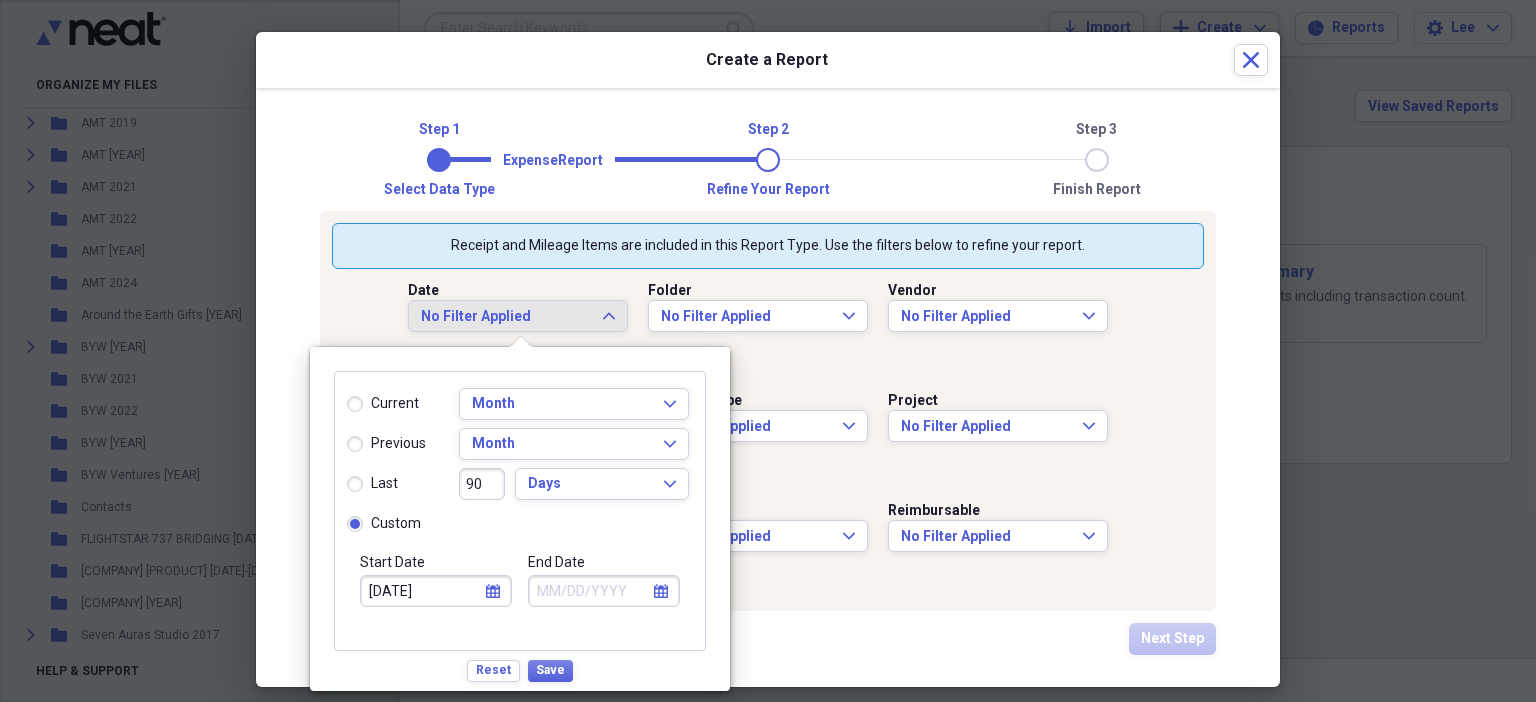 click 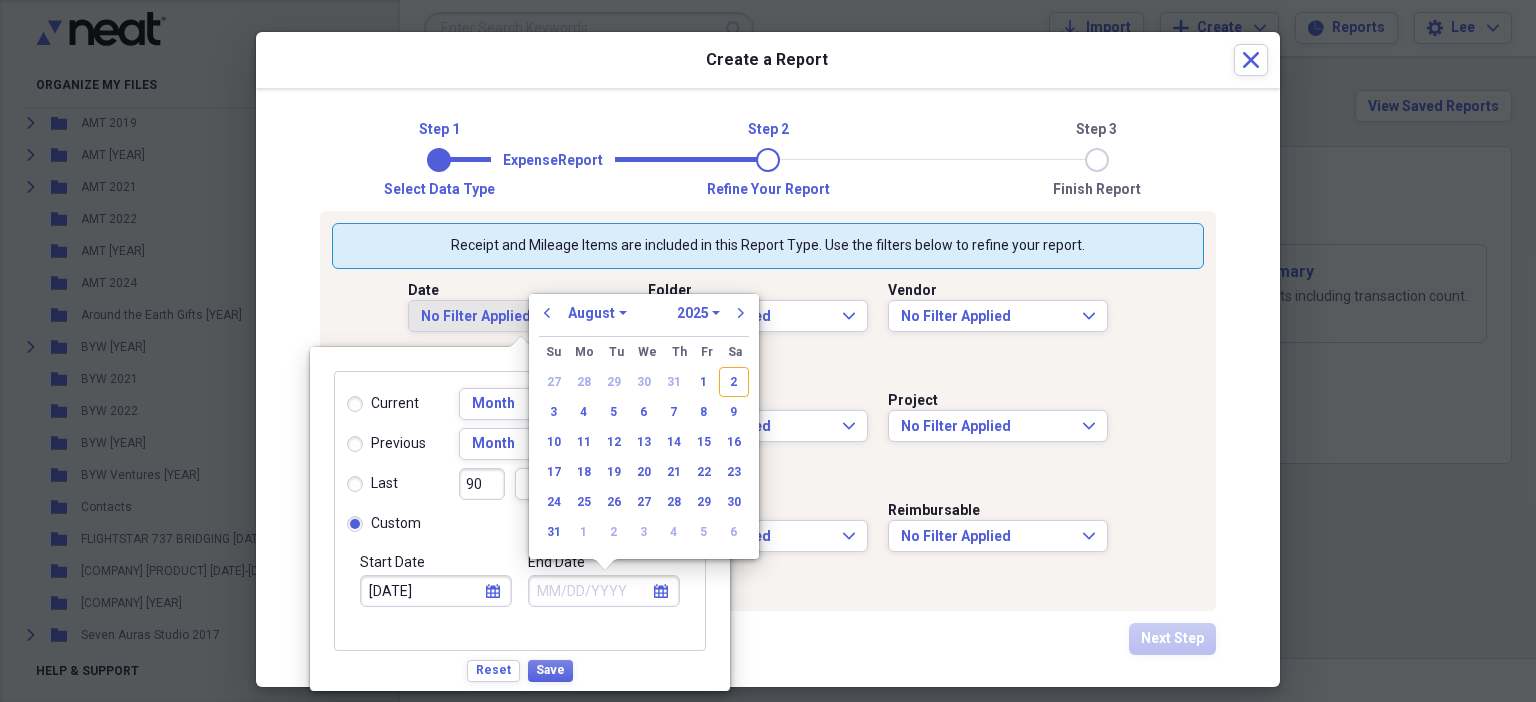 click on "January February March April May June July August September October November December" at bounding box center (597, 313) 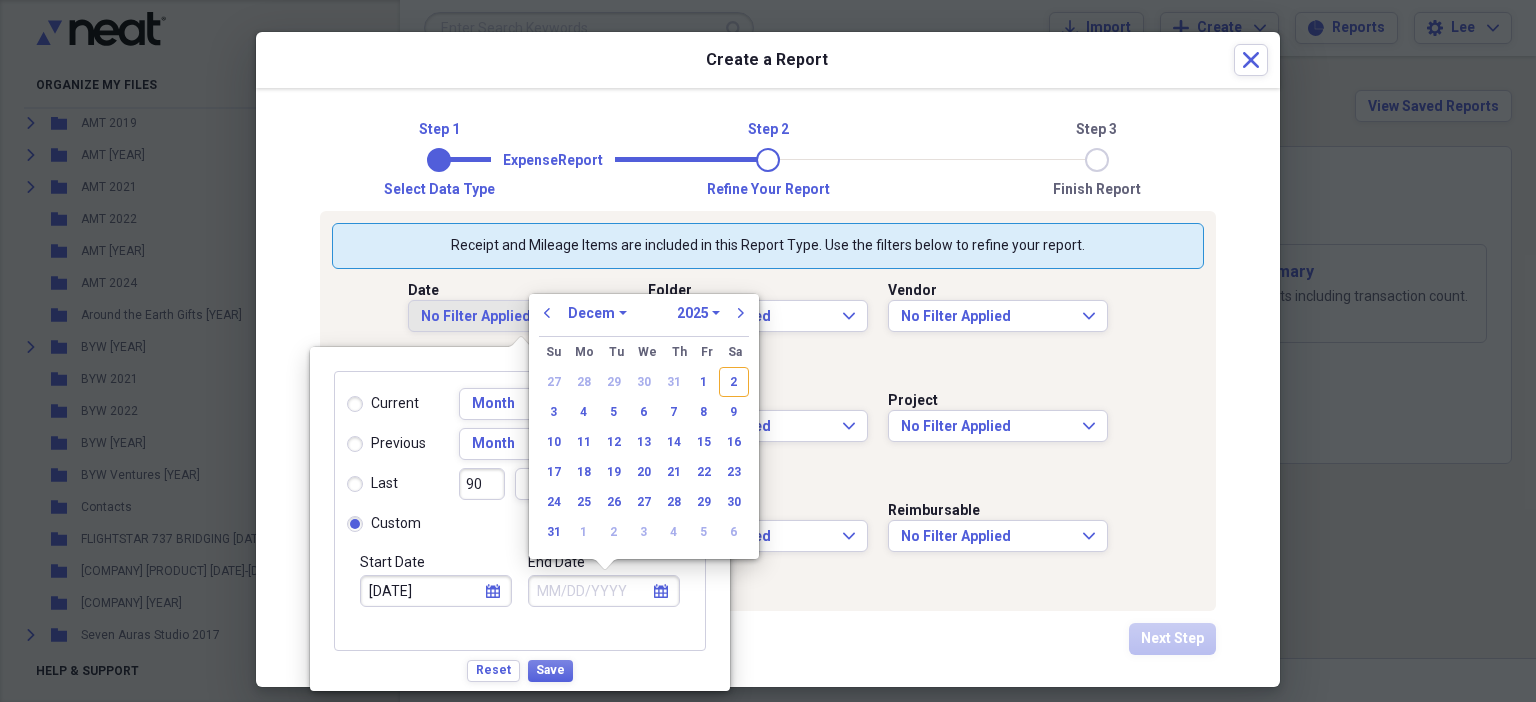 click on "January February March April May June July August September October November December" at bounding box center (597, 313) 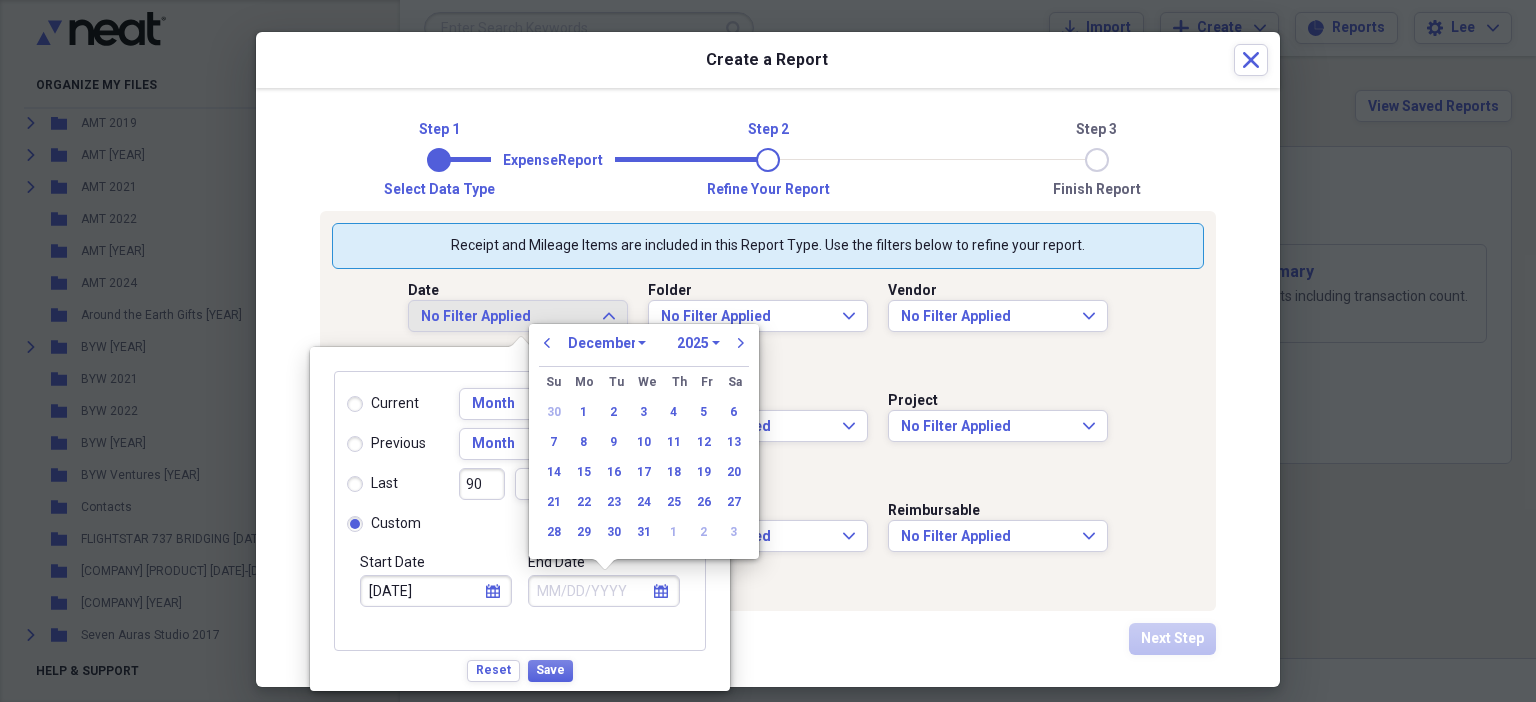 click on "1970 1971 1972 1973 1974 1975 1976 1977 1978 1979 1980 1981 1982 1983 1984 1985 1986 1987 1988 1989 1990 1991 1992 1993 1994 1995 1996 1997 1998 1999 2000 2001 2002 2003 2004 2005 2006 2007 2008 2009 2010 2011 2012 2013 2014 2015 2016 2017 2018 2019 2020 2021 2022 2023 2024 2025 2026 2027 2028 2029 2030 2031 2032 2033 2034 2035" at bounding box center [698, 343] 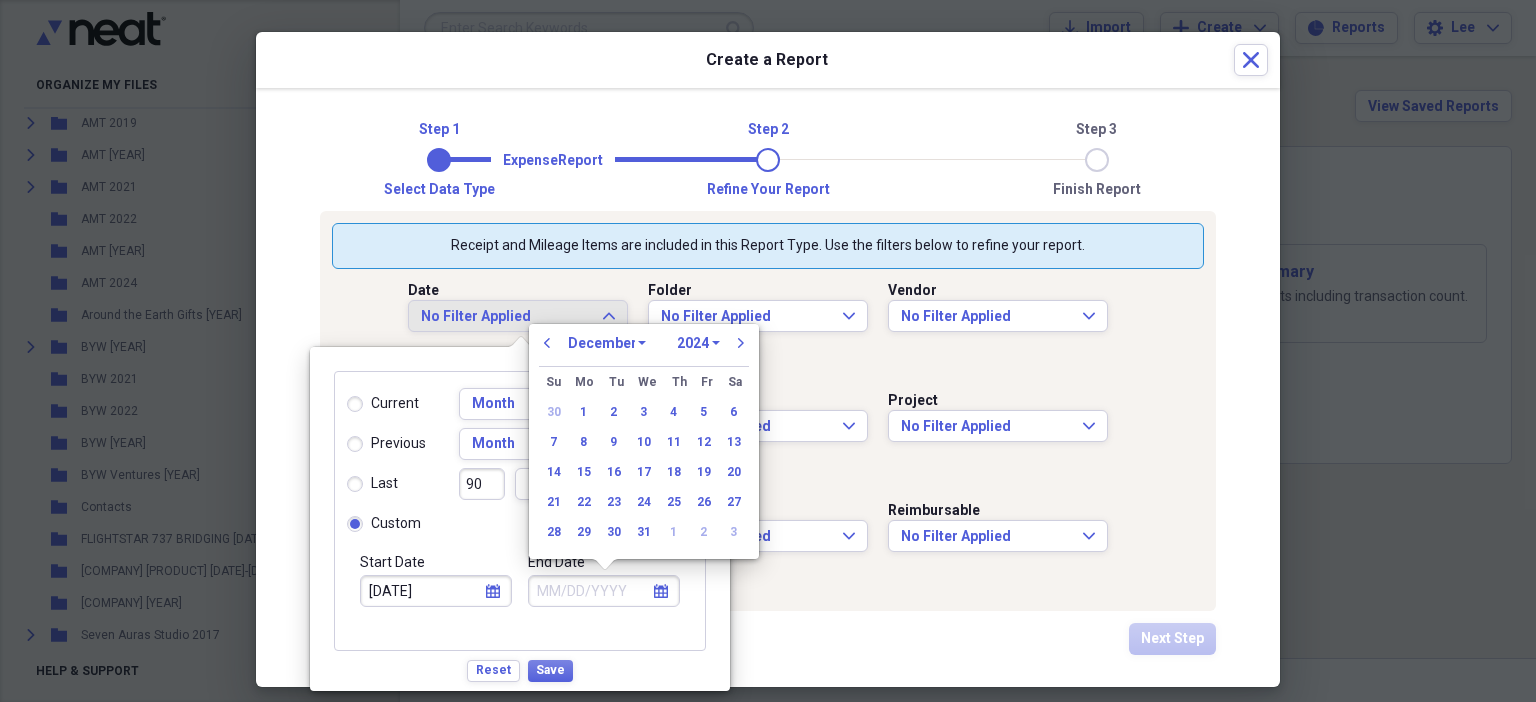 click on "1970 1971 1972 1973 1974 1975 1976 1977 1978 1979 1980 1981 1982 1983 1984 1985 1986 1987 1988 1989 1990 1991 1992 1993 1994 1995 1996 1997 1998 1999 2000 2001 2002 2003 2004 2005 2006 2007 2008 2009 2010 2011 2012 2013 2014 2015 2016 2017 2018 2019 2020 2021 2022 2023 2024 2025 2026 2027 2028 2029 2030 2031 2032 2033 2034 2035" at bounding box center [698, 343] 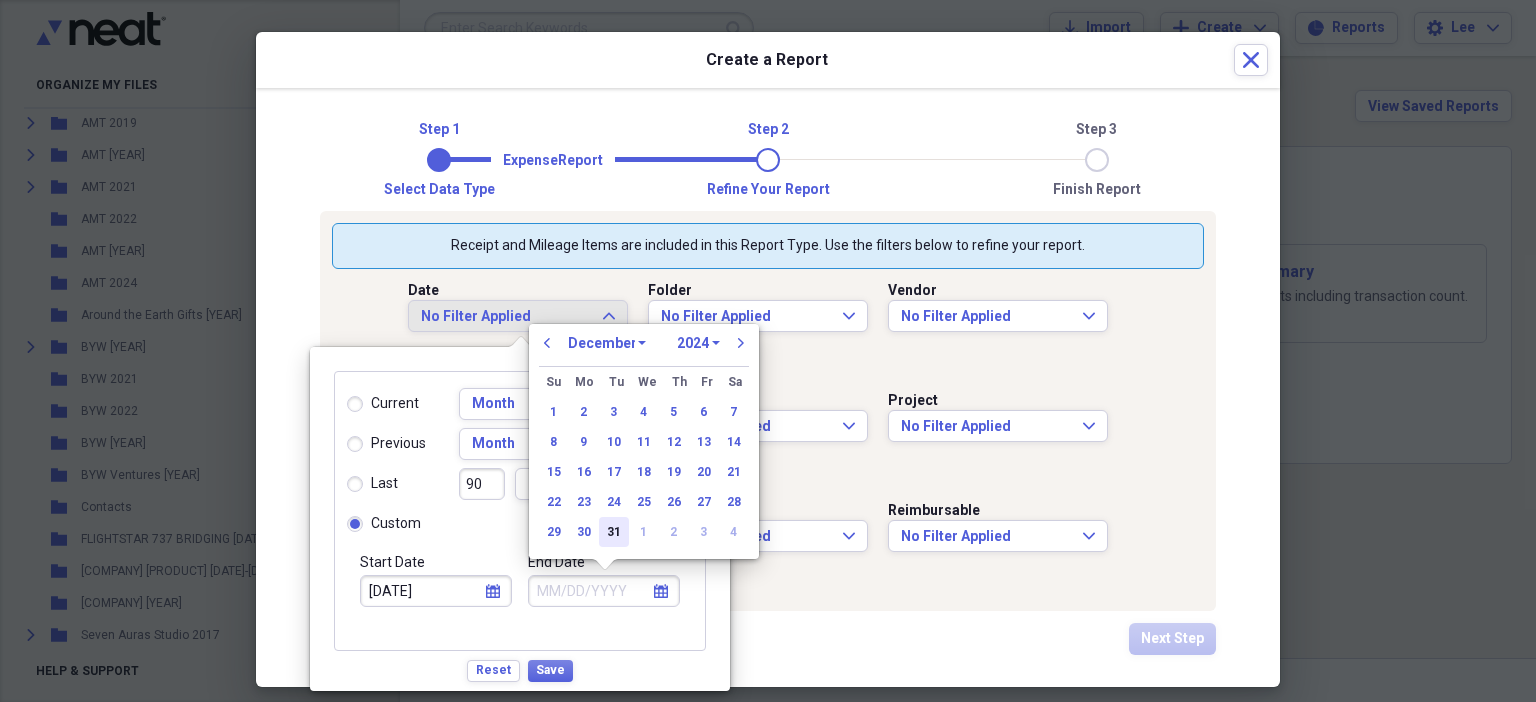 click on "31" at bounding box center [614, 532] 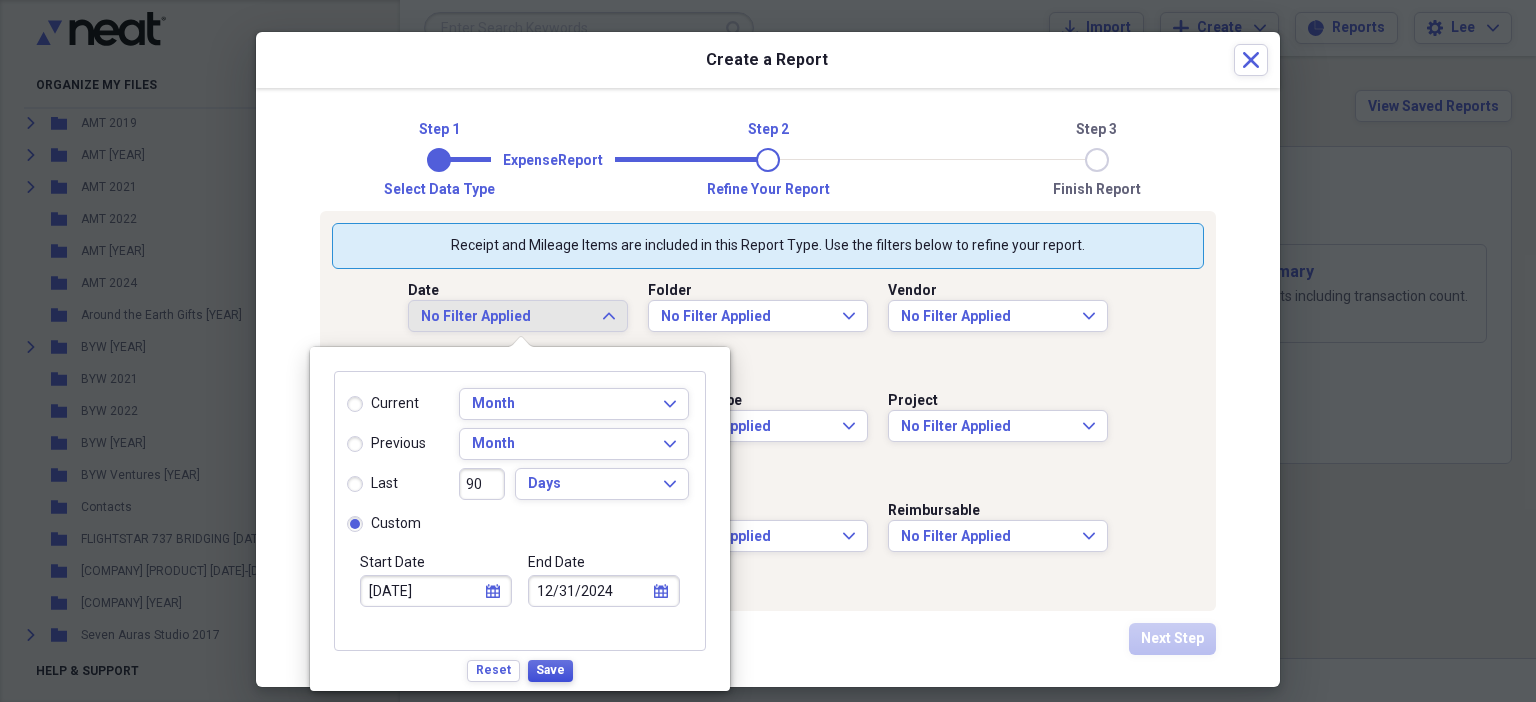 click on "Save" at bounding box center [550, 670] 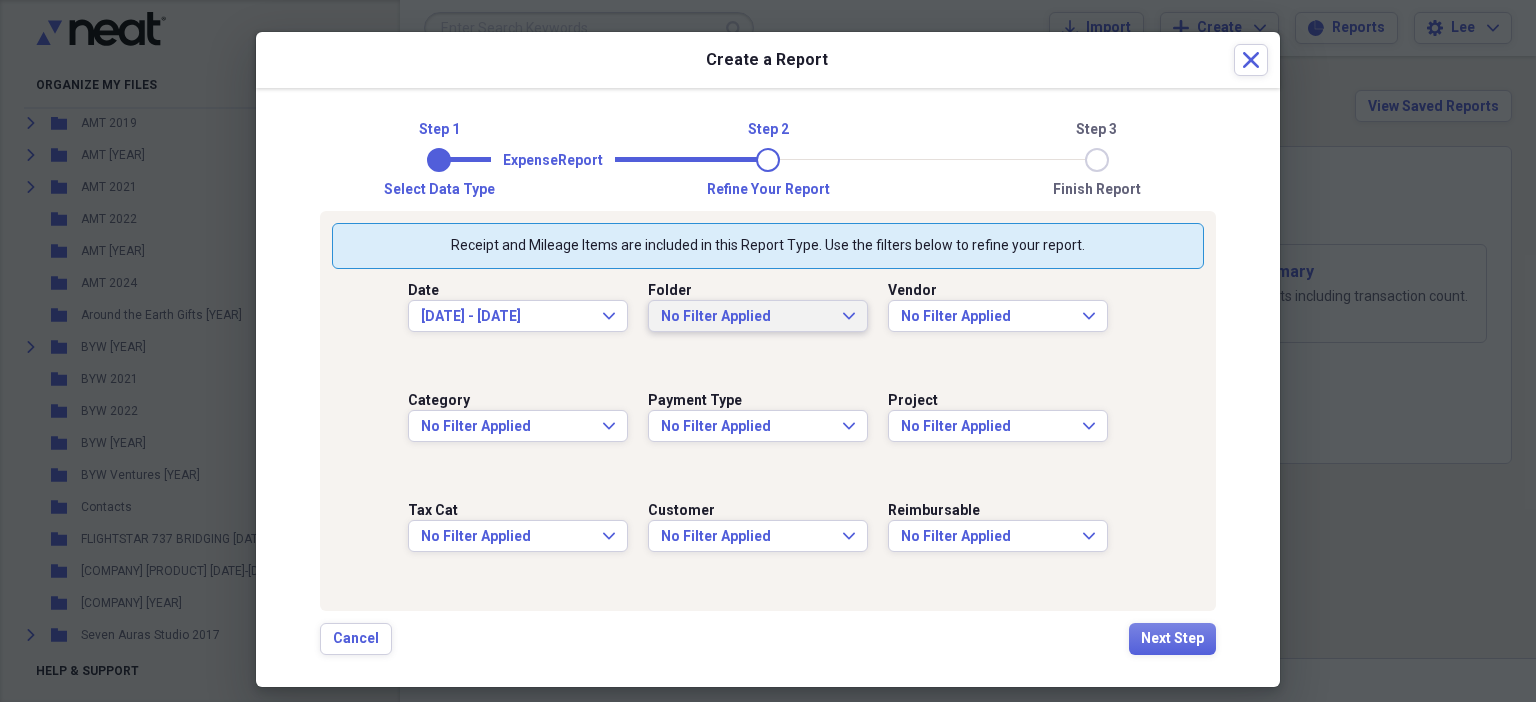 click on "Expand" 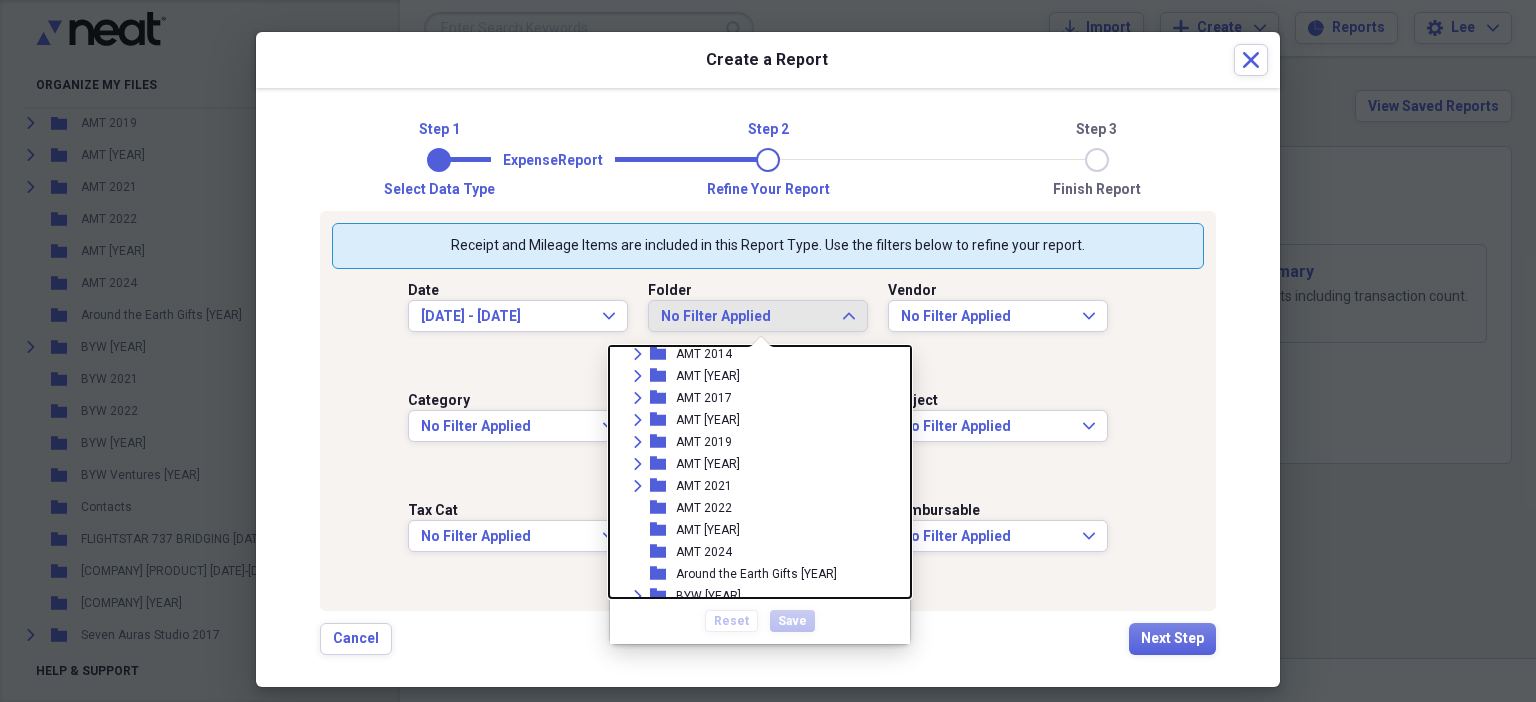 scroll, scrollTop: 219, scrollLeft: 0, axis: vertical 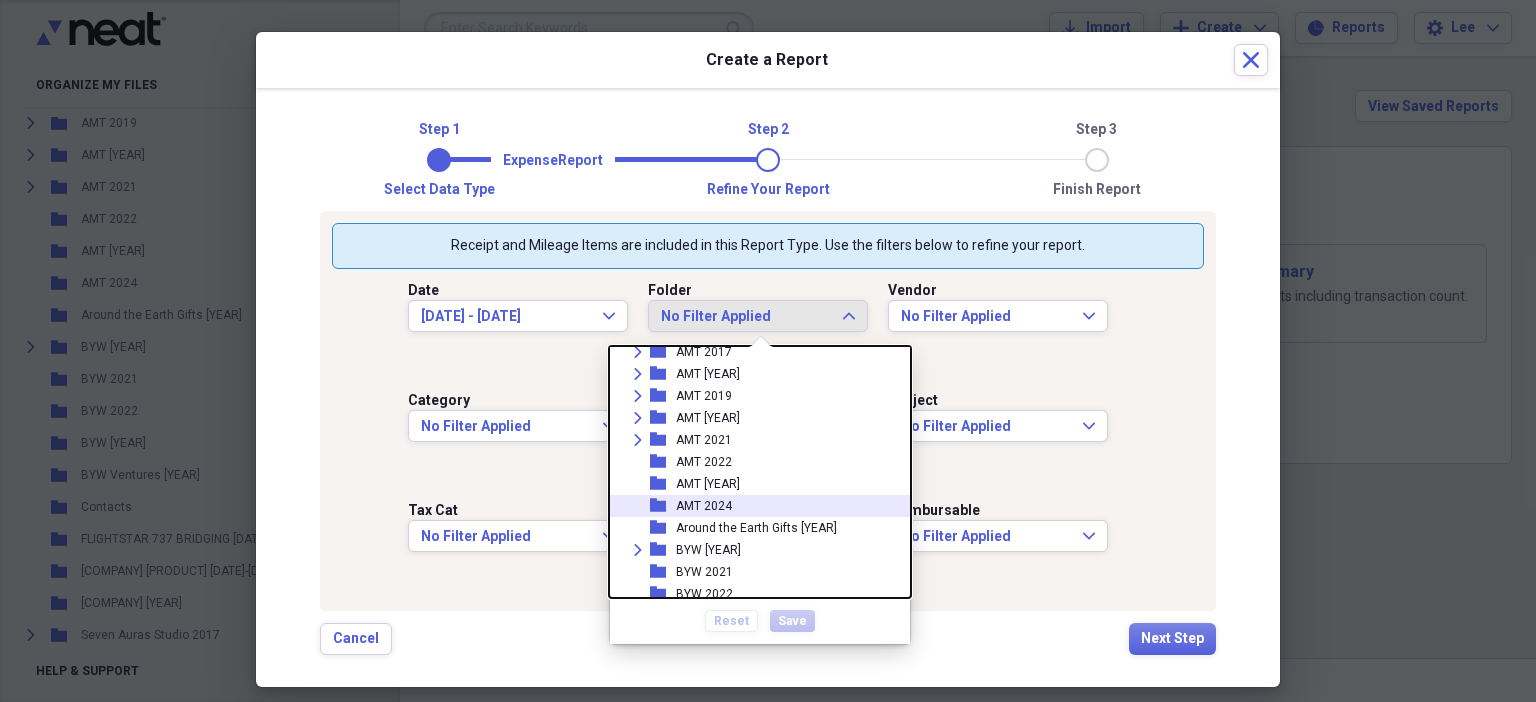 click on "AMT 2024" at bounding box center (704, 506) 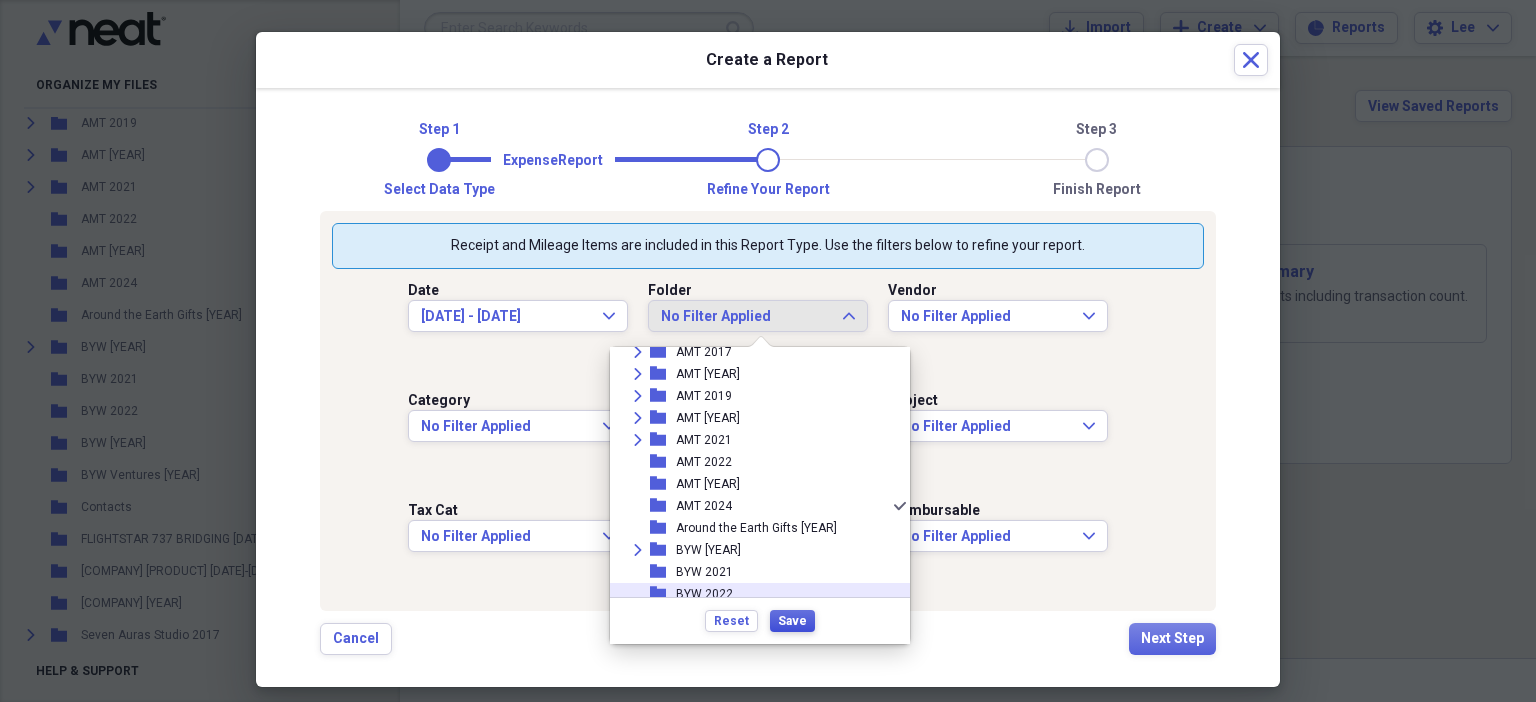click on "Save" at bounding box center [792, 621] 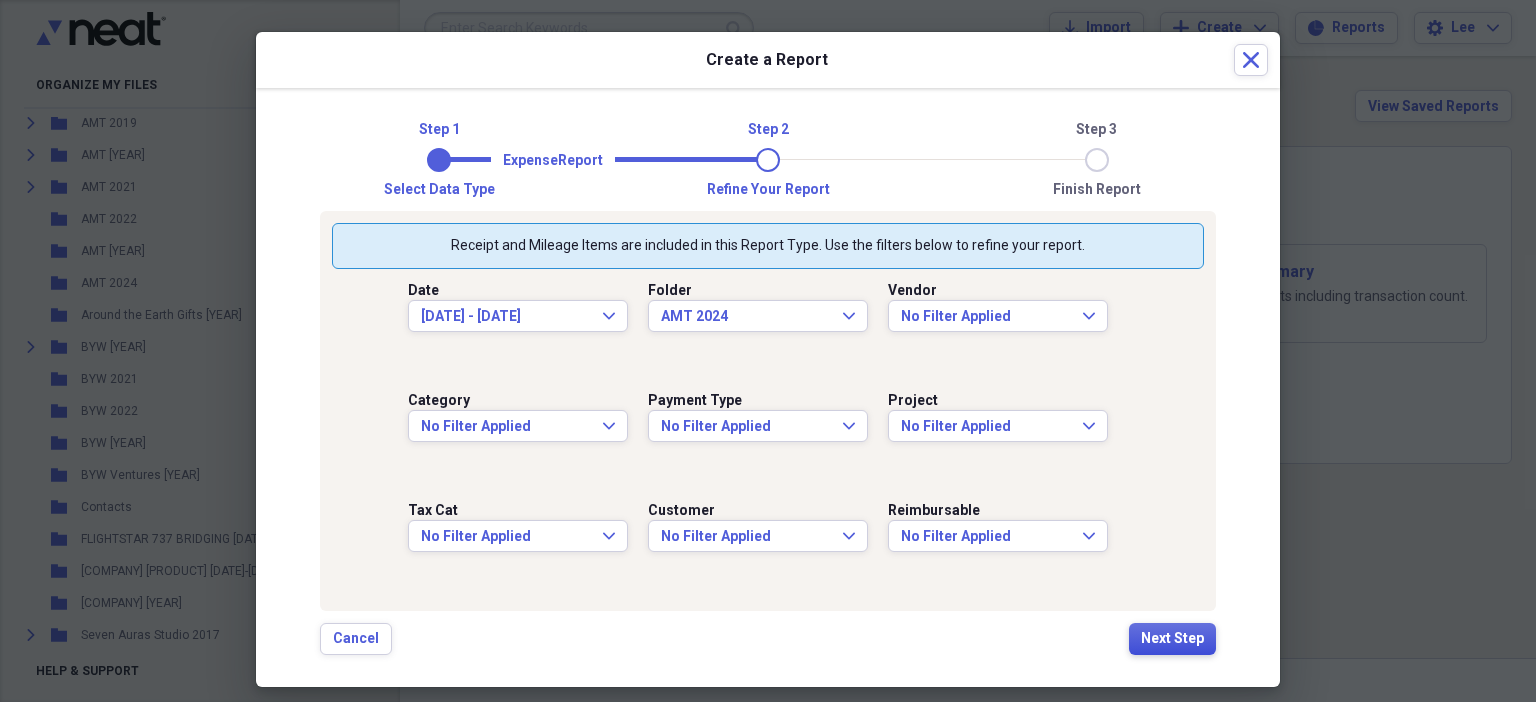 click on "Next Step" at bounding box center (1172, 639) 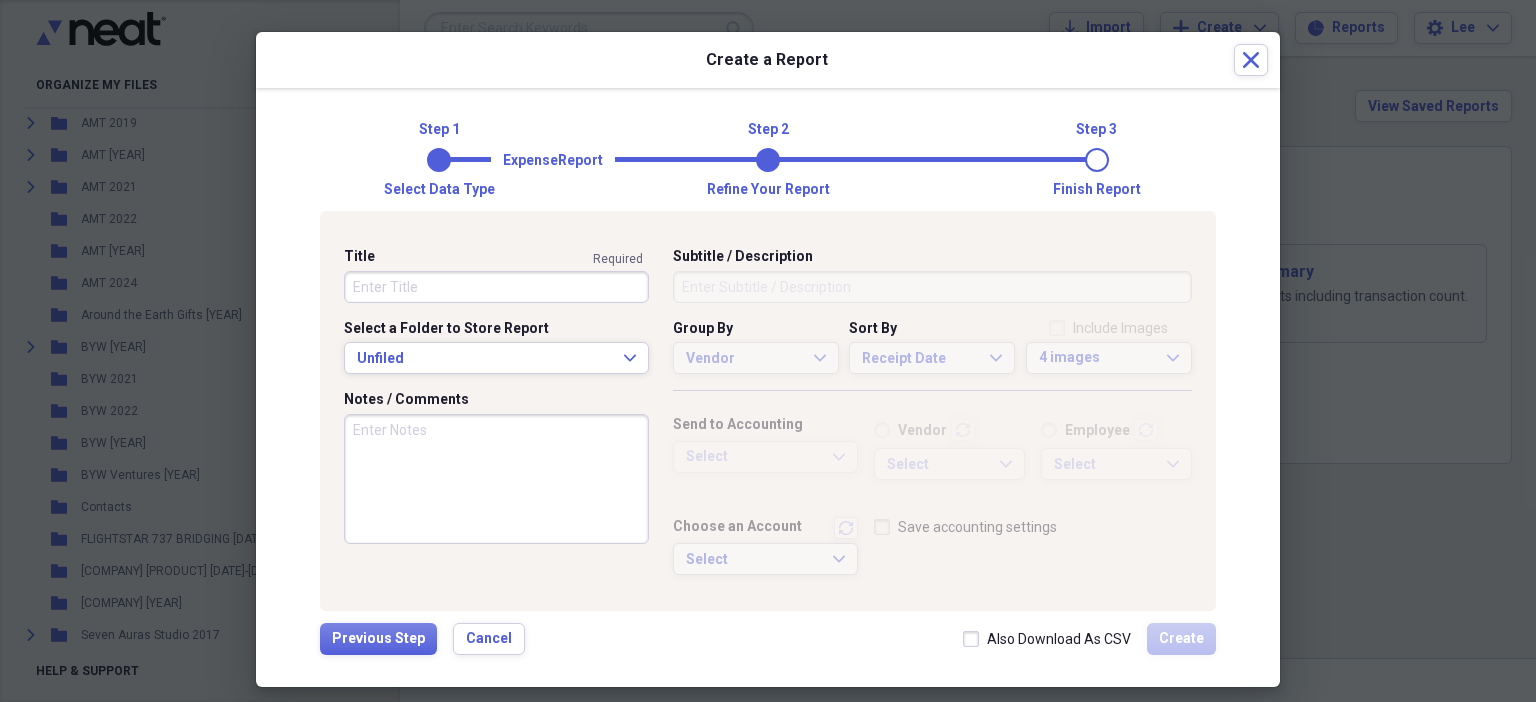 click on "Title" at bounding box center (496, 287) 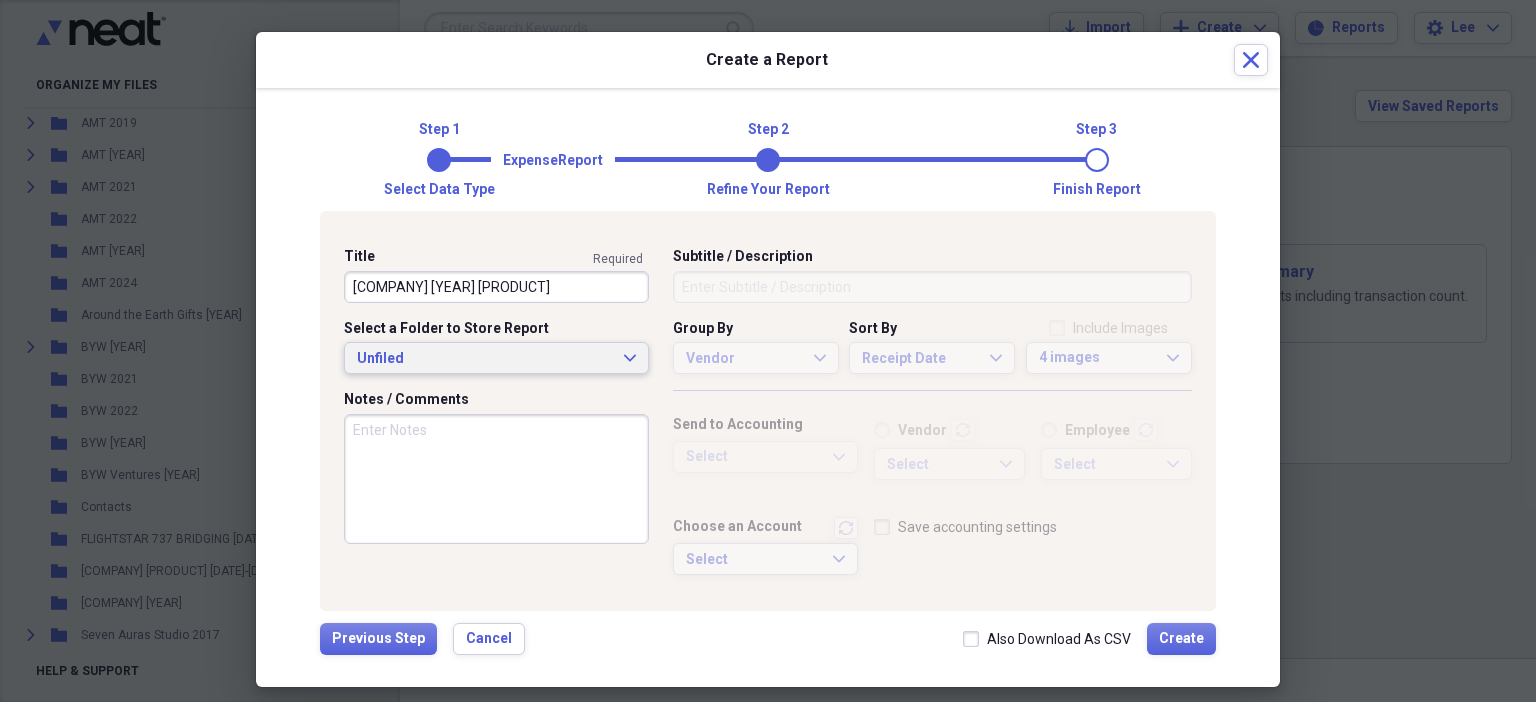 type on "[COMPANY] [YEAR] [PRODUCT]" 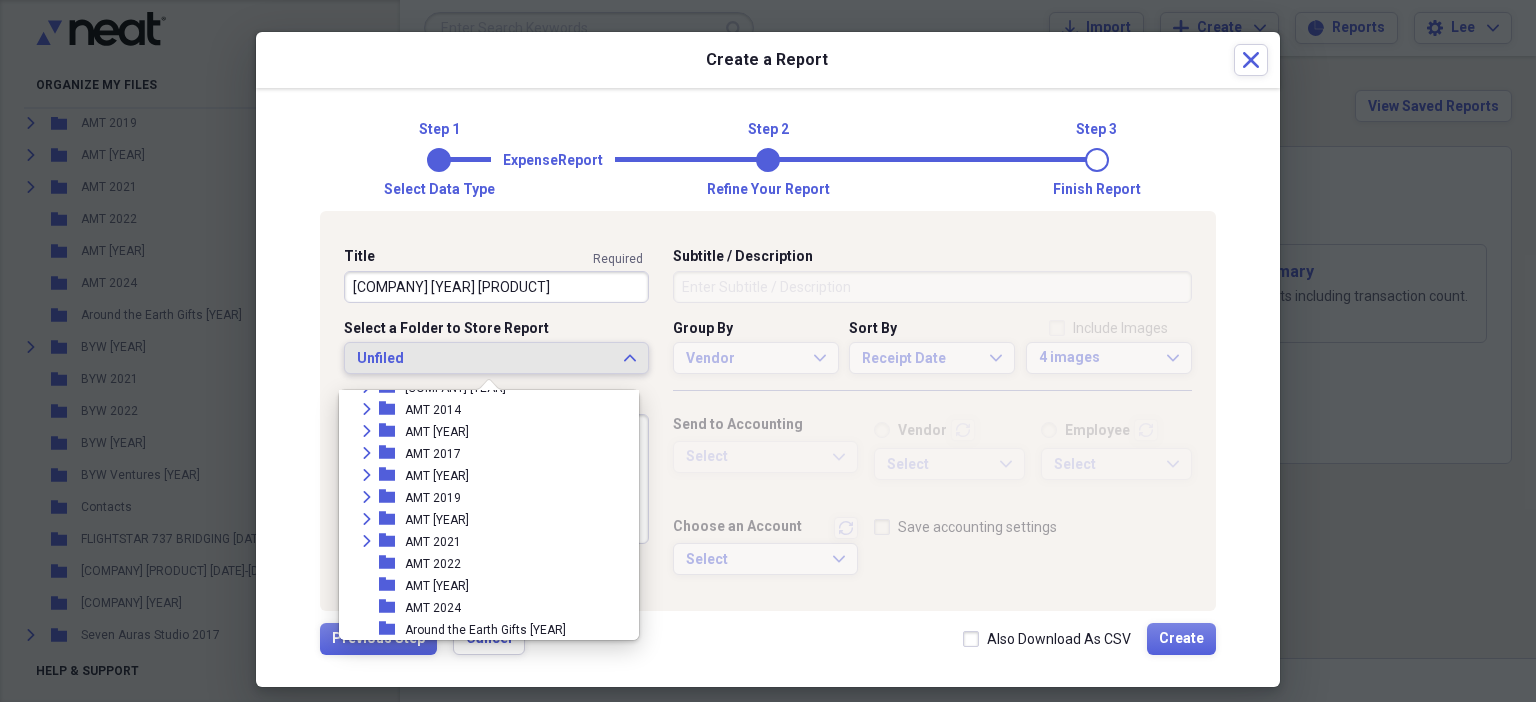 scroll, scrollTop: 218, scrollLeft: 0, axis: vertical 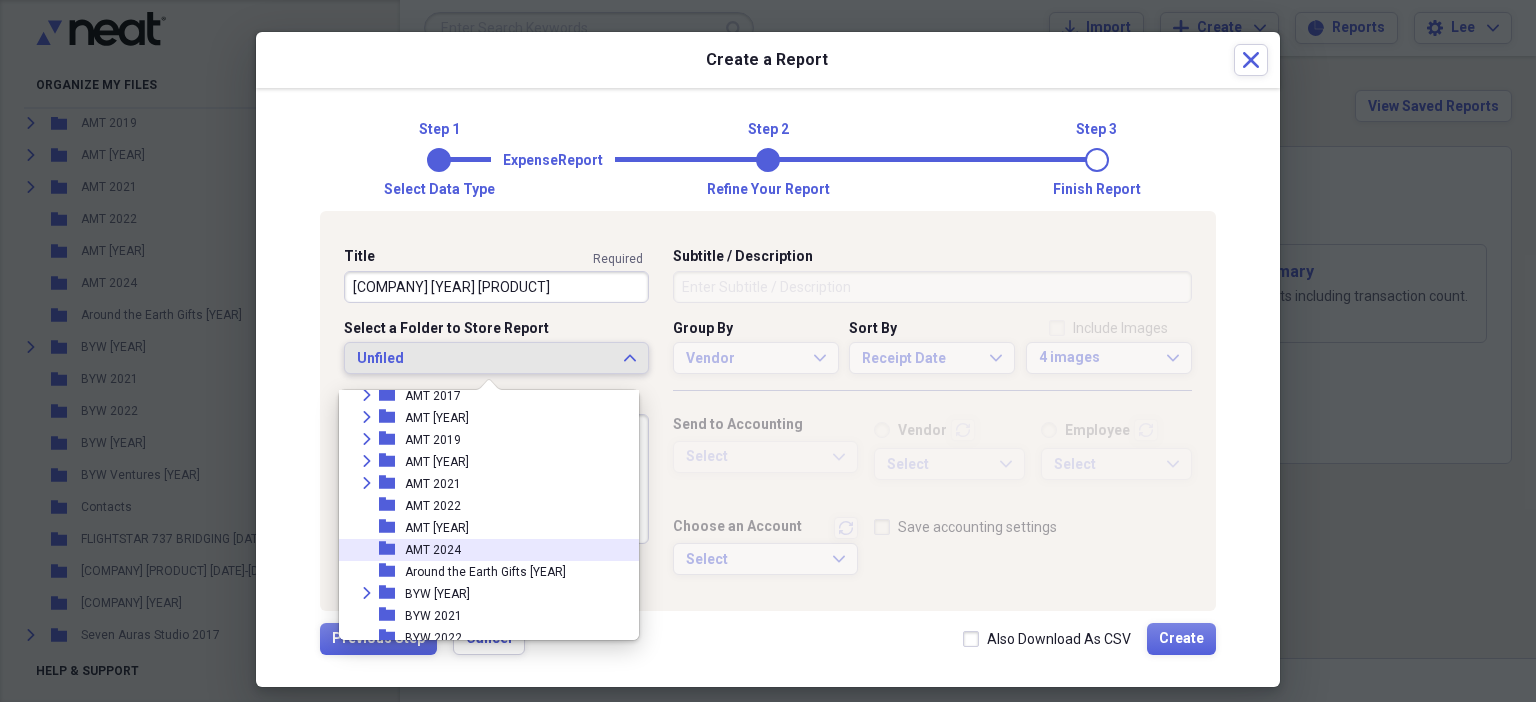 click on "AMT 2024" at bounding box center [433, 550] 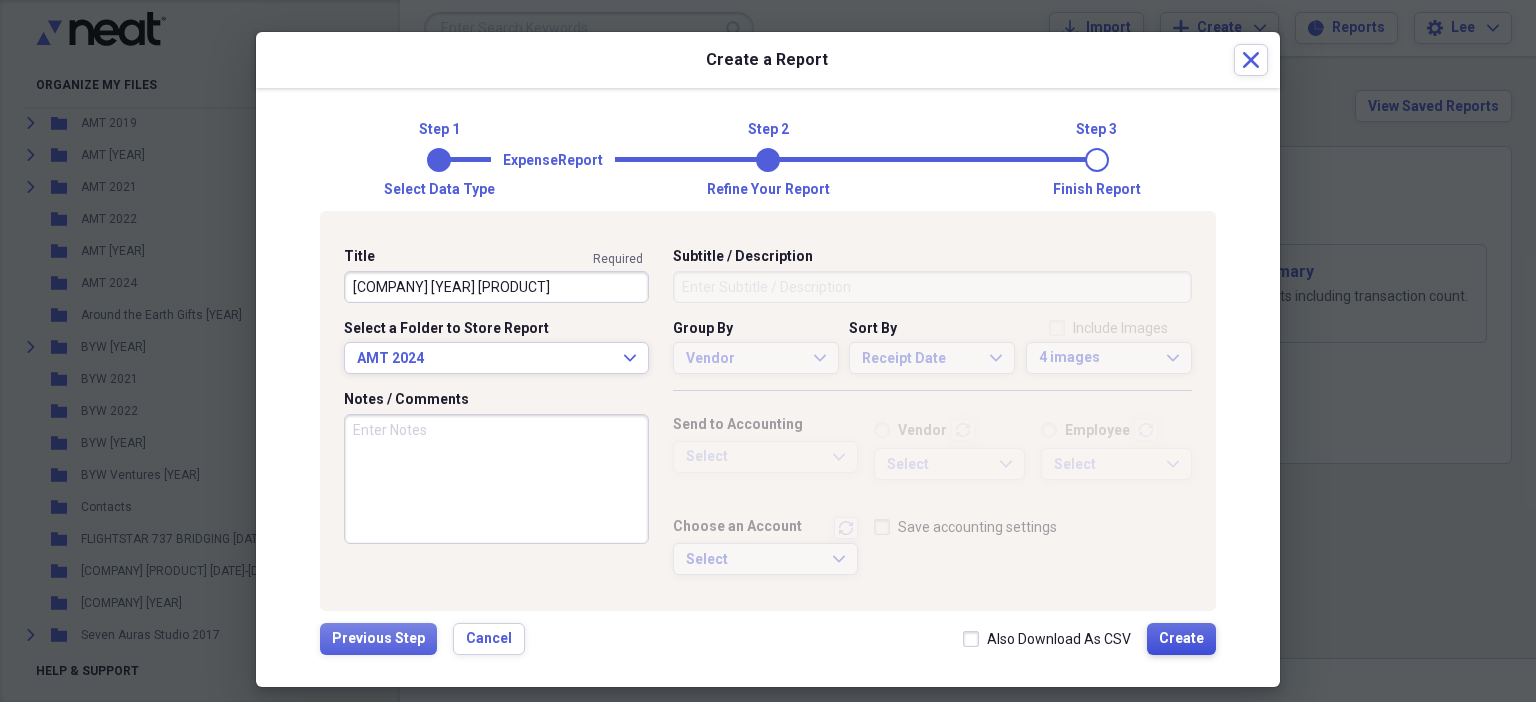 click on "Create" at bounding box center (1181, 639) 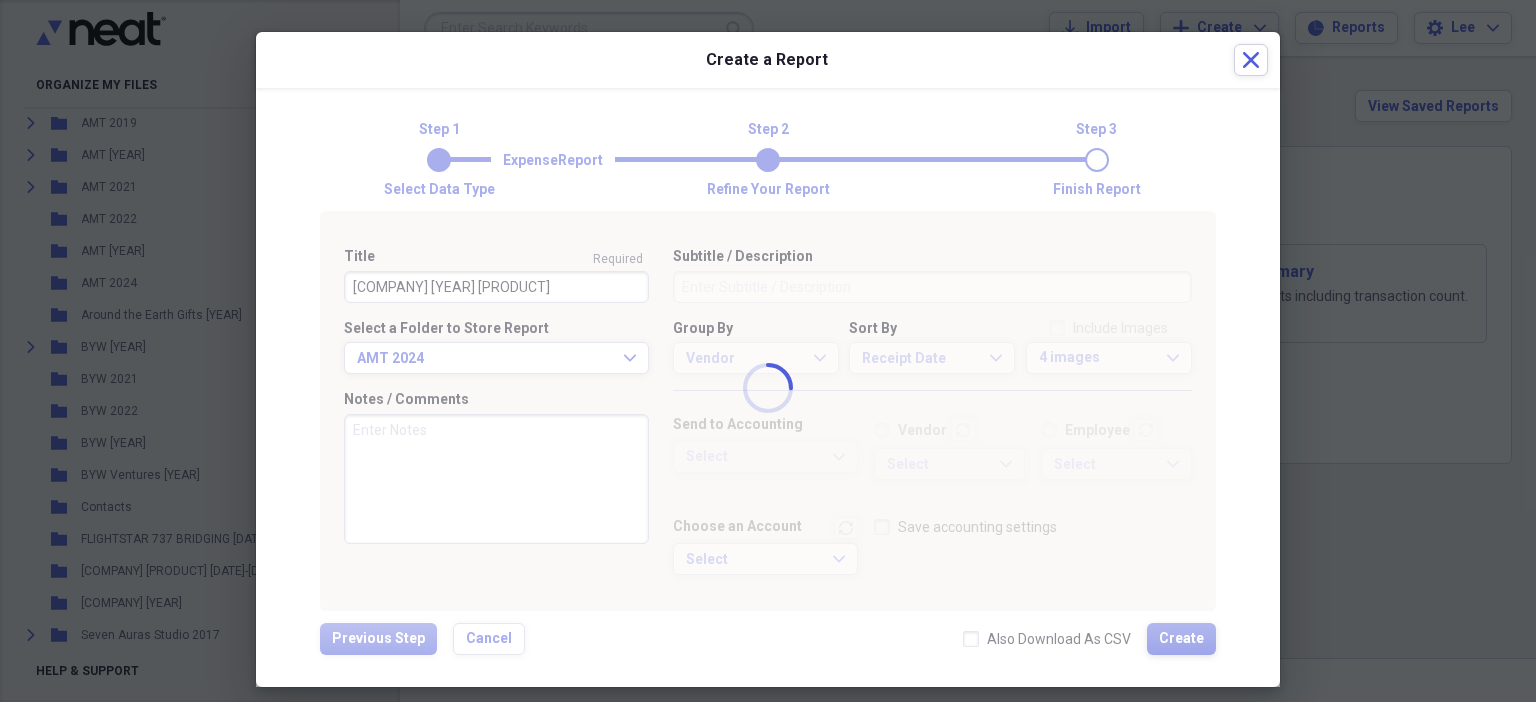 type 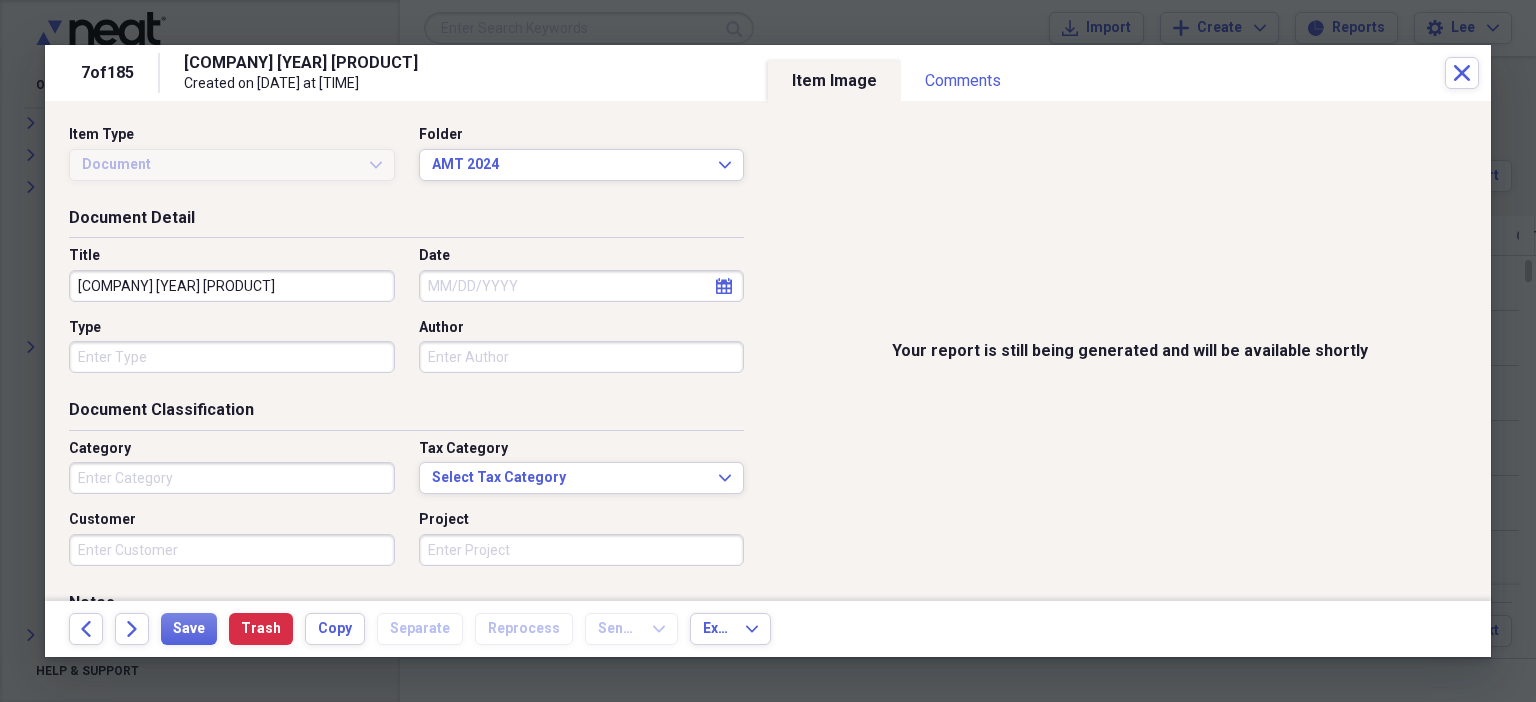 click on "Your report is still being generated and will be available shortly" at bounding box center [1129, 351] 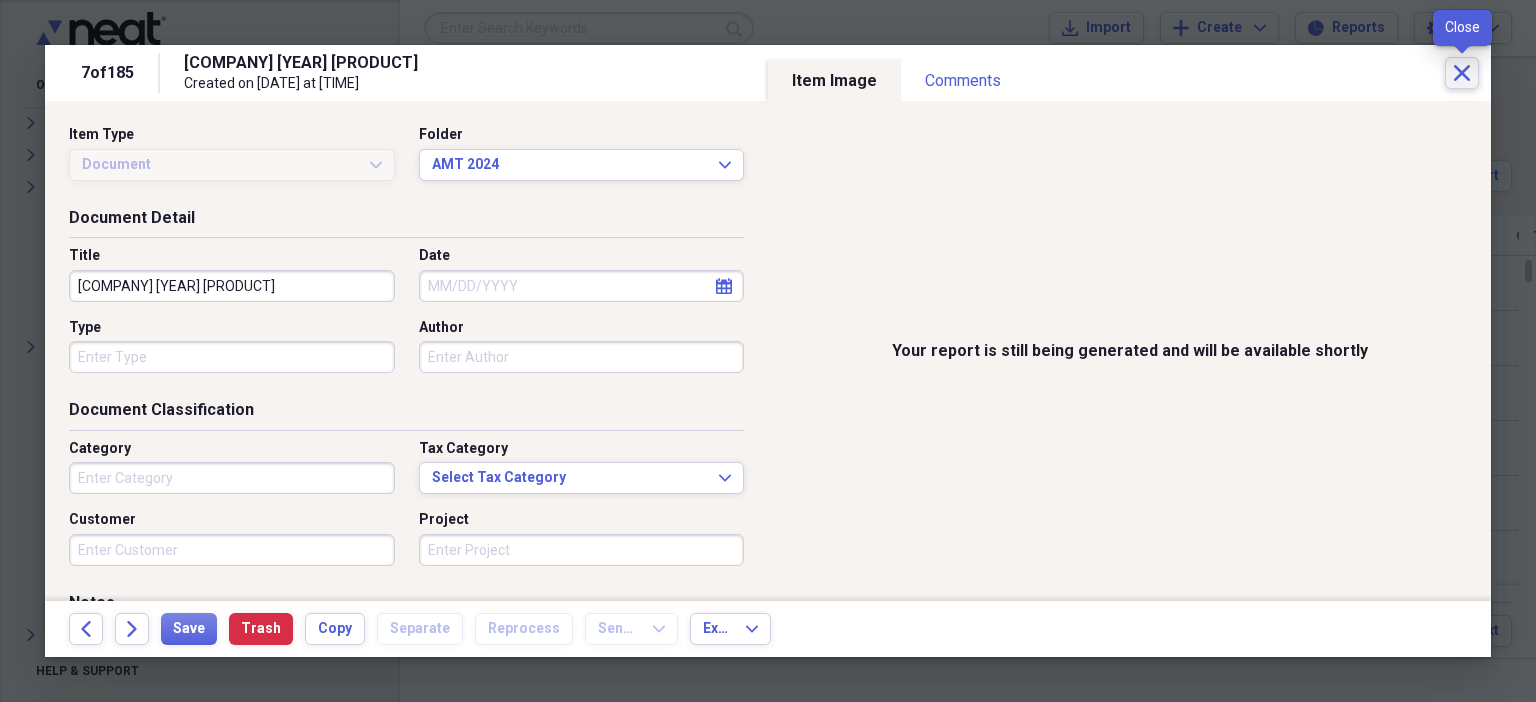 click on "Close" at bounding box center [1462, 73] 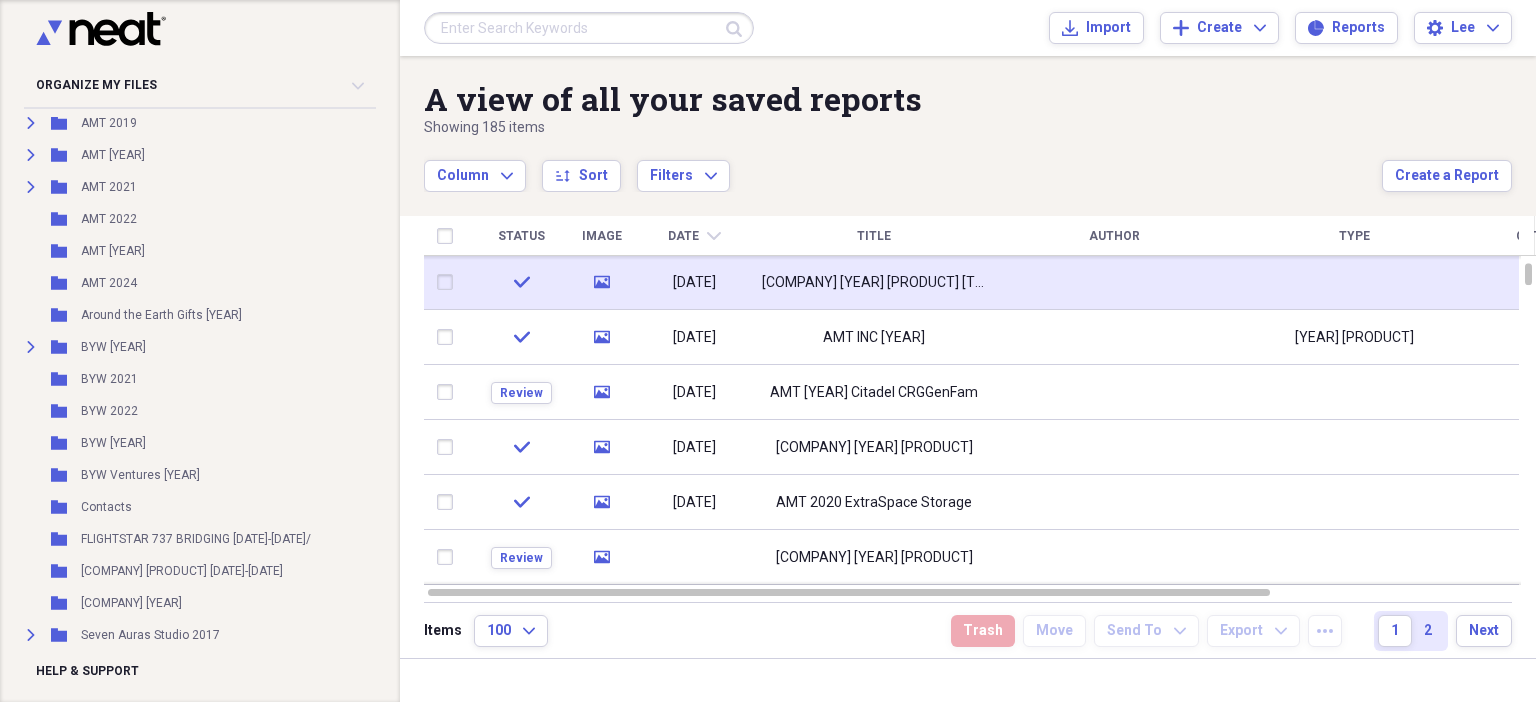 click on "[COMPANY] [YEAR] [PRODUCT] [TITLE]" at bounding box center [874, 283] 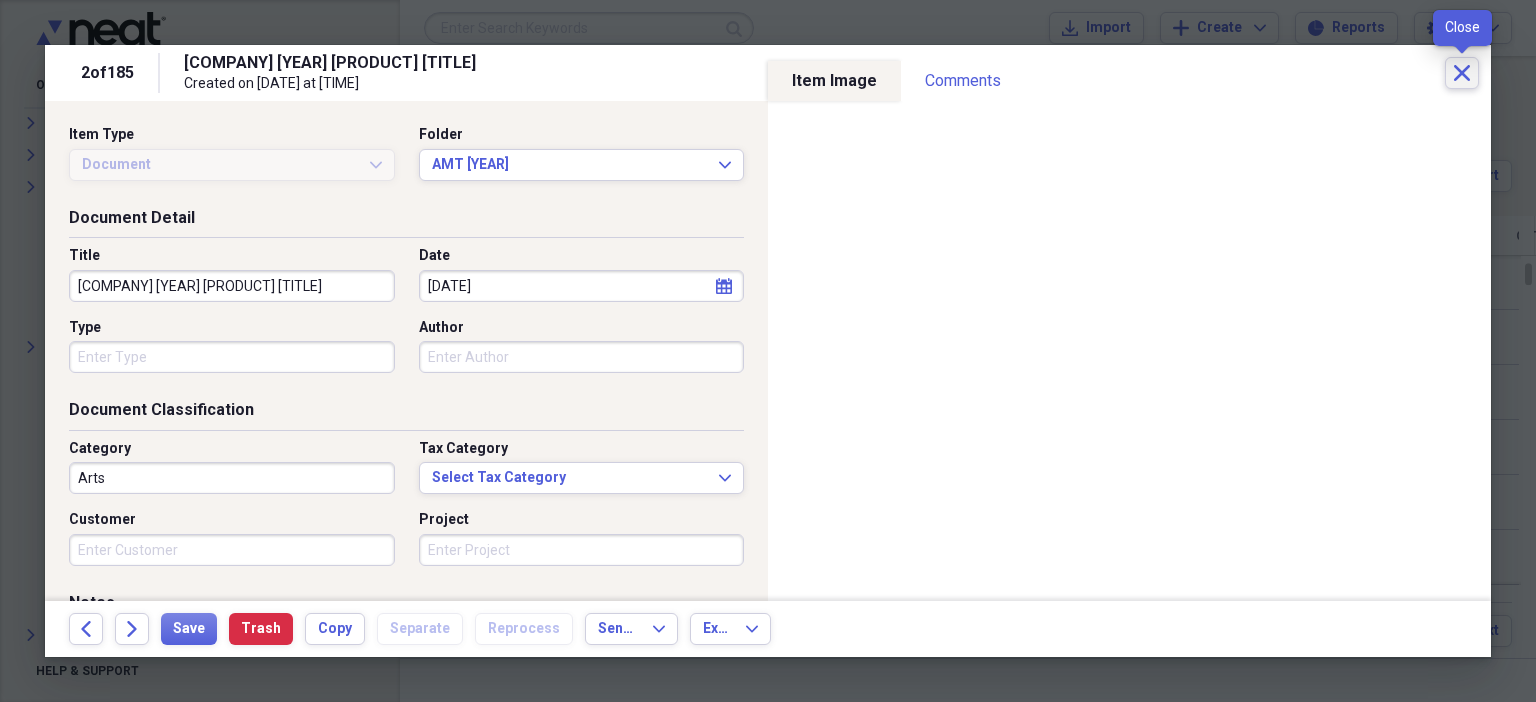 click on "Close" at bounding box center (1462, 73) 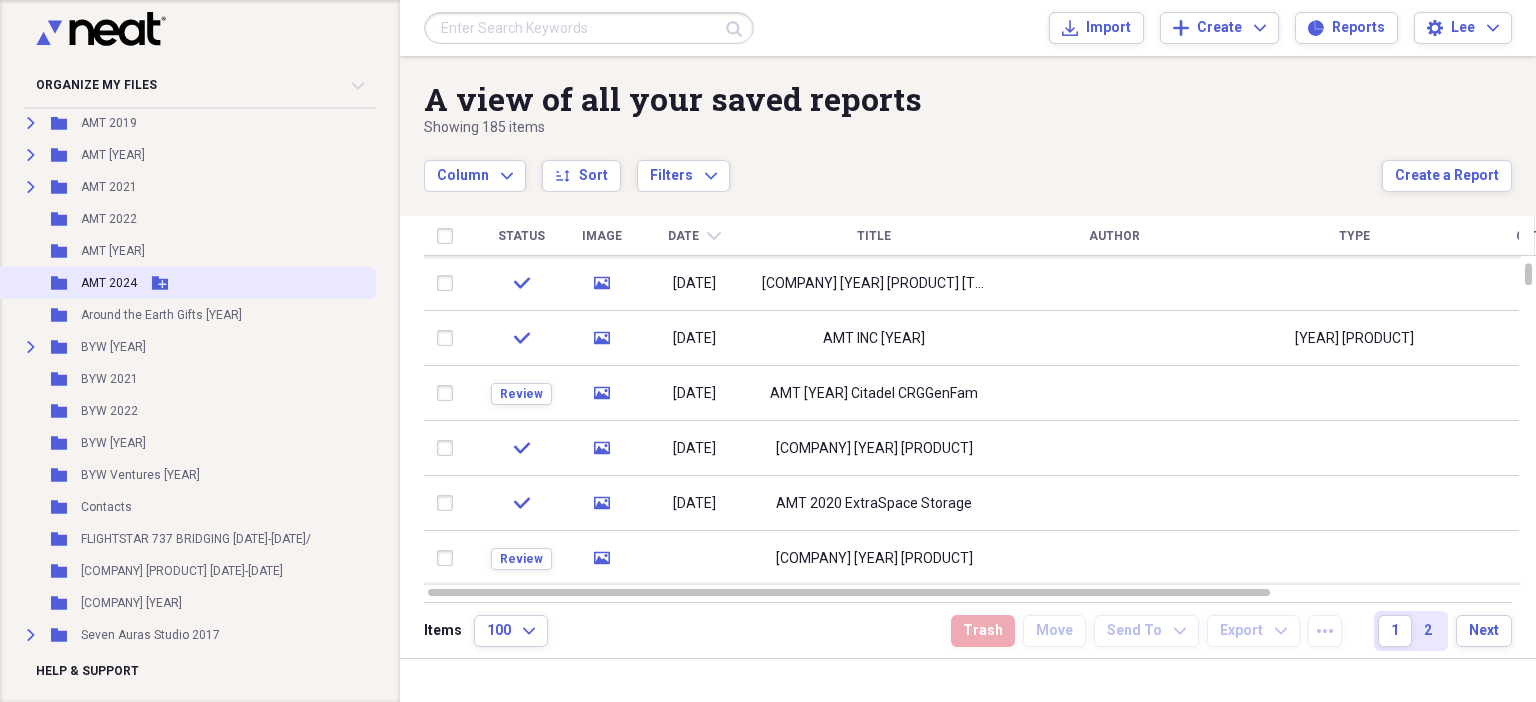 click on "AMT 2024" at bounding box center (109, 283) 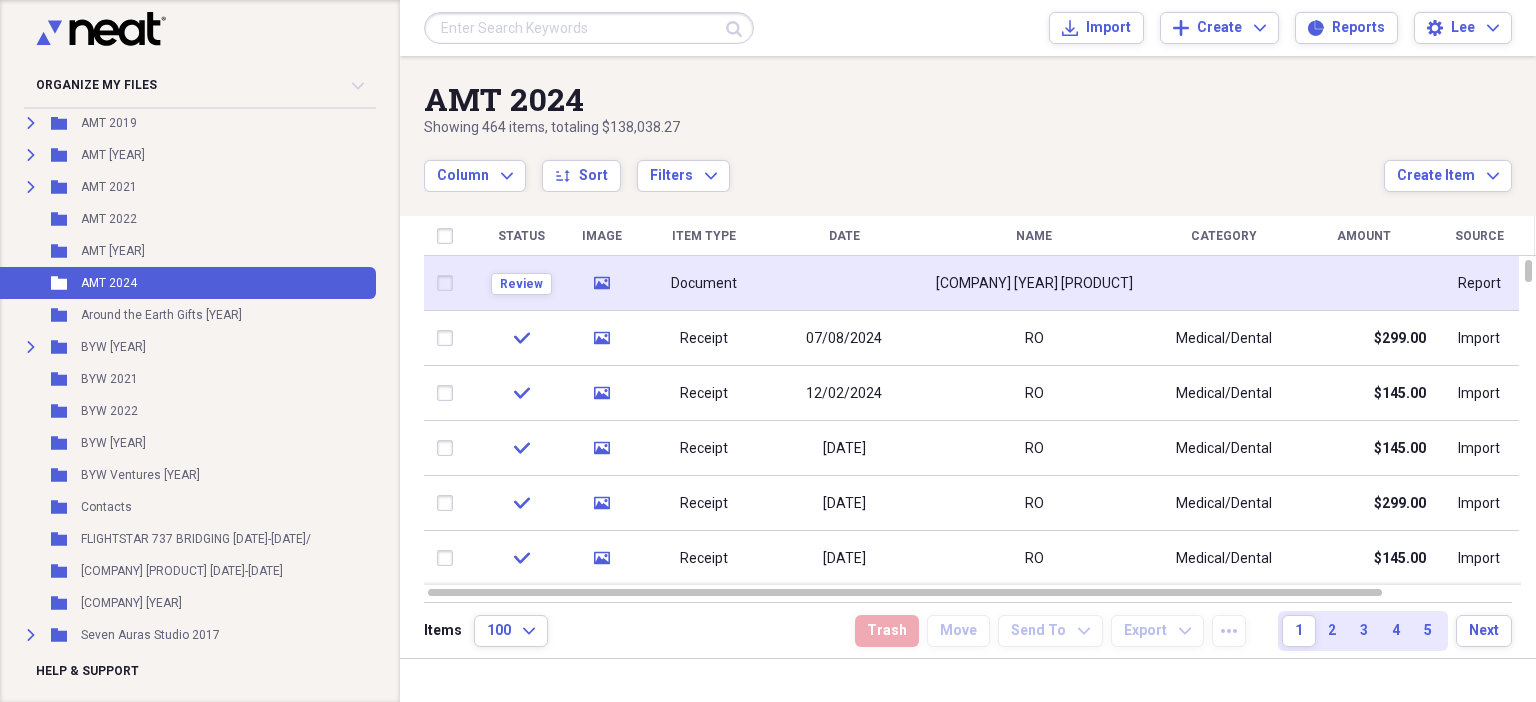 click on "Document" at bounding box center (704, 284) 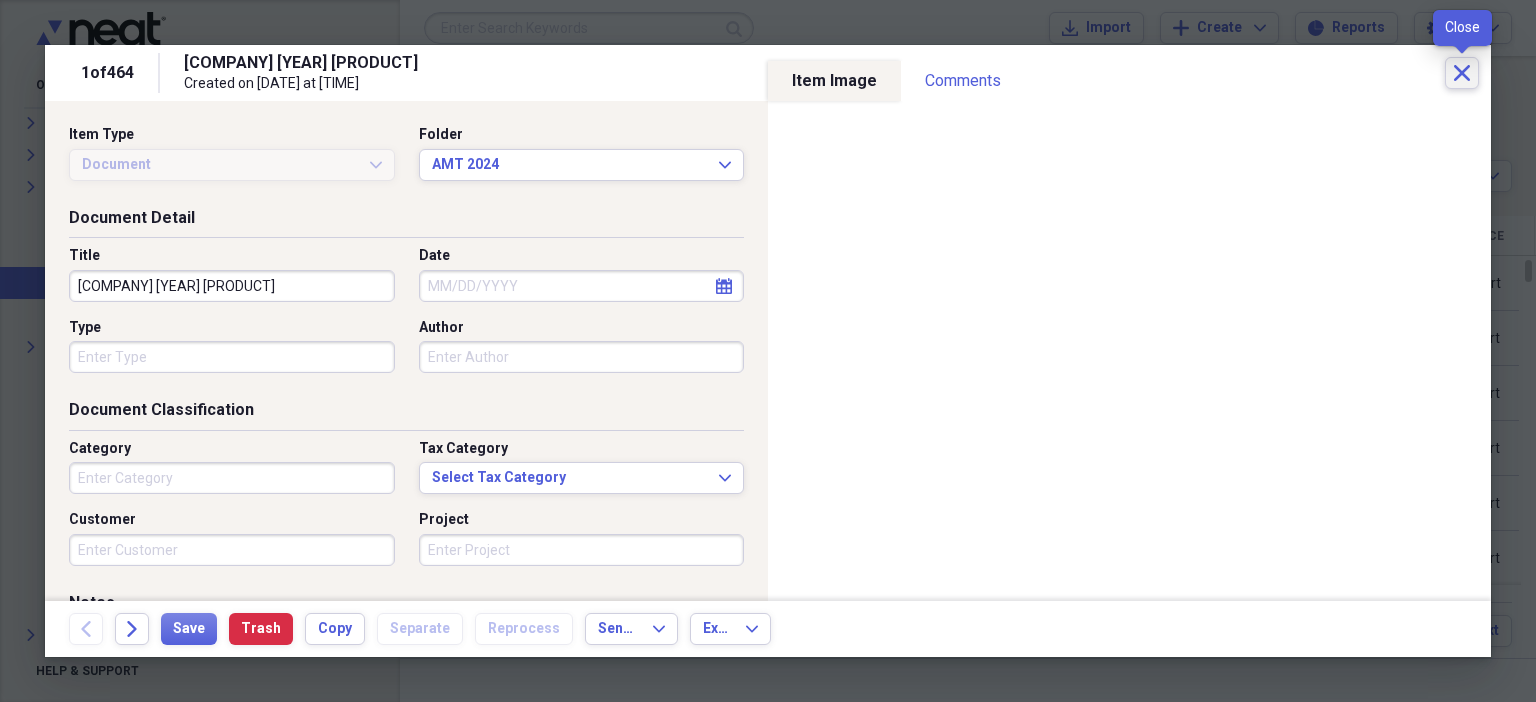 click on "Close" at bounding box center (1462, 73) 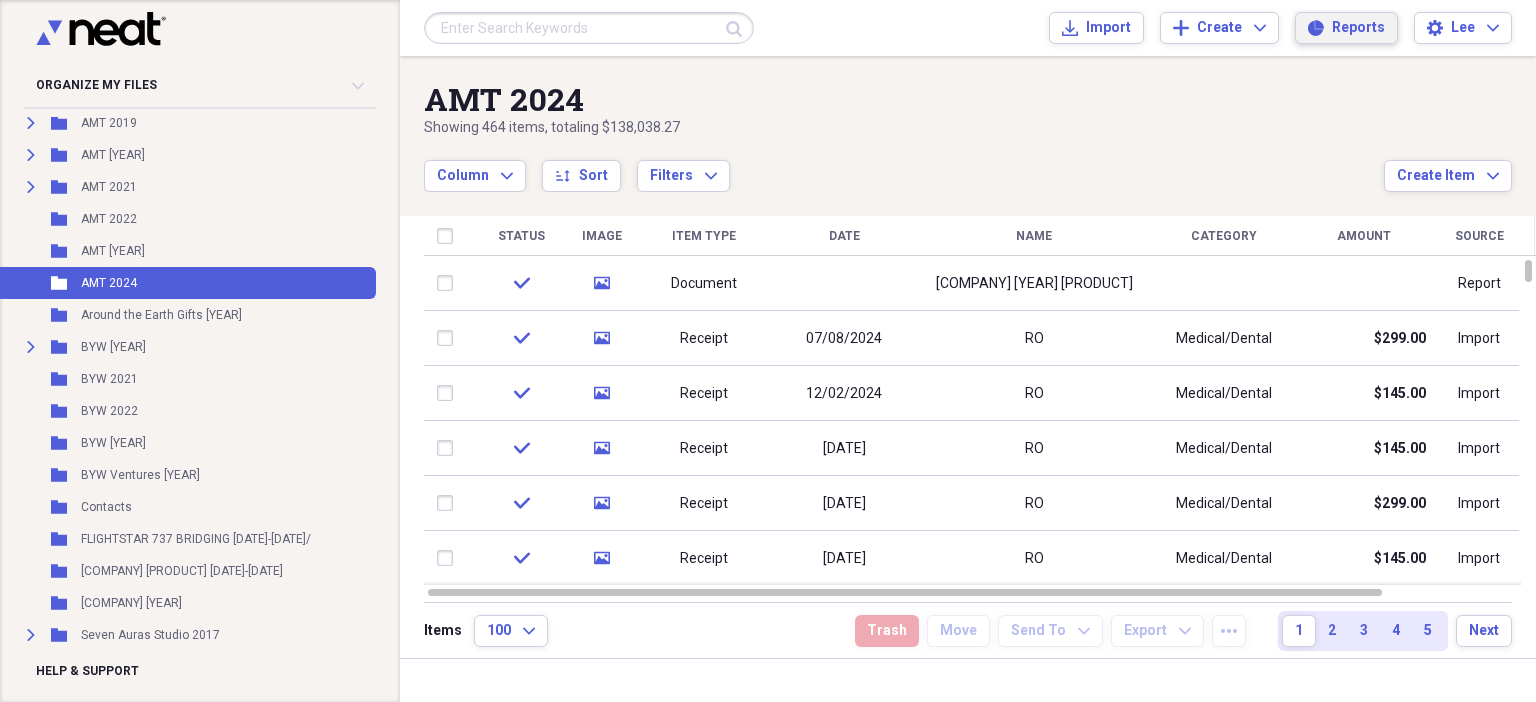 click on "Reports" at bounding box center [1358, 28] 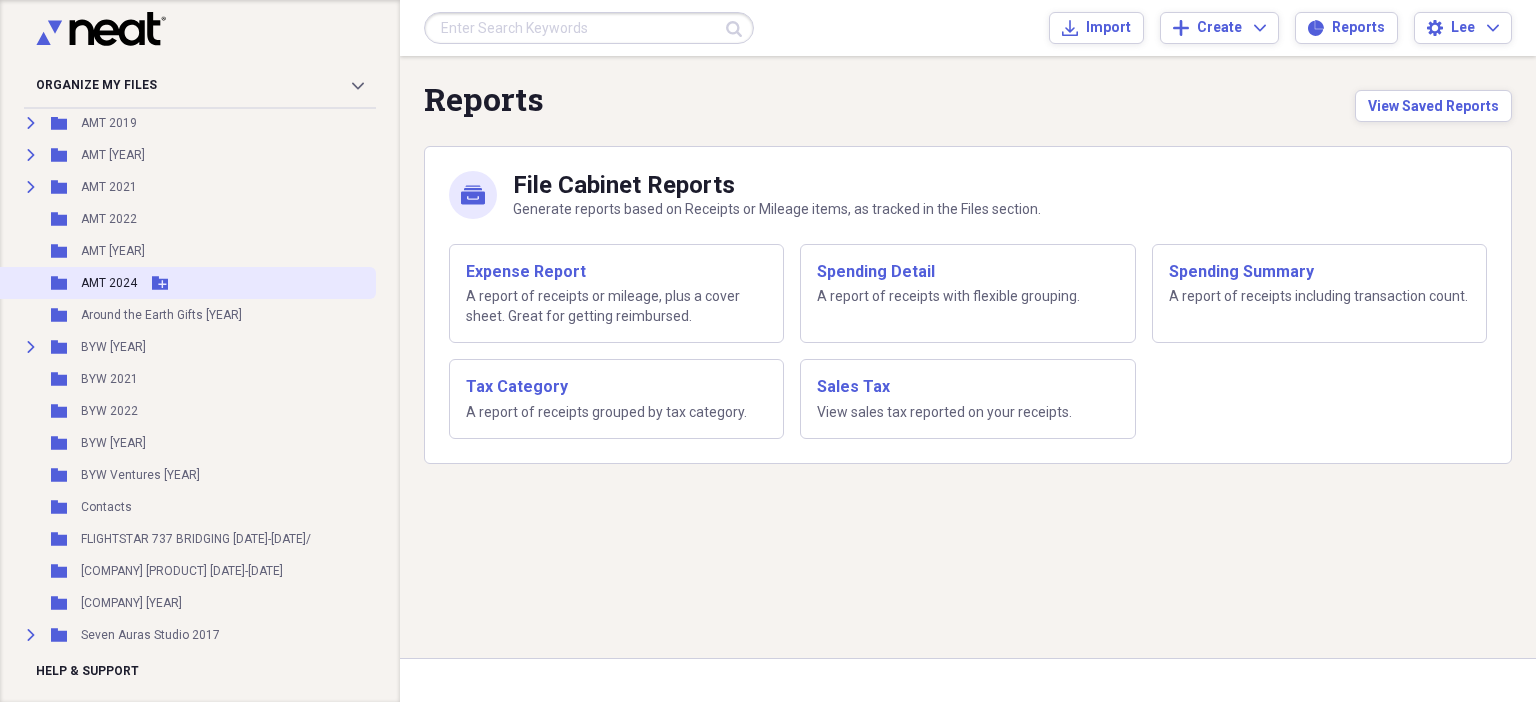 click on "AMT 2024" at bounding box center [109, 283] 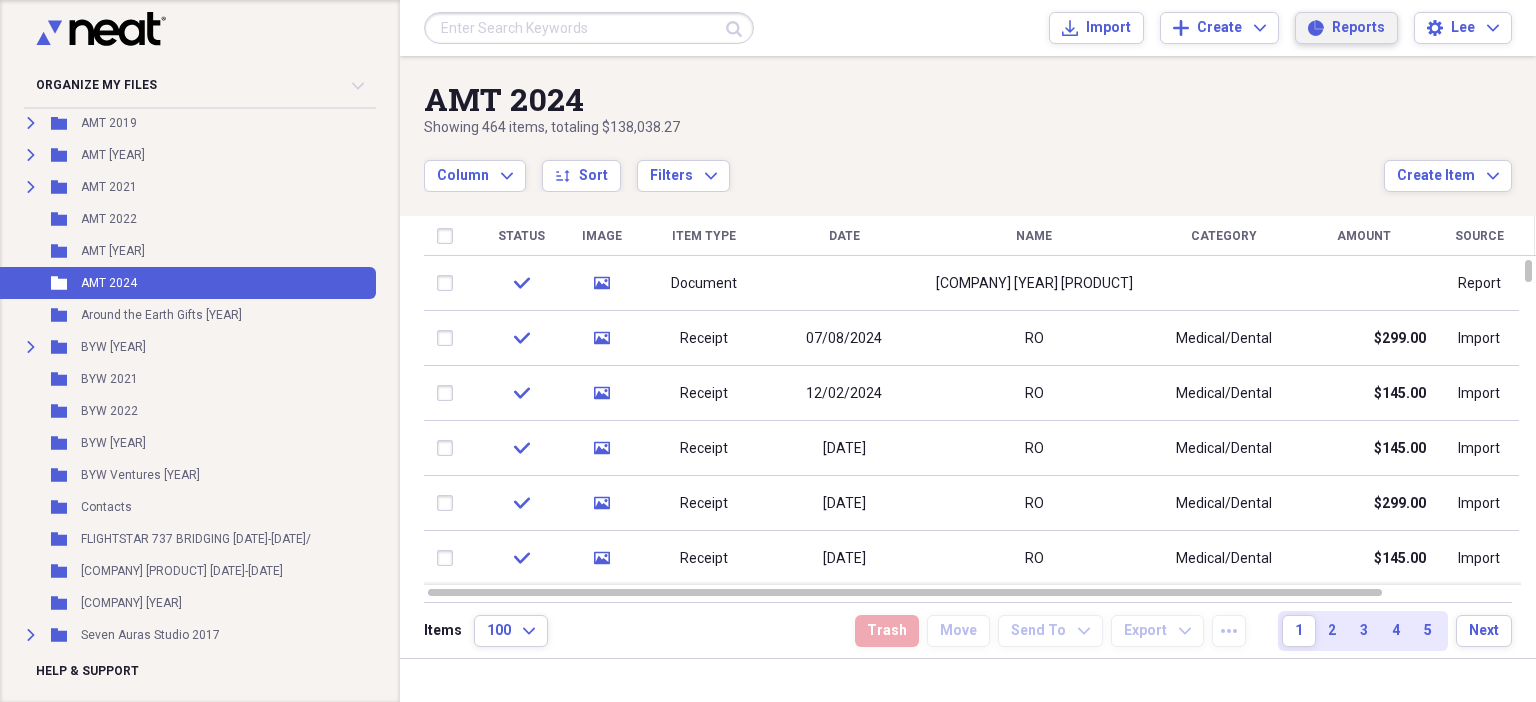 click on "Reports" at bounding box center [1358, 28] 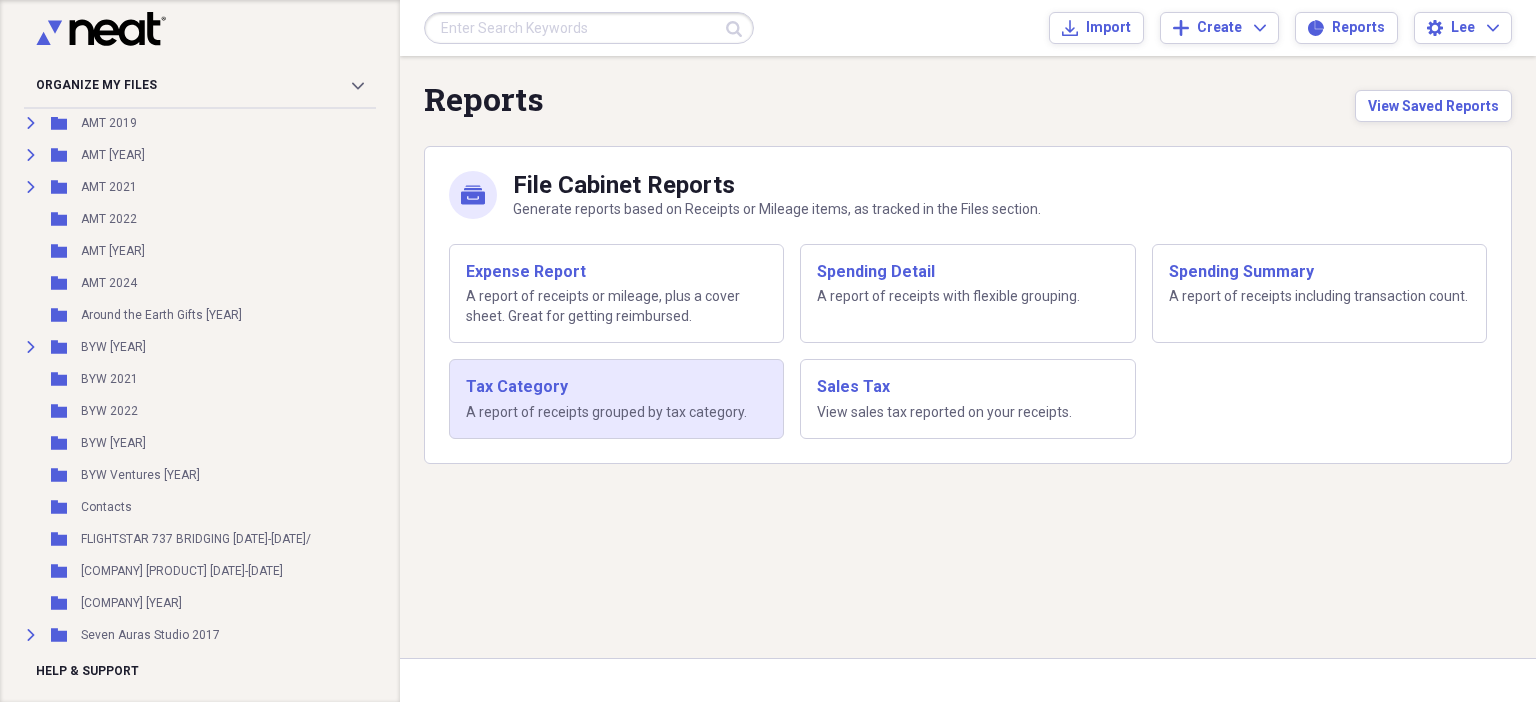 click on "Tax Category" at bounding box center (616, 387) 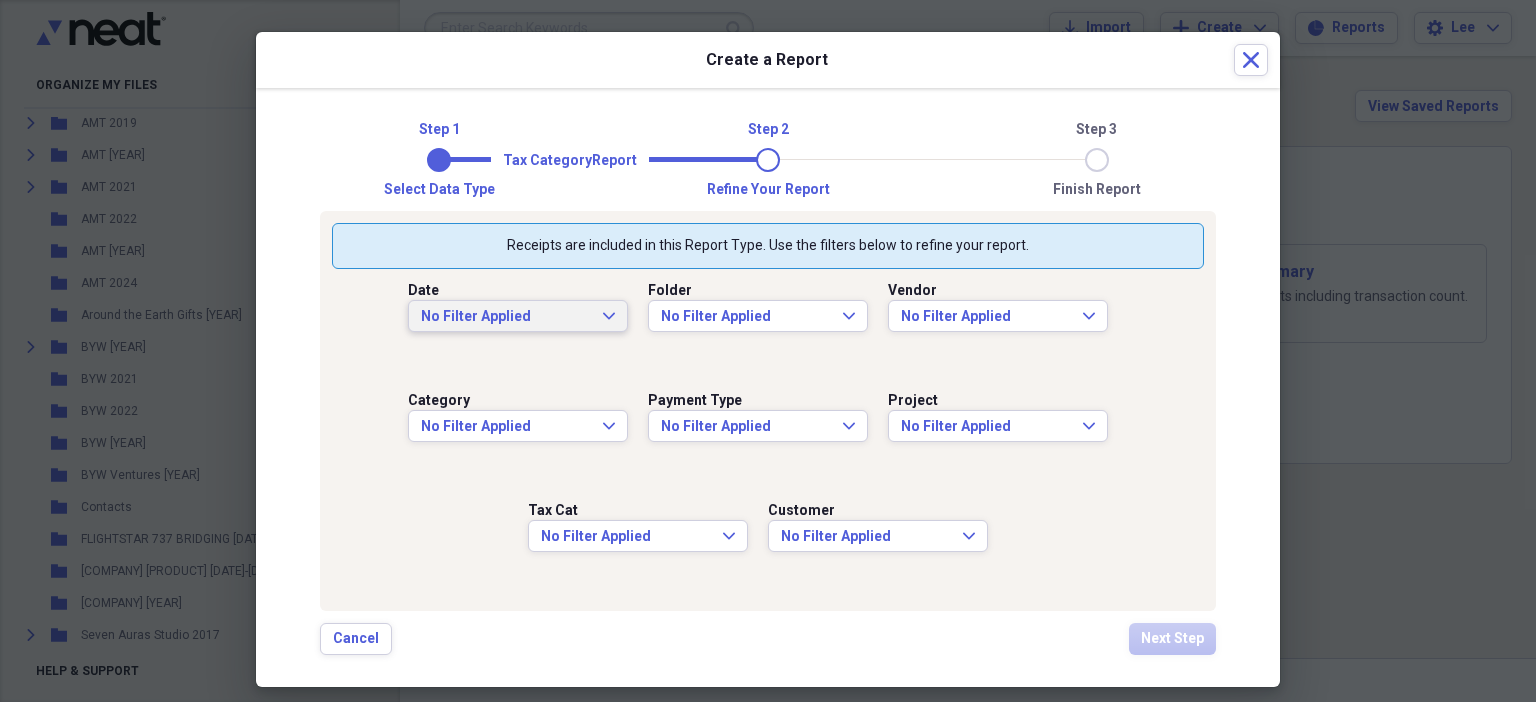 click 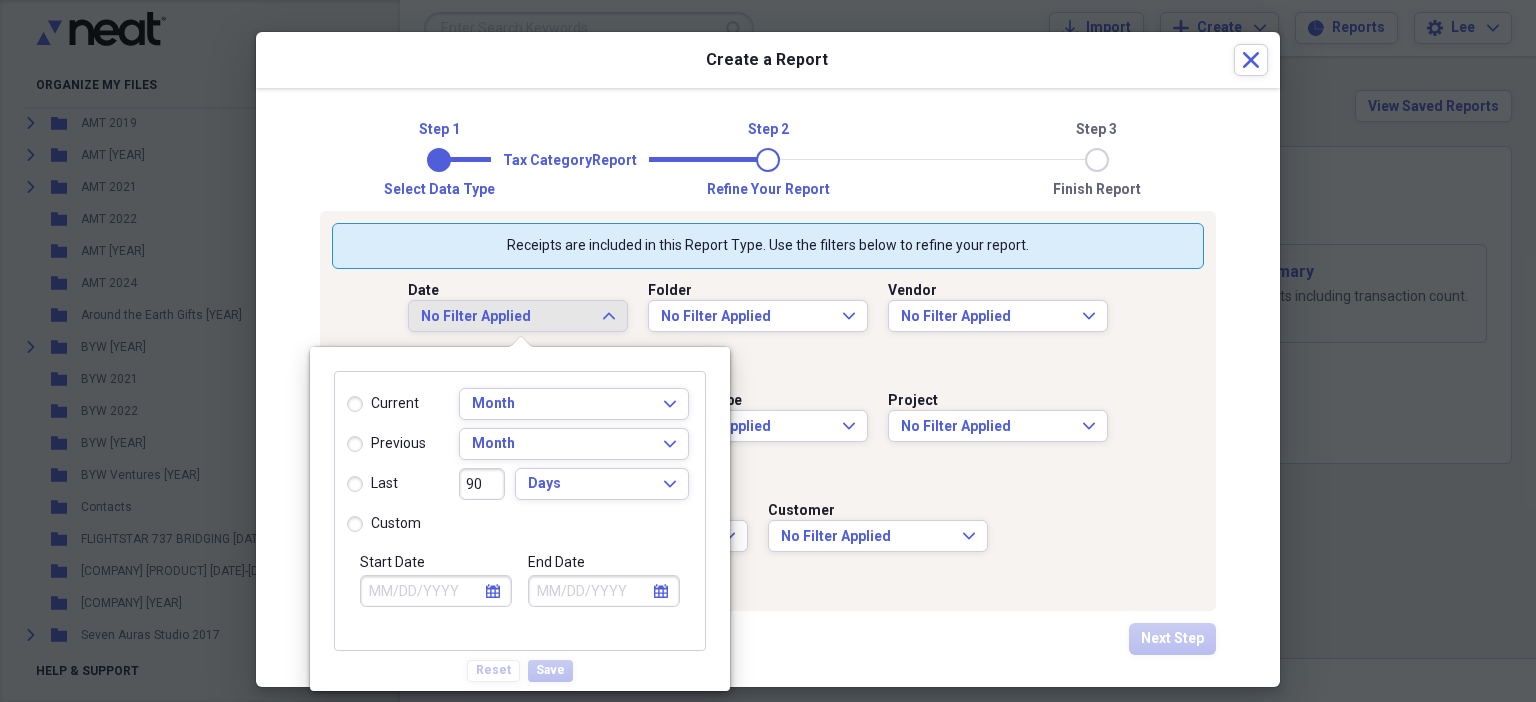 click on "calendar" 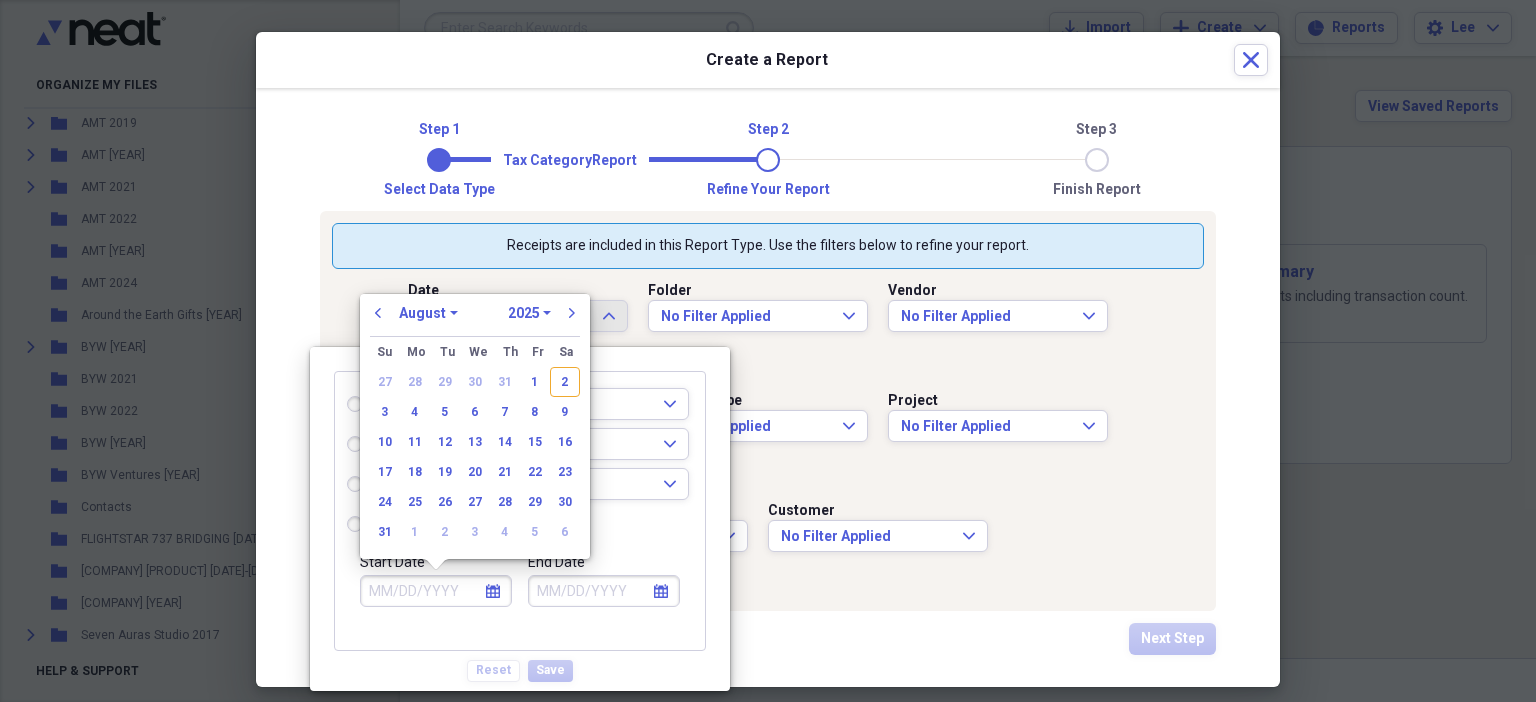 click on "January February March April May June July August September October November December" at bounding box center (428, 313) 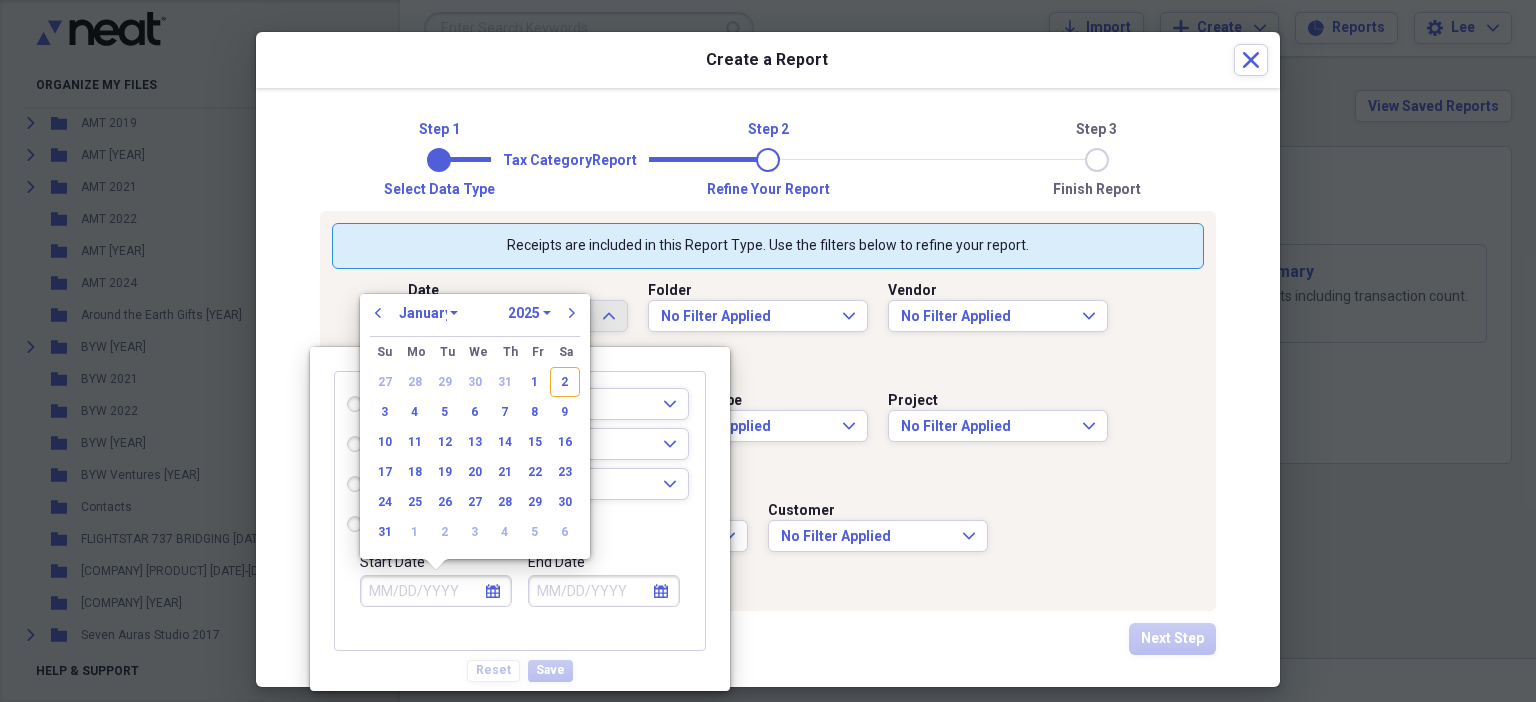 click on "January February March April May June July August September October November December" at bounding box center (428, 313) 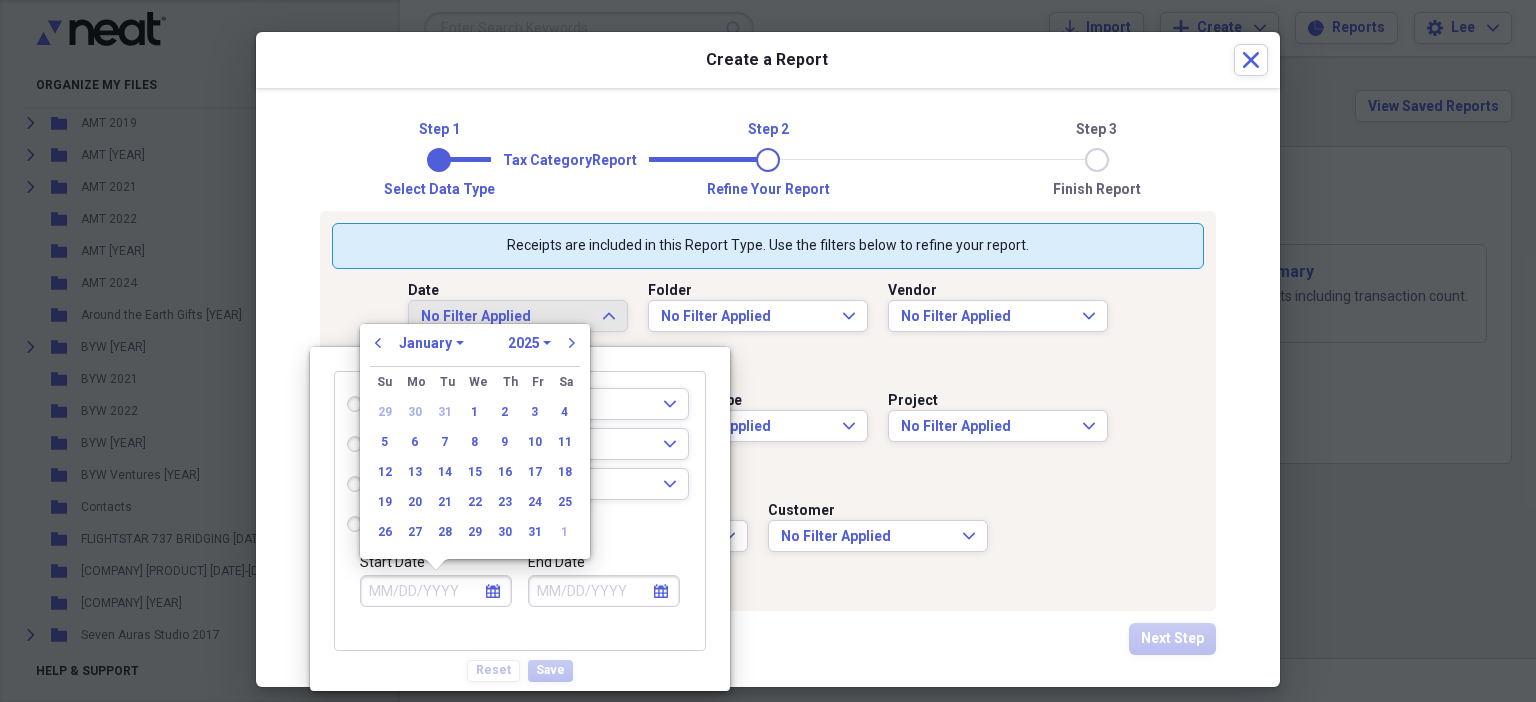 click on "1970 1971 1972 1973 1974 1975 1976 1977 1978 1979 1980 1981 1982 1983 1984 1985 1986 1987 1988 1989 1990 1991 1992 1993 1994 1995 1996 1997 1998 1999 2000 2001 2002 2003 2004 2005 2006 2007 2008 2009 2010 2011 2012 2013 2014 2015 2016 2017 2018 2019 2020 2021 2022 2023 2024 2025 2026 2027 2028 2029 2030 2031 2032 2033 2034 2035" at bounding box center (529, 343) 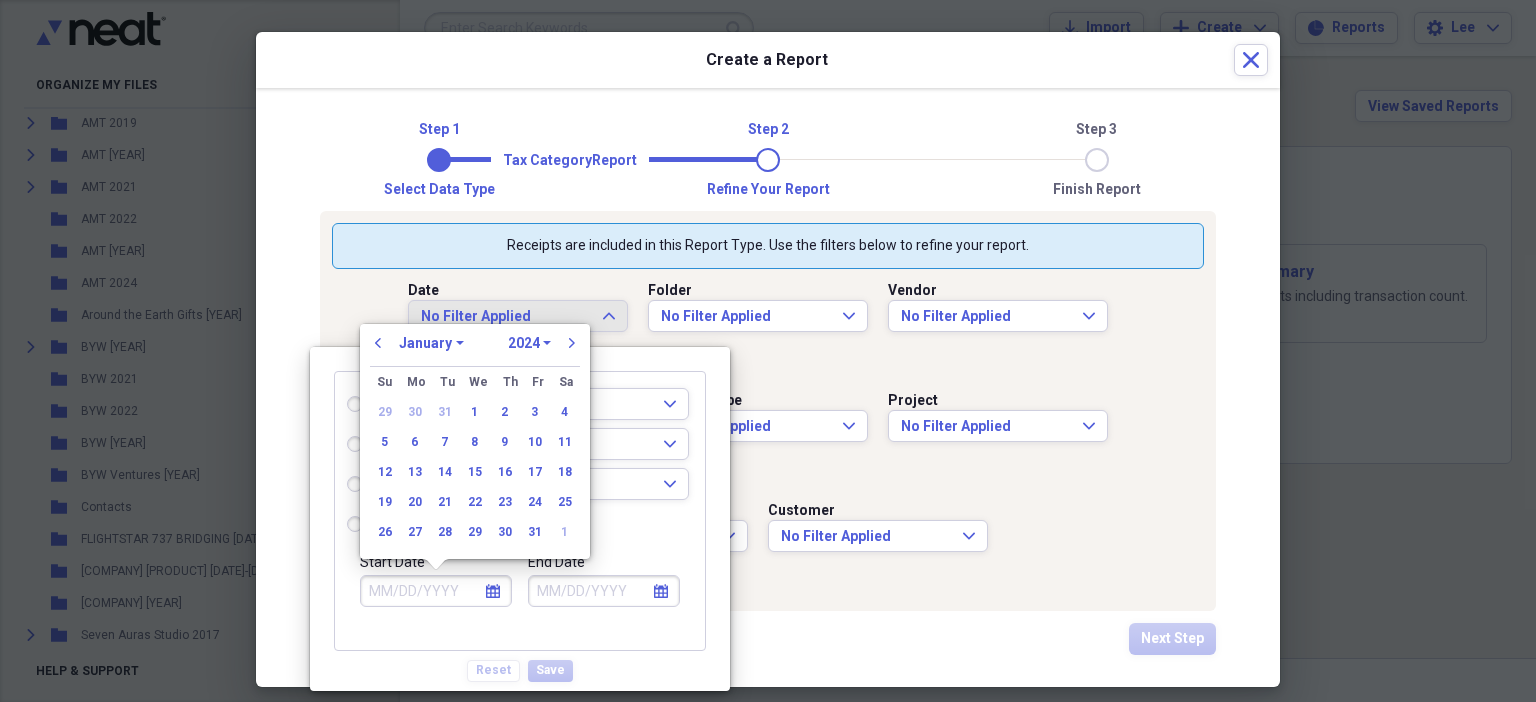 click on "1970 1971 1972 1973 1974 1975 1976 1977 1978 1979 1980 1981 1982 1983 1984 1985 1986 1987 1988 1989 1990 1991 1992 1993 1994 1995 1996 1997 1998 1999 2000 2001 2002 2003 2004 2005 2006 2007 2008 2009 2010 2011 2012 2013 2014 2015 2016 2017 2018 2019 2020 2021 2022 2023 2024 2025 2026 2027 2028 2029 2030 2031 2032 2033 2034 2035" at bounding box center [529, 343] 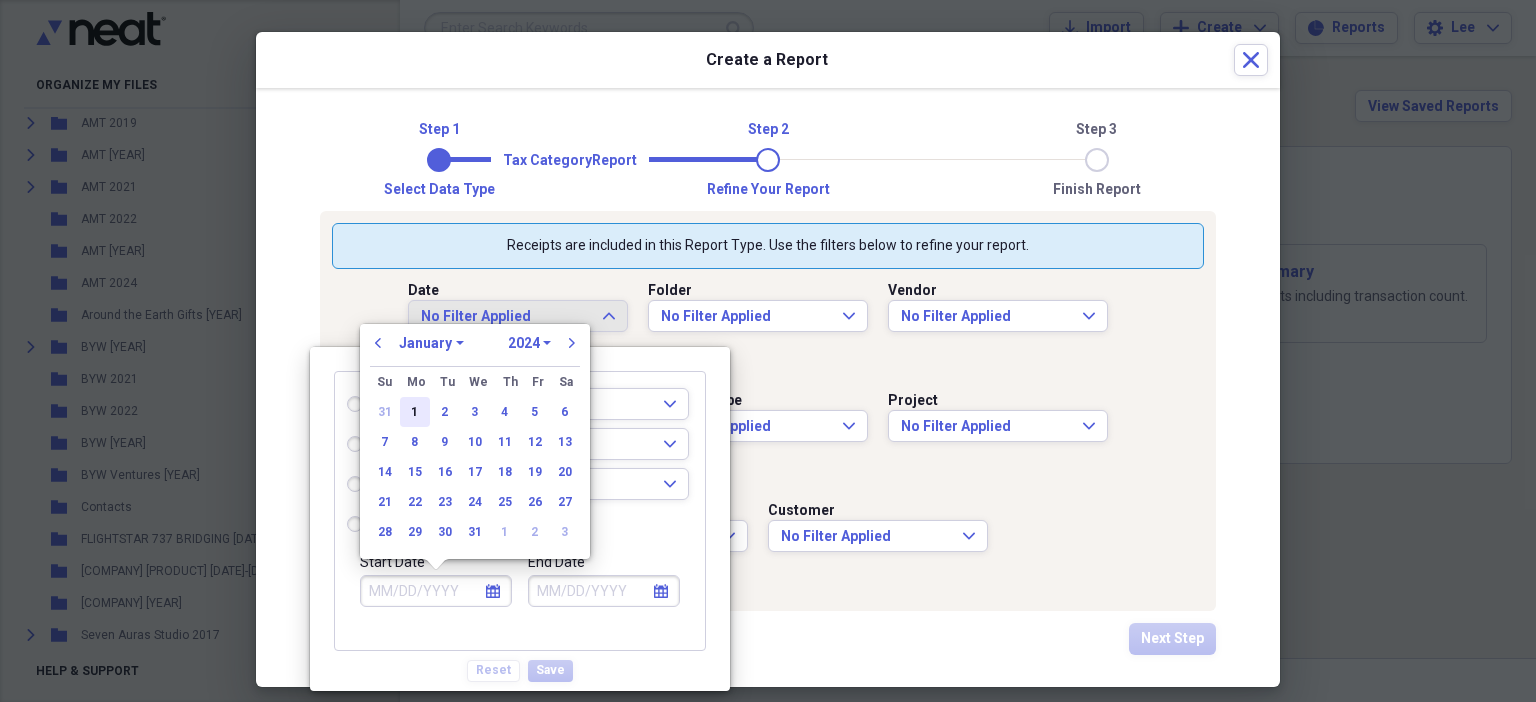 click on "1" at bounding box center [415, 412] 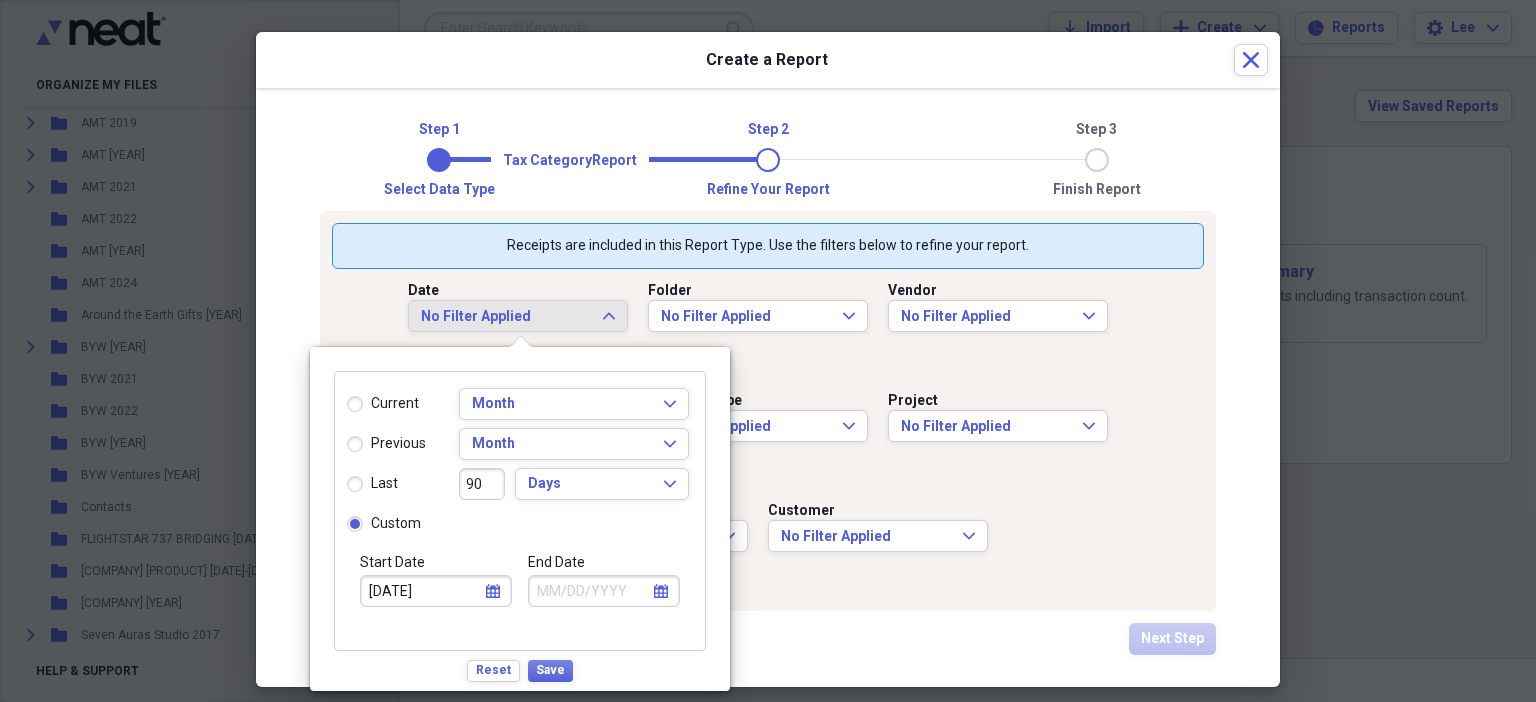 click on "calendar" 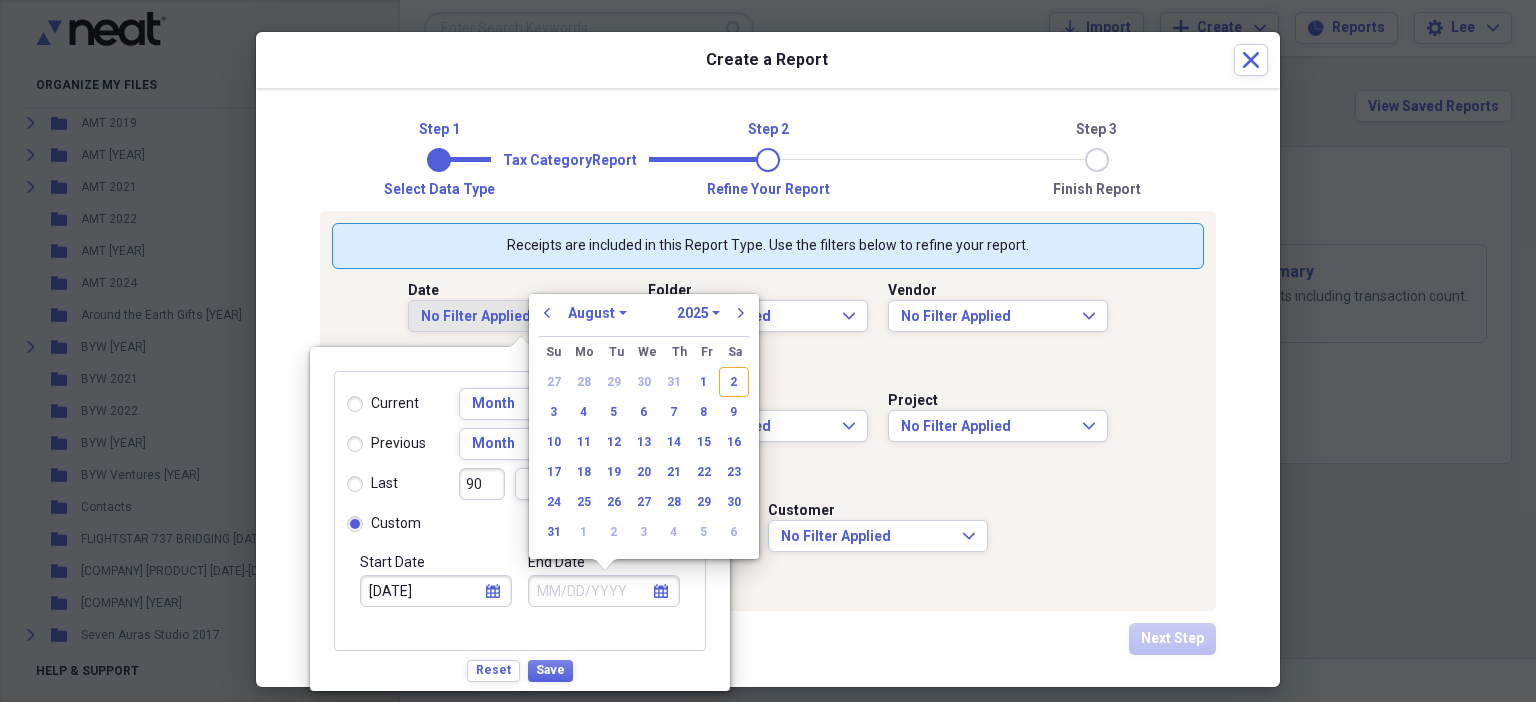 click on "January February March April May June July August September October November December" at bounding box center [597, 313] 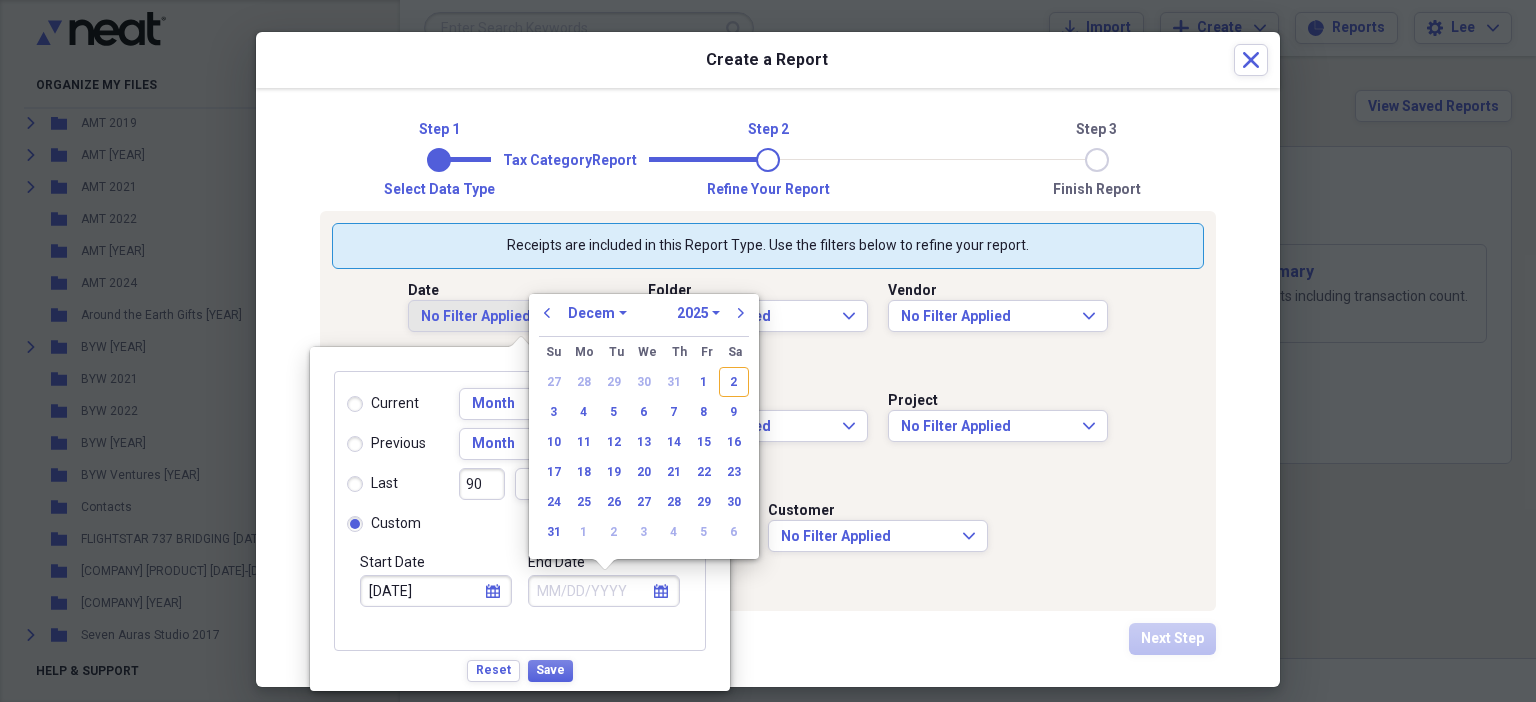 click on "January February March April May June July August September October November December" at bounding box center (597, 313) 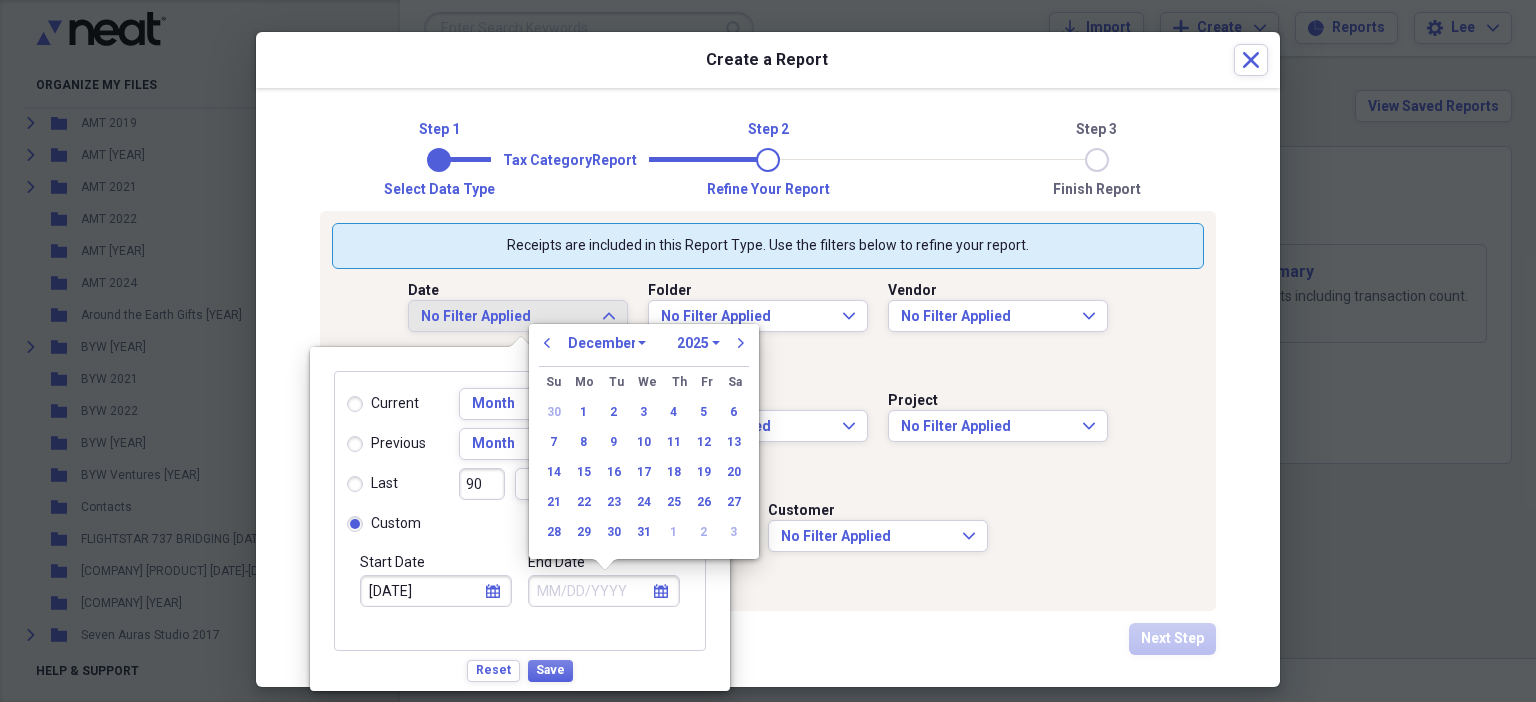 click on "1970 1971 1972 1973 1974 1975 1976 1977 1978 1979 1980 1981 1982 1983 1984 1985 1986 1987 1988 1989 1990 1991 1992 1993 1994 1995 1996 1997 1998 1999 2000 2001 2002 2003 2004 2005 2006 2007 2008 2009 2010 2011 2012 2013 2014 2015 2016 2017 2018 2019 2020 2021 2022 2023 2024 2025 2026 2027 2028 2029 2030 2031 2032 2033 2034 2035" at bounding box center [698, 343] 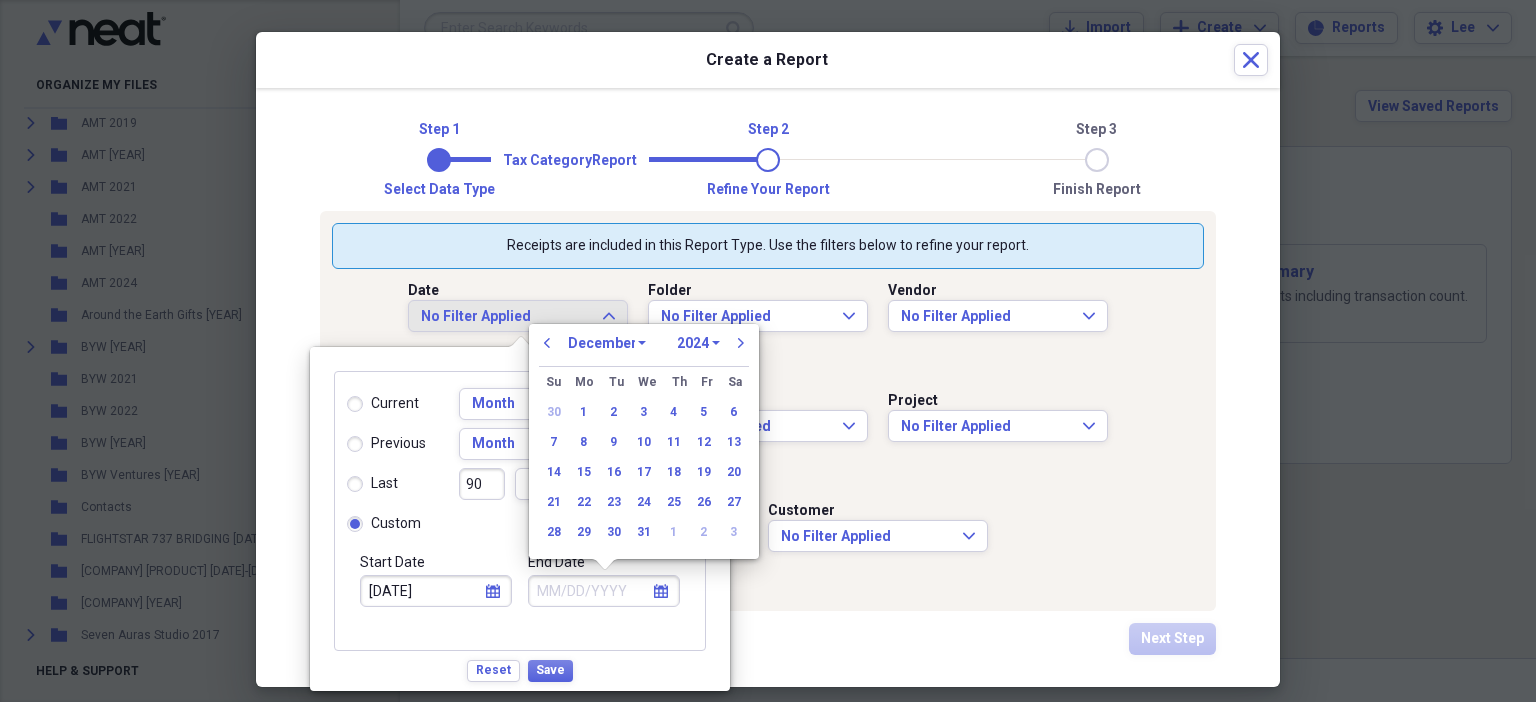 click on "1970 1971 1972 1973 1974 1975 1976 1977 1978 1979 1980 1981 1982 1983 1984 1985 1986 1987 1988 1989 1990 1991 1992 1993 1994 1995 1996 1997 1998 1999 2000 2001 2002 2003 2004 2005 2006 2007 2008 2009 2010 2011 2012 2013 2014 2015 2016 2017 2018 2019 2020 2021 2022 2023 2024 2025 2026 2027 2028 2029 2030 2031 2032 2033 2034 2035" at bounding box center (698, 343) 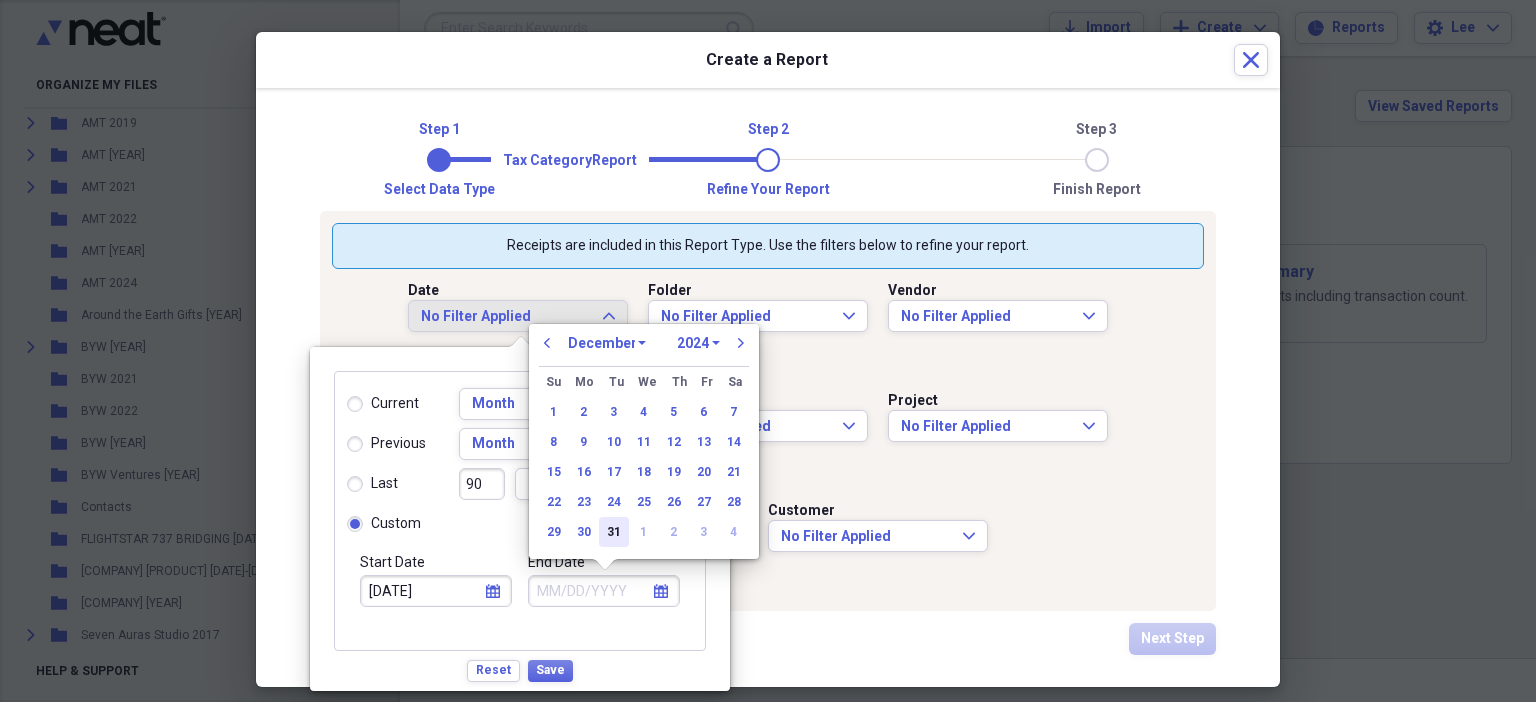click on "31" at bounding box center (614, 532) 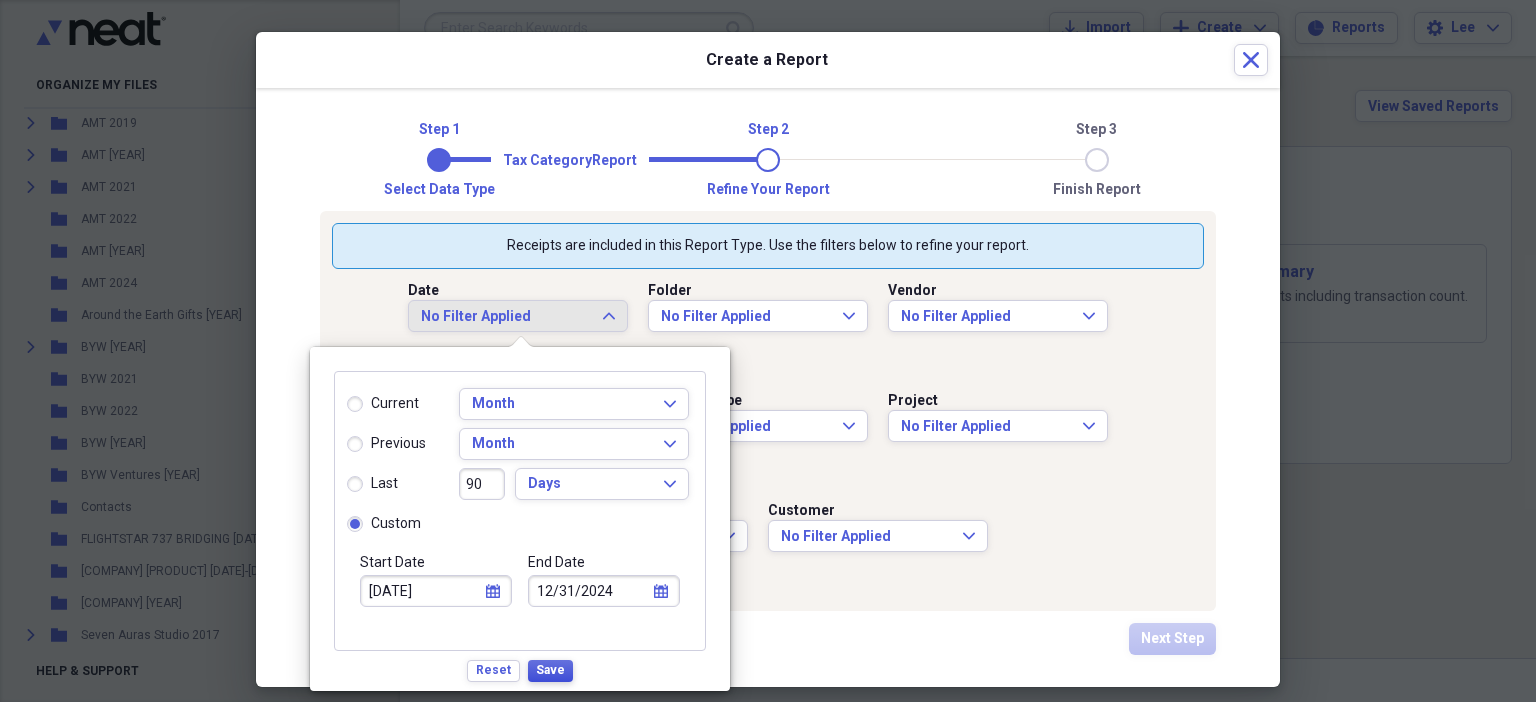 click on "Save" at bounding box center [550, 670] 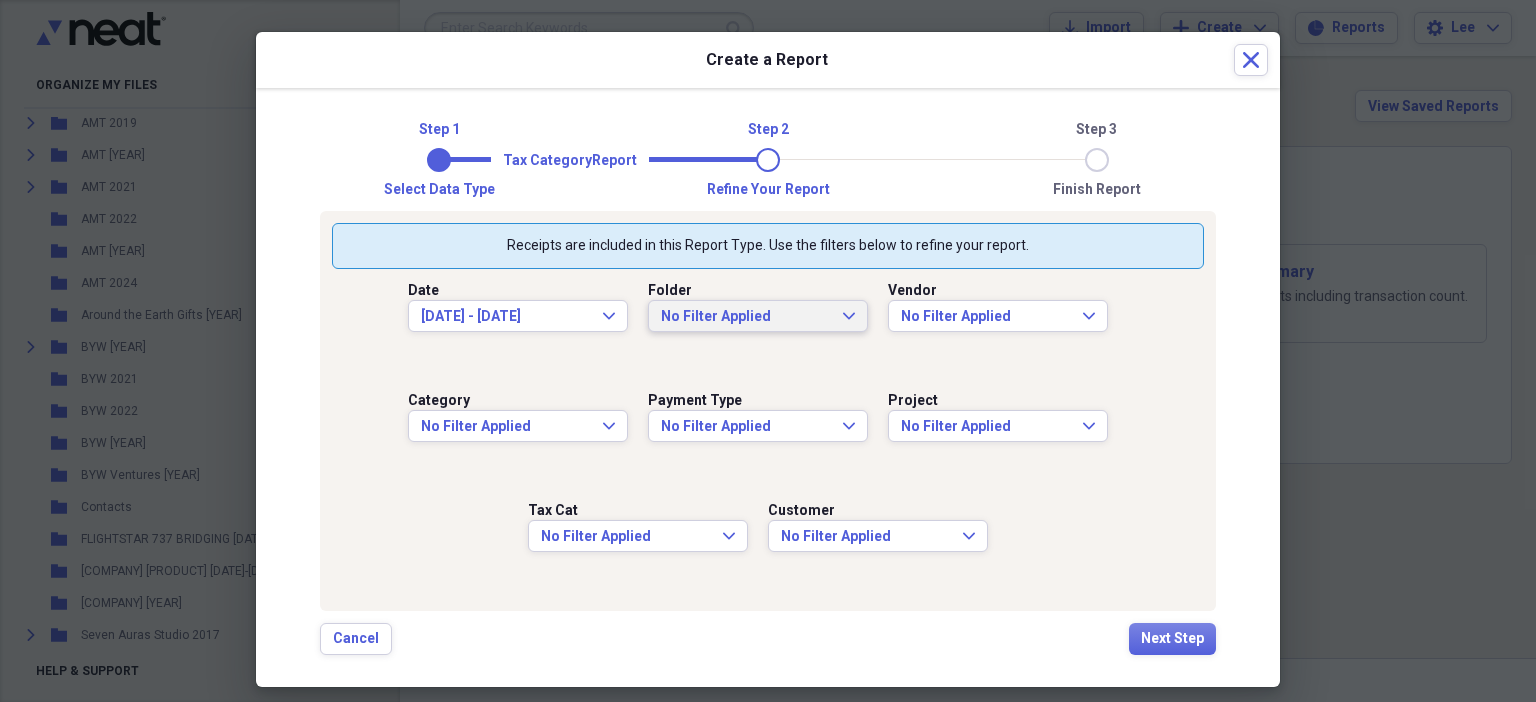 click on "Expand" 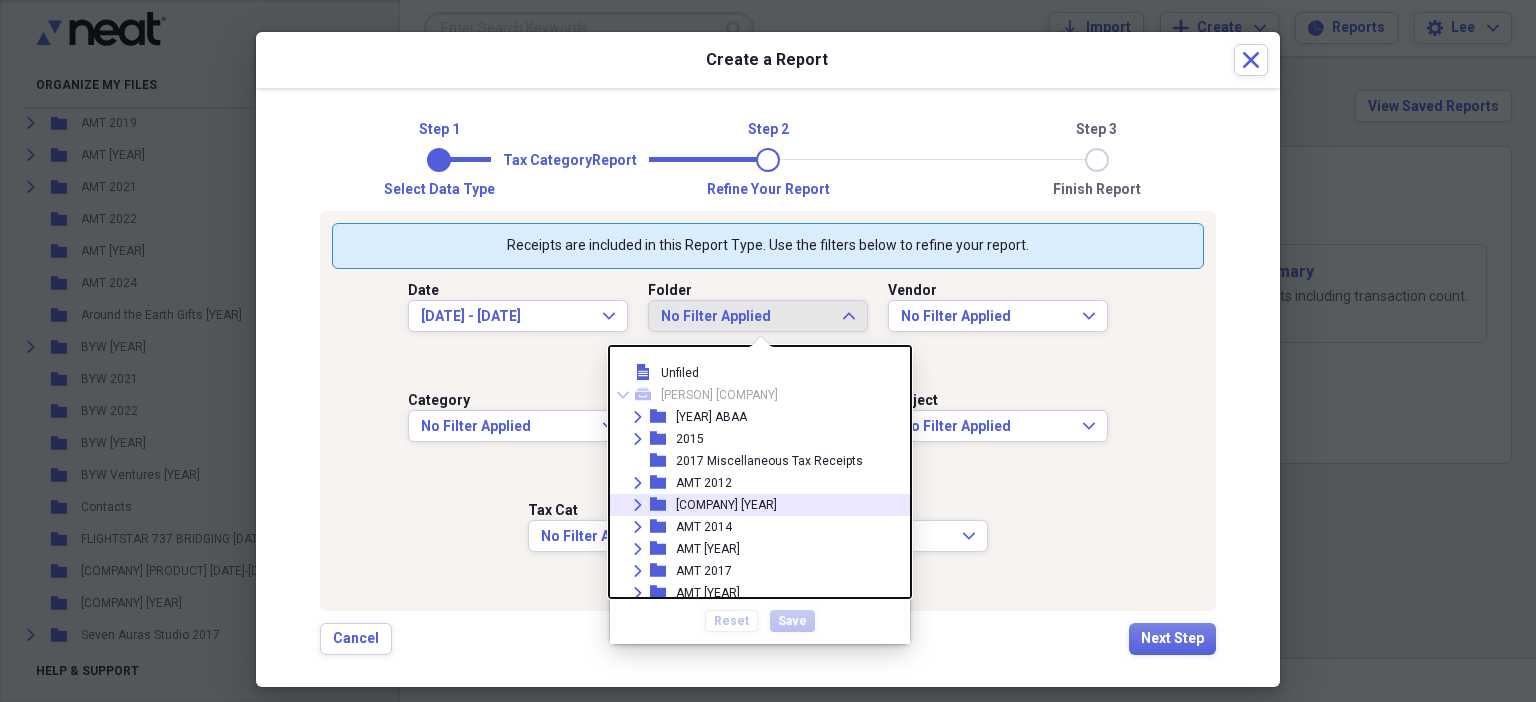scroll, scrollTop: 219, scrollLeft: 0, axis: vertical 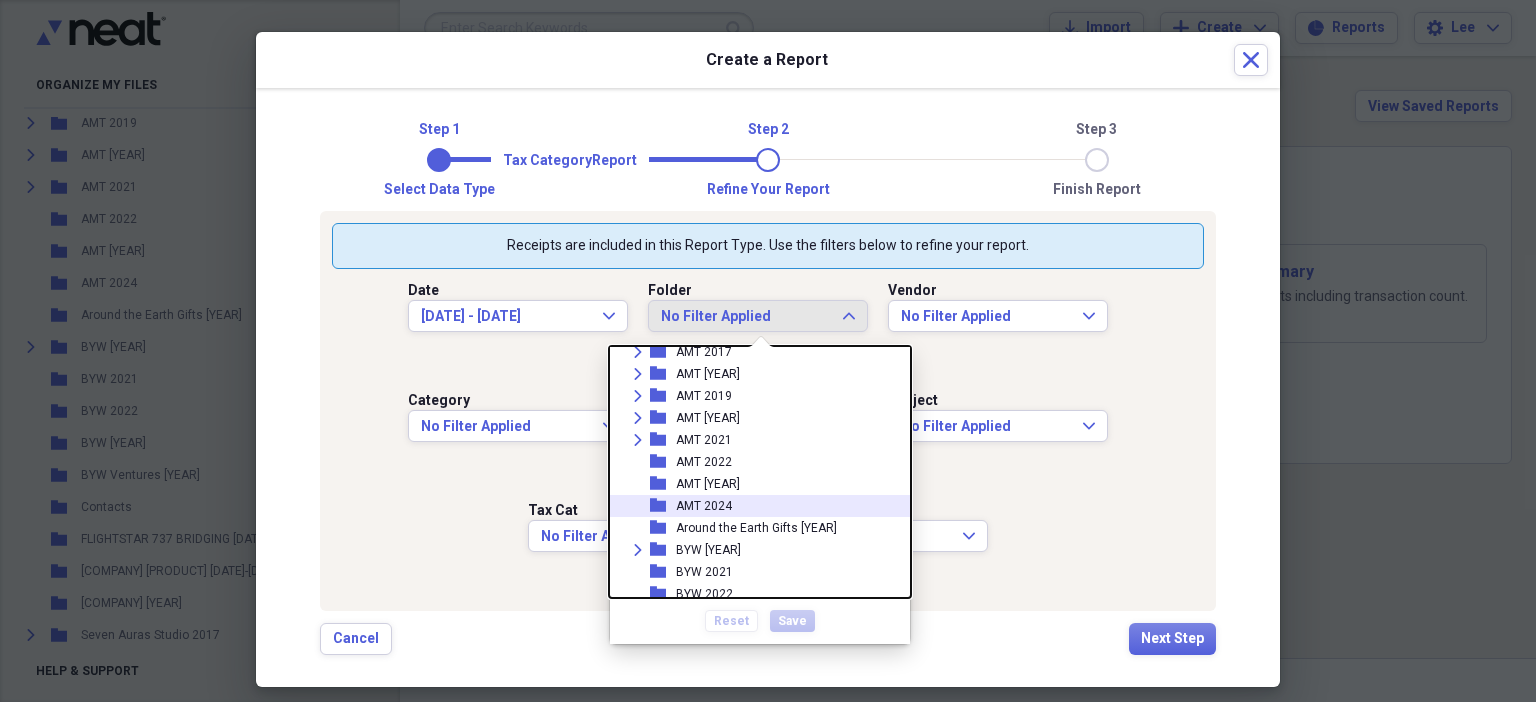 click on "AMT 2024" at bounding box center (704, 506) 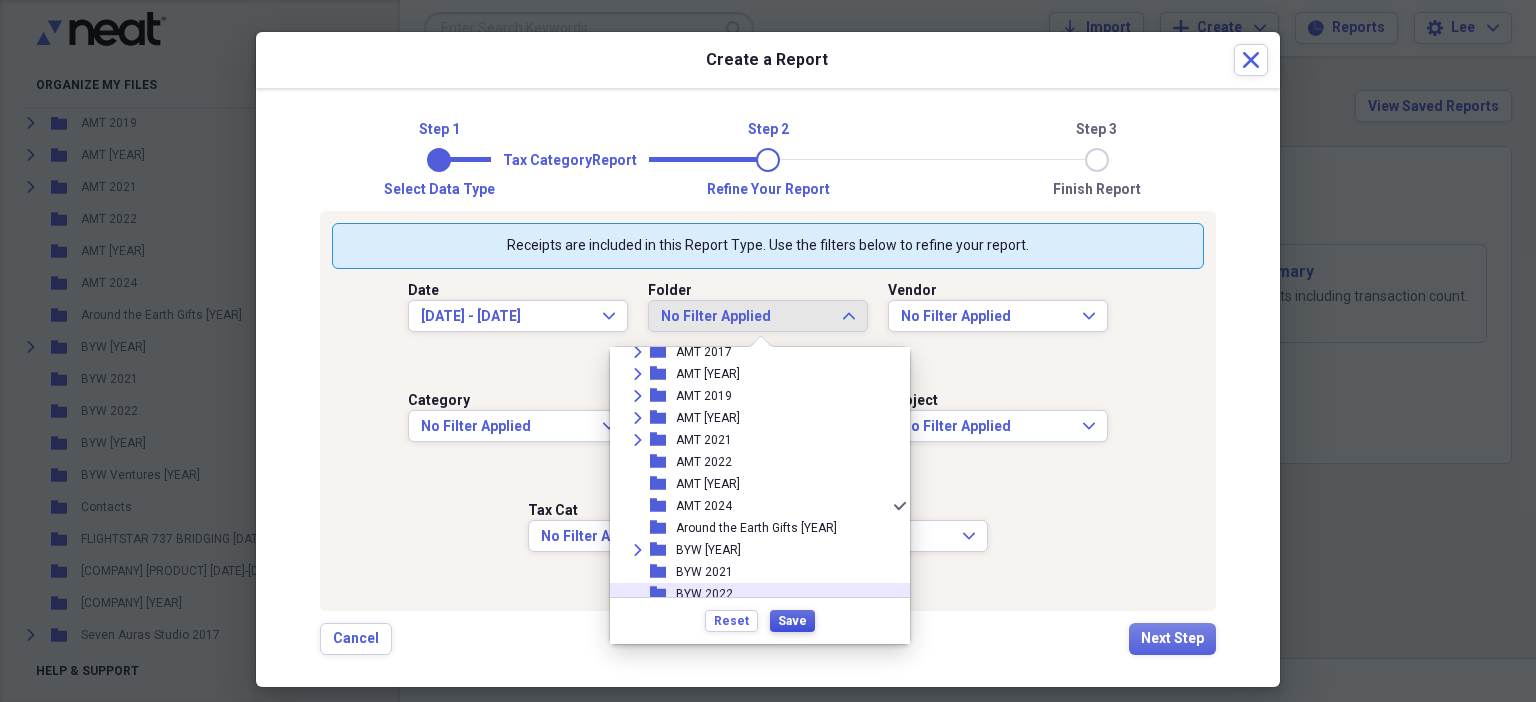 click on "Save" at bounding box center (792, 621) 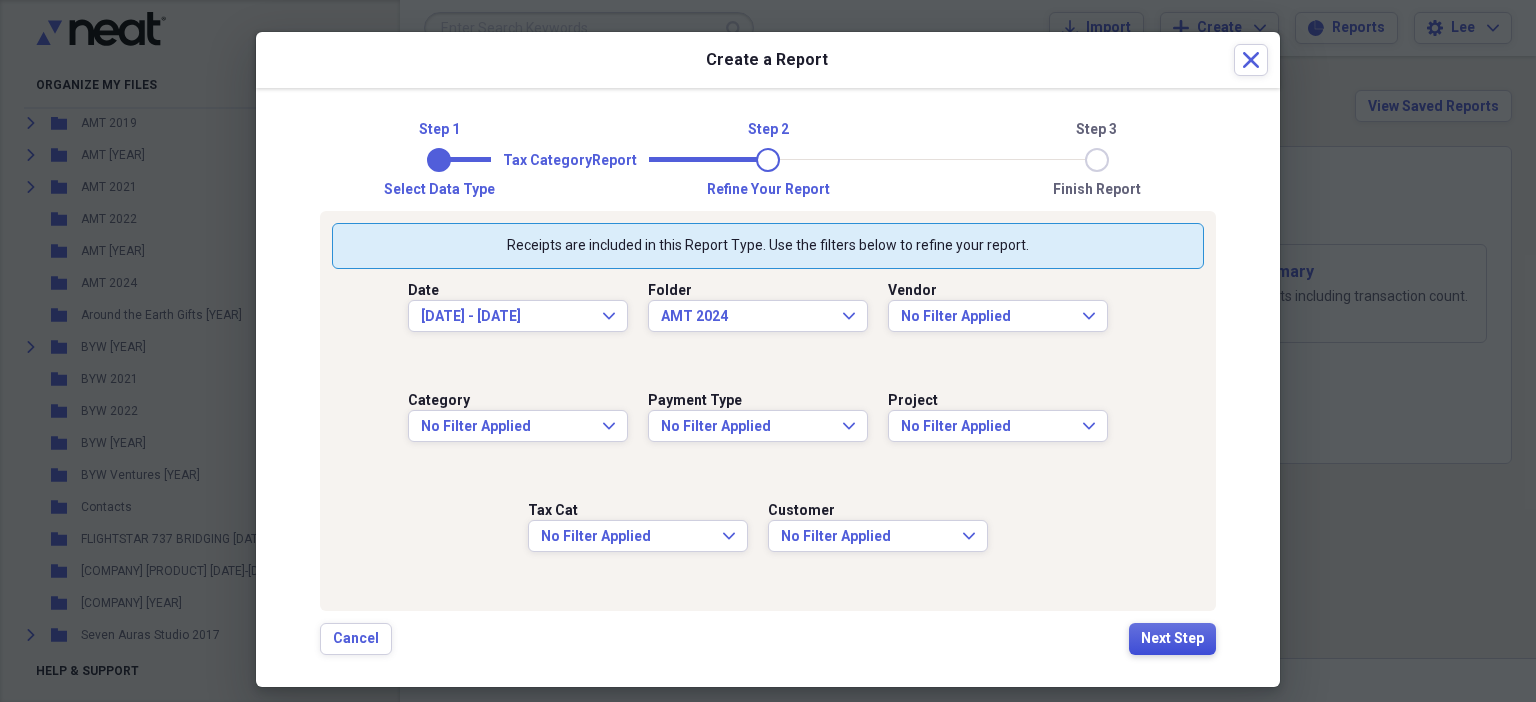 click on "Next Step" at bounding box center (1172, 639) 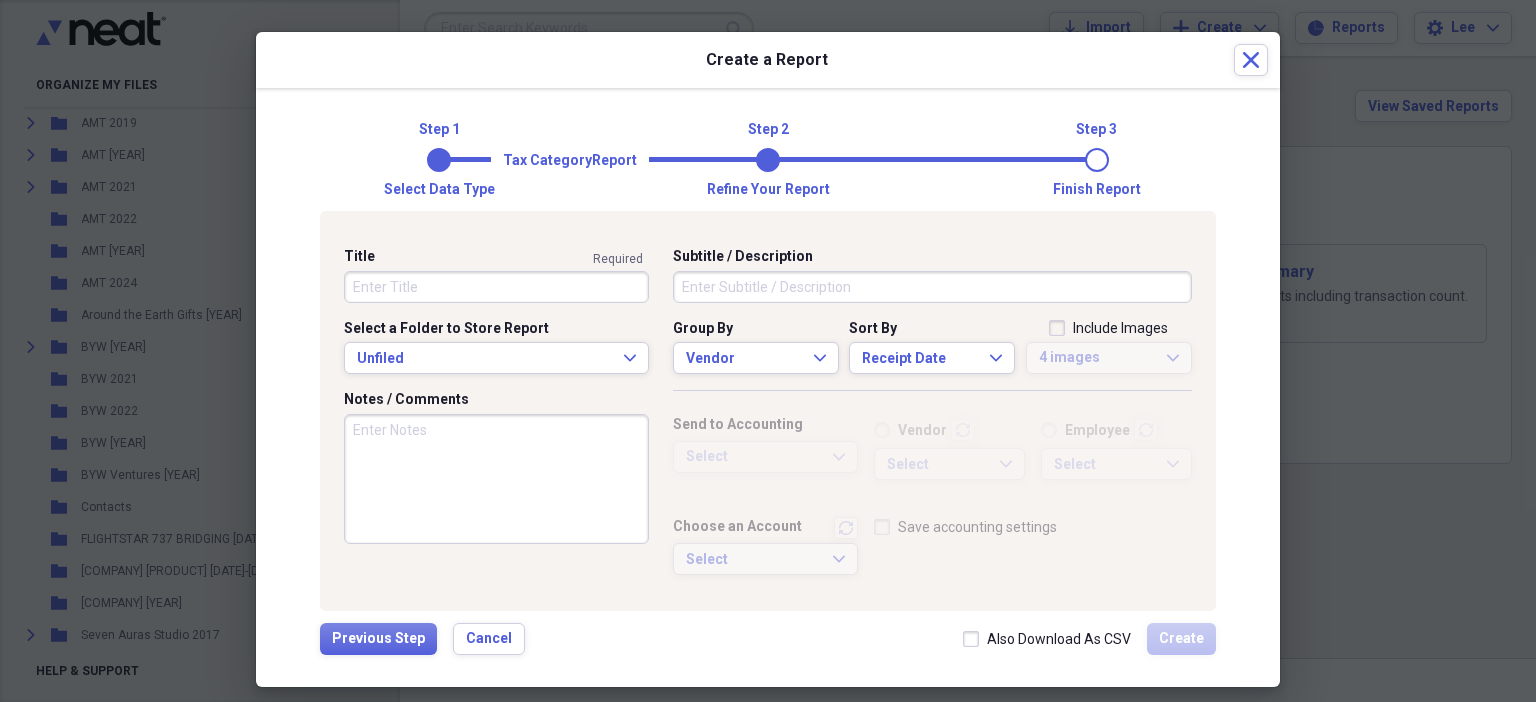 click on "Title" at bounding box center (496, 287) 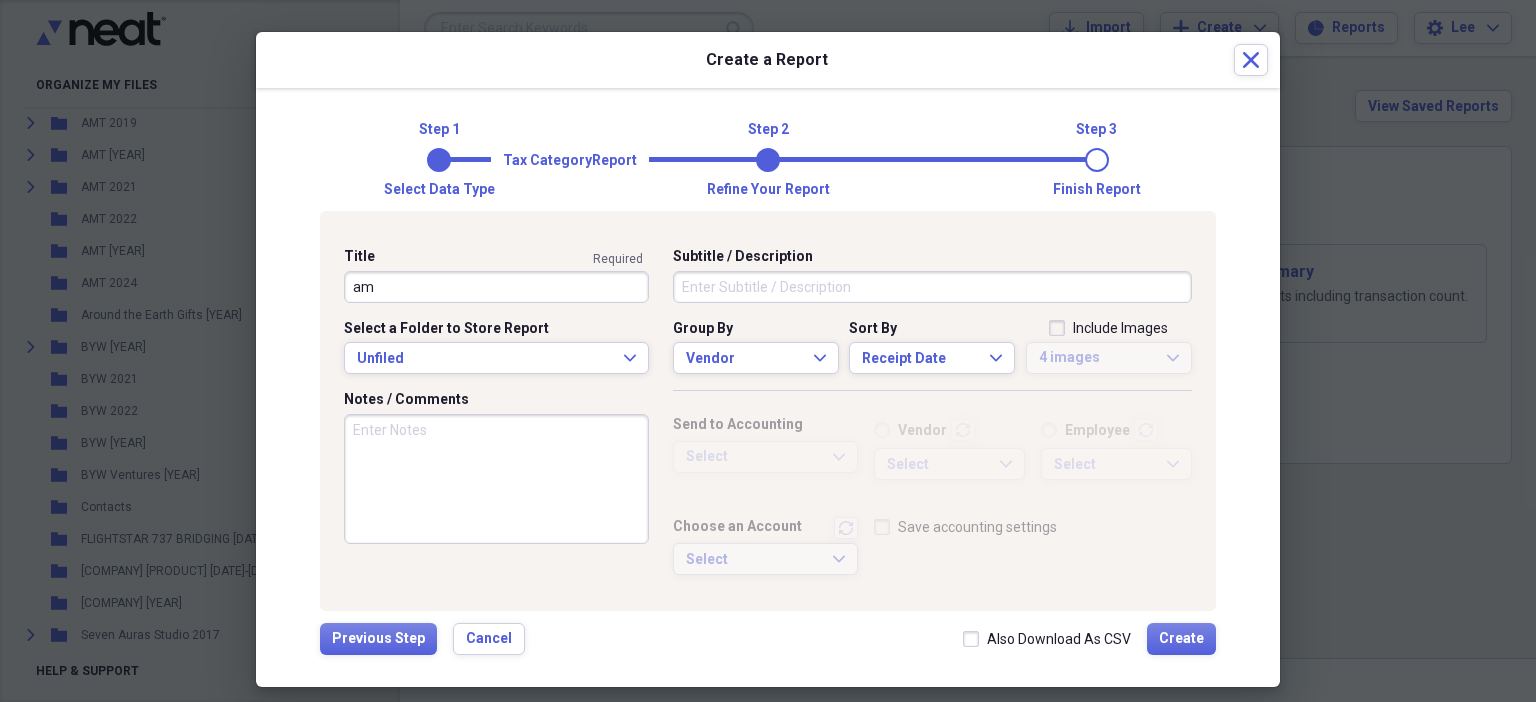 type on "a" 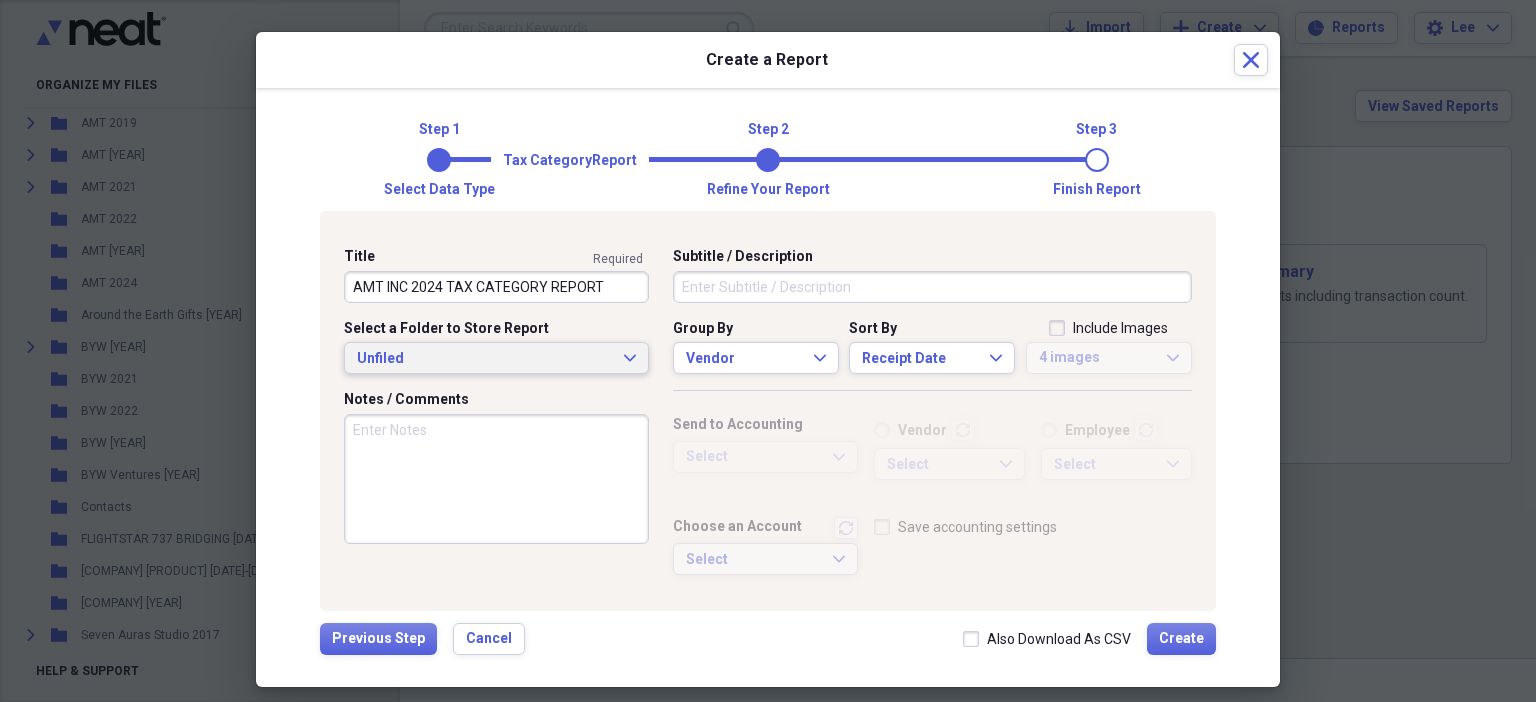 type on "AMT INC 2024 TAX CATEGORY REPORT" 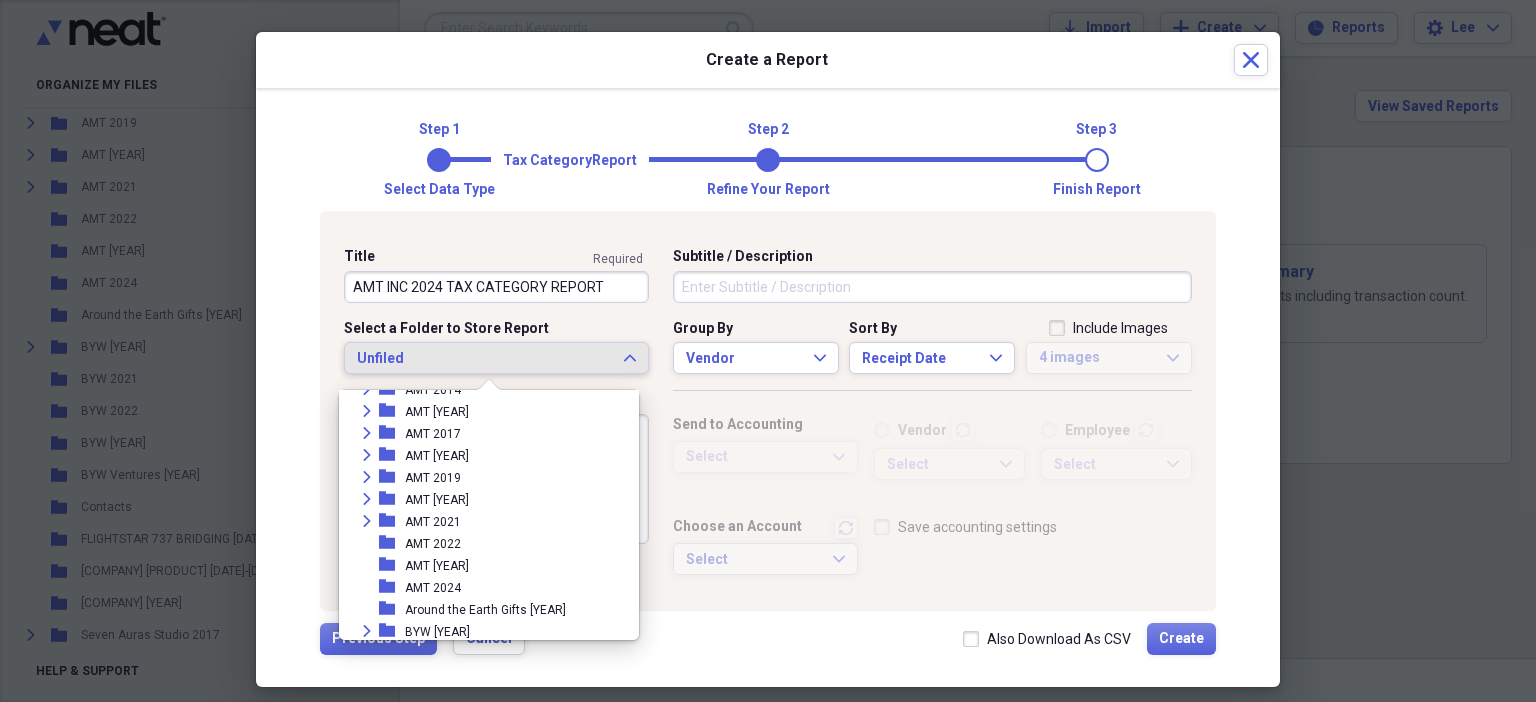 scroll, scrollTop: 218, scrollLeft: 0, axis: vertical 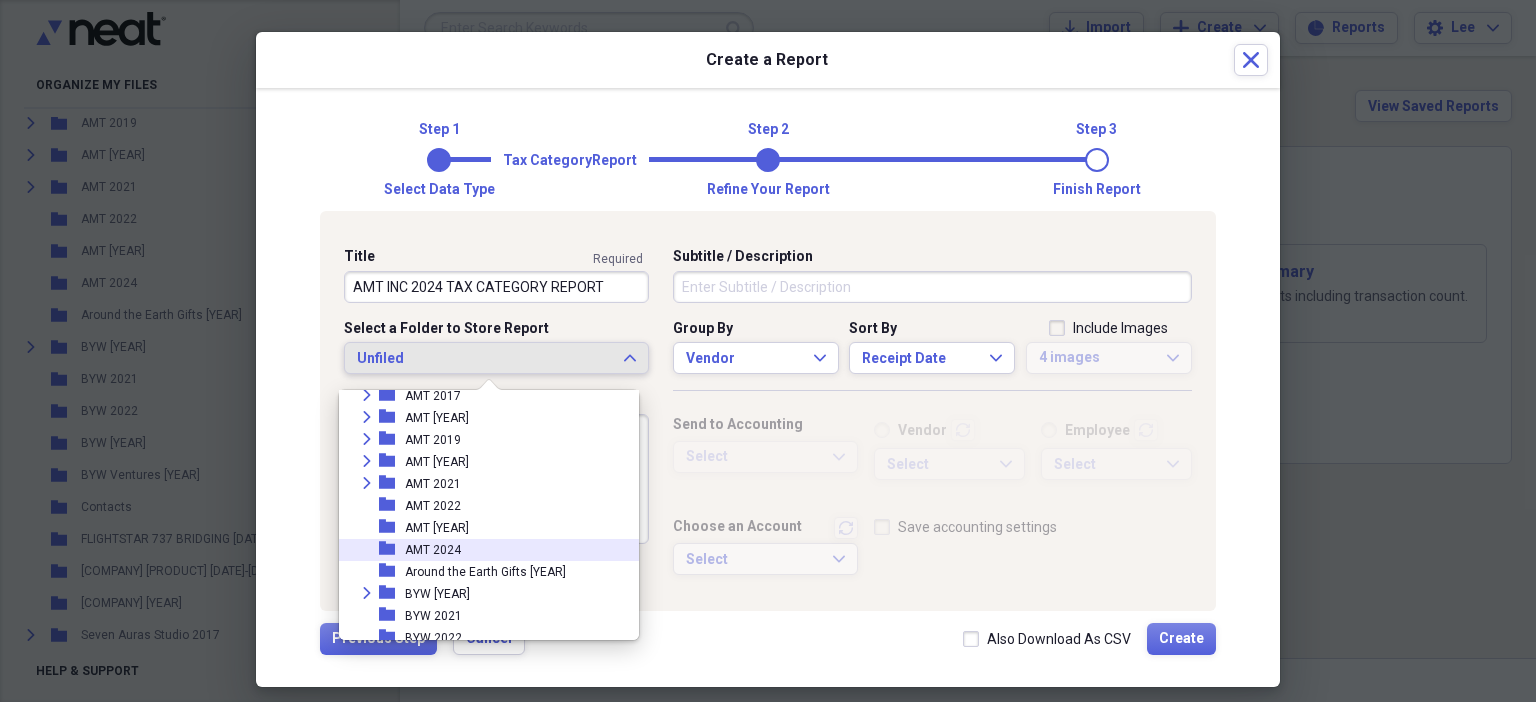 click on "AMT 2024" at bounding box center [433, 550] 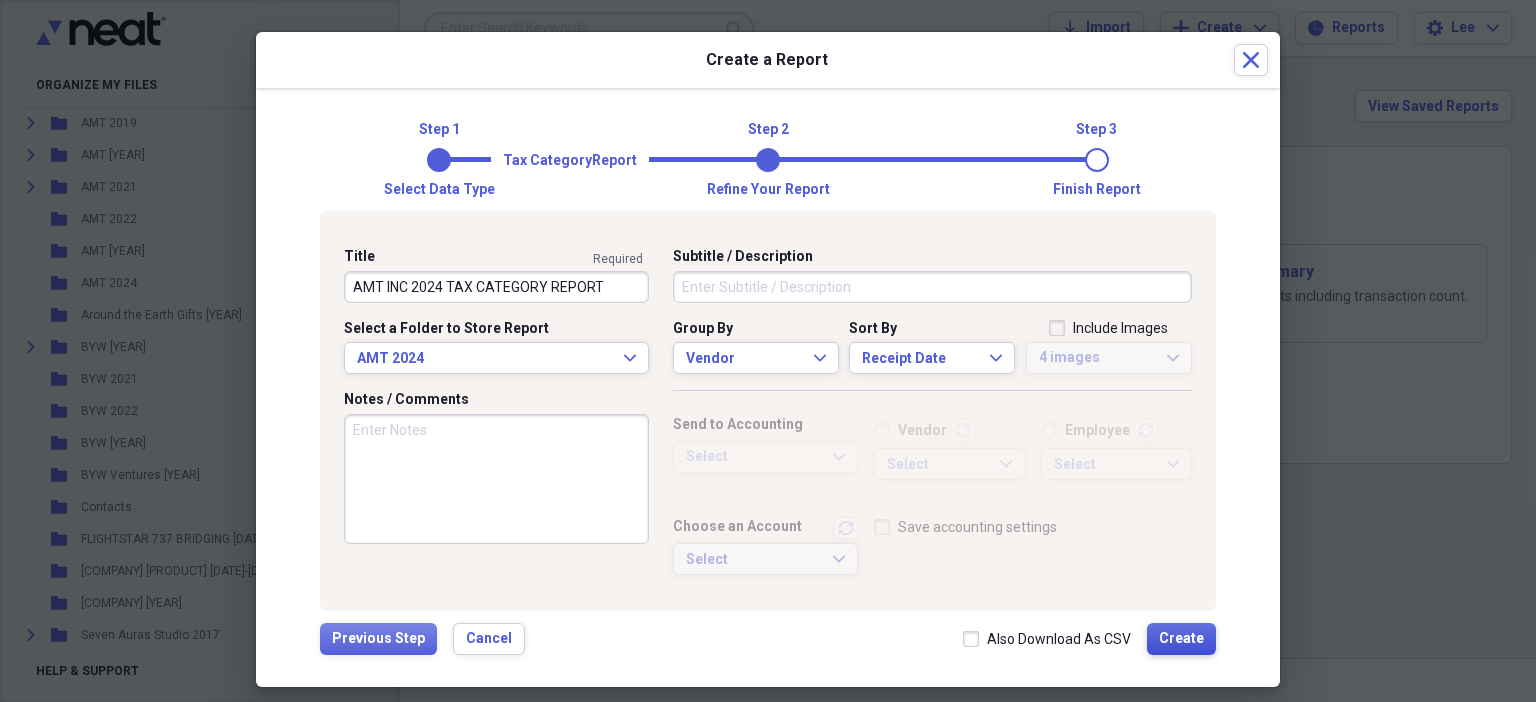 click on "Create" at bounding box center (1181, 639) 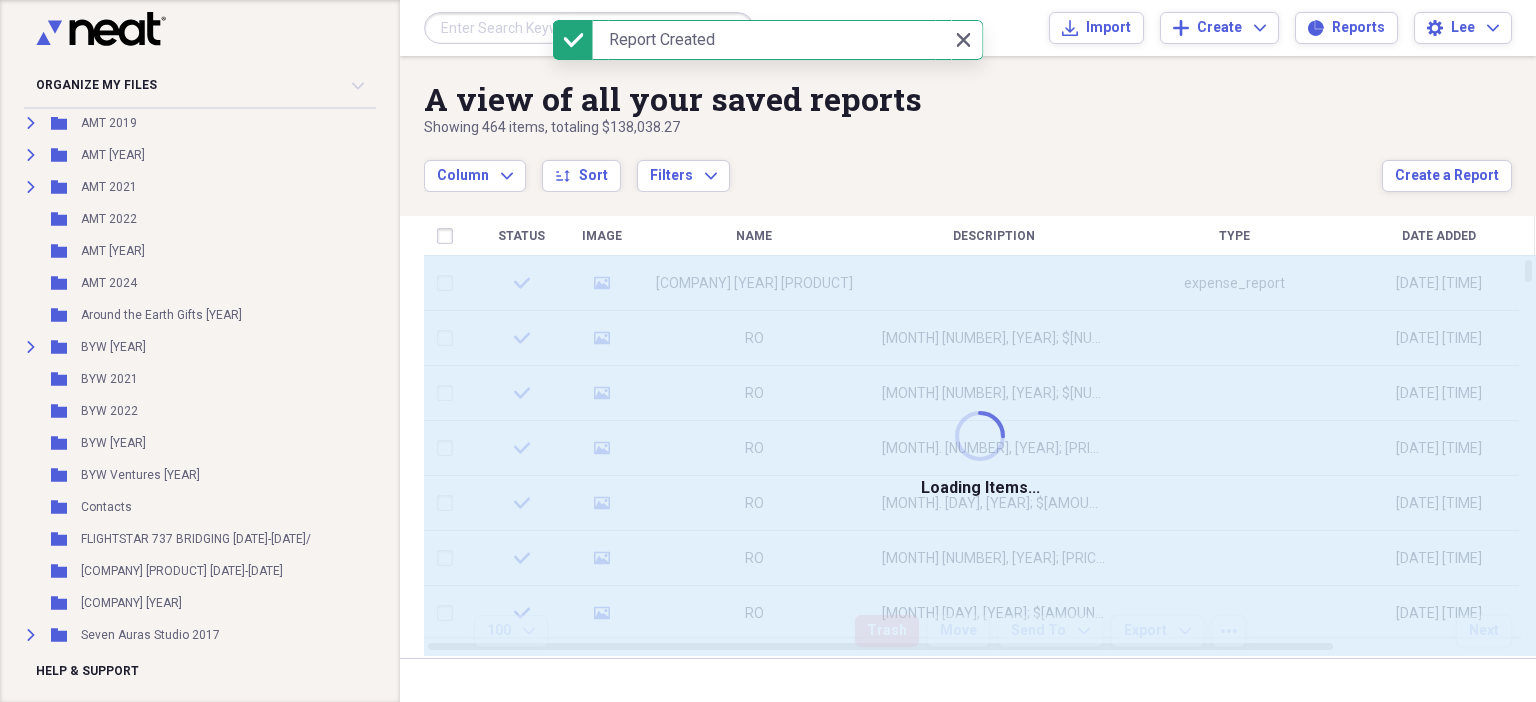 type 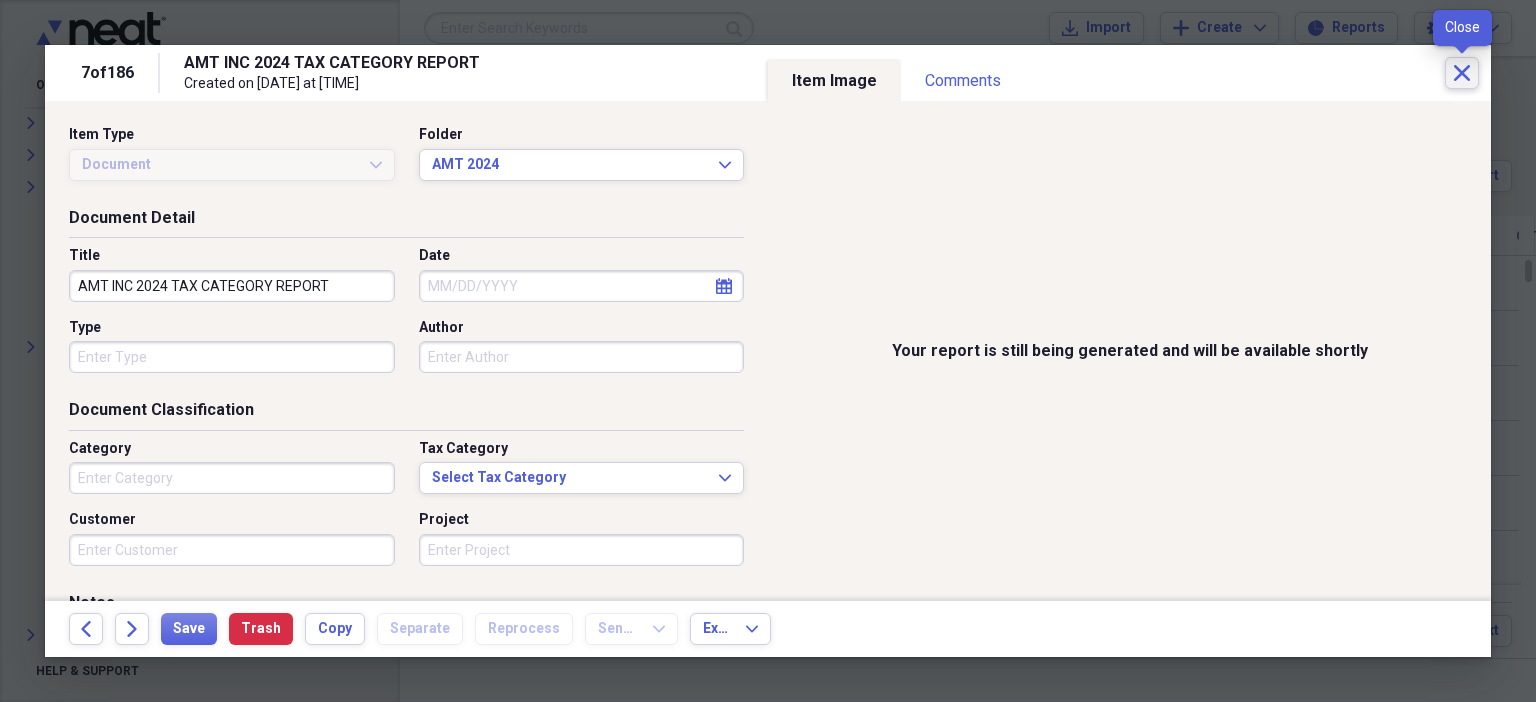 click on "Close" at bounding box center [1462, 73] 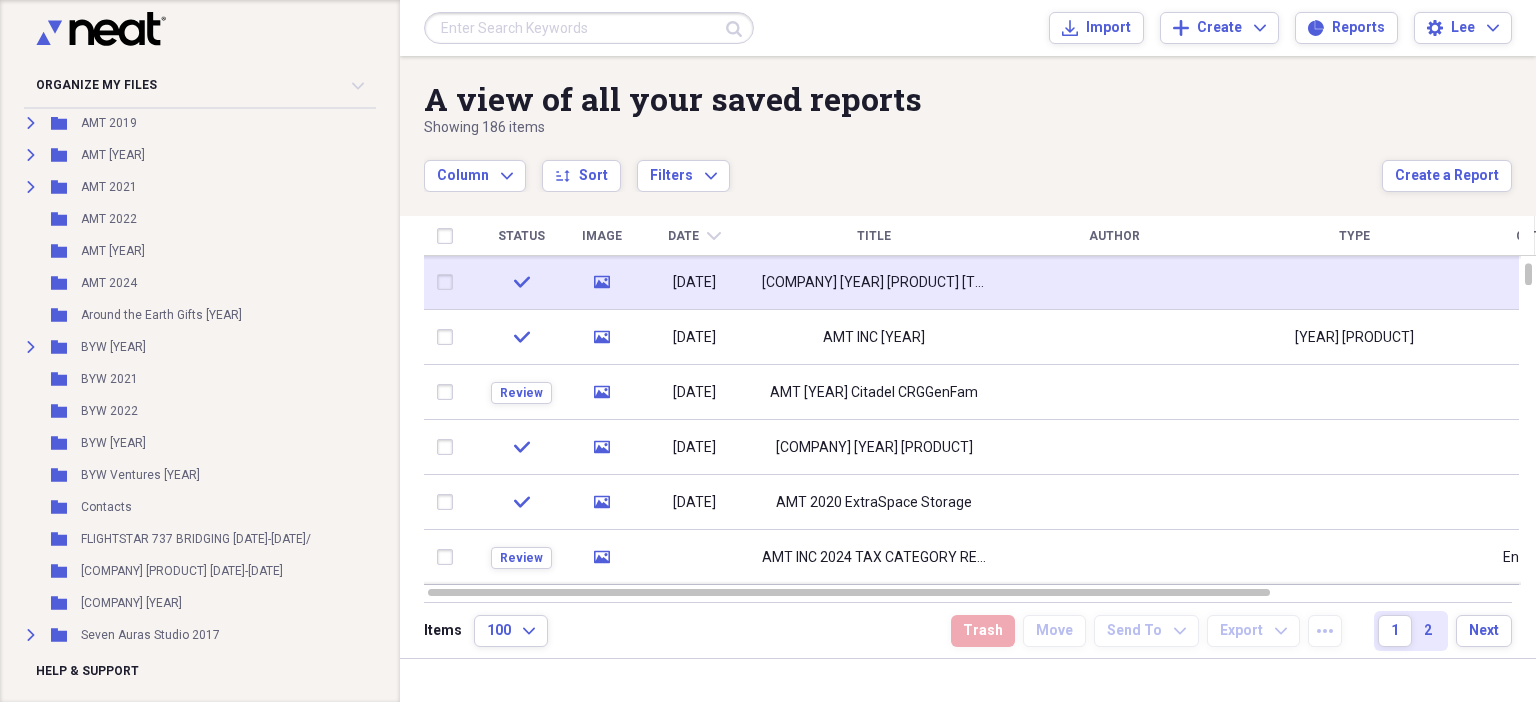 click on "[COMPANY] [YEAR] [PRODUCT] [TITLE]" at bounding box center (874, 283) 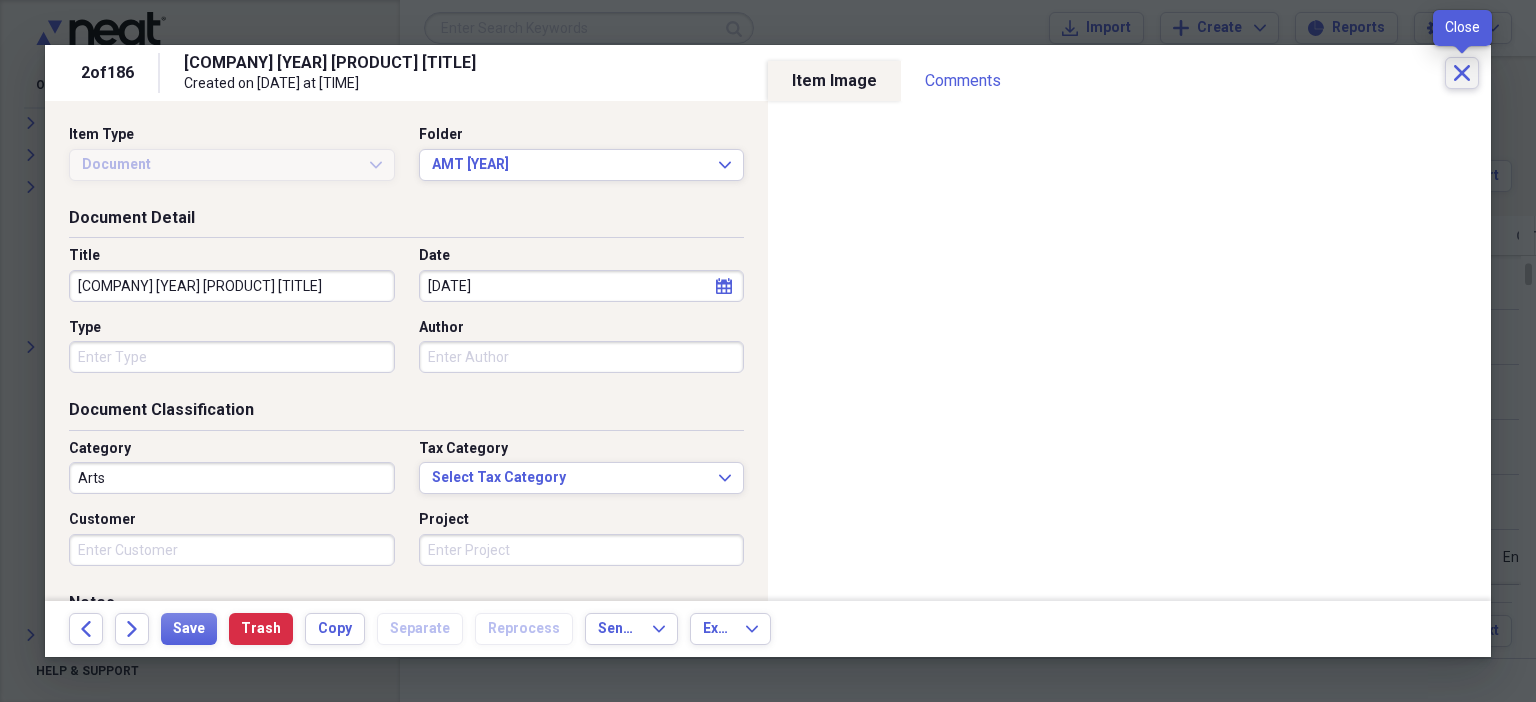 click on "Close" 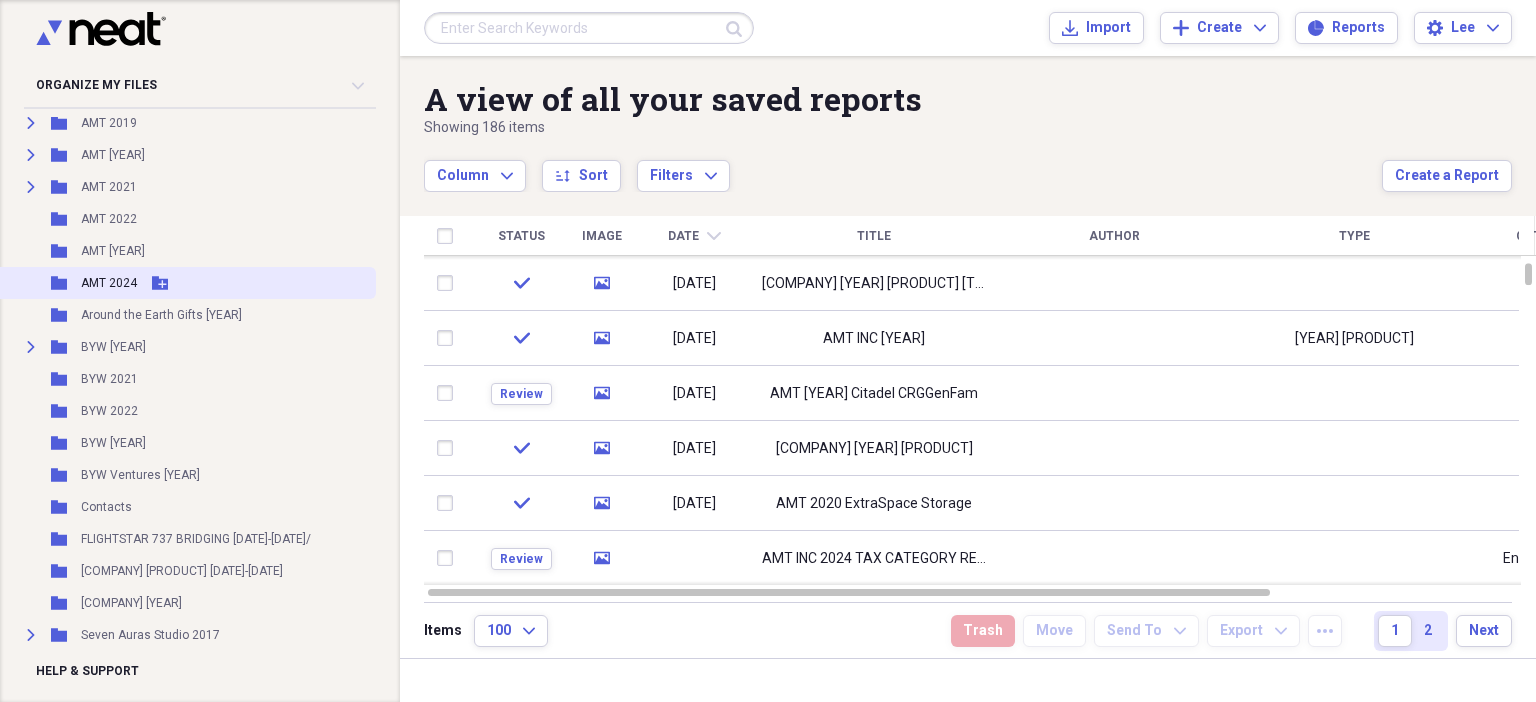 click on "AMT 2024" at bounding box center [109, 283] 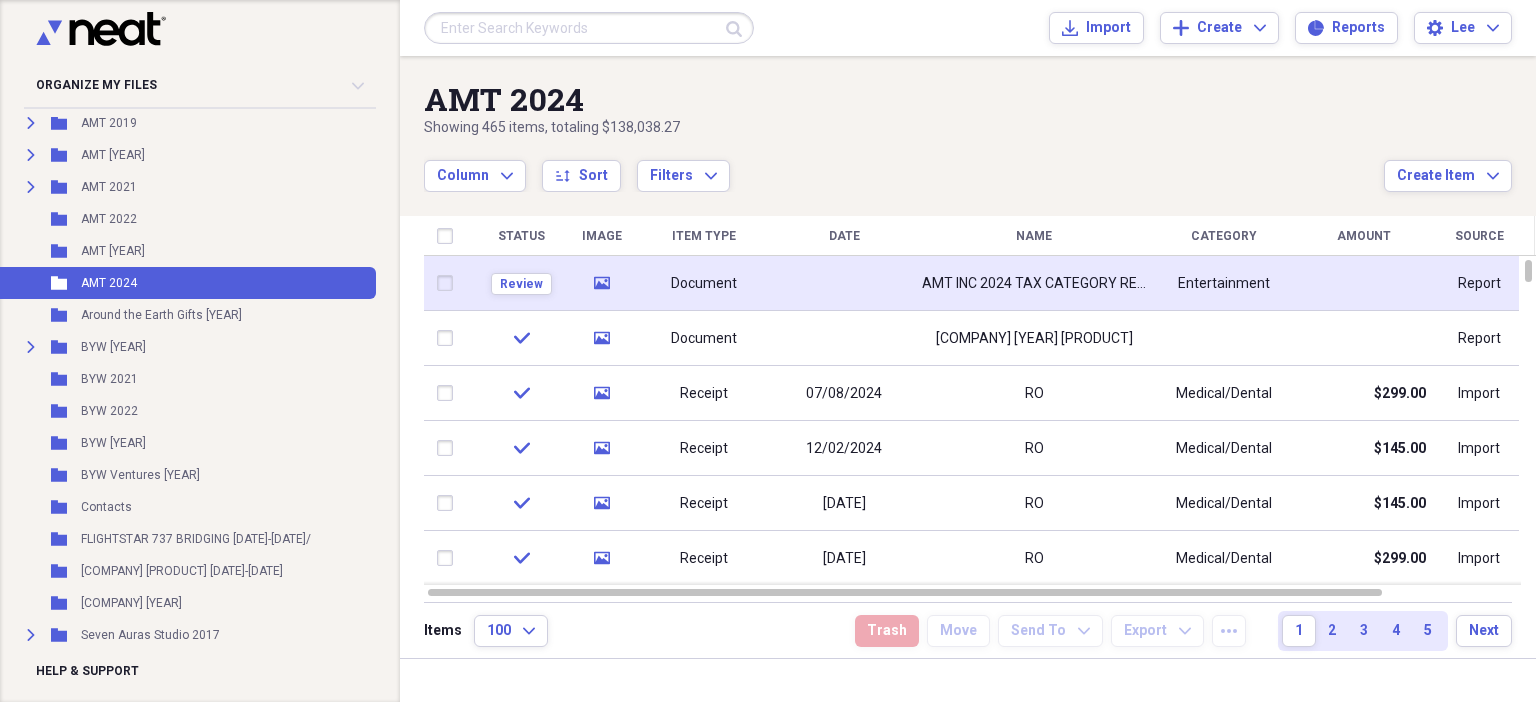 click on "Document" at bounding box center [704, 284] 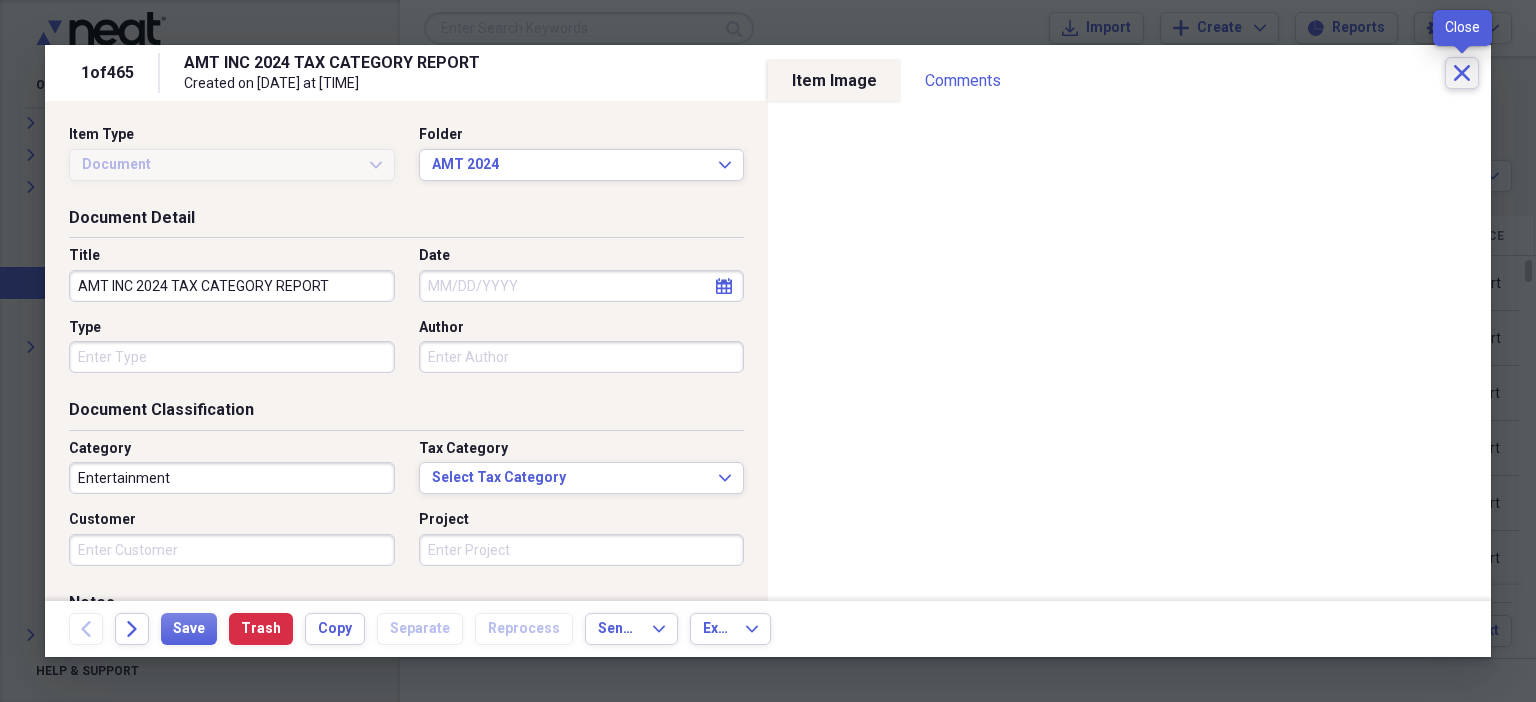 click on "Close" 